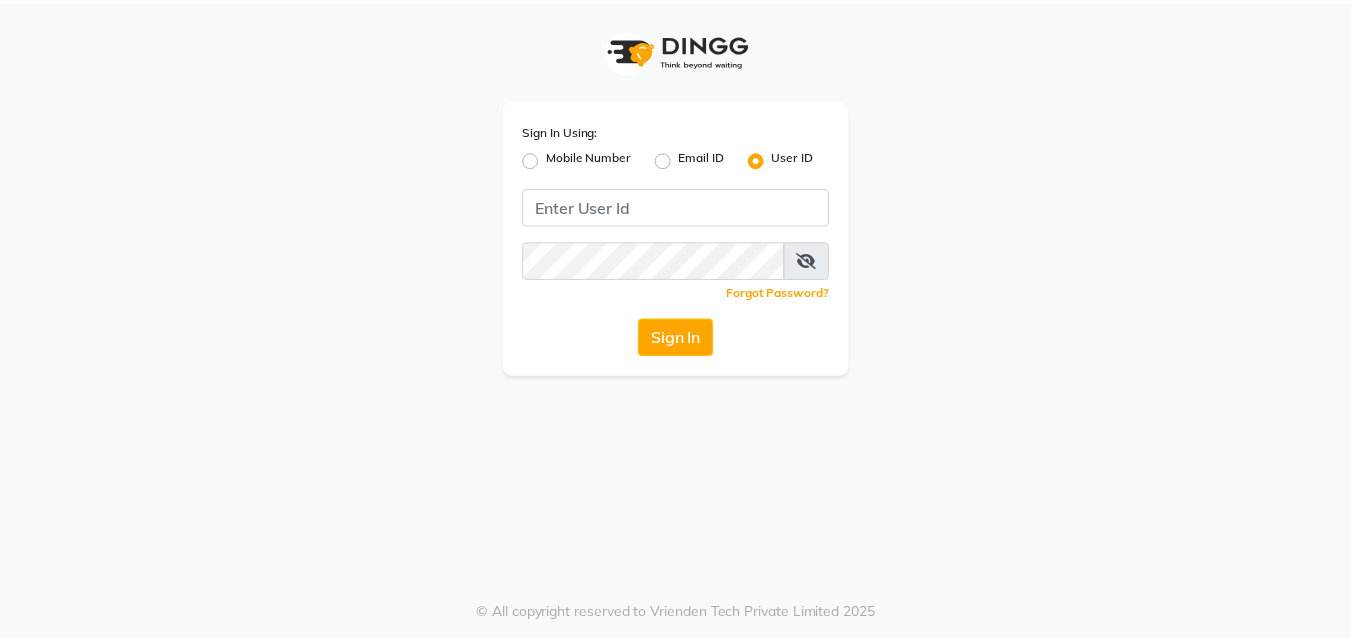 scroll, scrollTop: 0, scrollLeft: 0, axis: both 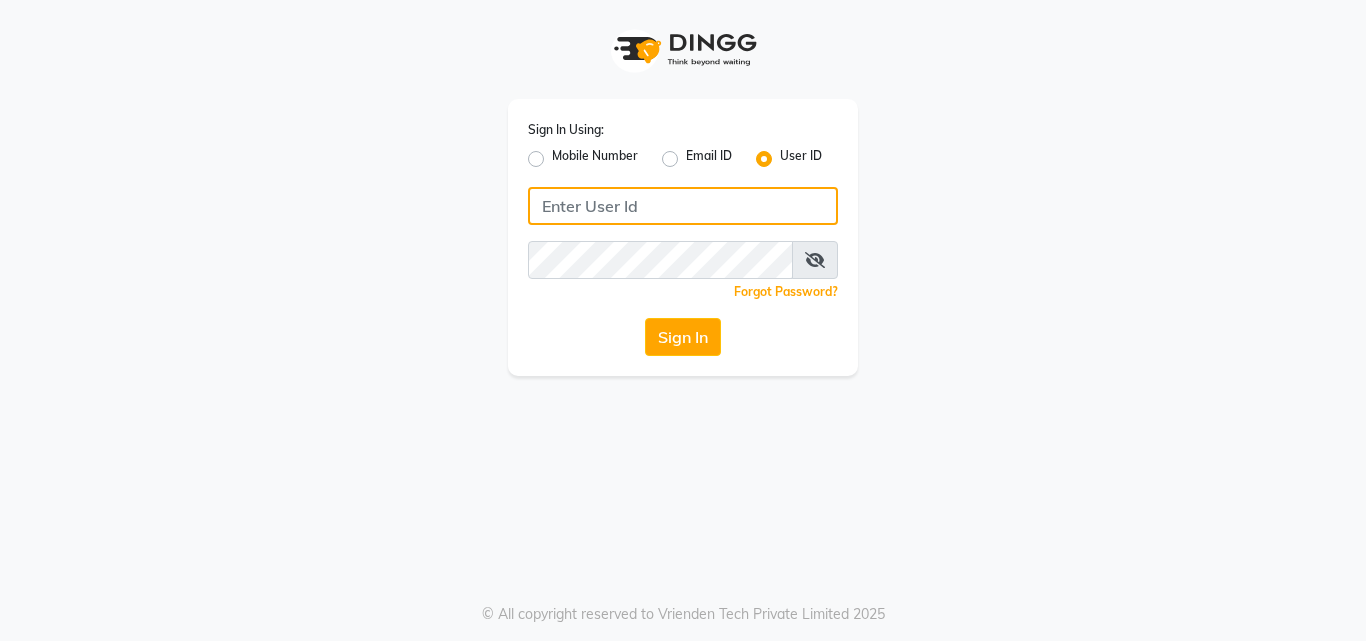 click 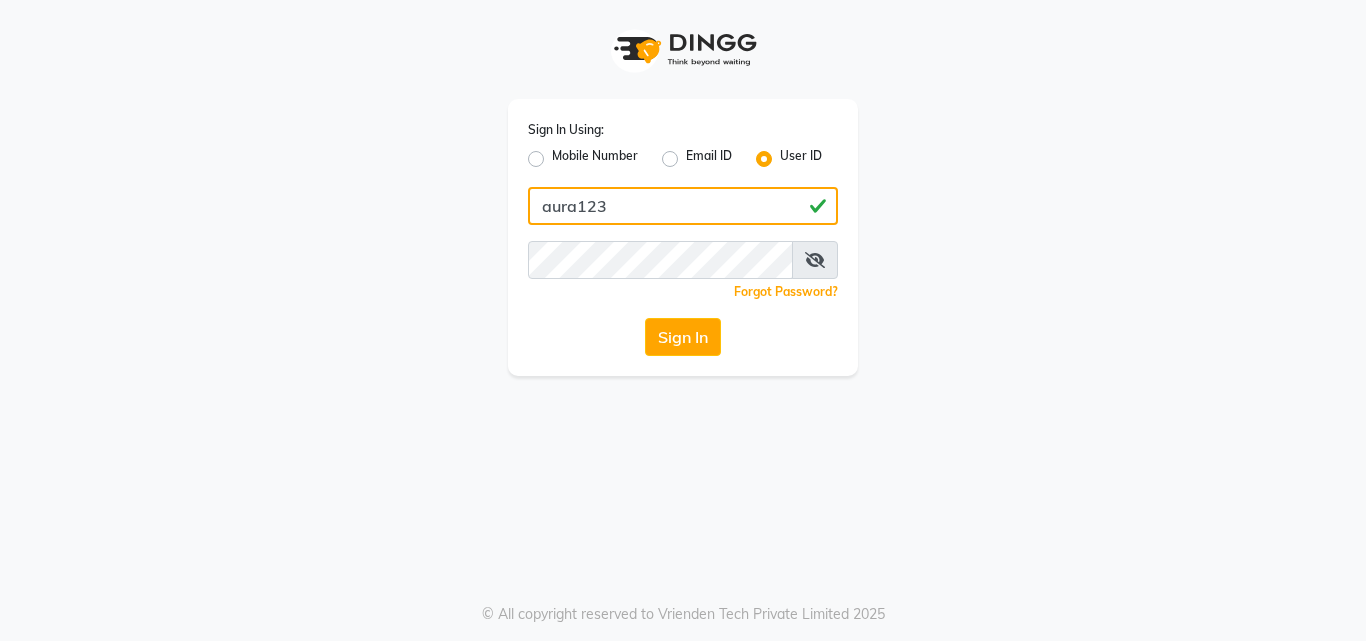 type on "aura123" 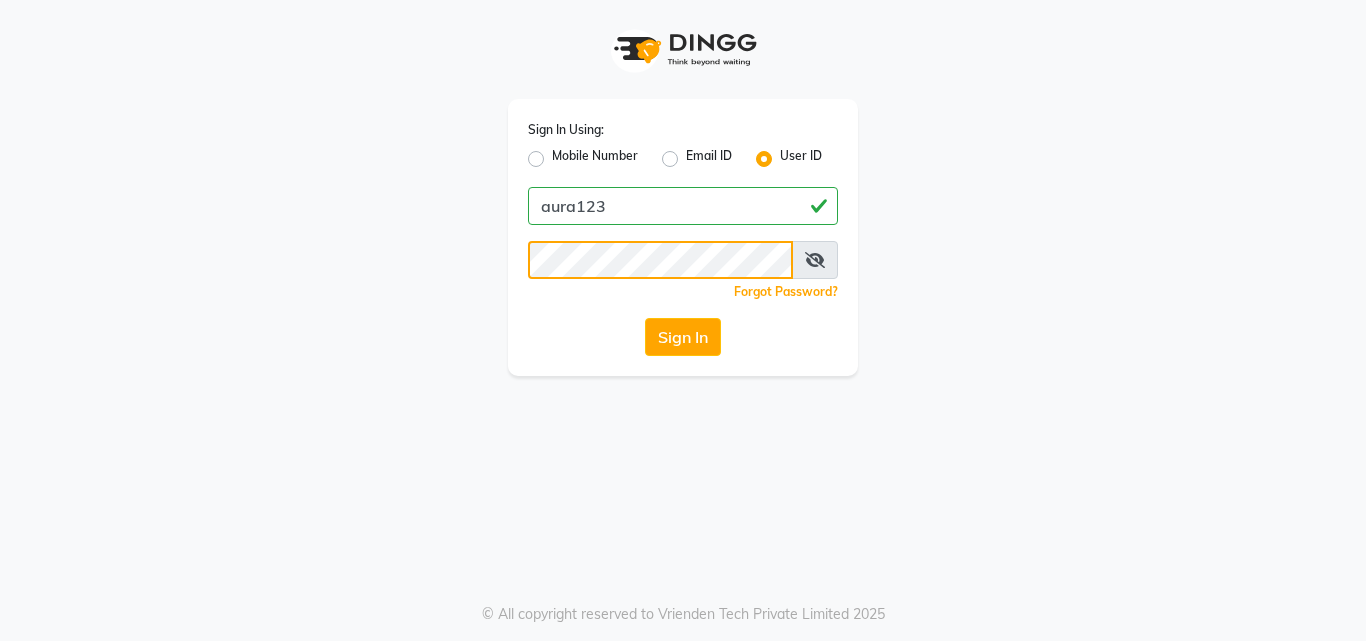 click on "Sign In" 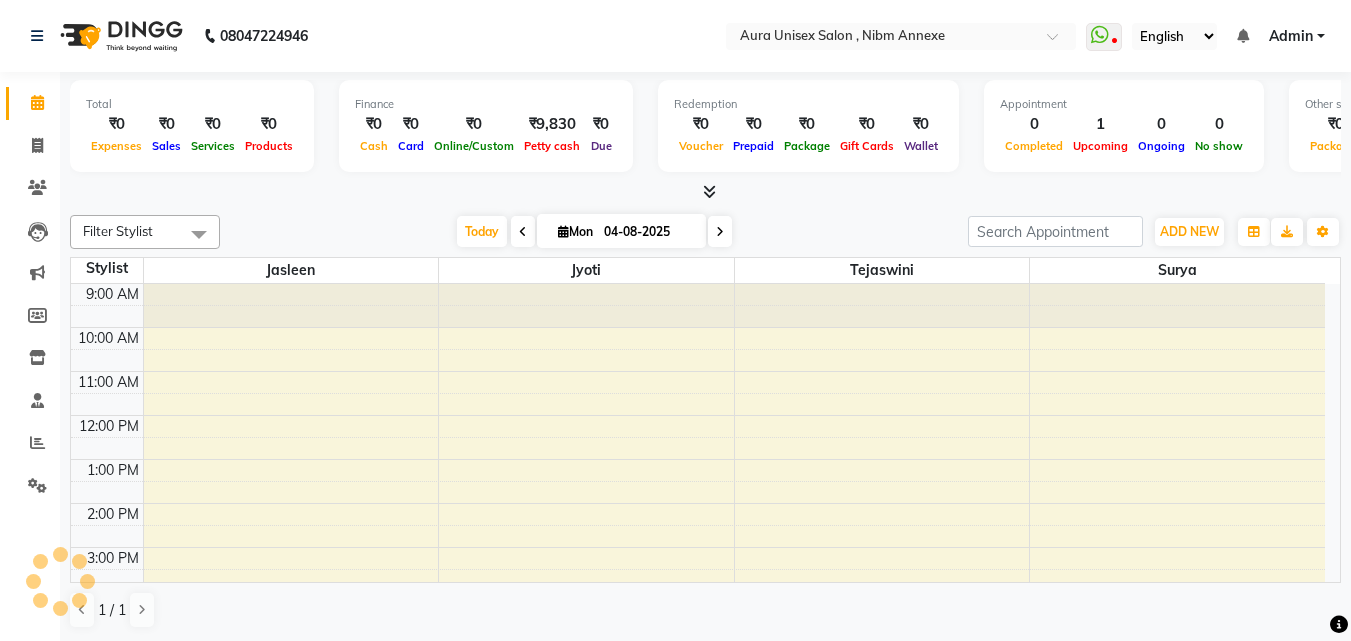 scroll, scrollTop: 0, scrollLeft: 0, axis: both 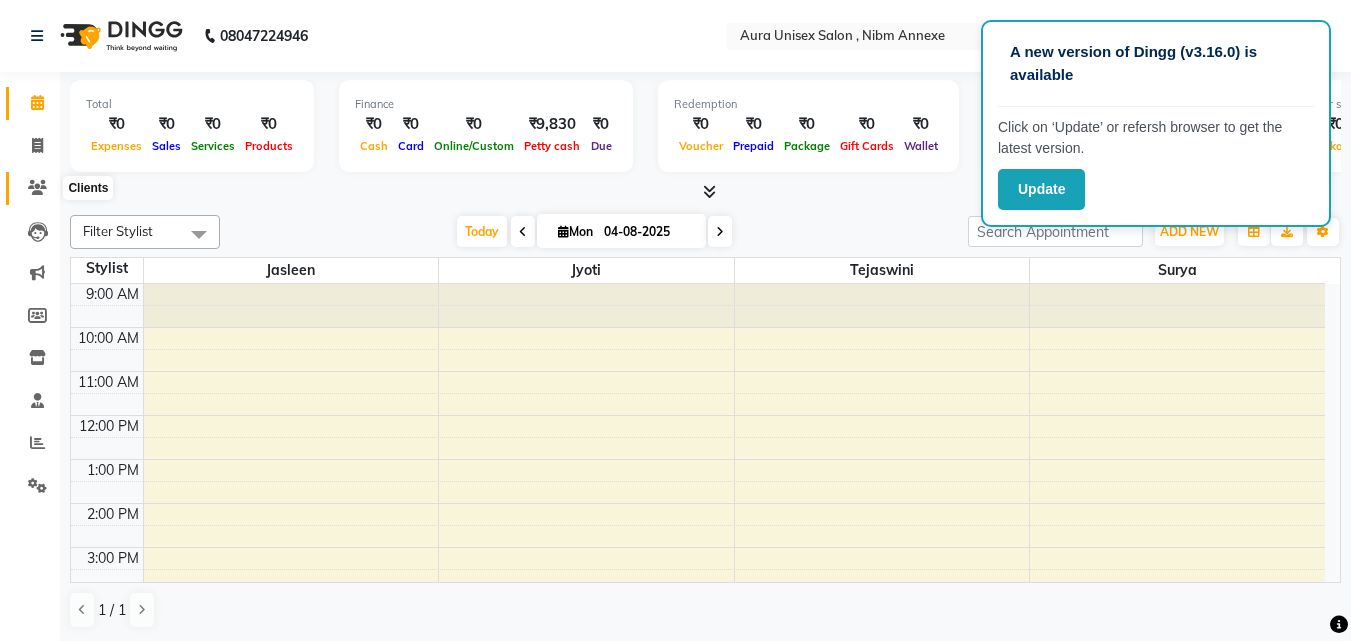 click 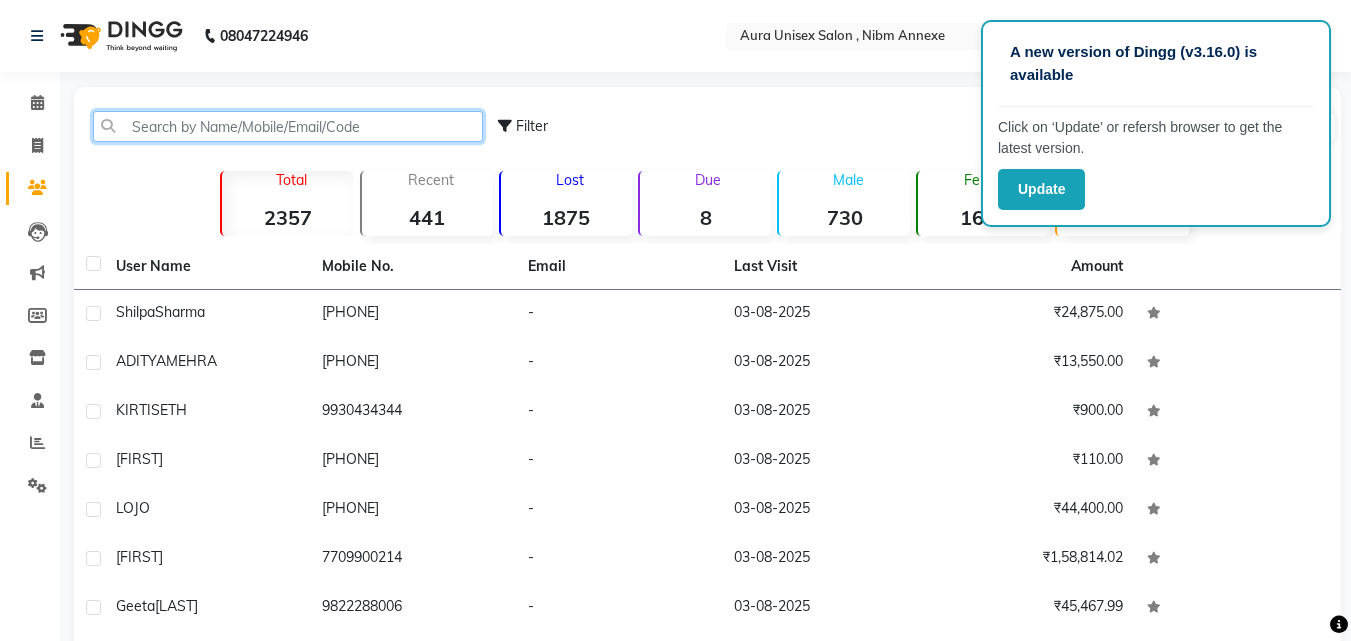 click 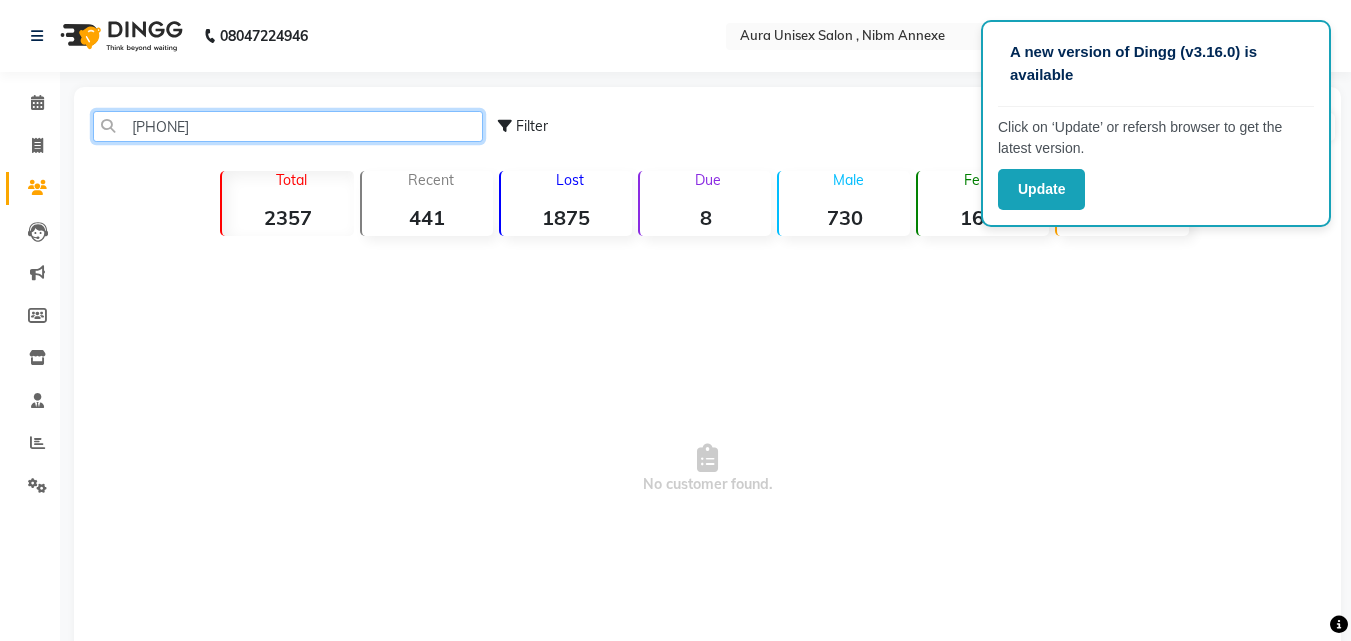 click on "[PHONE]" 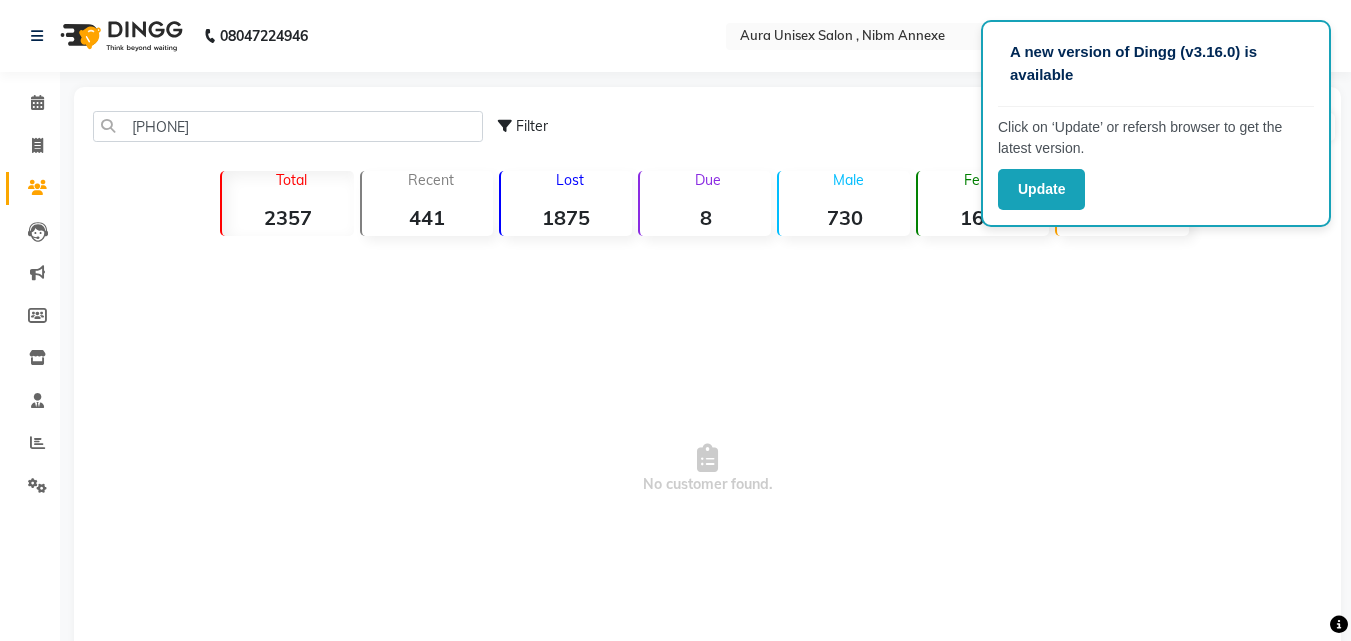 click on "No customer found." at bounding box center [707, 469] 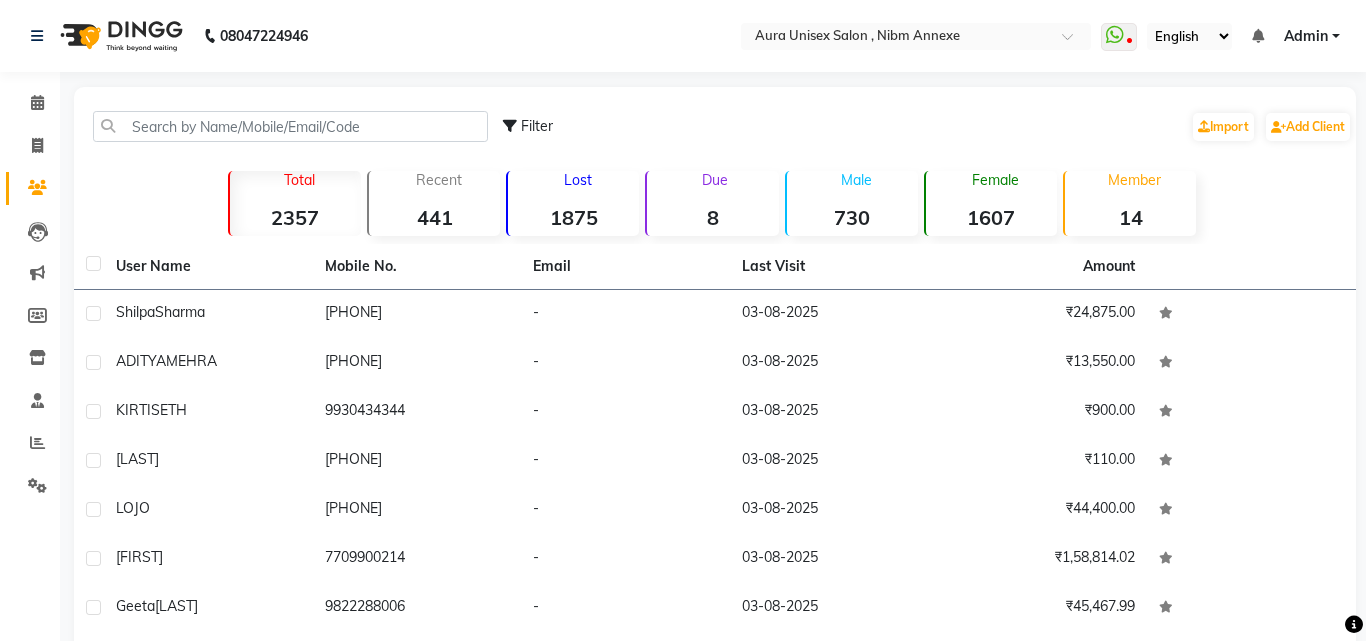 scroll, scrollTop: 0, scrollLeft: 0, axis: both 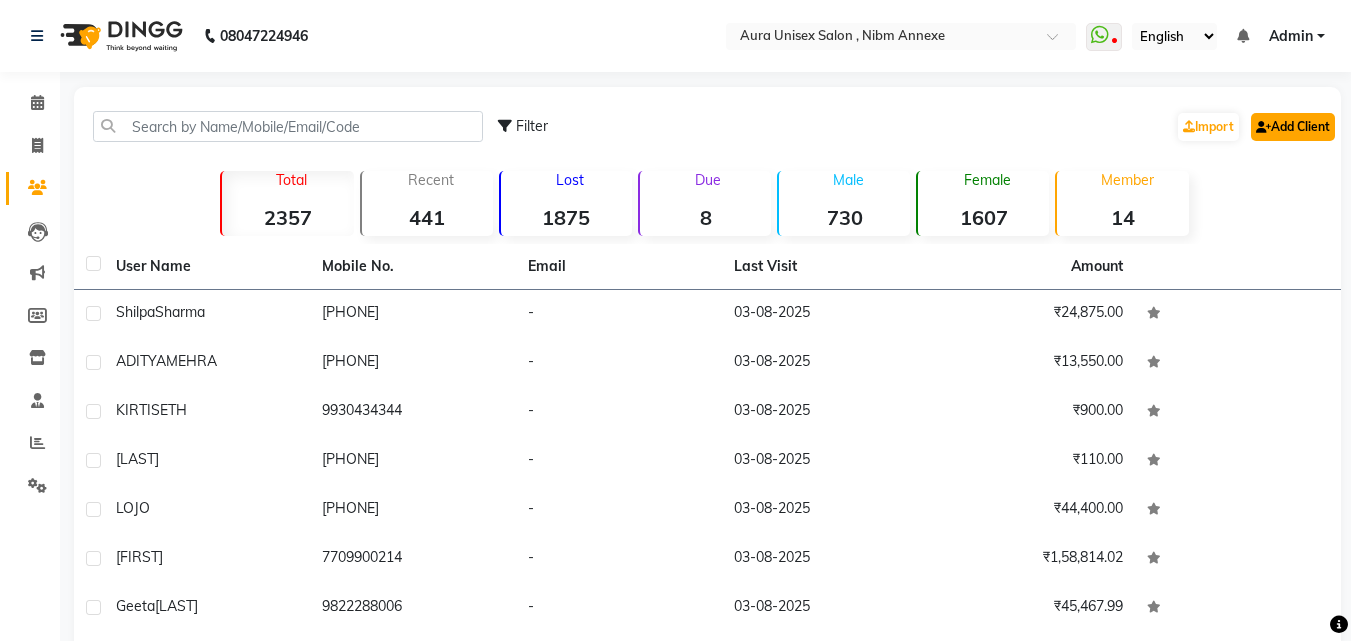 click on "Add Client" 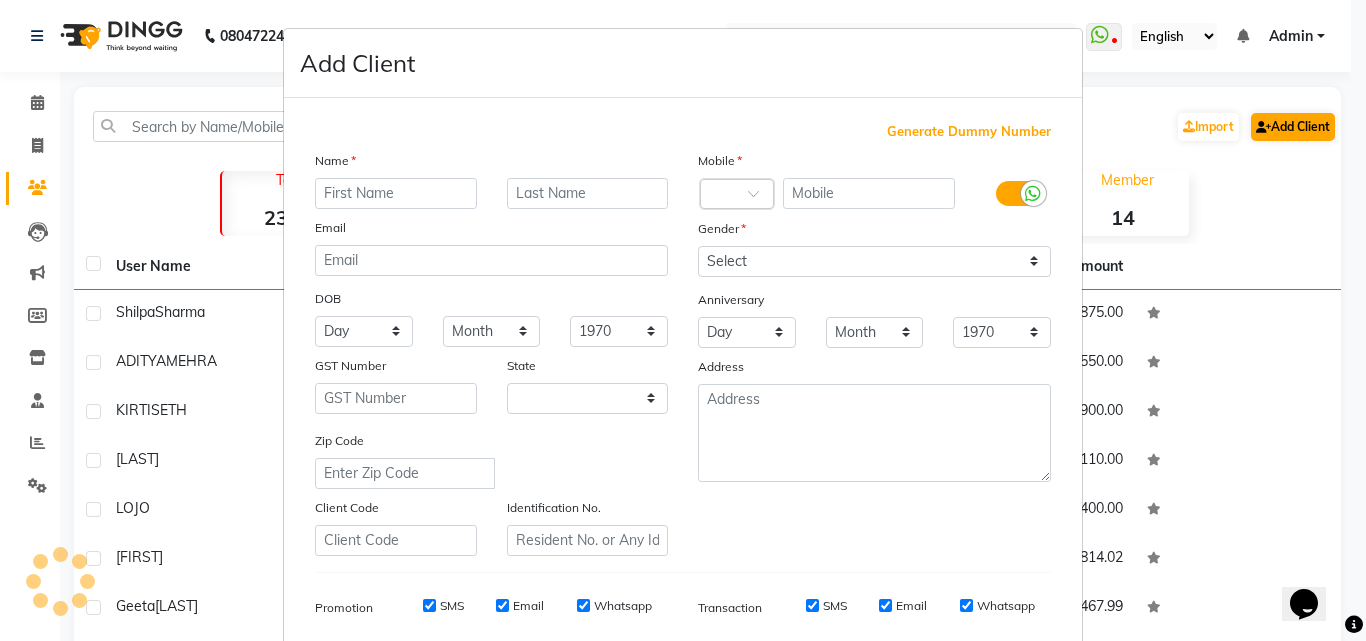 select on "22" 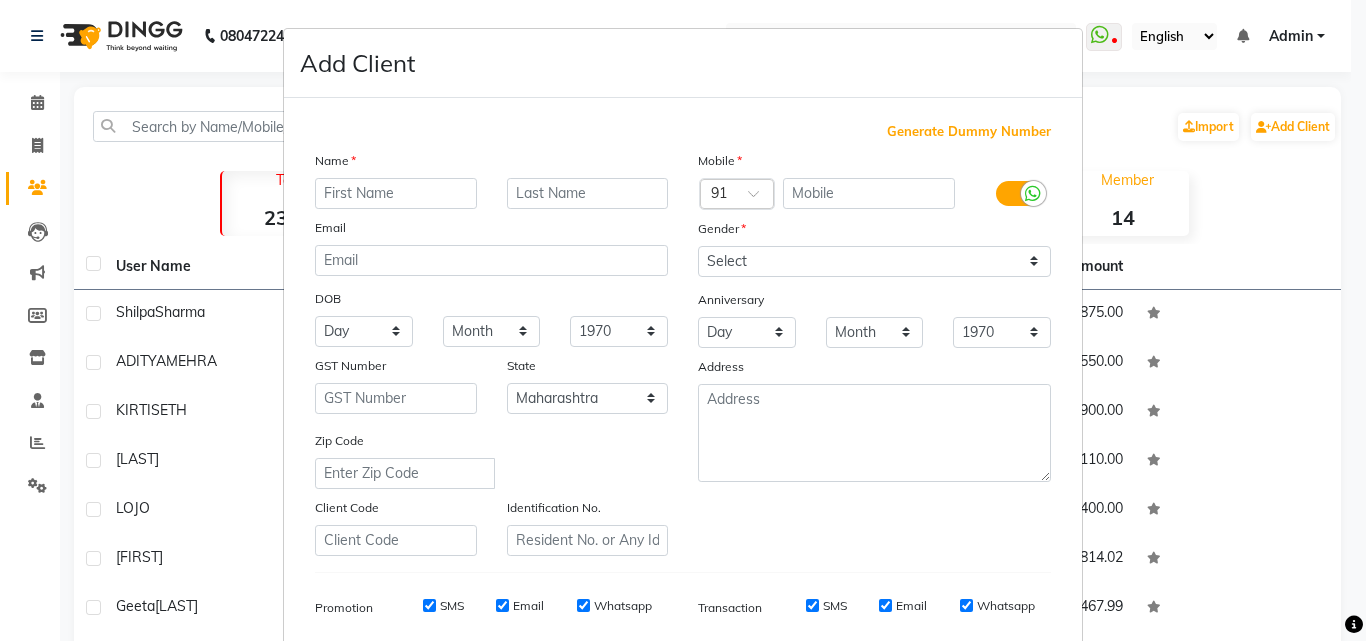 scroll, scrollTop: 0, scrollLeft: 0, axis: both 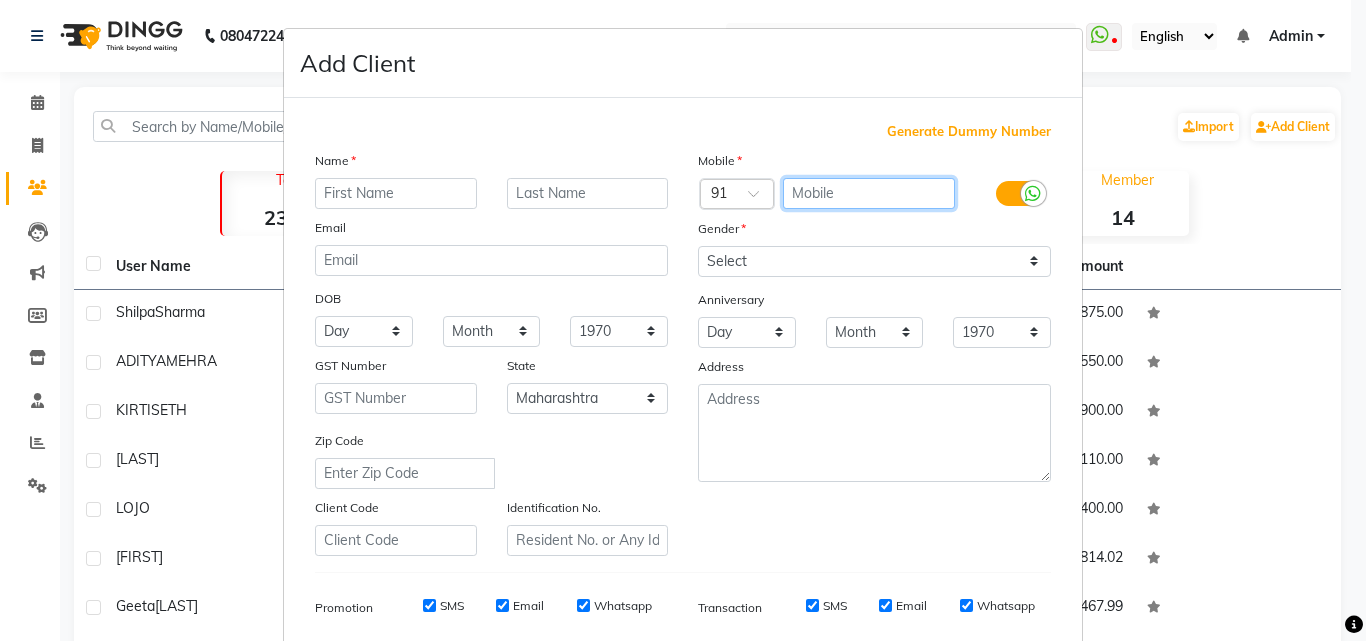 click at bounding box center [869, 193] 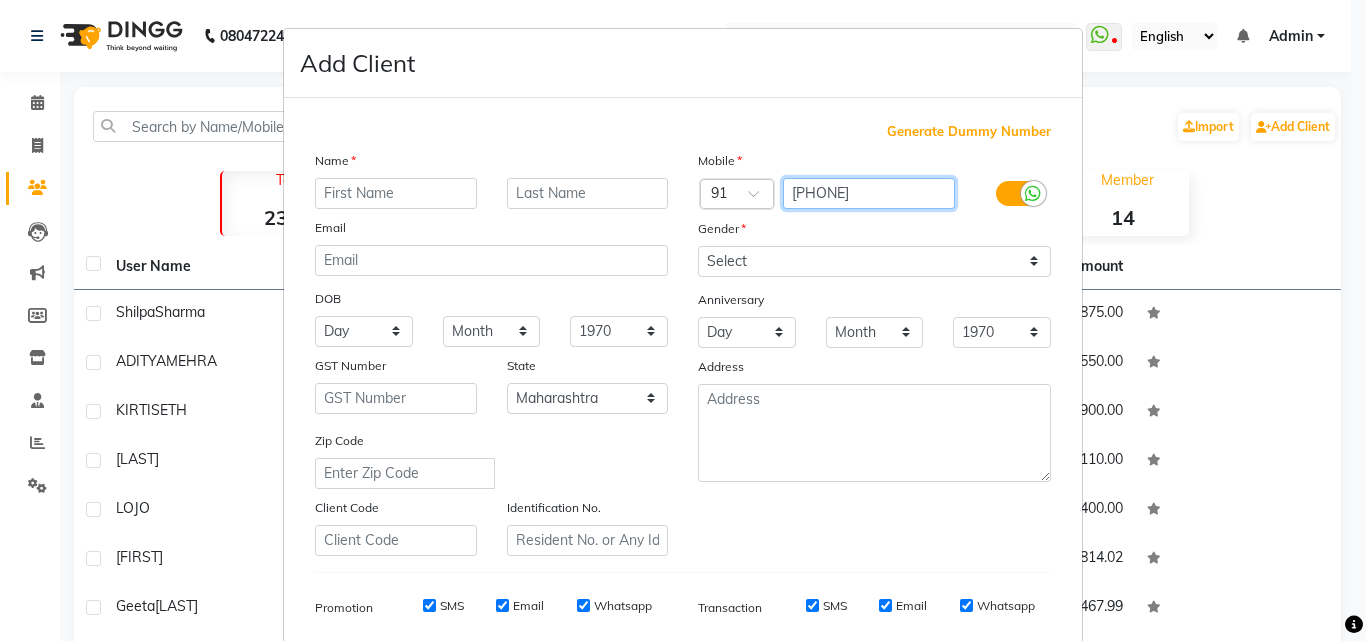 type on "[PHONE]" 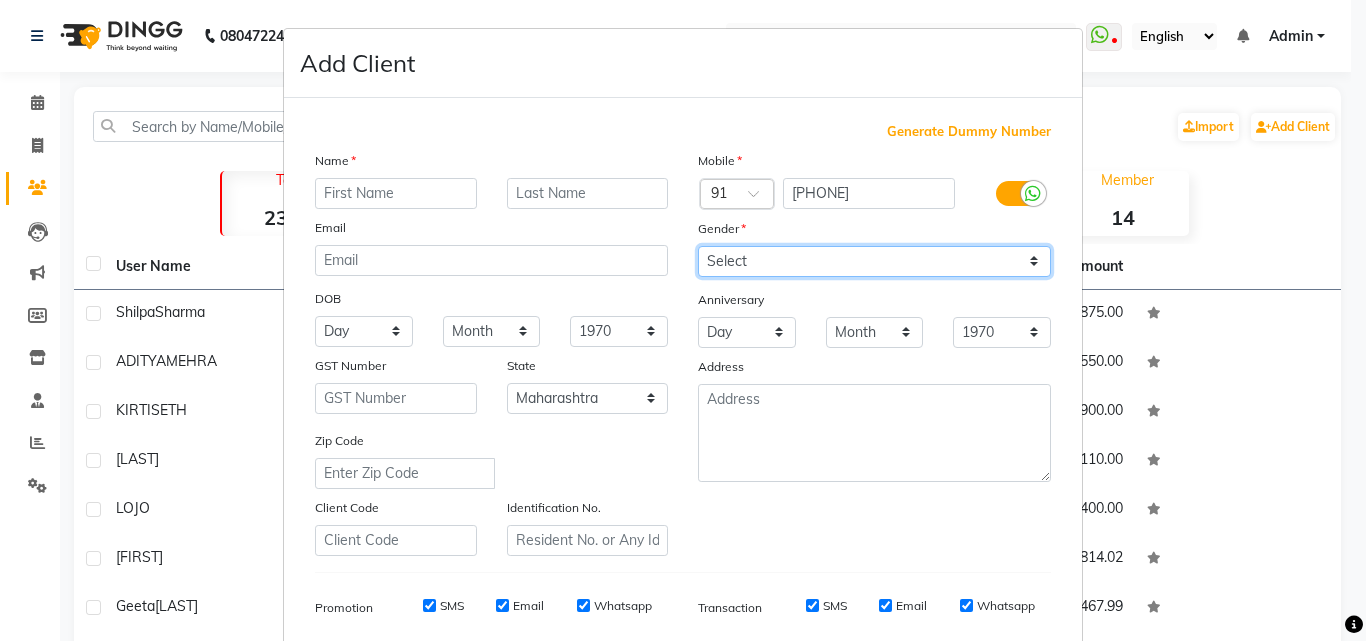 click on "Select Male Female Other Prefer Not To Say" at bounding box center (874, 261) 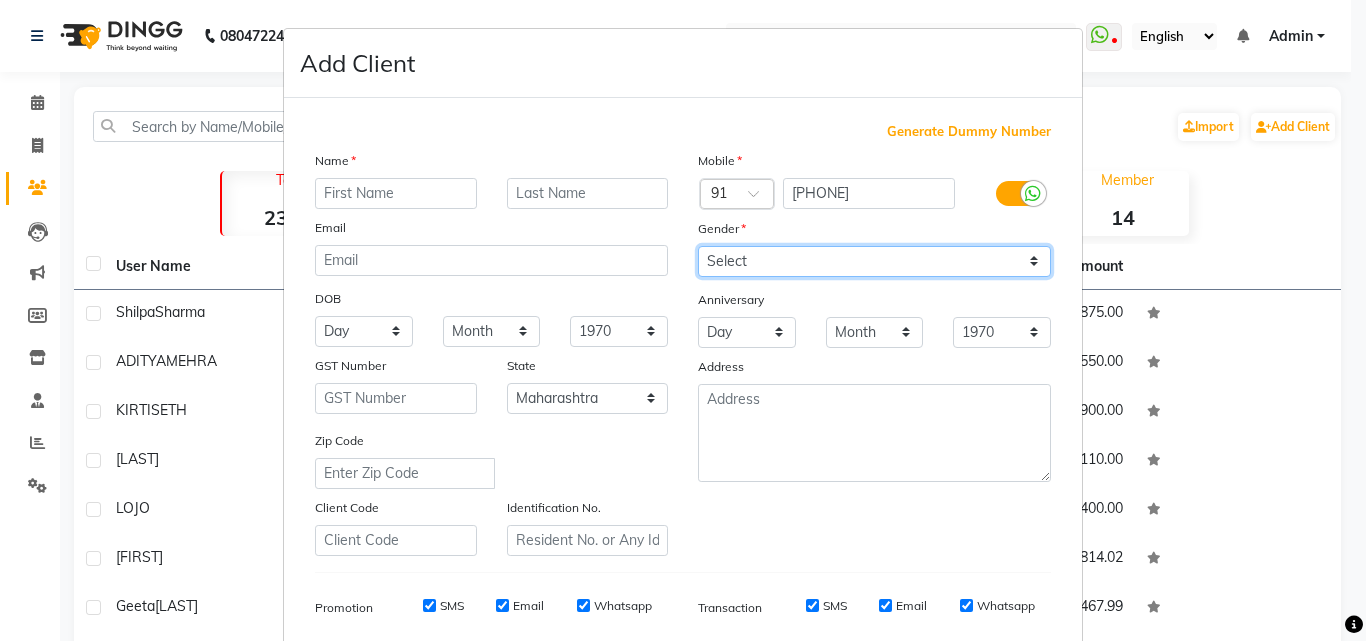select on "female" 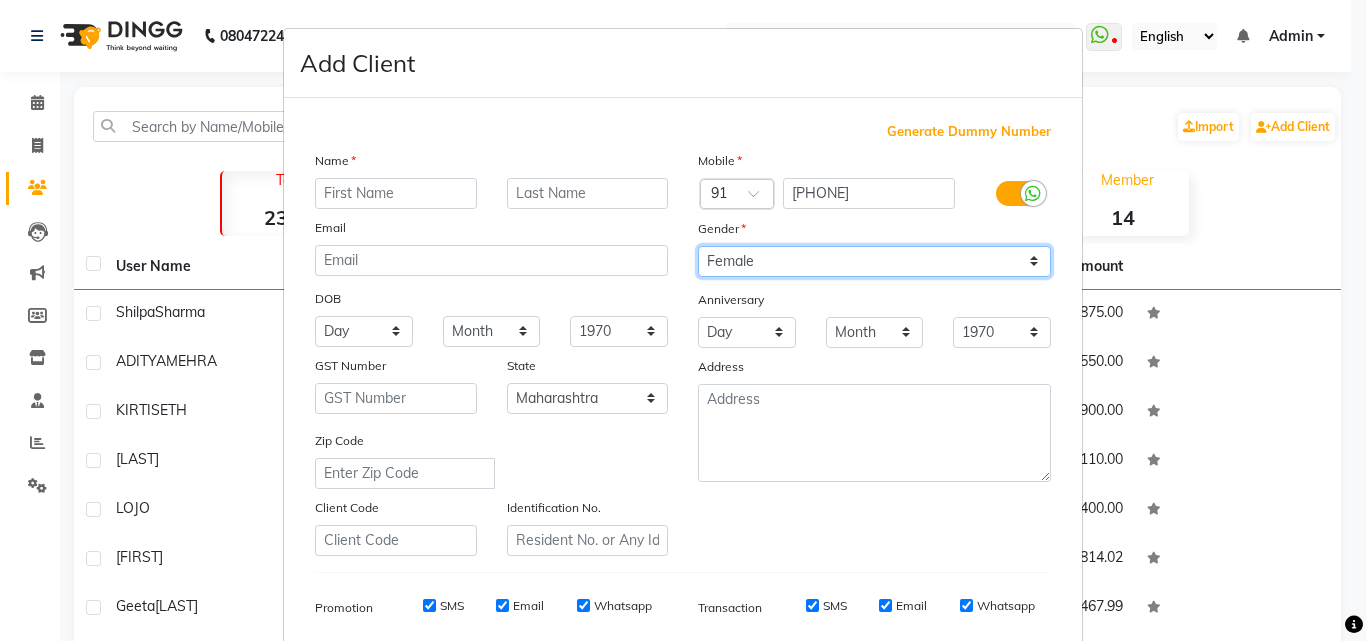 click on "Select Male Female Other Prefer Not To Say" at bounding box center (874, 261) 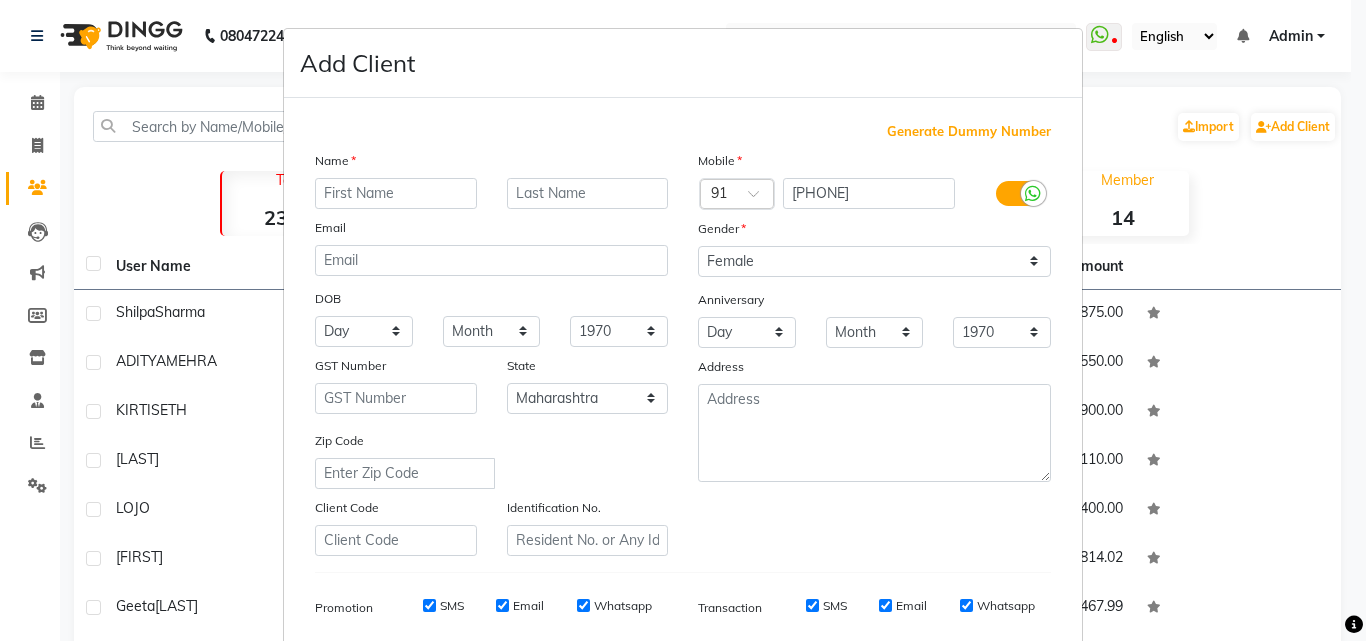 click on "Email" at bounding box center [491, 231] 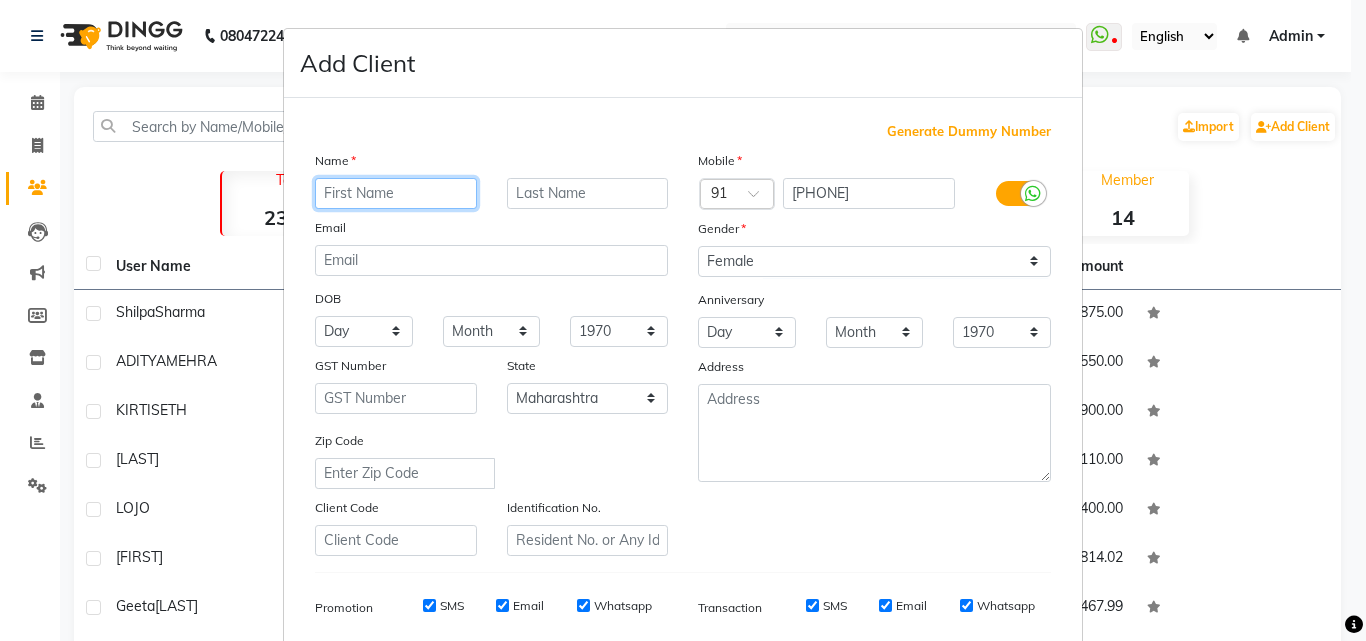 click at bounding box center [396, 193] 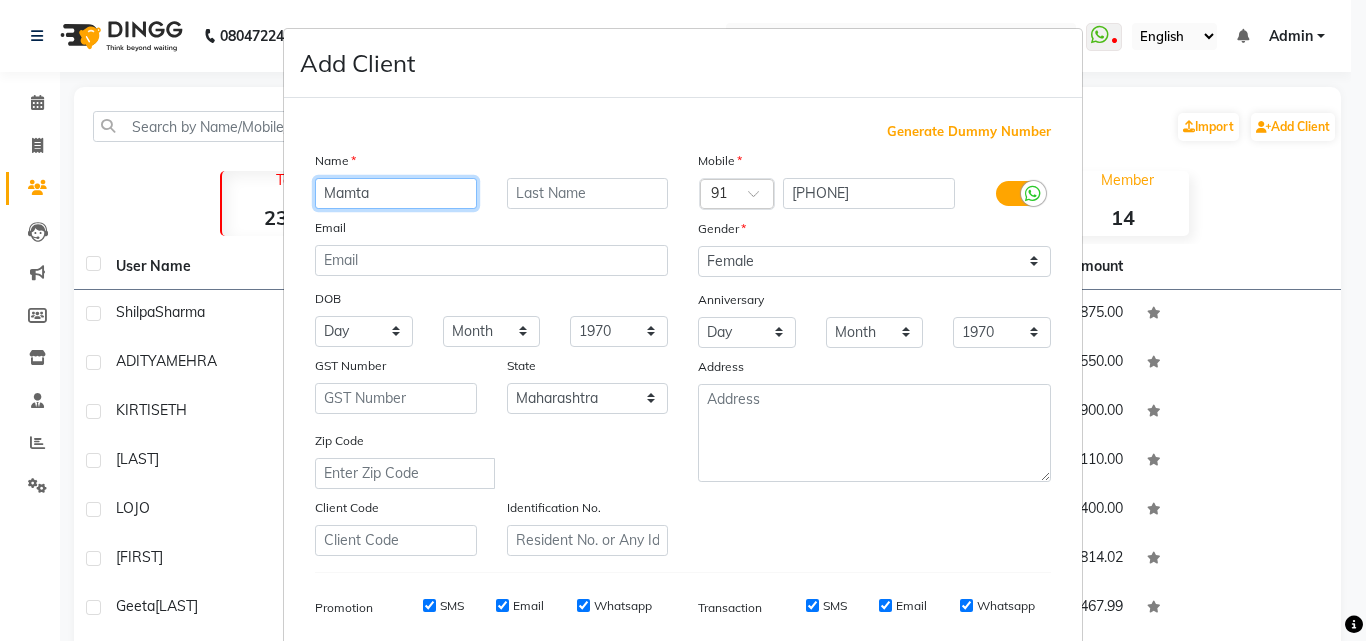 type on "Mamta" 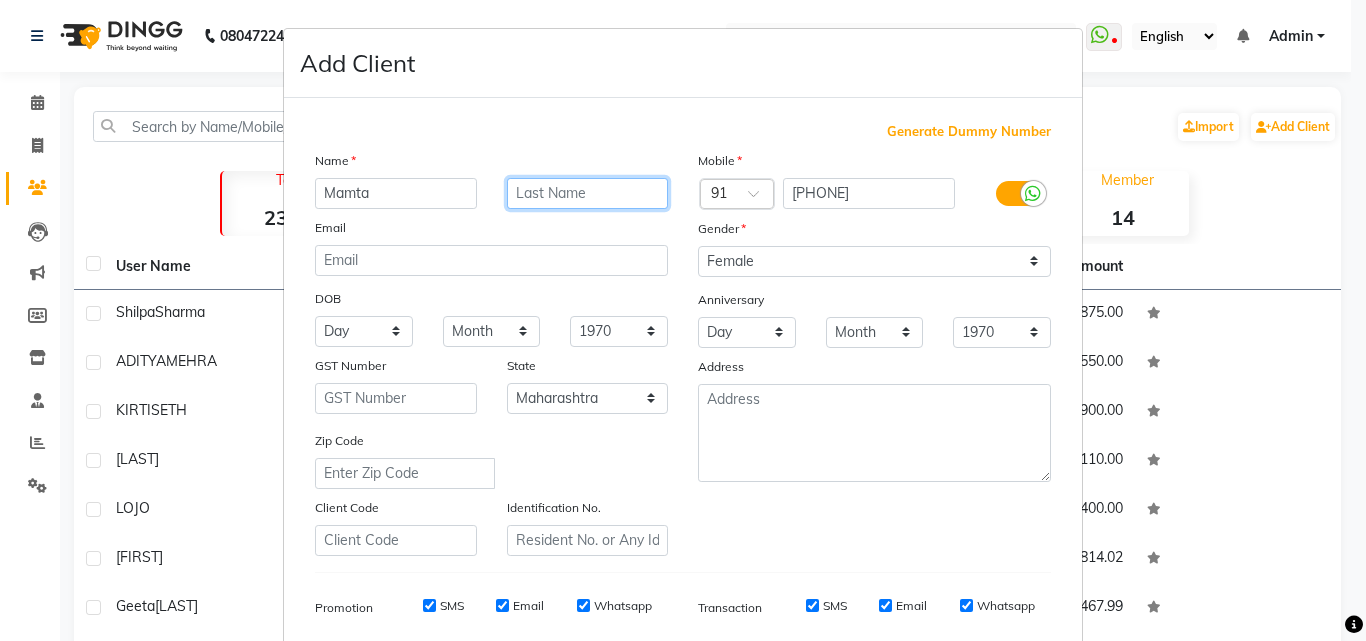 click at bounding box center [588, 193] 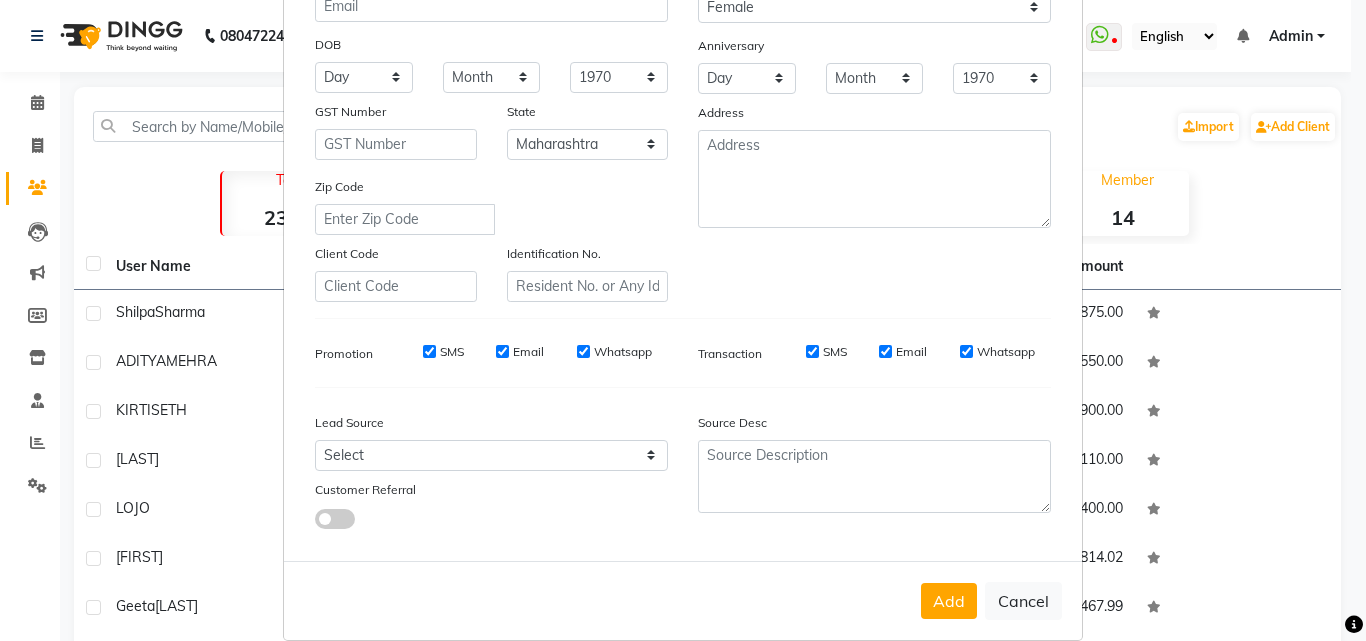 scroll, scrollTop: 282, scrollLeft: 0, axis: vertical 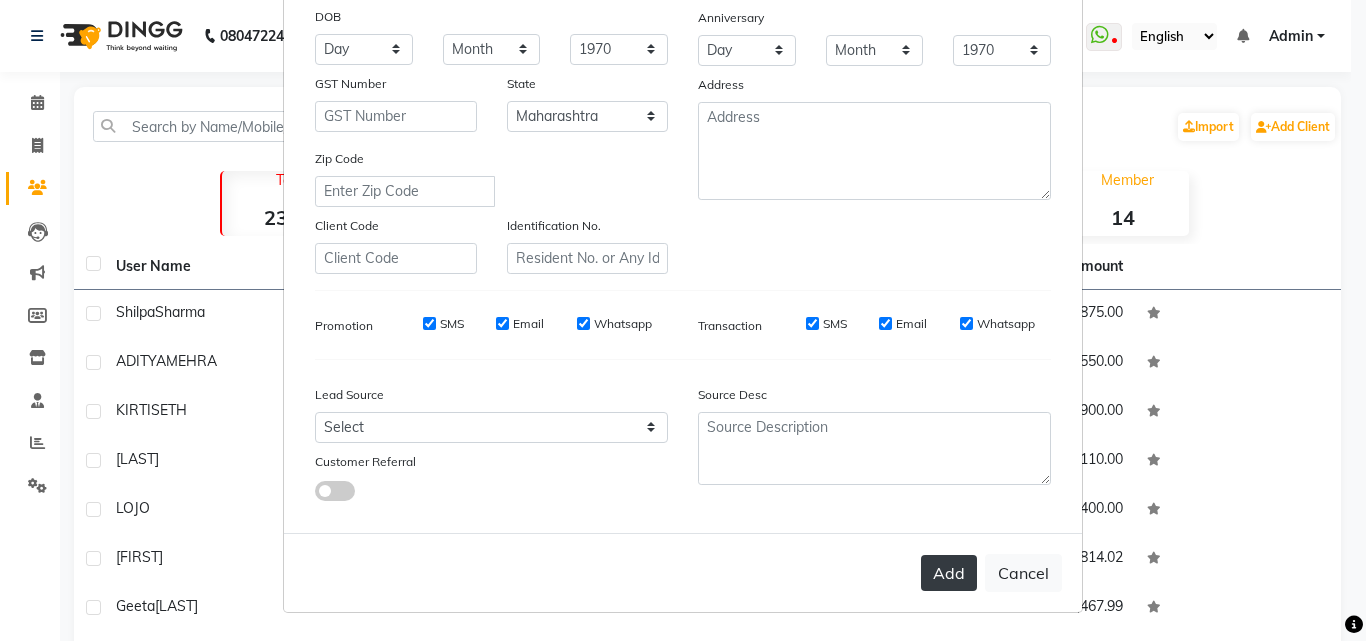 click on "Add" at bounding box center (949, 573) 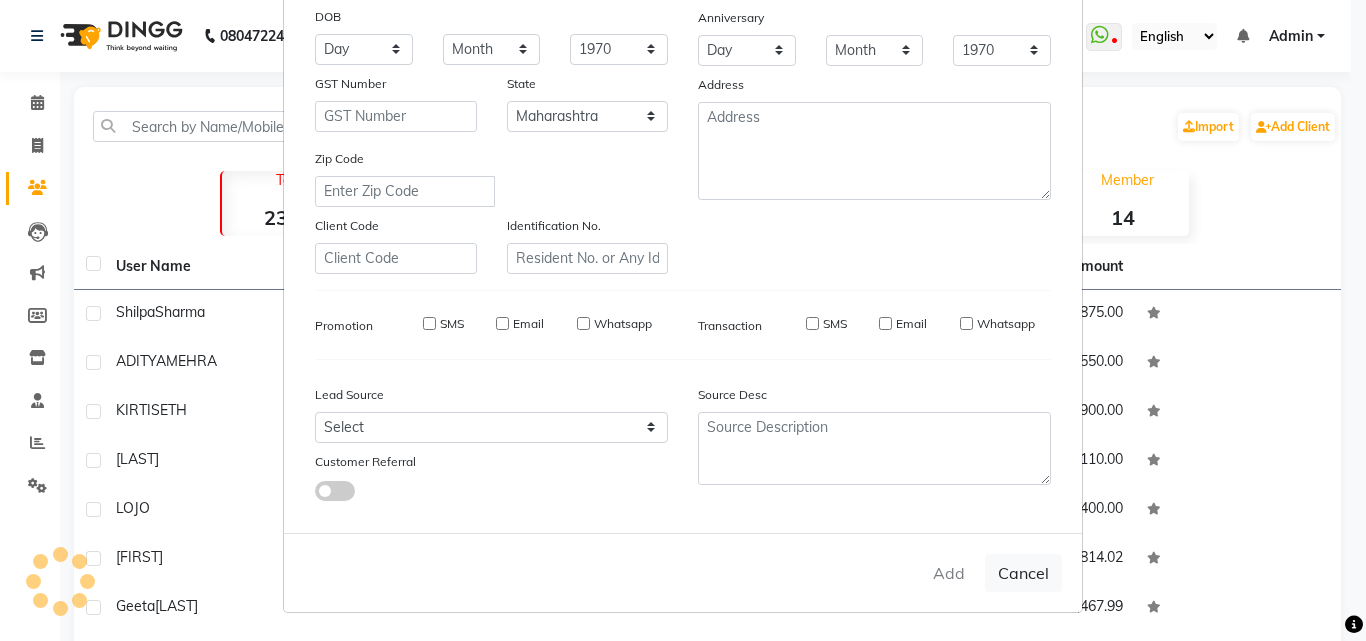 type 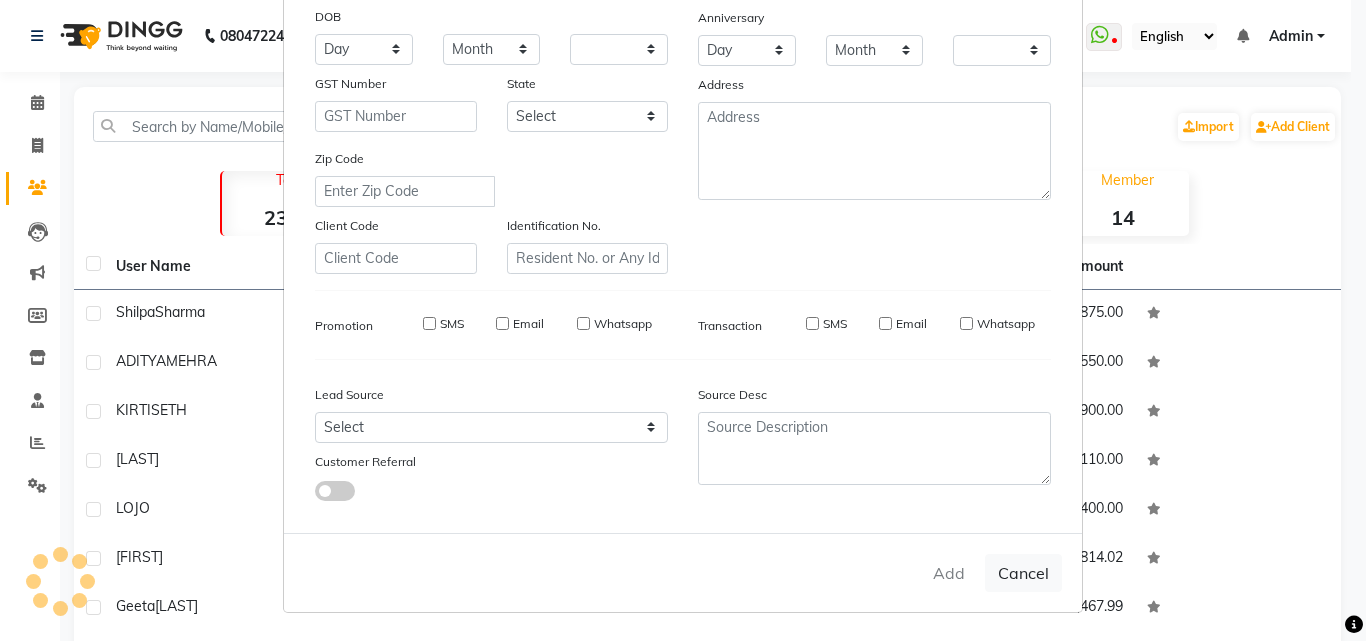 checkbox on "false" 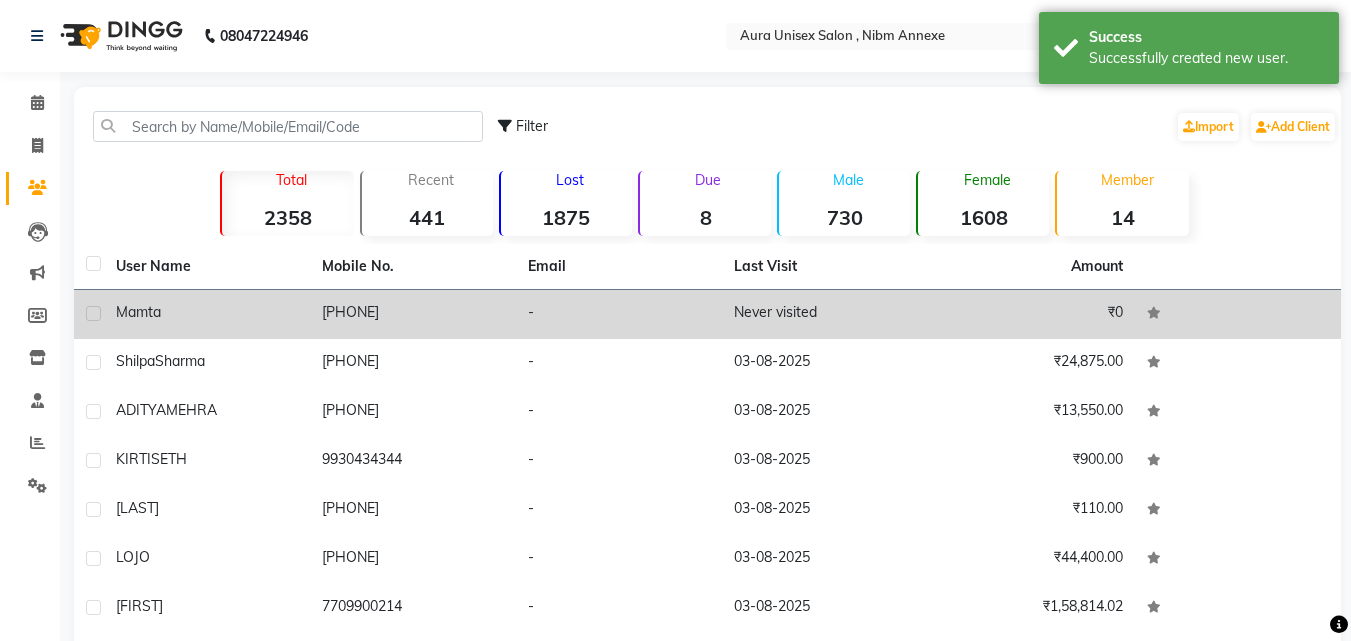 click on "Mamta" 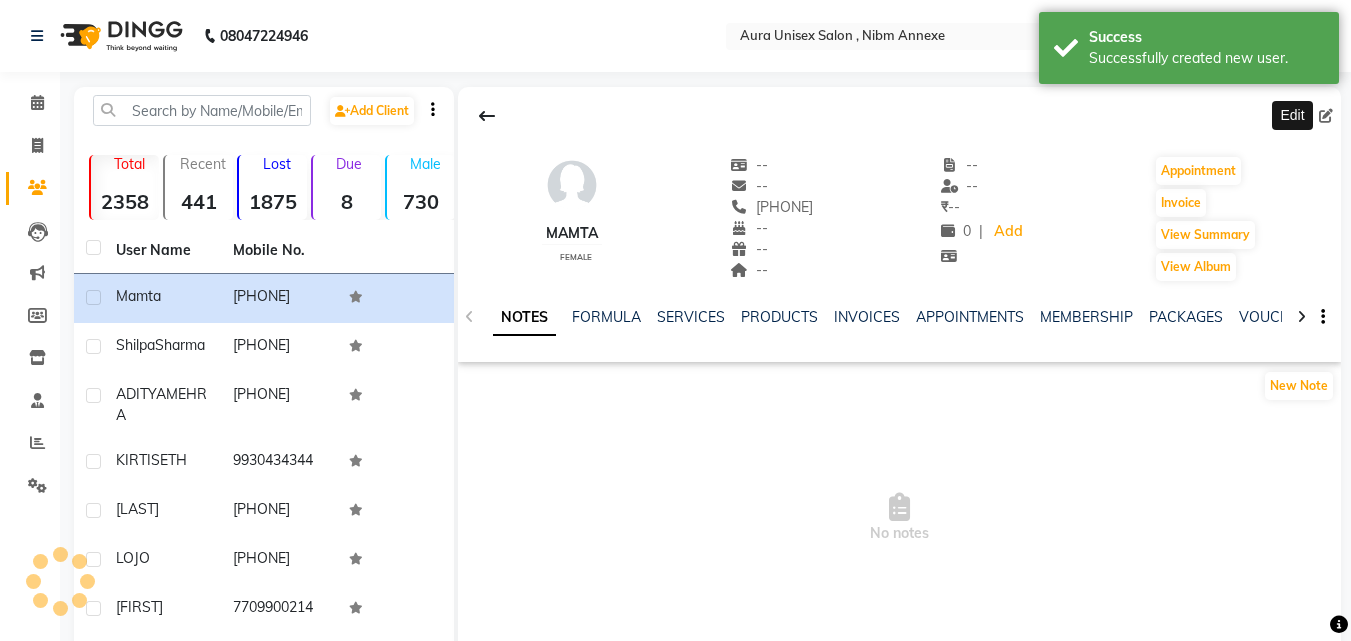 click 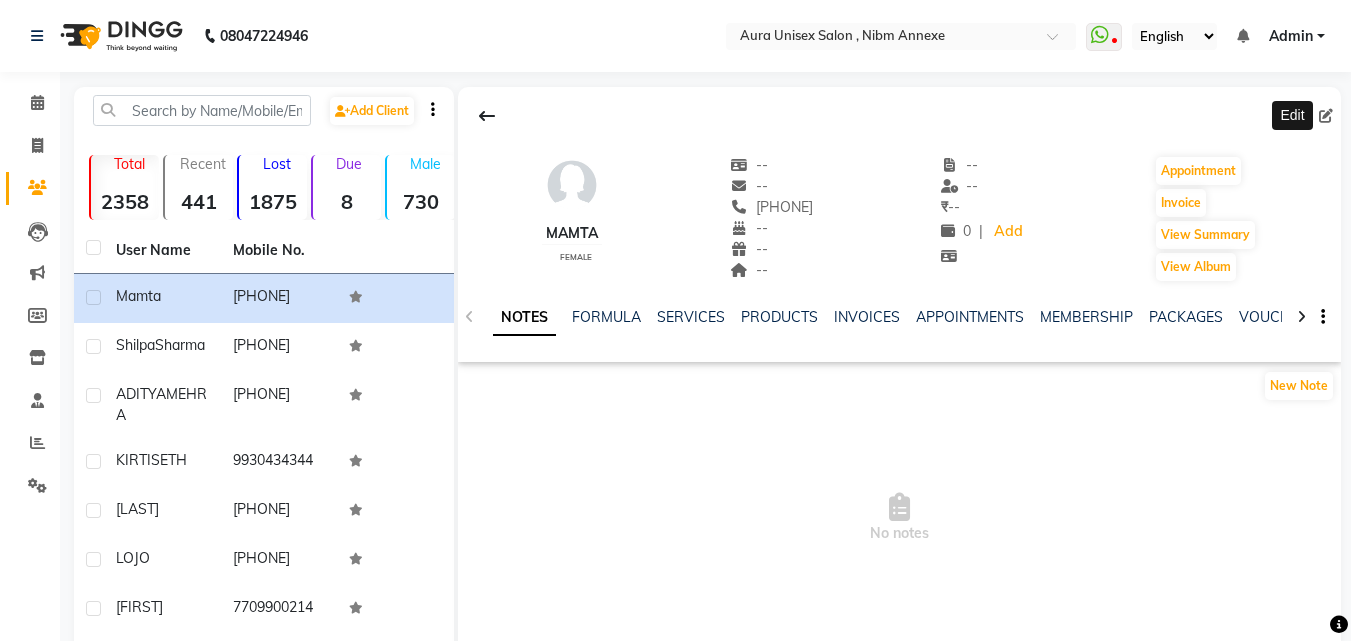 click 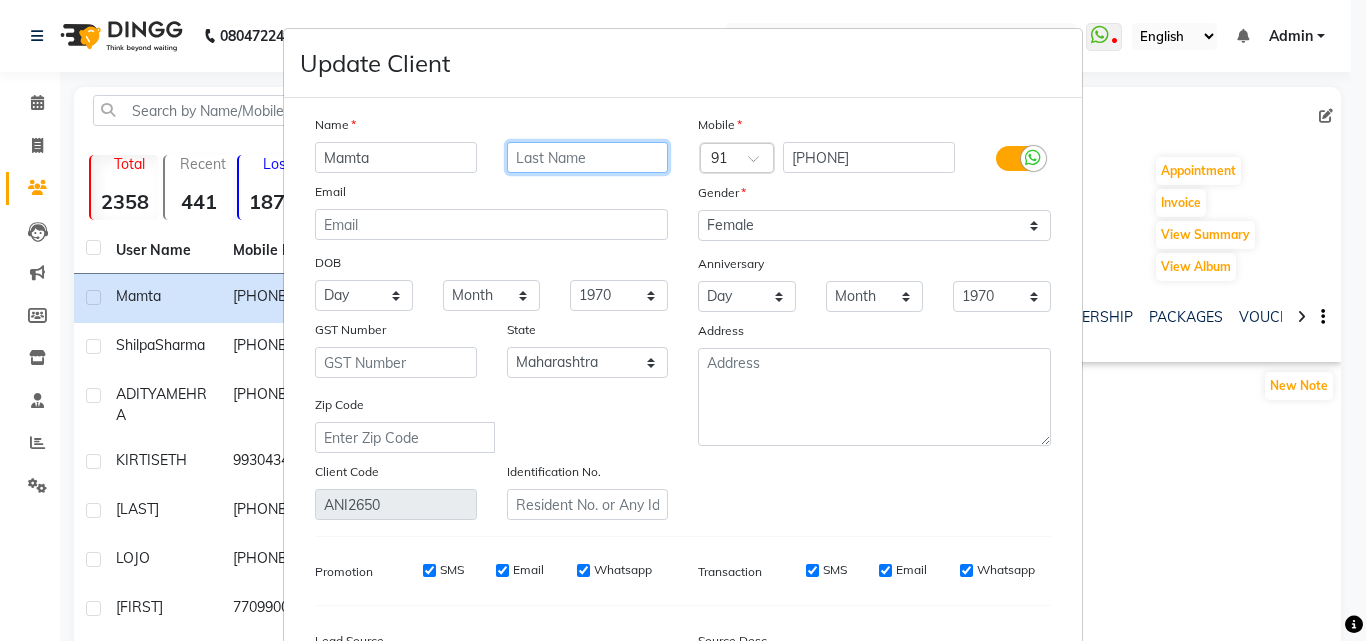click at bounding box center [588, 157] 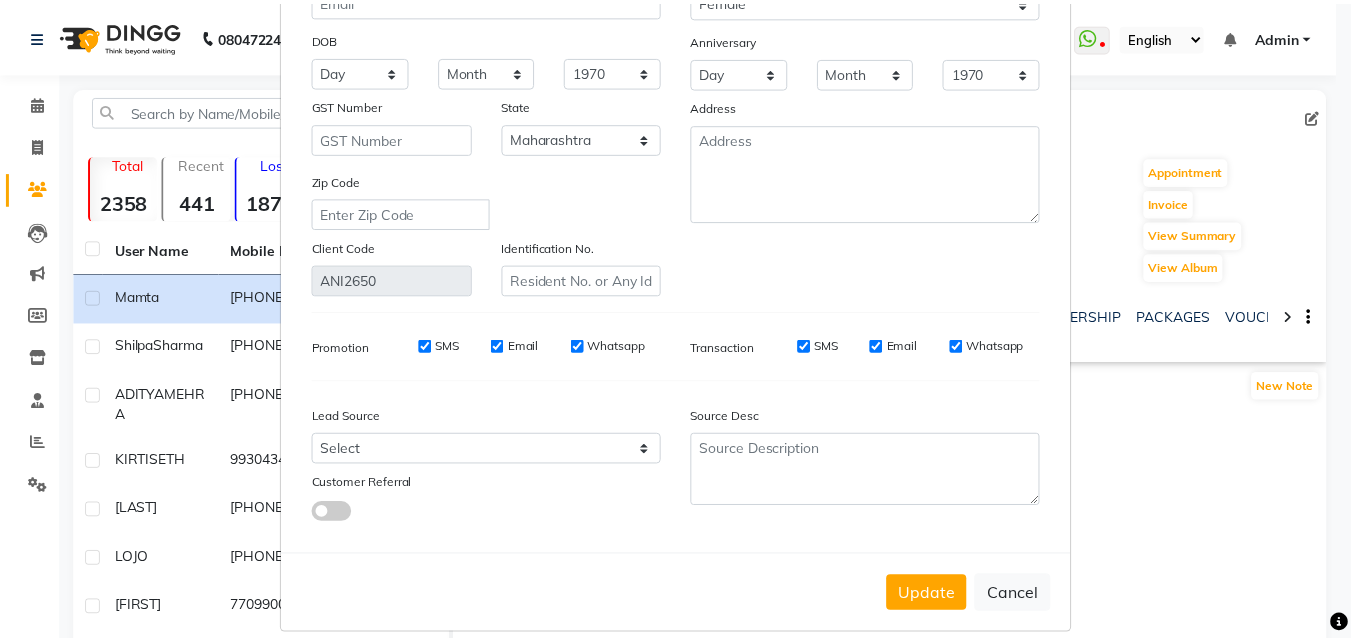 scroll, scrollTop: 246, scrollLeft: 0, axis: vertical 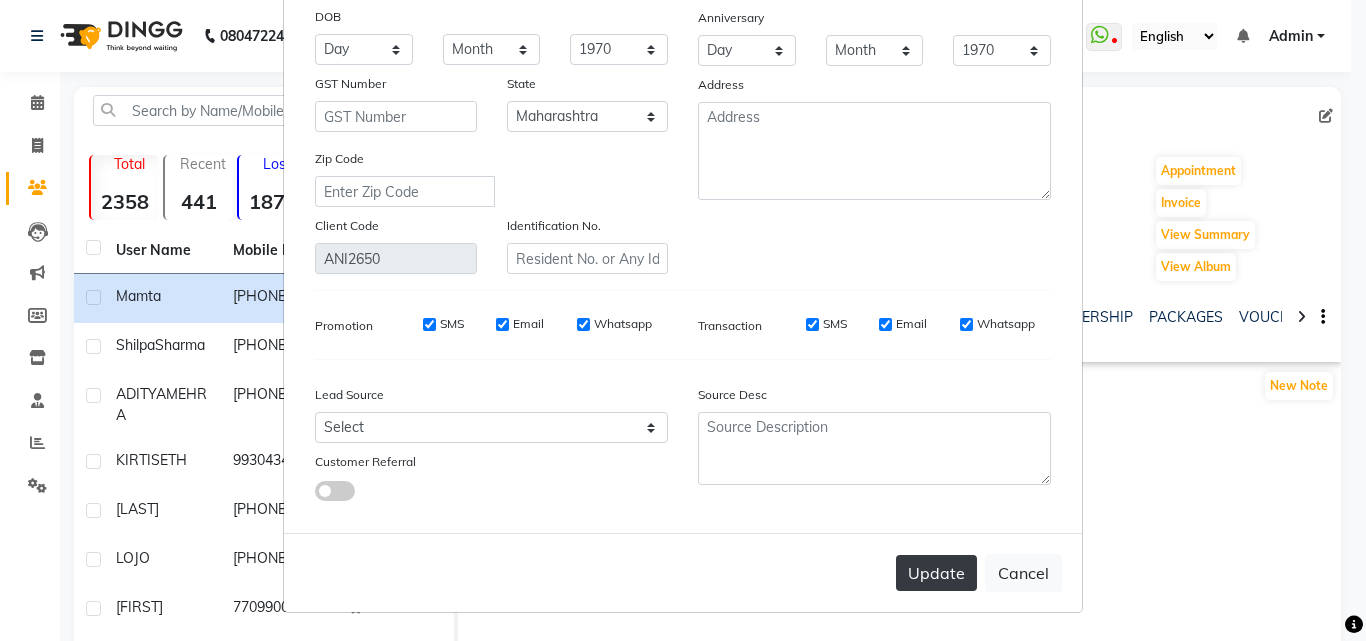 type on "[LAST]" 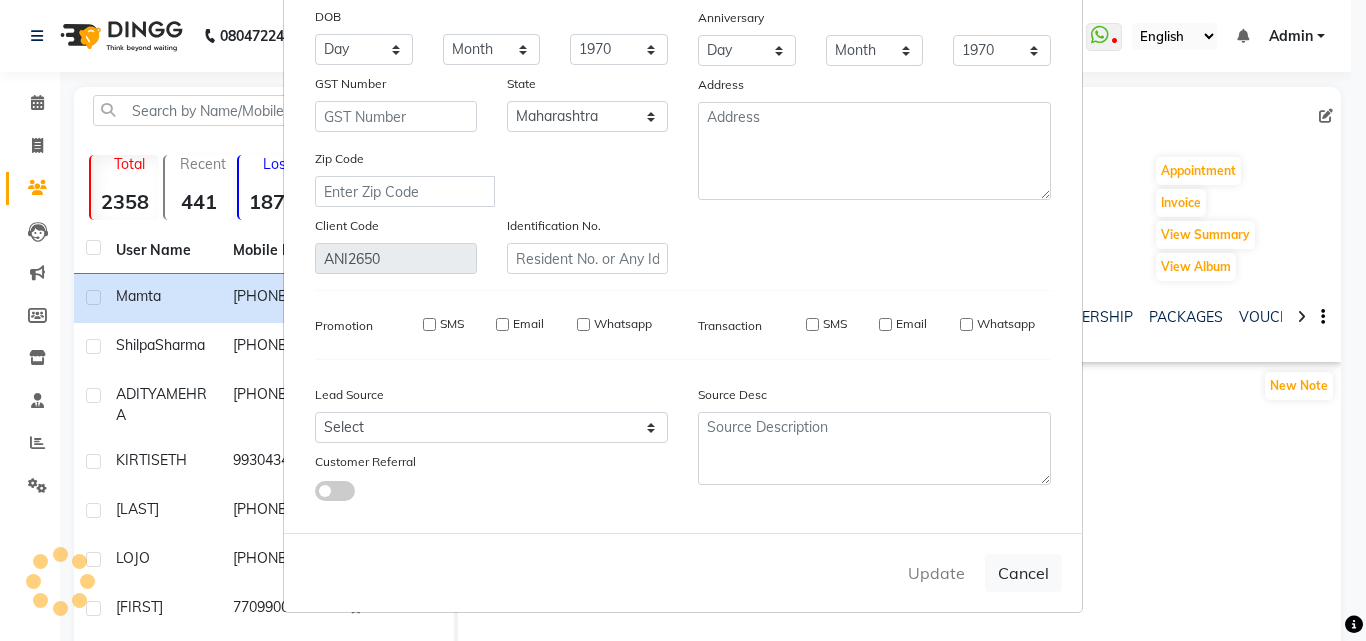 type 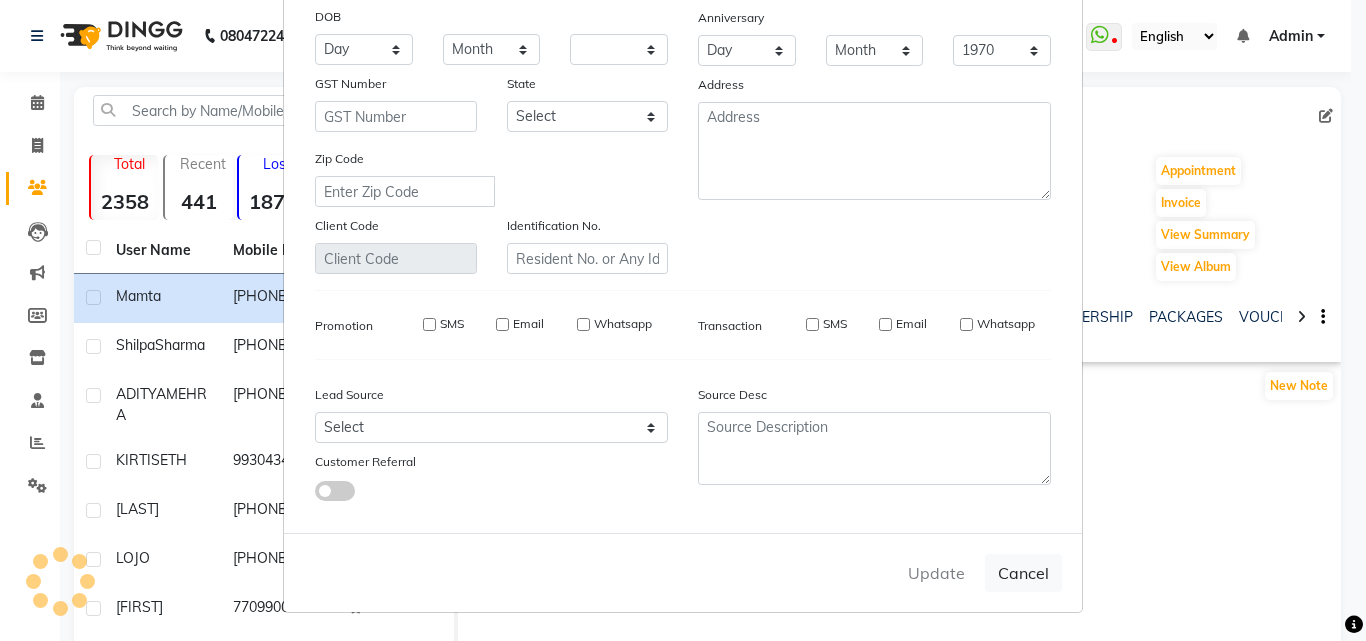 select 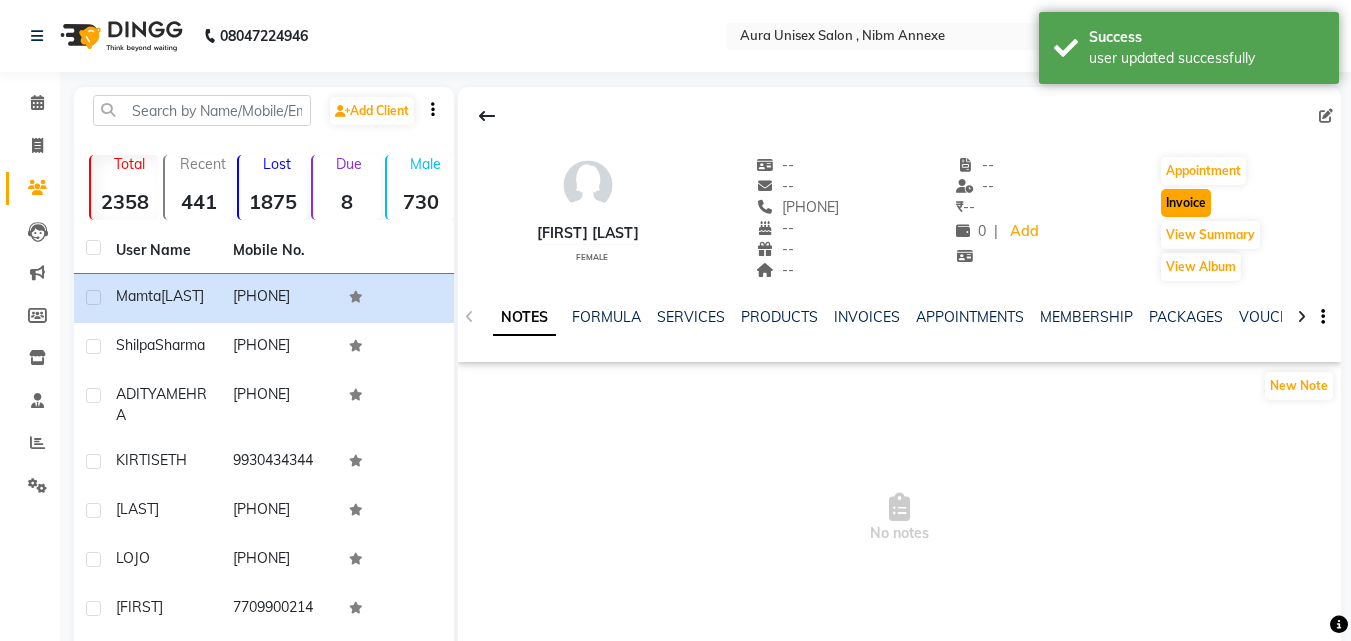 click on "Invoice" 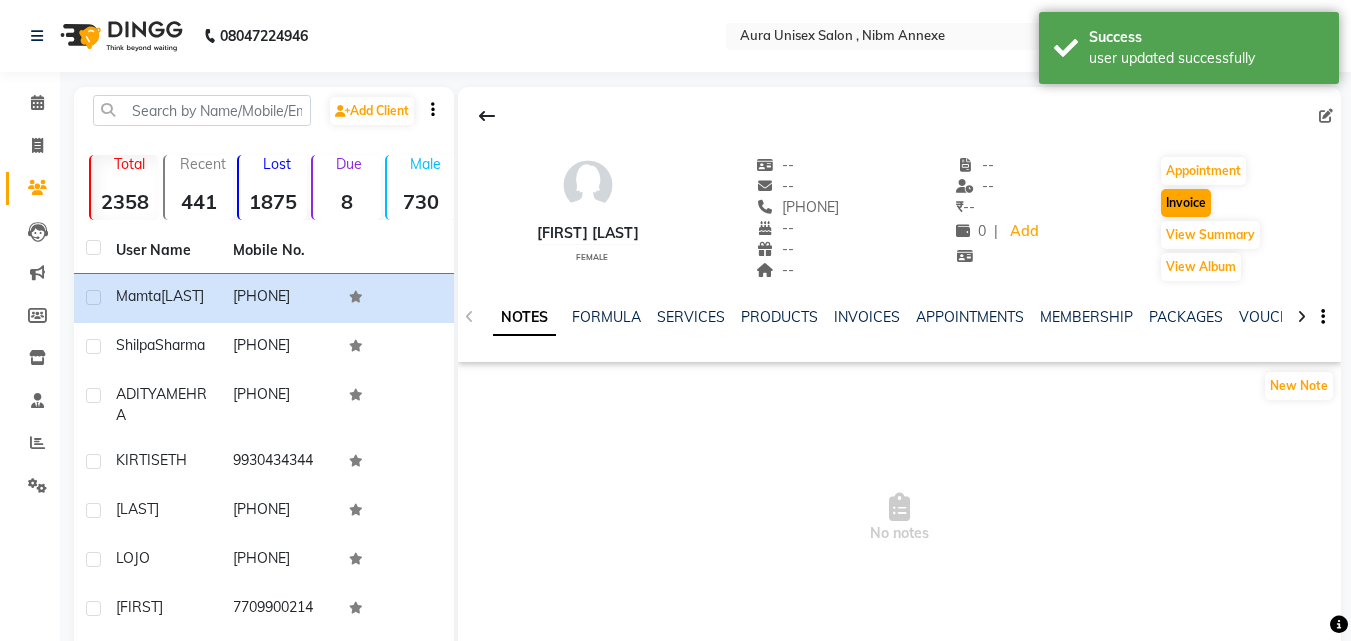 select on "service" 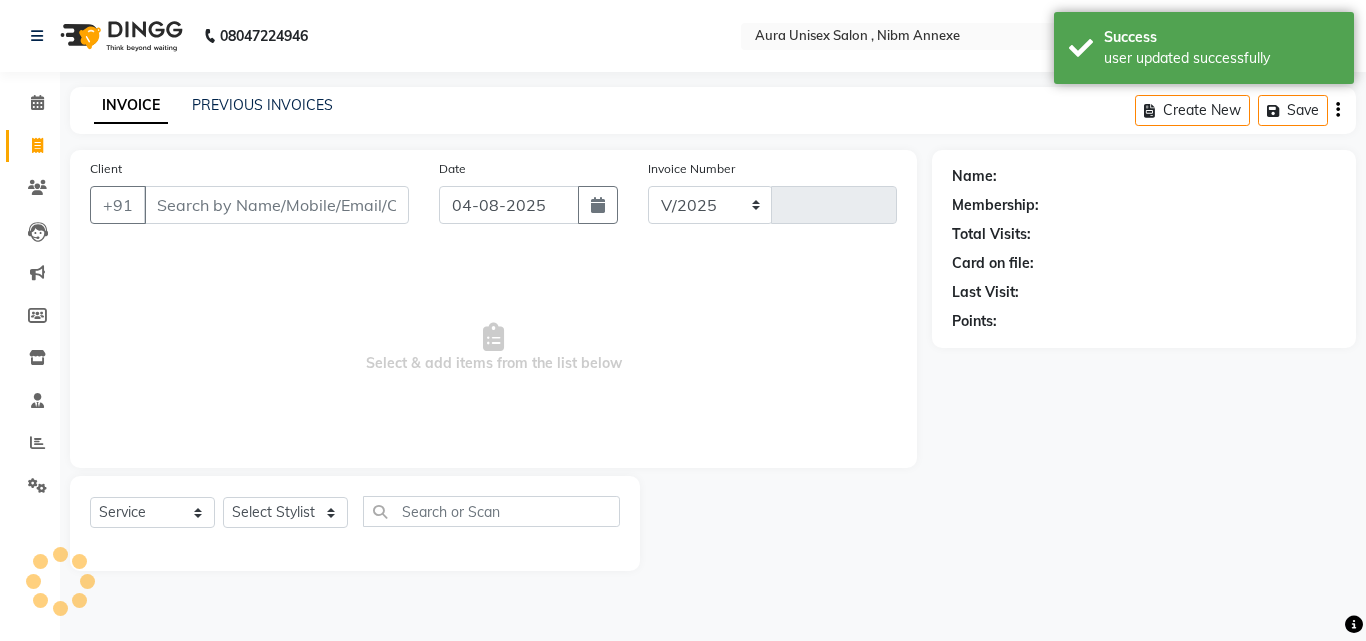 select on "823" 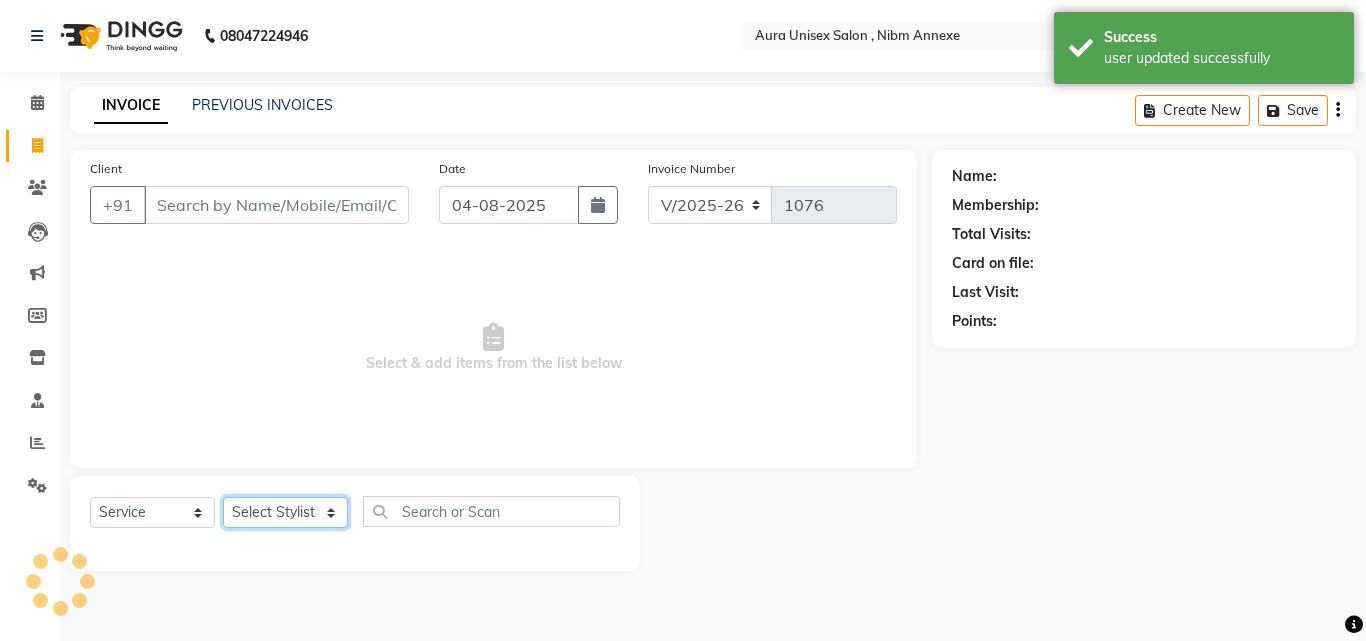 click on "Select Stylist" 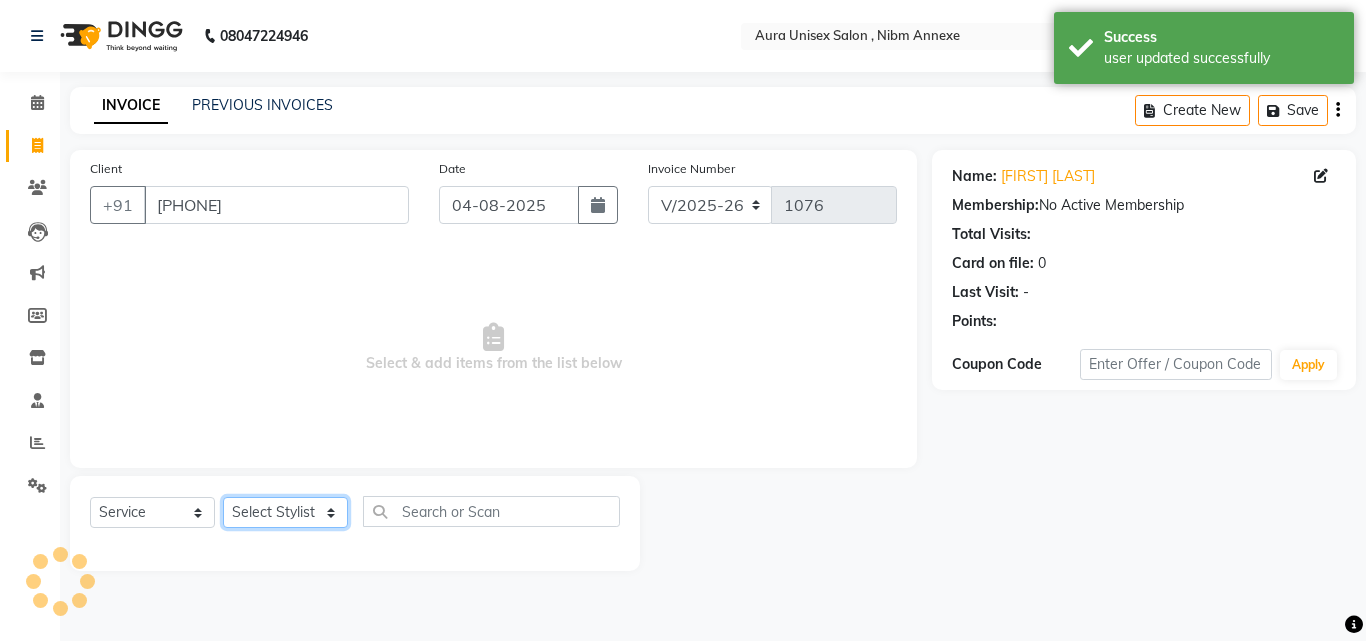 select on "69183" 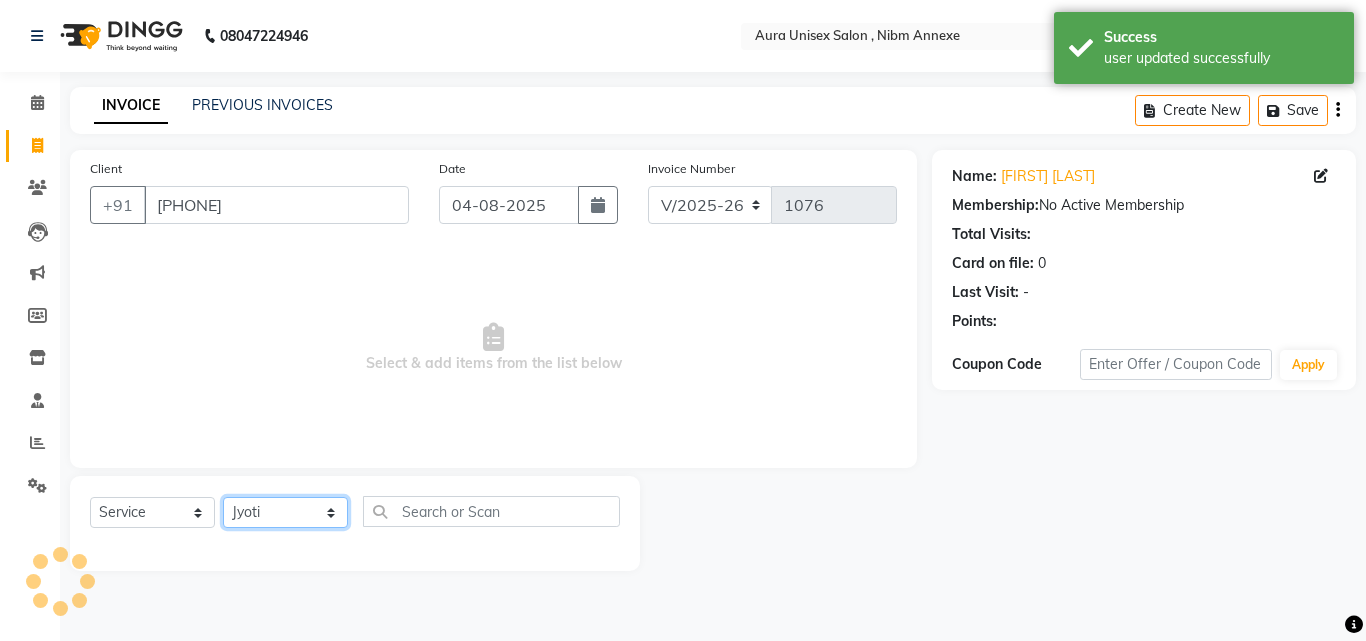 click on "Select Stylist Jasleen Jyoti Surya Tejaswini" 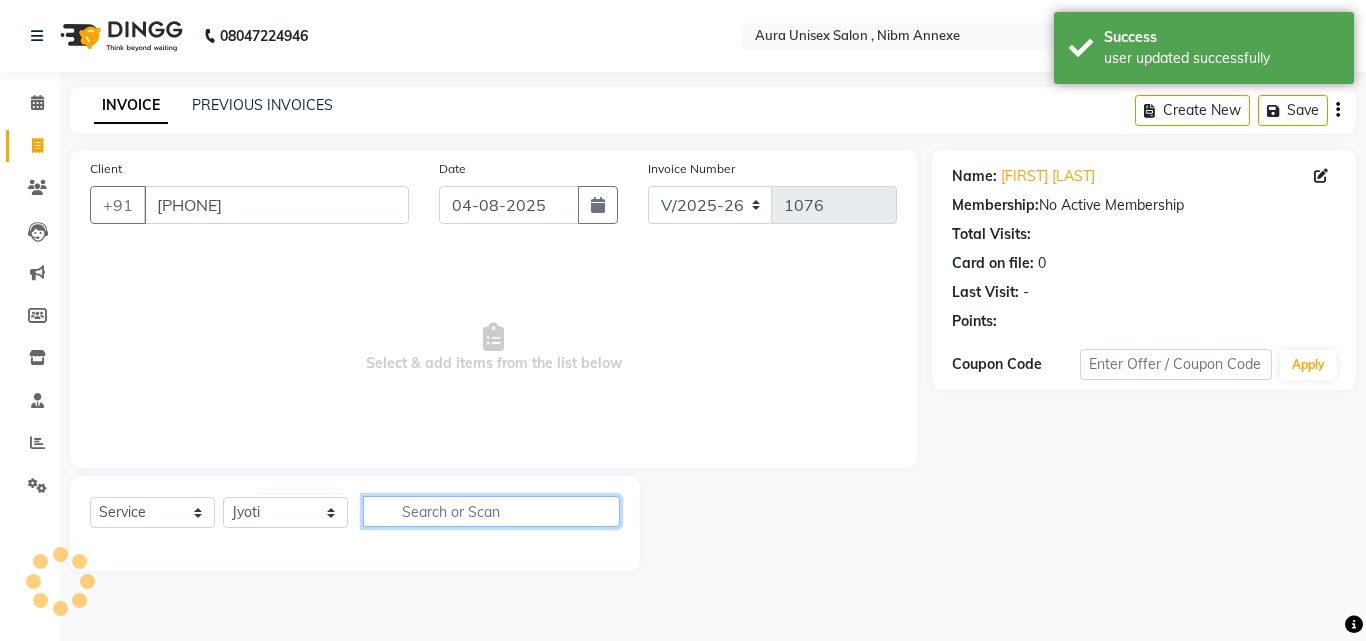 click 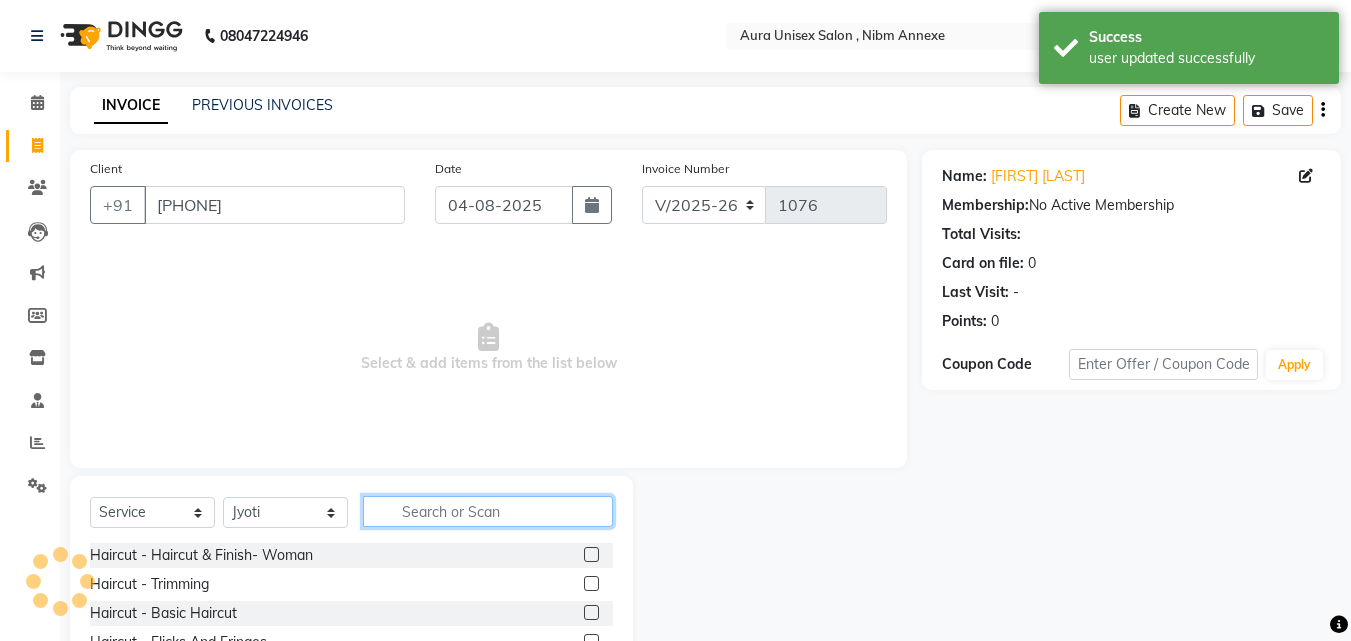 click 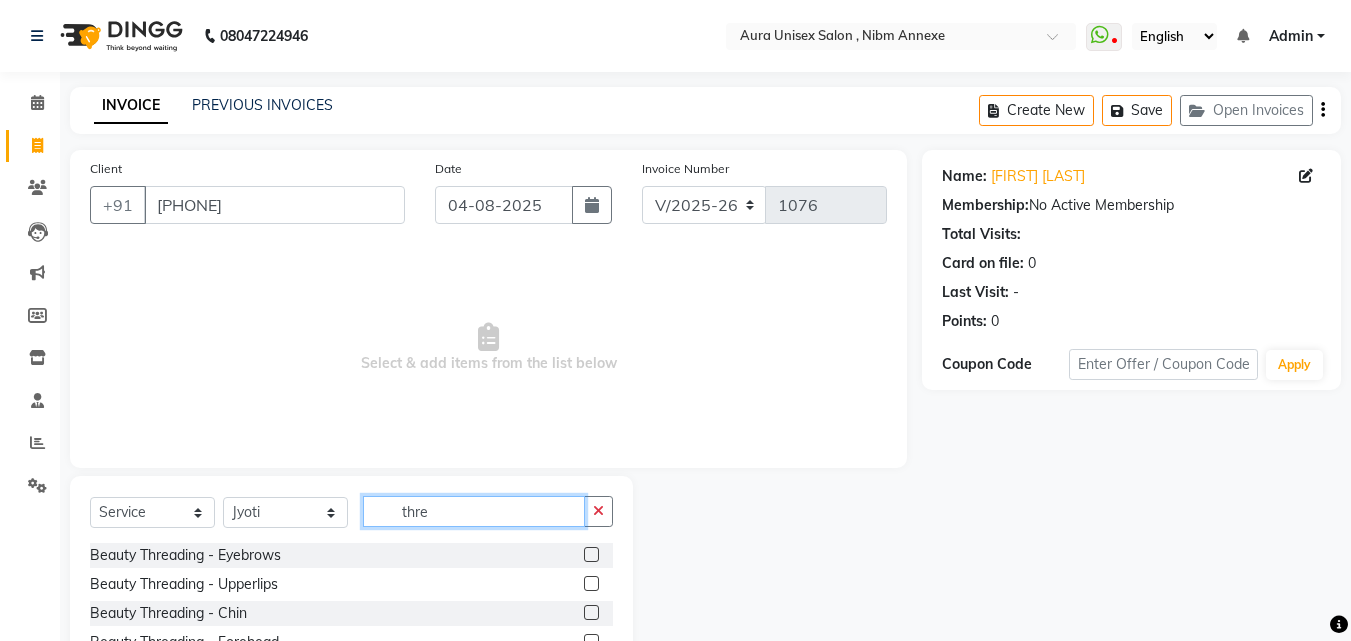 type on "thre" 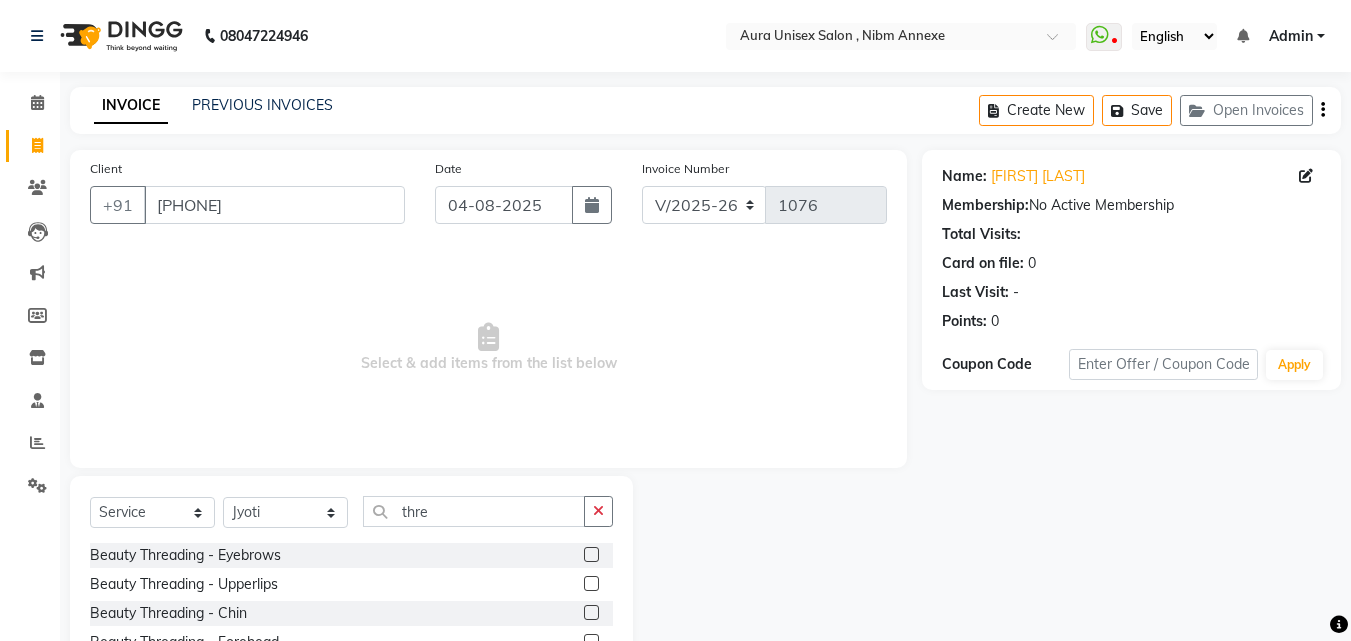 click 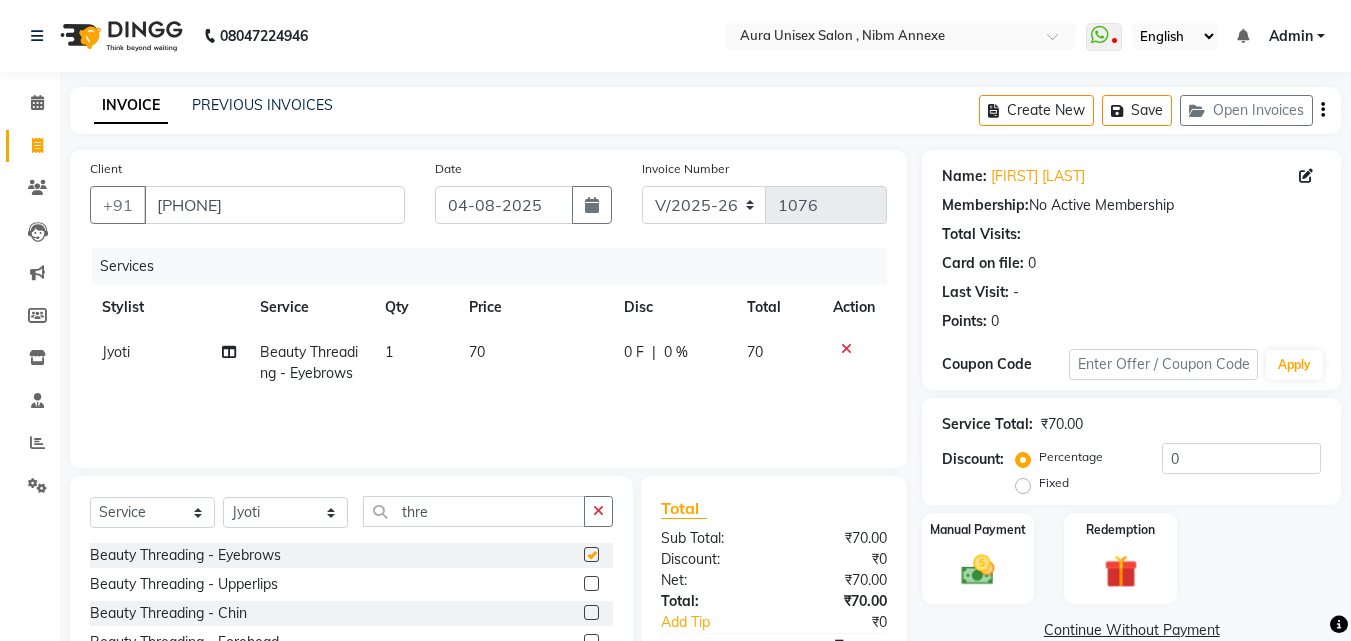 click 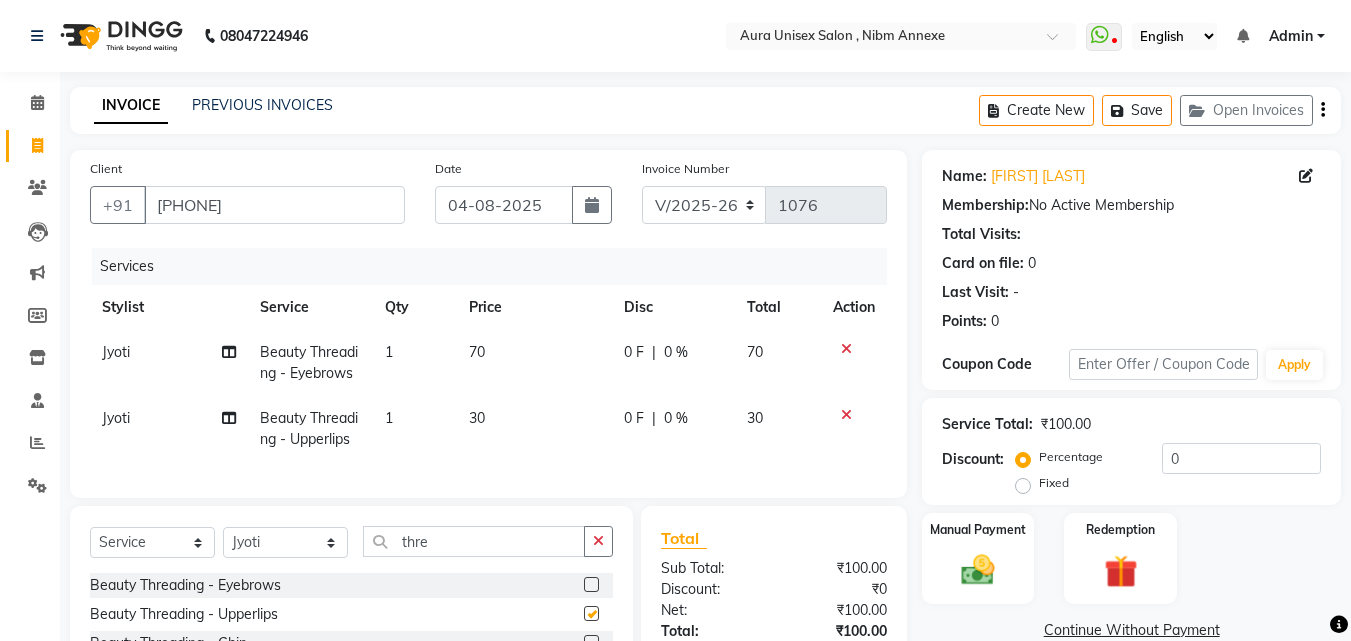 checkbox on "false" 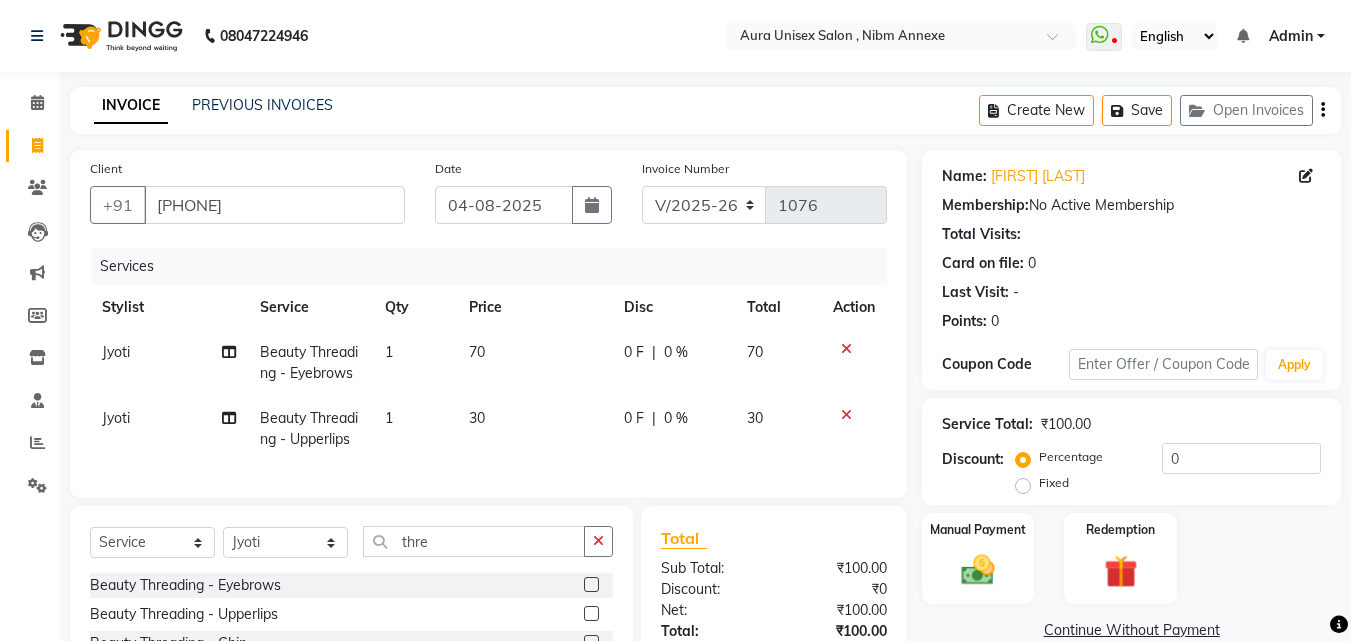 checkbox on "false" 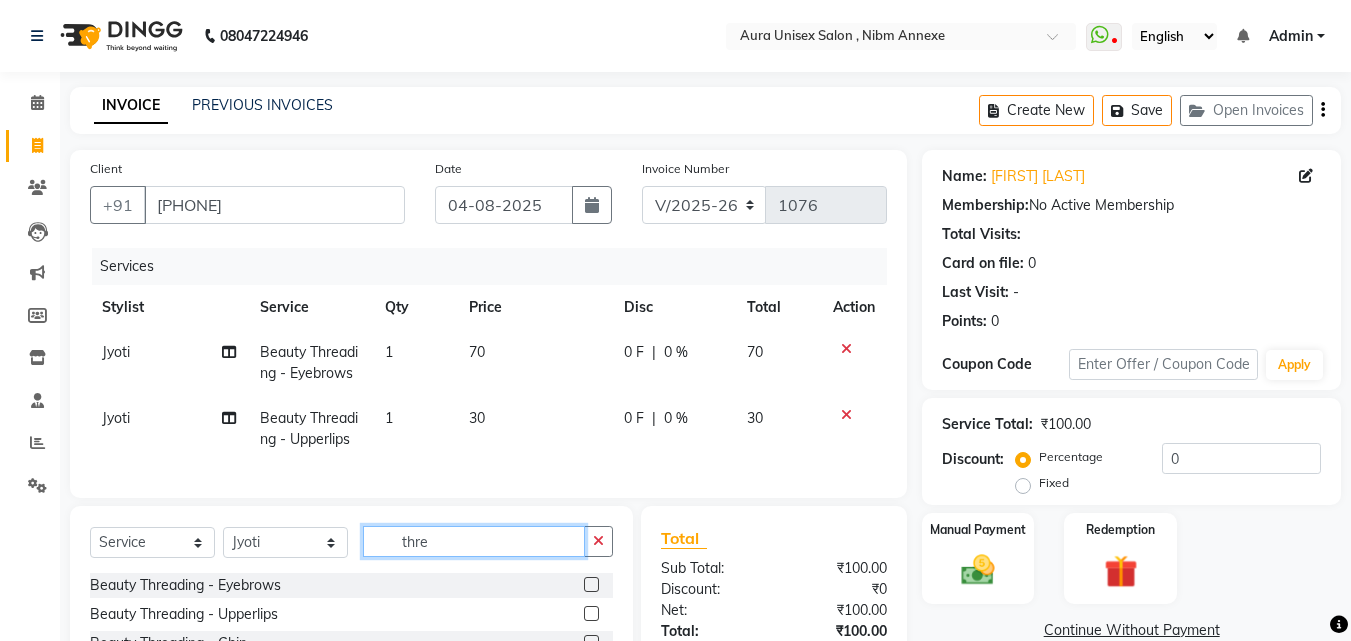click on "thre" 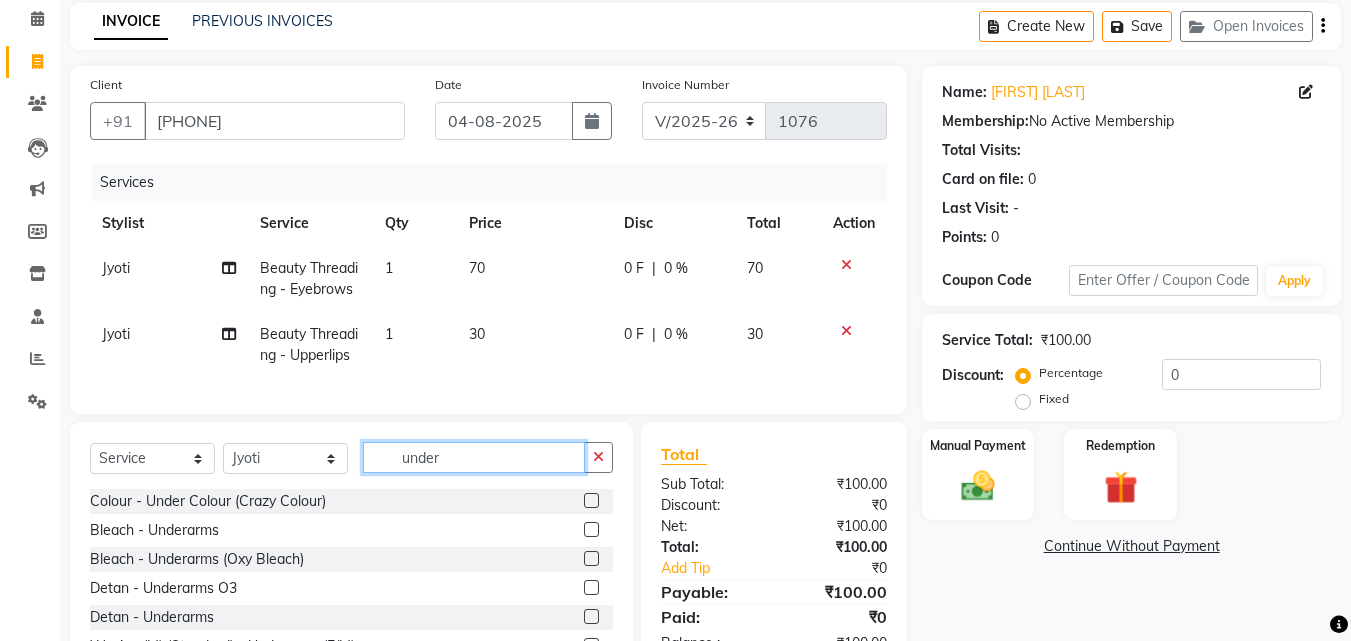 scroll, scrollTop: 205, scrollLeft: 0, axis: vertical 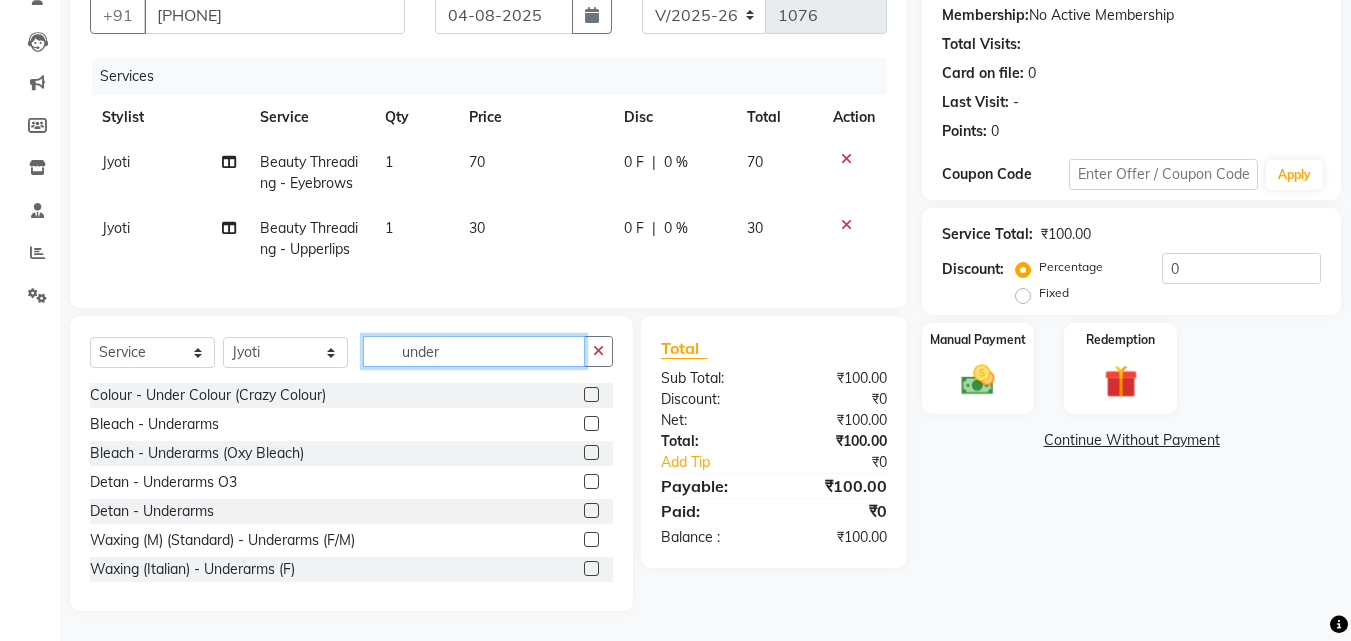 type on "under" 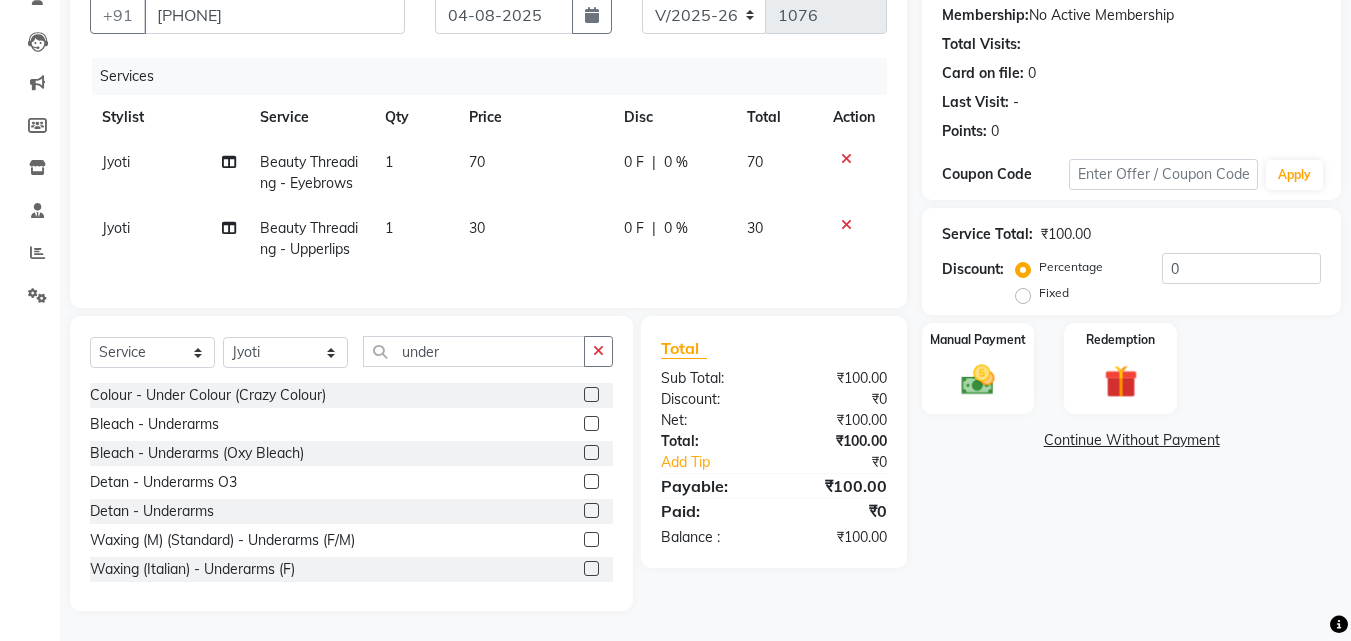 click 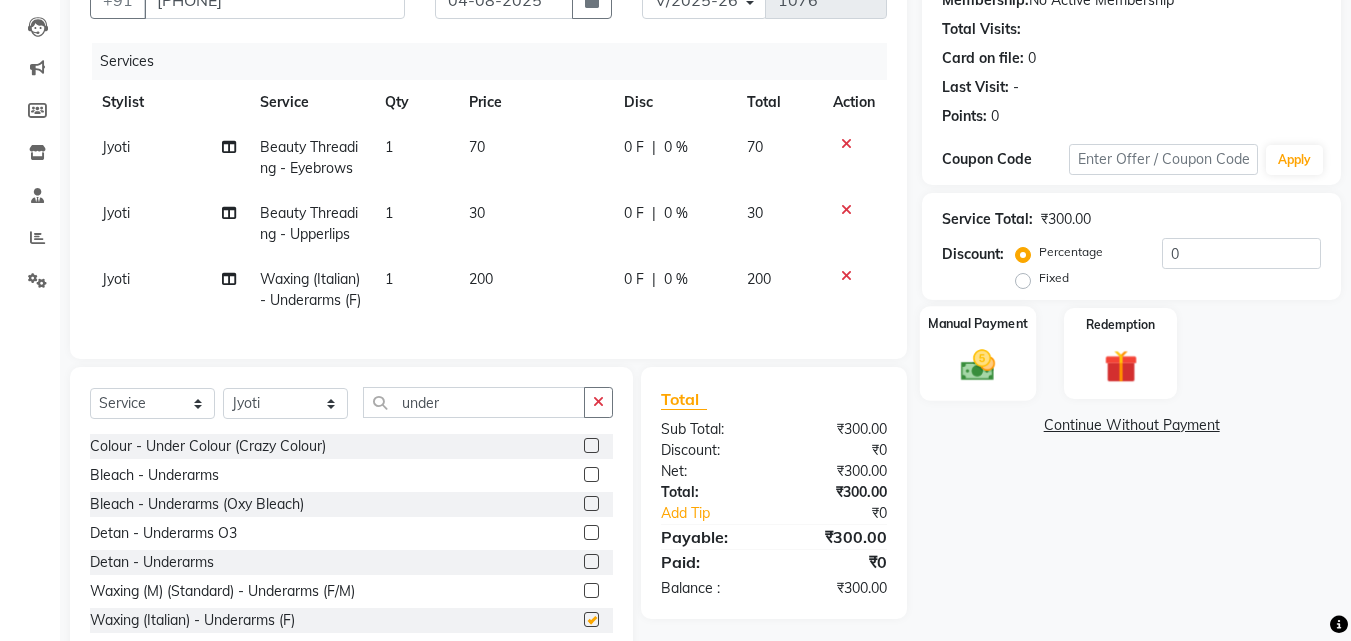 checkbox on "false" 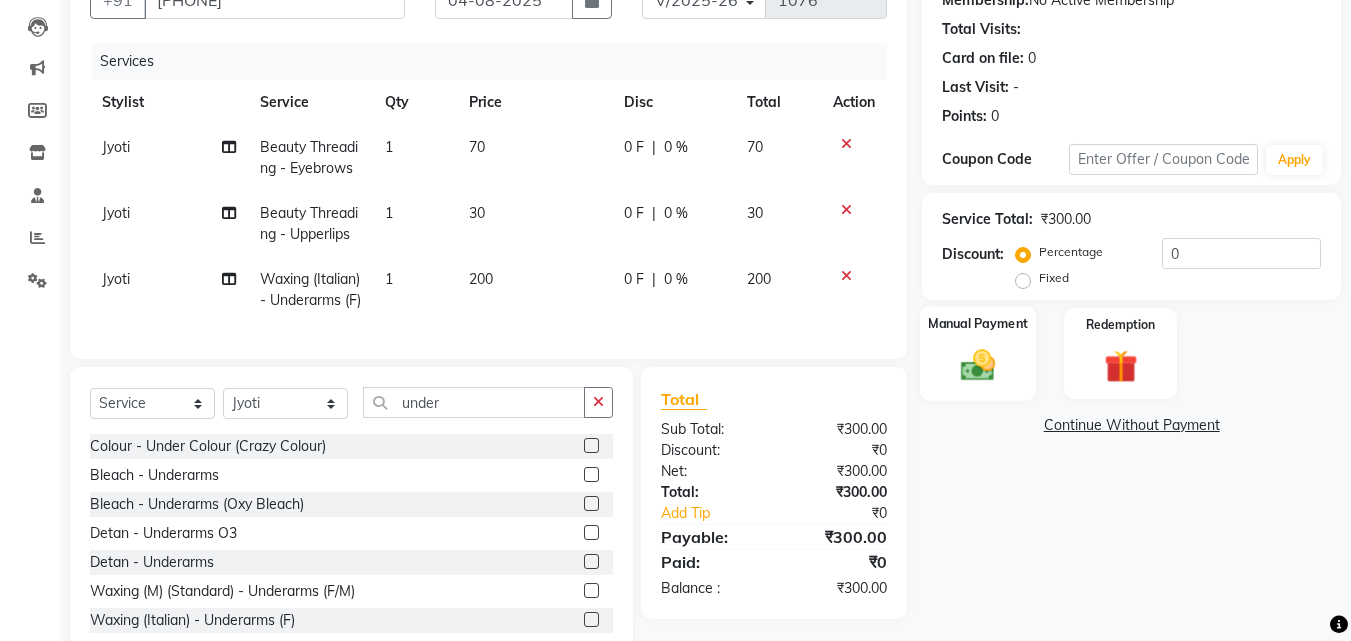 click on "Manual Payment" 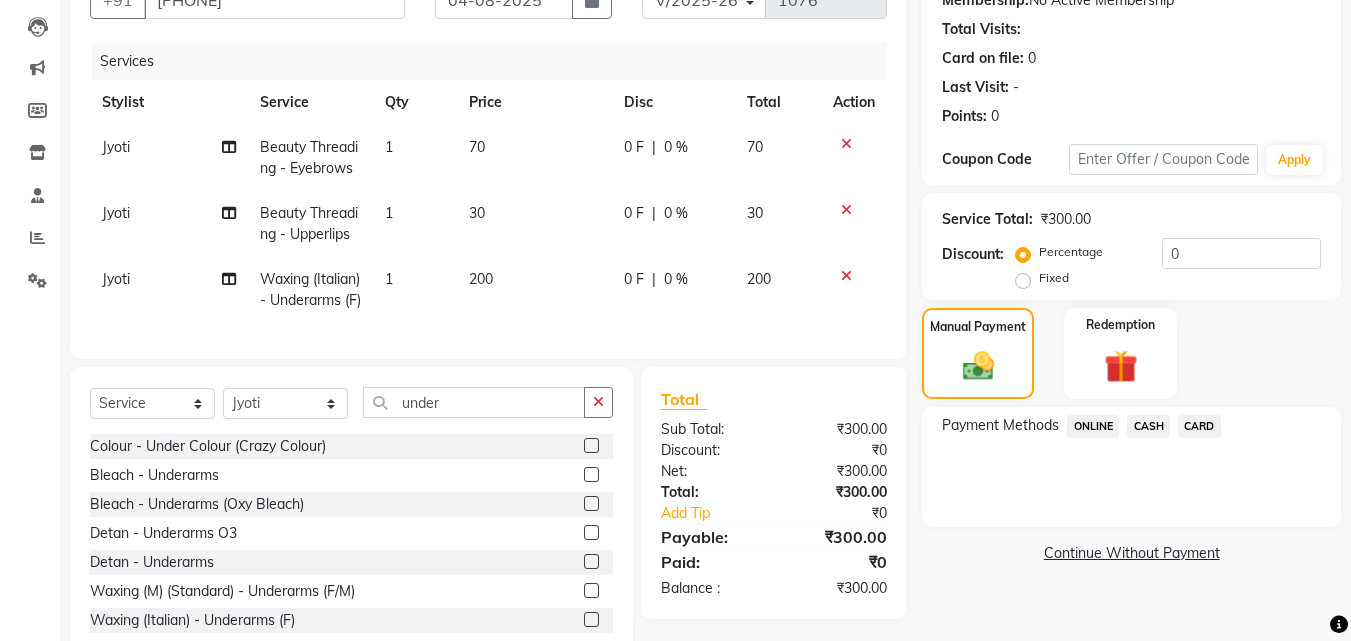 click on "CARD" 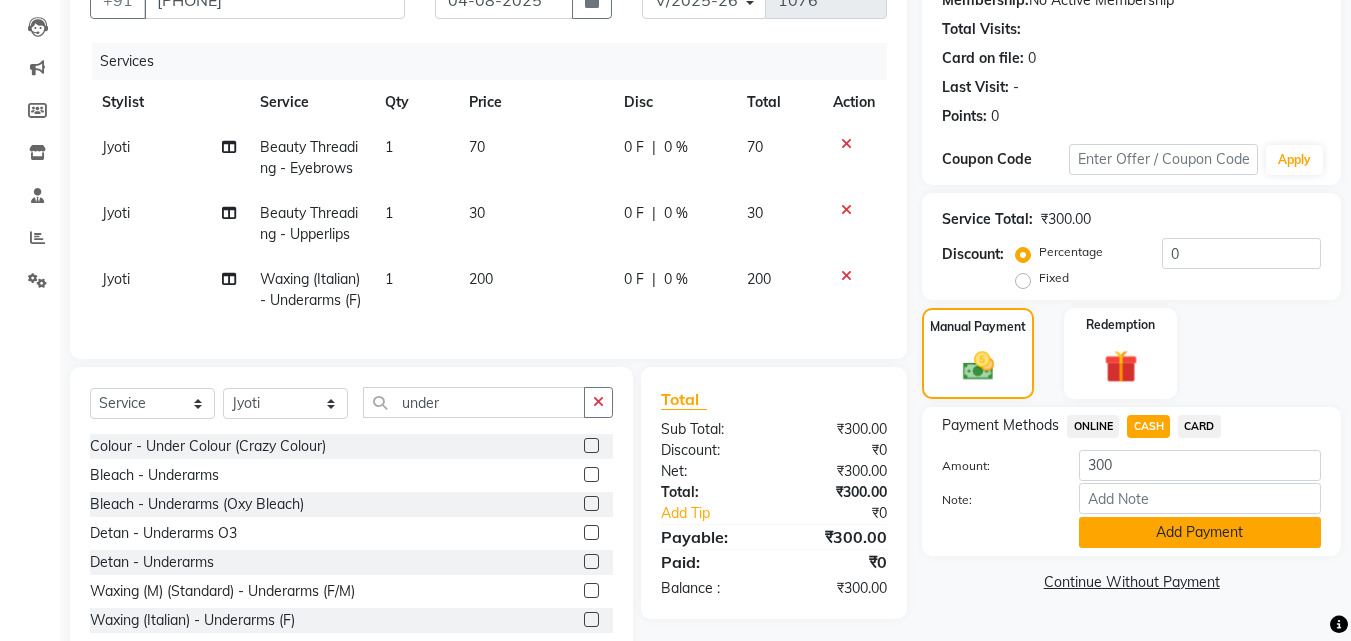 click on "Add Payment" 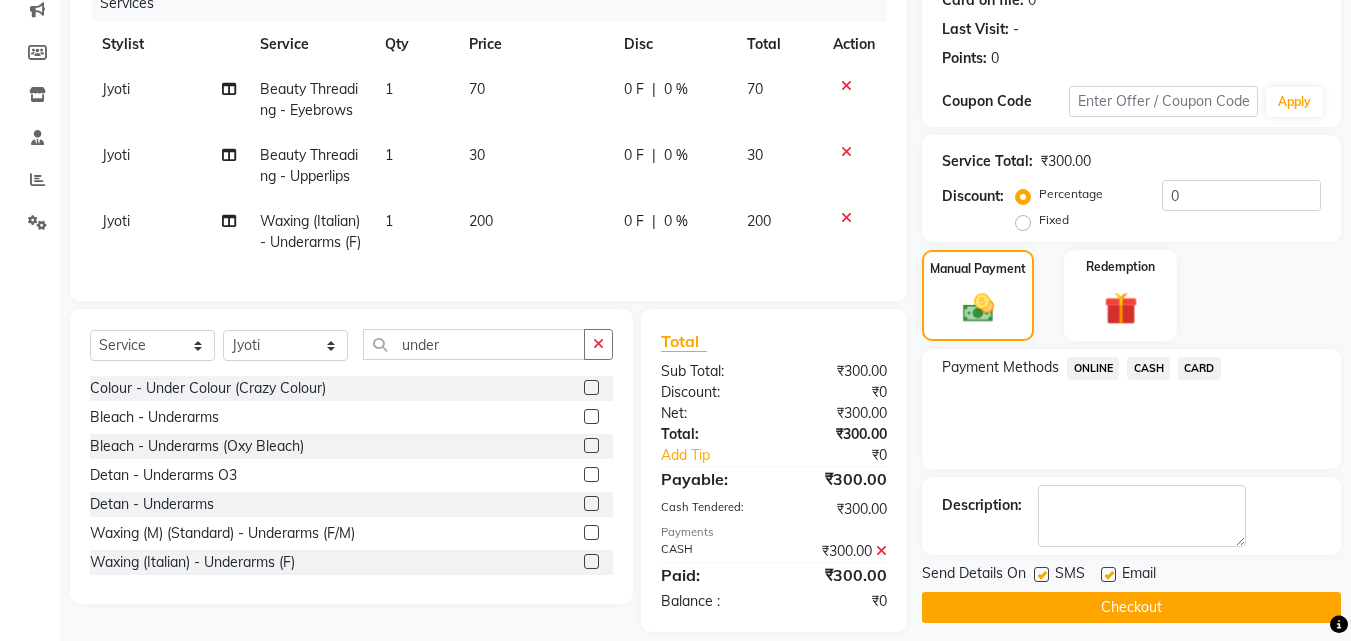 scroll, scrollTop: 320, scrollLeft: 0, axis: vertical 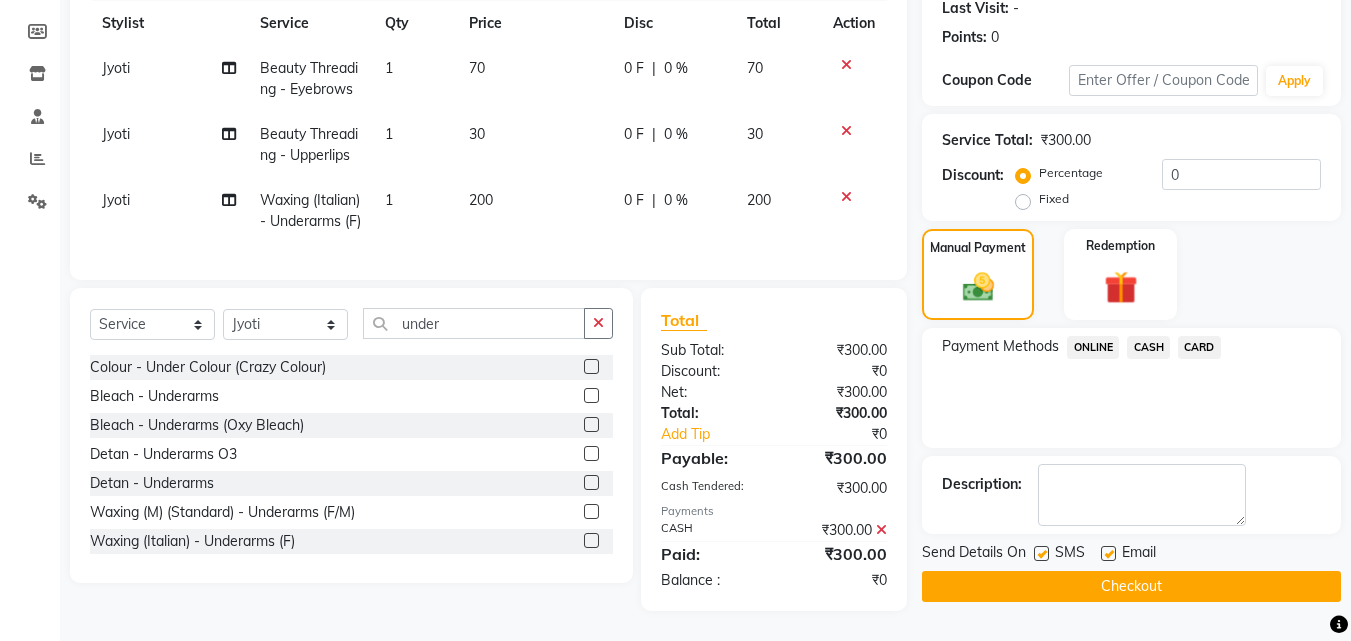 click 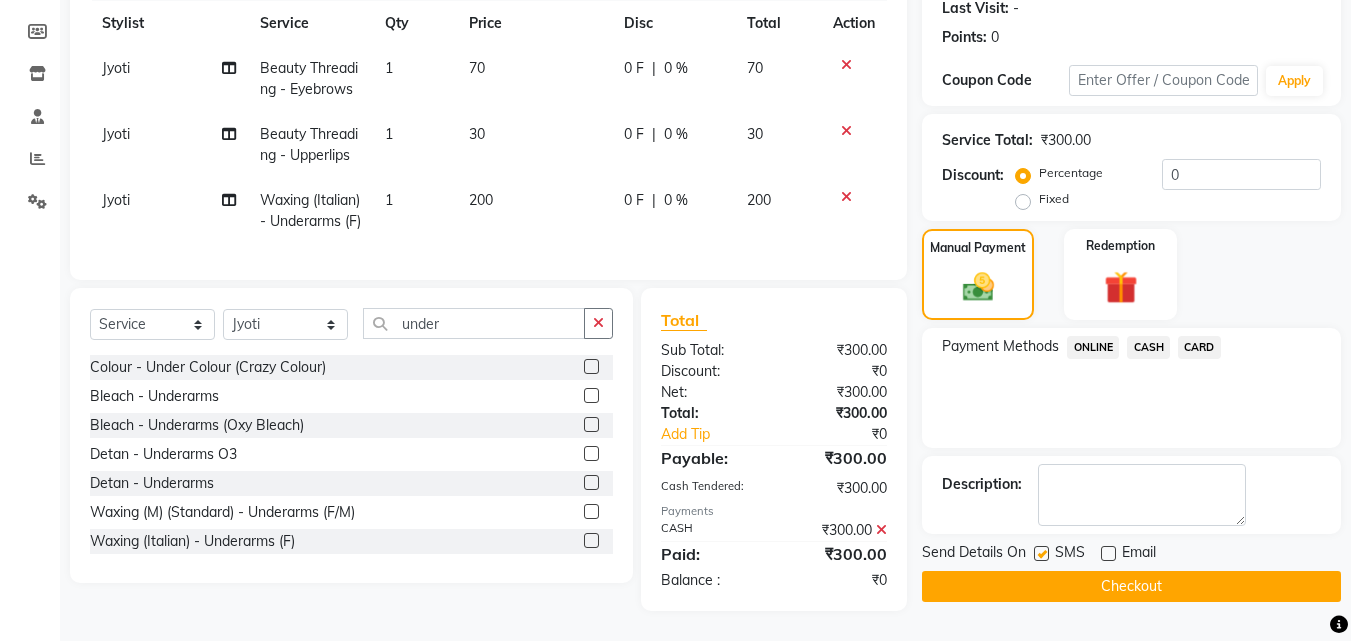click 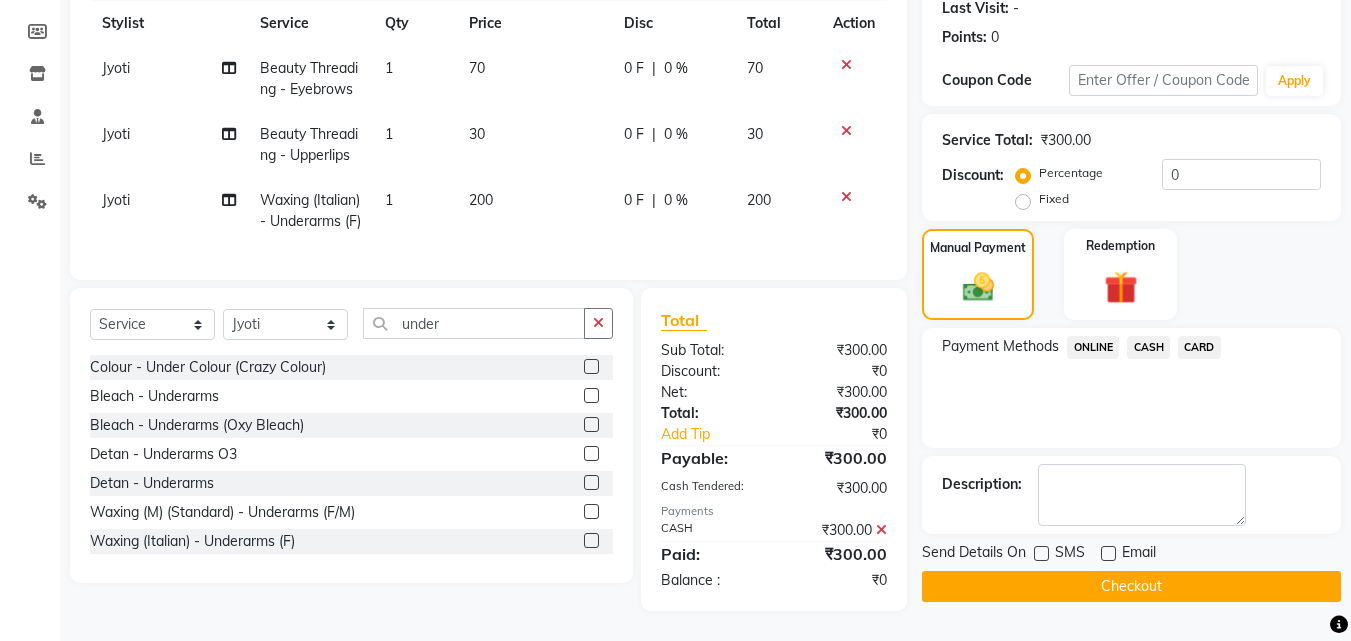 click on "Checkout" 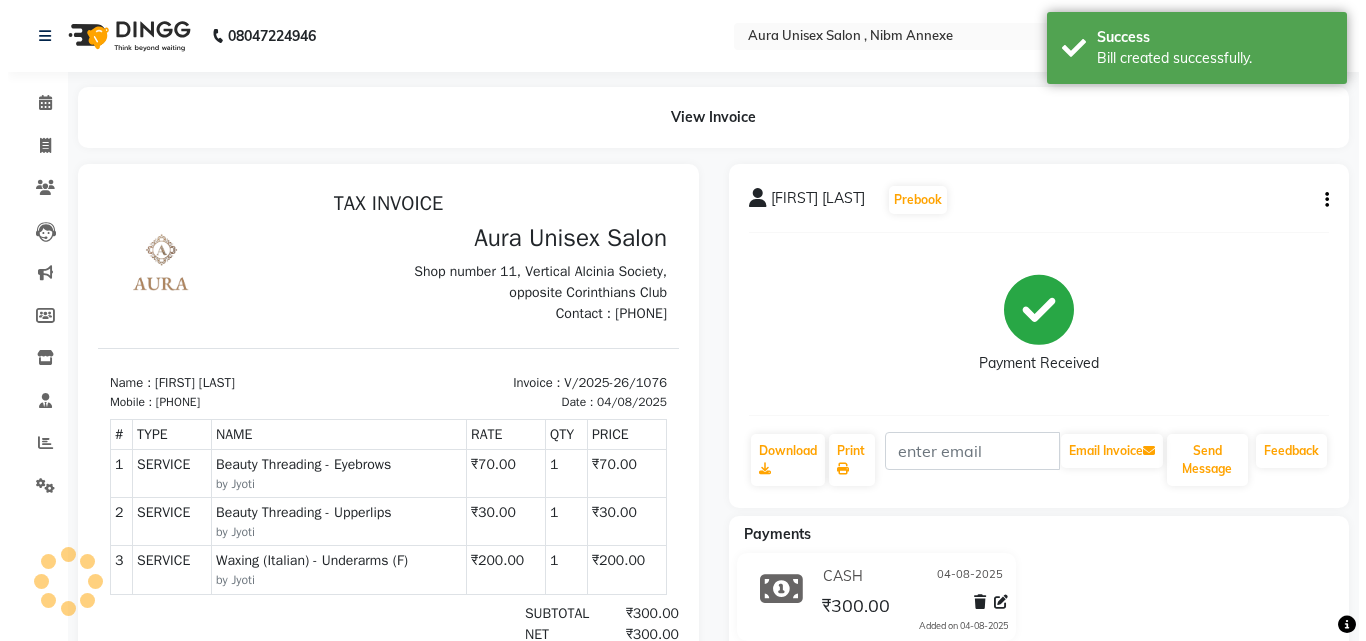 scroll, scrollTop: 0, scrollLeft: 0, axis: both 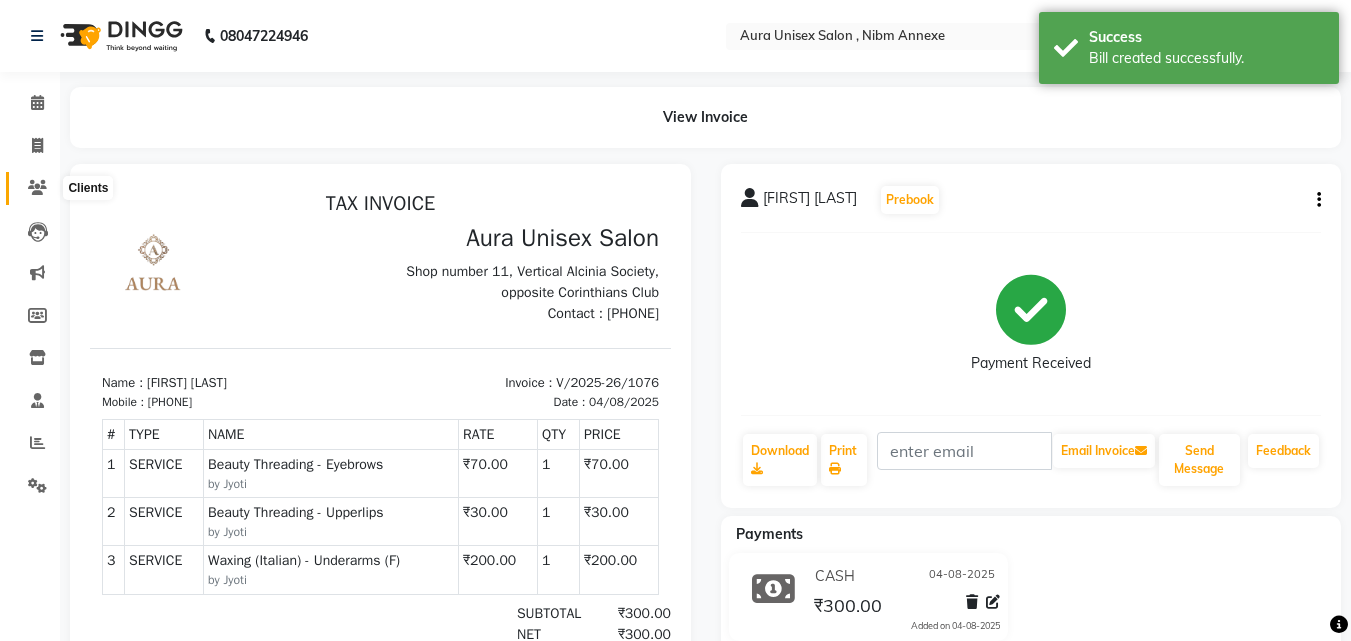 click 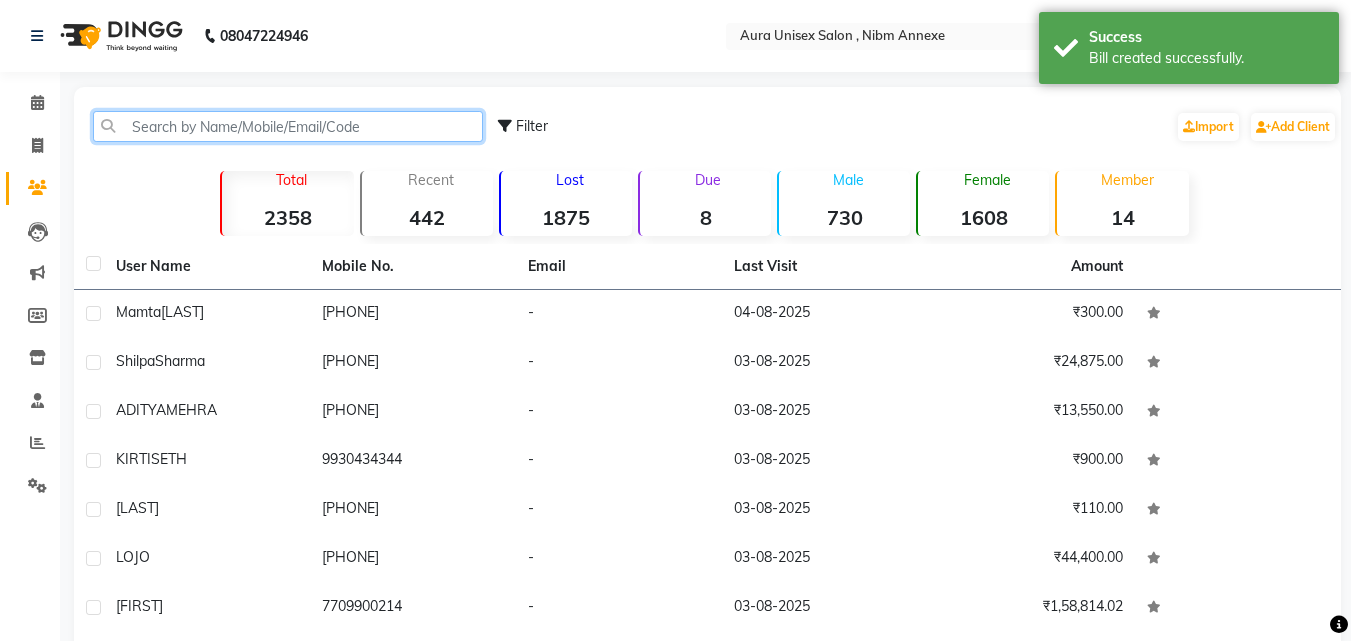 click 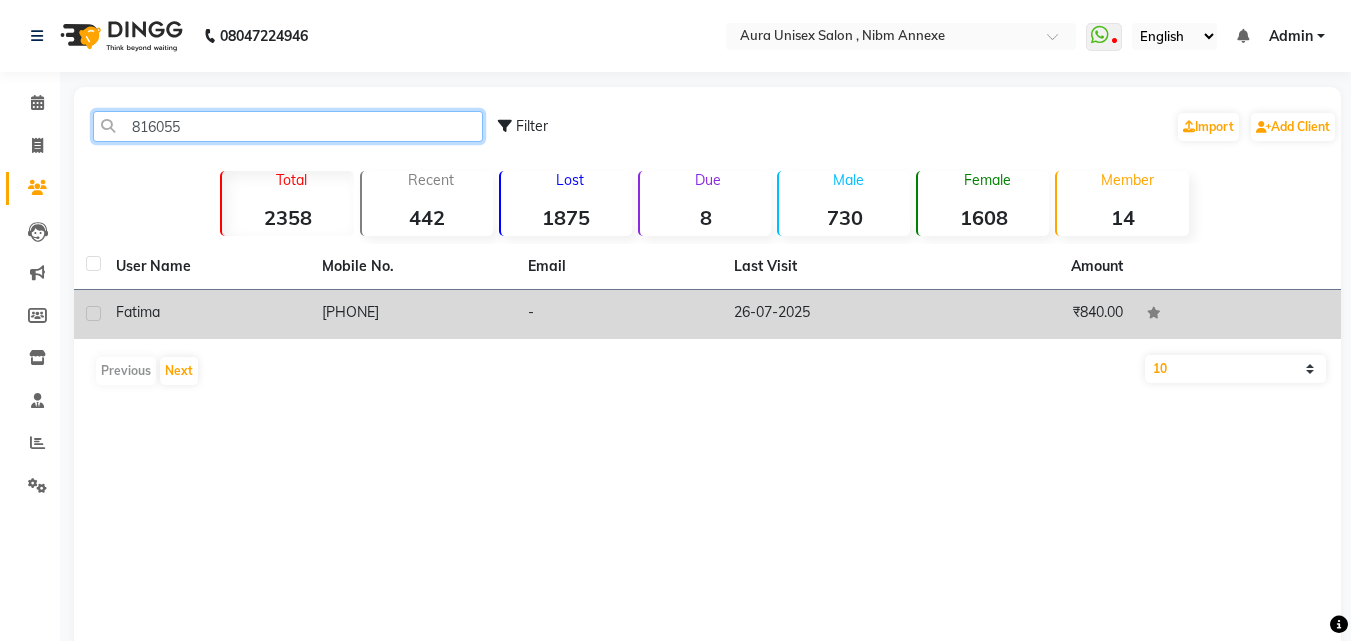 type on "816055" 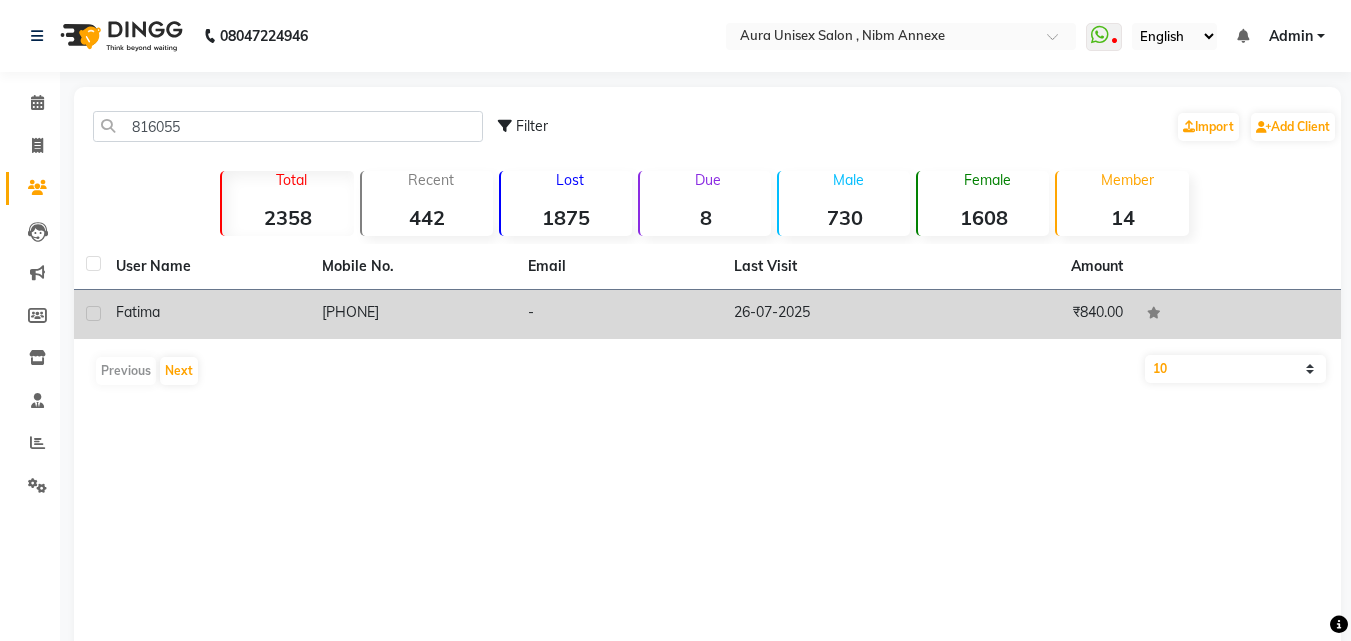 click on "[PHONE]" 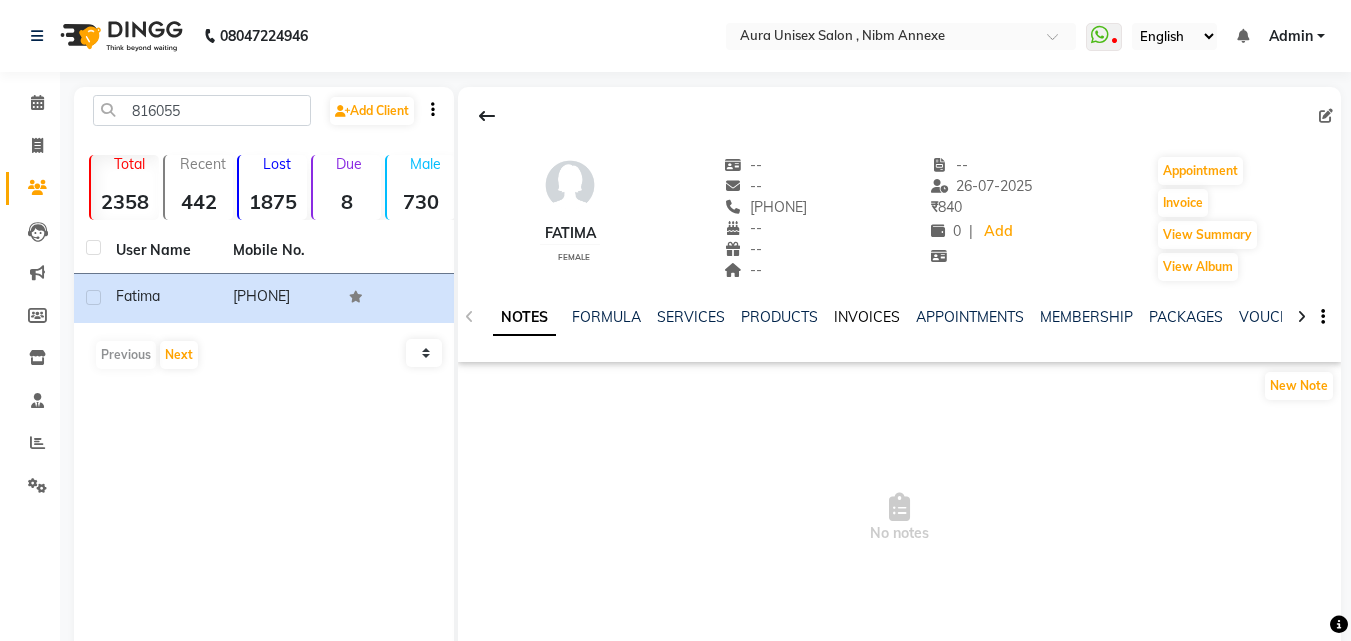 click on "INVOICES" 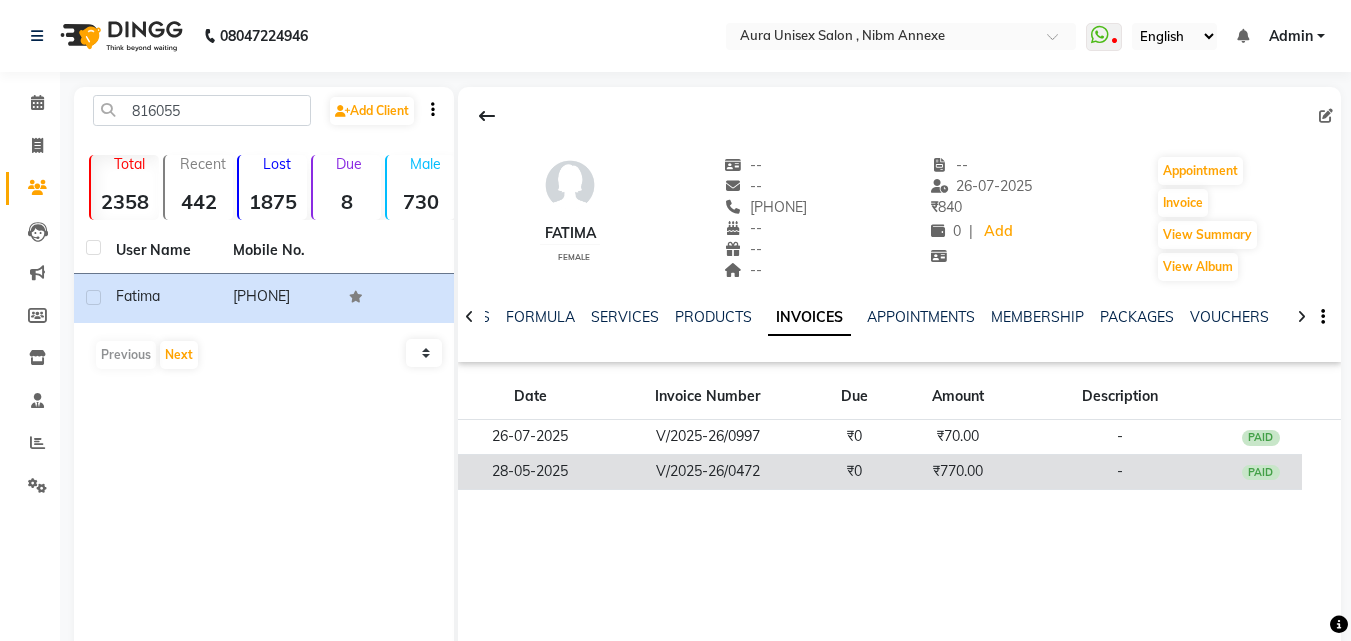 click on "V/2025-26/0472" 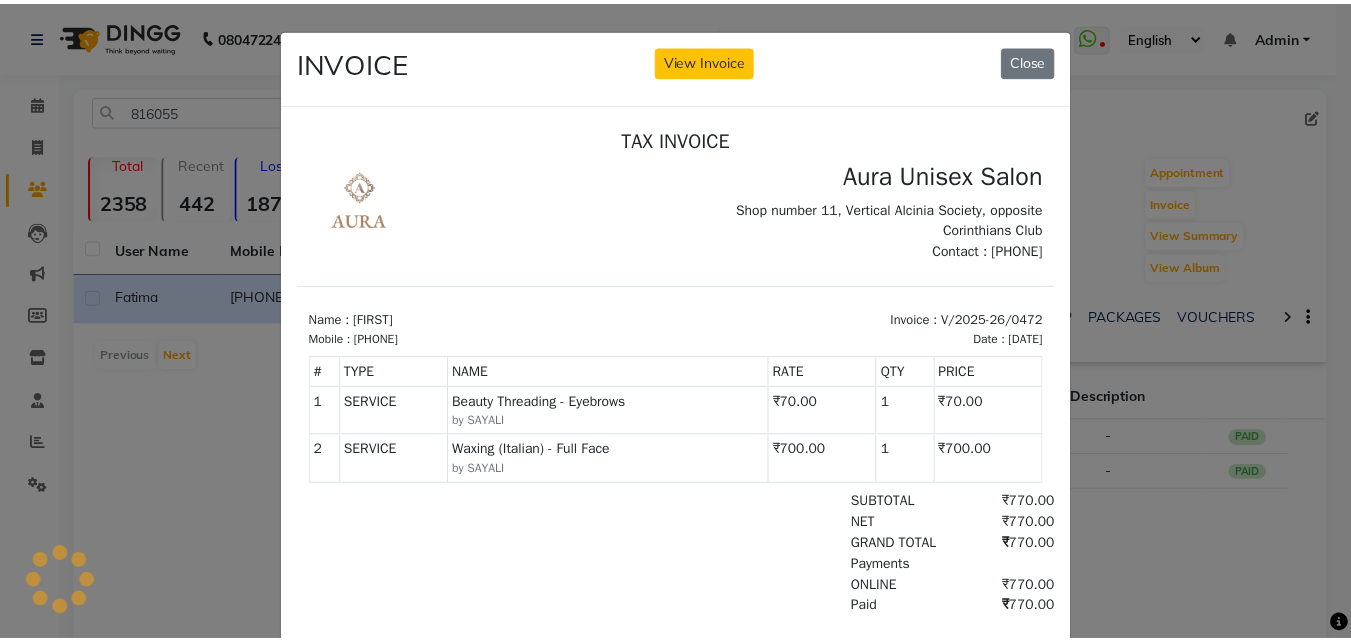 scroll, scrollTop: 0, scrollLeft: 0, axis: both 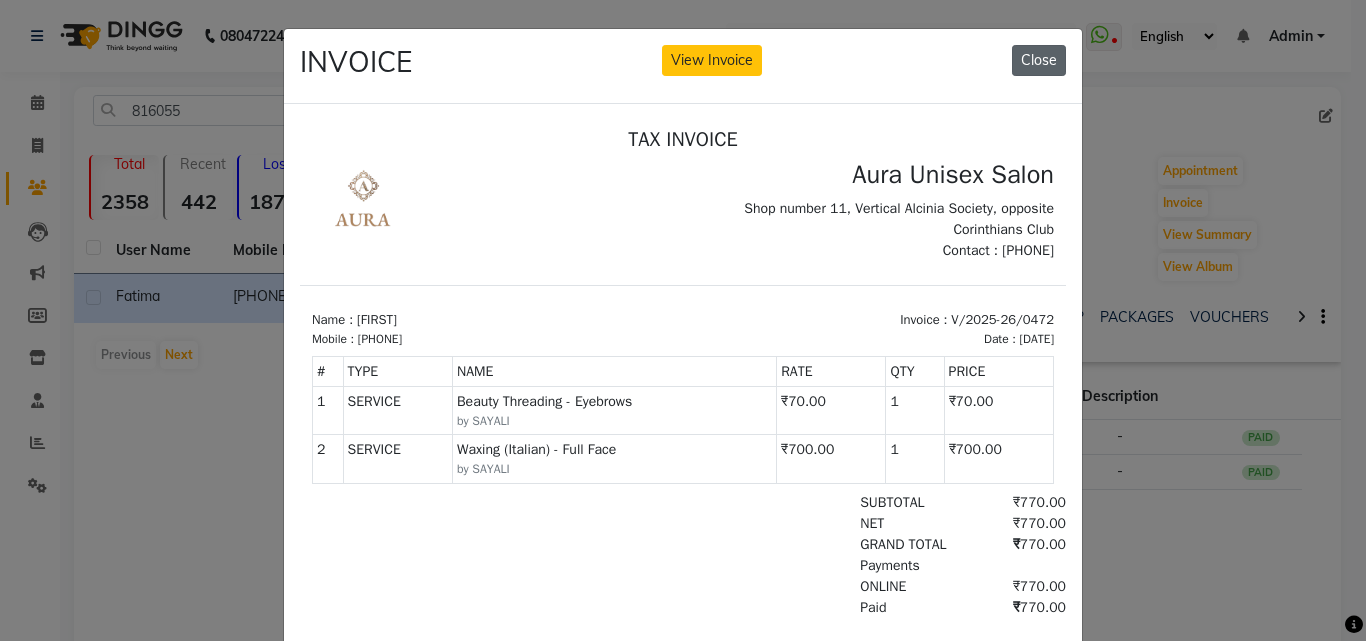 click on "Close" 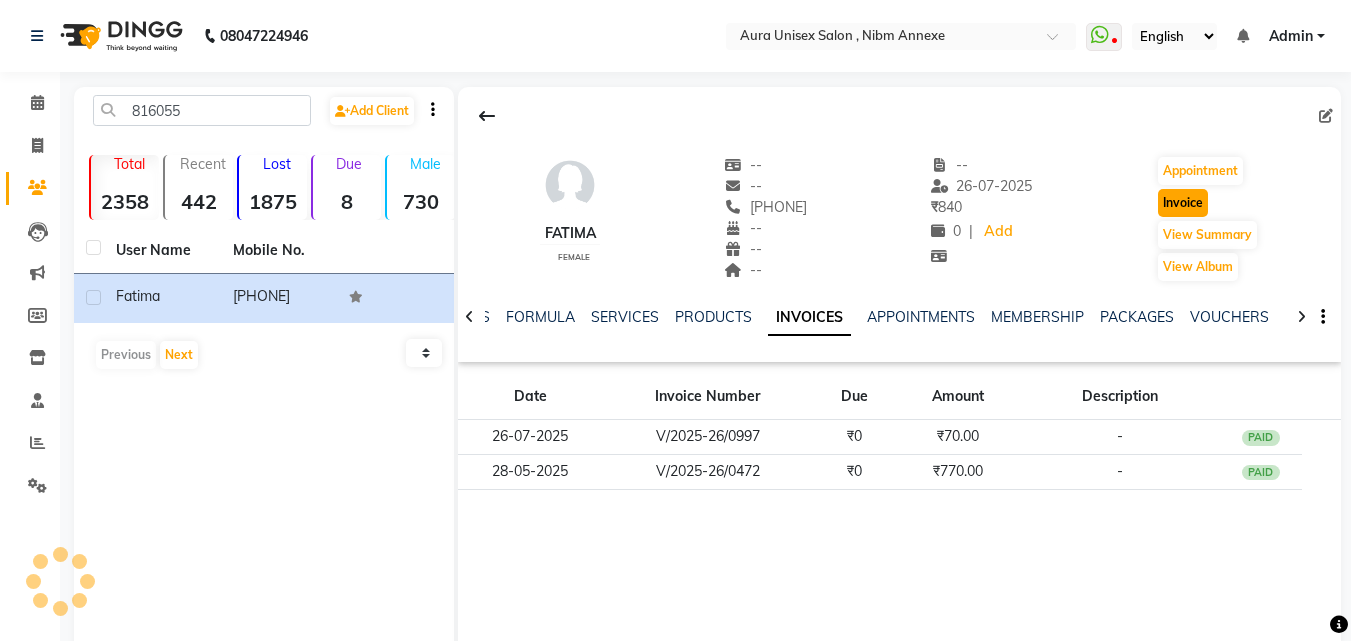 click on "Invoice" 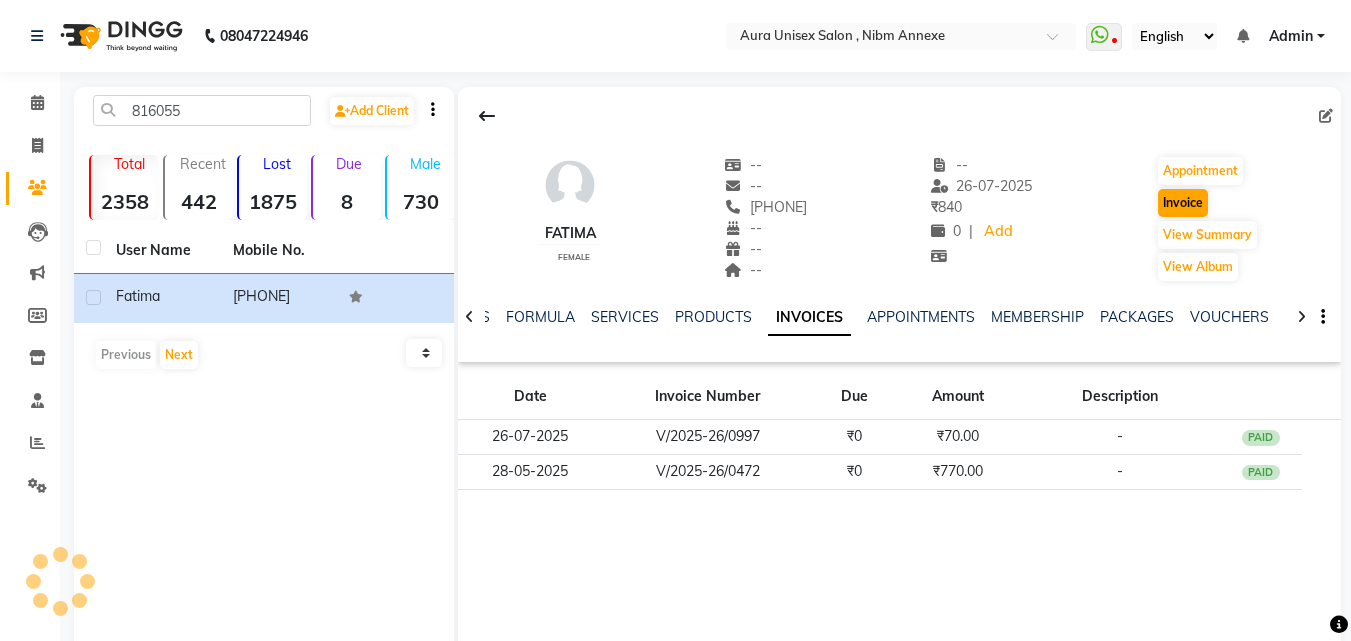 select on "service" 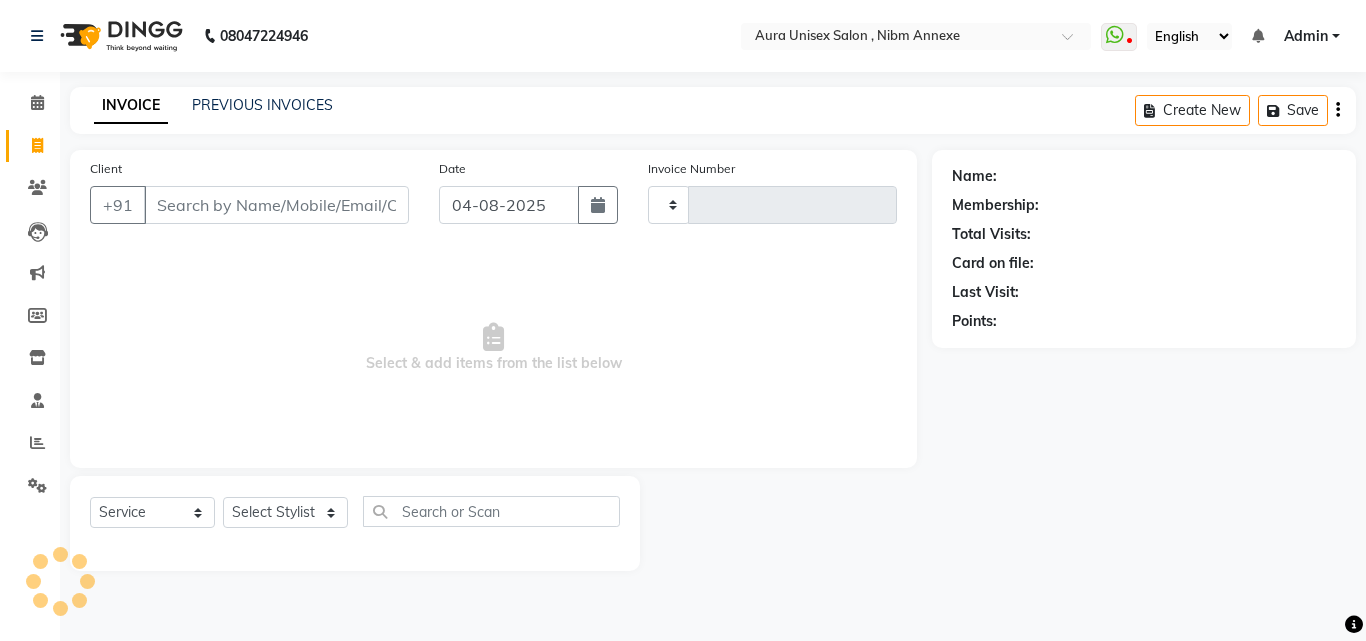 type on "1077" 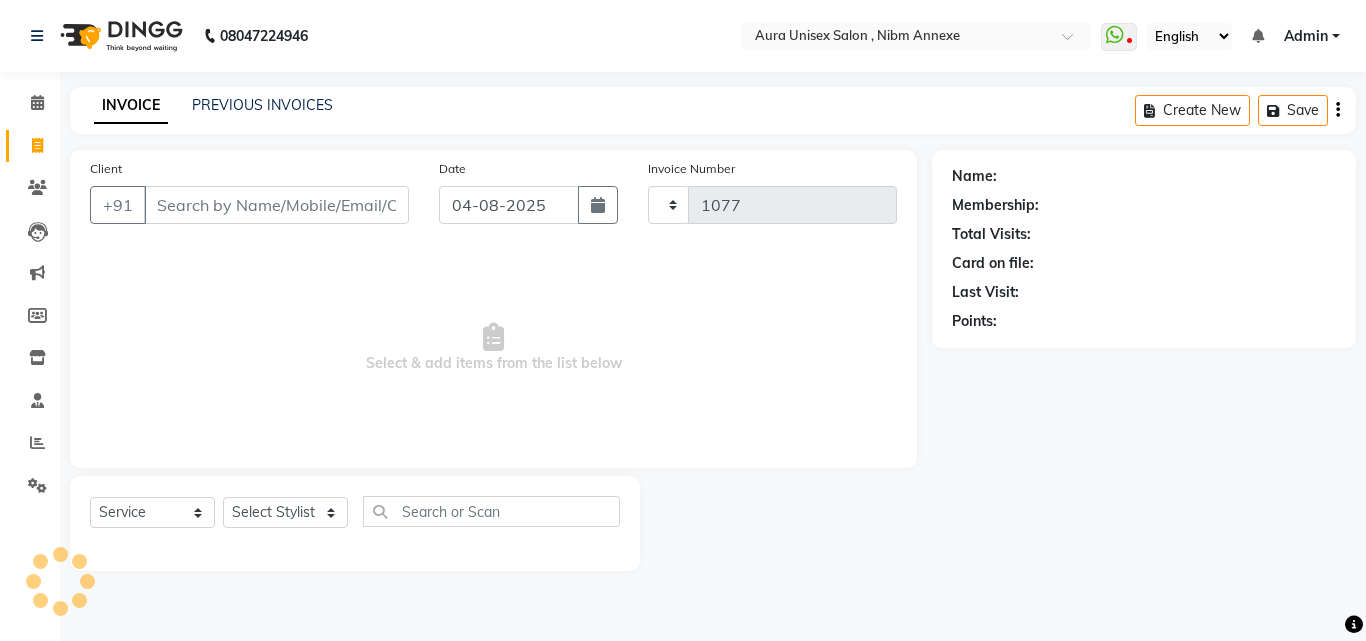 select on "823" 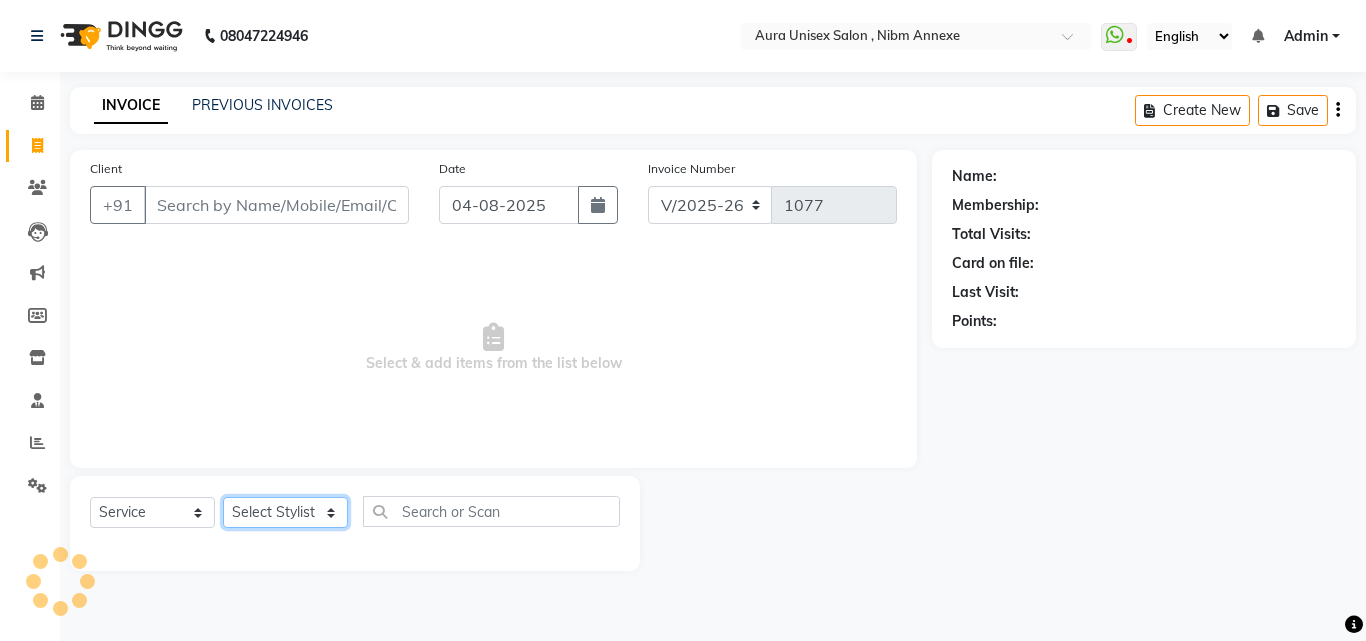 click on "Select Stylist" 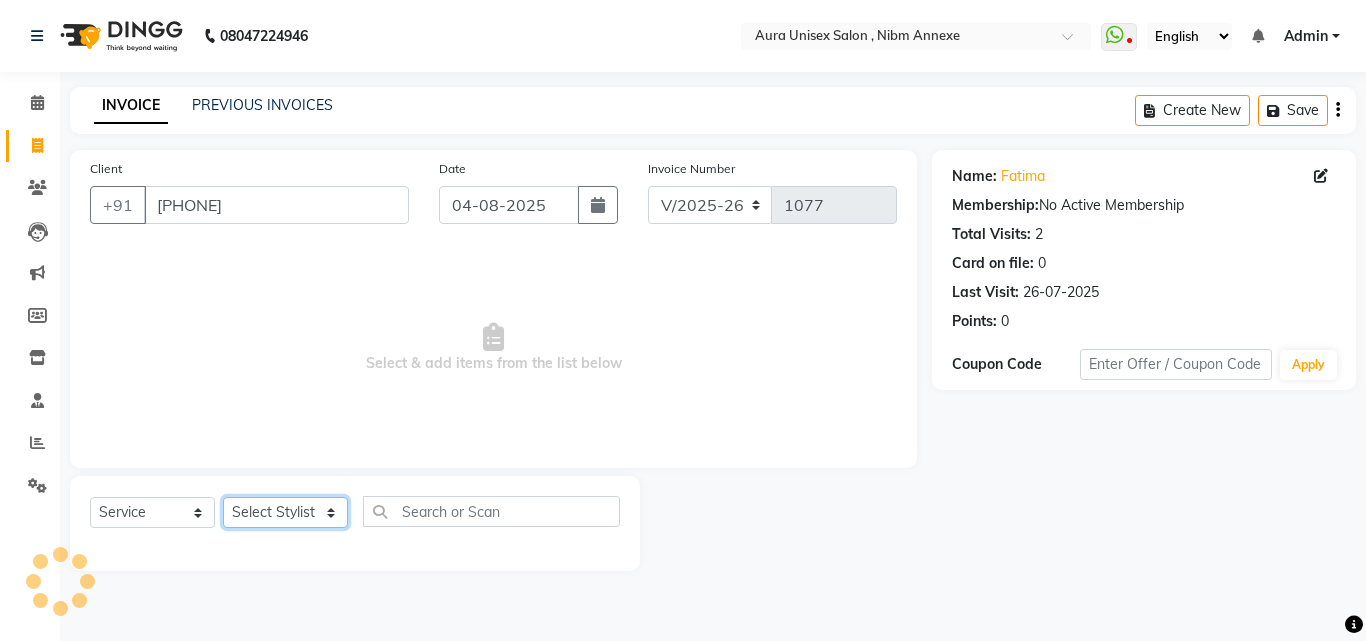 select on "69183" 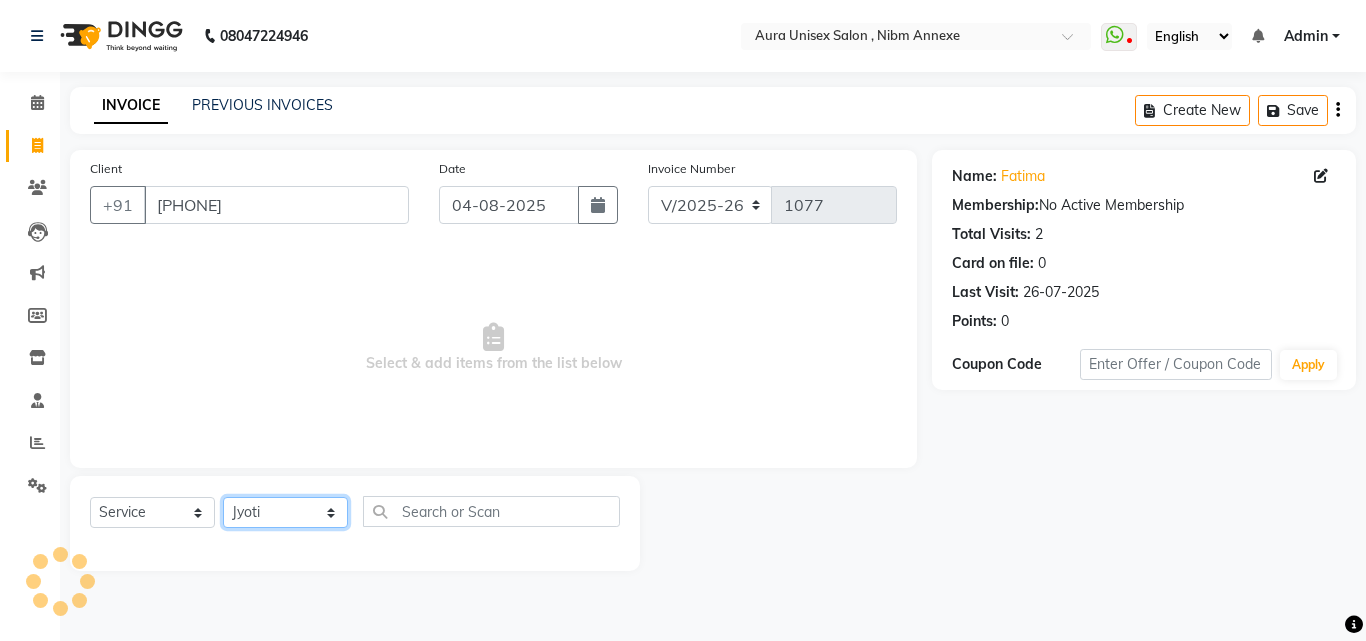 click on "Select Stylist Jasleen Jyoti Surya Tejaswini" 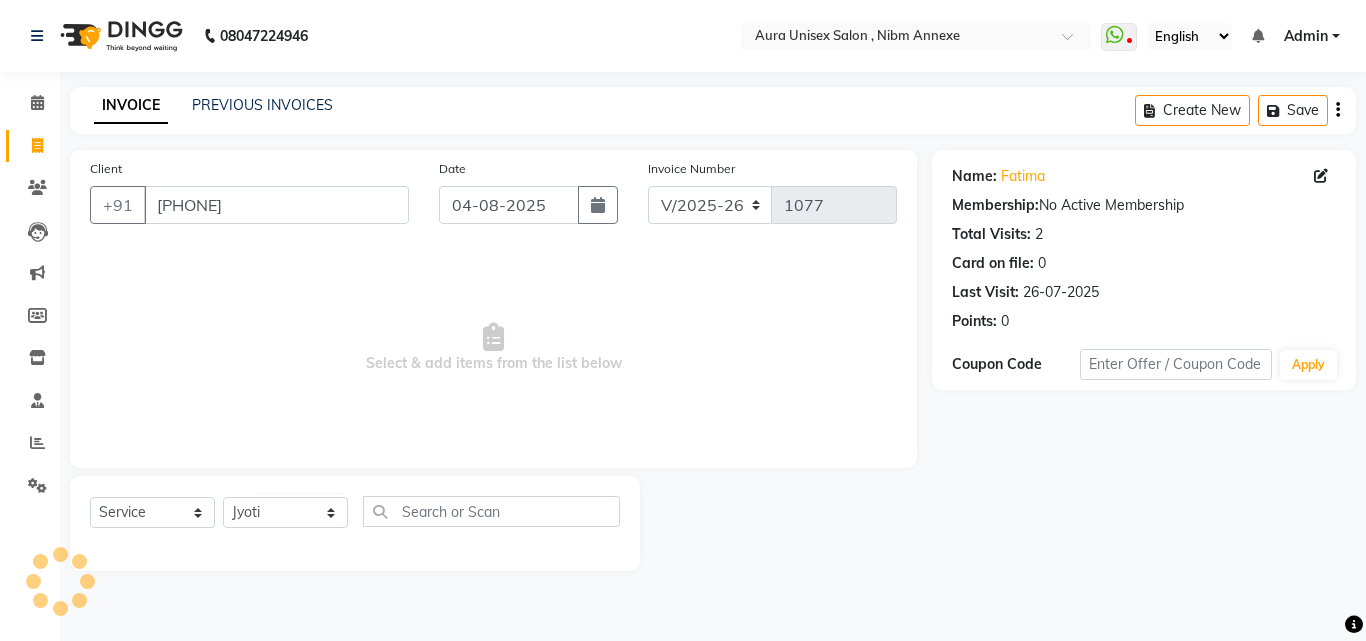 click on "Select  Service  Product  Membership  Package Voucher Prepaid Gift Card  Select Stylist Jasleen Jyoti Surya Tejaswini" 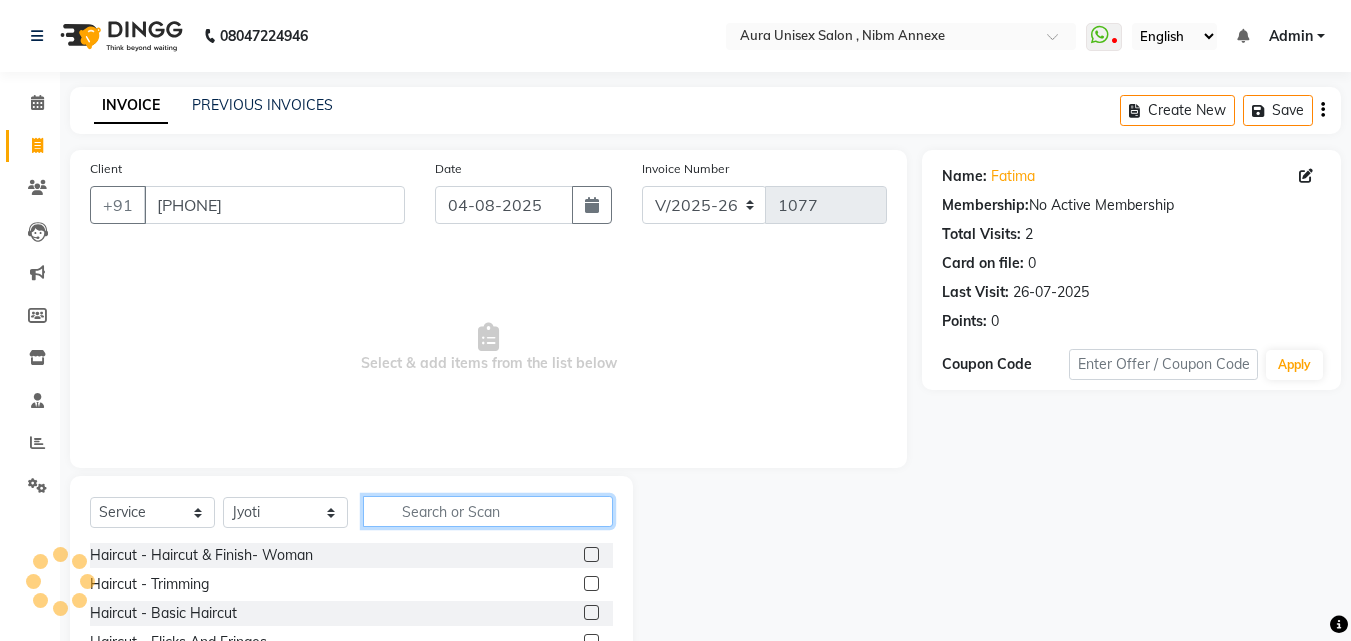 click 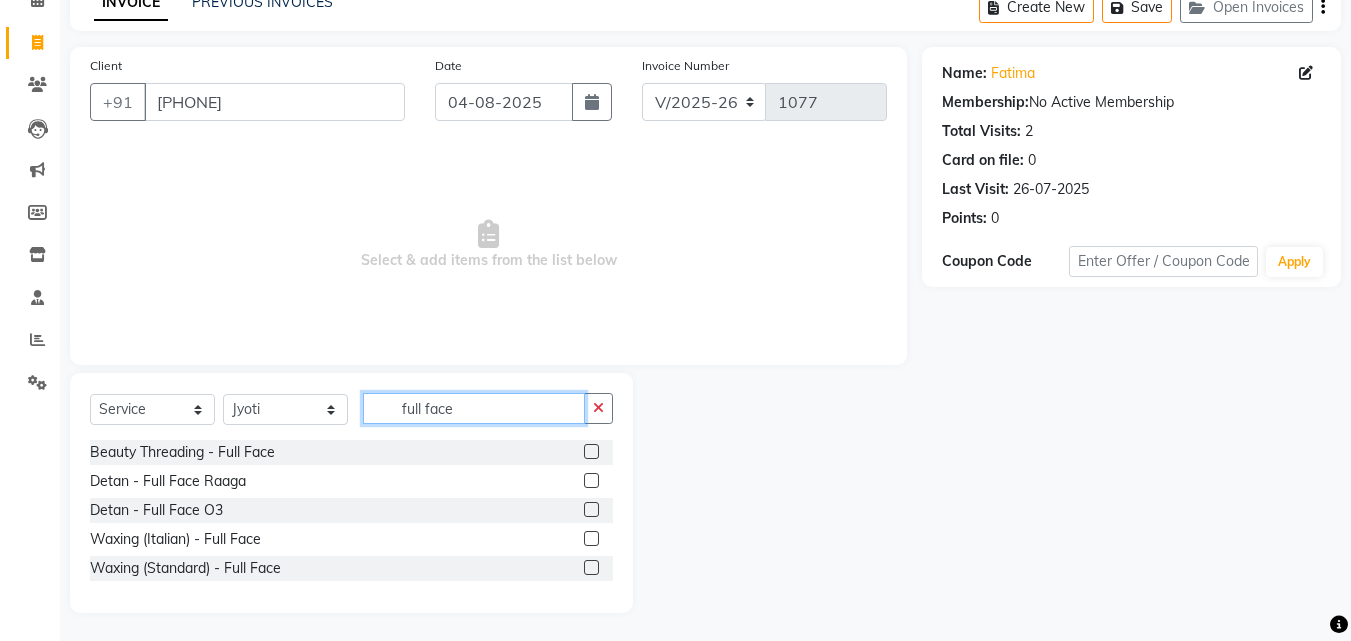 scroll, scrollTop: 105, scrollLeft: 0, axis: vertical 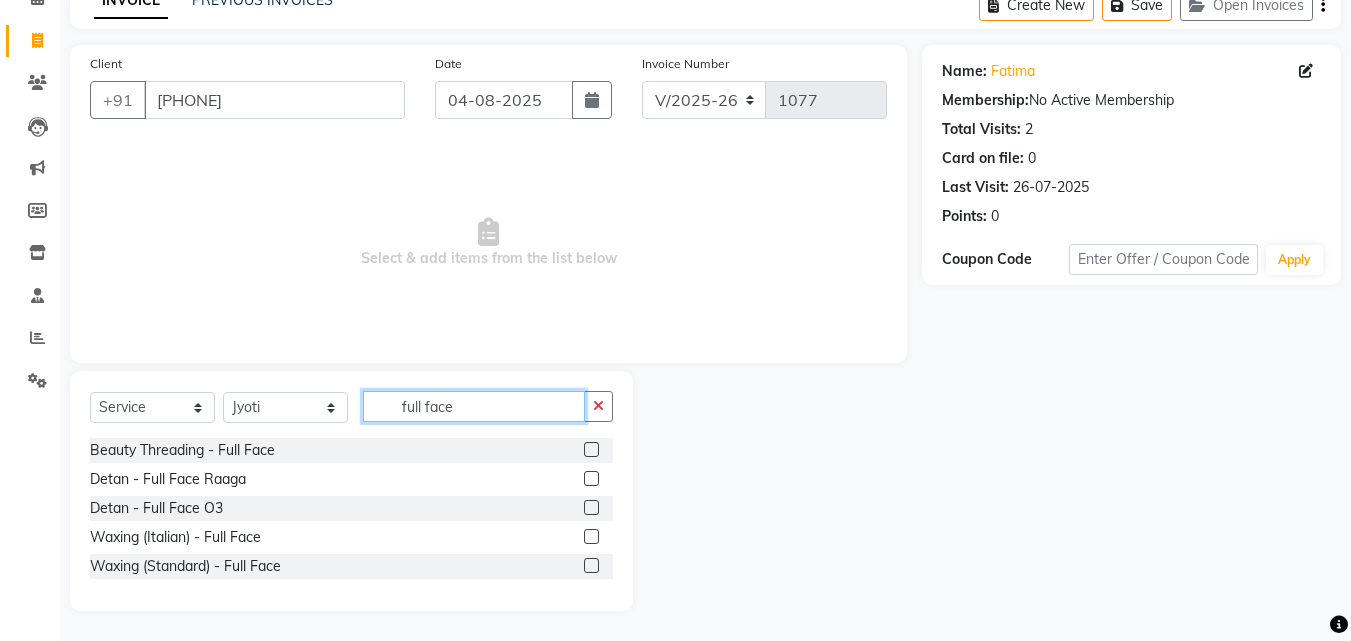type on "full face" 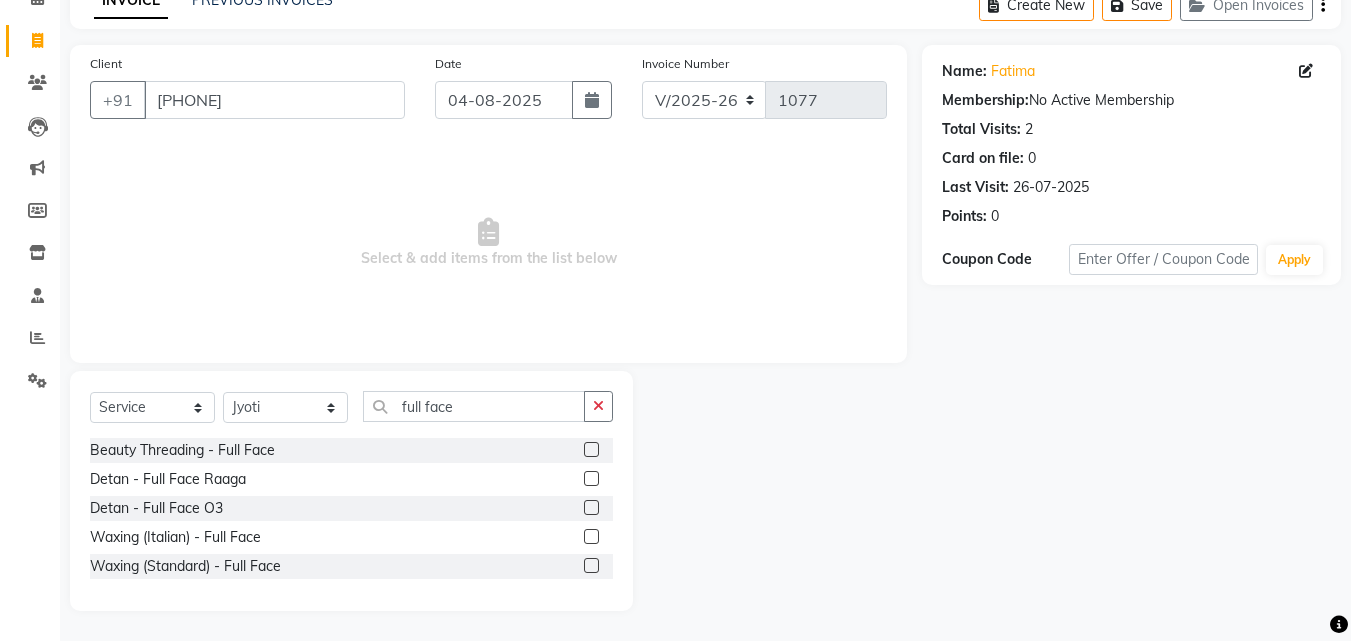 click 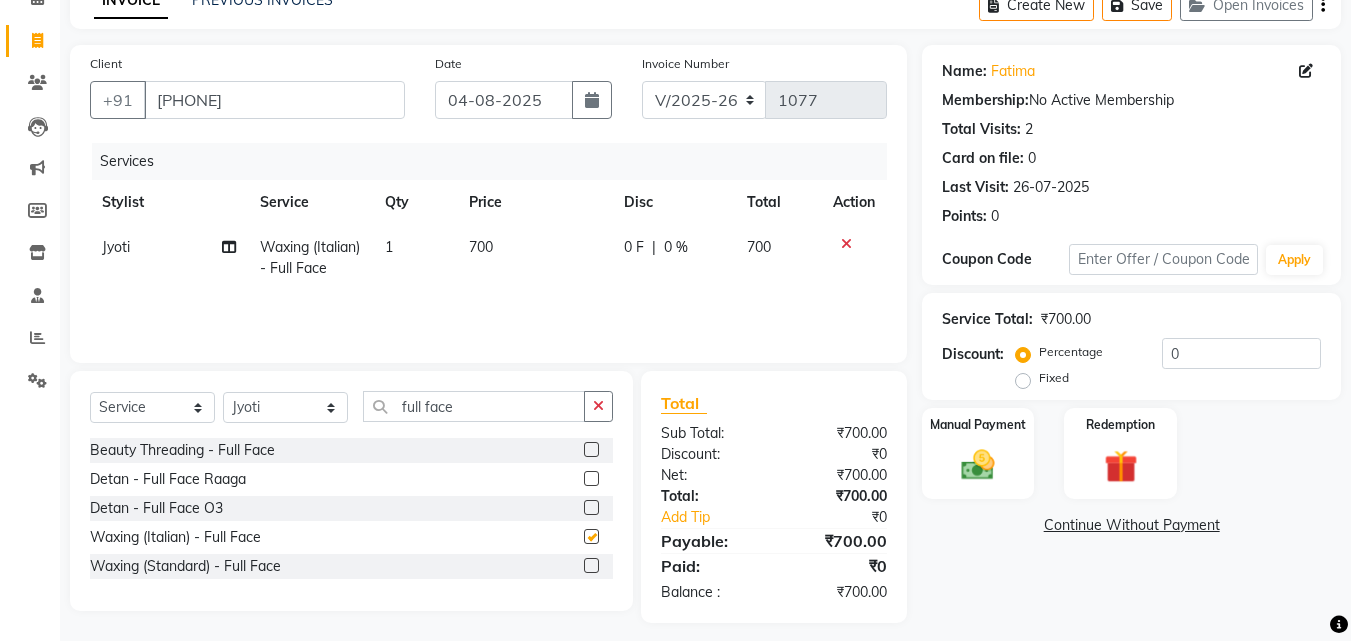 checkbox on "false" 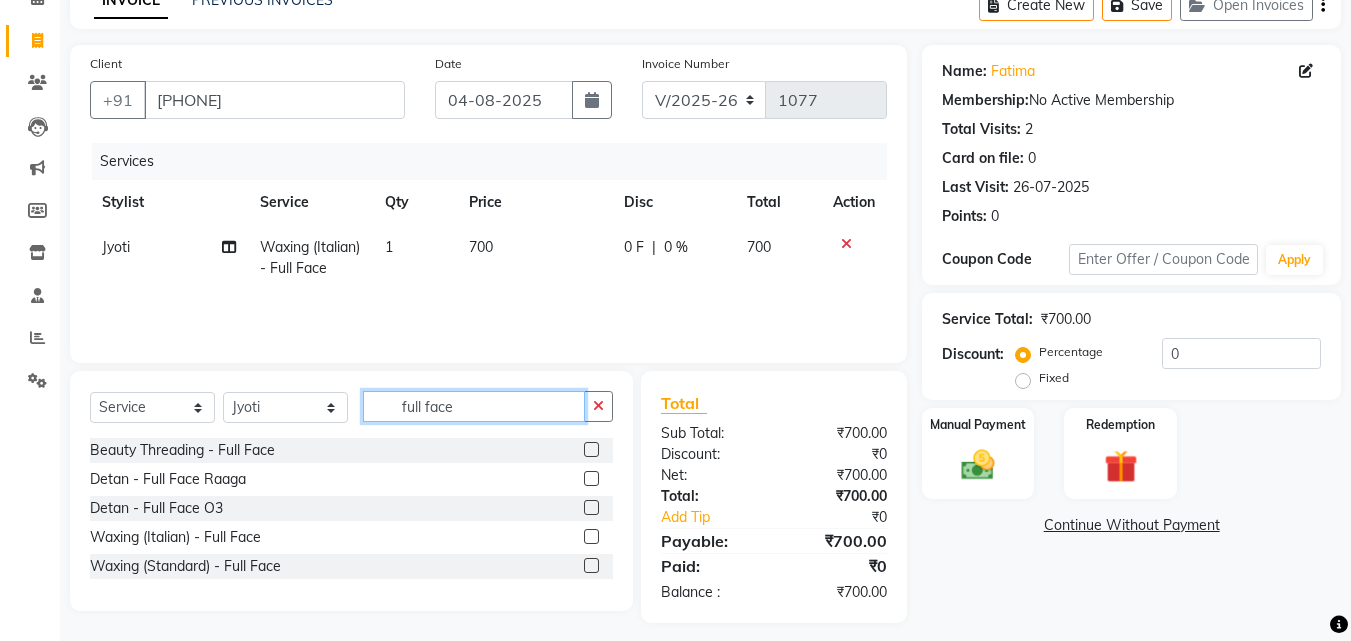 click on "full face" 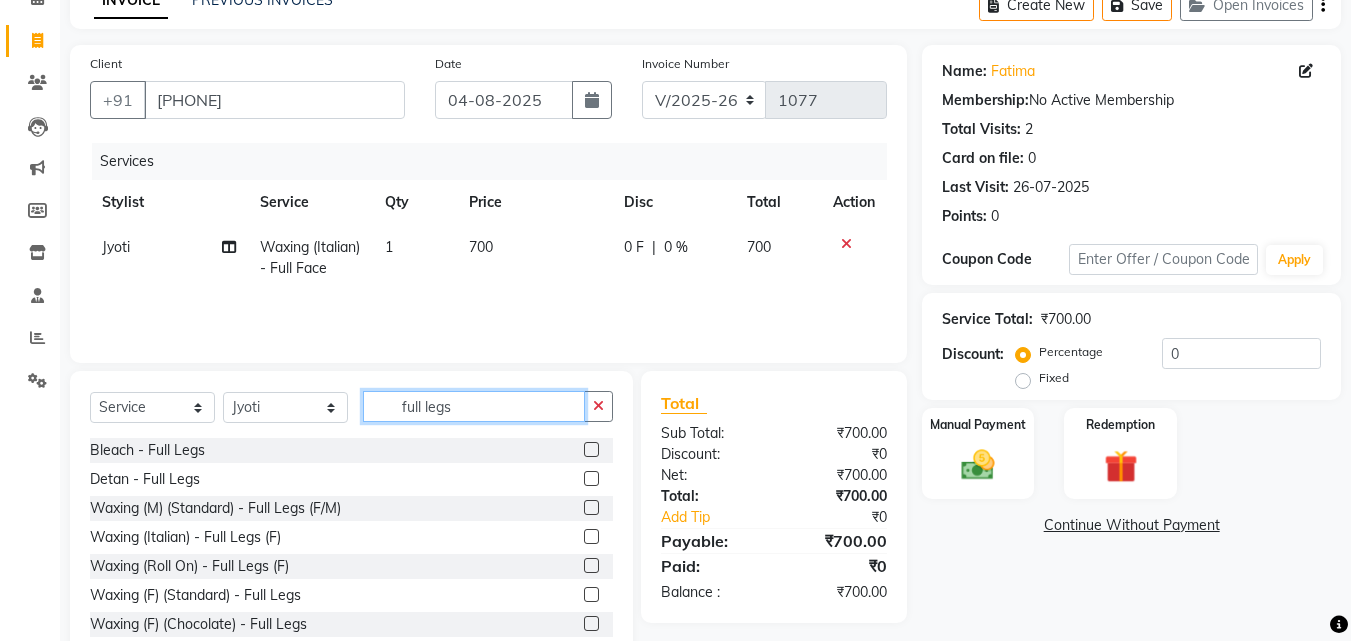 scroll, scrollTop: 160, scrollLeft: 0, axis: vertical 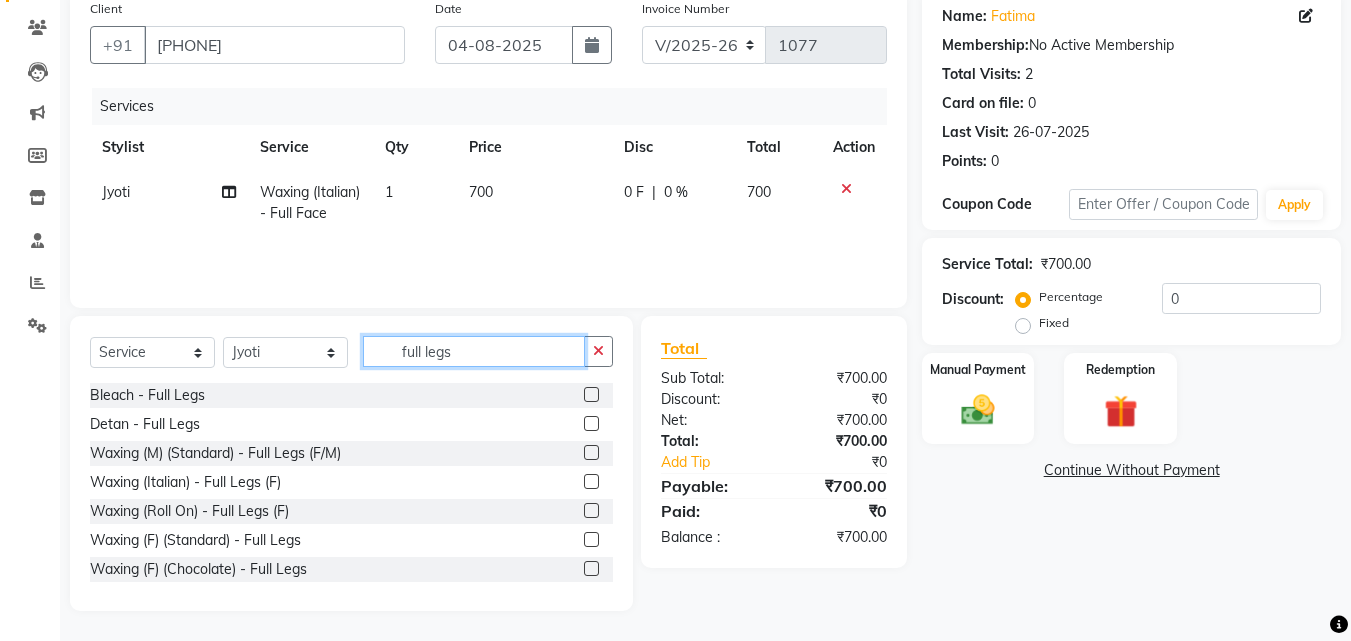 type on "full legs" 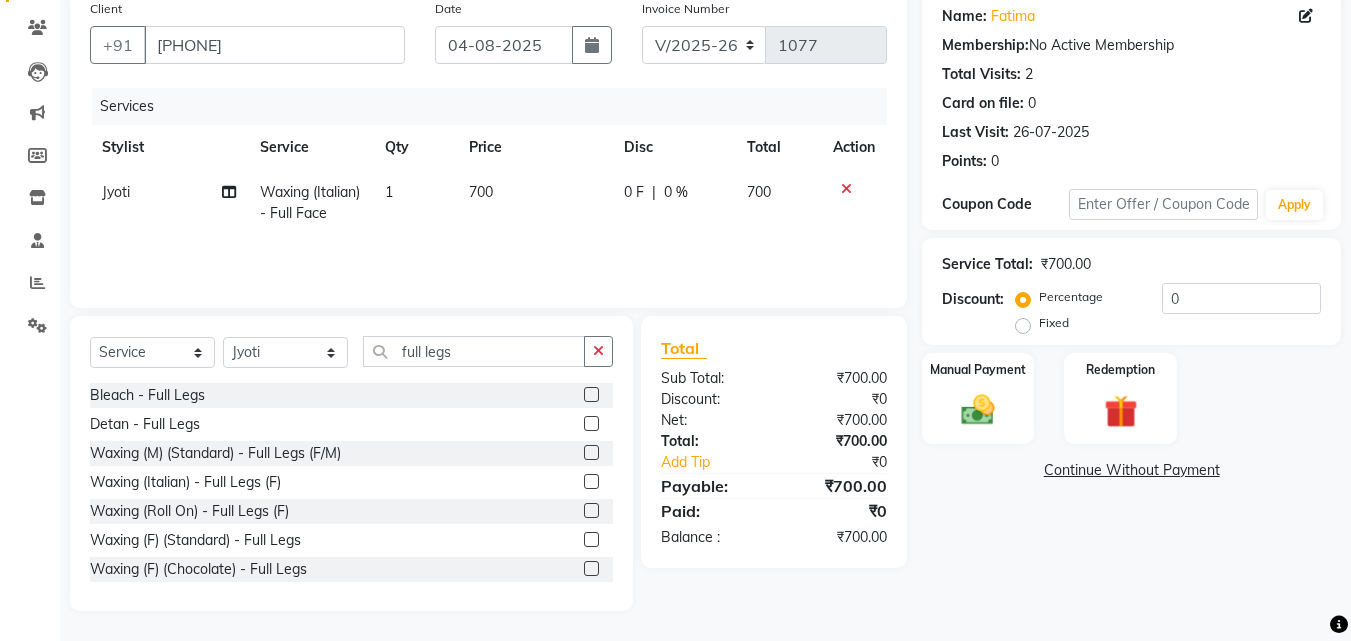 click 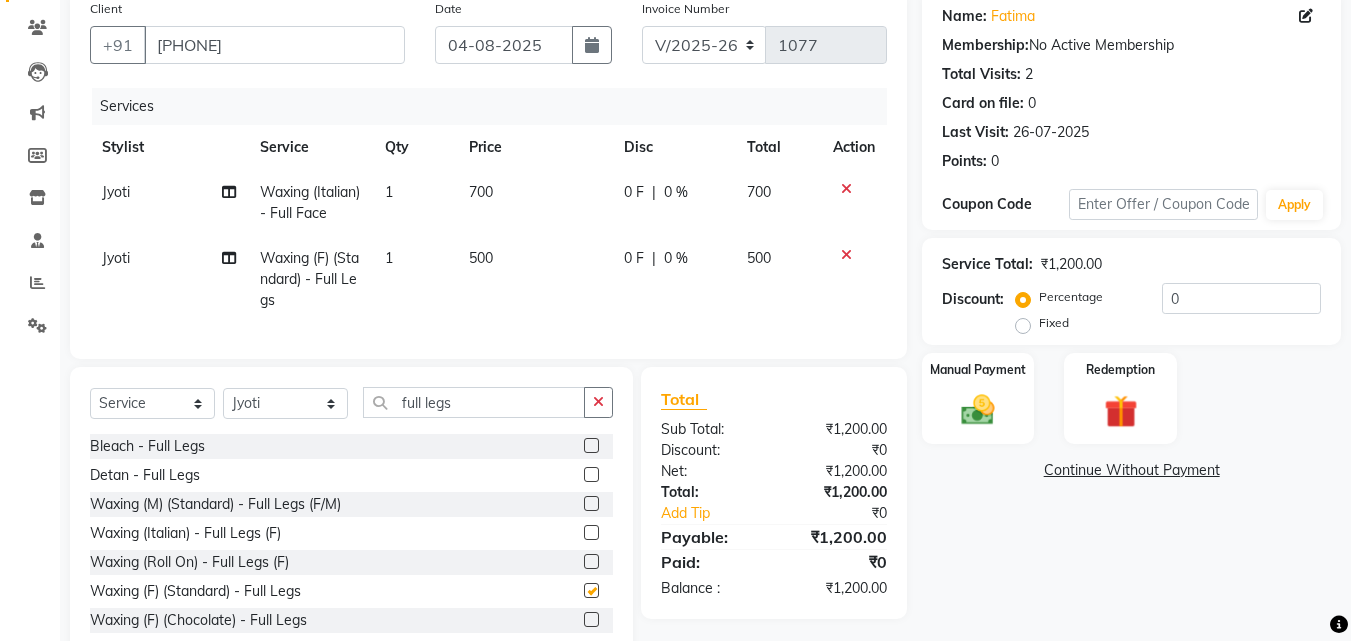 checkbox on "false" 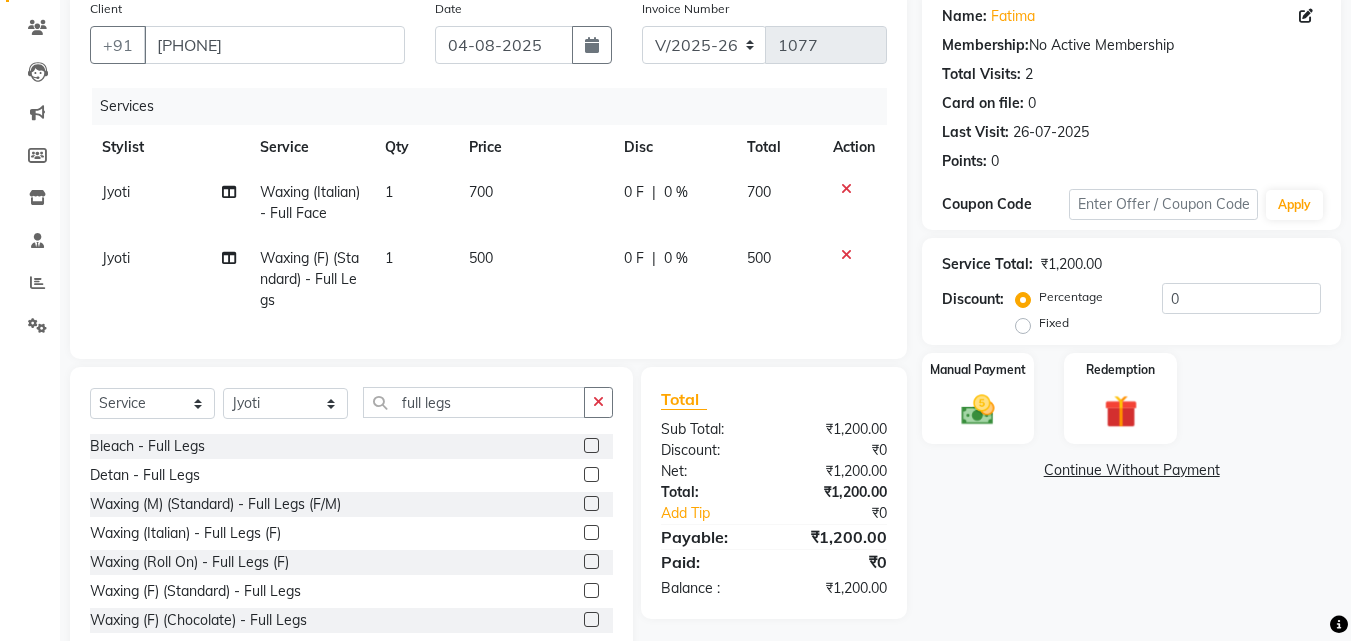 click on "Fixed" 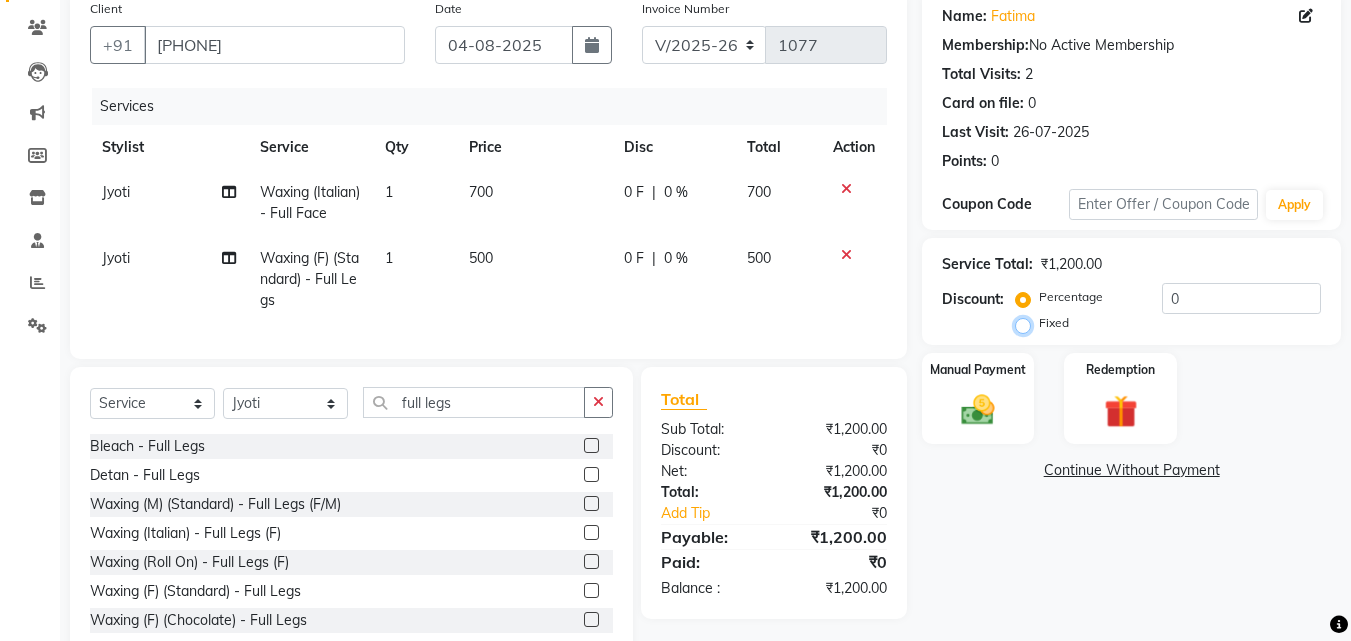 click on "Fixed" at bounding box center [1027, 323] 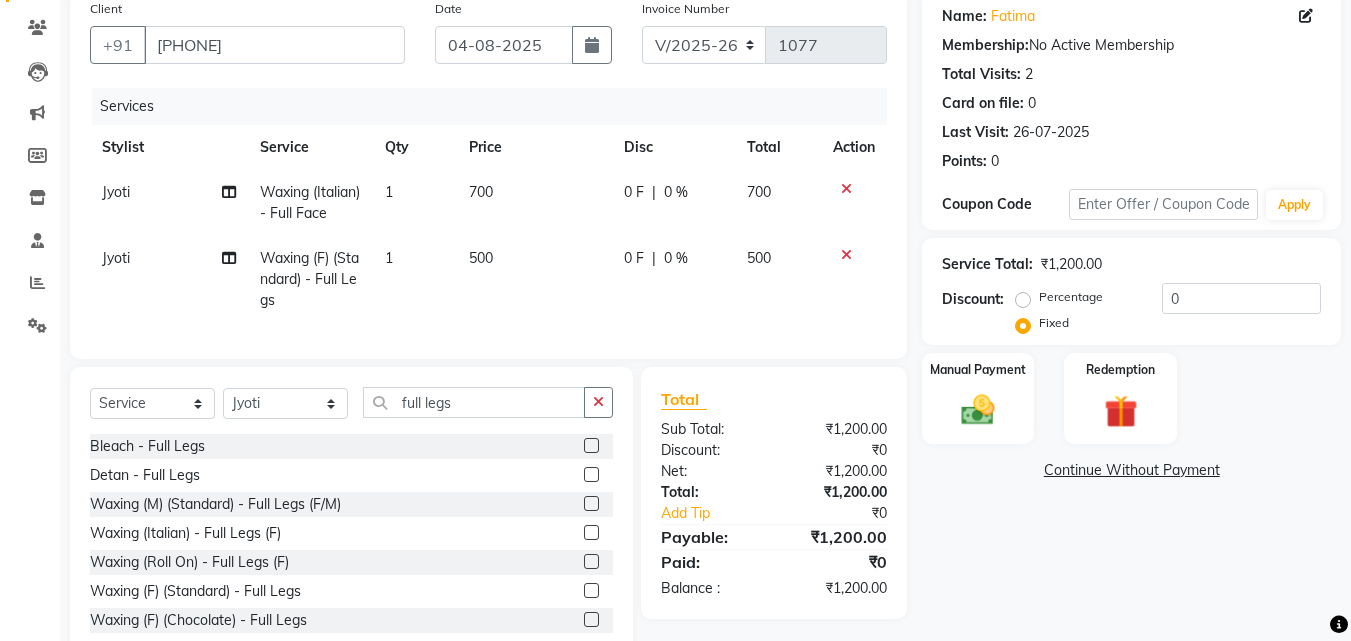 click on "Percentage   Fixed  0" 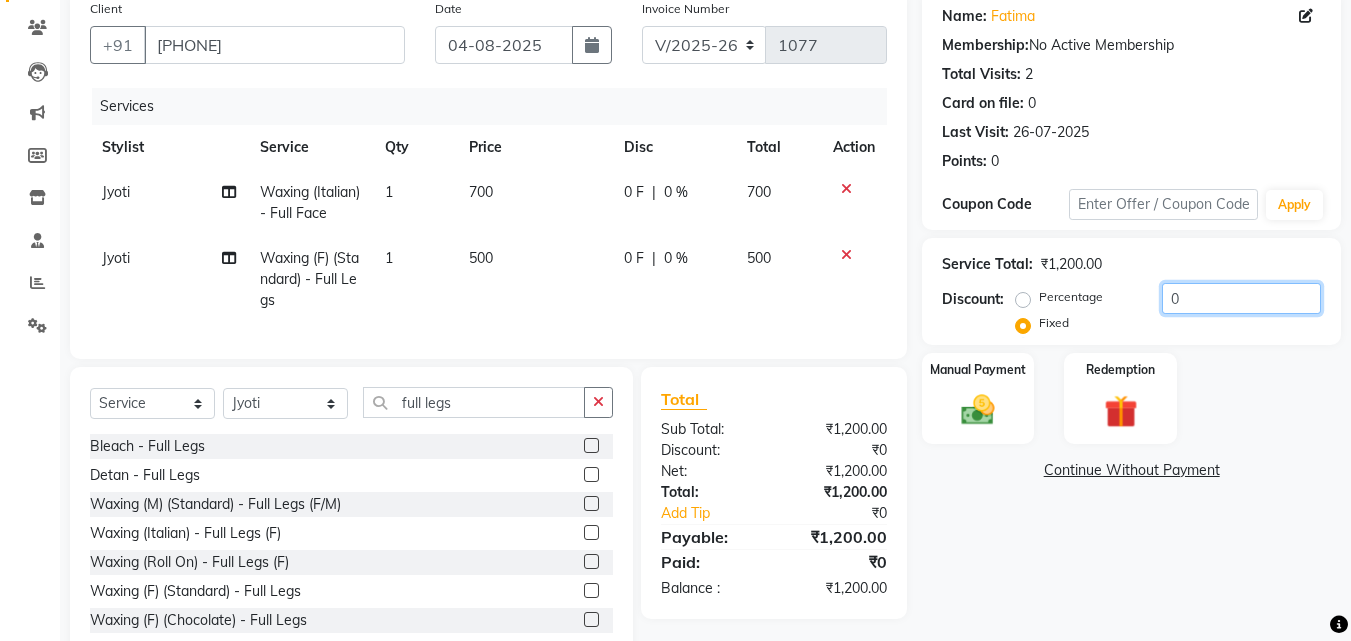 click on "0" 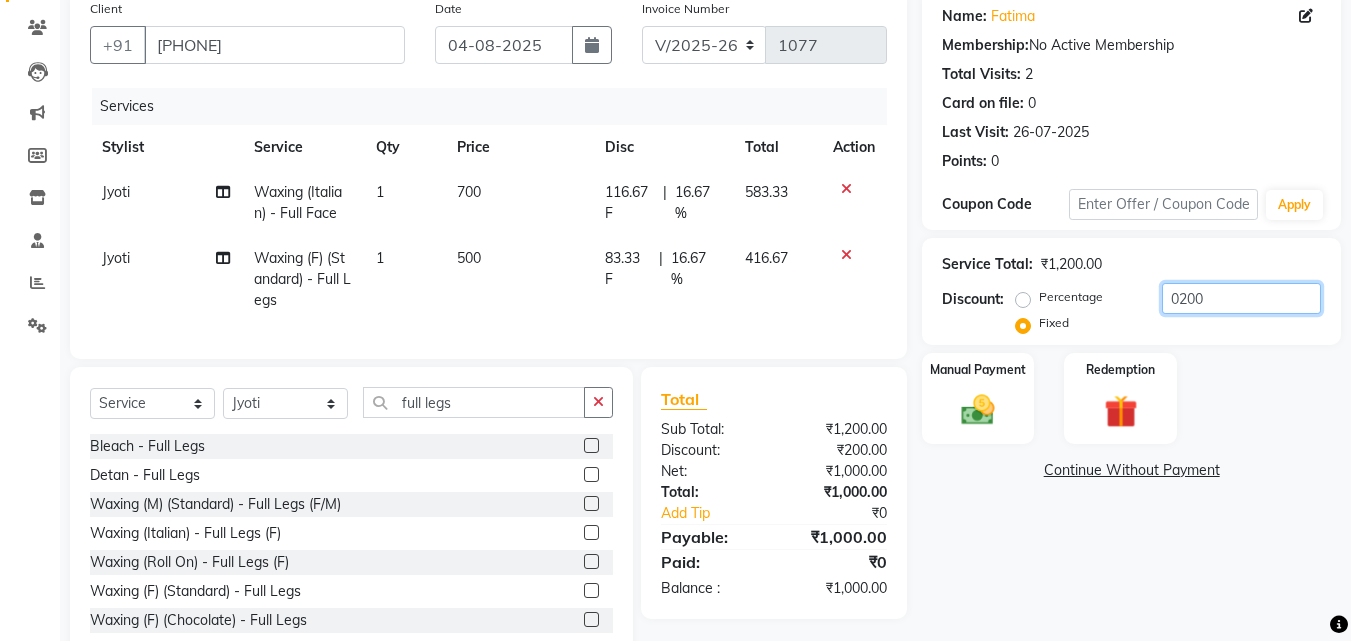 type on "0200" 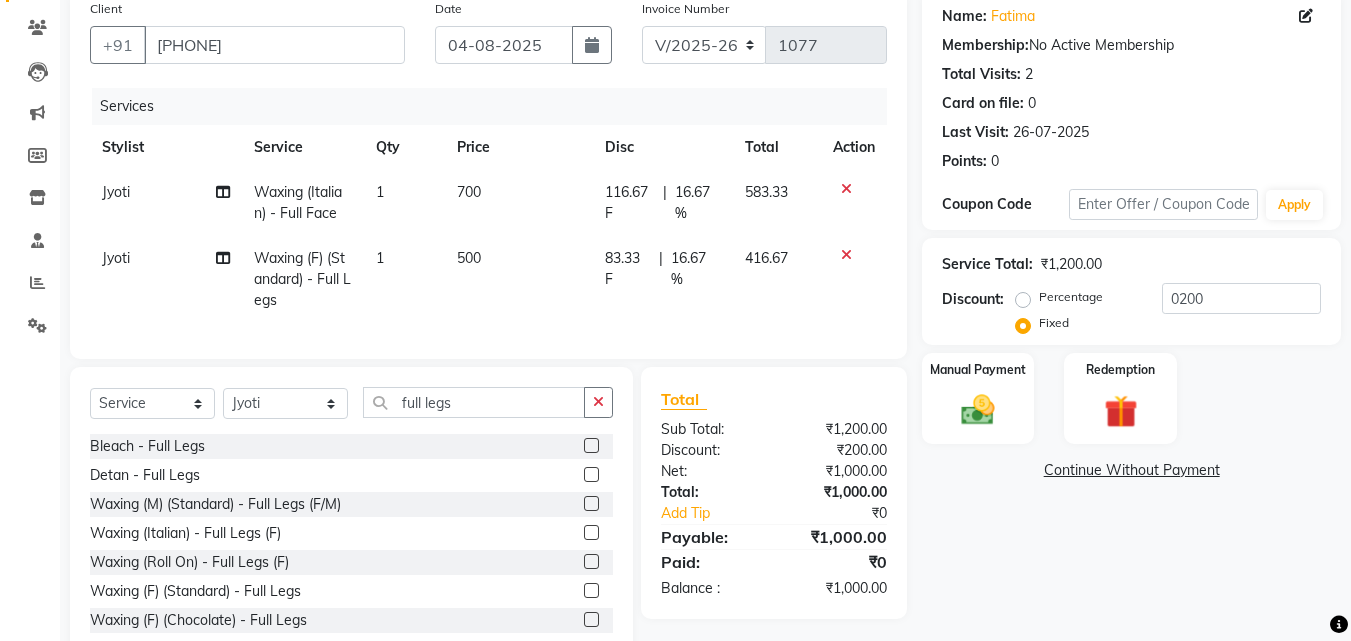 click on "Name: Fatima  Membership:  No Active Membership  Total Visits:  2 Card on file:  0 Last Visit:   26-07-2025 Points:   0  Coupon Code Apply Service Total:  ₹1,200.00  Discount:  Percentage   Fixed  0200 Manual Payment Redemption  Continue Without Payment" 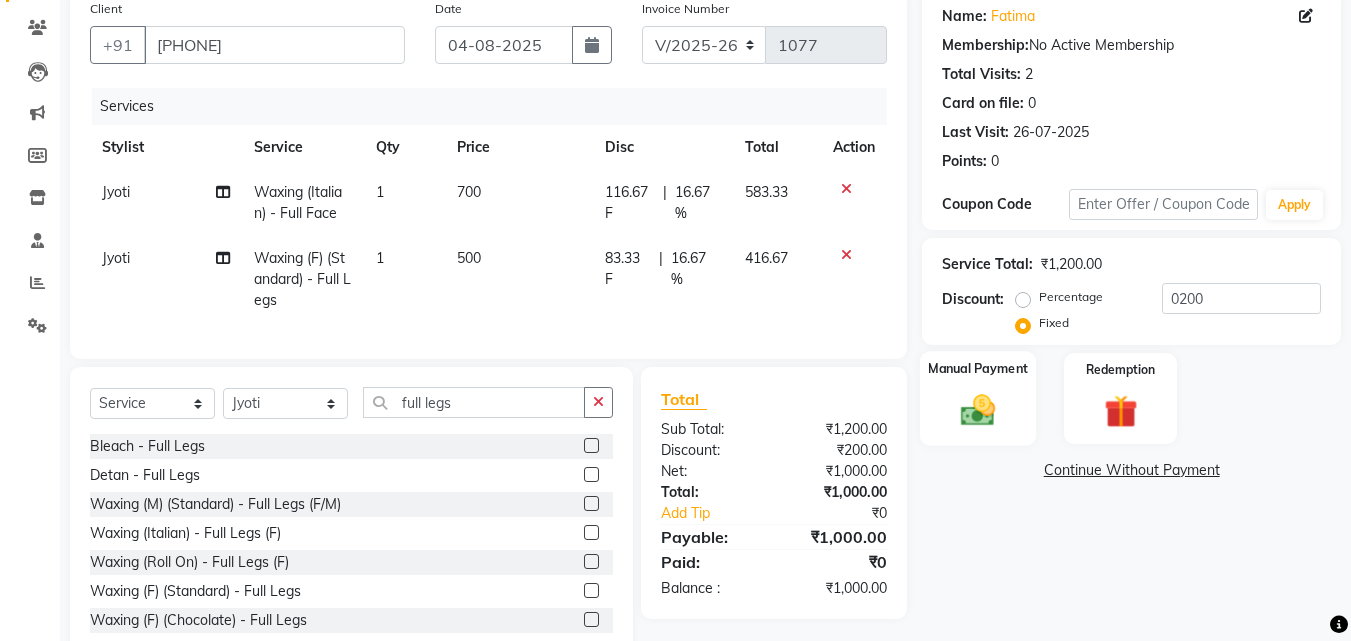 click on "Manual Payment" 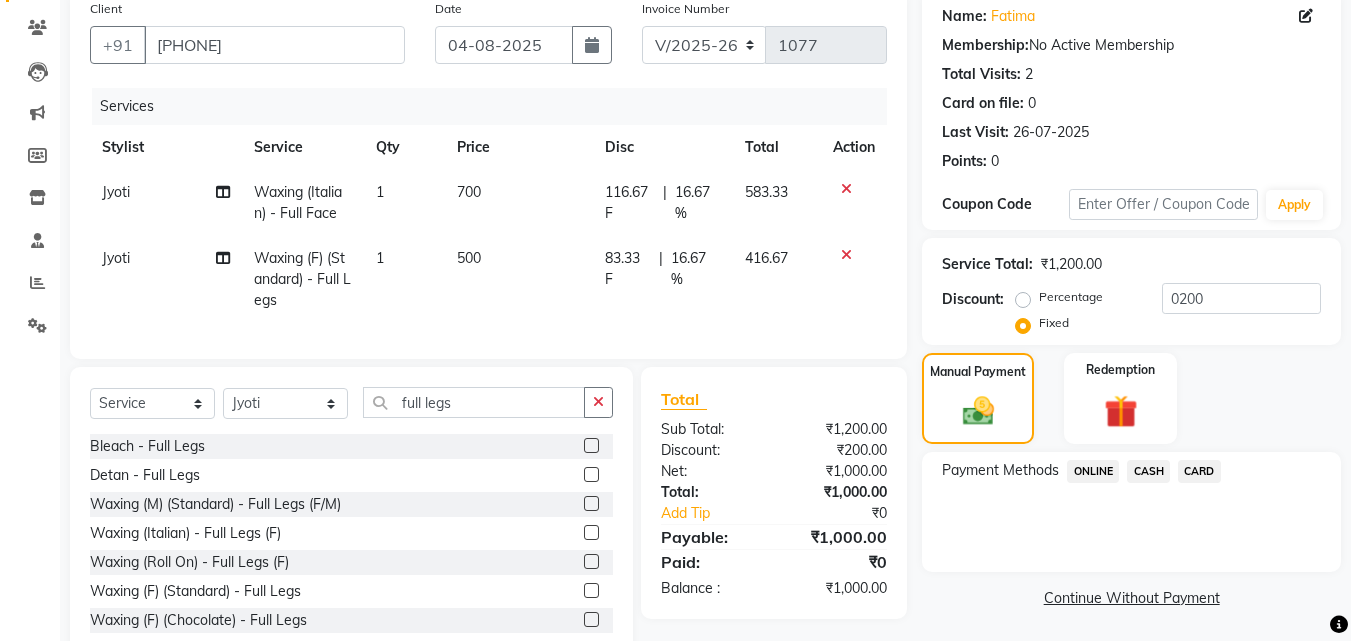 click on "ONLINE" 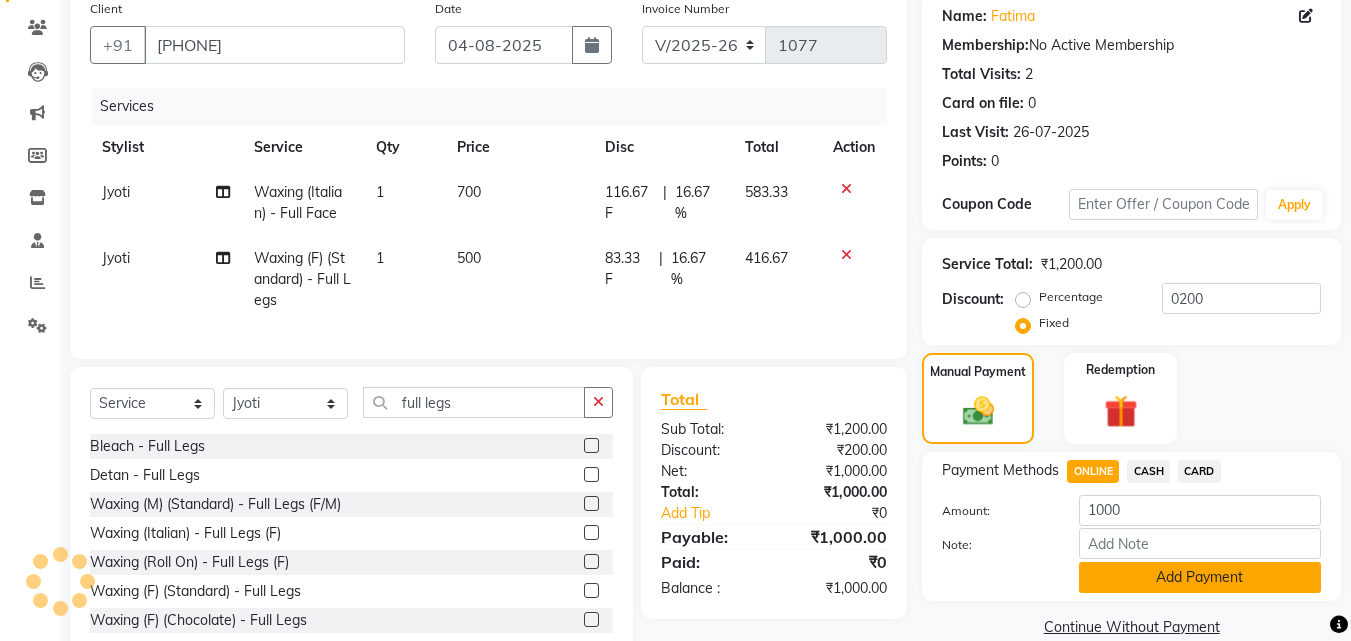 click on "Add Payment" 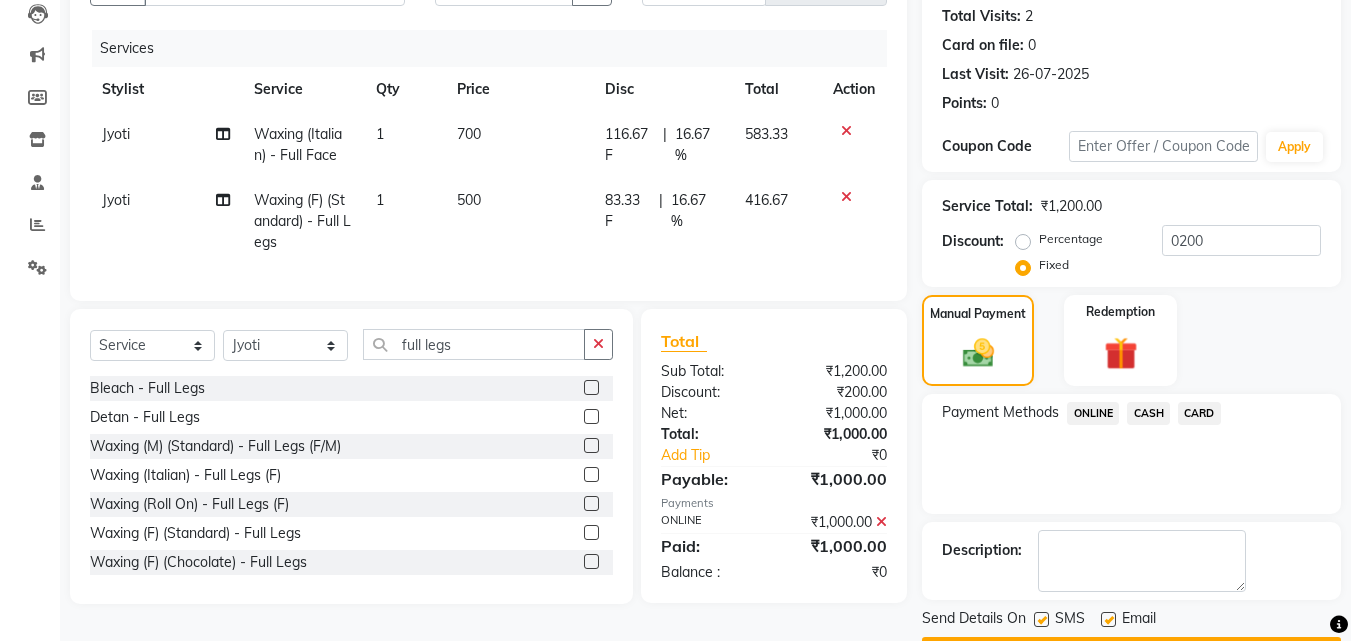 scroll, scrollTop: 275, scrollLeft: 0, axis: vertical 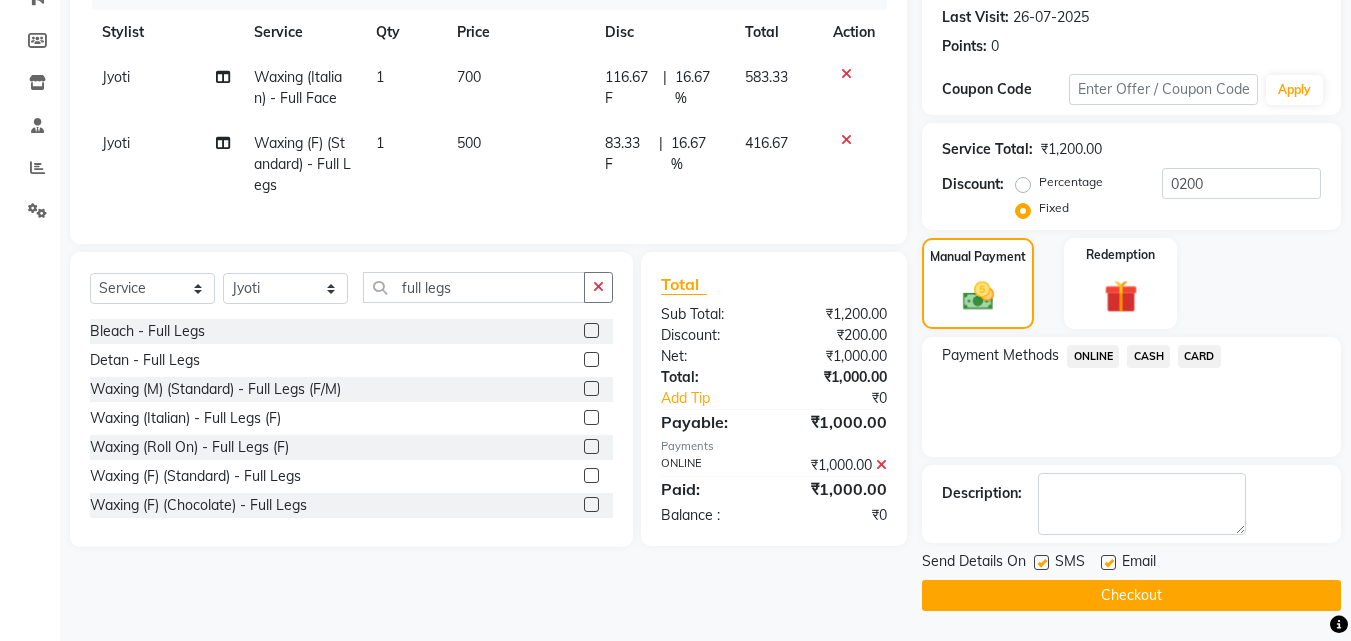 click 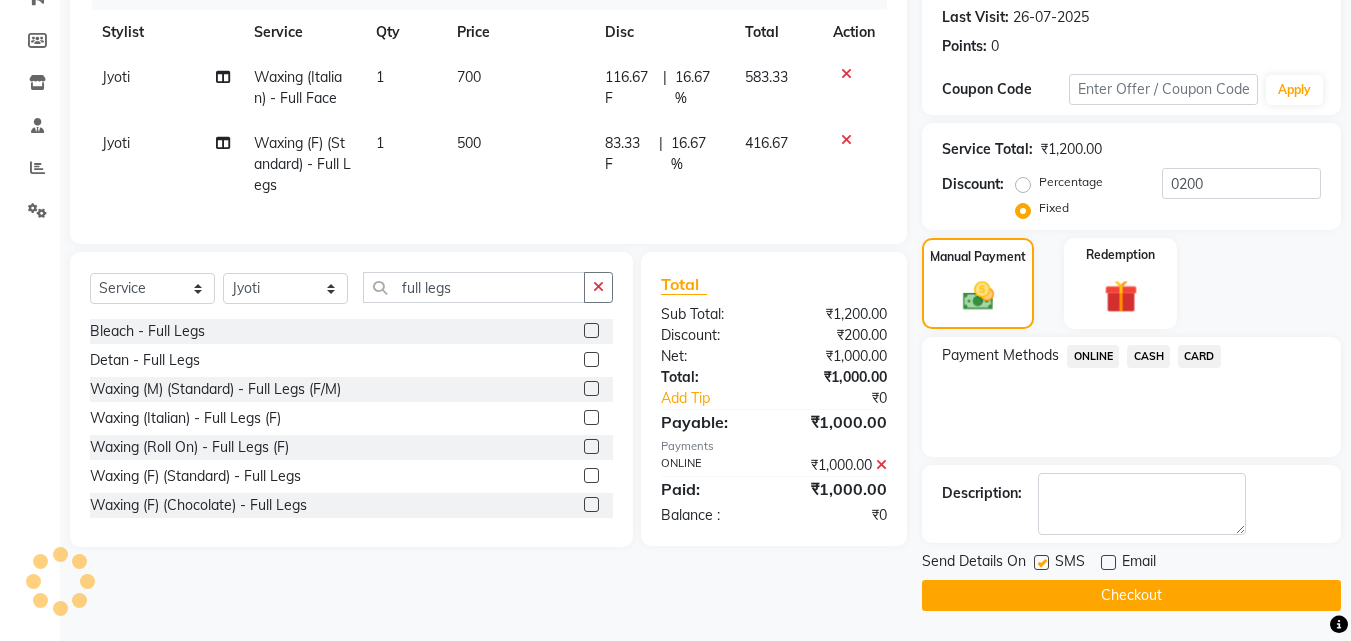 click on "SMS" 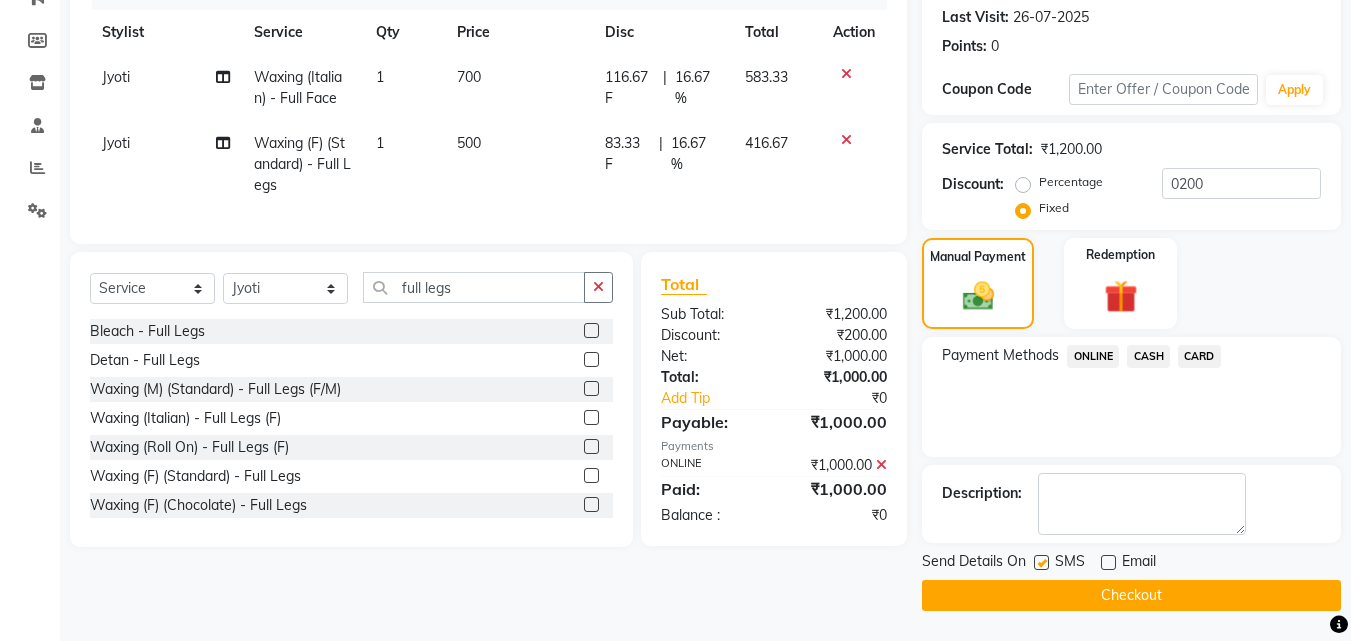 click 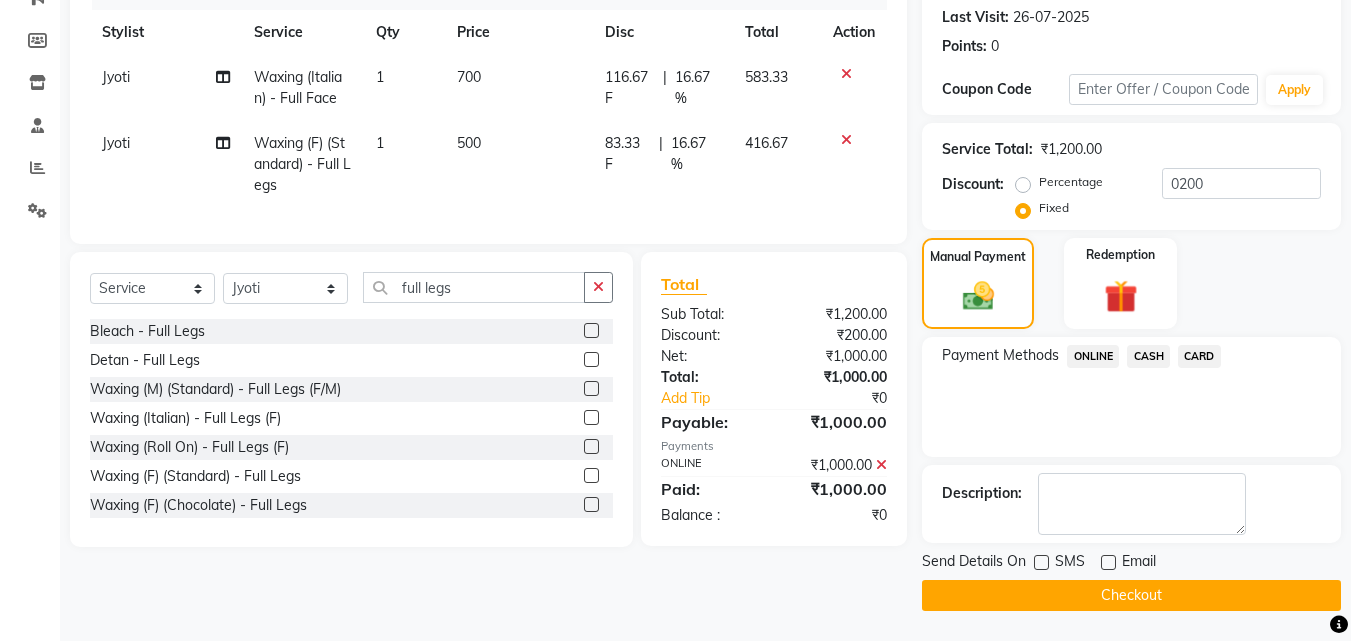 click on "Checkout" 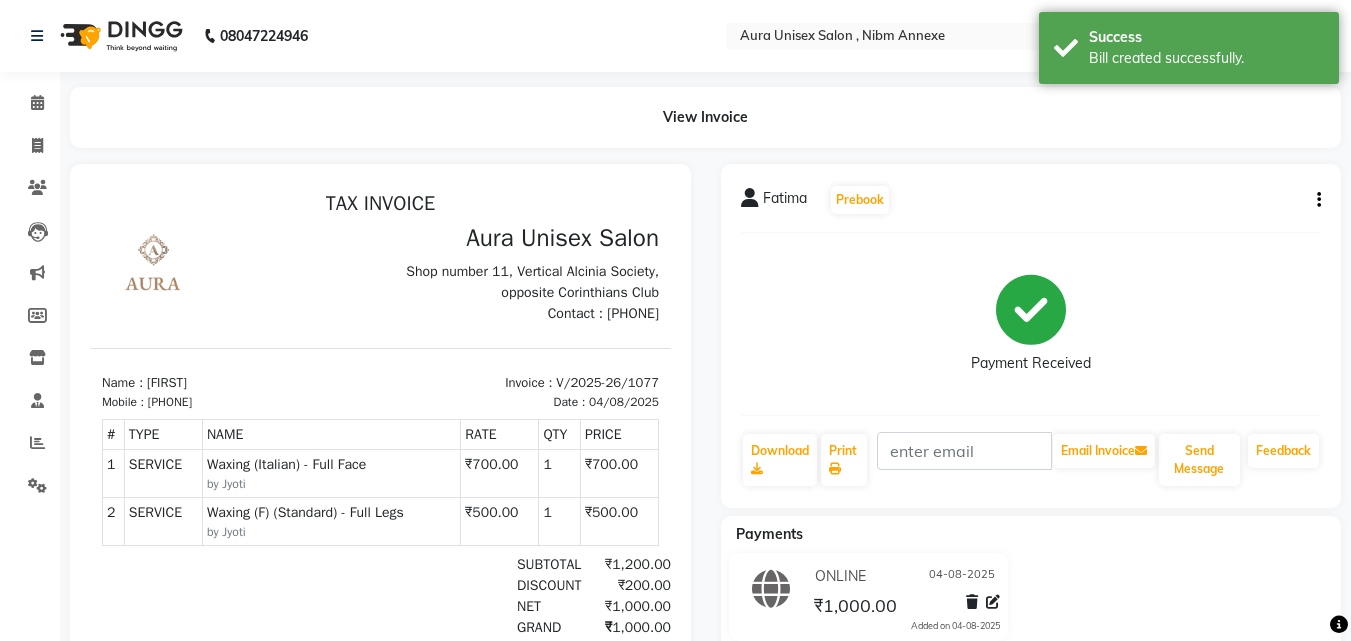 scroll, scrollTop: 0, scrollLeft: 0, axis: both 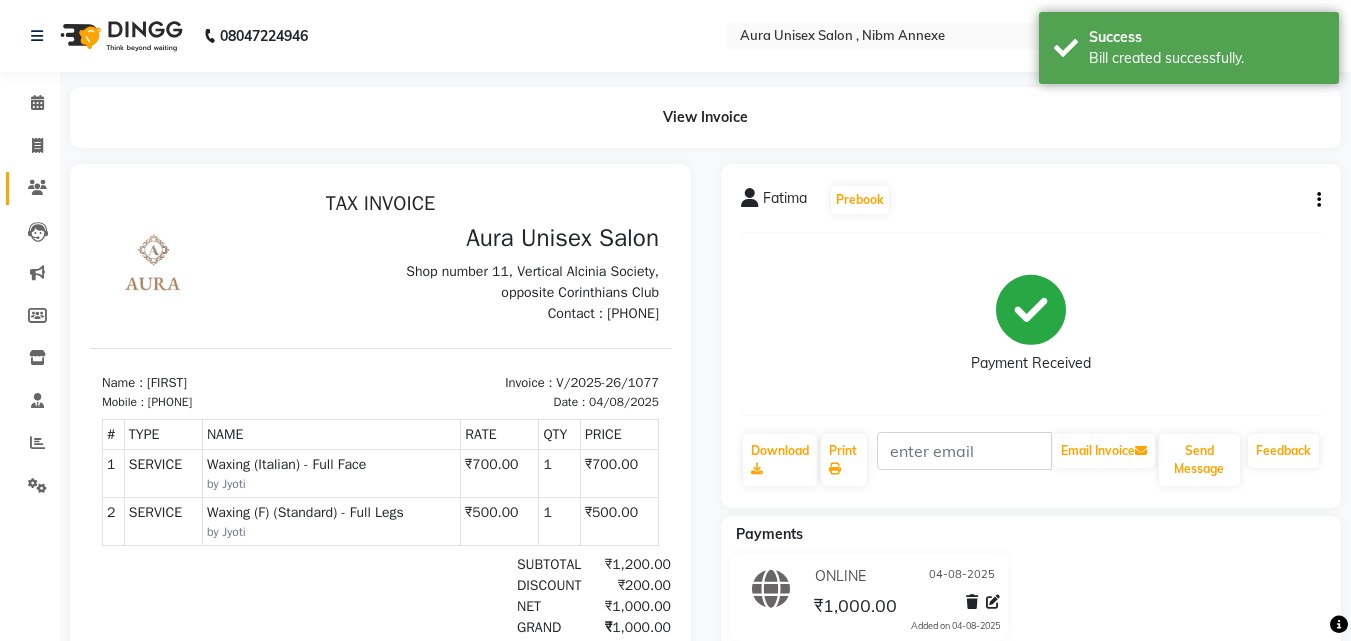 click on "Clients" 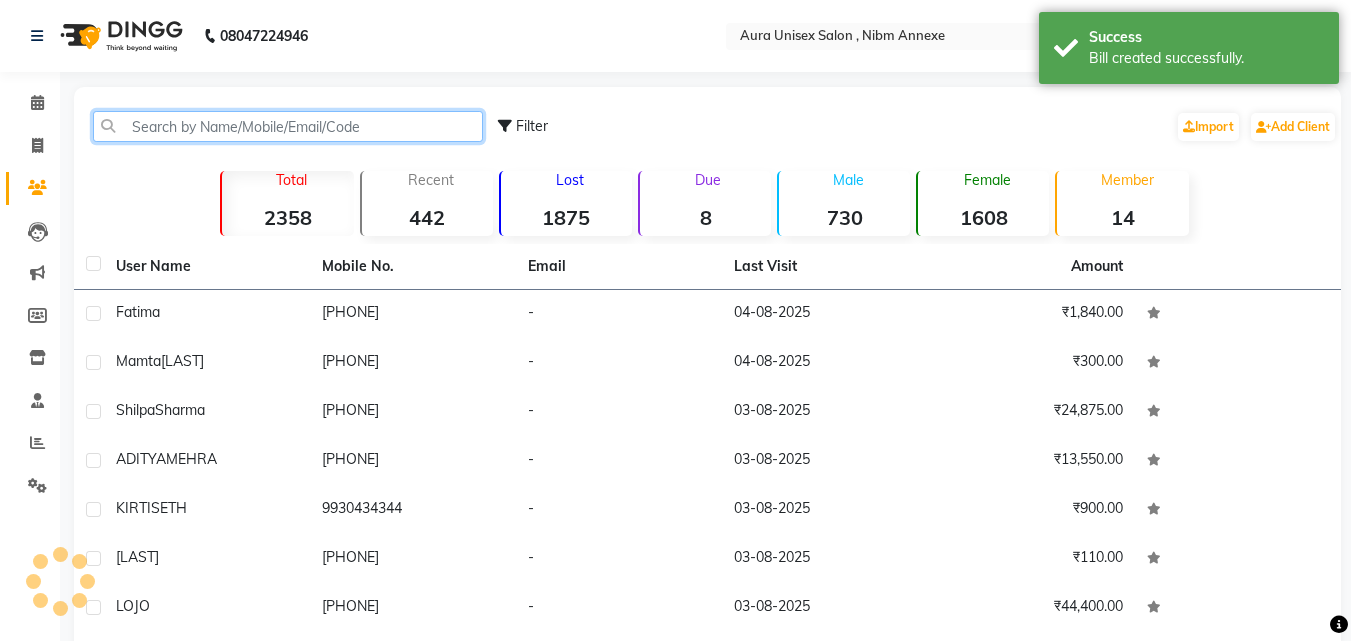 click 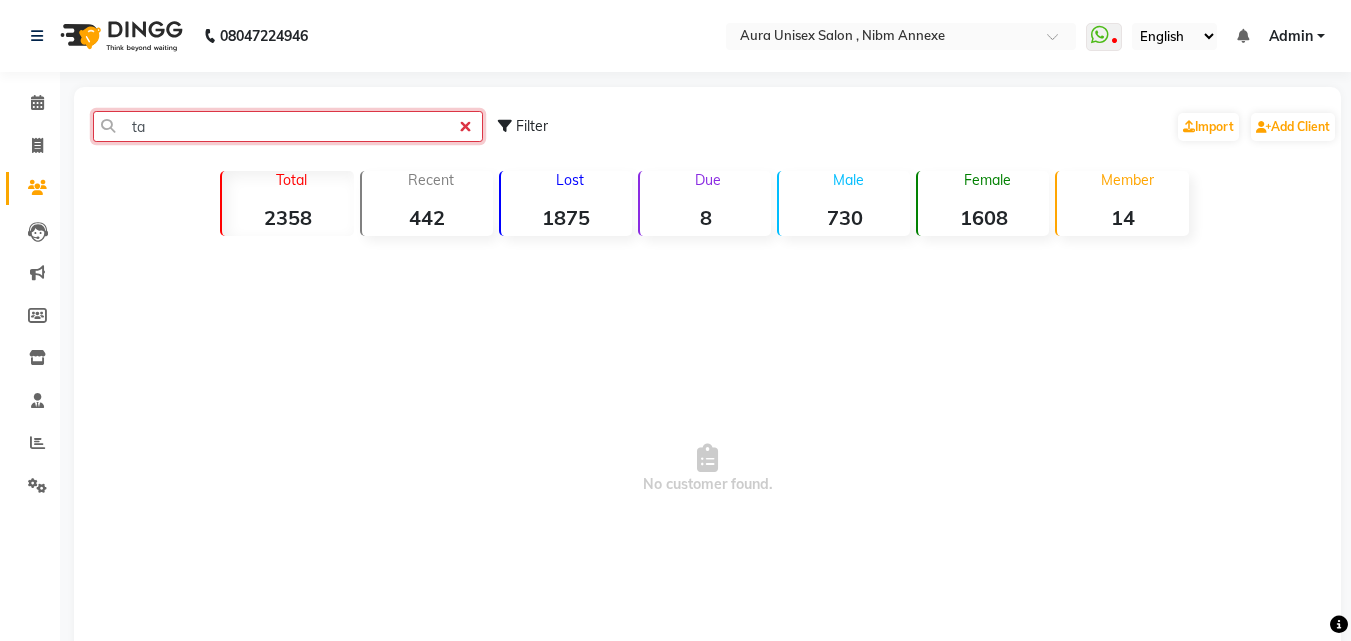 type on "t" 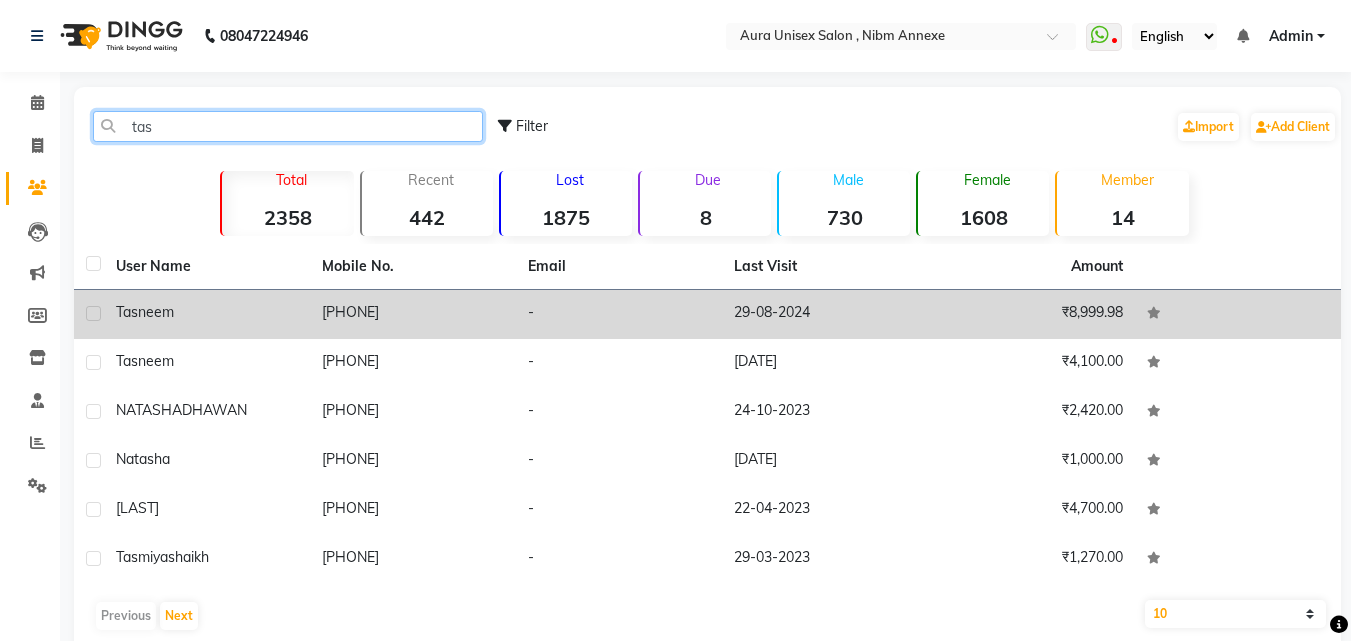 type on "tas" 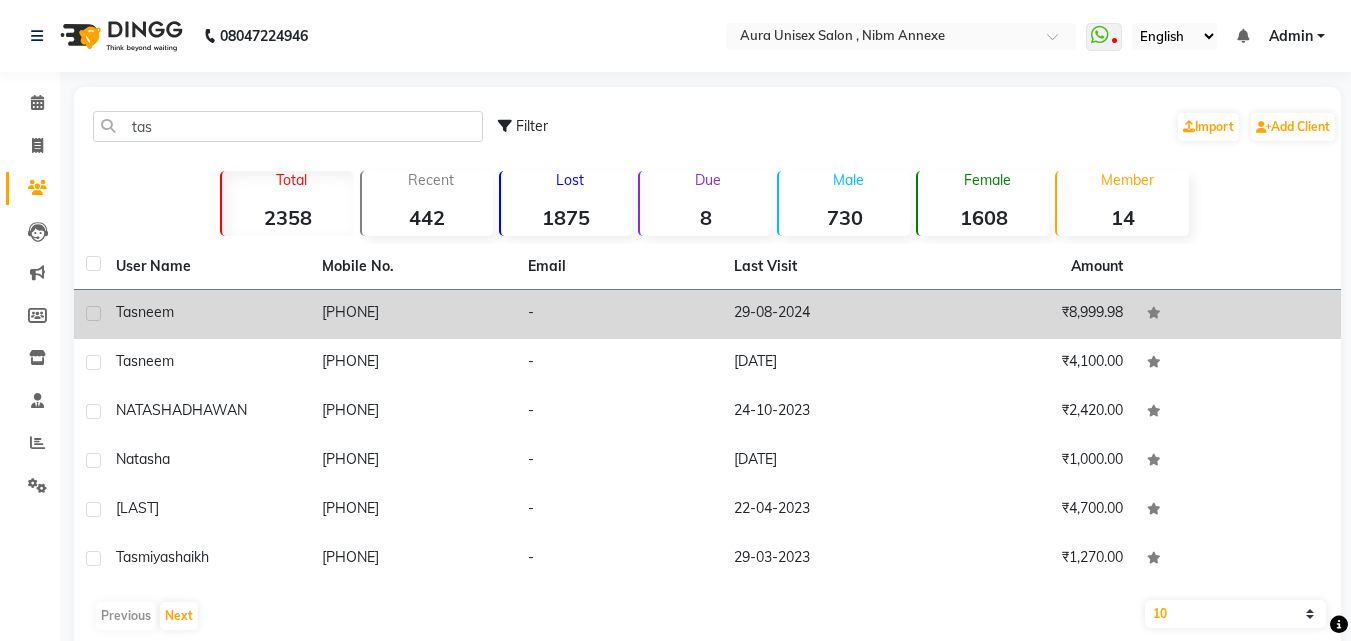 click on "[PHONE]" 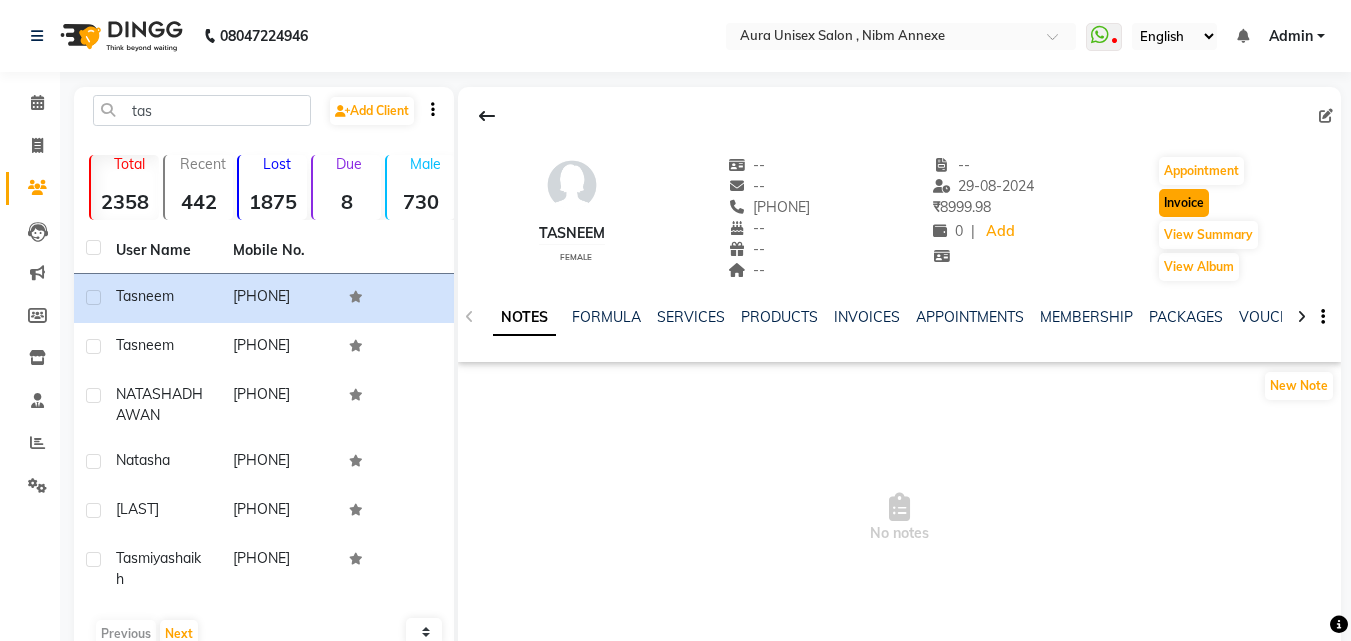 click on "Invoice" 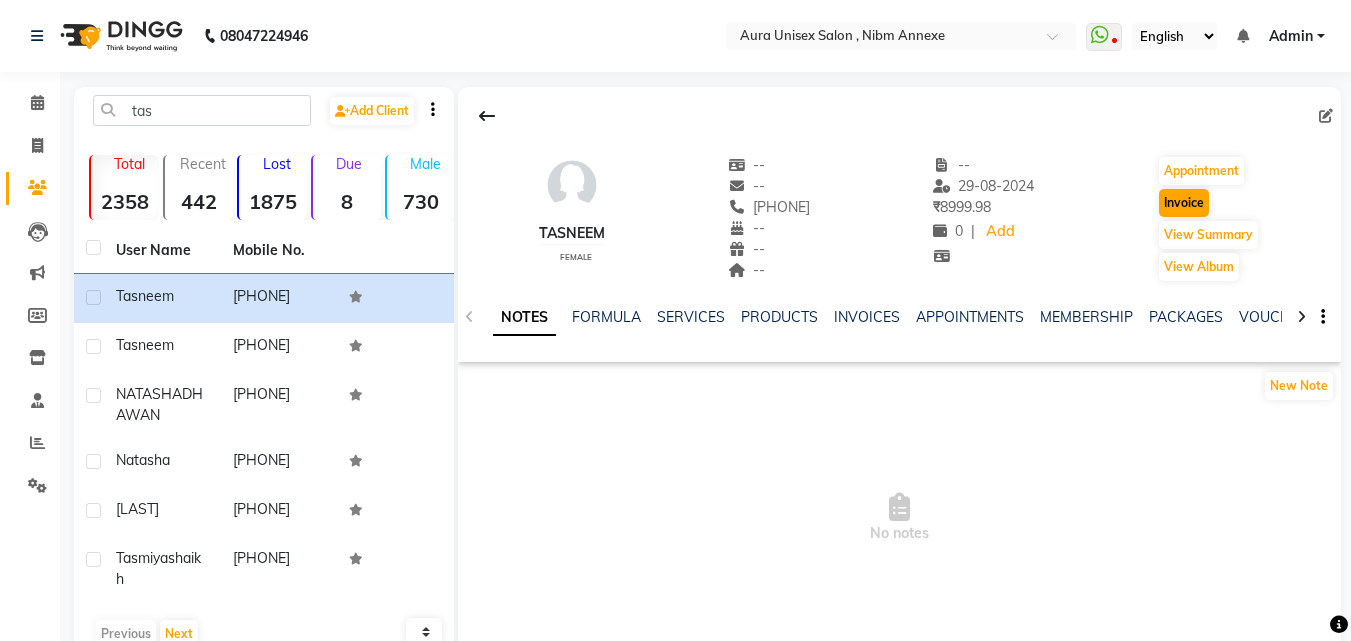 select on "service" 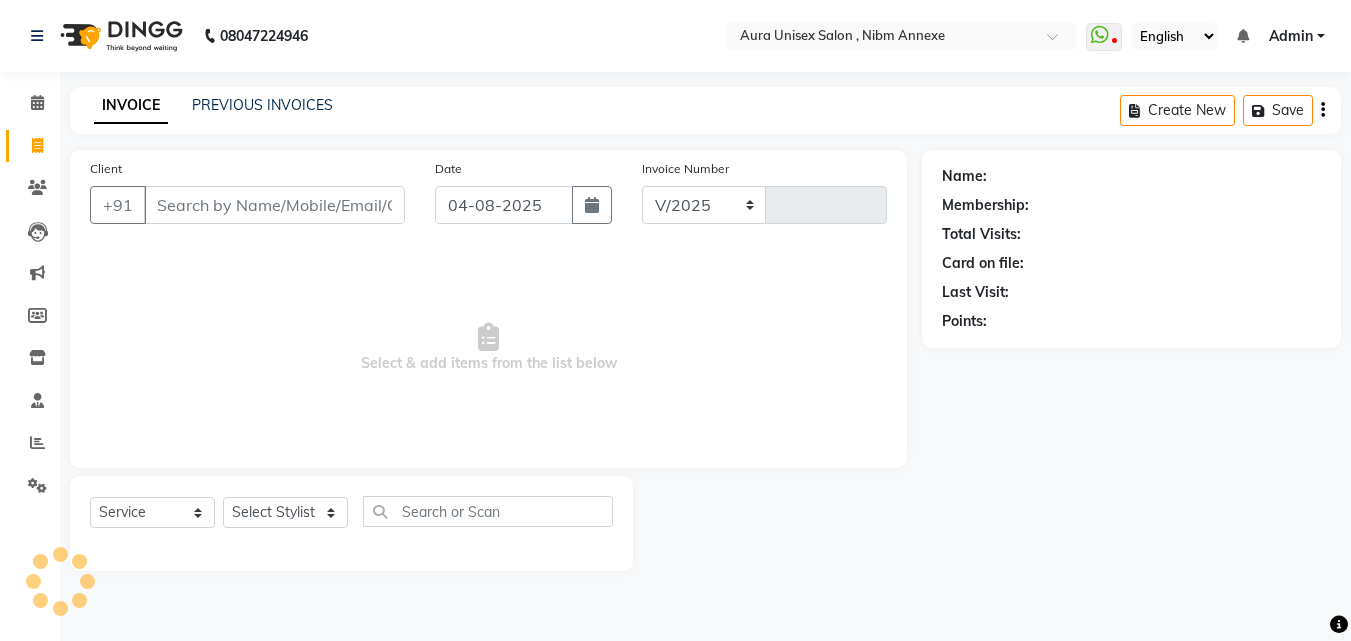 select on "823" 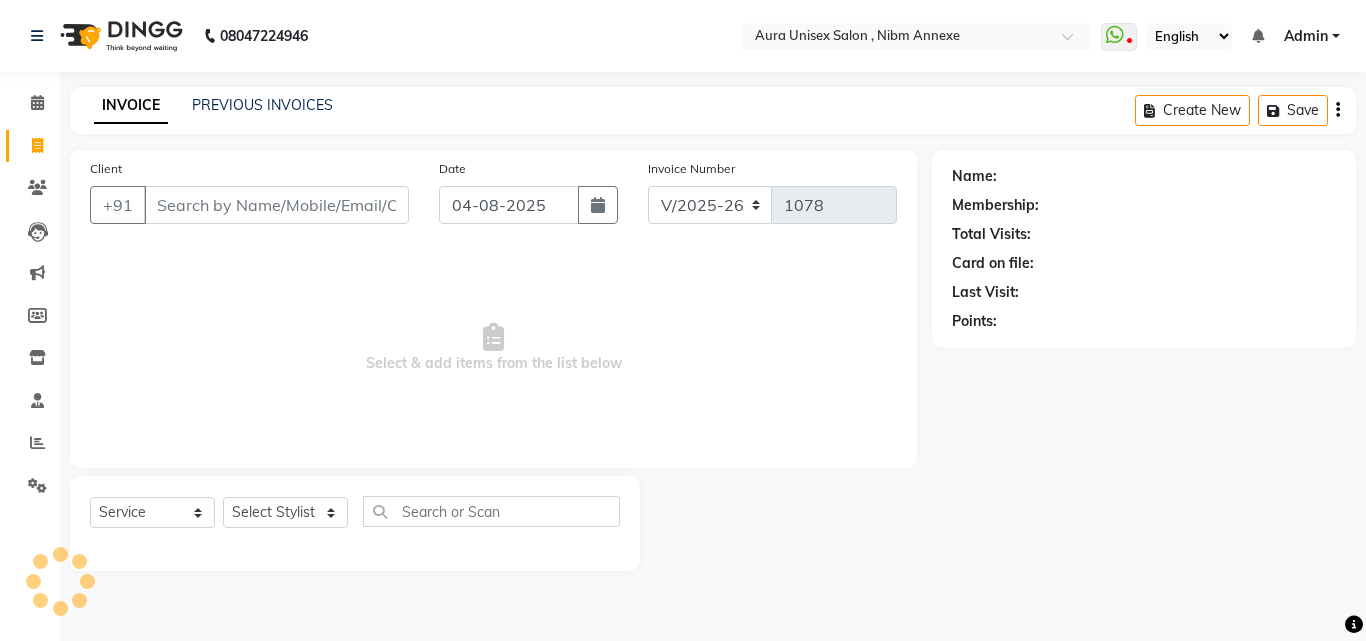 type on "[PHONE]" 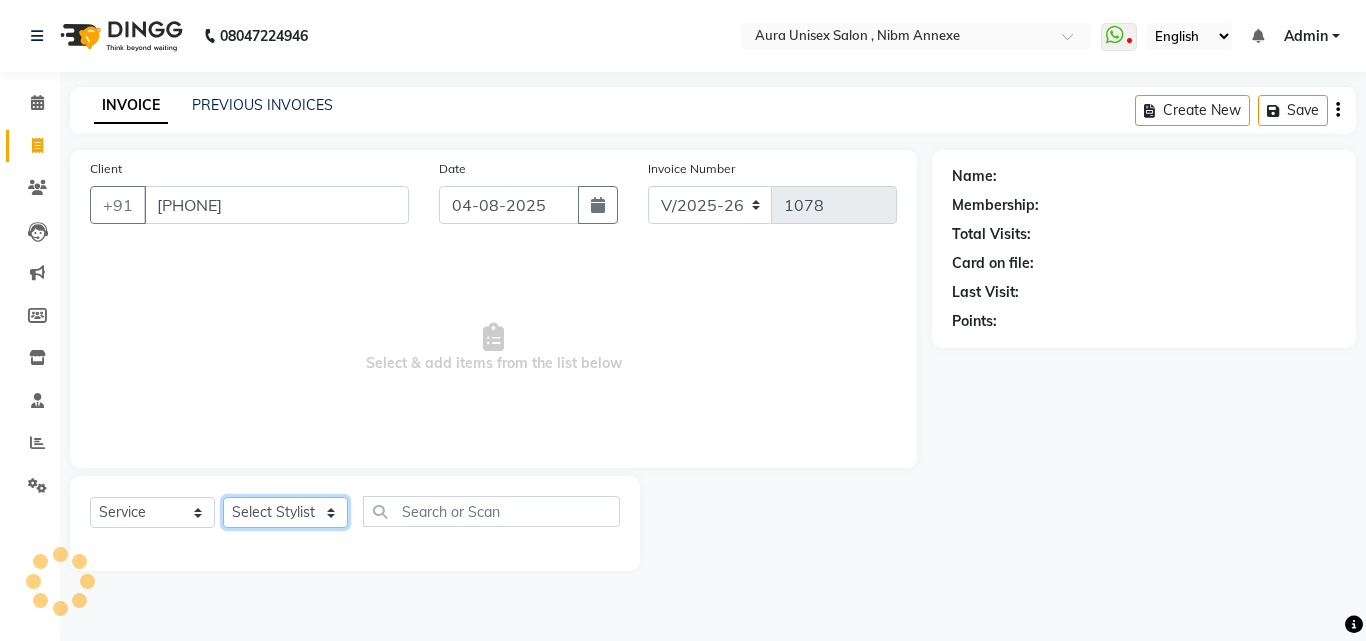 click on "Select Stylist" 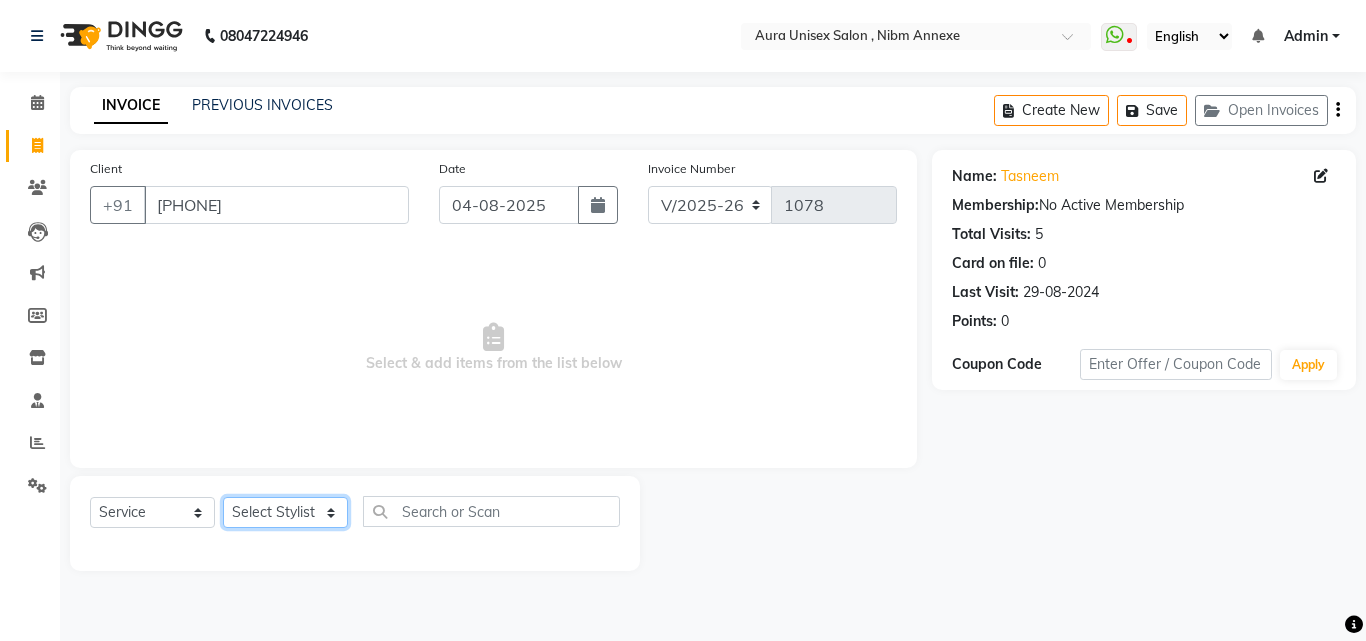 select on "83187" 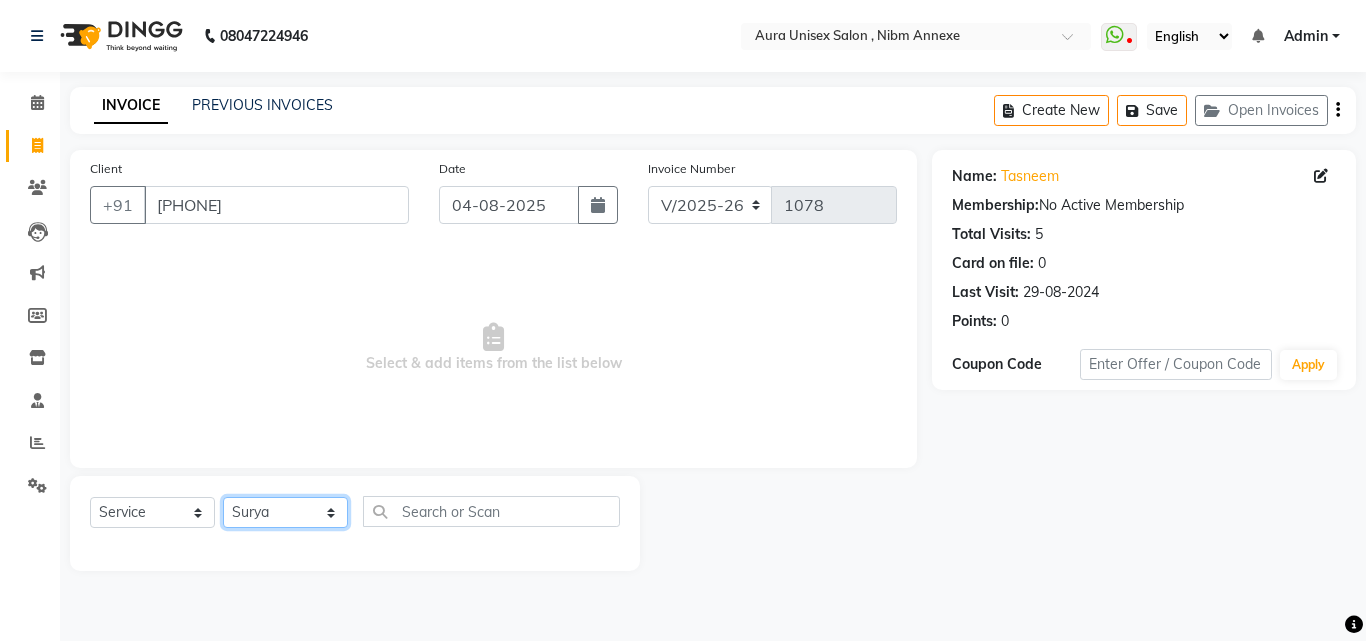 click on "Select Stylist Jasleen Jyoti Surya Tejaswini" 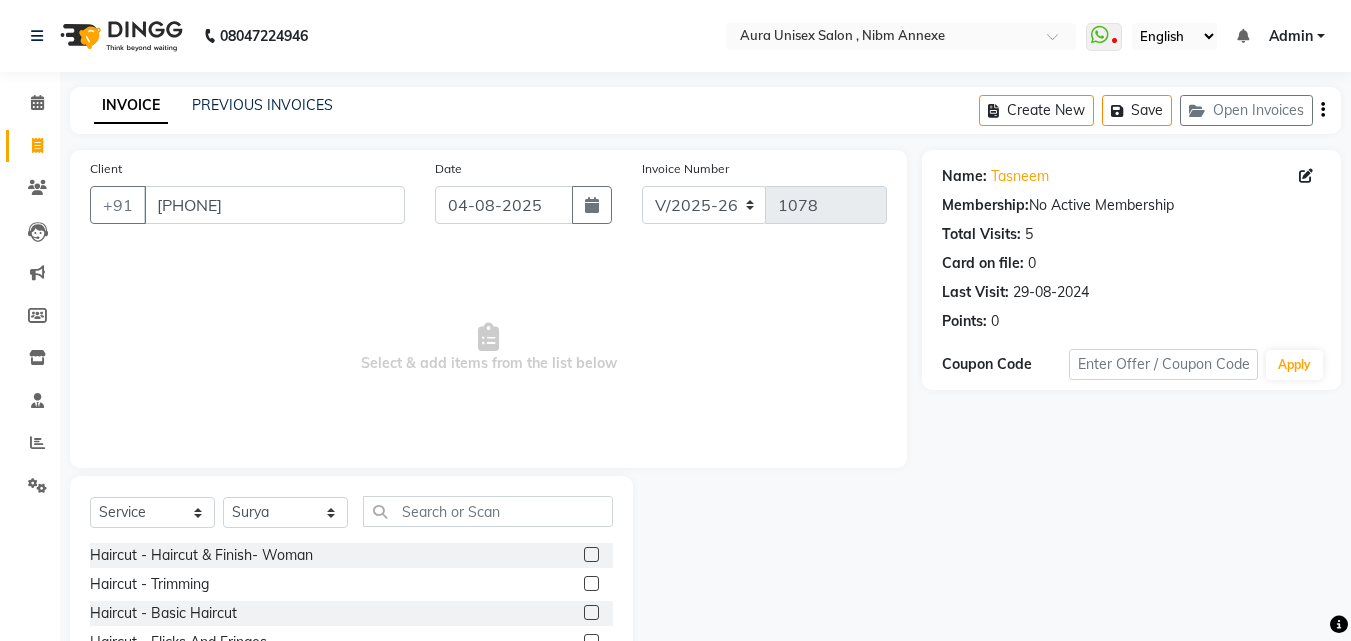 click on "Select  Service  Product  Membership  Package Voucher Prepaid Gift Card  Select Stylist Jasleen Jyoti Surya Tejaswini" 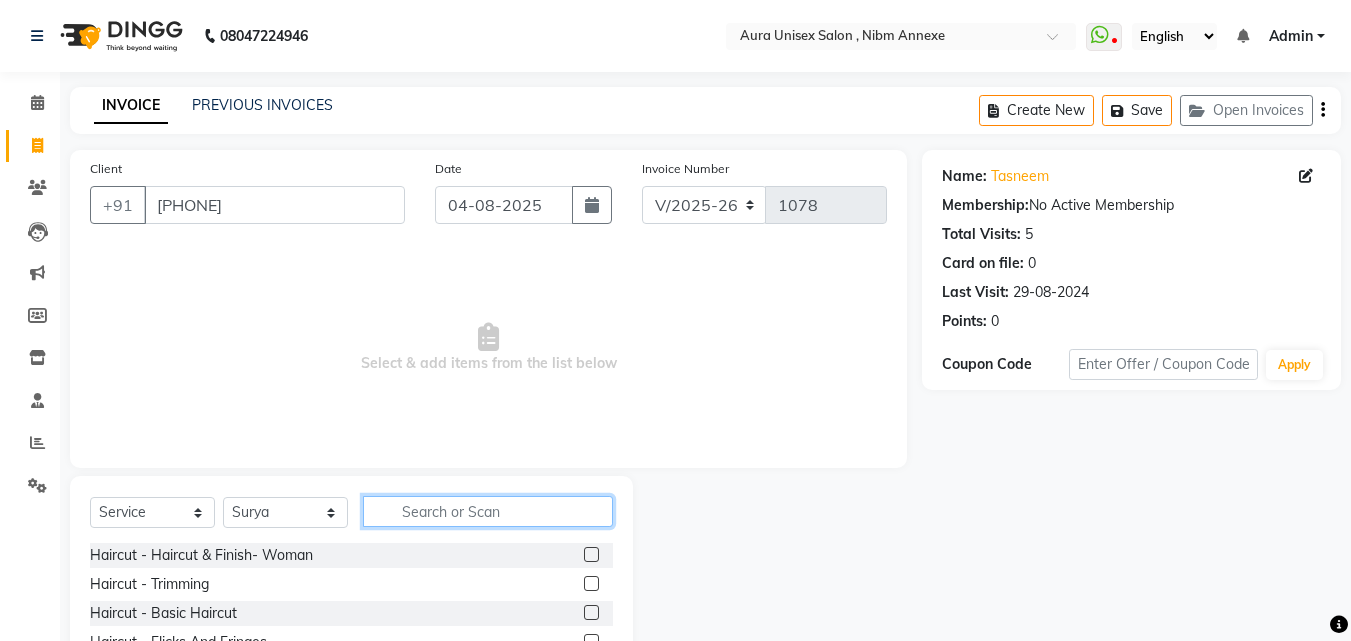 click 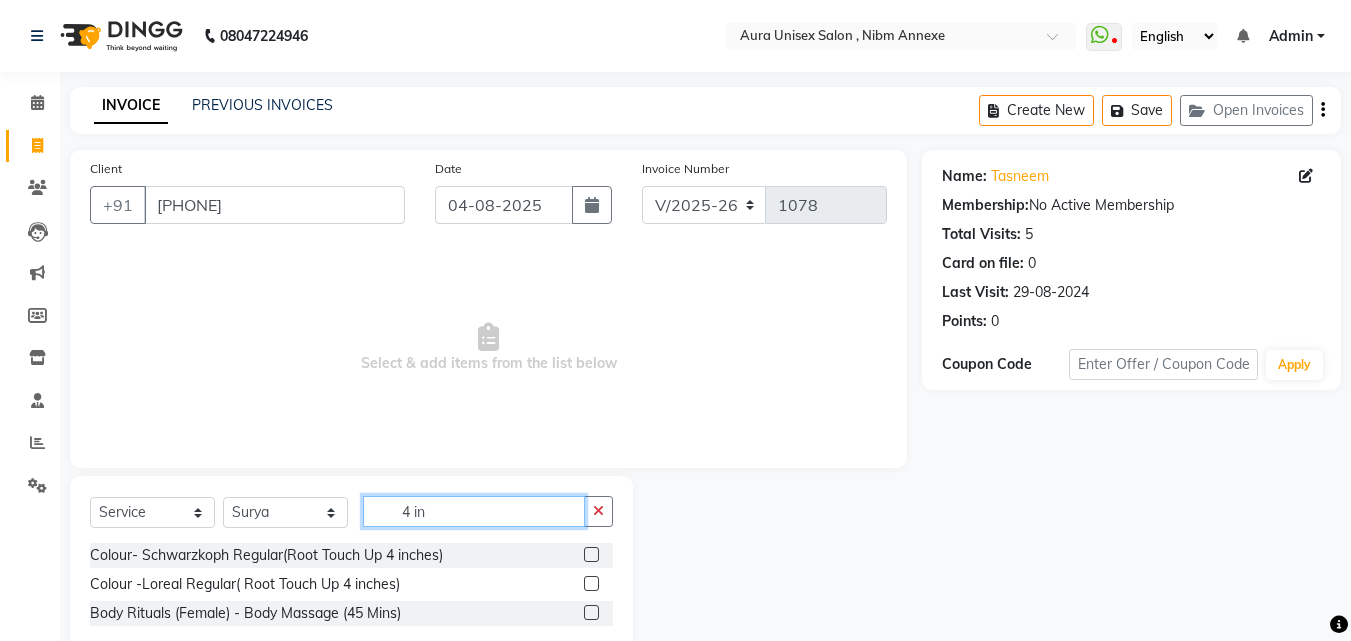type on "4 in" 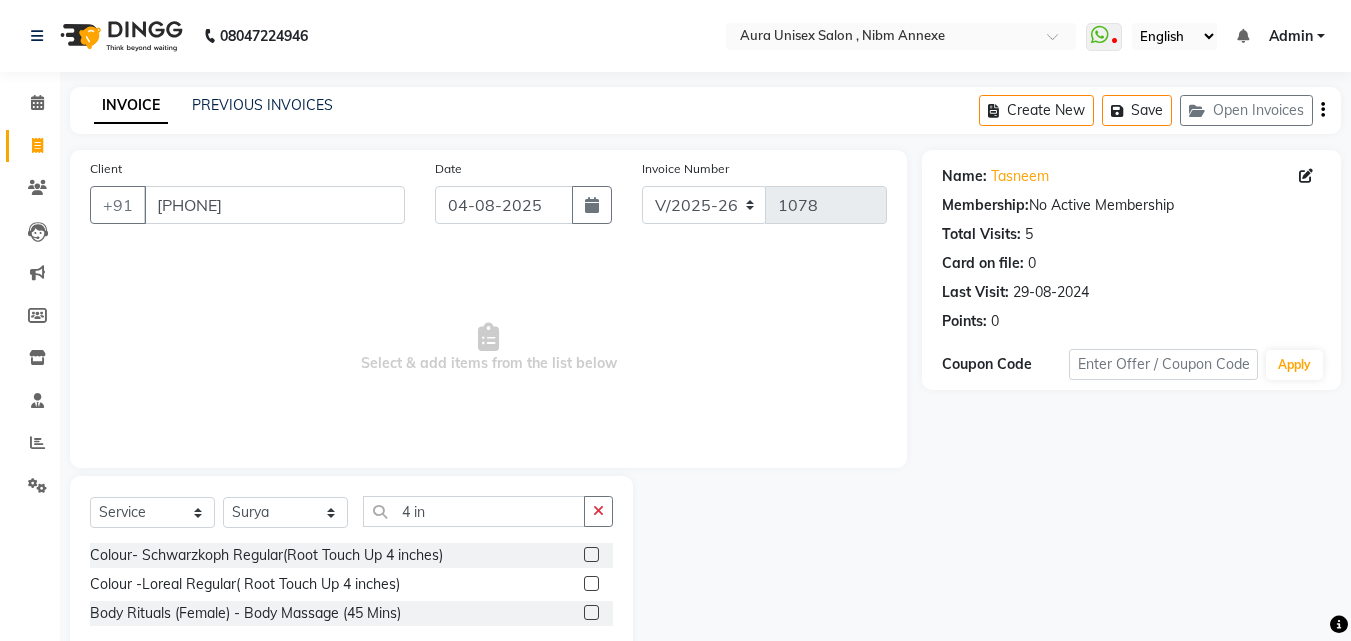 click 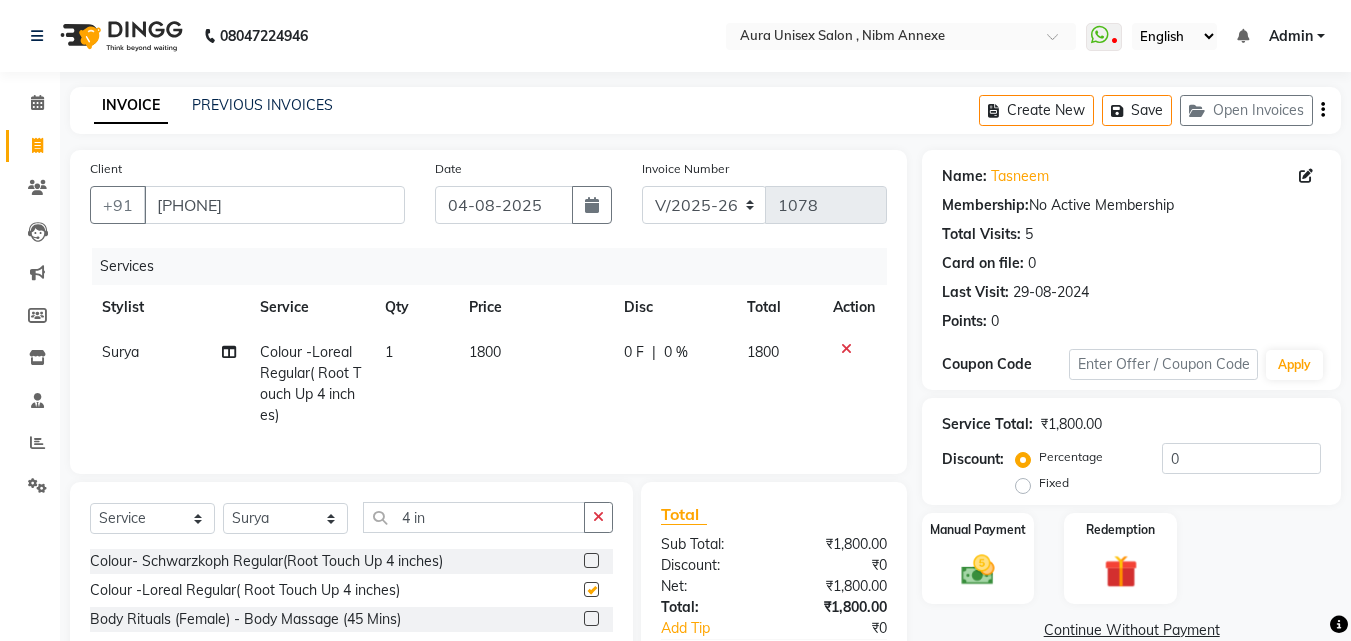 checkbox on "false" 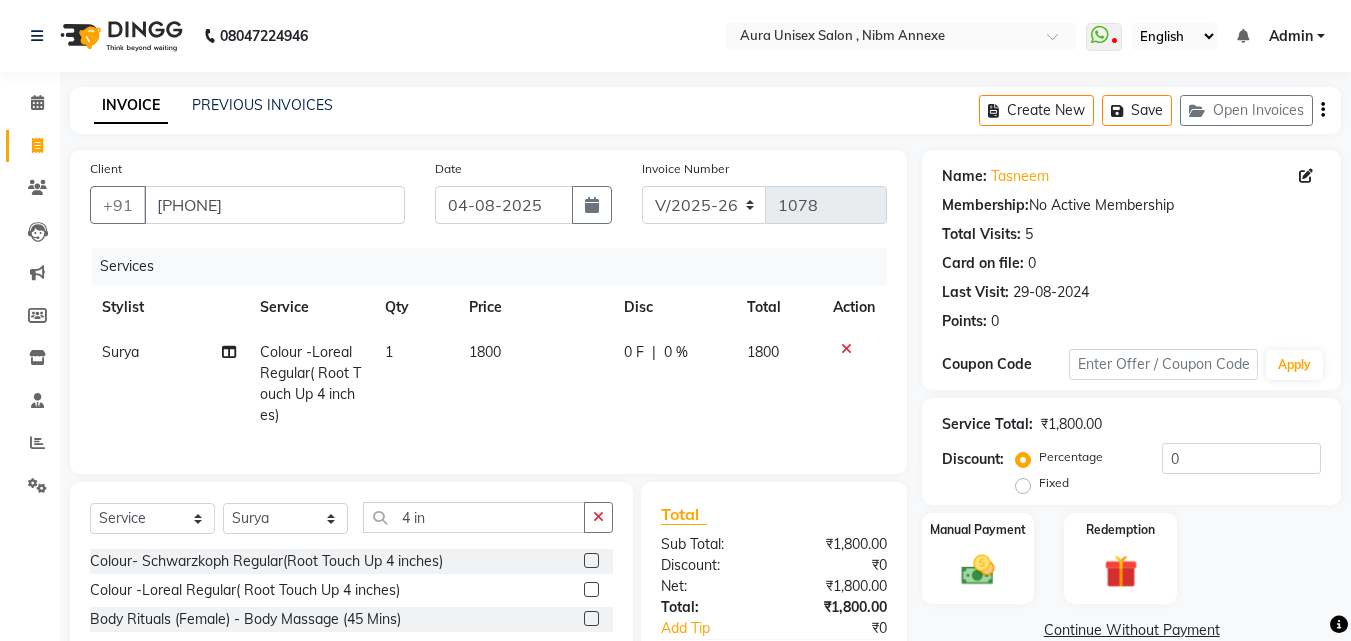click on "1800" 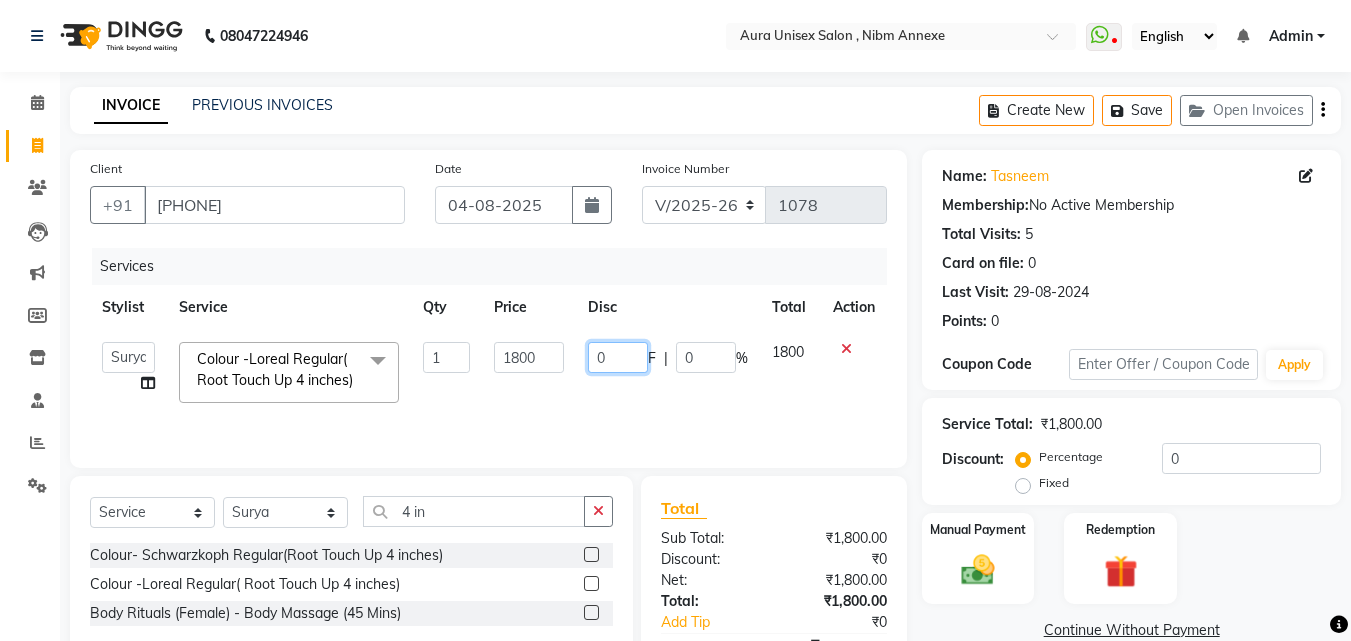 click on "0" 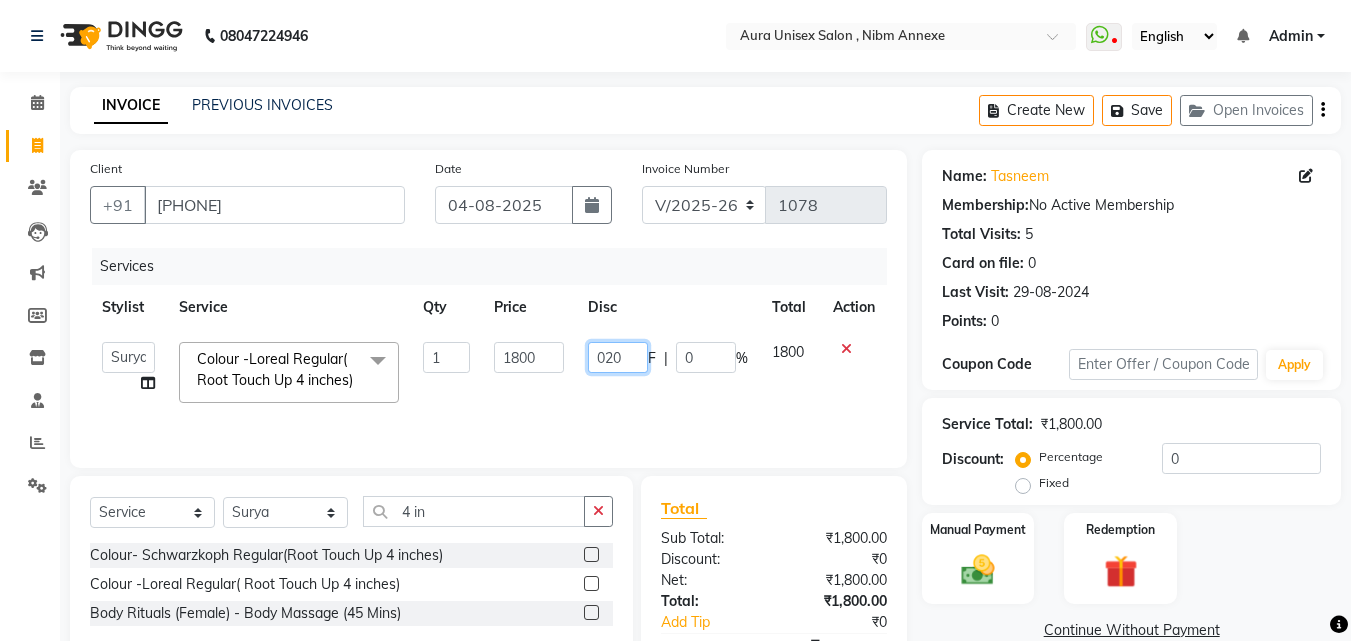 type on "0200" 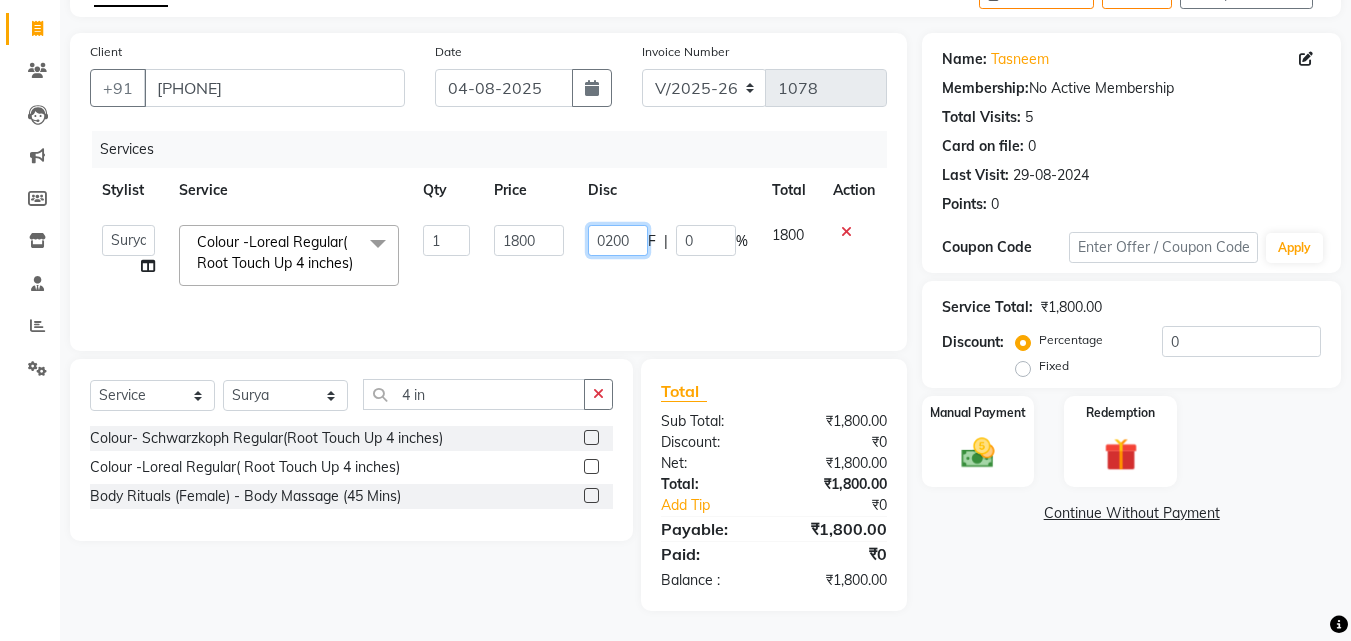 scroll, scrollTop: 136, scrollLeft: 0, axis: vertical 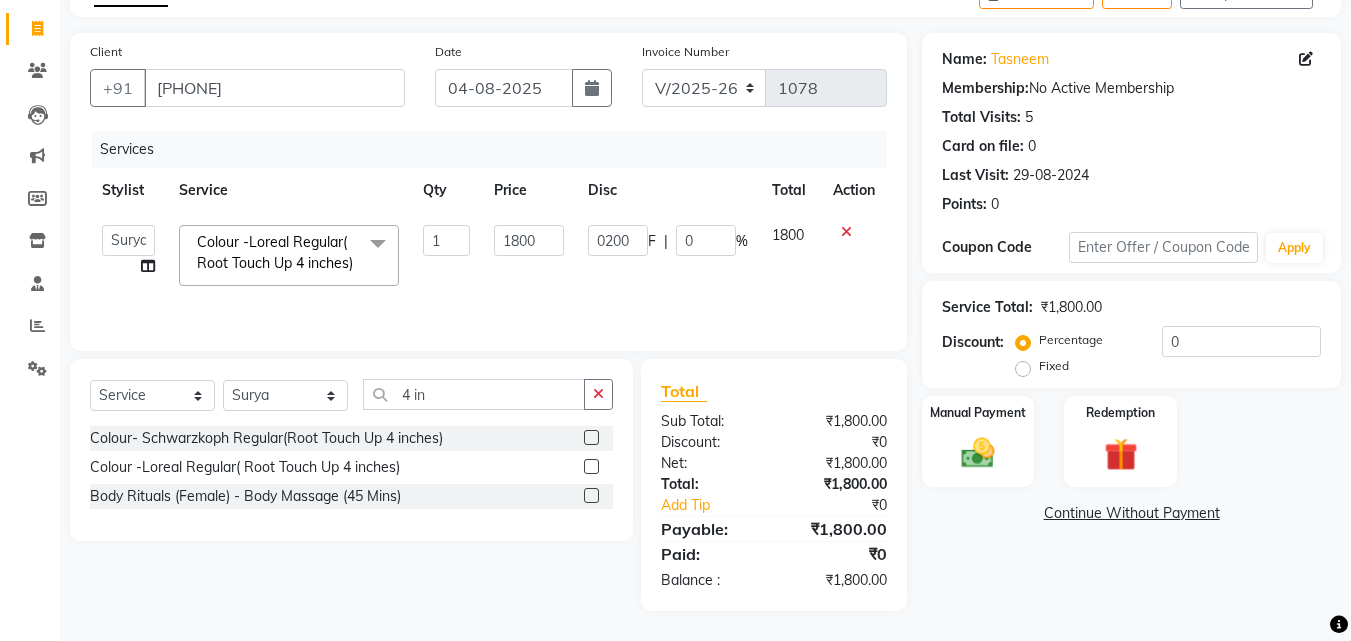 drag, startPoint x: 1142, startPoint y: 580, endPoint x: 1125, endPoint y: 569, distance: 20.248457 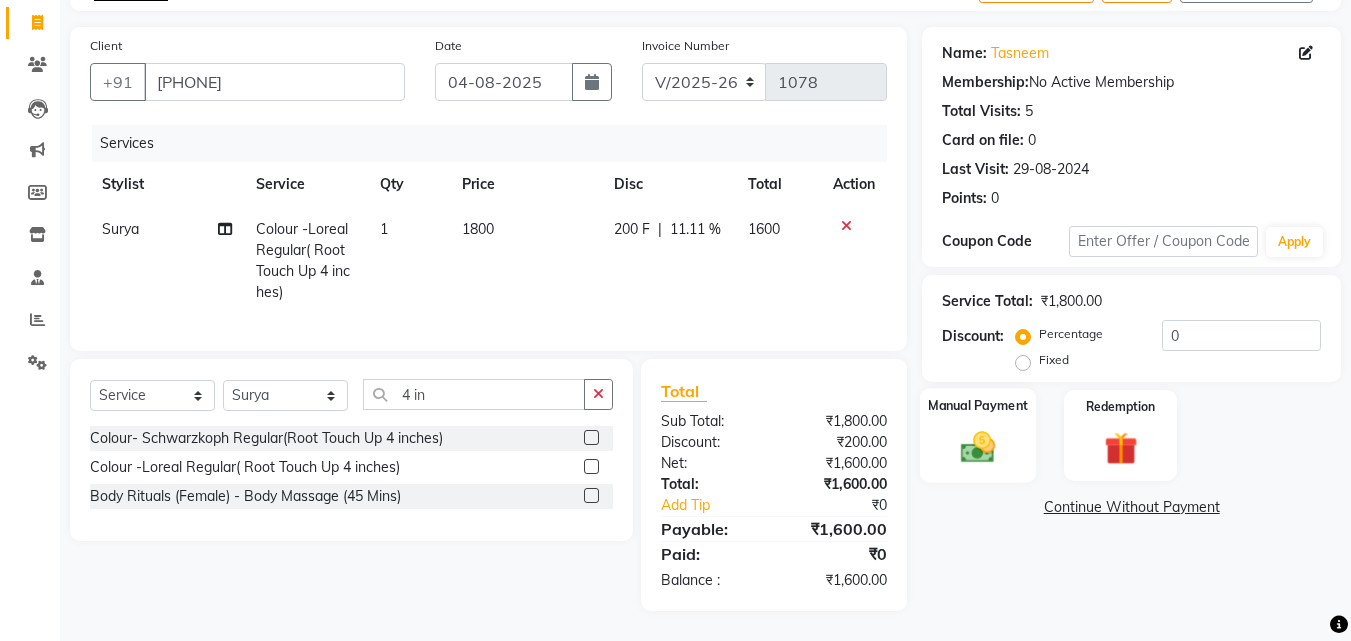 click 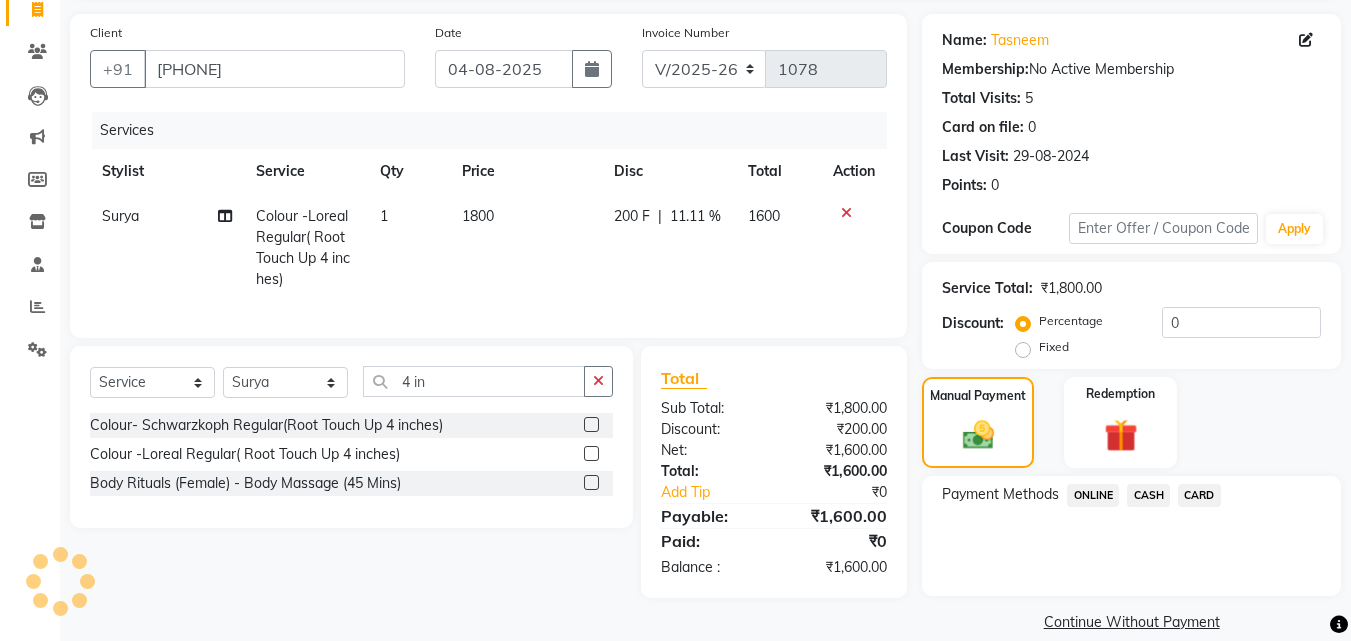 click on "ONLINE" 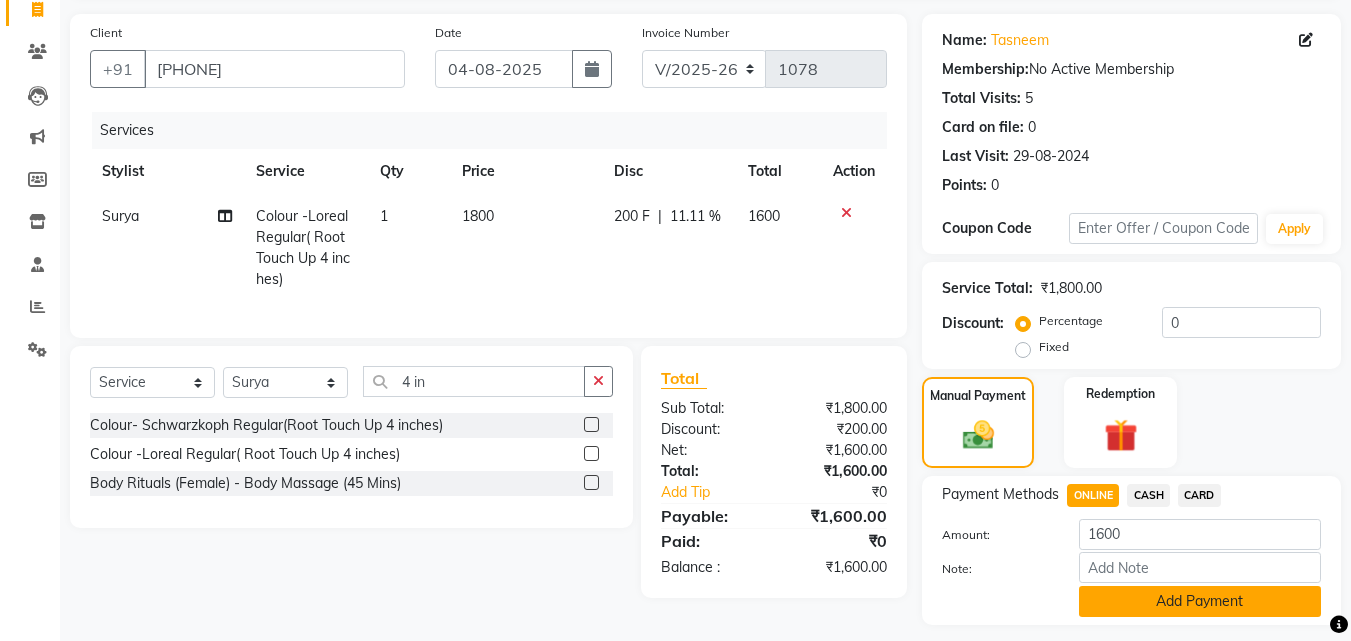 click on "Add Payment" 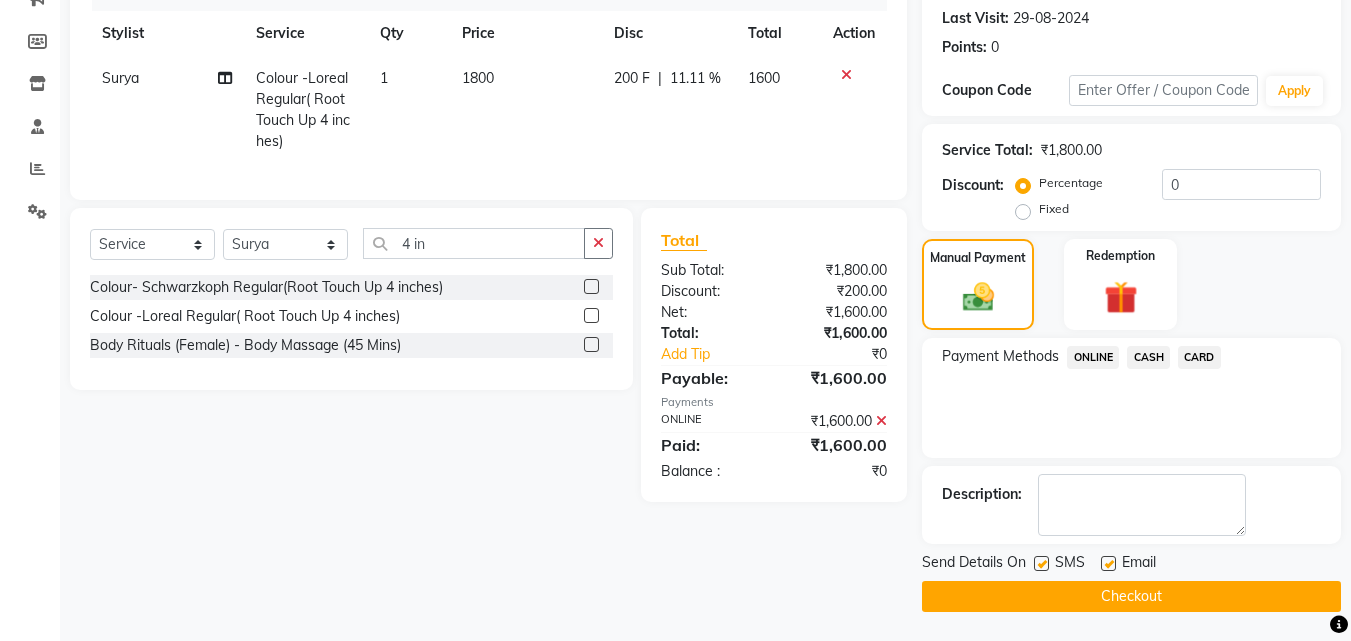 scroll, scrollTop: 275, scrollLeft: 0, axis: vertical 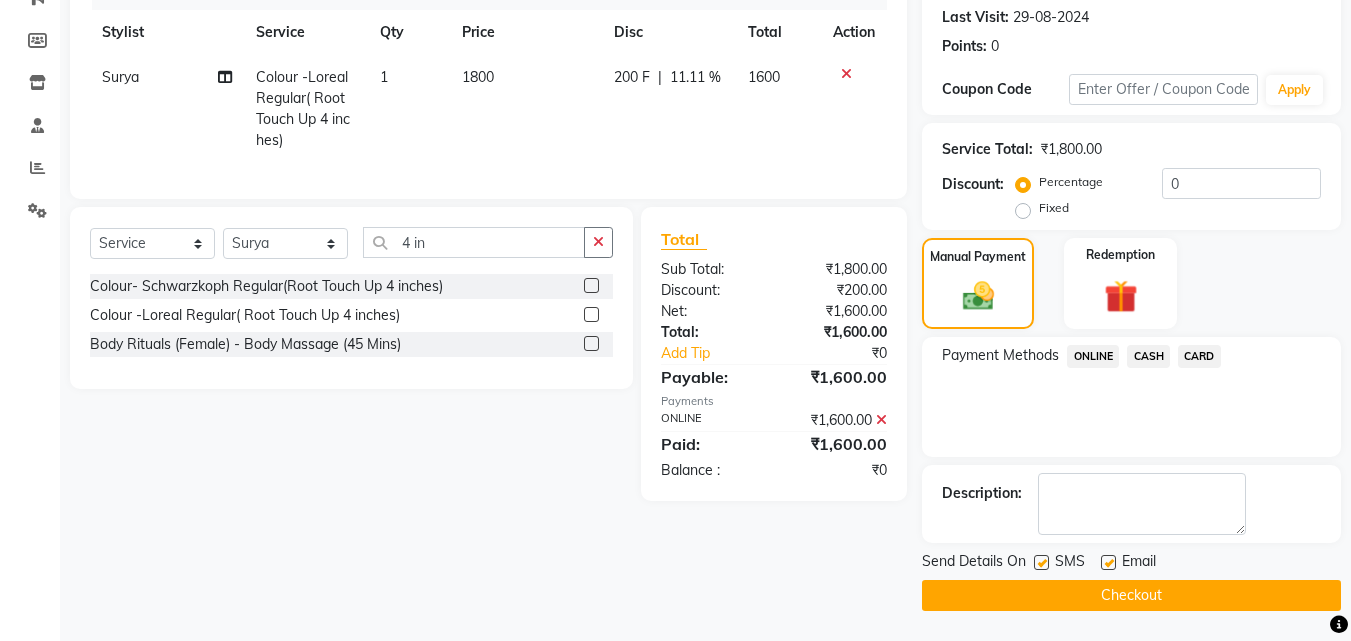 click on "Email" 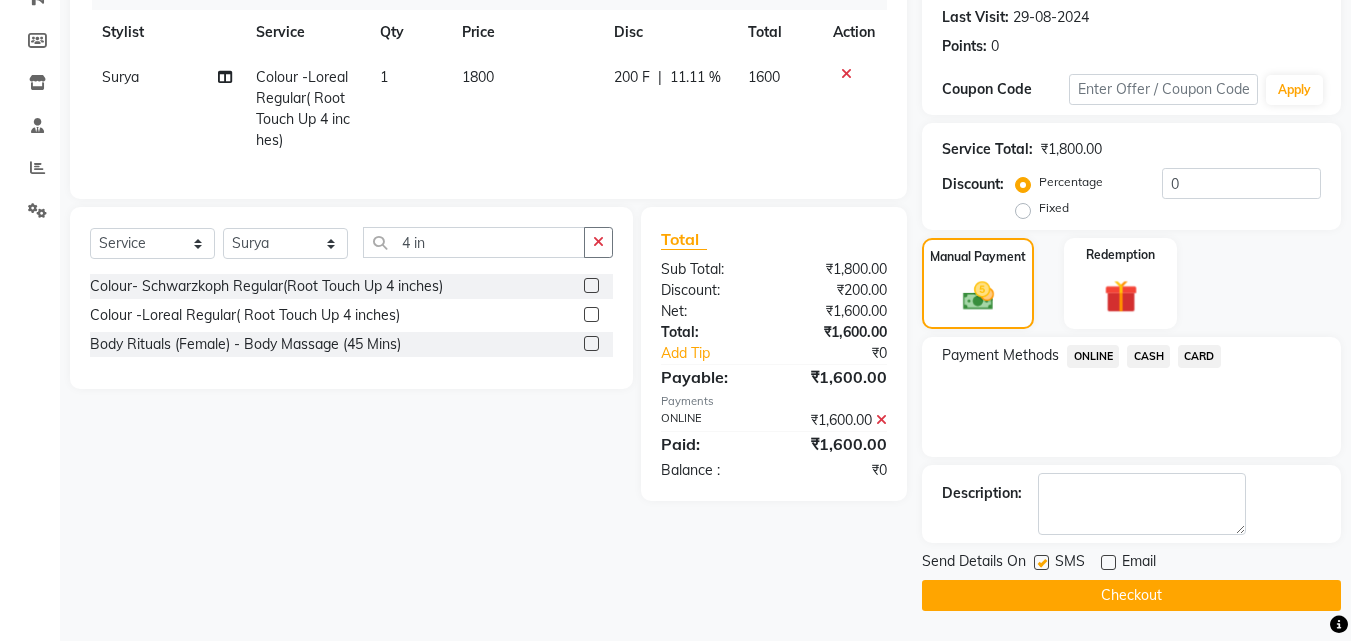 click 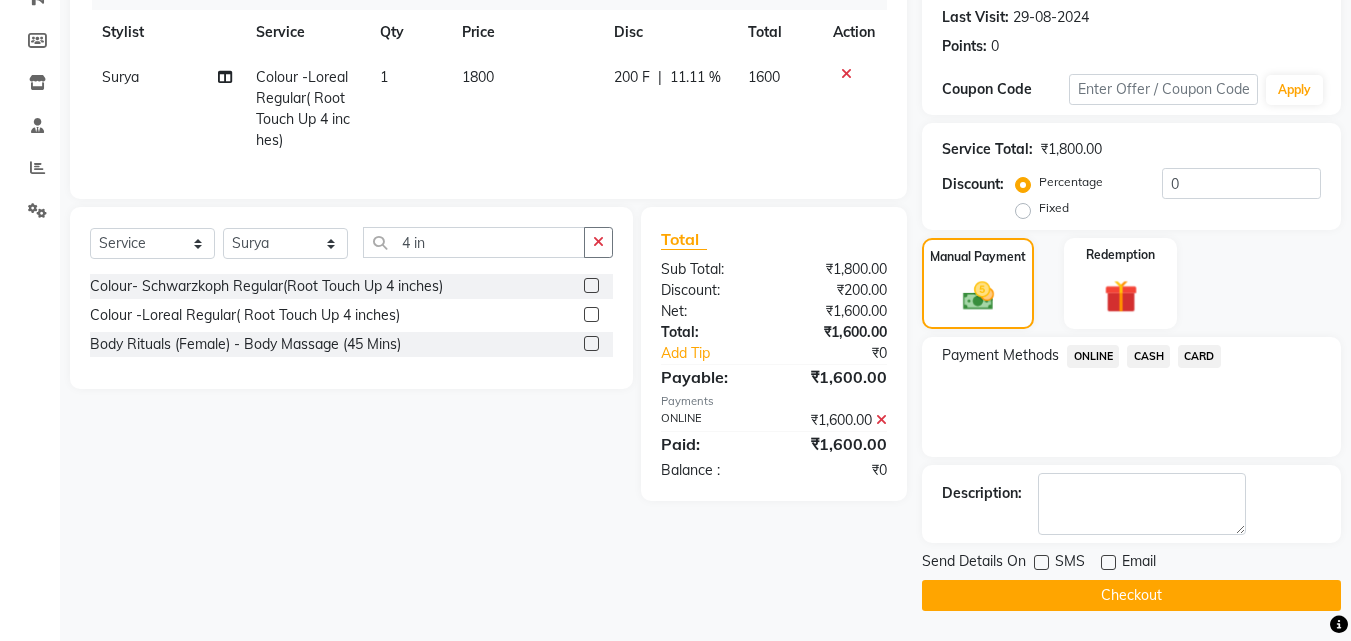 click on "Checkout" 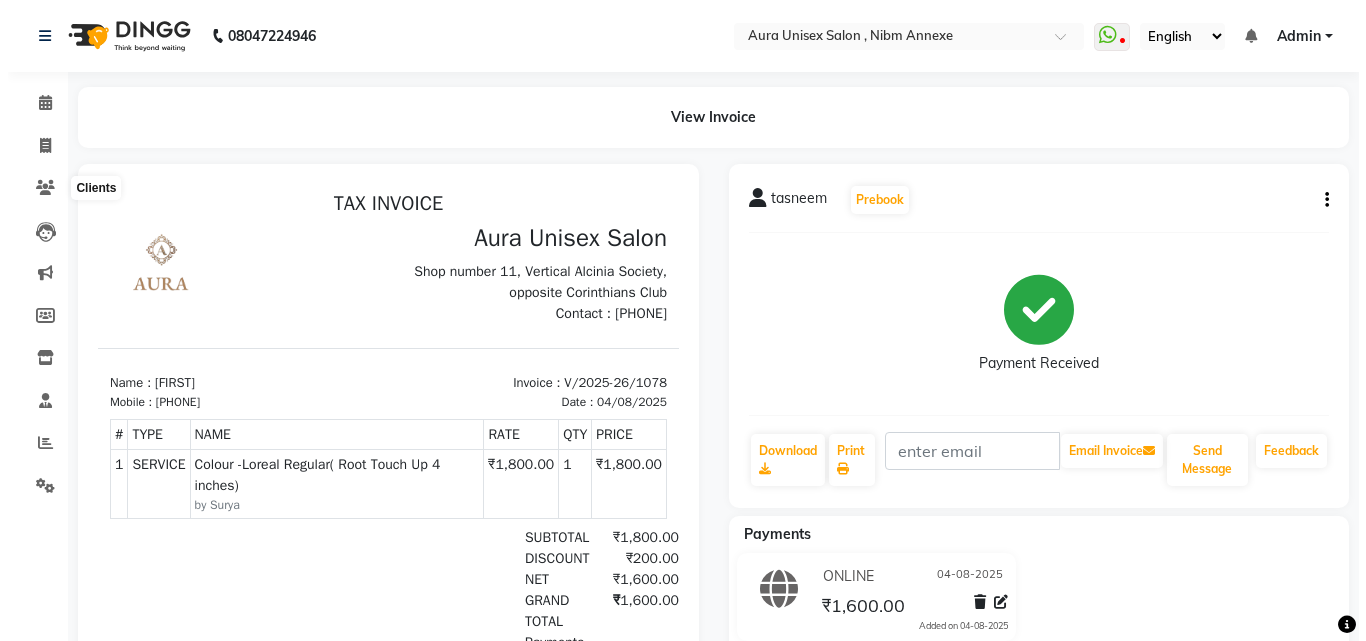 scroll, scrollTop: 0, scrollLeft: 0, axis: both 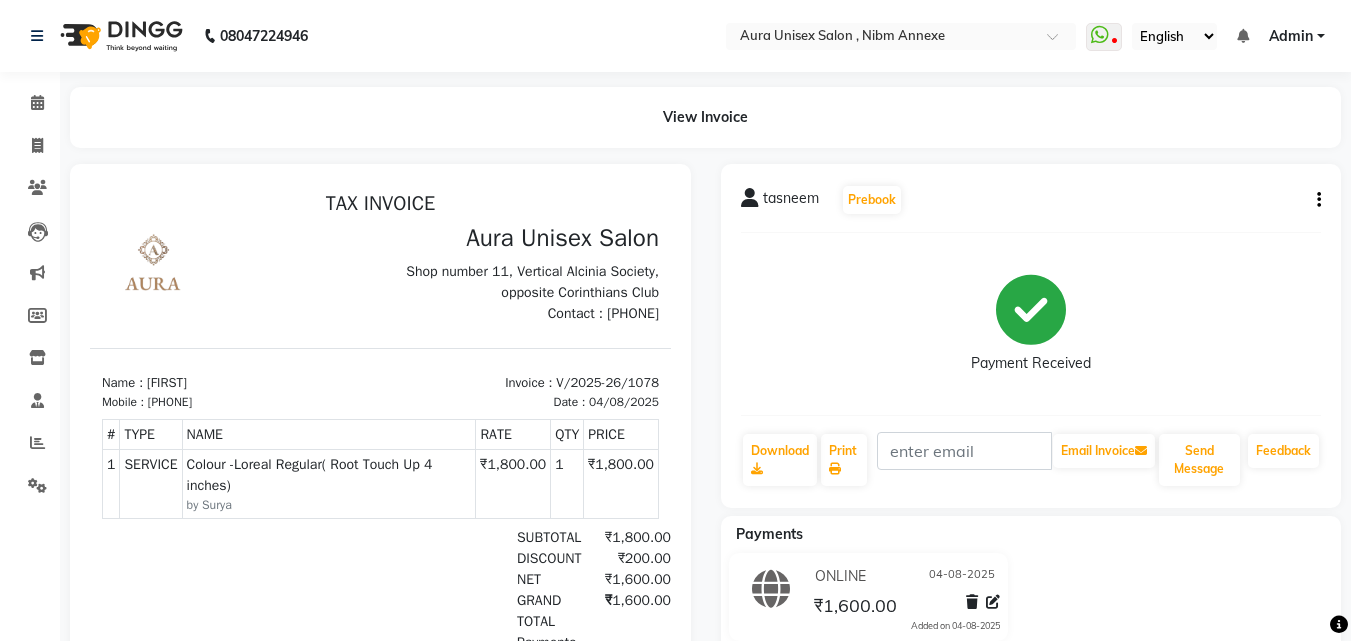 click on "Clients" 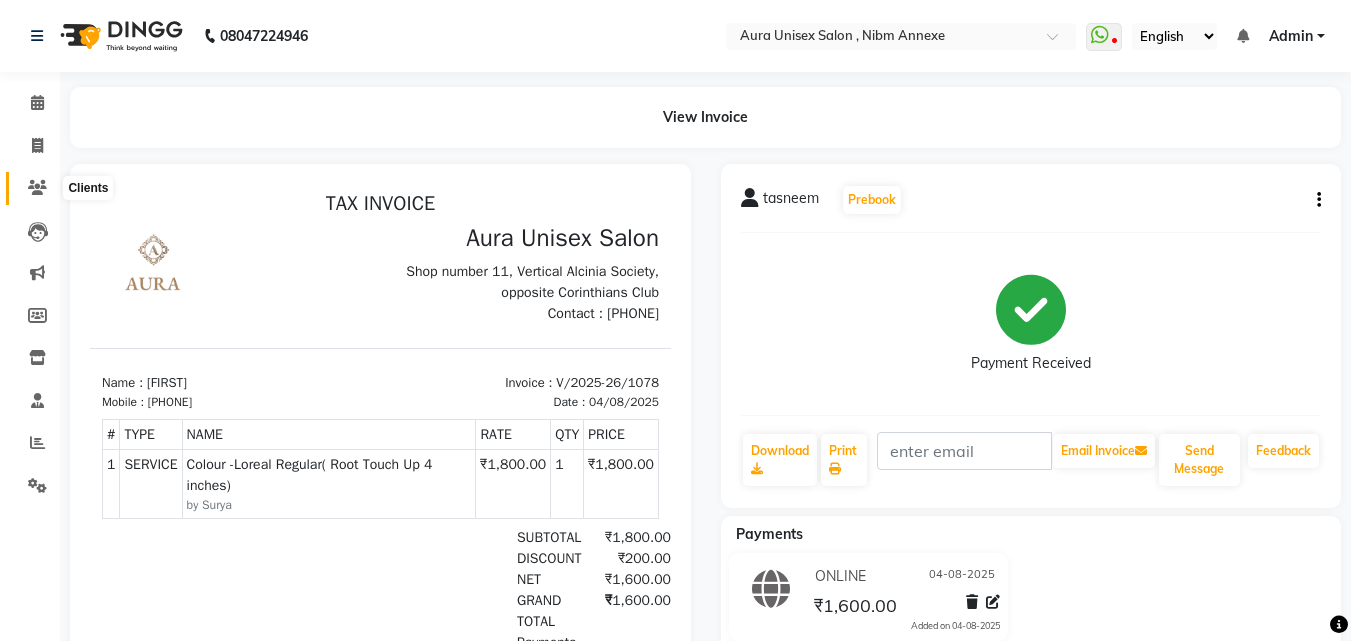 click 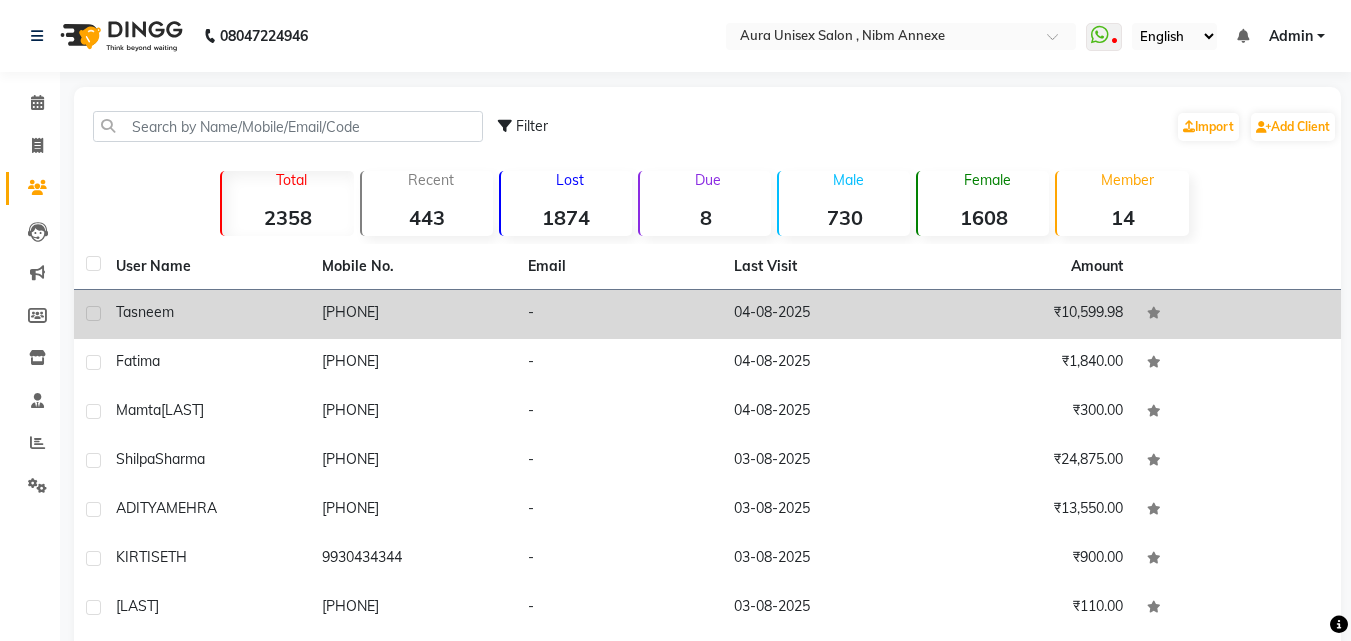 click on "[PHONE]" 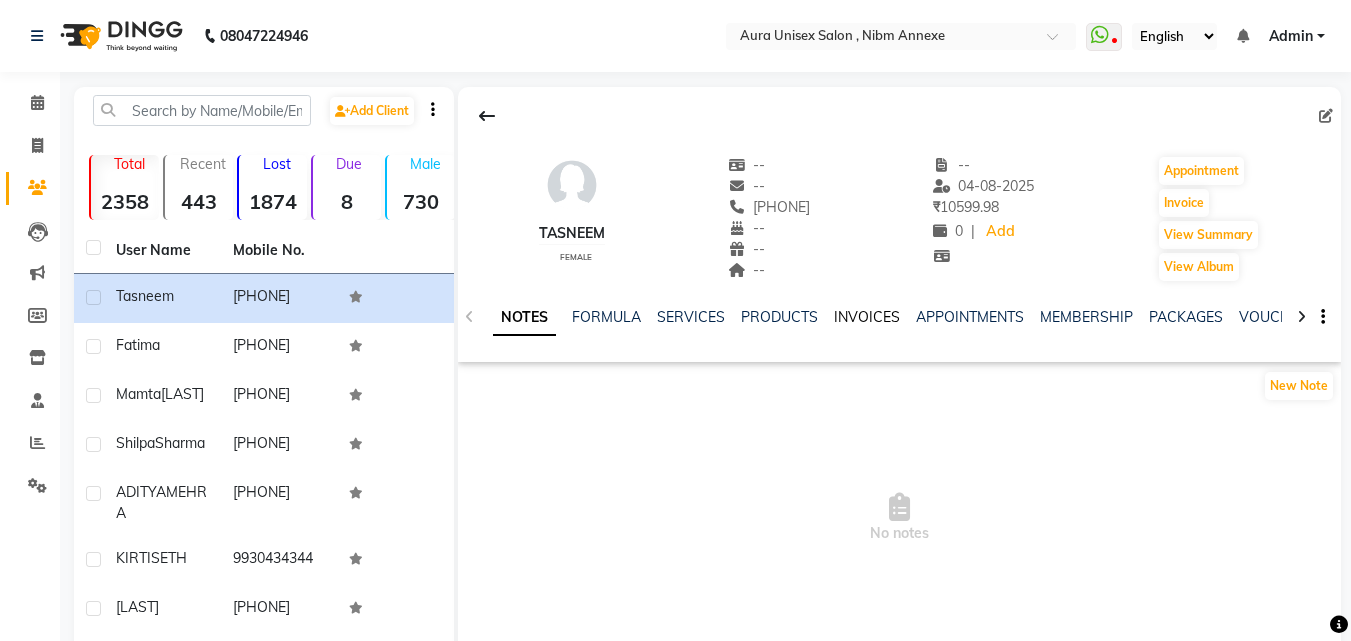 click on "INVOICES" 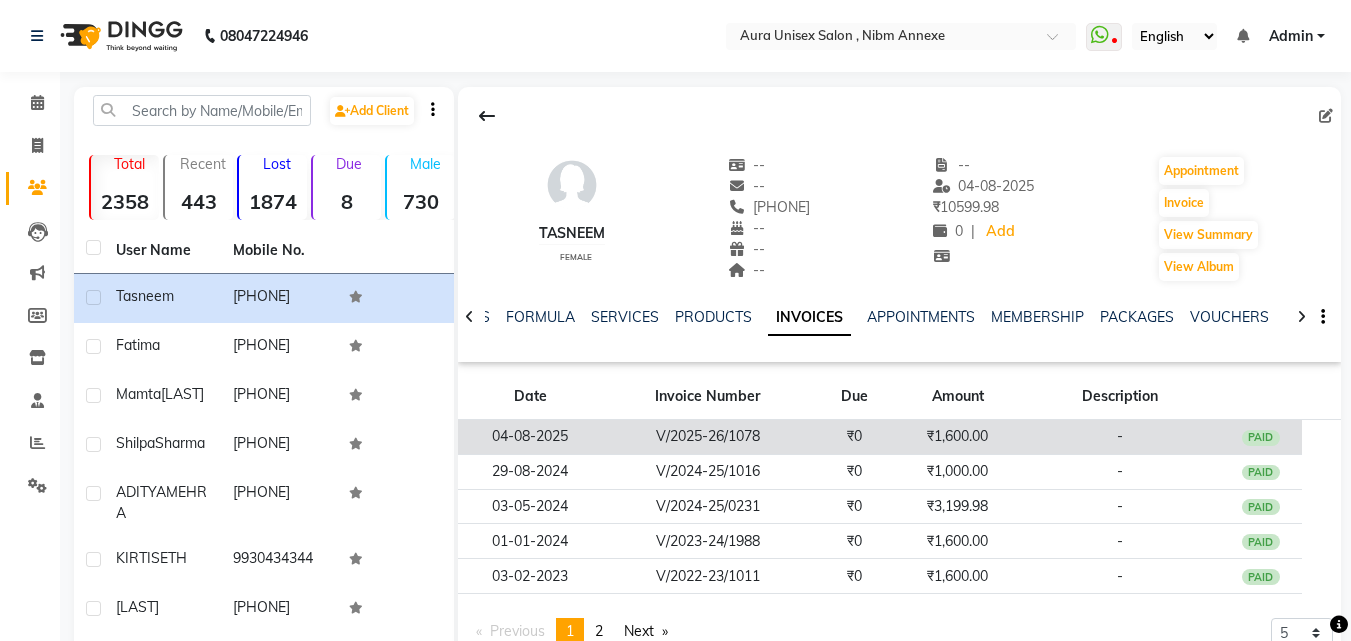 click on "V/2025-26/1078" 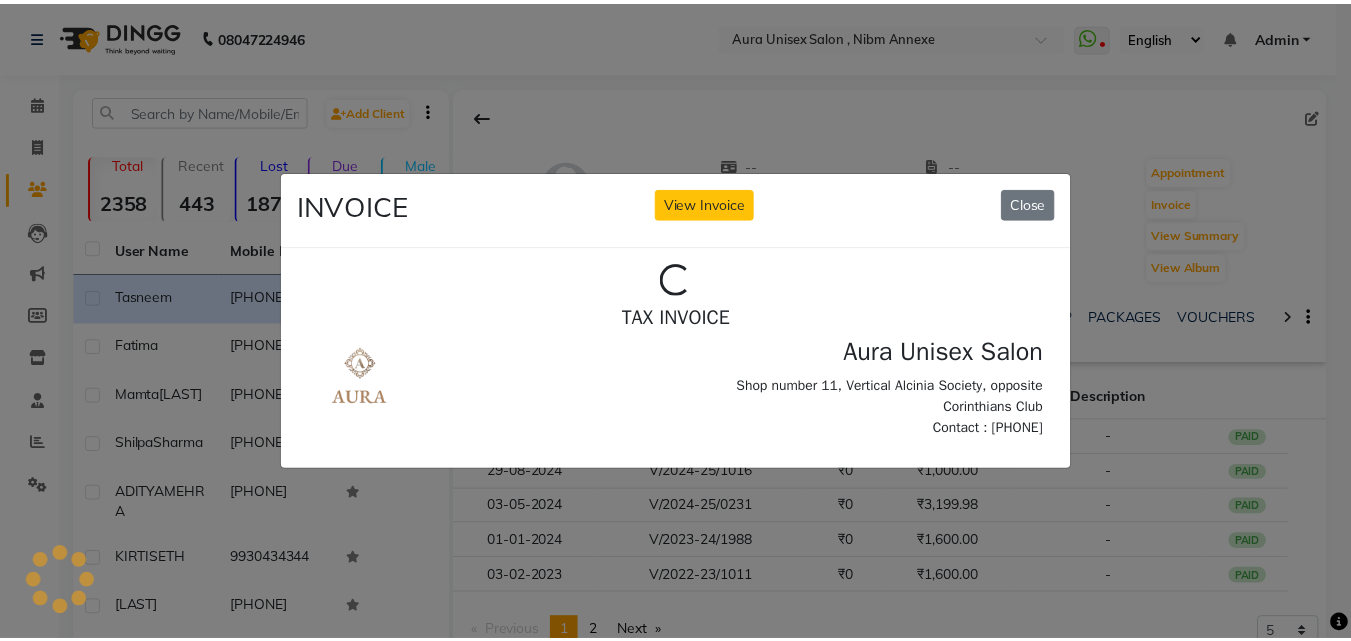 scroll, scrollTop: 0, scrollLeft: 0, axis: both 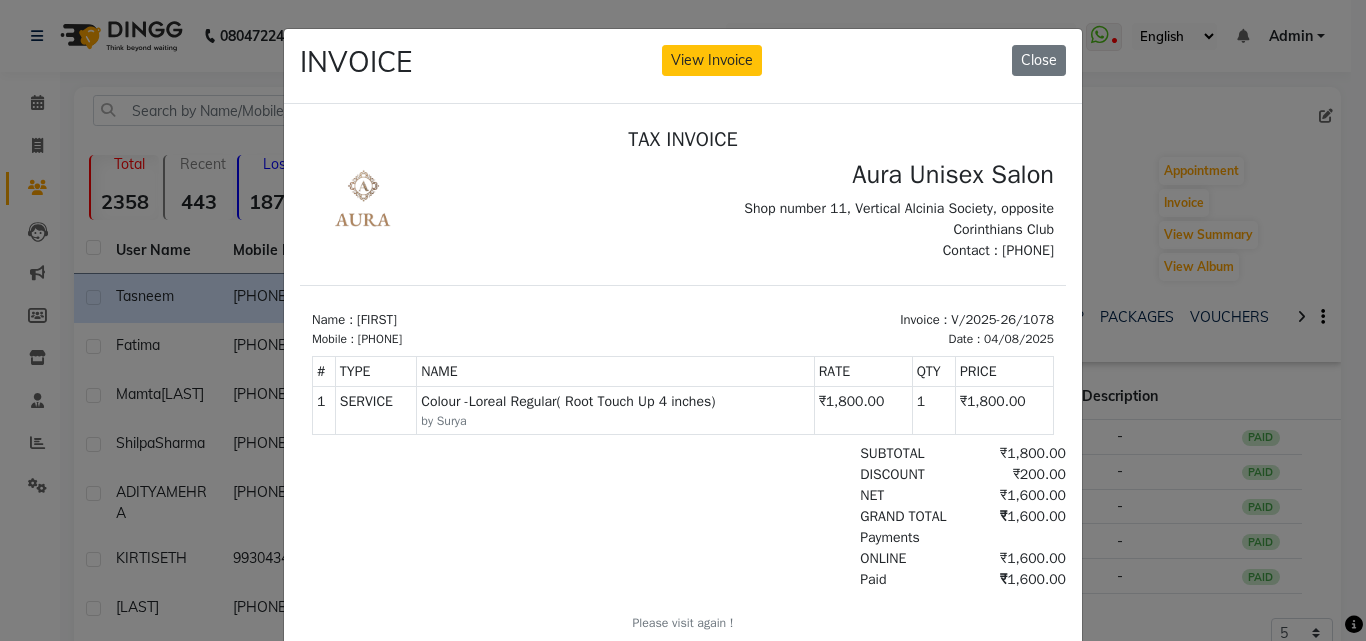 click on "INVOICE View Invoice Close" 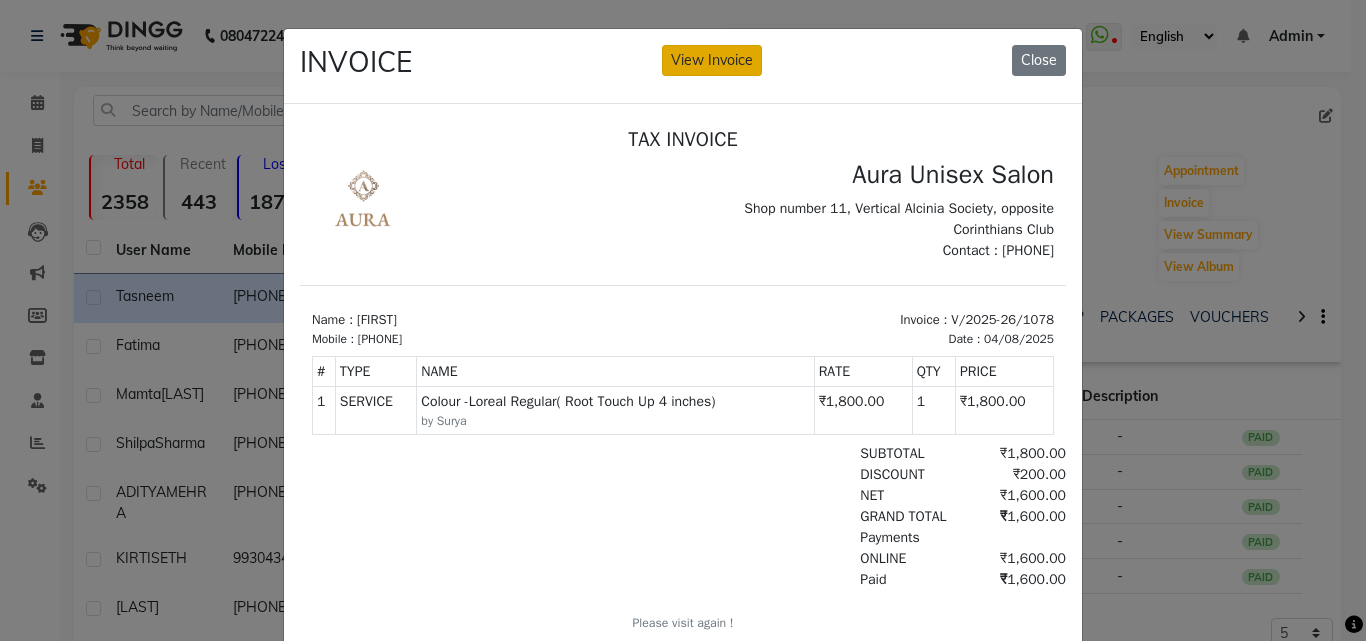 click on "View Invoice" 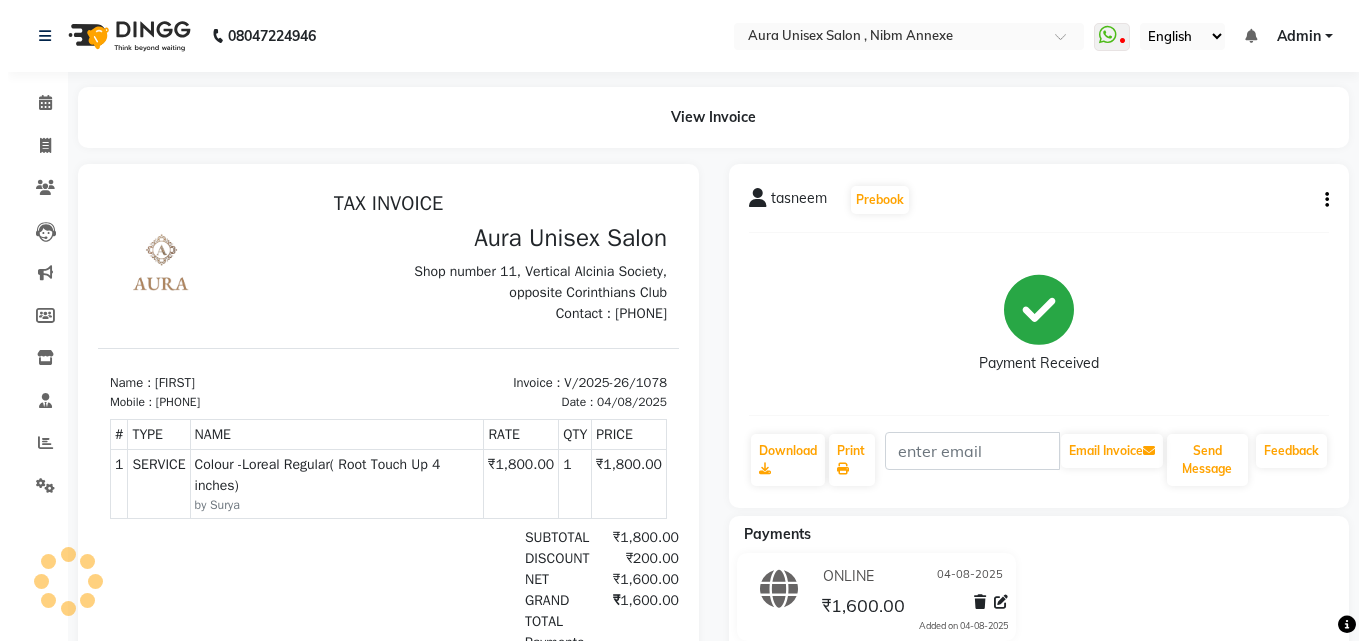 scroll, scrollTop: 0, scrollLeft: 0, axis: both 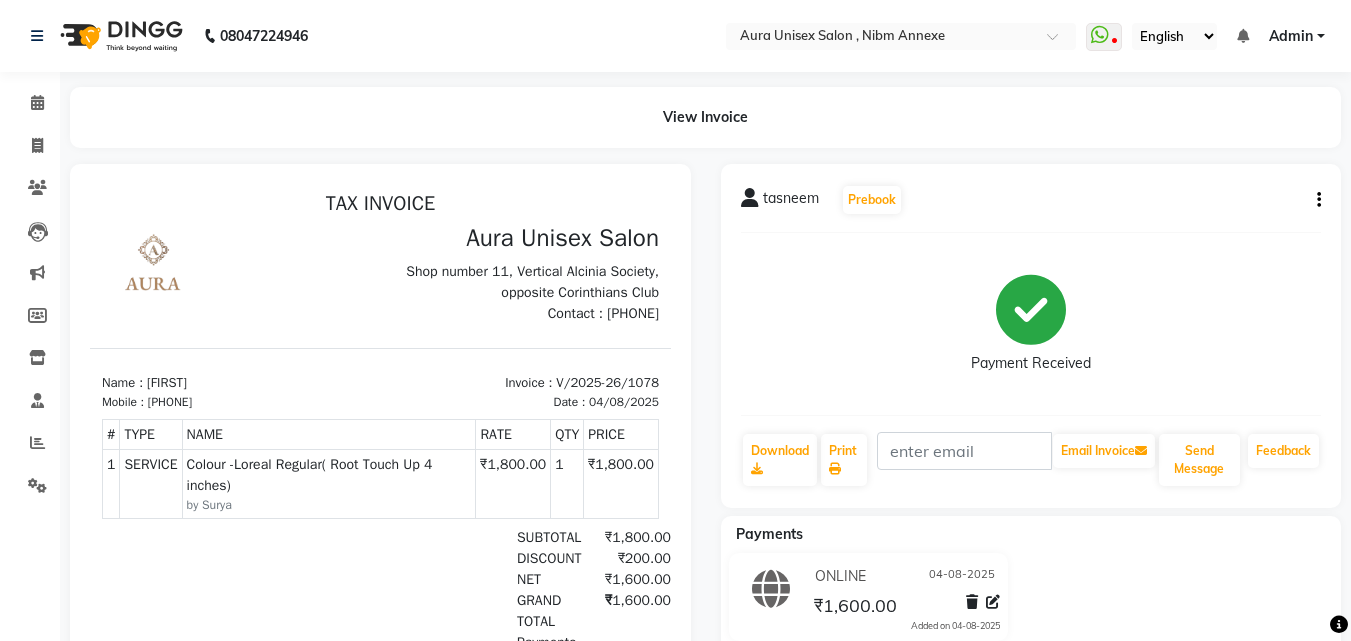 click 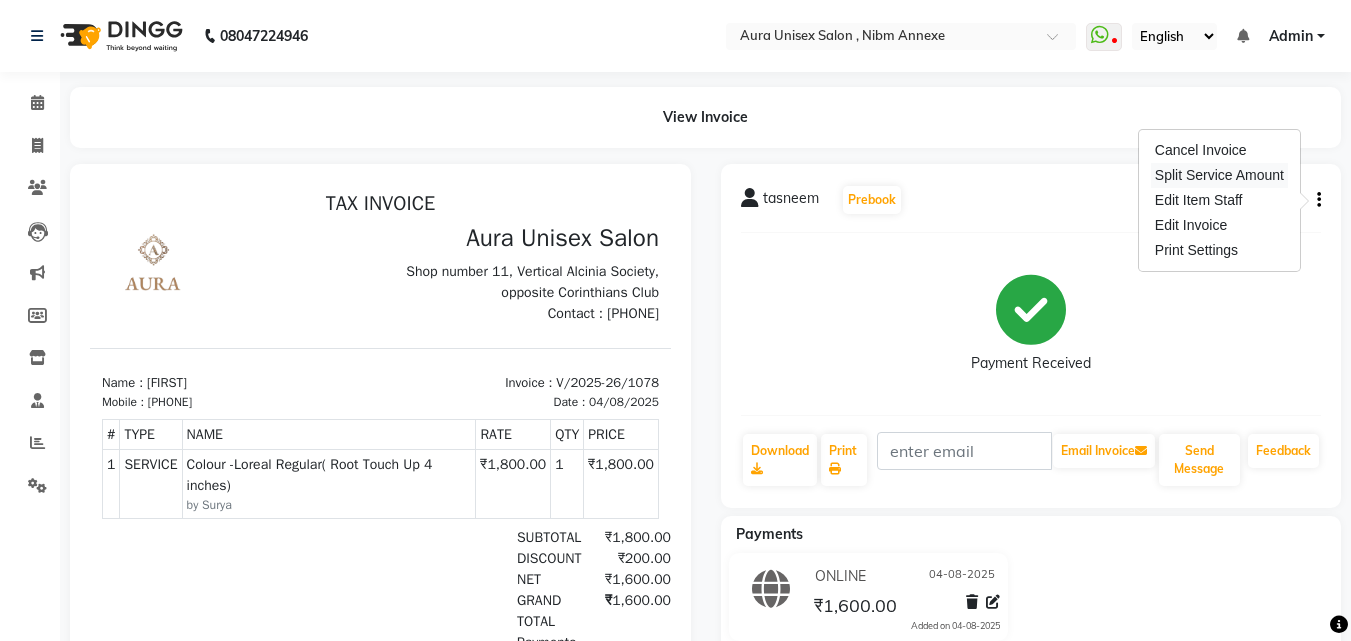 click on "Split Service Amount" at bounding box center [1219, 175] 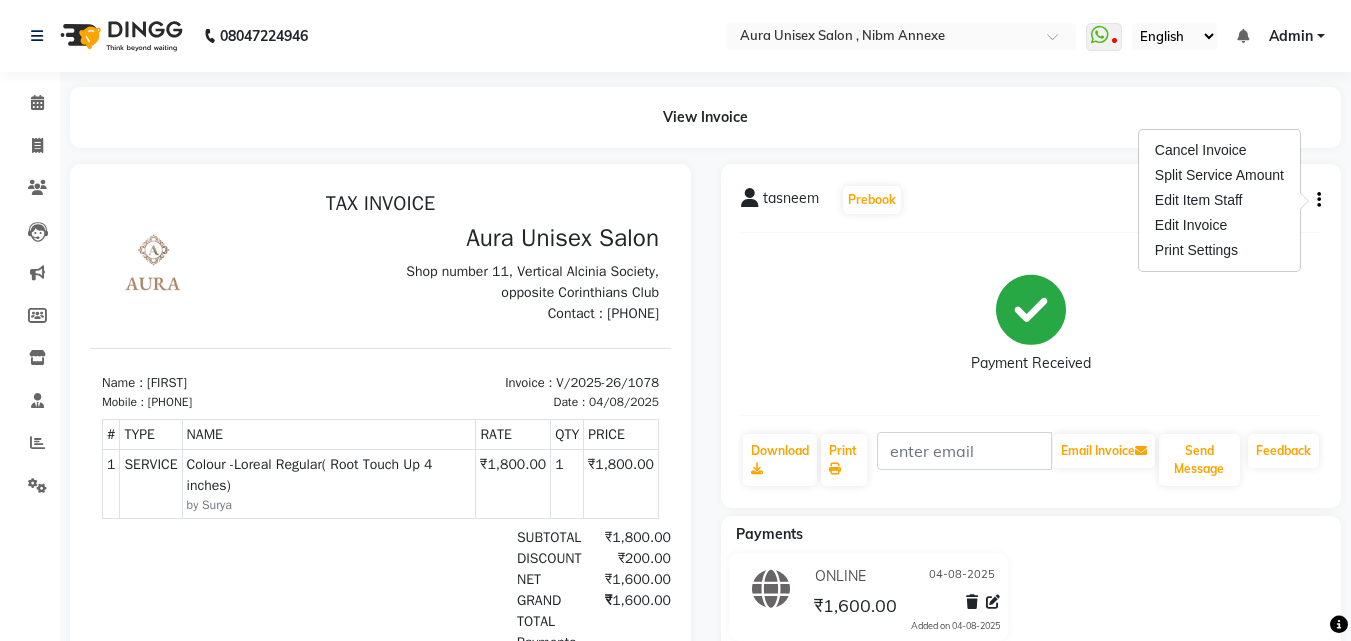 select on "83187" 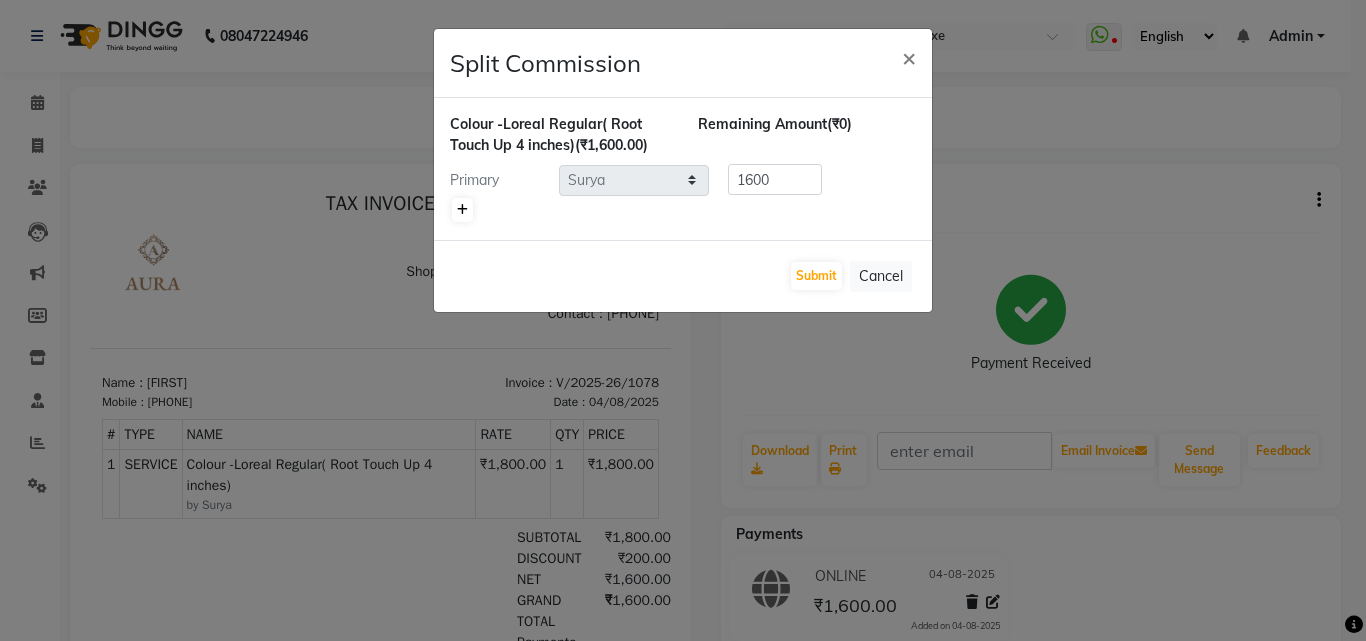 click 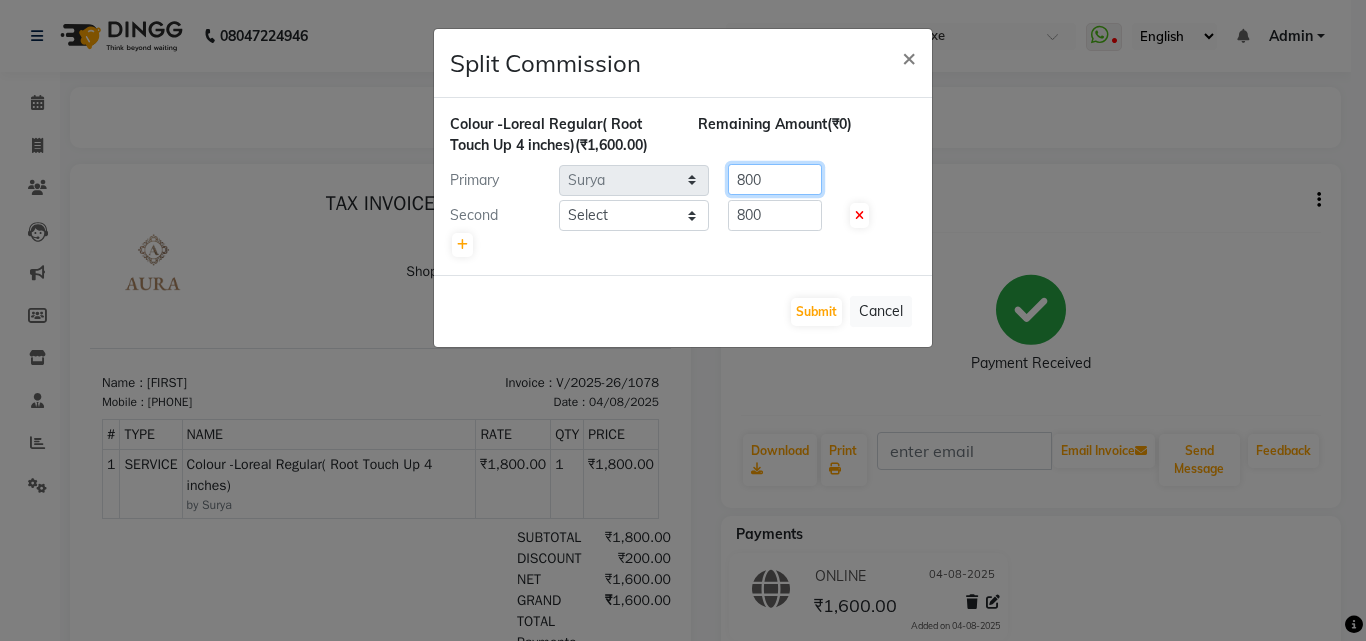 click on "800" 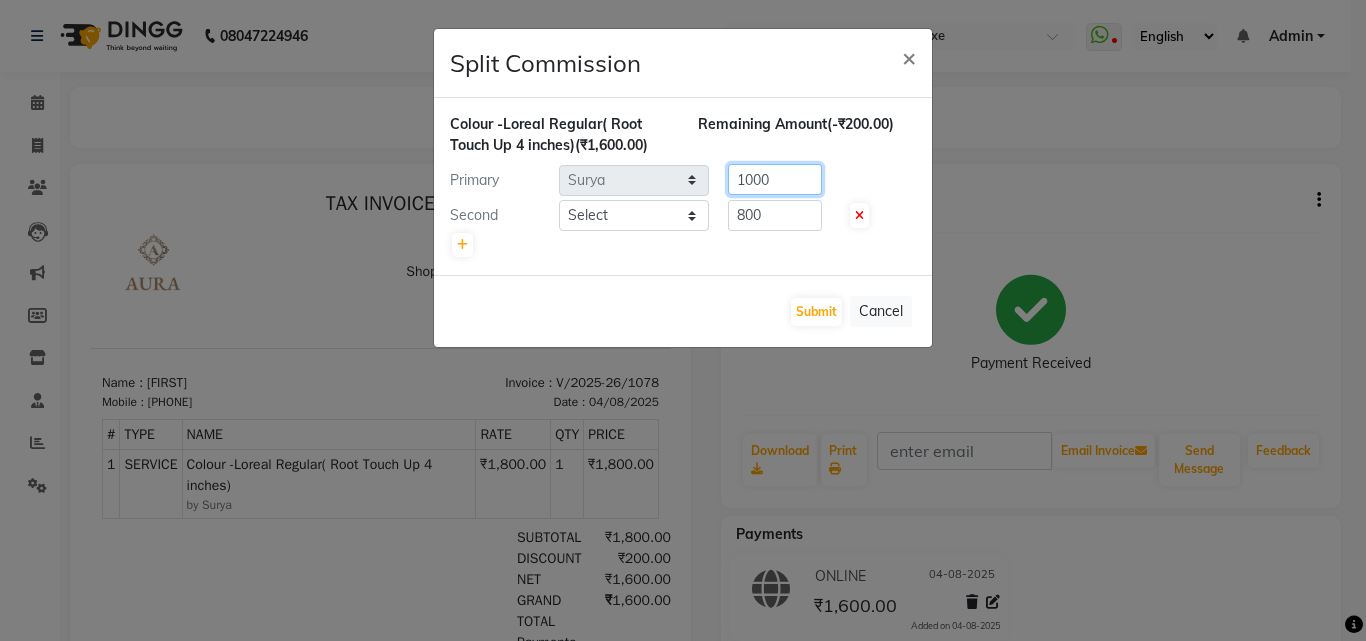 type on "1000" 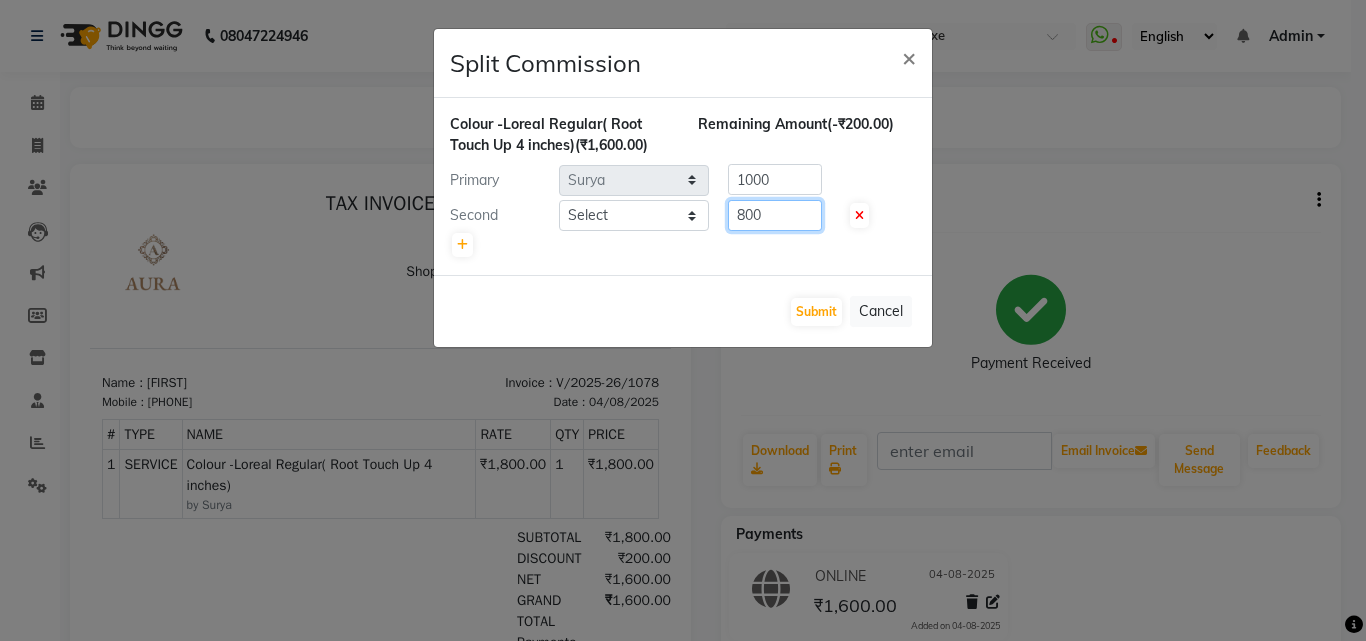 click on "800" 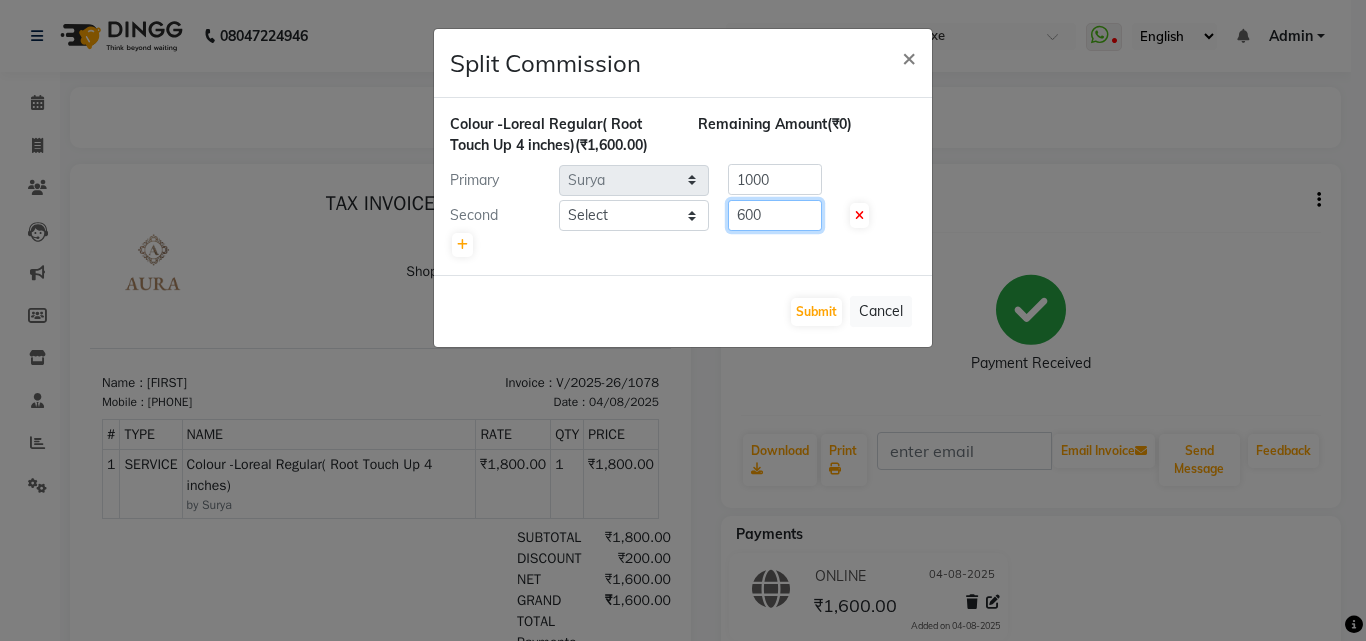 type on "600" 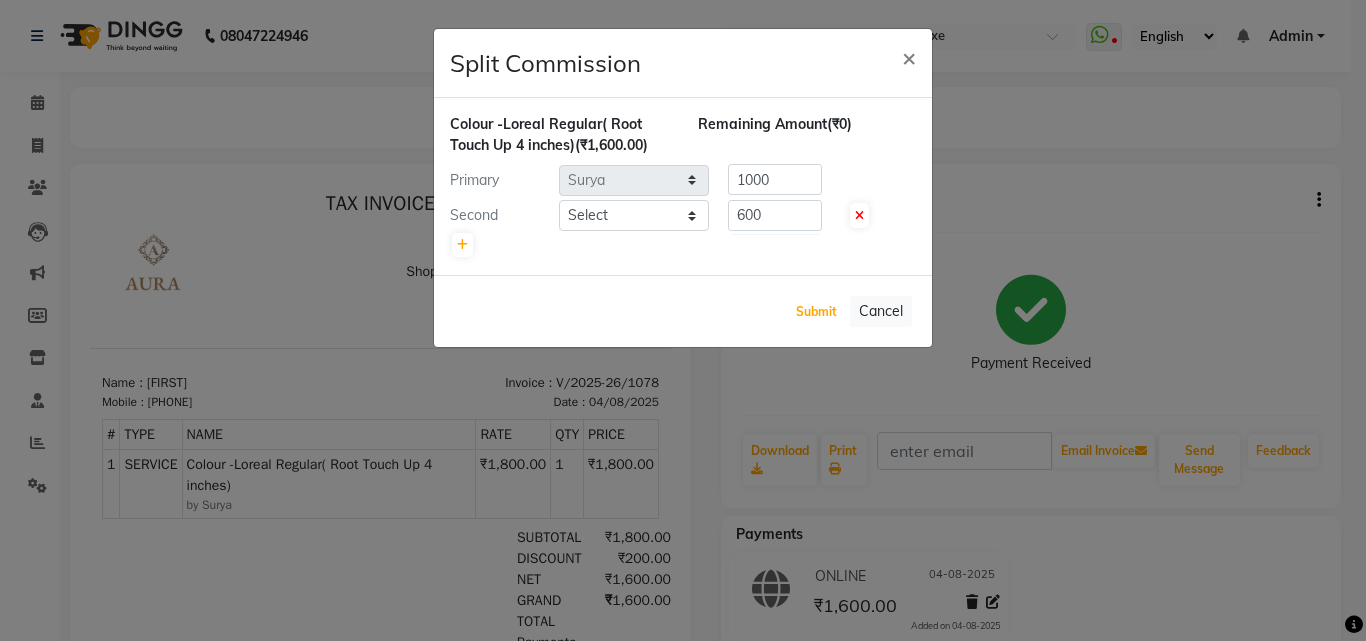 click on "Submit   Cancel" 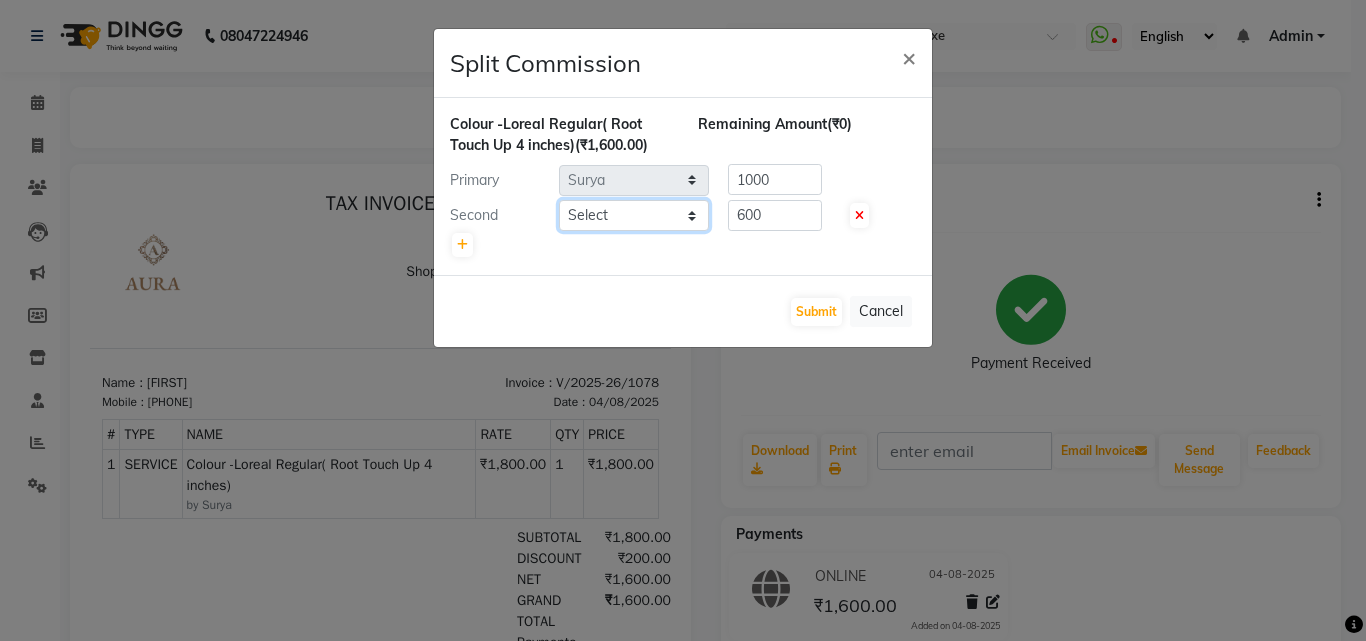 click on "Select  Jasleen   Jyoti   Surya   Tejaswini" 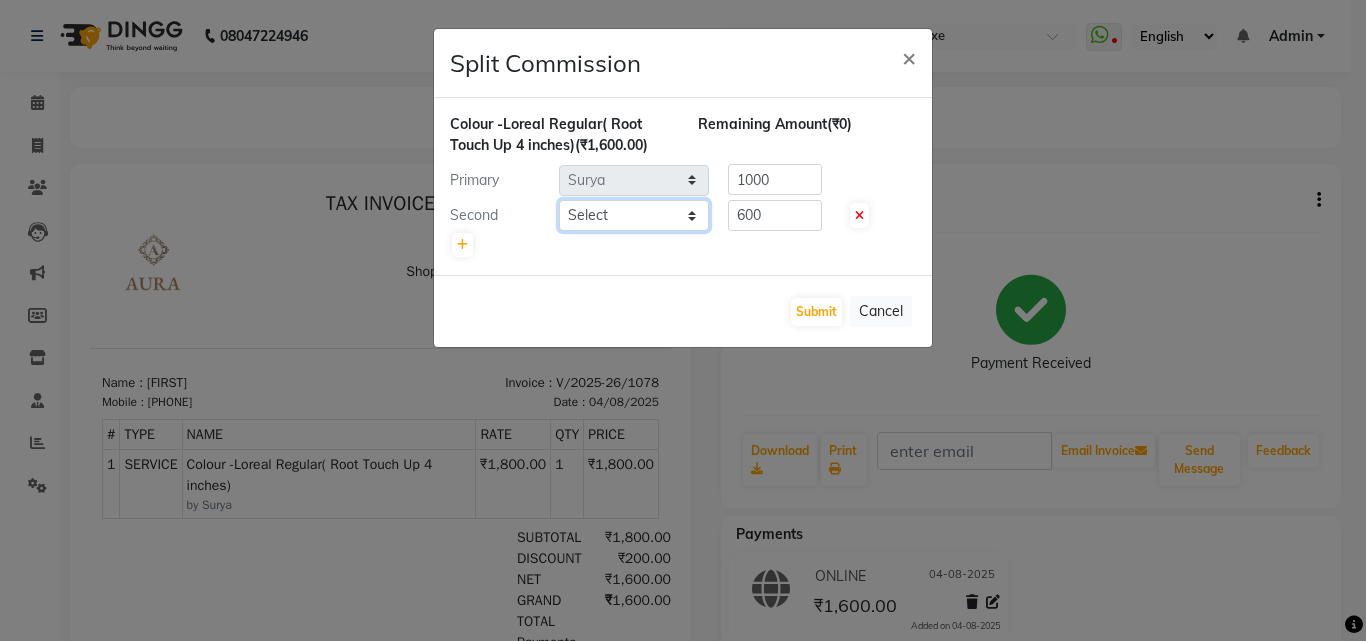 select on "69638" 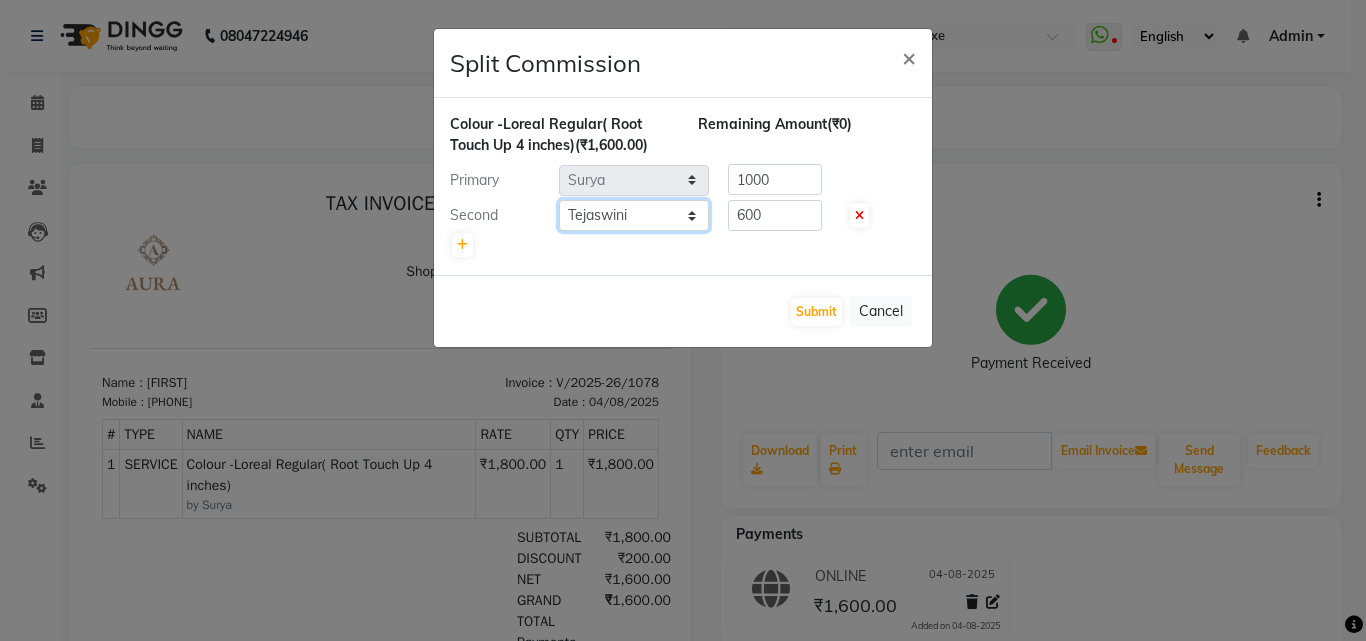 click on "Select  Jasleen   Jyoti   Surya   Tejaswini" 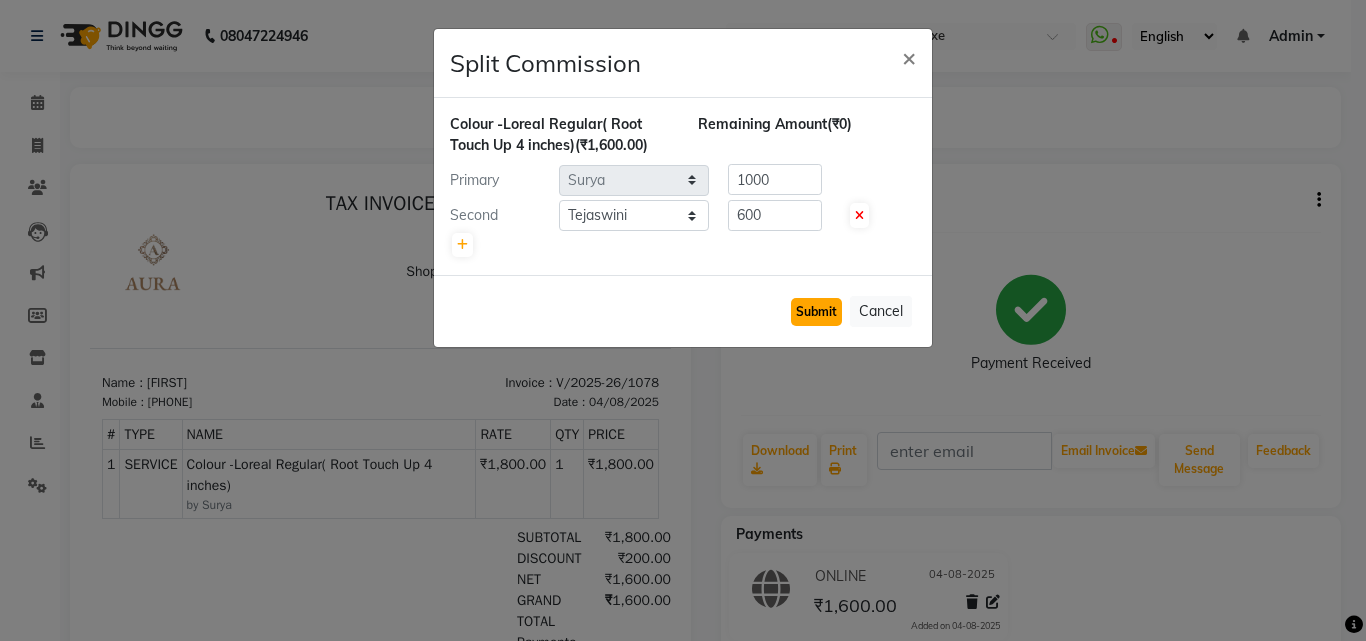 click on "Submit" 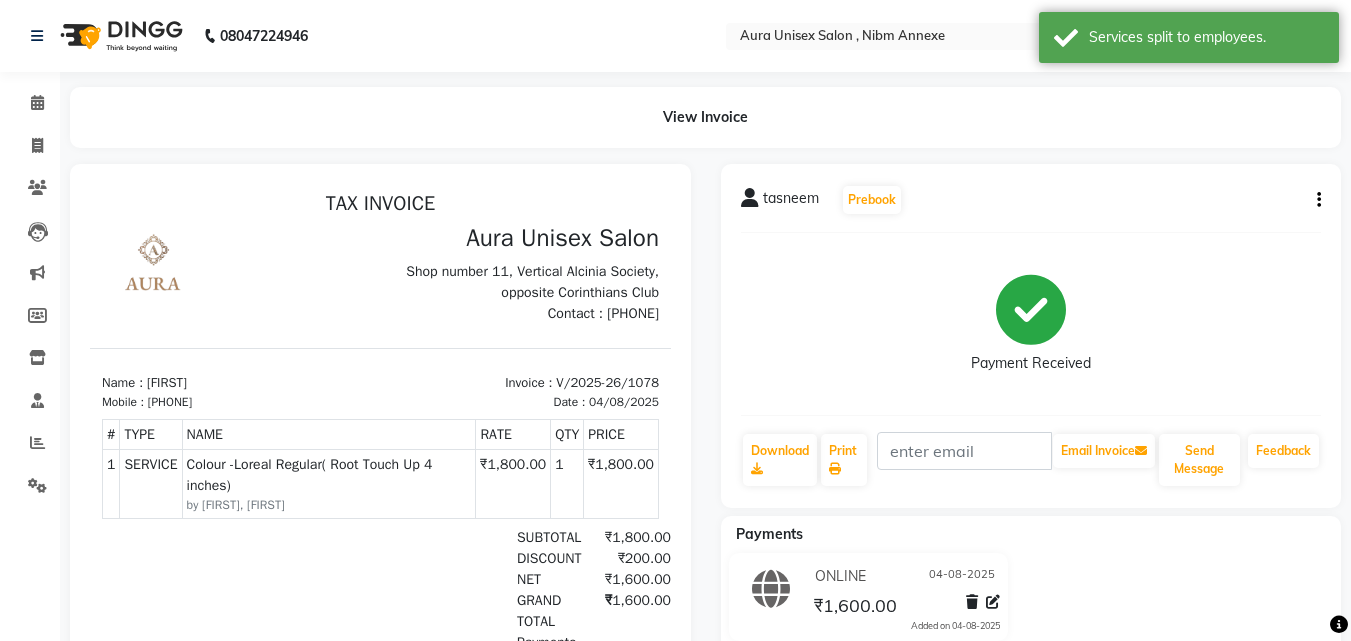 click 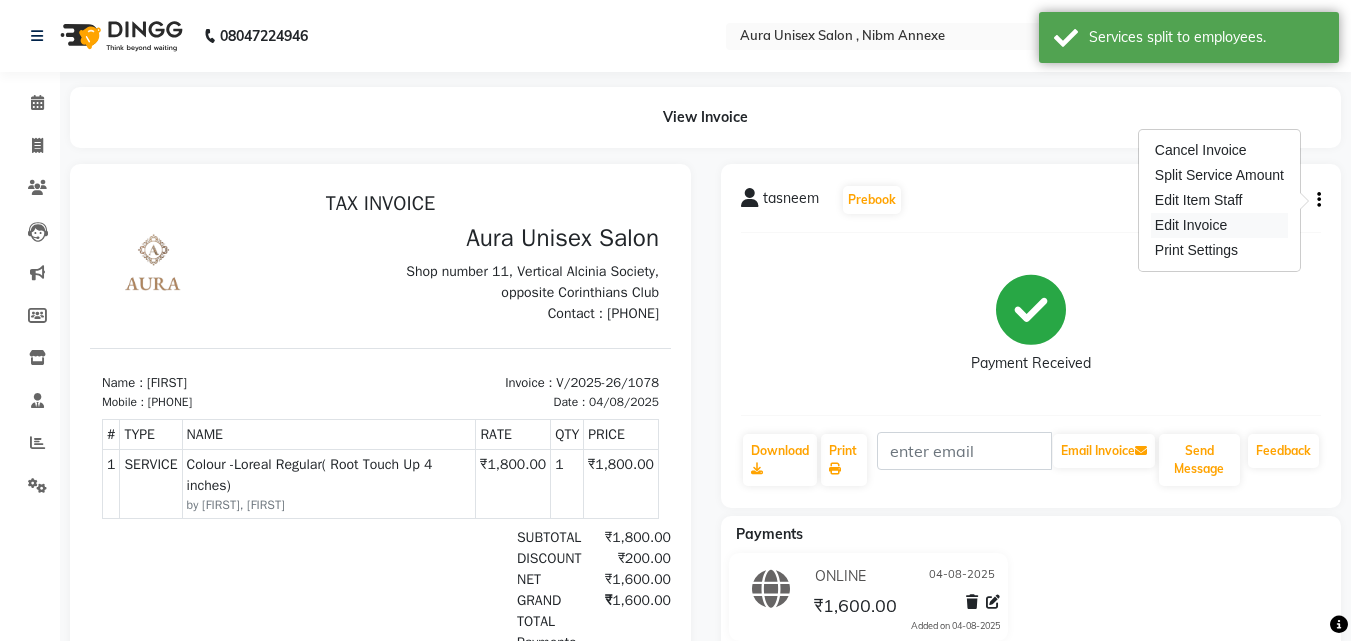 click on "Edit Invoice" at bounding box center [1219, 225] 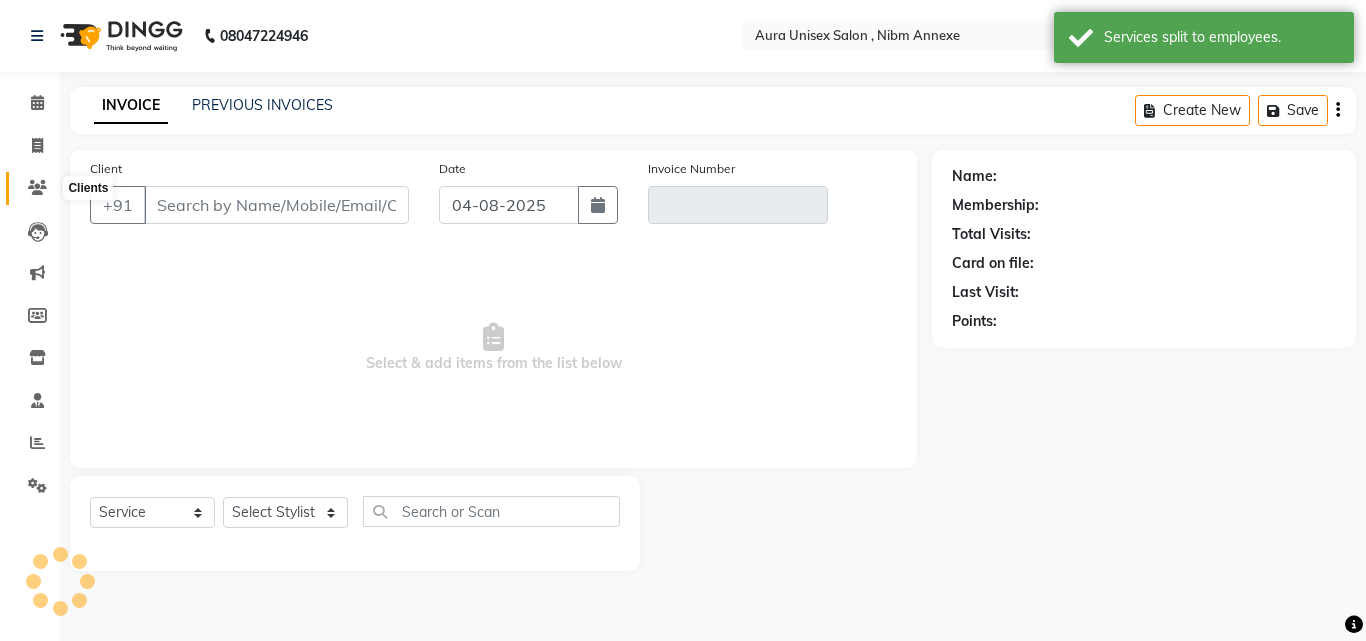 click 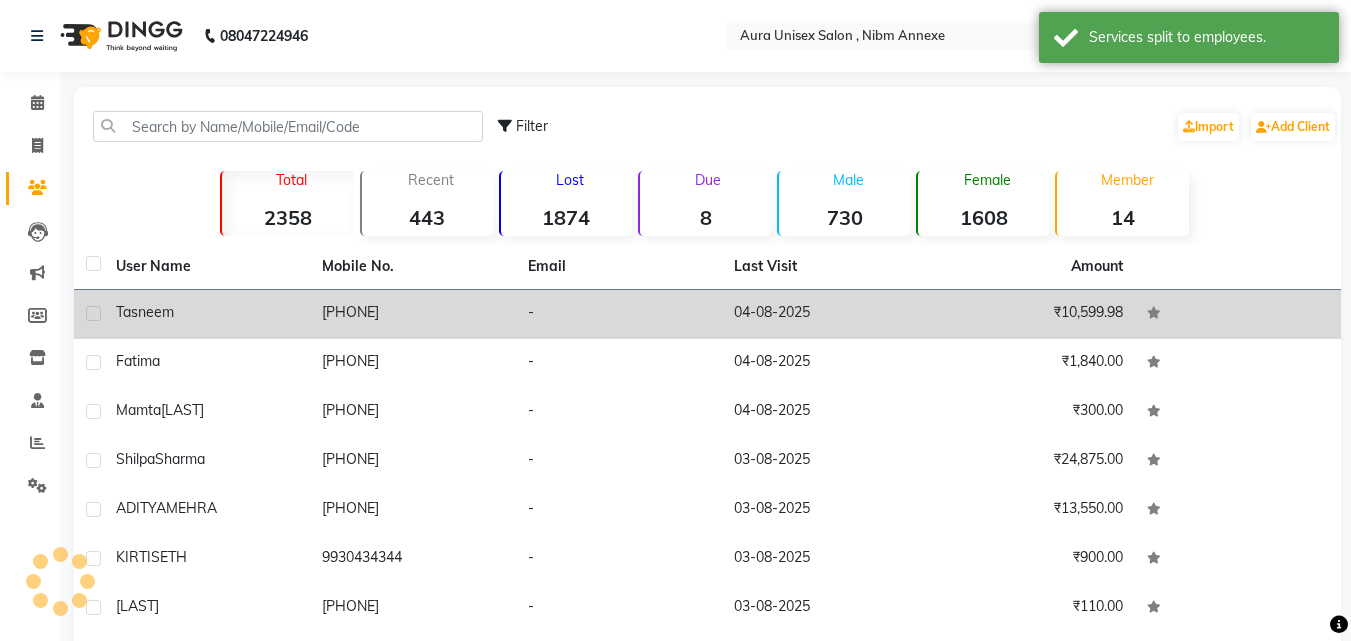 click on "[PHONE]" 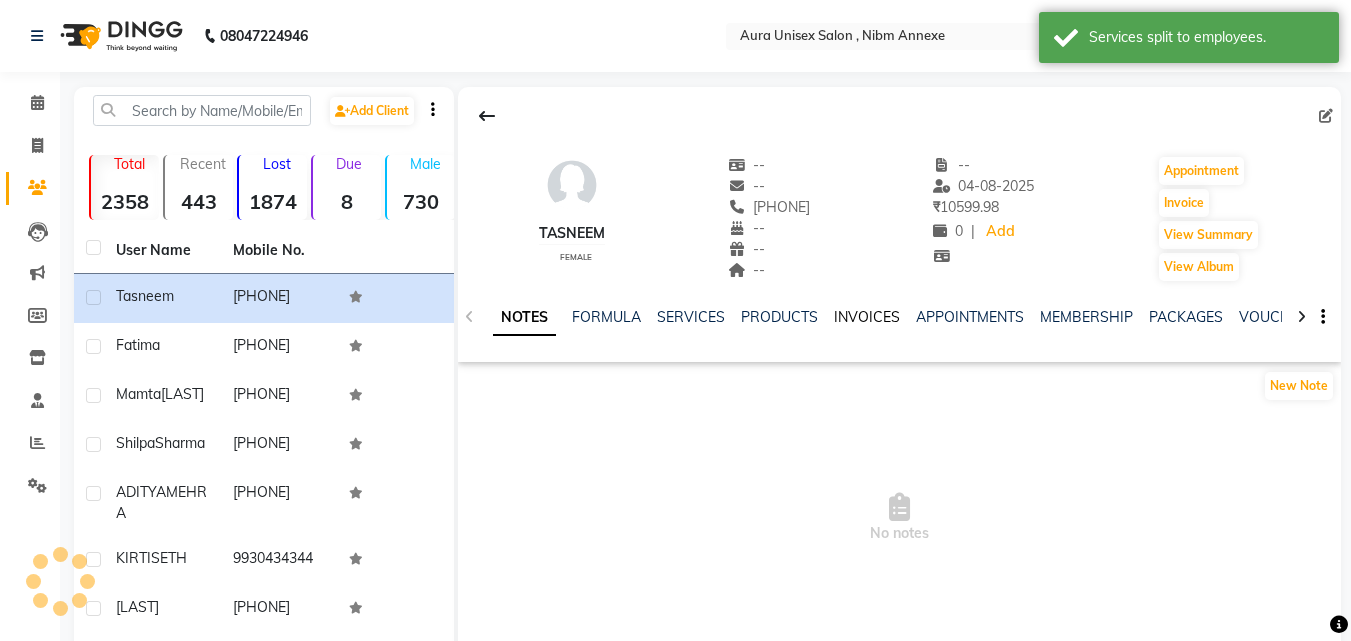 click on "NOTES FORMULA SERVICES PRODUCTS INVOICES APPOINTMENTS MEMBERSHIP PACKAGES VOUCHERS GIFTCARDS POINTS FORMS FAMILY CARDS WALLET" 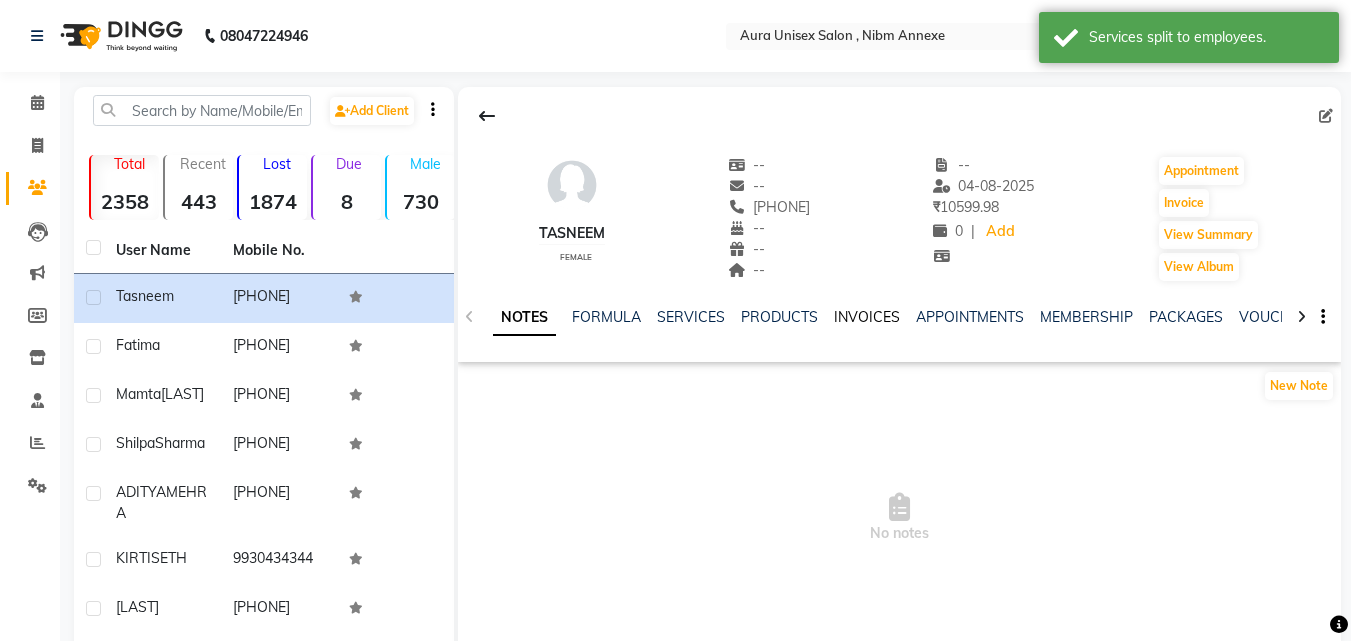 click on "INVOICES" 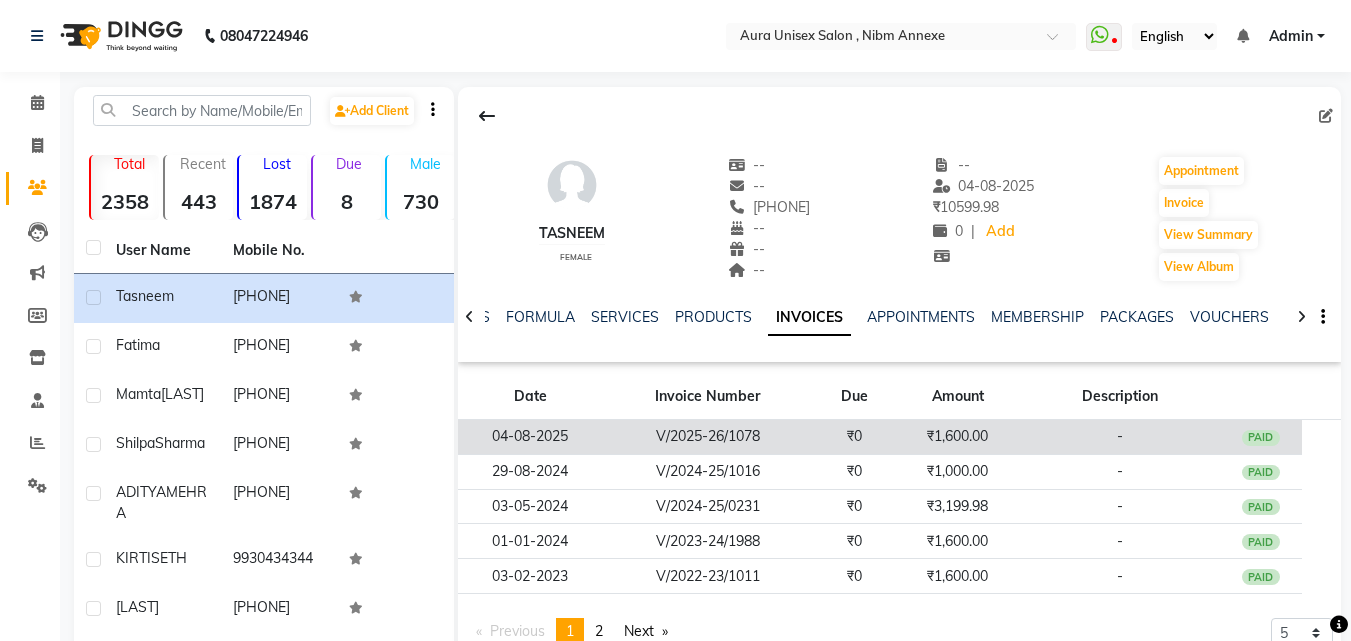 click on "V/2025-26/1078" 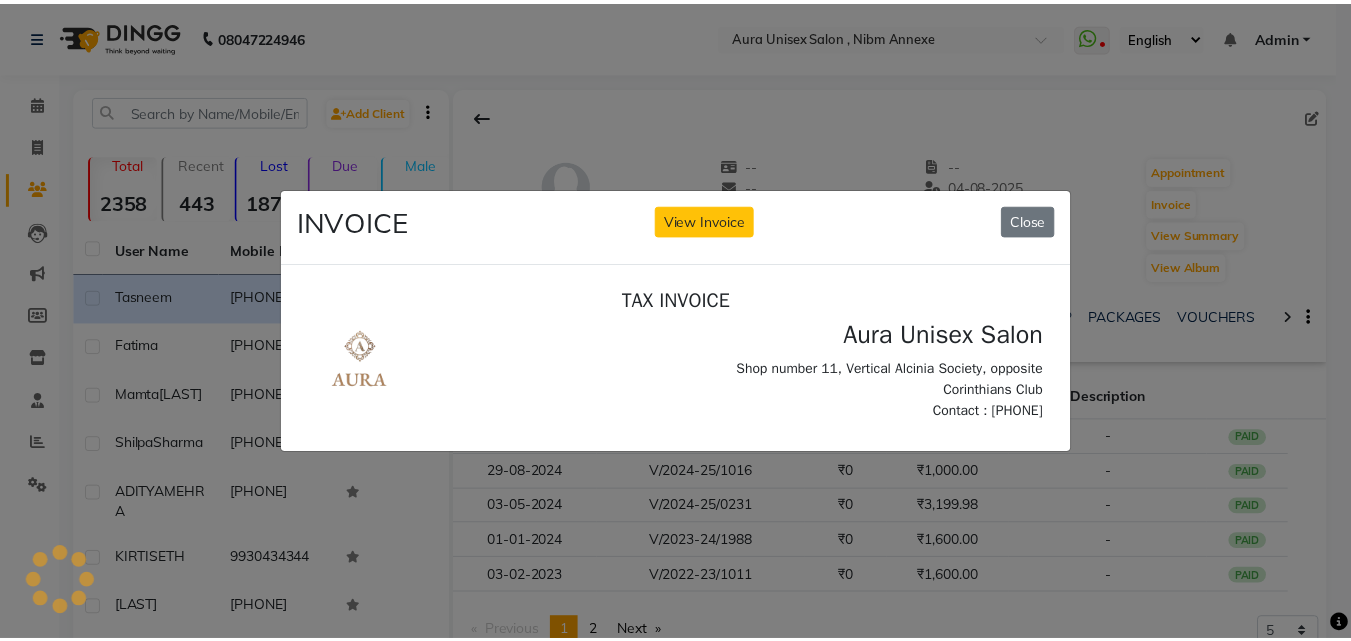 scroll, scrollTop: 0, scrollLeft: 0, axis: both 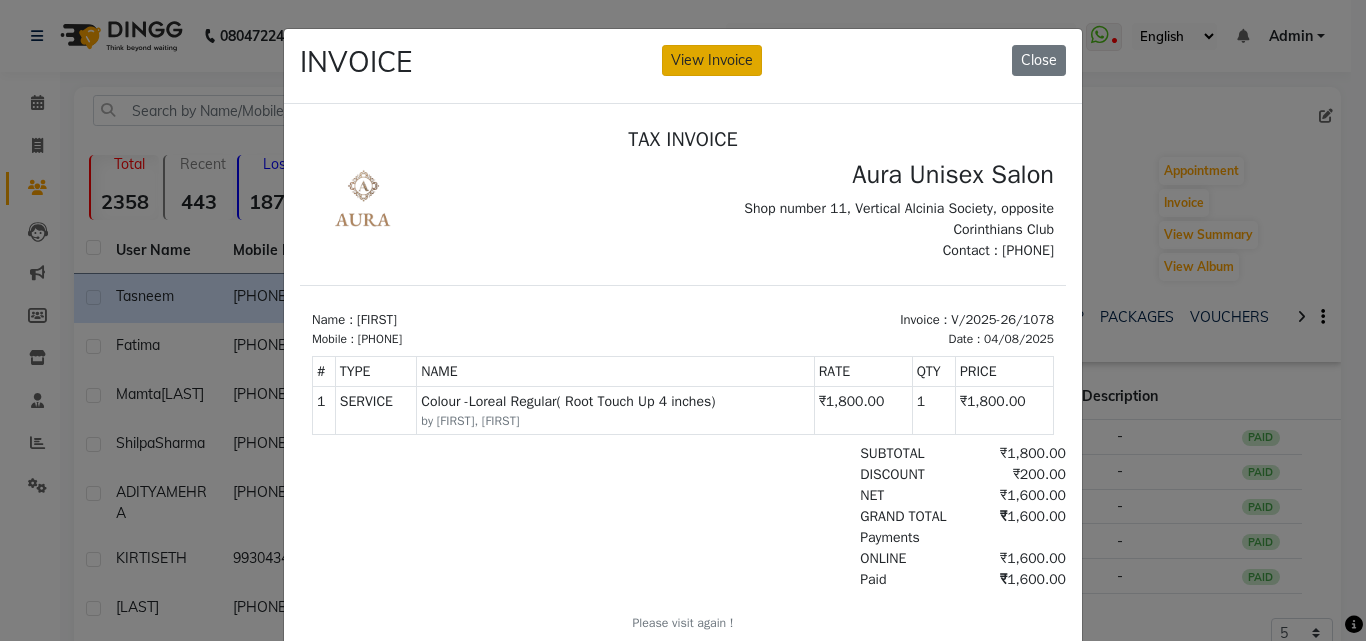 click on "View Invoice" 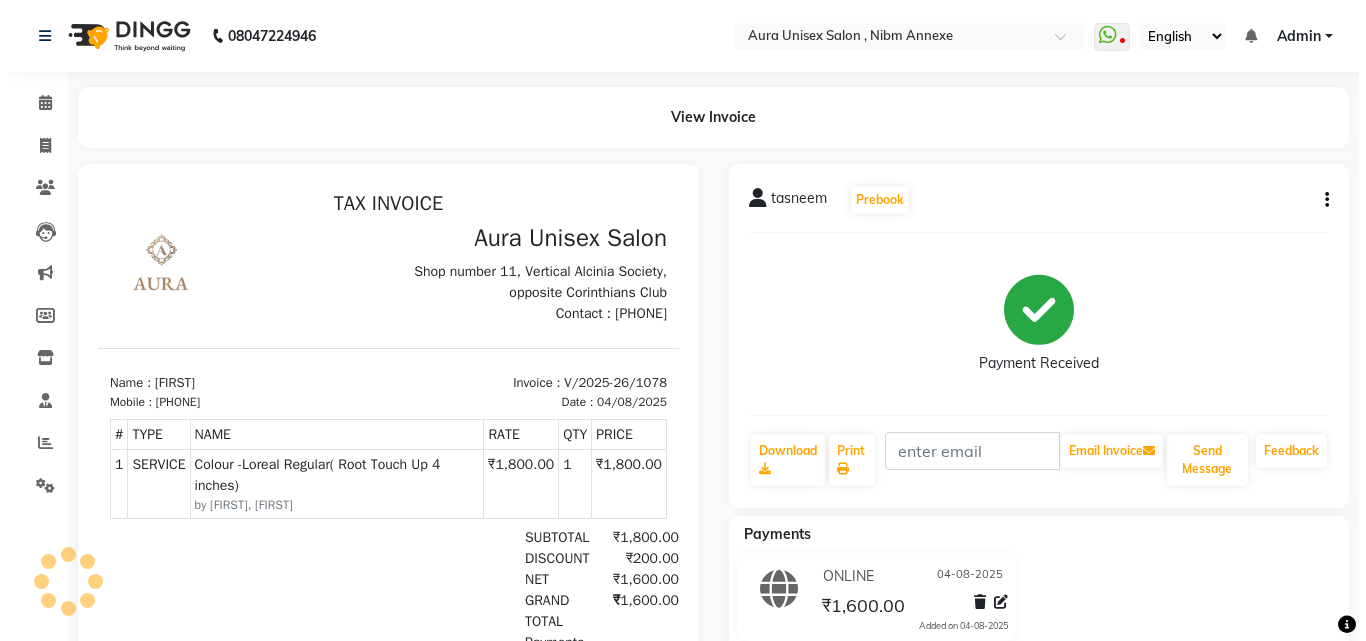 scroll, scrollTop: 0, scrollLeft: 0, axis: both 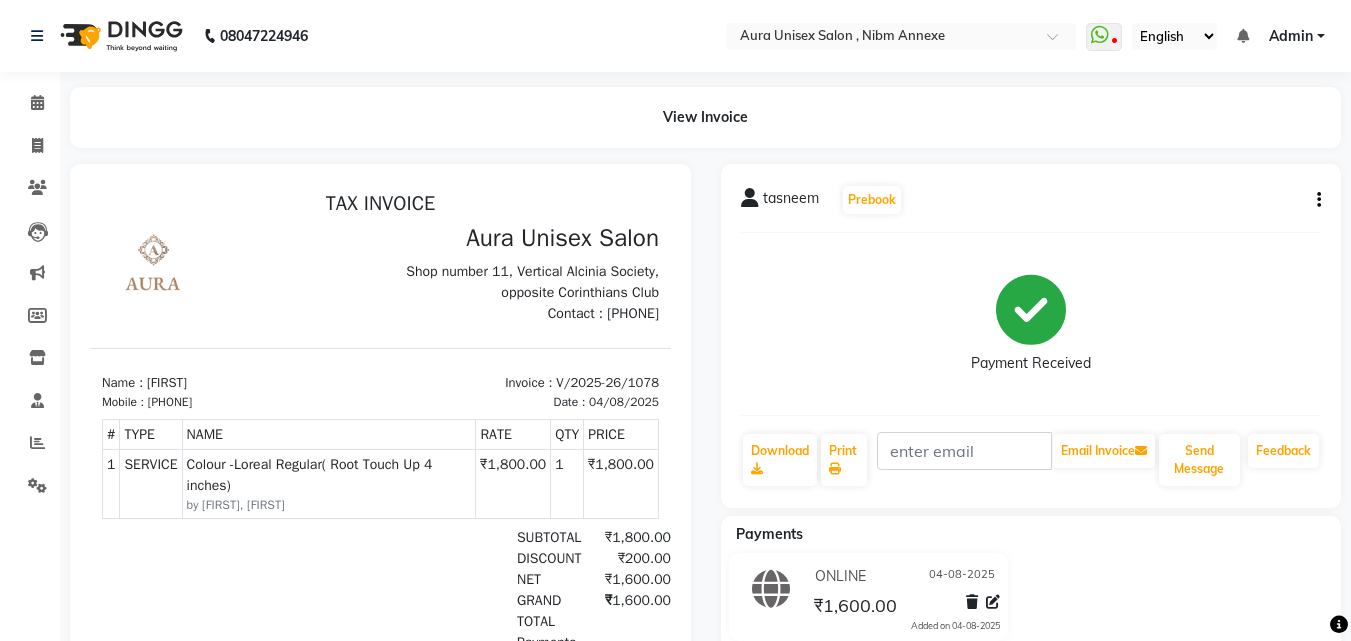 click 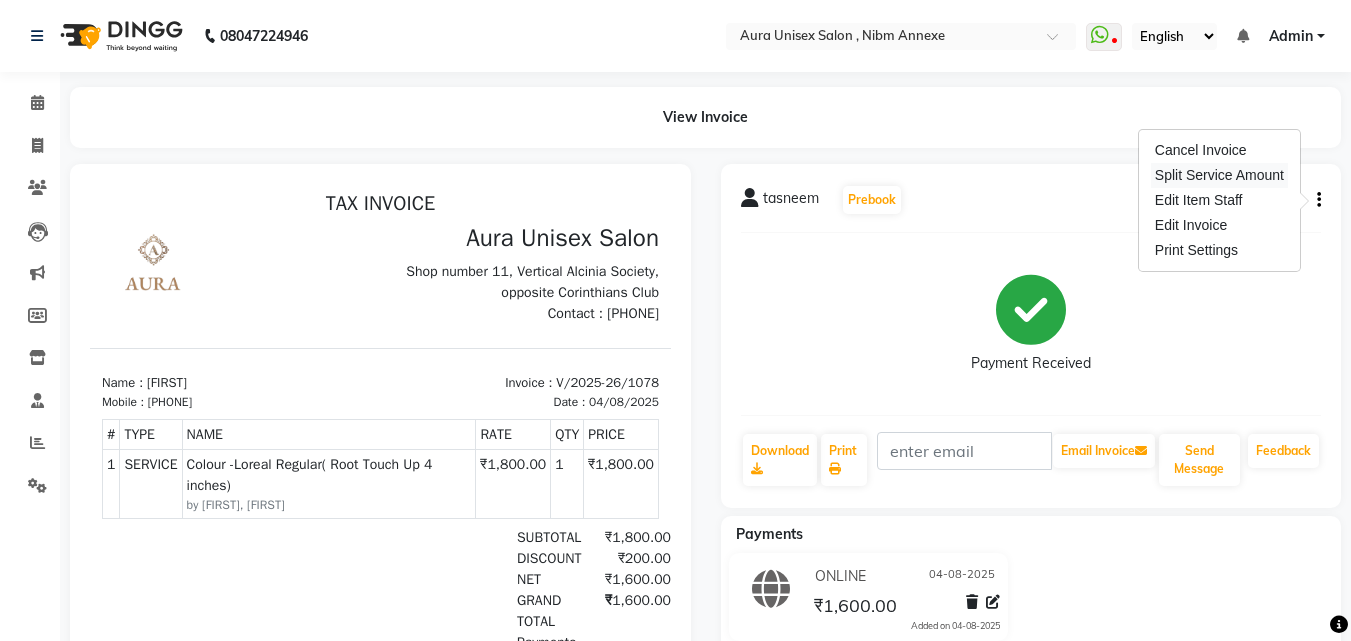 click on "Split Service Amount" at bounding box center (1219, 175) 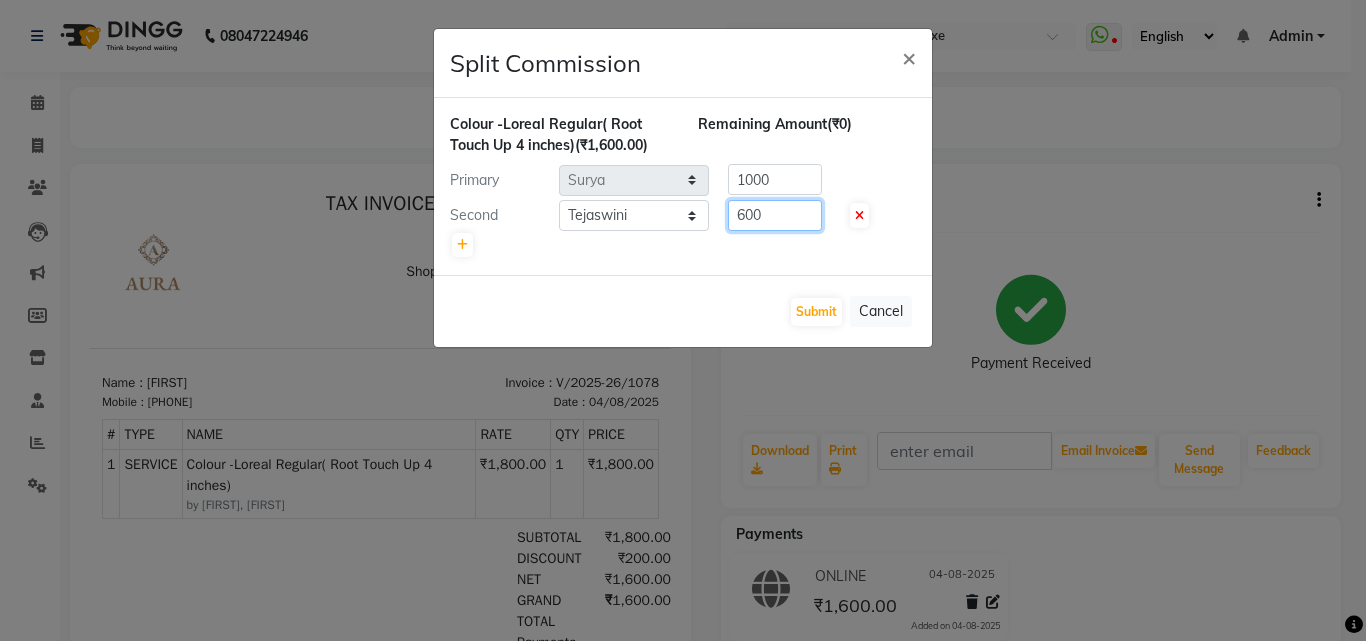 click on "600" 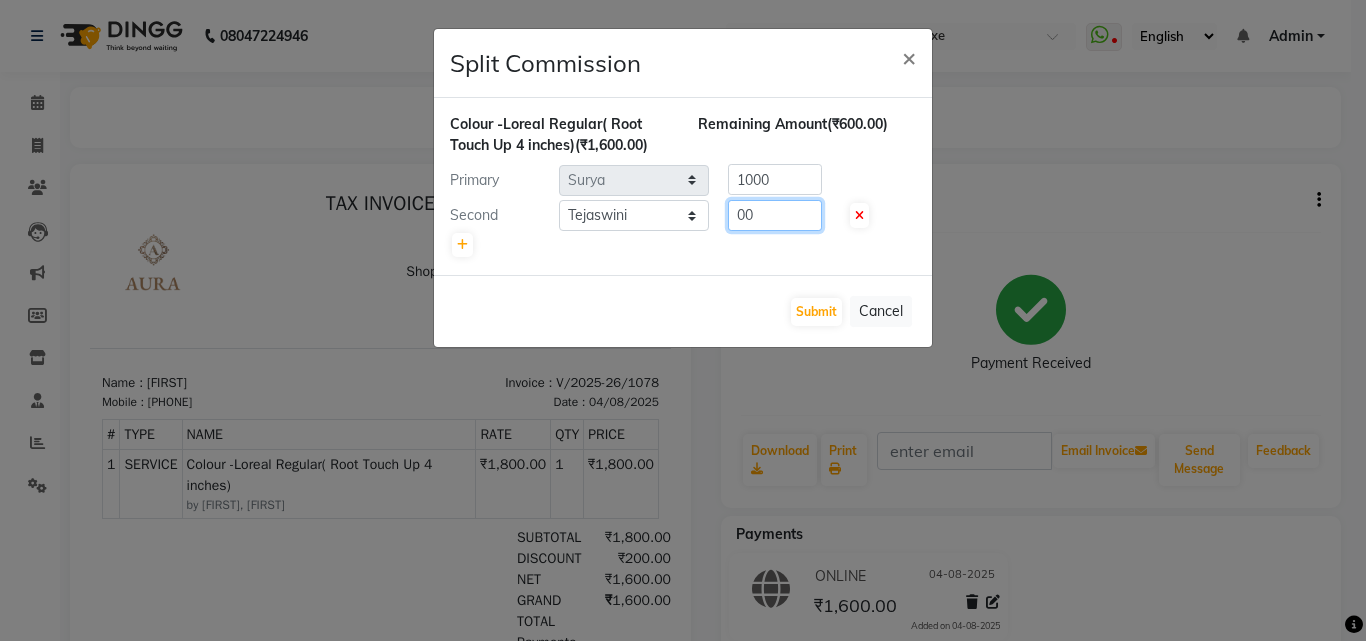 type on "0" 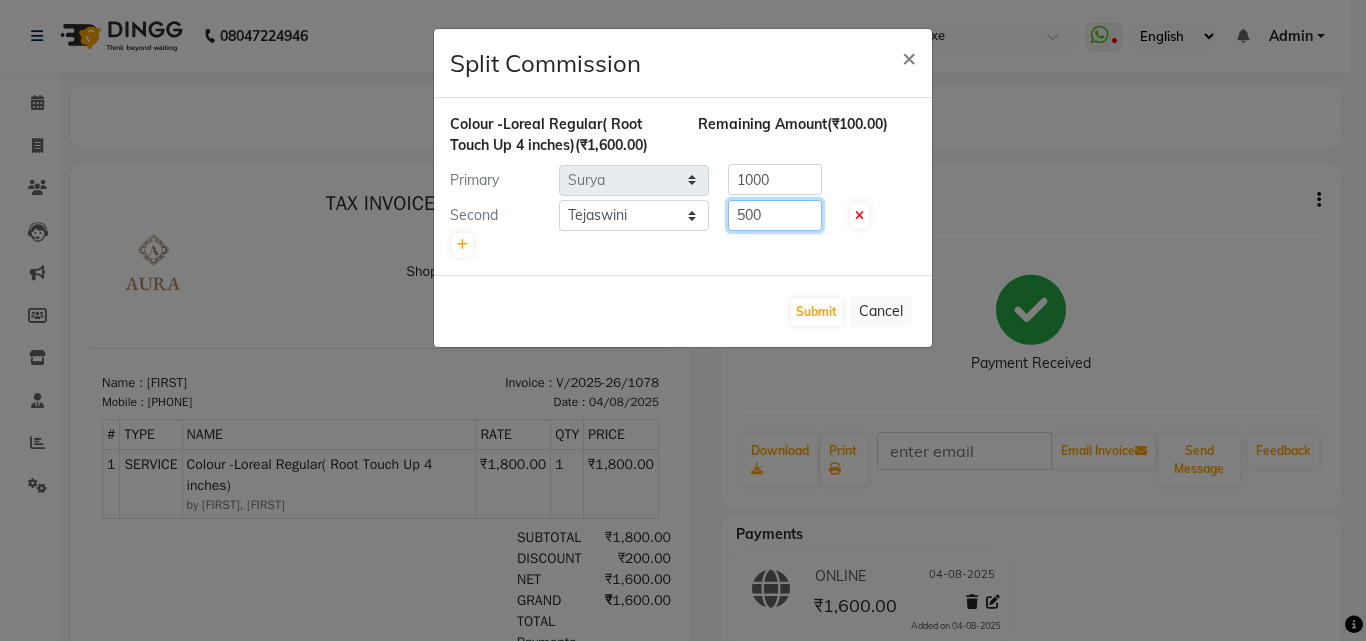 type on "500" 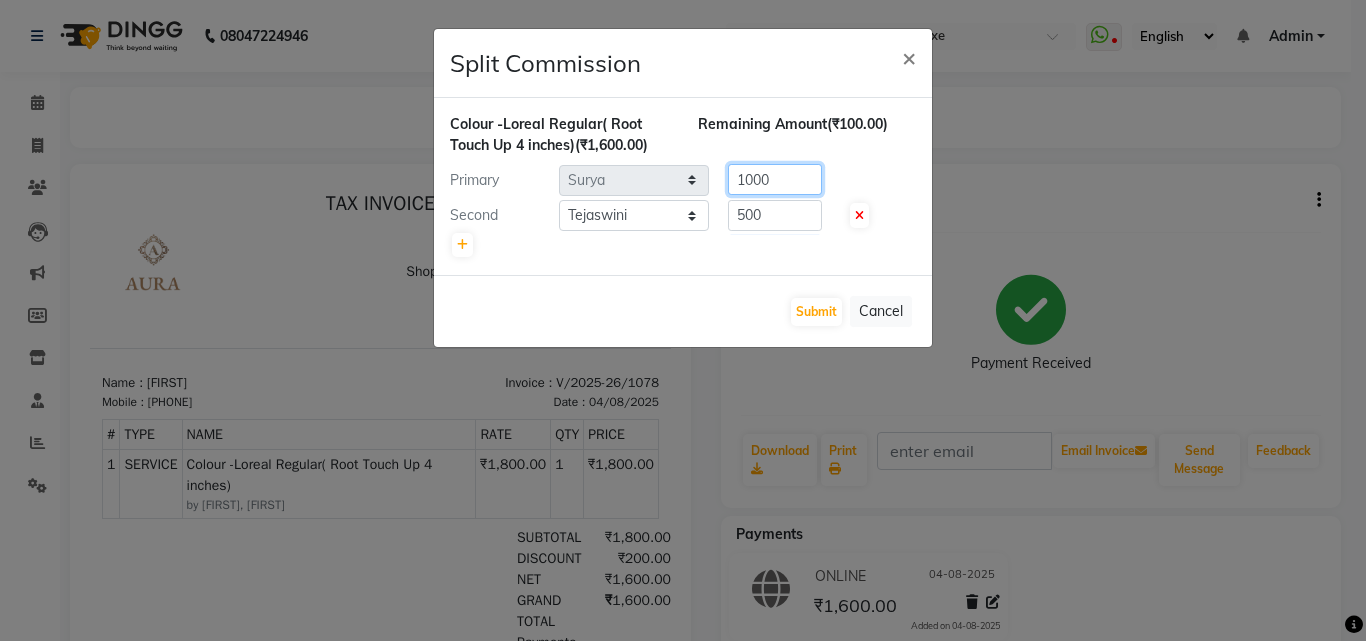 click on "1000" 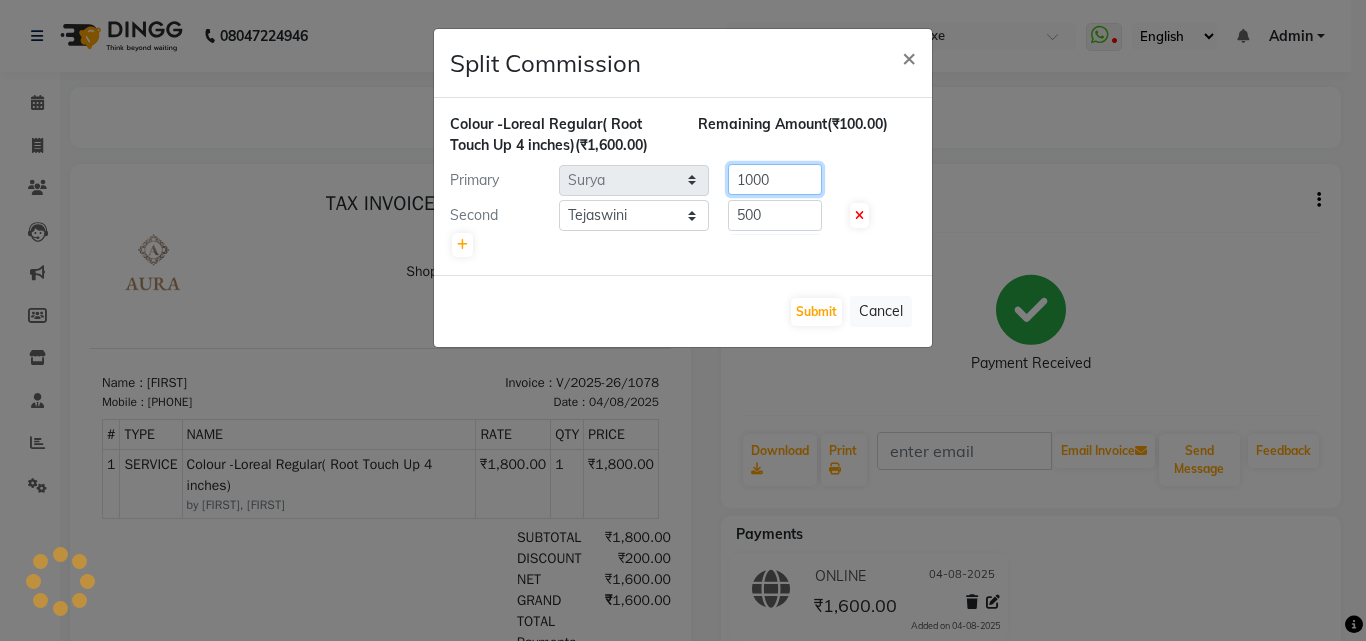 click on "1000" 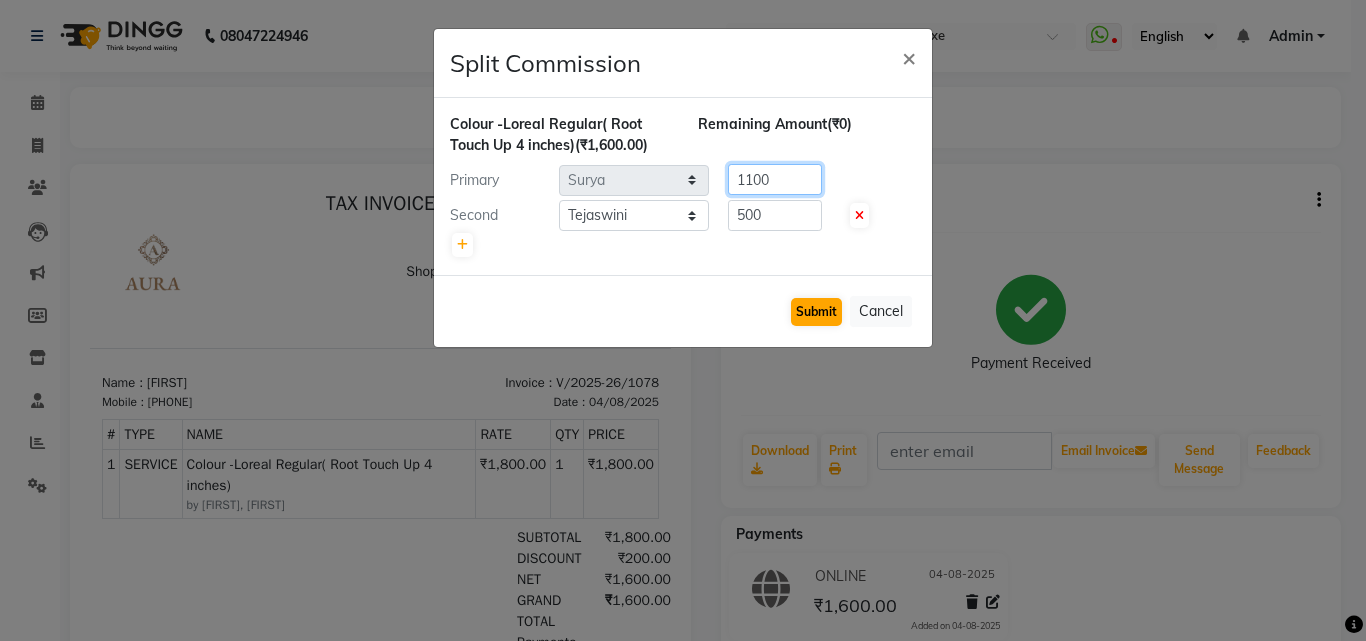 type on "1100" 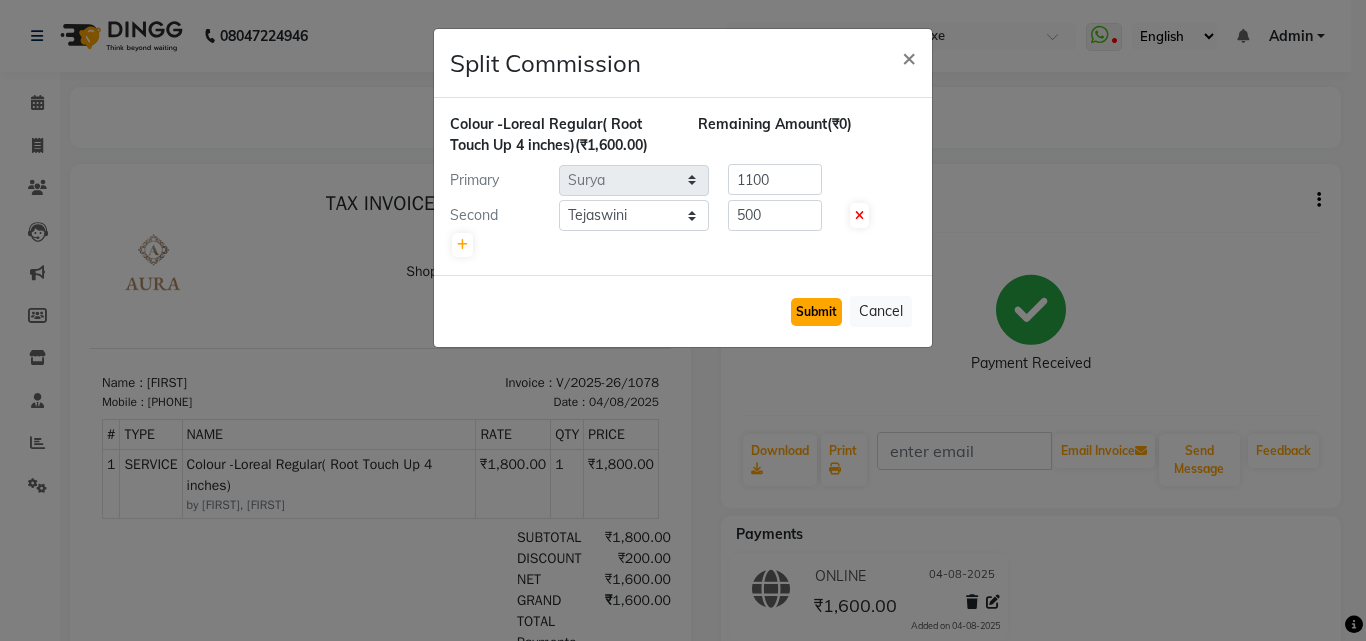 click on "Submit" 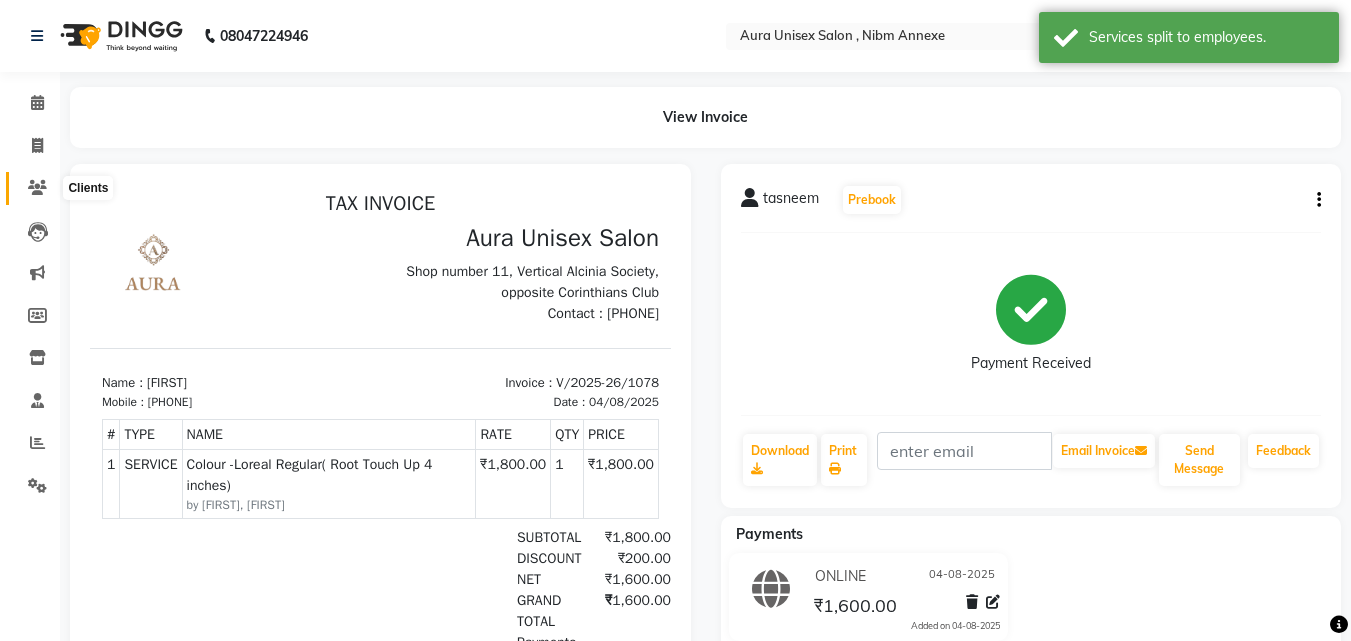 click 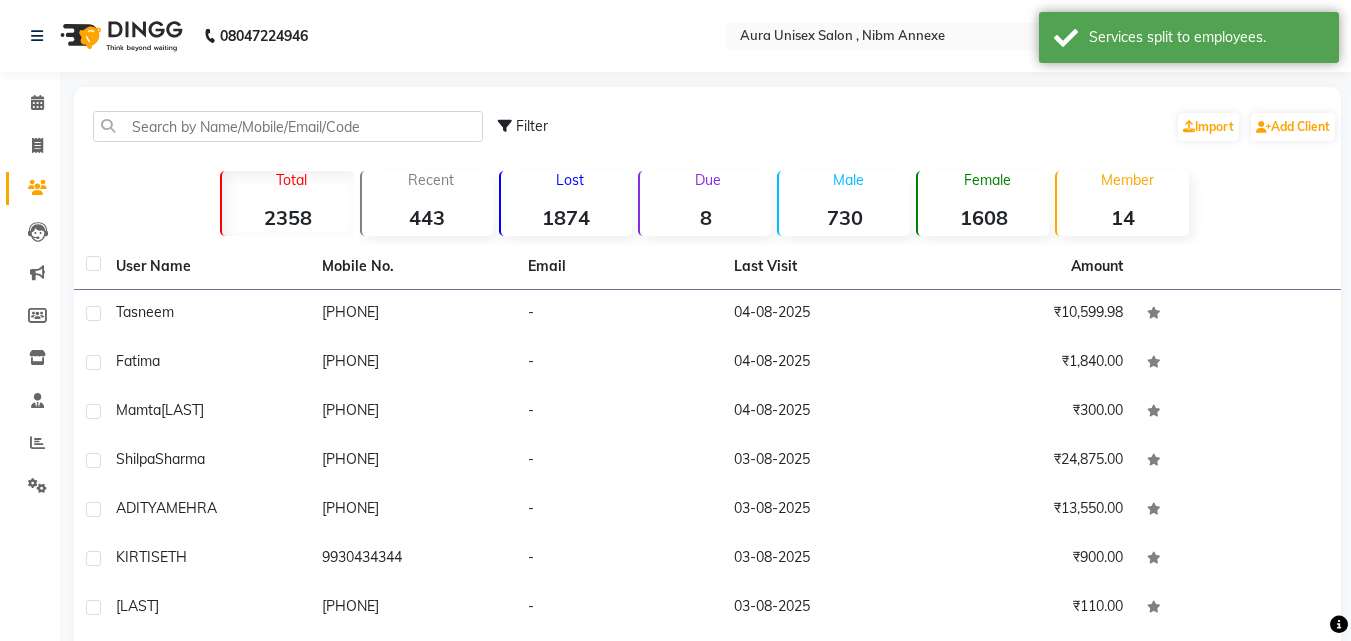 click on "Filter  Import   Add Client" 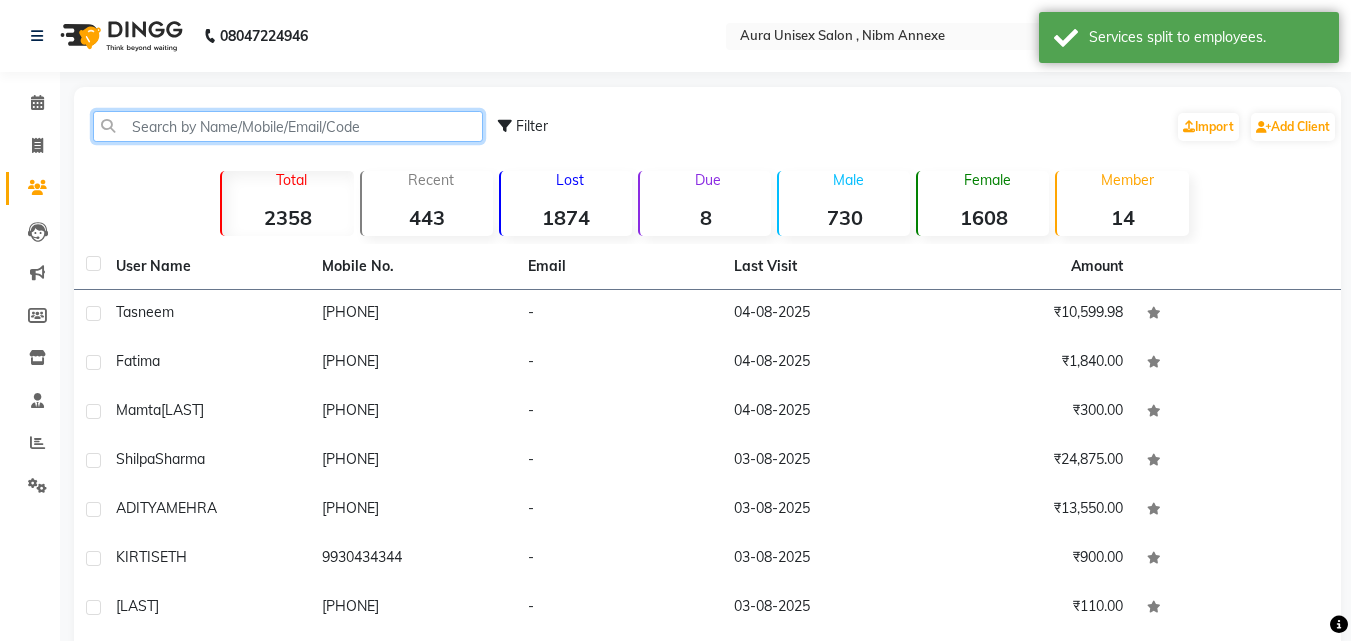 click 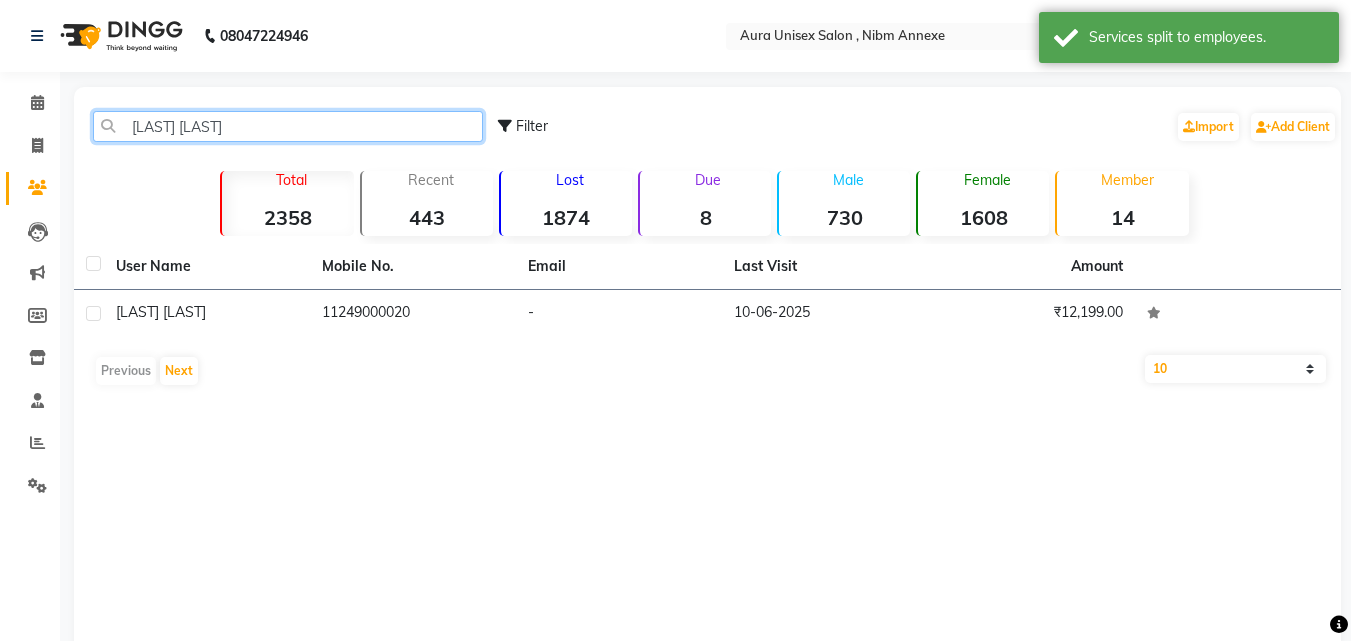 type on "ns r" 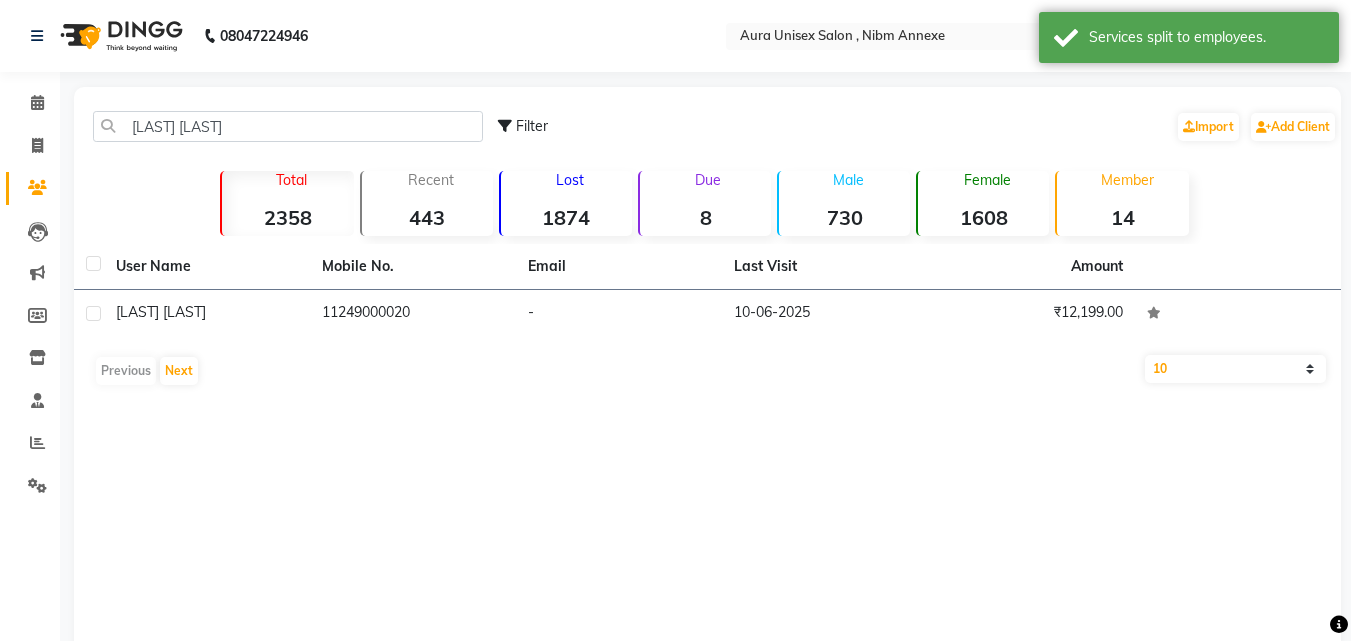 click on "-" 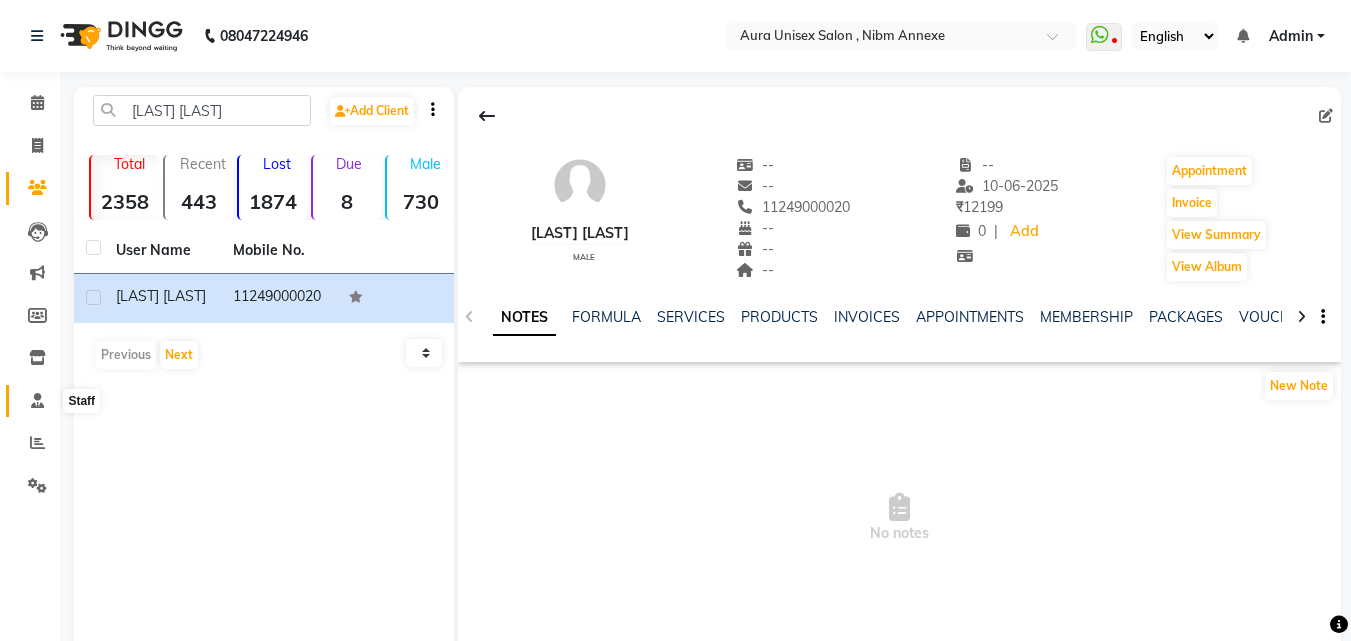 click 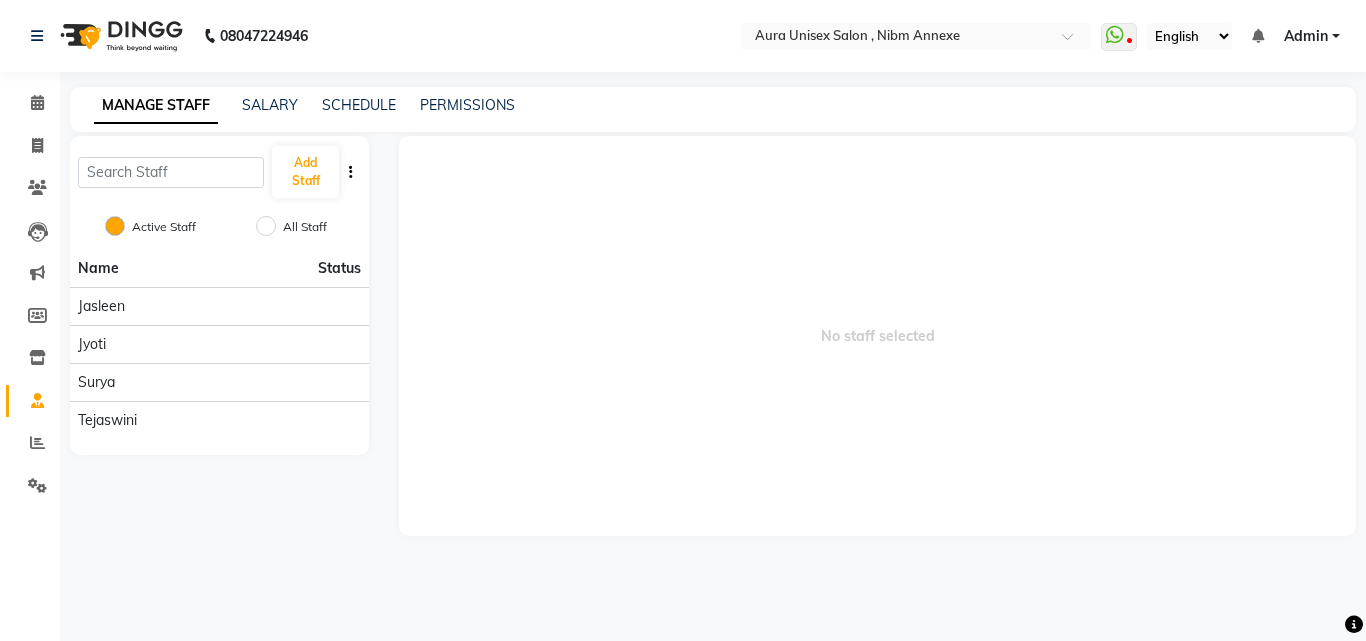 click on "All Staff" 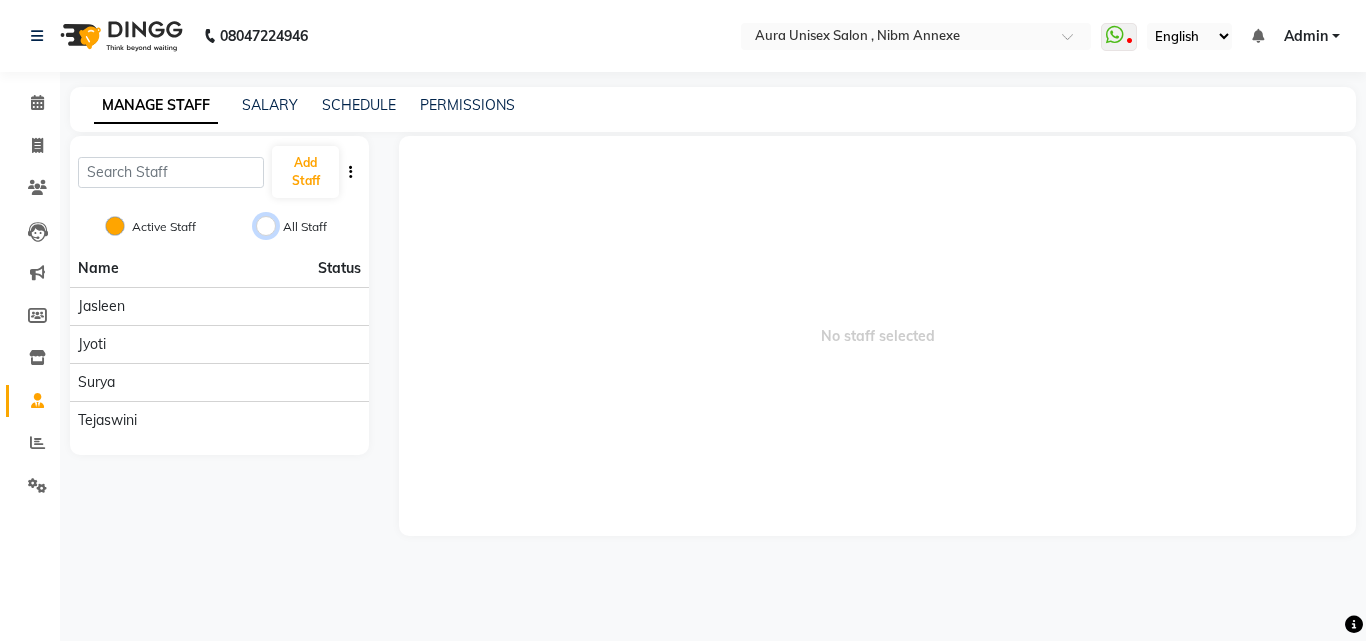 click on "All Staff" at bounding box center [266, 226] 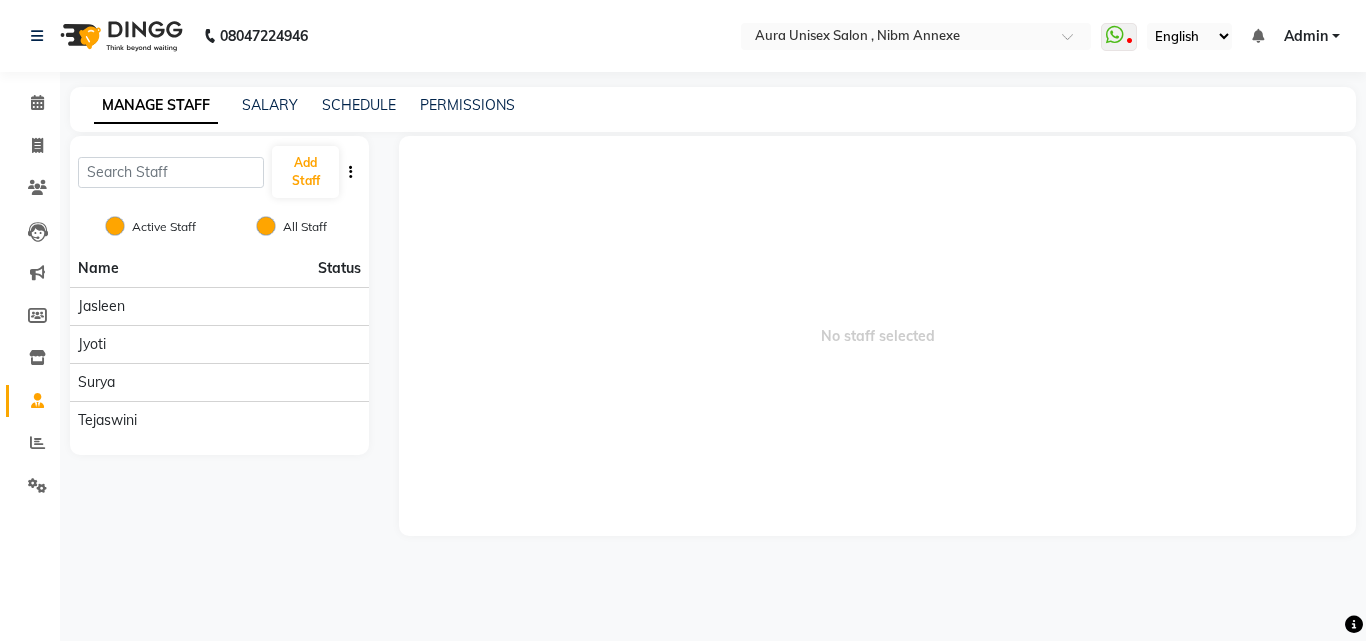 click on "All Staff" 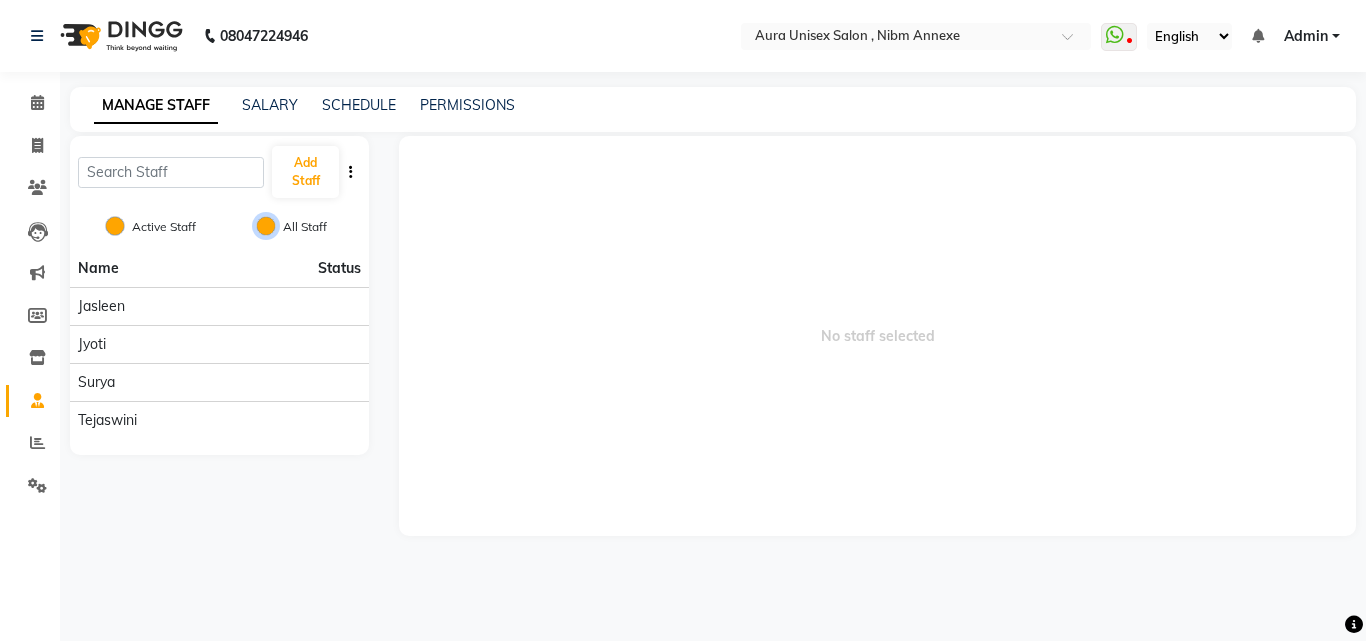 click on "All Staff" at bounding box center [266, 226] 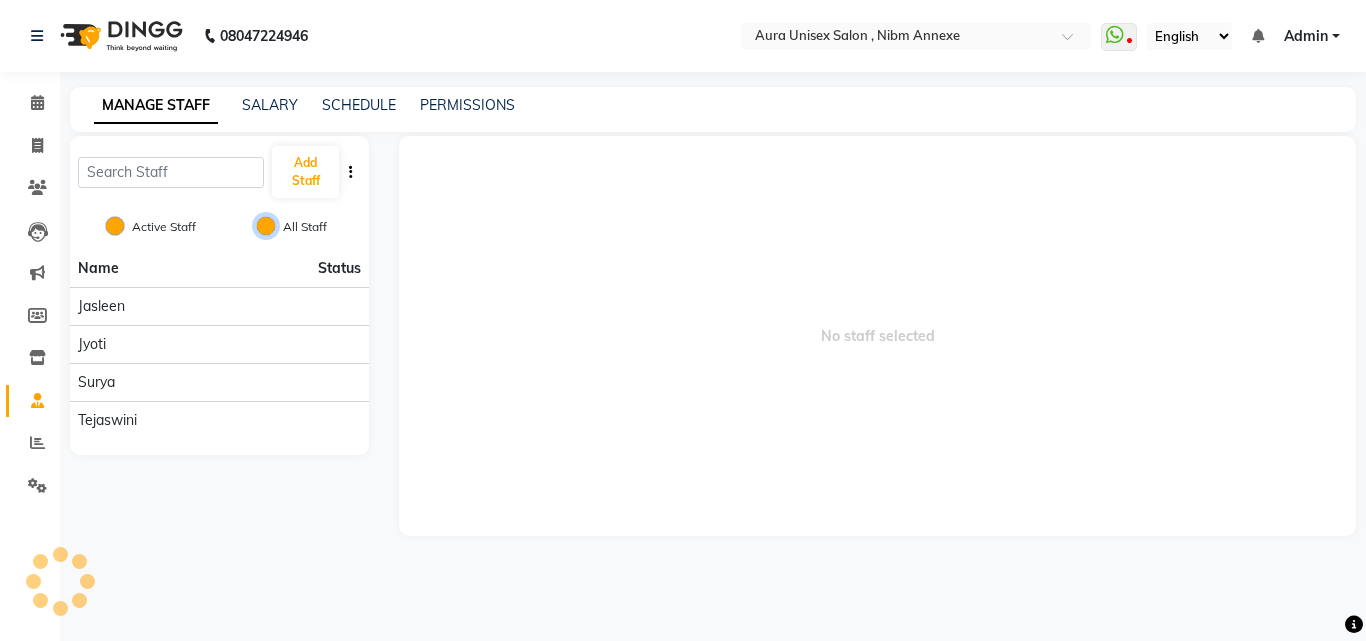 radio on "false" 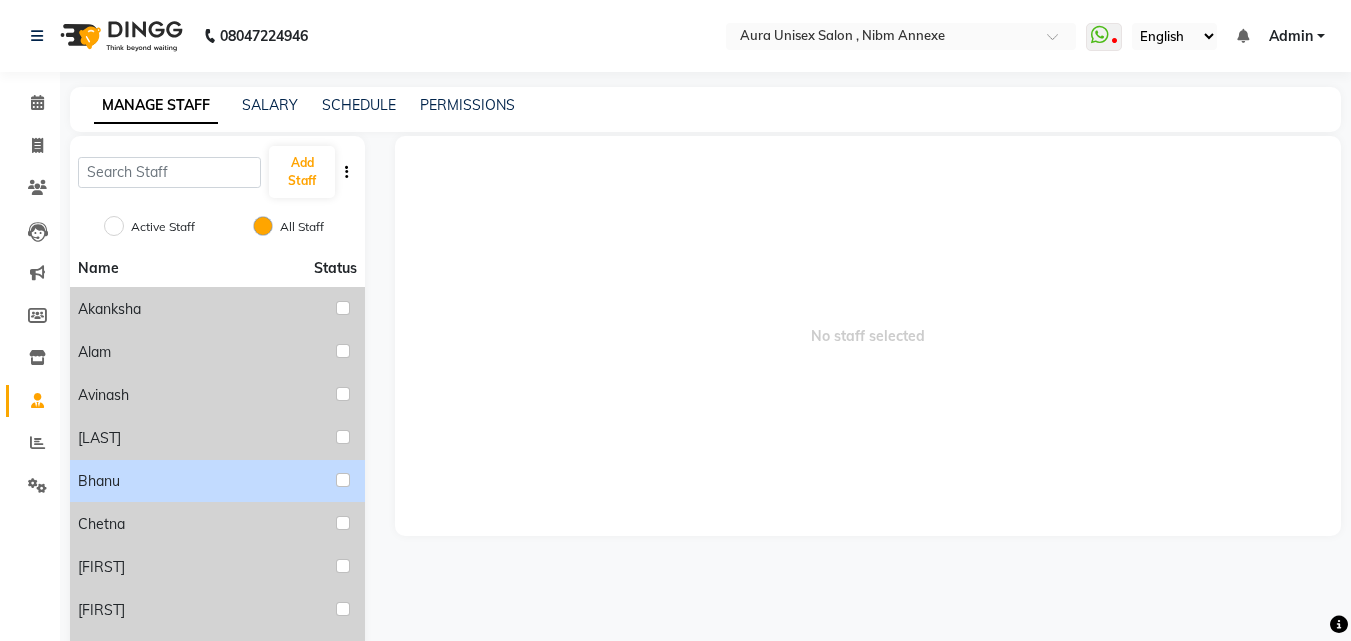 click on "Bhanu" 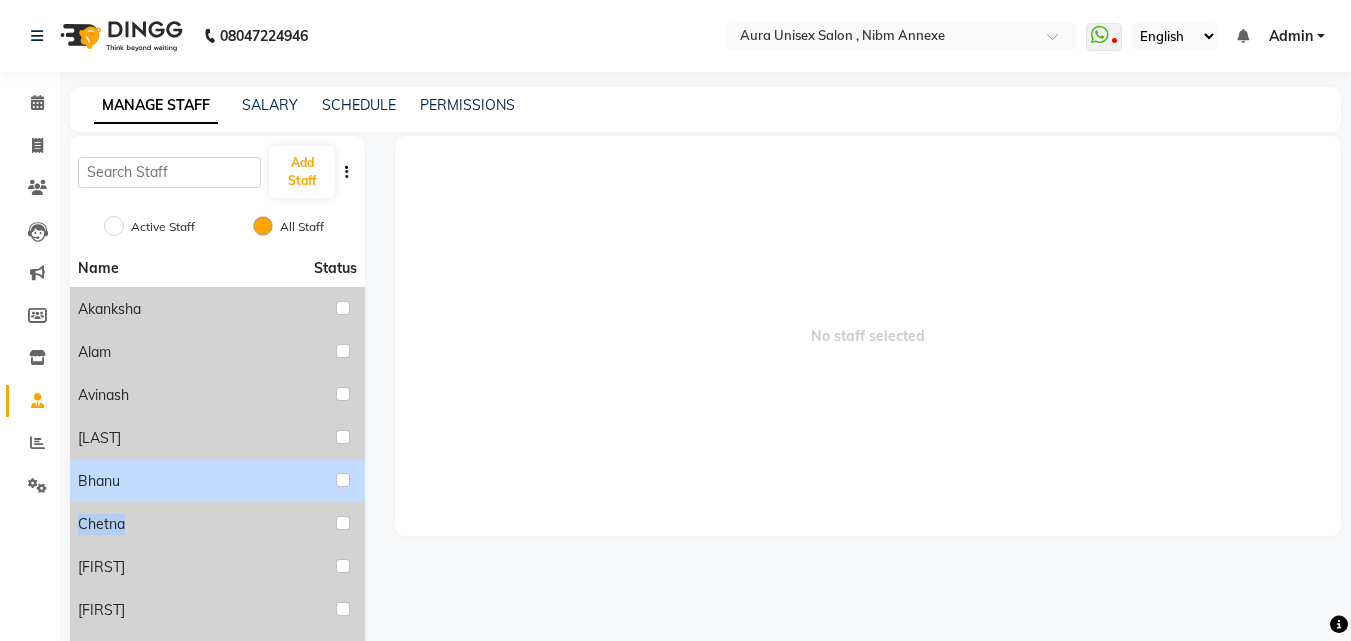 click on "Bhanu" 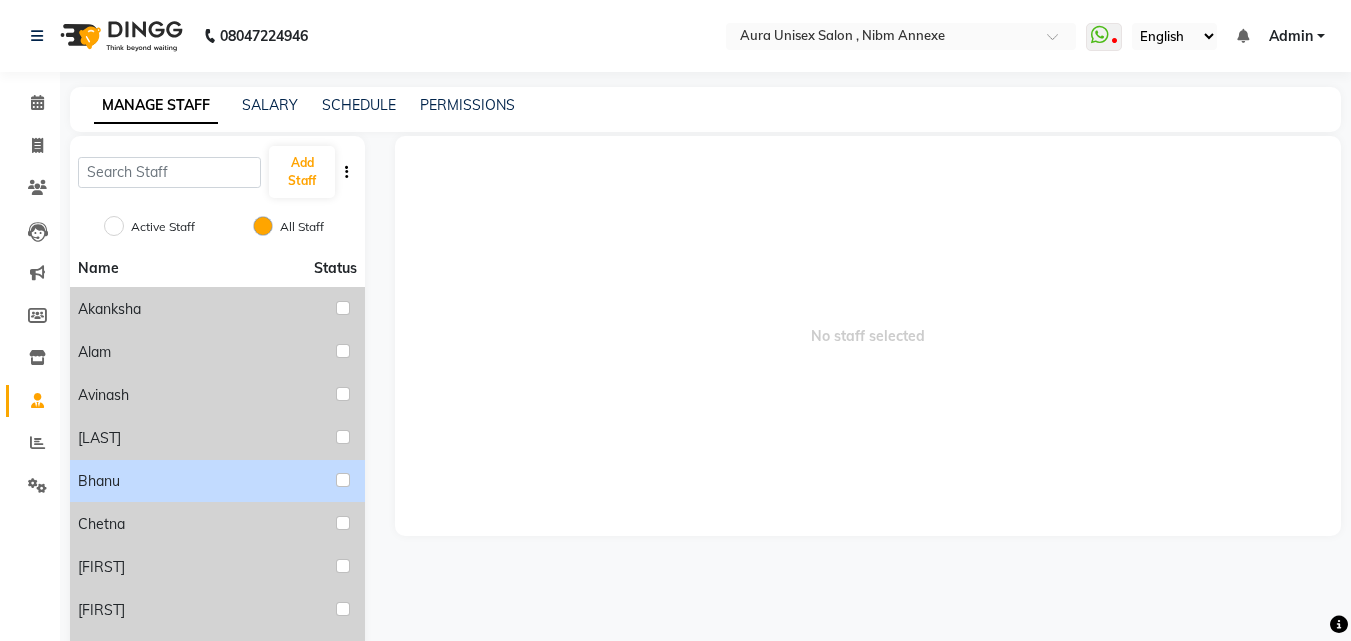 click on "Bhanu" 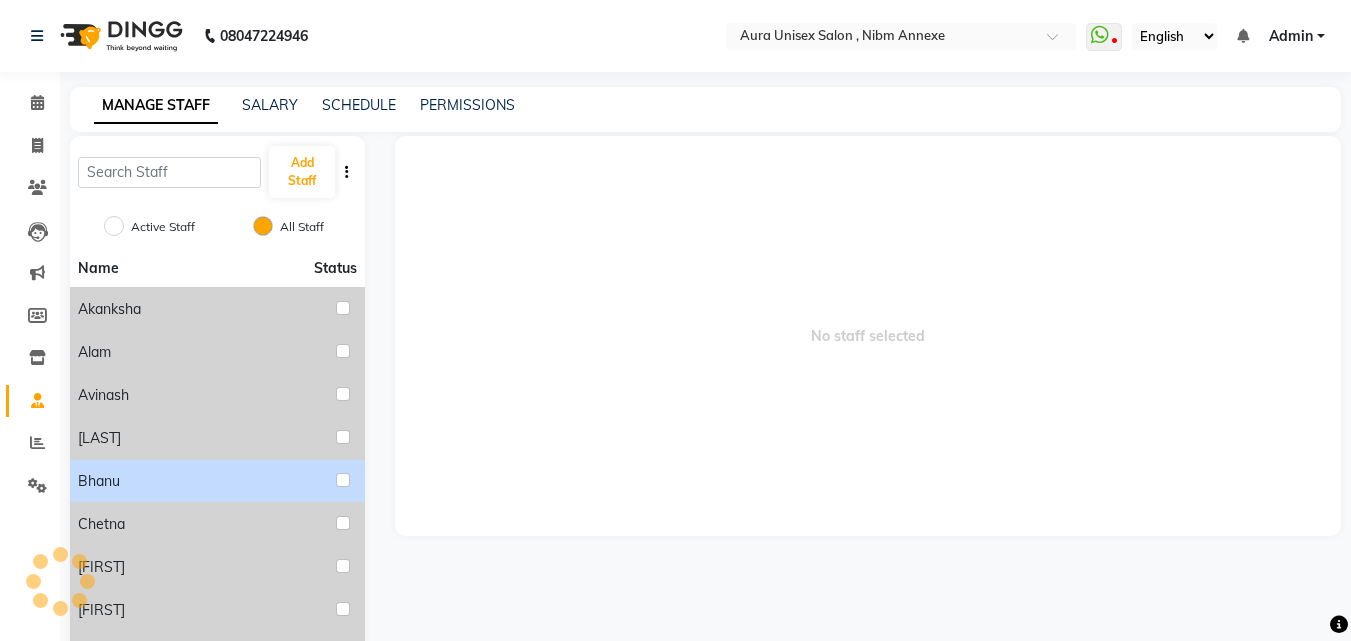 click 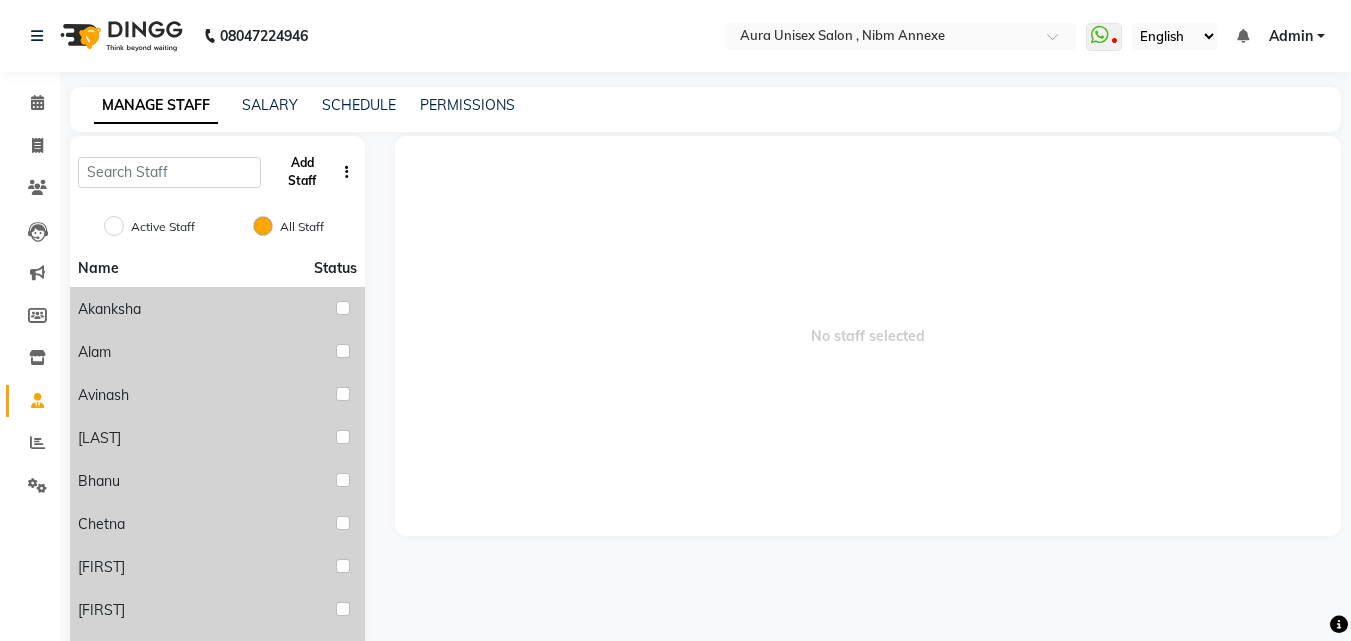 click on "Add Staff" 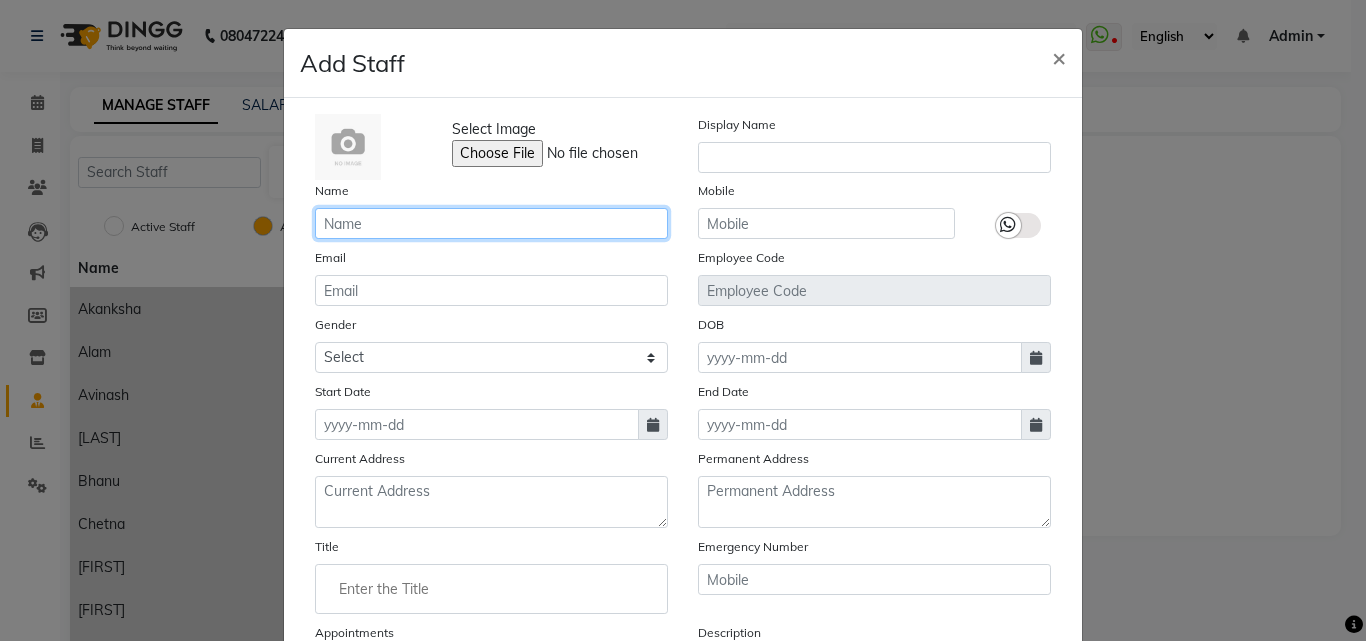 click 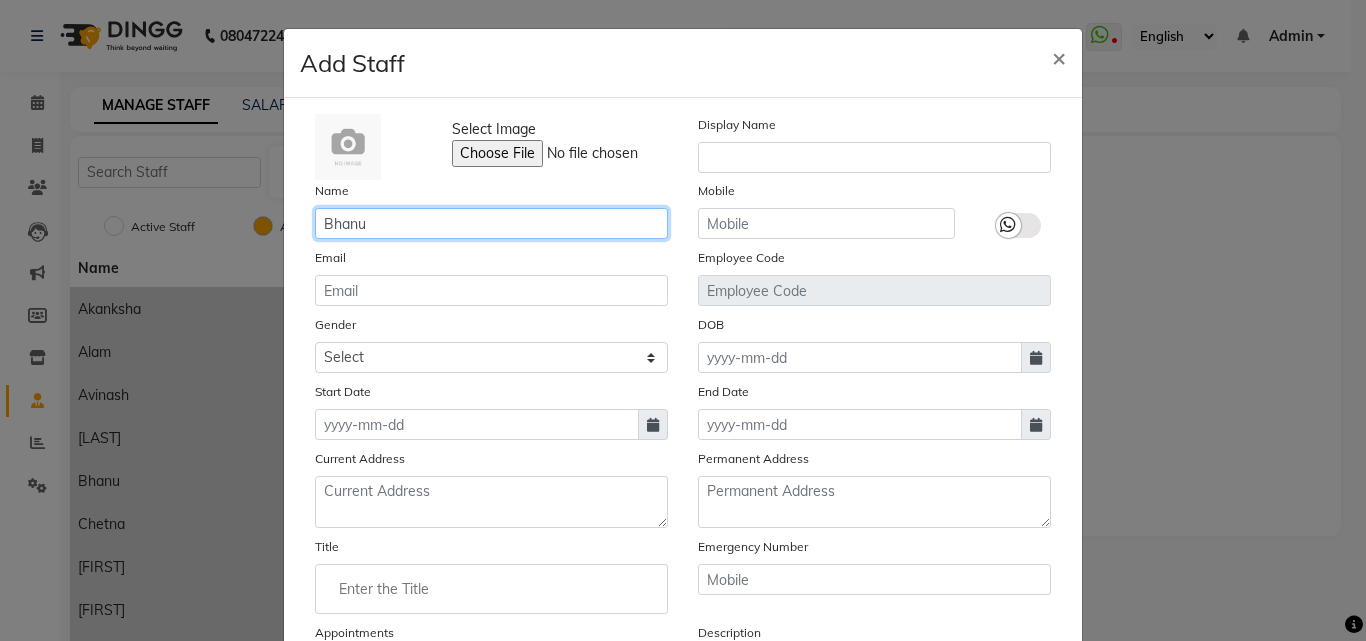 type on "Bhanu" 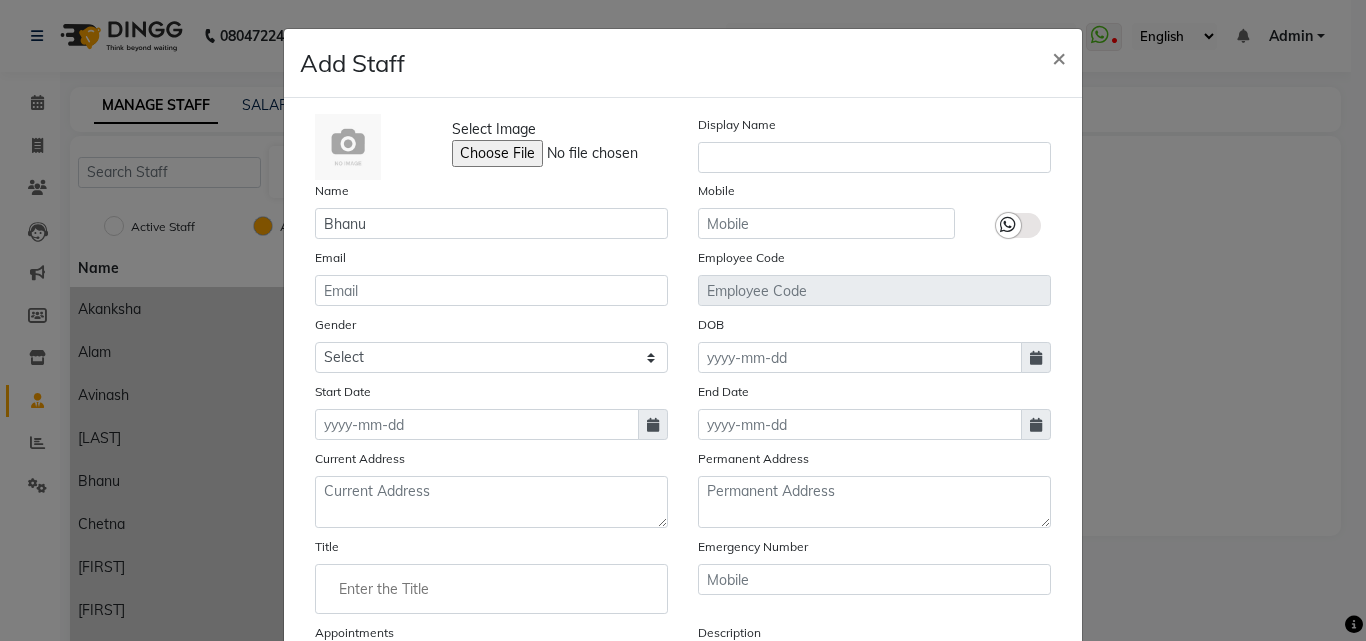 click 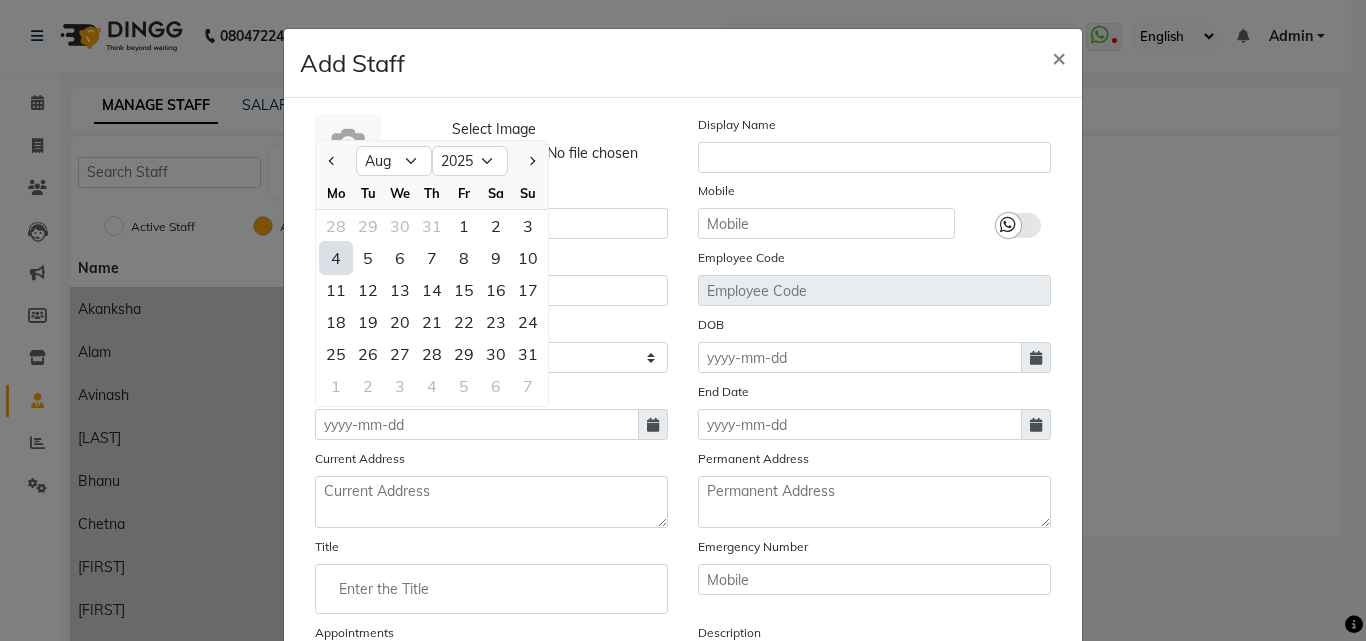click on "4" 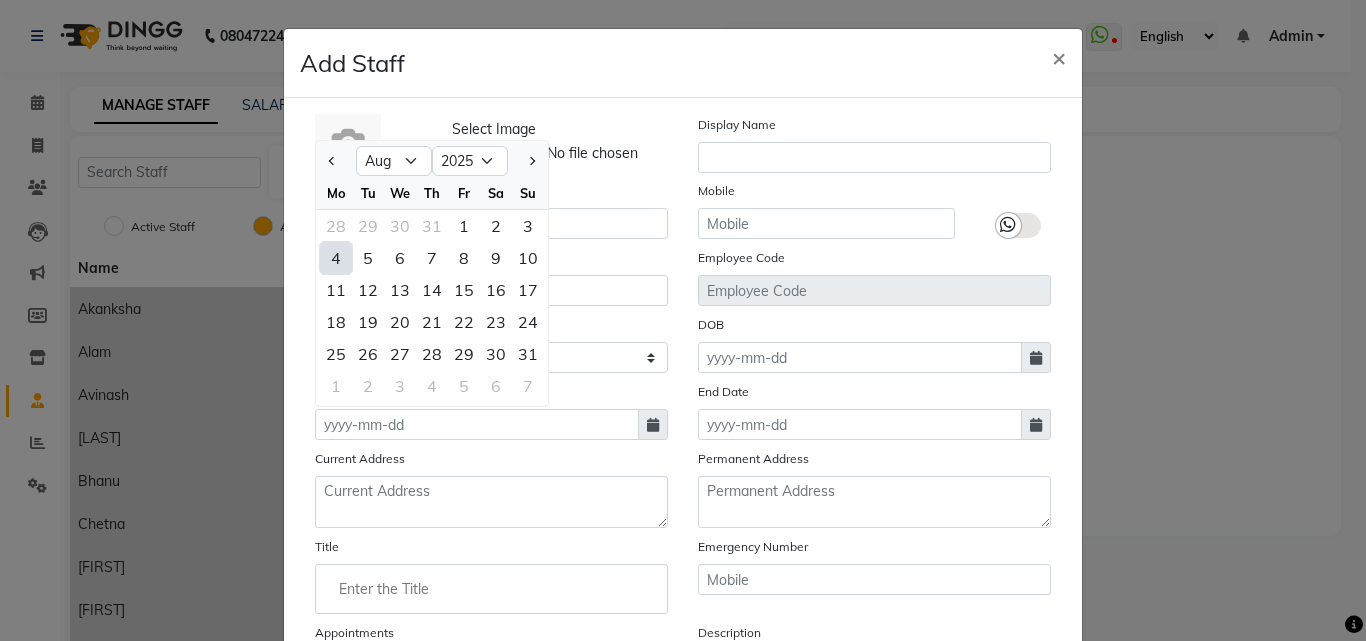 type on "04-08-2025" 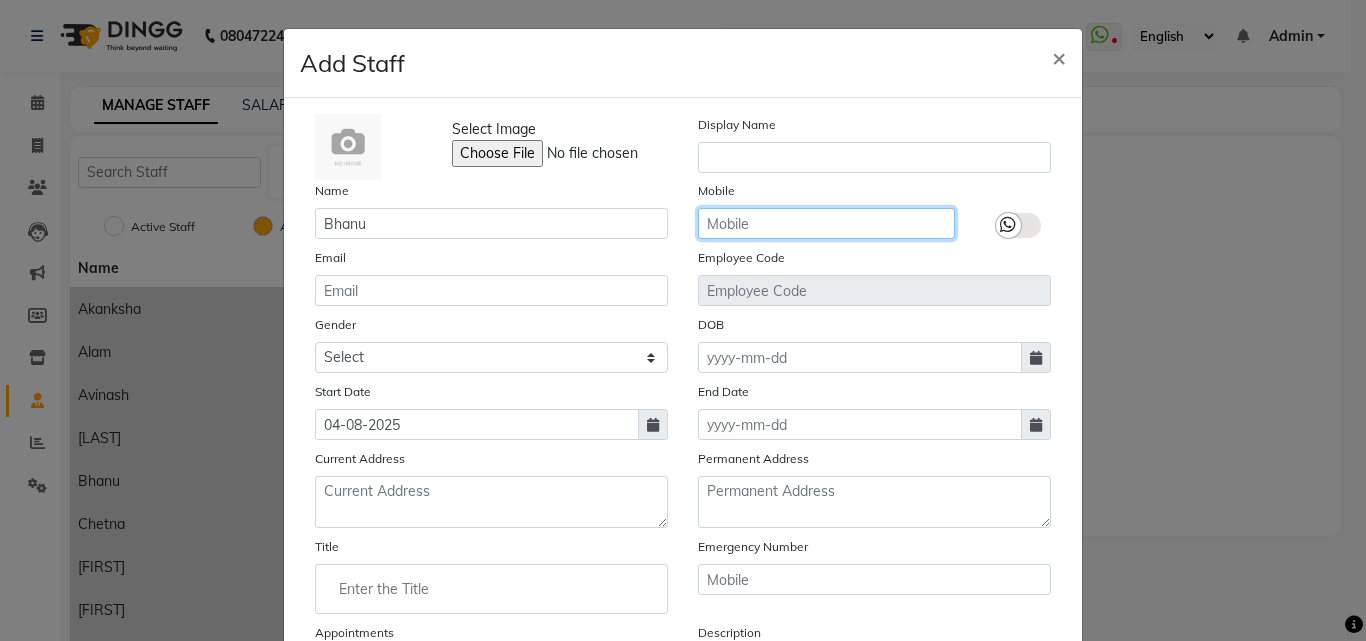 click 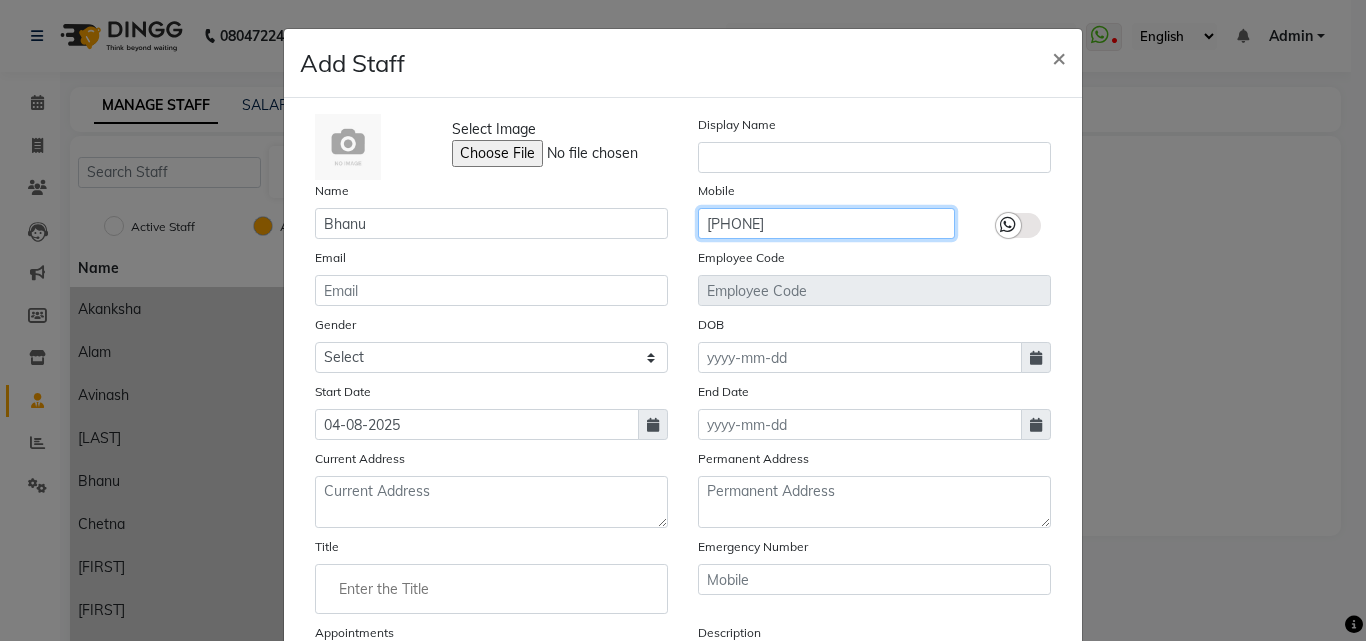 type on "8237381849" 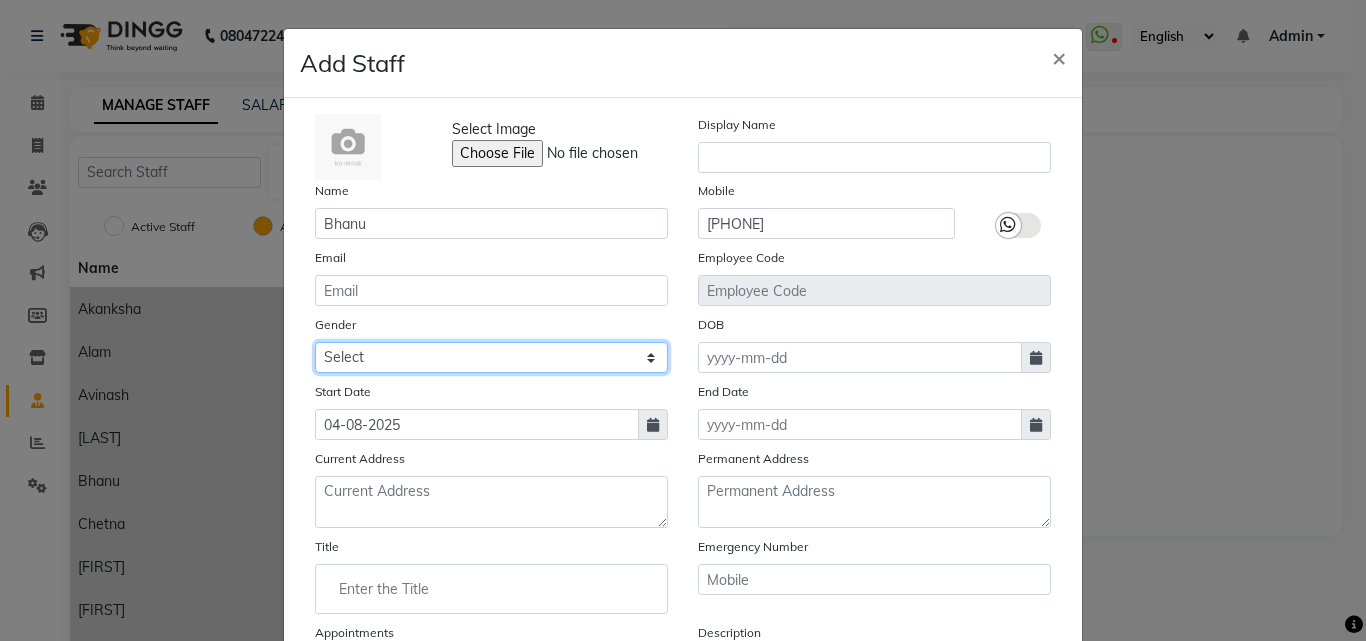 click on "Select Male Female Other Prefer Not To Say" 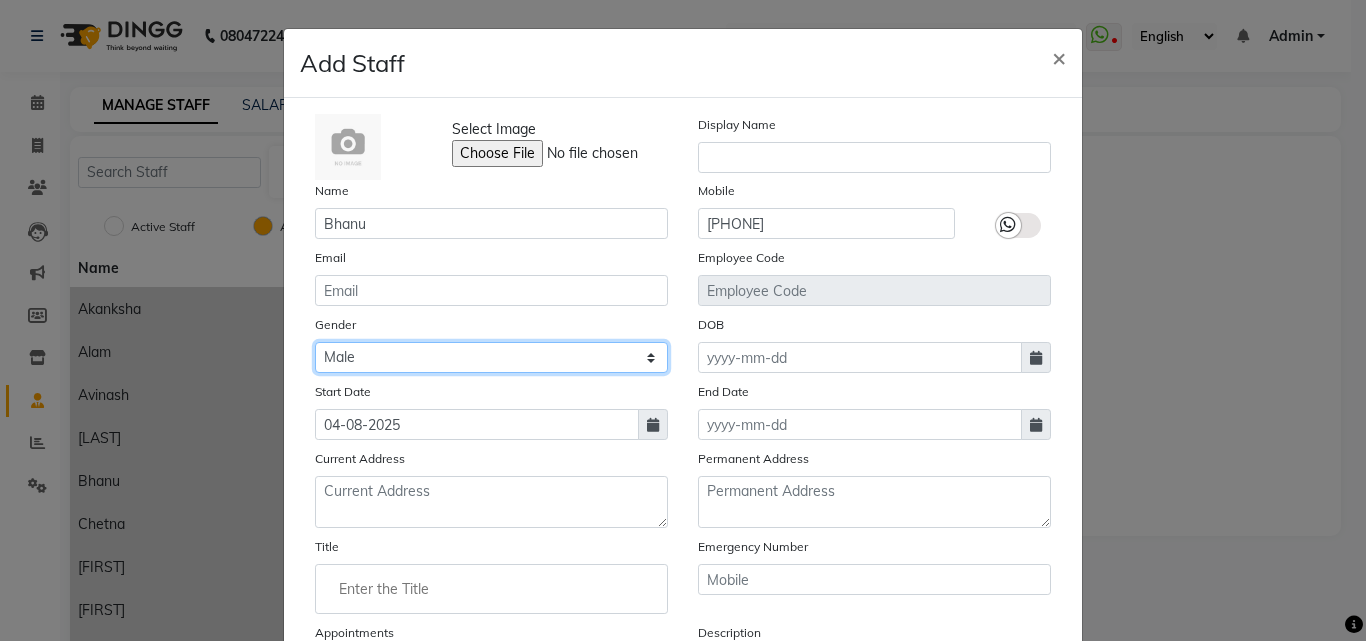 click on "Select Male Female Other Prefer Not To Say" 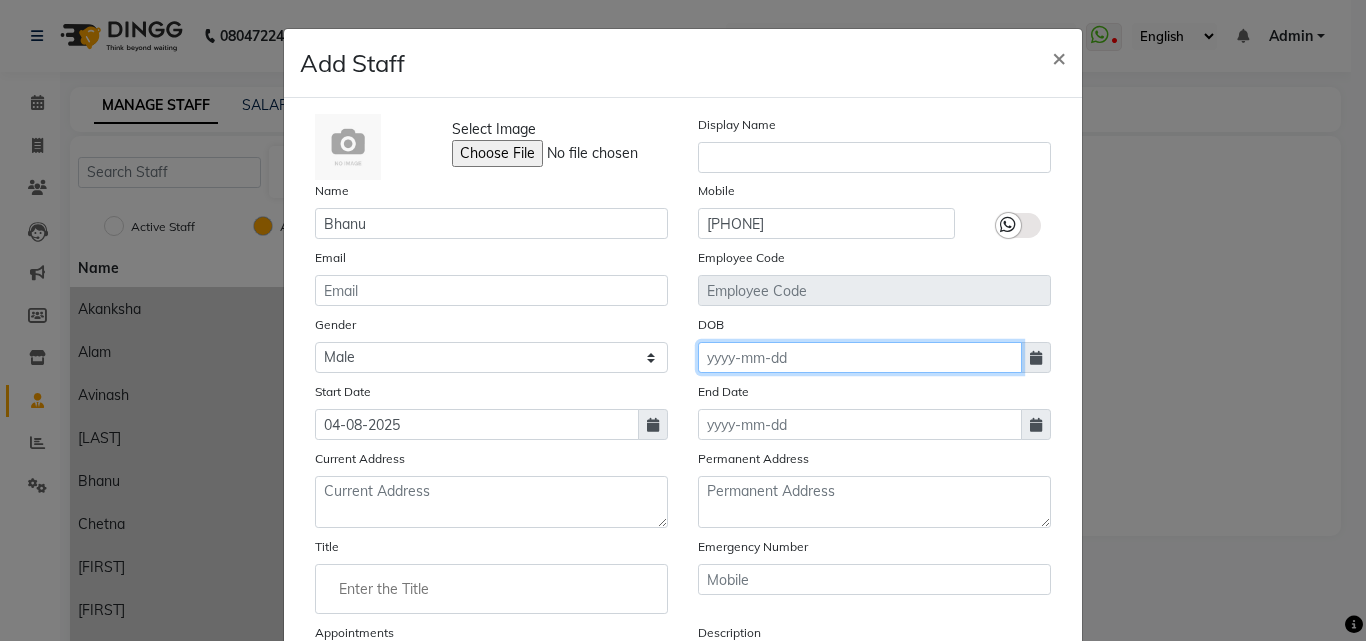 click 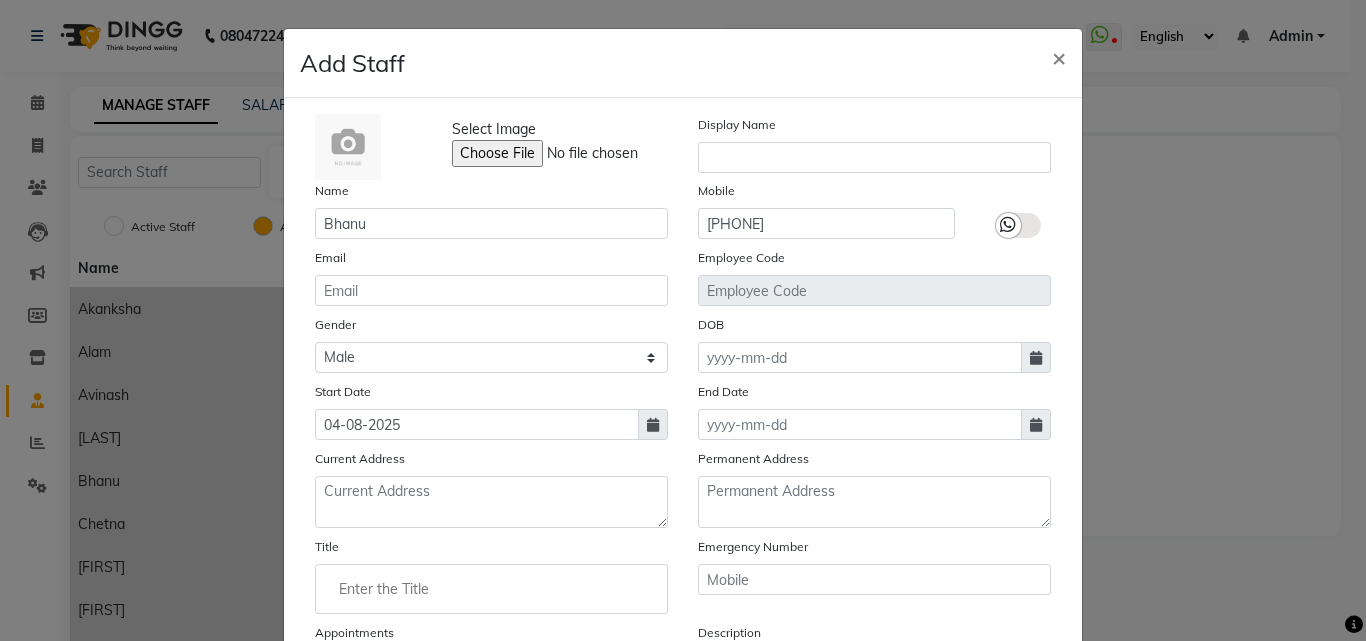 select on "8" 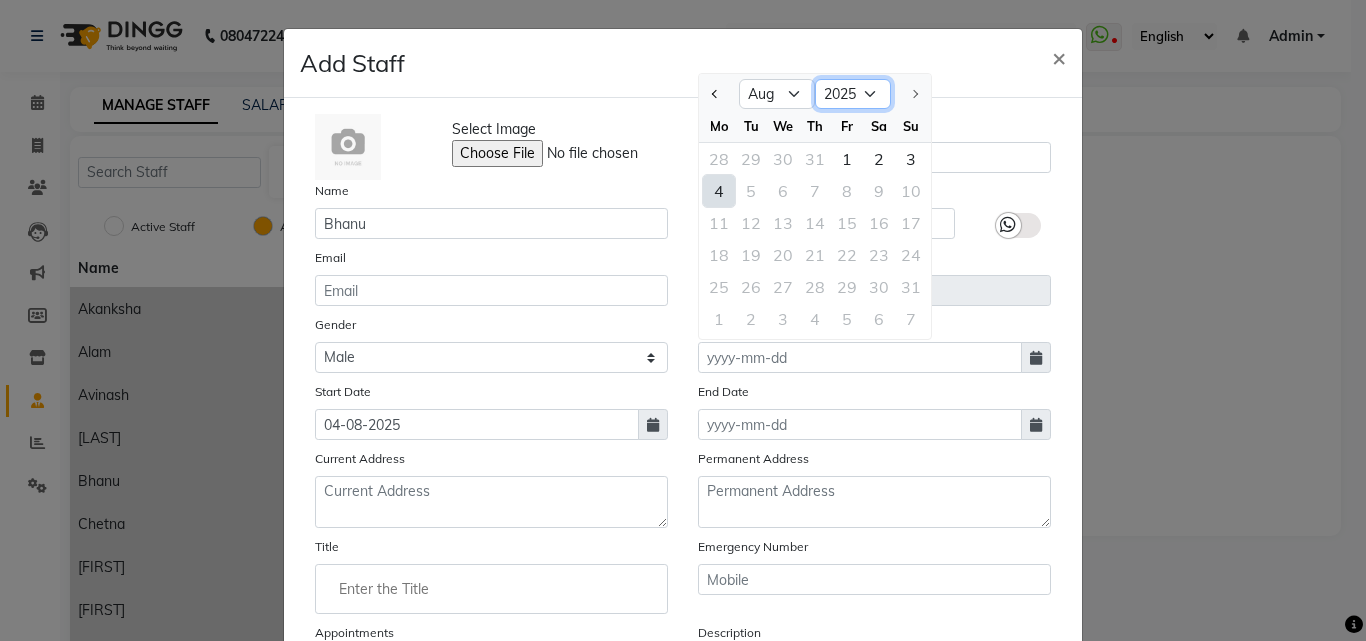 click on "1920 1921 1922 1923 1924 1925 1926 1927 1928 1929 1930 1931 1932 1933 1934 1935 1936 1937 1938 1939 1940 1941 1942 1943 1944 1945 1946 1947 1948 1949 1950 1951 1952 1953 1954 1955 1956 1957 1958 1959 1960 1961 1962 1963 1964 1965 1966 1967 1968 1969 1970 1971 1972 1973 1974 1975 1976 1977 1978 1979 1980 1981 1982 1983 1984 1985 1986 1987 1988 1989 1990 1991 1992 1993 1994 1995 1996 1997 1998 1999 2000 2001 2002 2003 2004 2005 2006 2007 2008 2009 2010 2011 2012 2013 2014 2015 2016 2017 2018 2019 2020 2021 2022 2023 2024 2025" 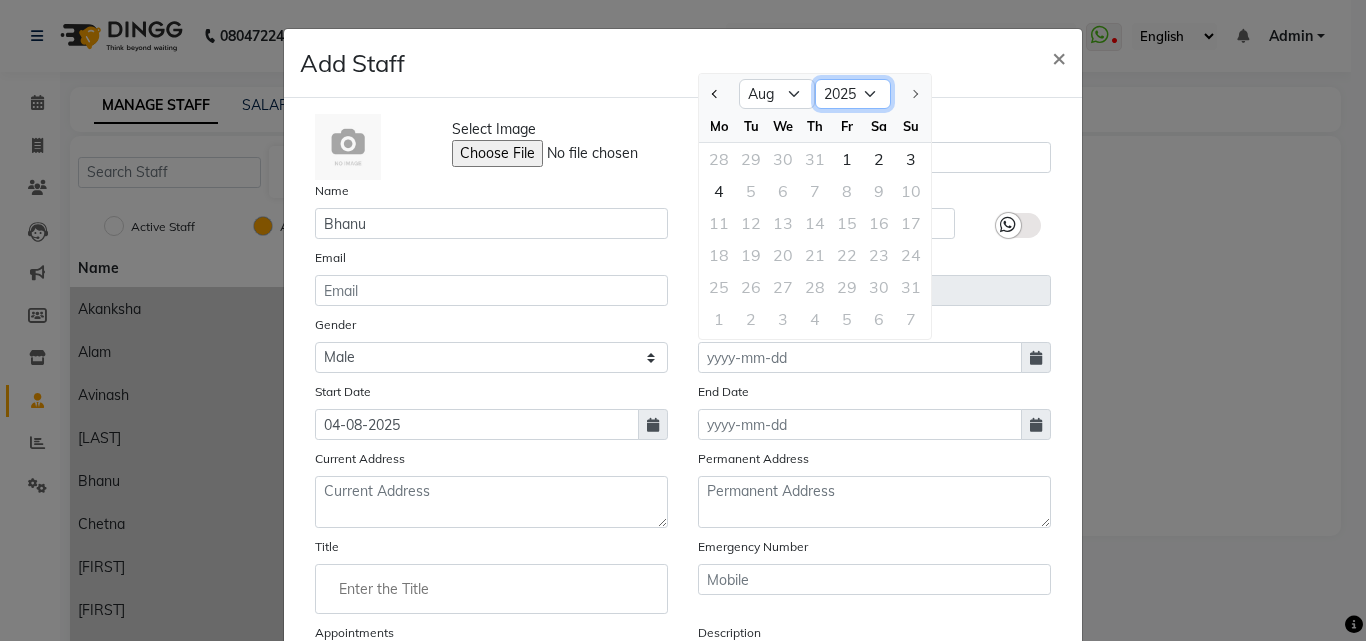 select on "2000" 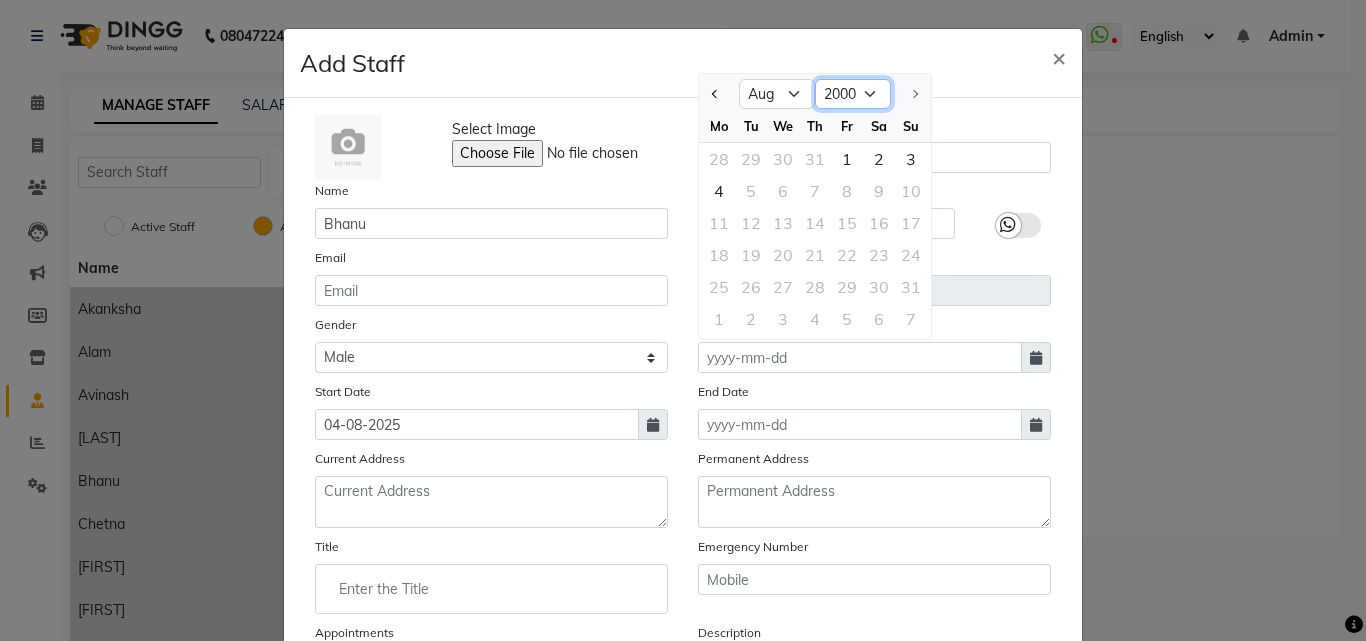 click on "1920 1921 1922 1923 1924 1925 1926 1927 1928 1929 1930 1931 1932 1933 1934 1935 1936 1937 1938 1939 1940 1941 1942 1943 1944 1945 1946 1947 1948 1949 1950 1951 1952 1953 1954 1955 1956 1957 1958 1959 1960 1961 1962 1963 1964 1965 1966 1967 1968 1969 1970 1971 1972 1973 1974 1975 1976 1977 1978 1979 1980 1981 1982 1983 1984 1985 1986 1987 1988 1989 1990 1991 1992 1993 1994 1995 1996 1997 1998 1999 2000 2001 2002 2003 2004 2005 2006 2007 2008 2009 2010 2011 2012 2013 2014 2015 2016 2017 2018 2019 2020 2021 2022 2023 2024 2025" 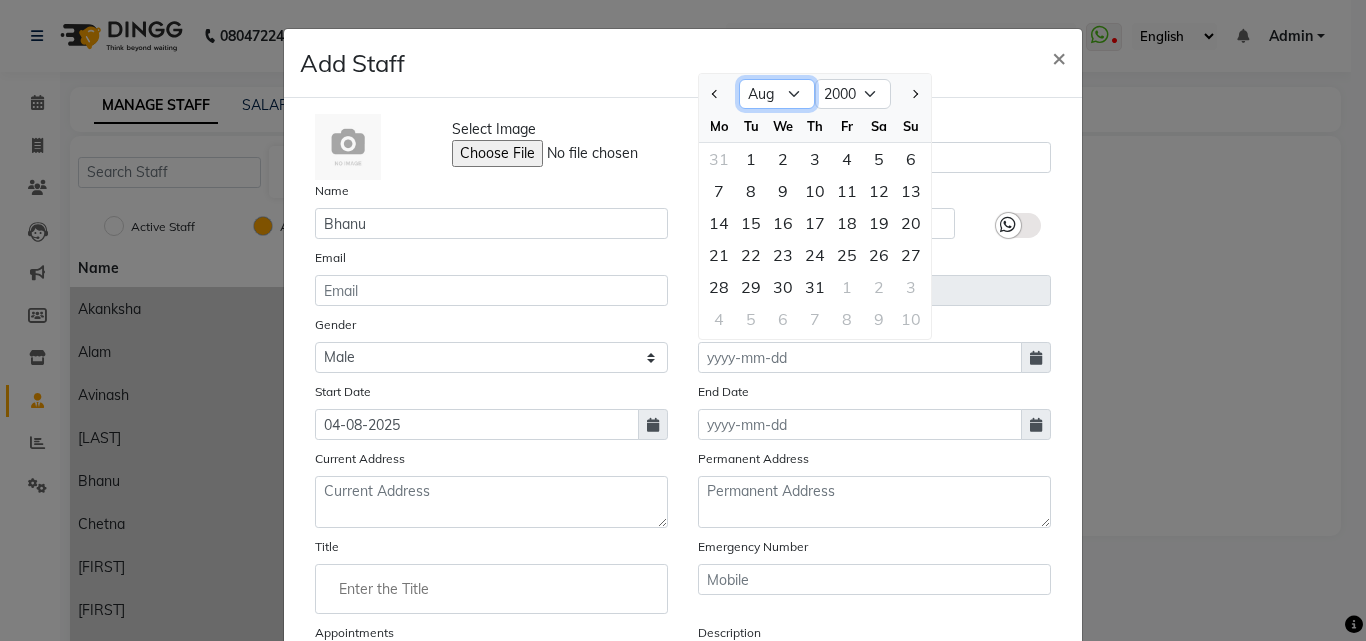 click on "Jan Feb Mar Apr May Jun Jul Aug Sep Oct Nov Dec" 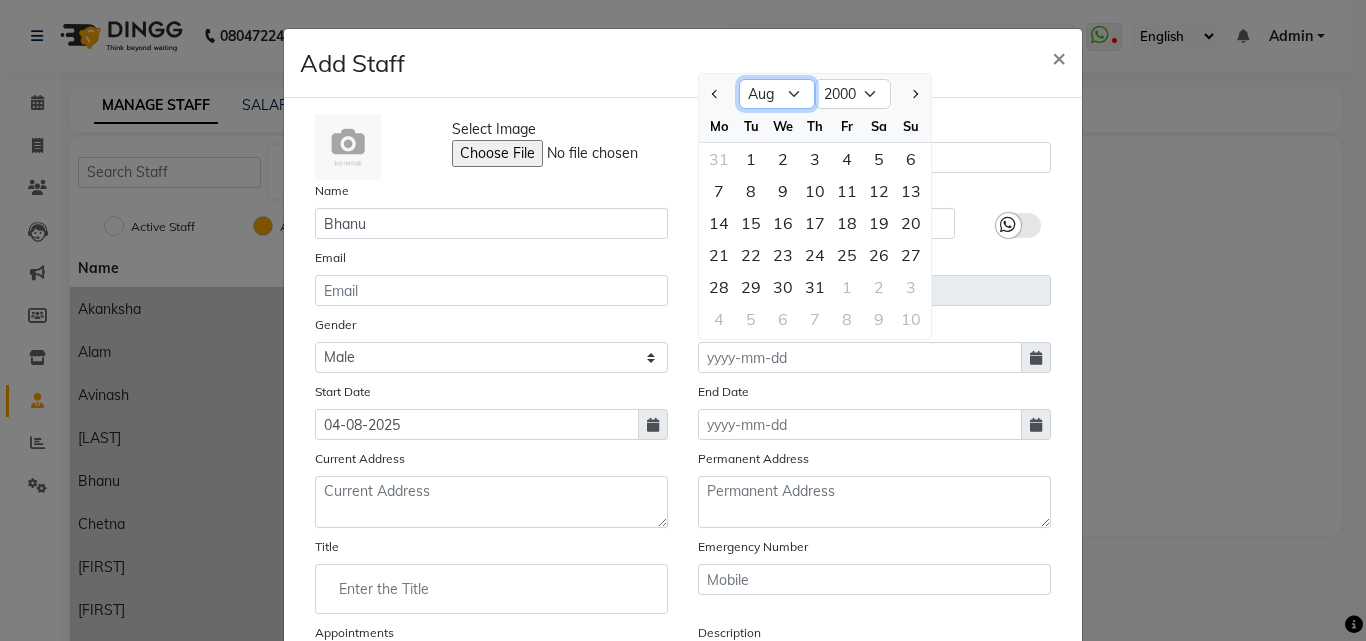 select on "6" 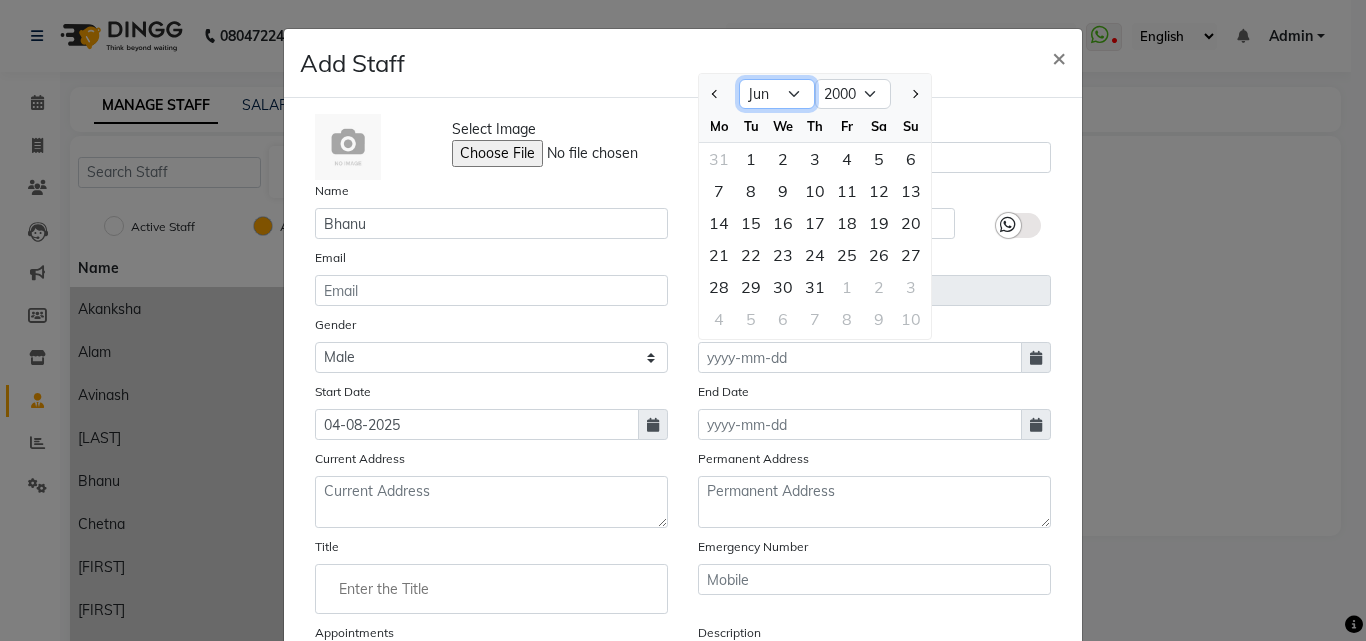 click on "Jan Feb Mar Apr May Jun Jul Aug Sep Oct Nov Dec" 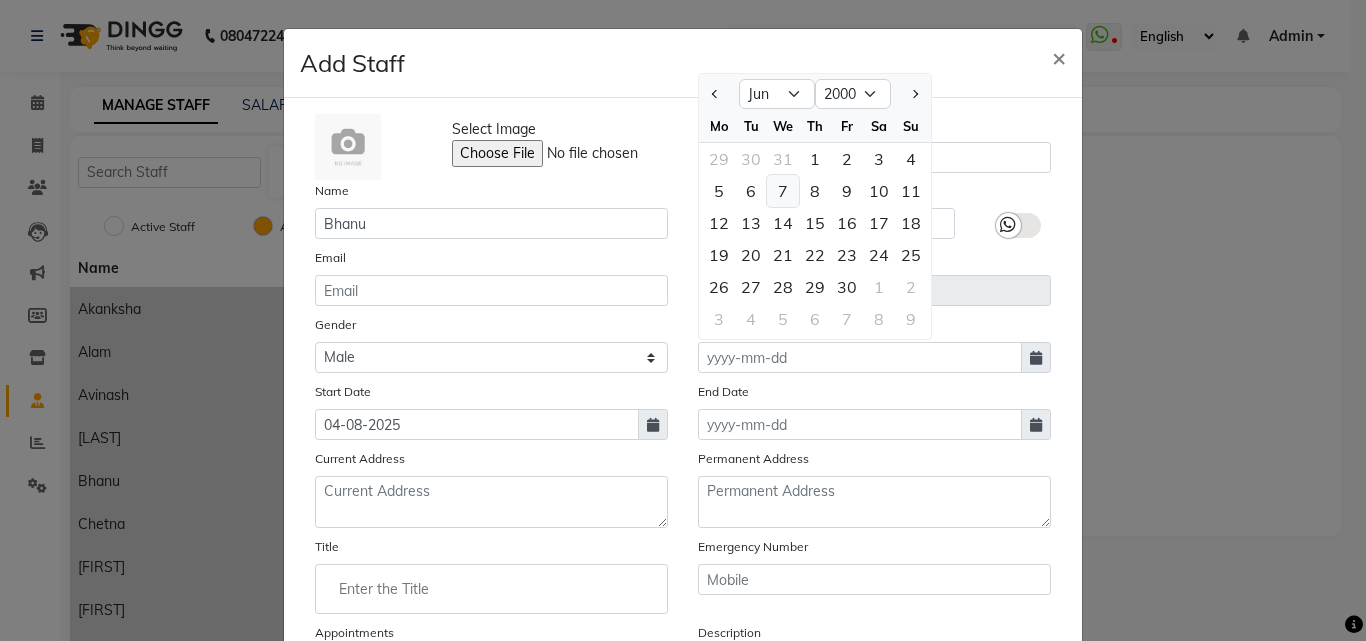 click on "7" 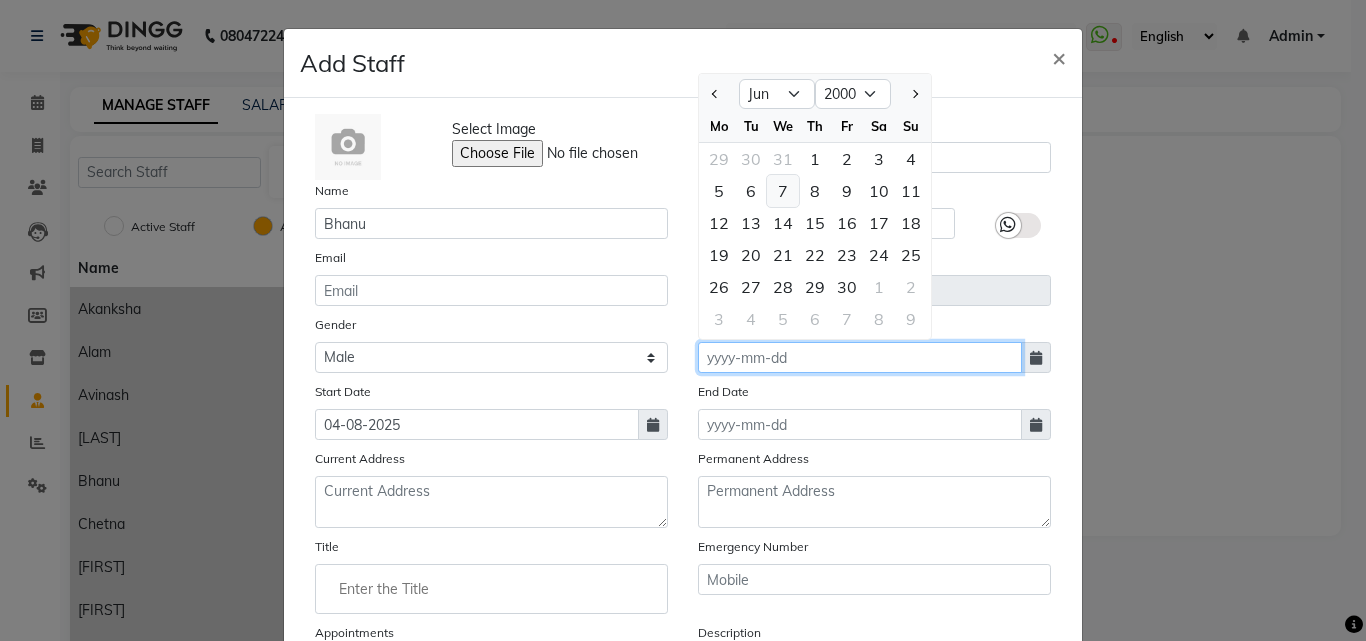 type on "07-06-2000" 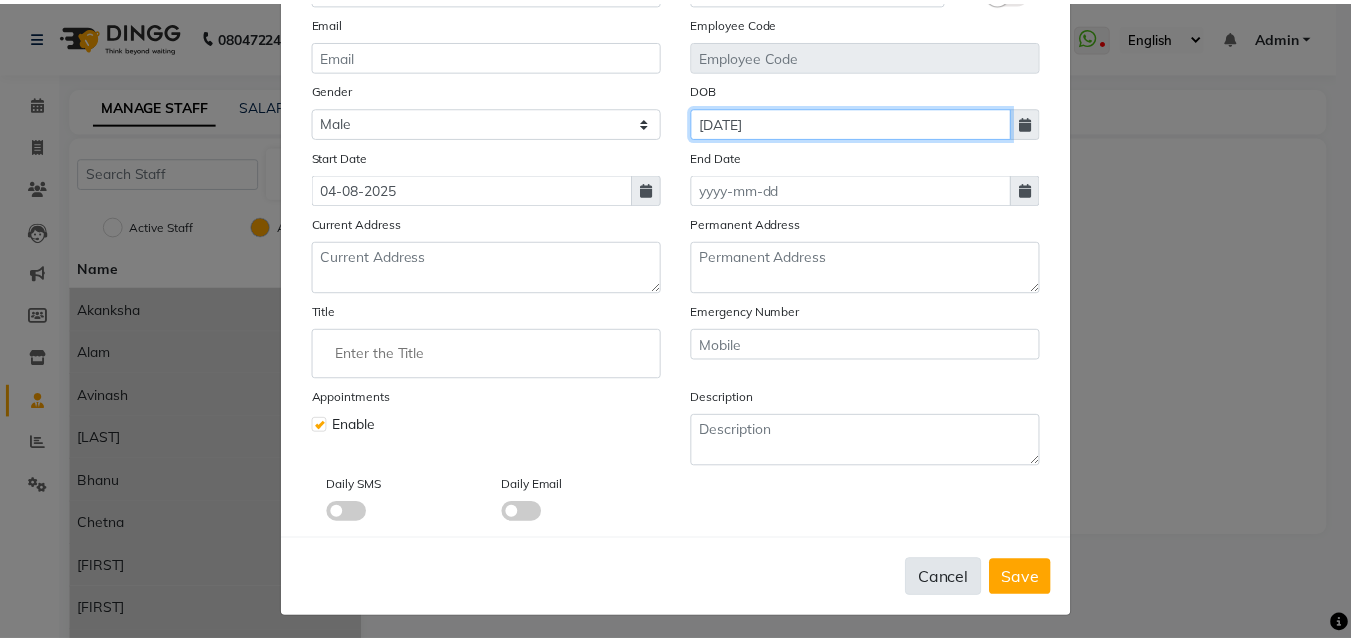 scroll, scrollTop: 241, scrollLeft: 0, axis: vertical 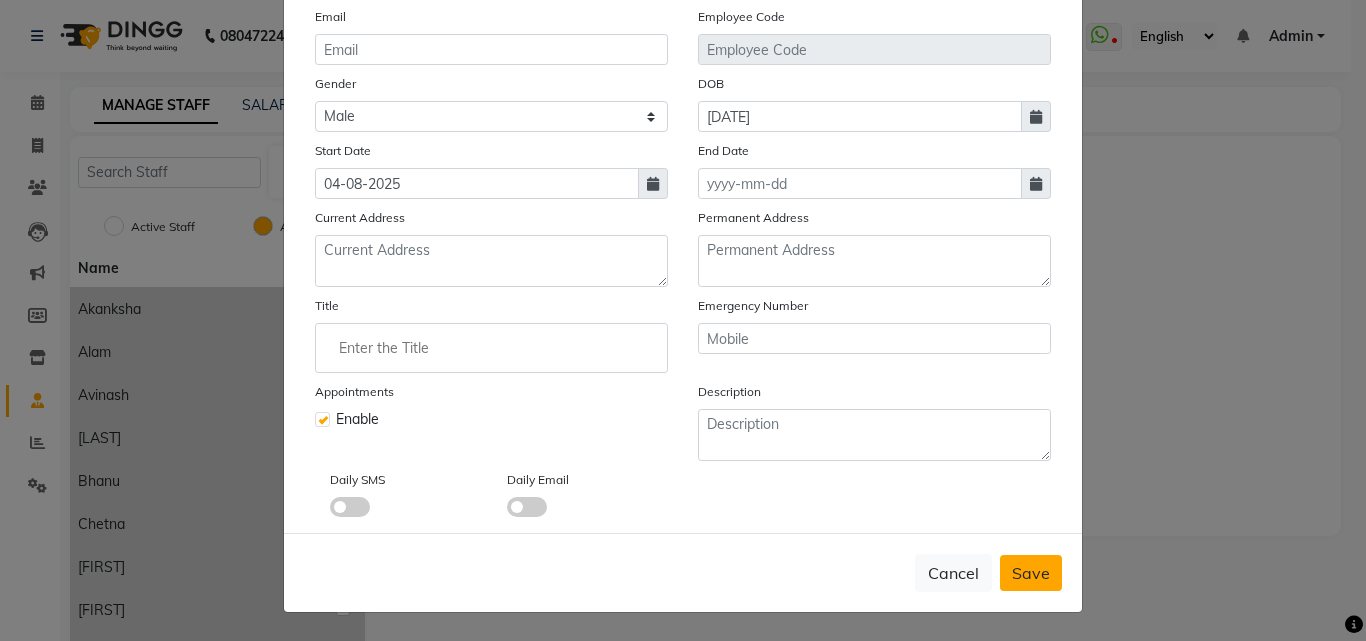 click on "Save" at bounding box center (1031, 573) 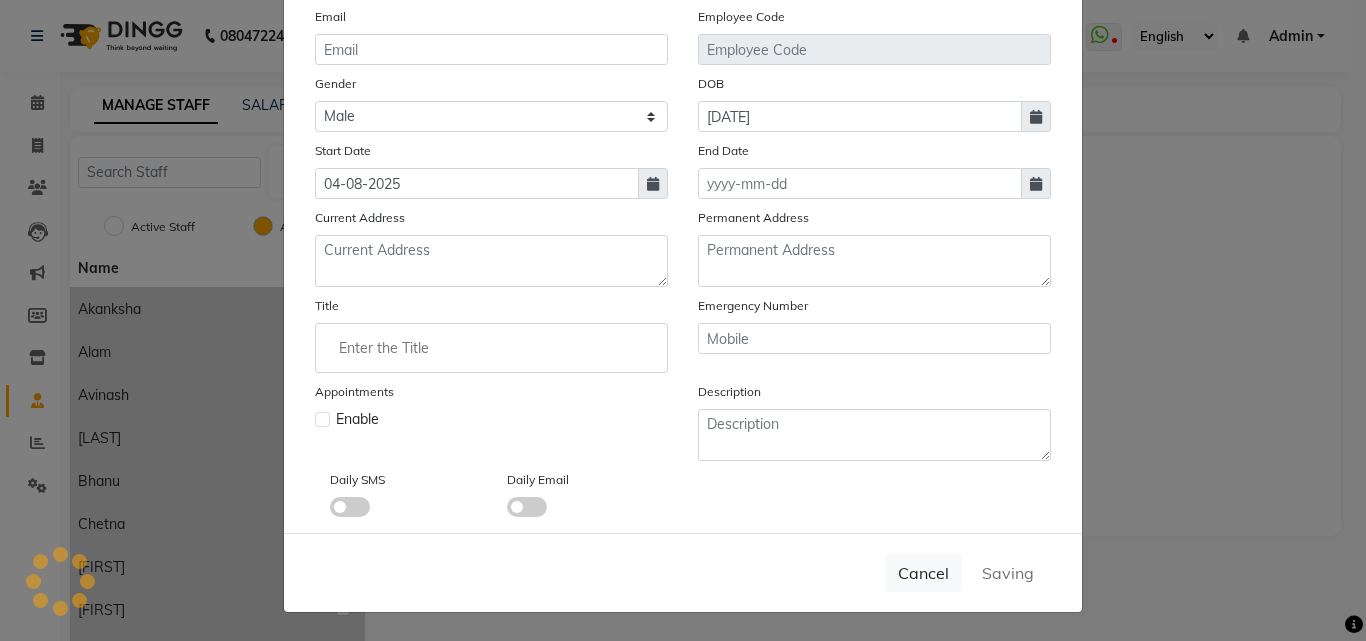 type 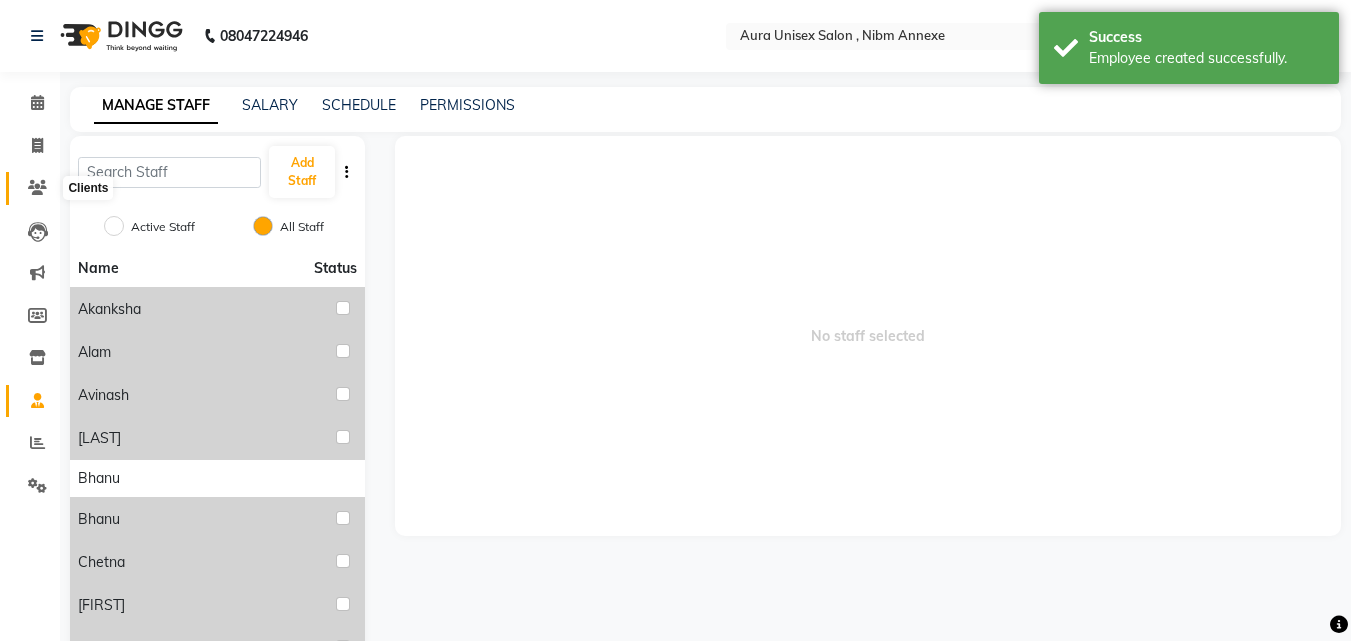 click 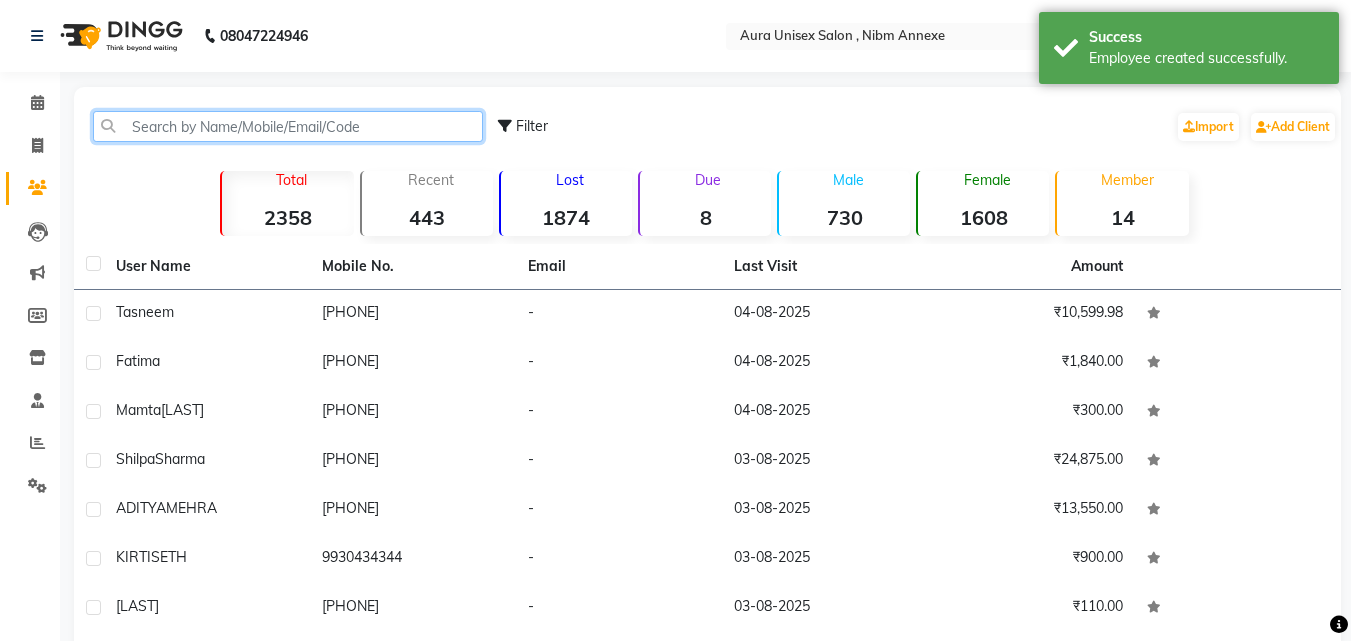 click 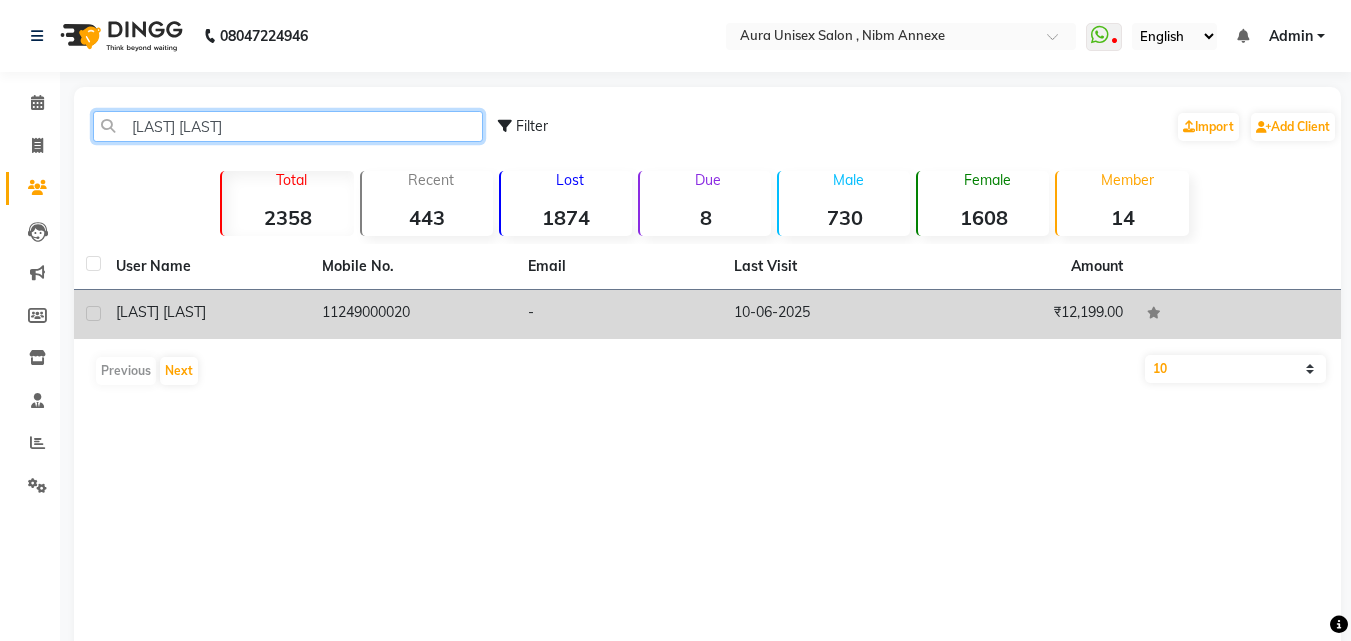 type on "ns ra" 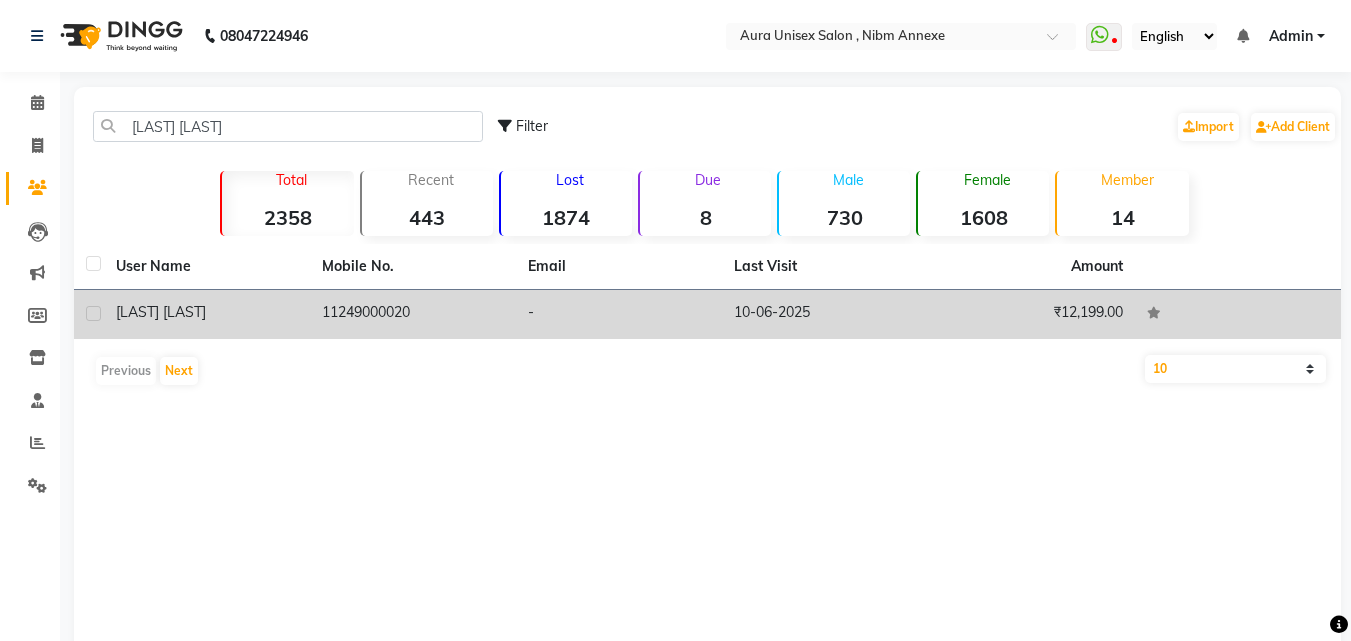 click on "-" 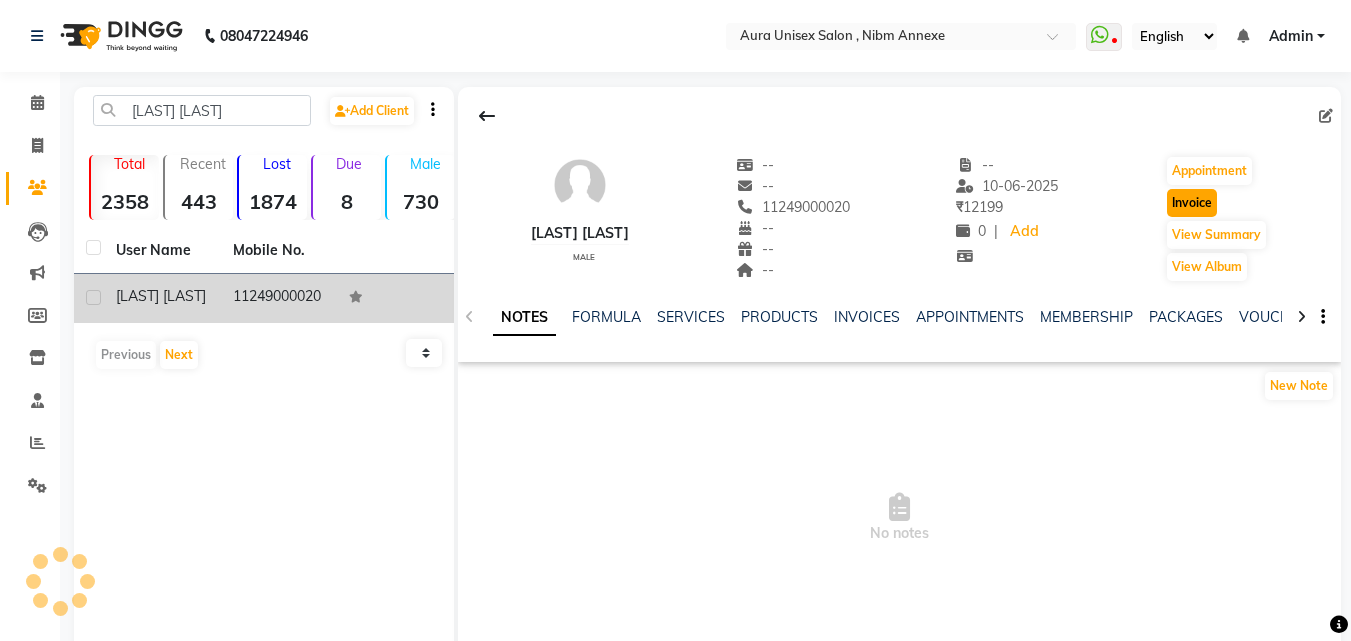 click on "Invoice" 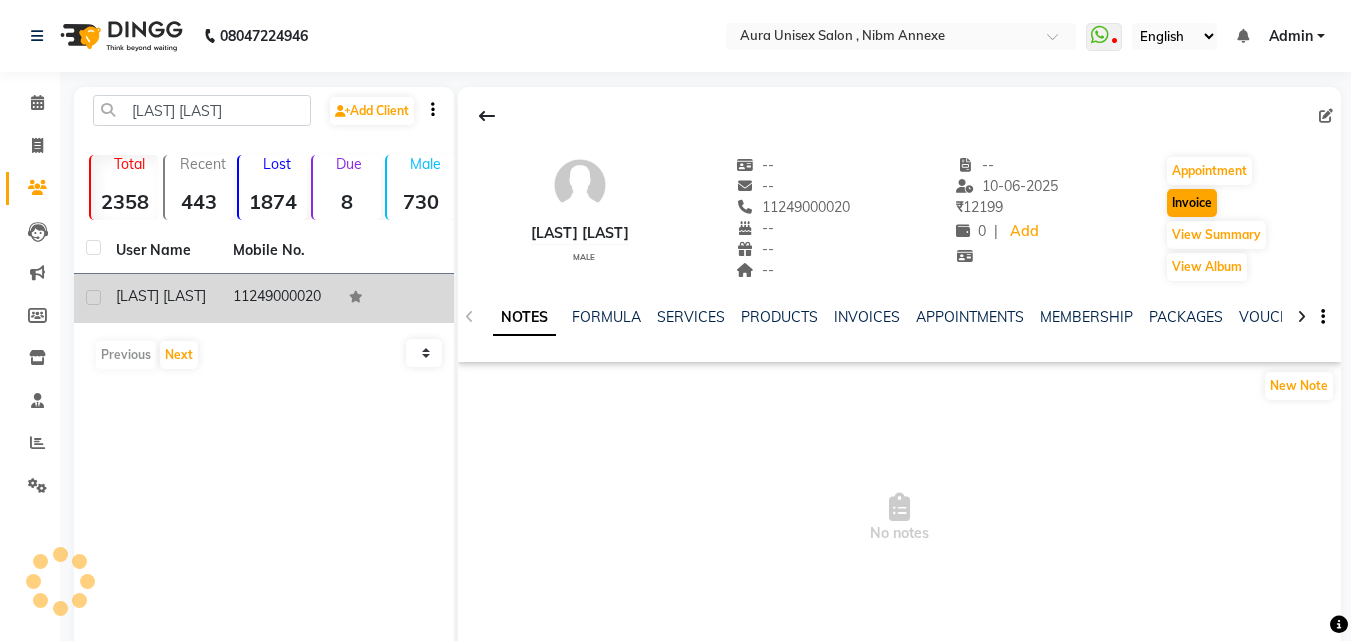 select on "service" 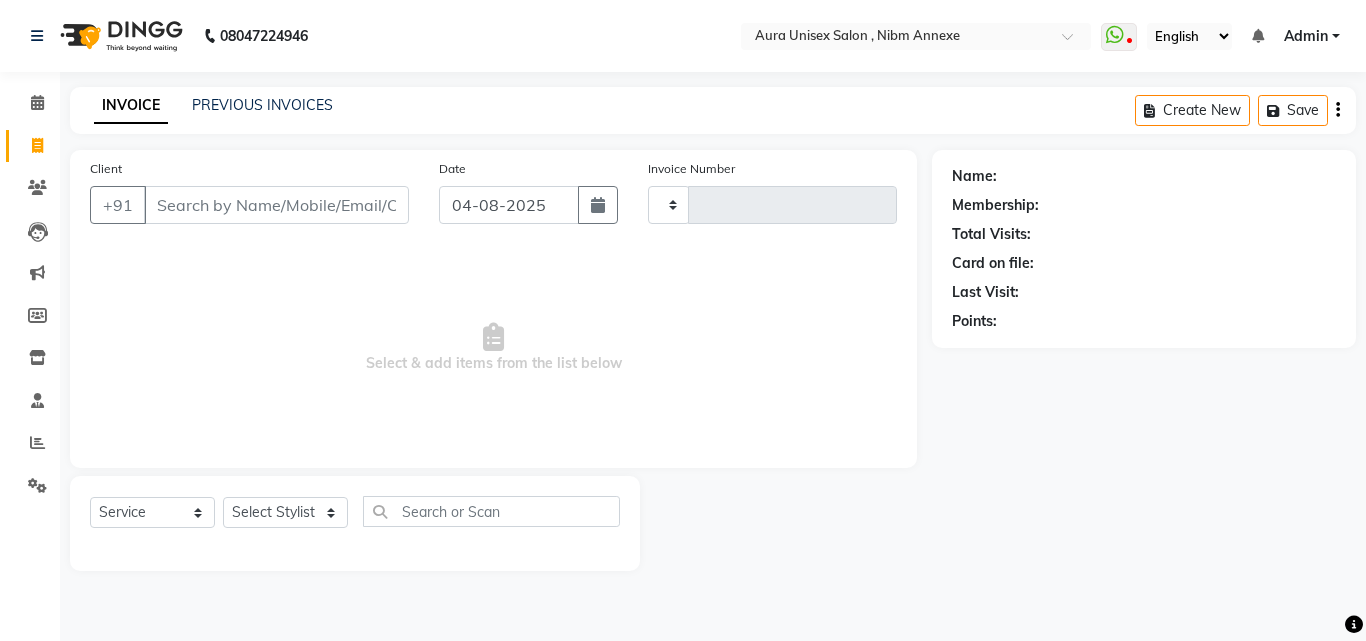 type on "1079" 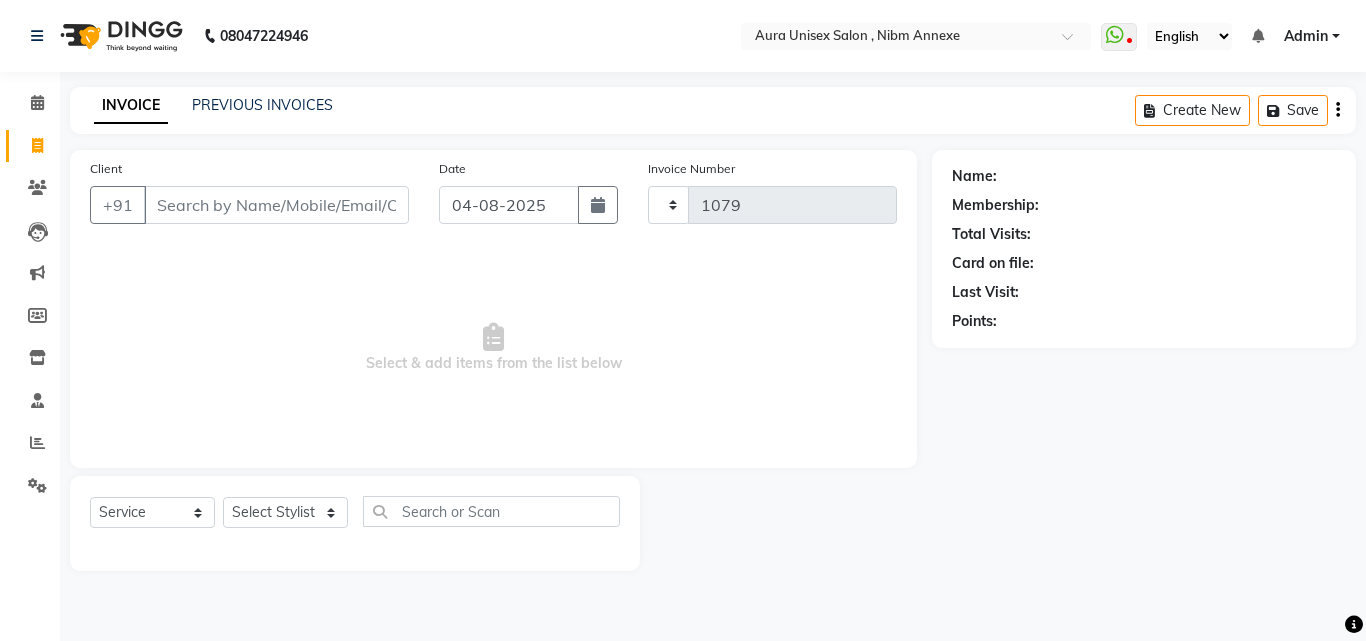select on "823" 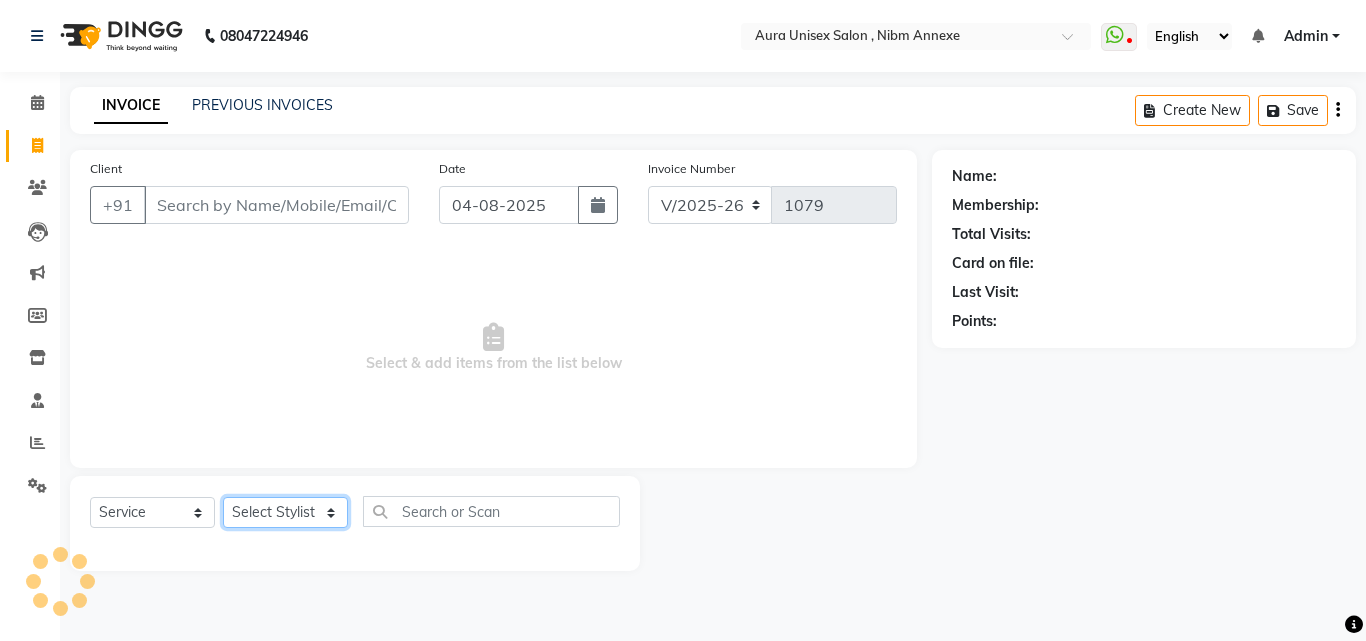 click on "Select Stylist" 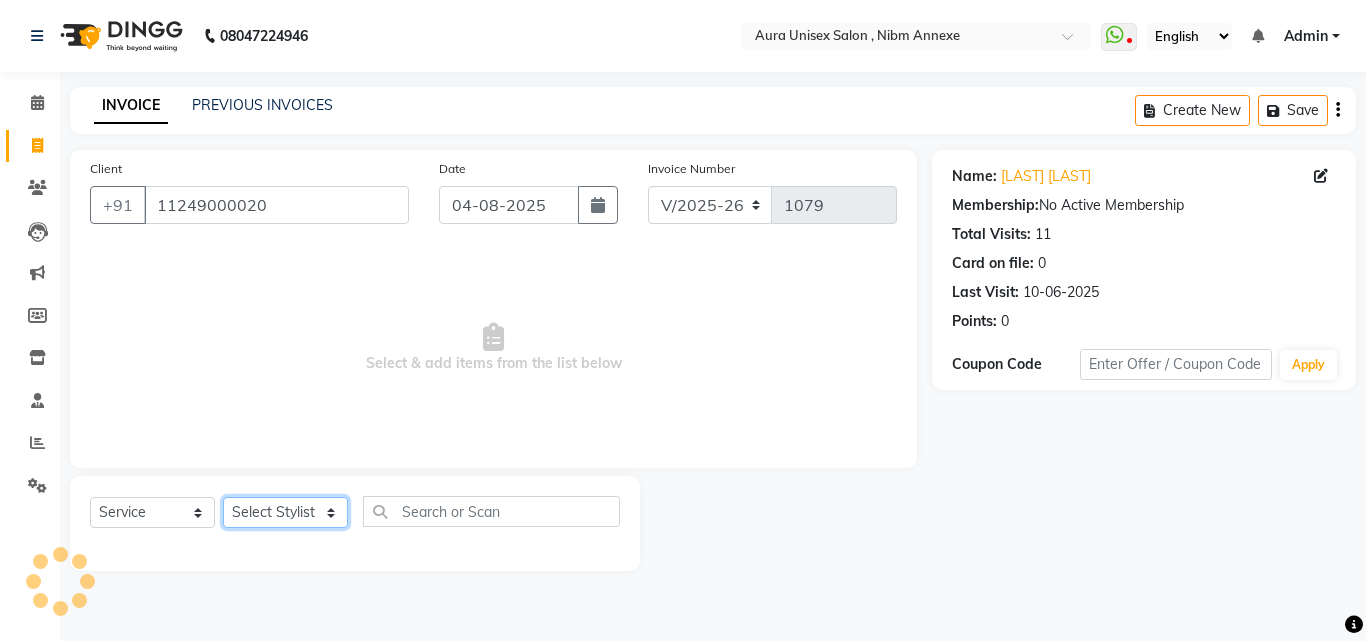 select on "88139" 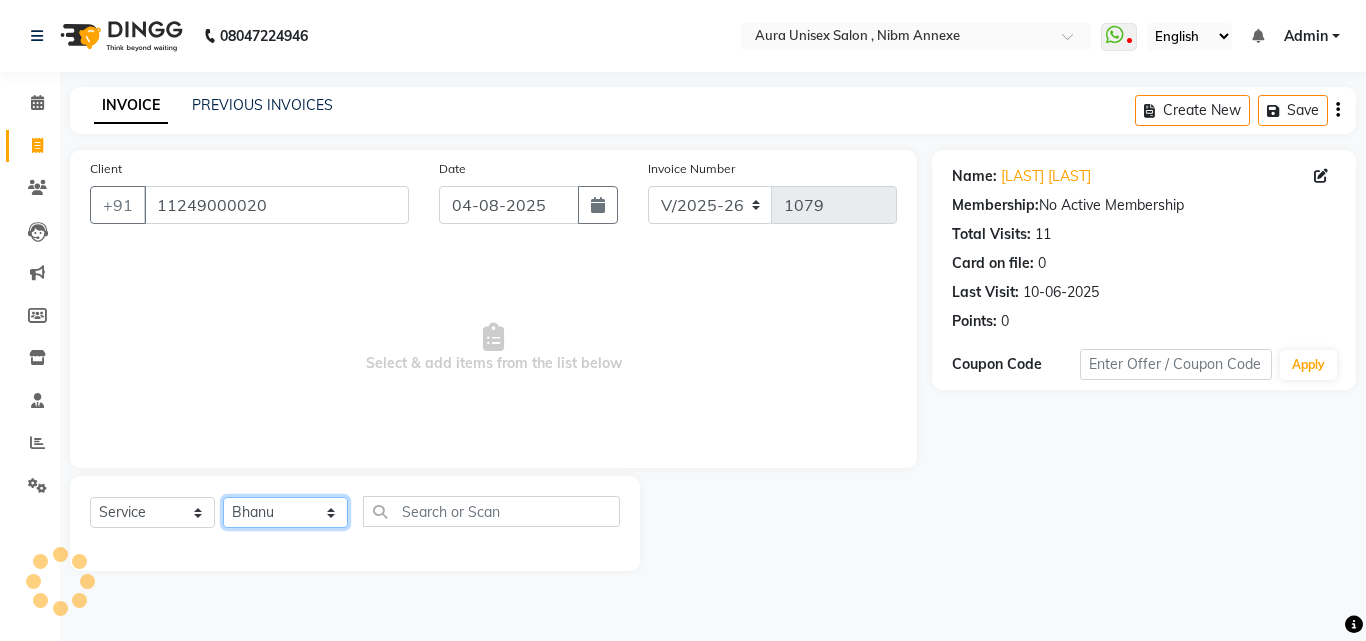 click on "Select Stylist Bhanu Jasleen Jyoti Surya Tejaswini" 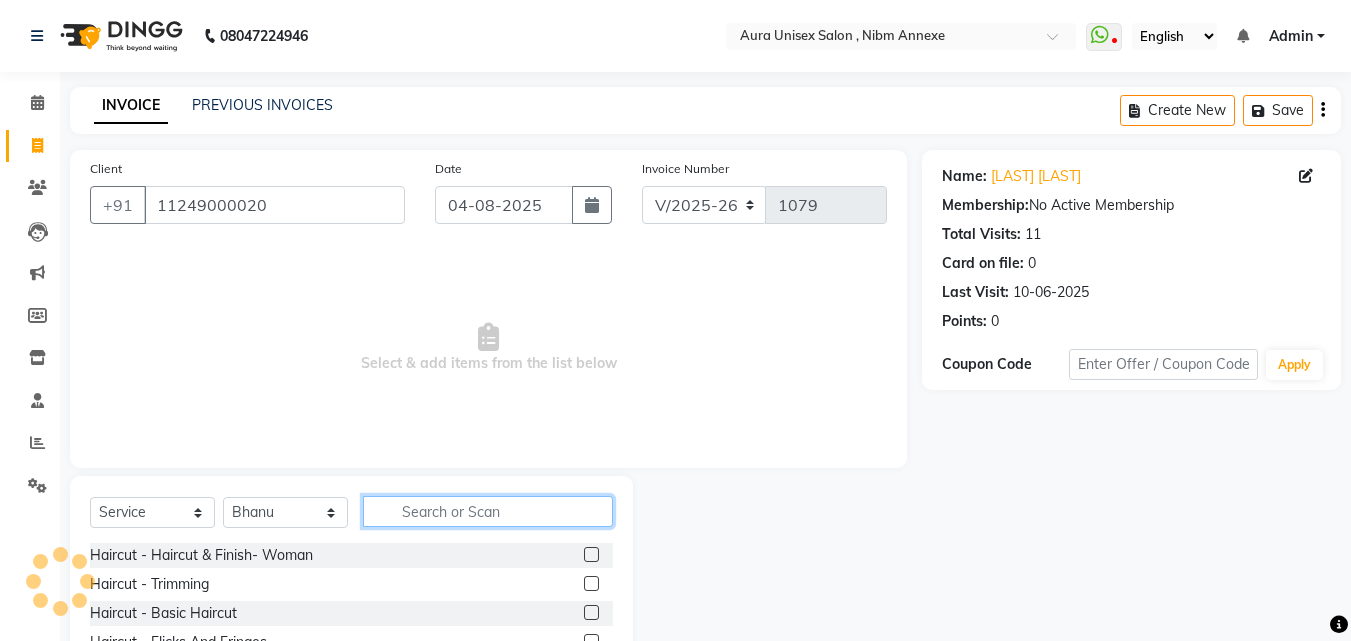 click 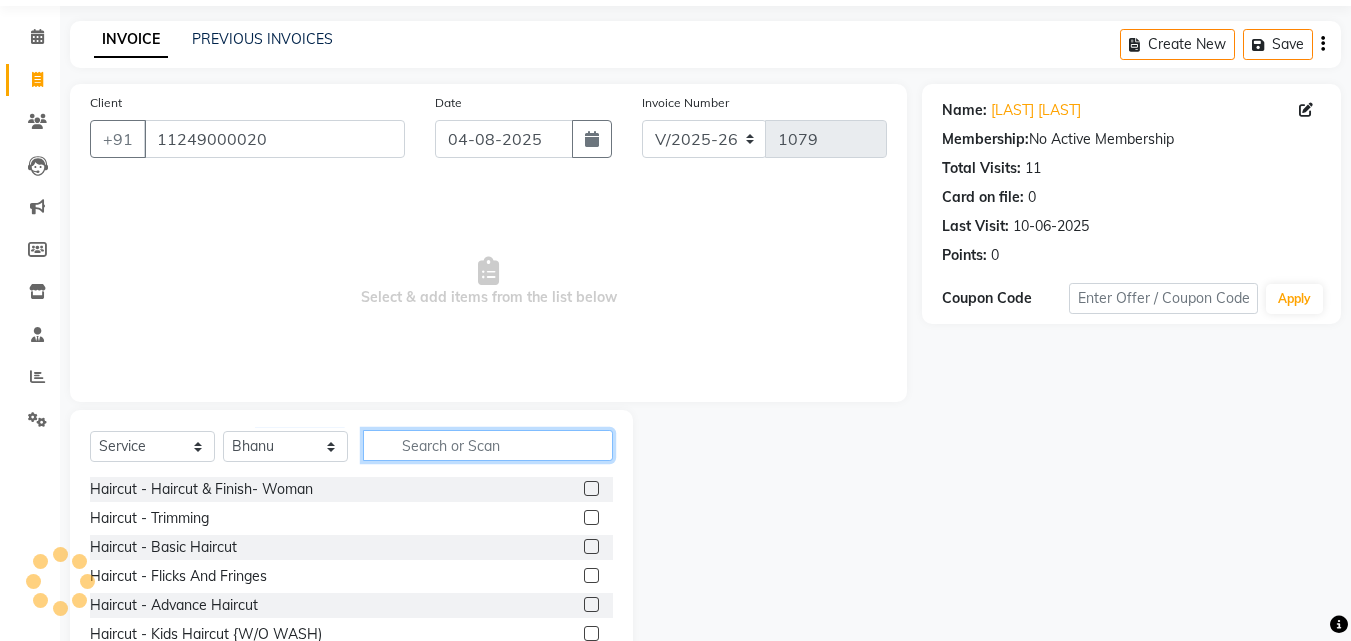 scroll, scrollTop: 160, scrollLeft: 0, axis: vertical 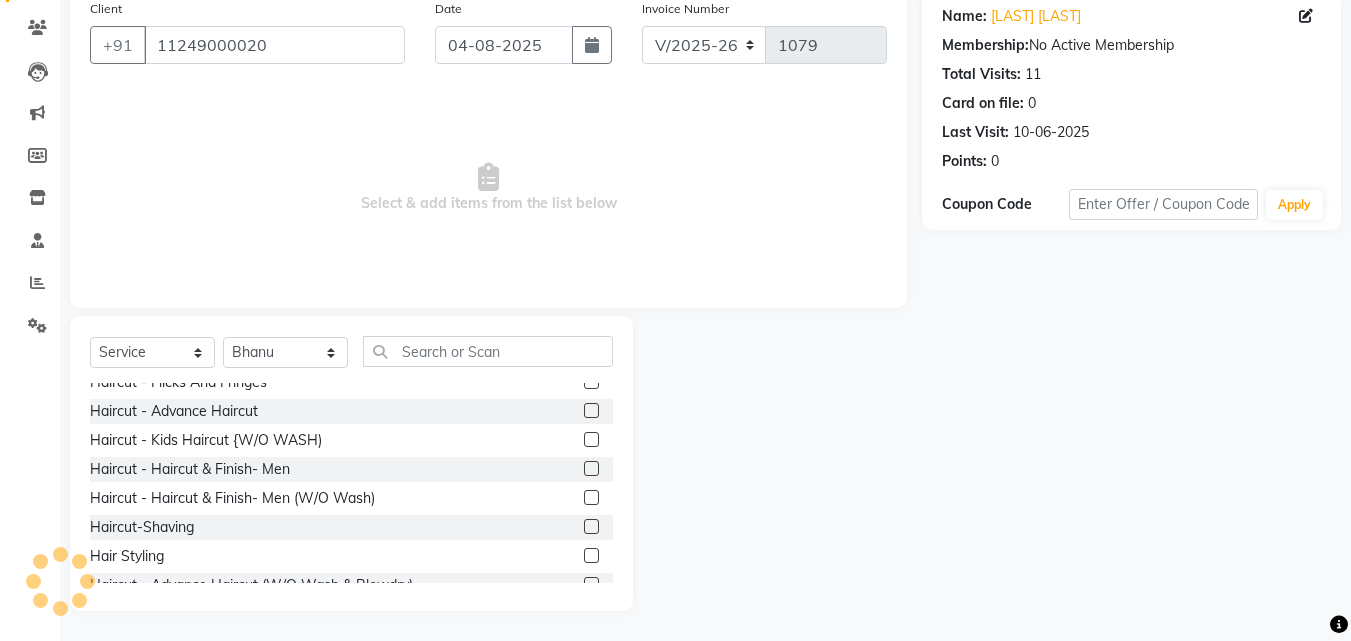 click 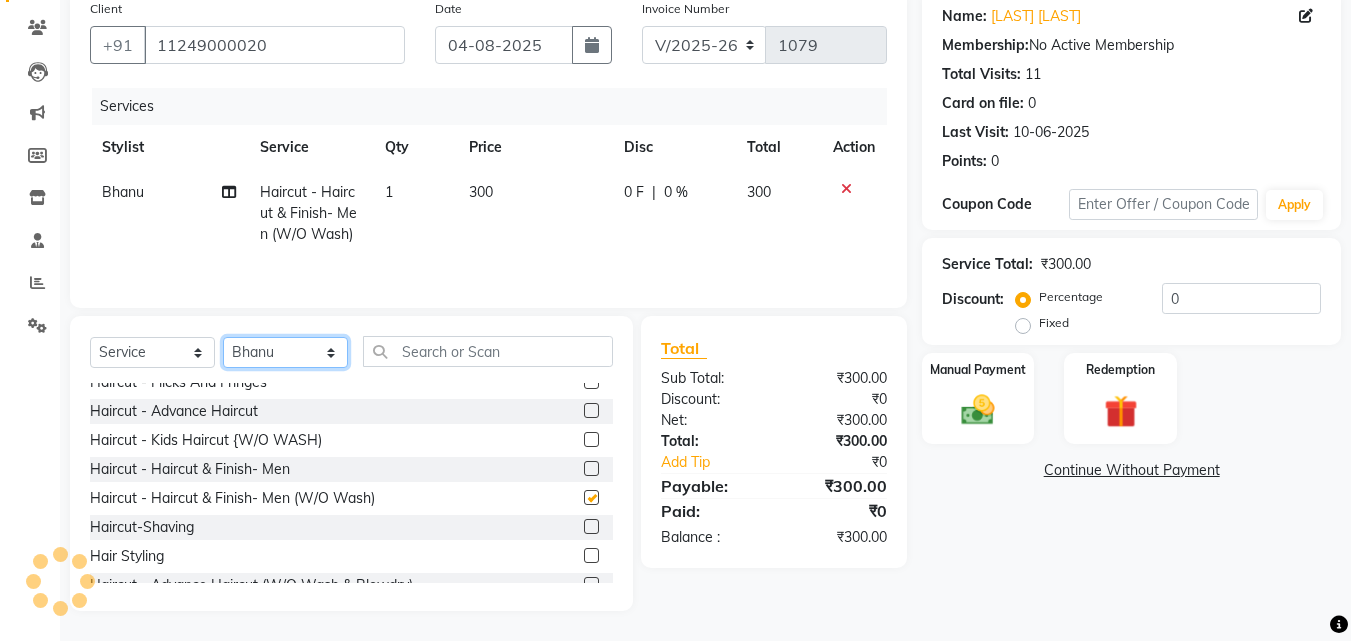 click on "Select Stylist Bhanu Jasleen Jyoti Surya Tejaswini" 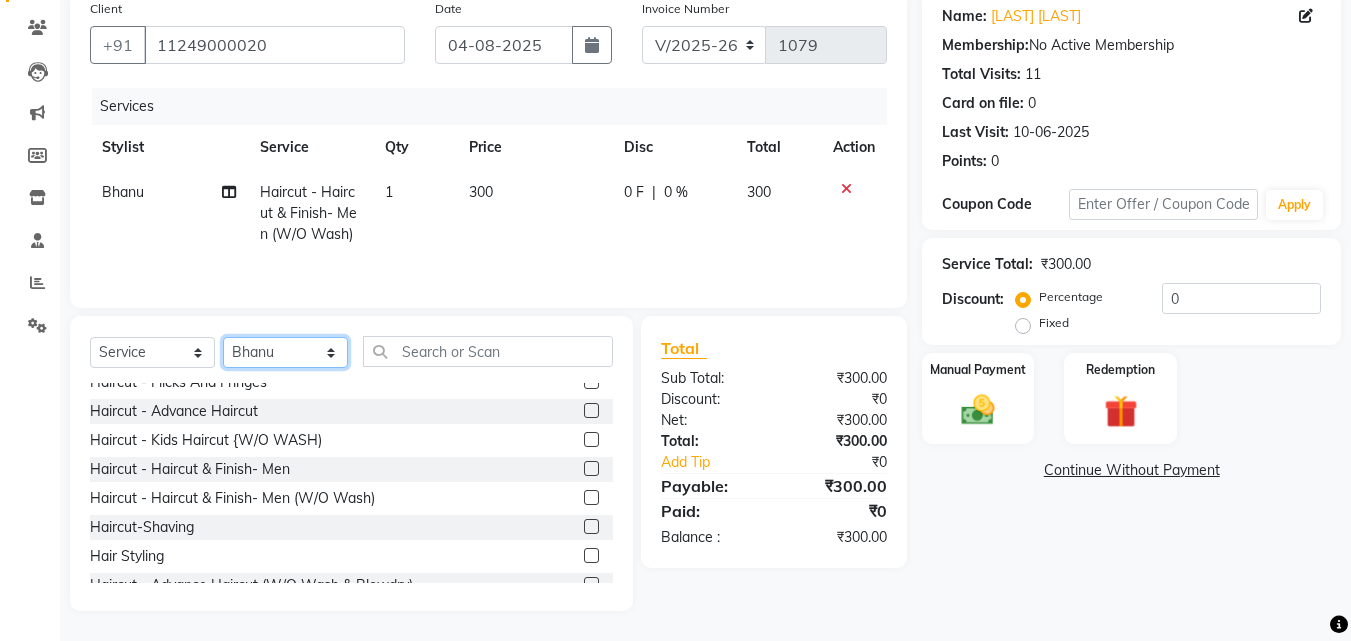 checkbox on "false" 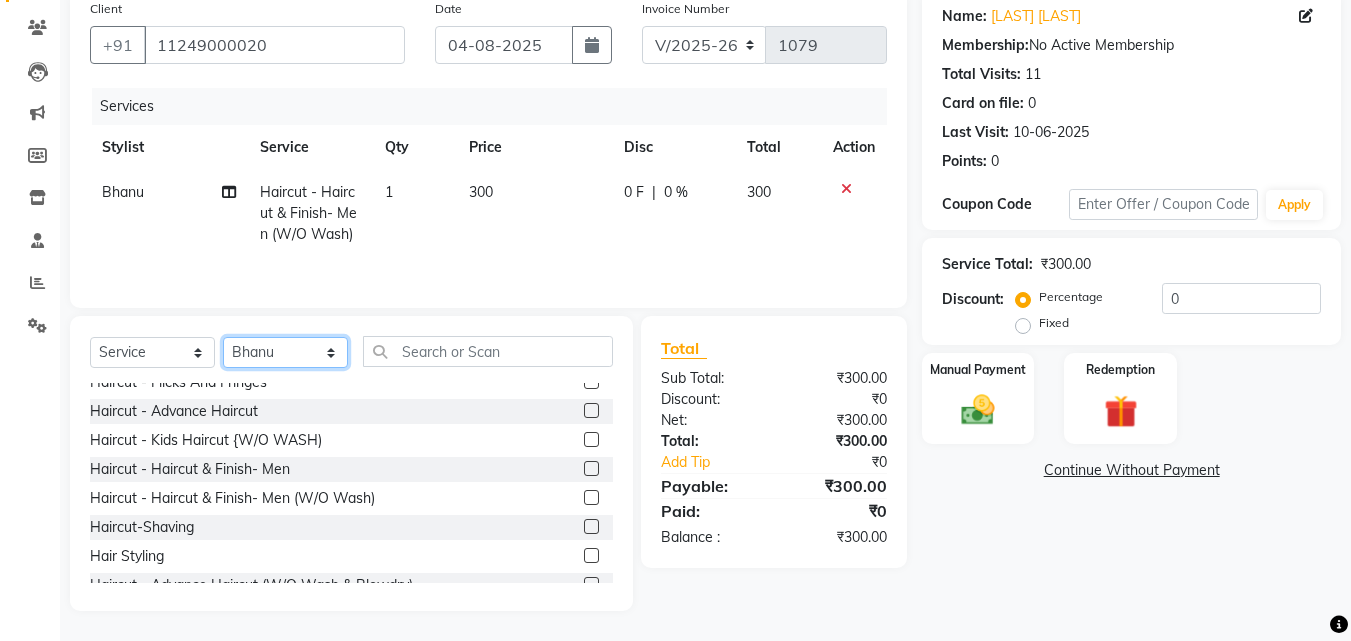 select on "69183" 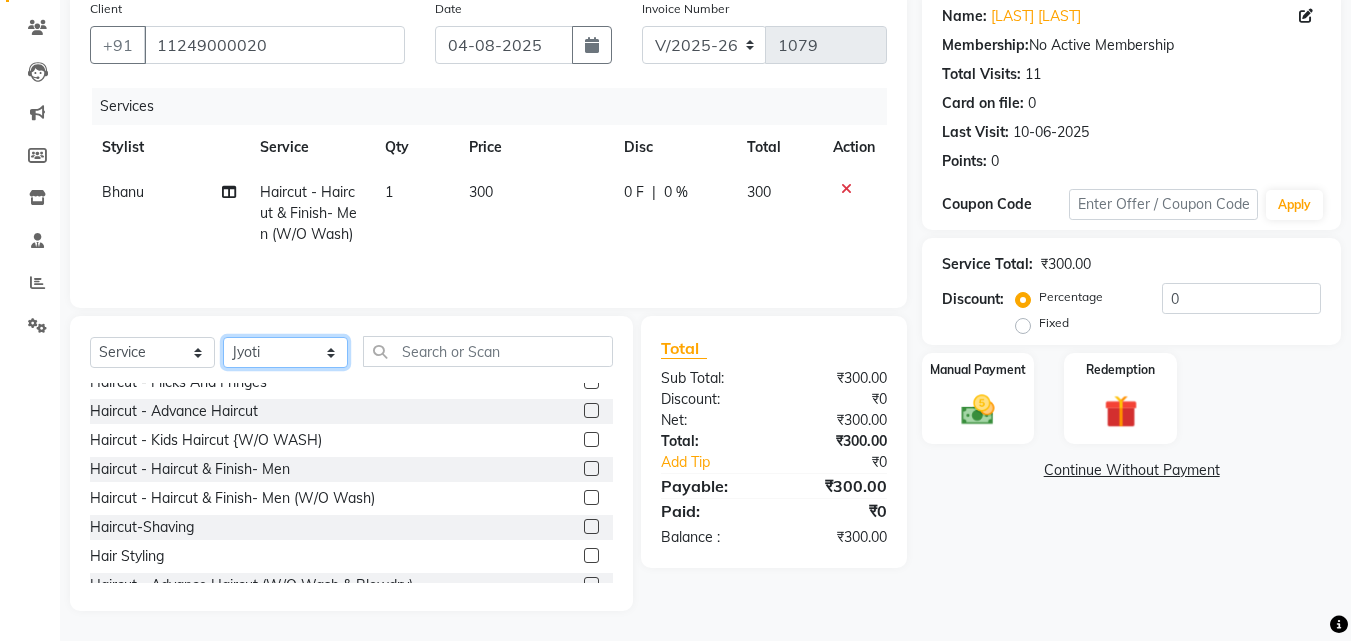 click on "Select Stylist Bhanu Jasleen Jyoti Surya Tejaswini" 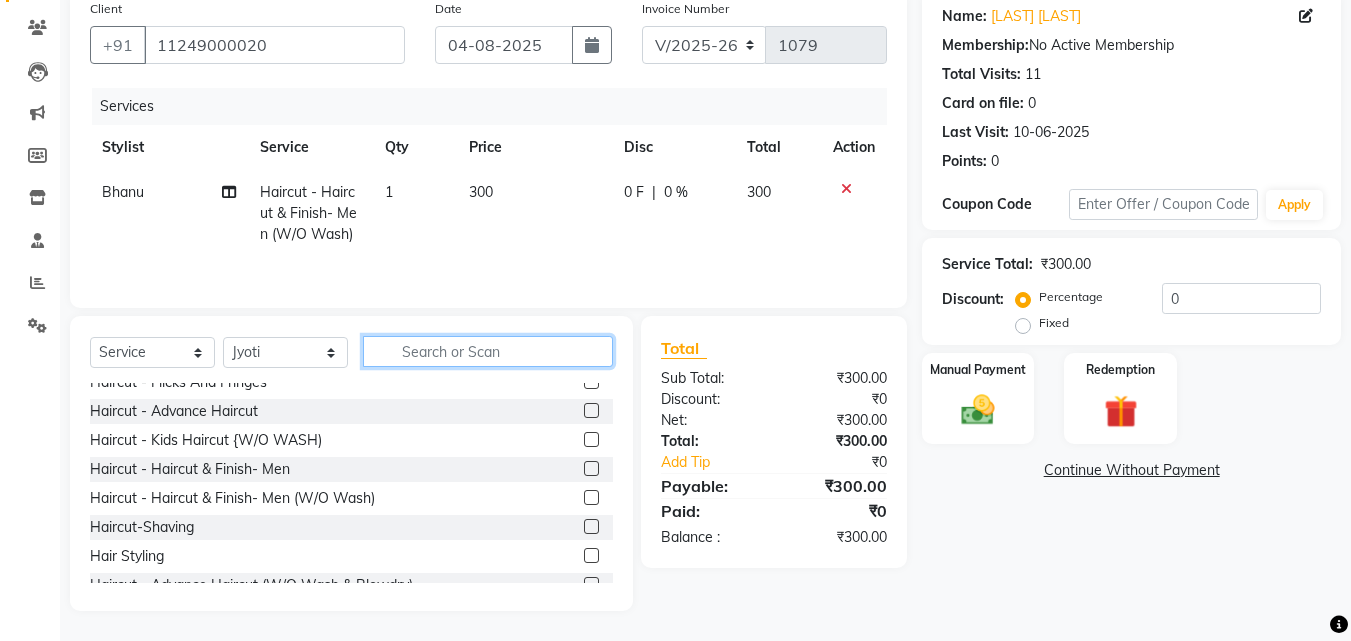 click 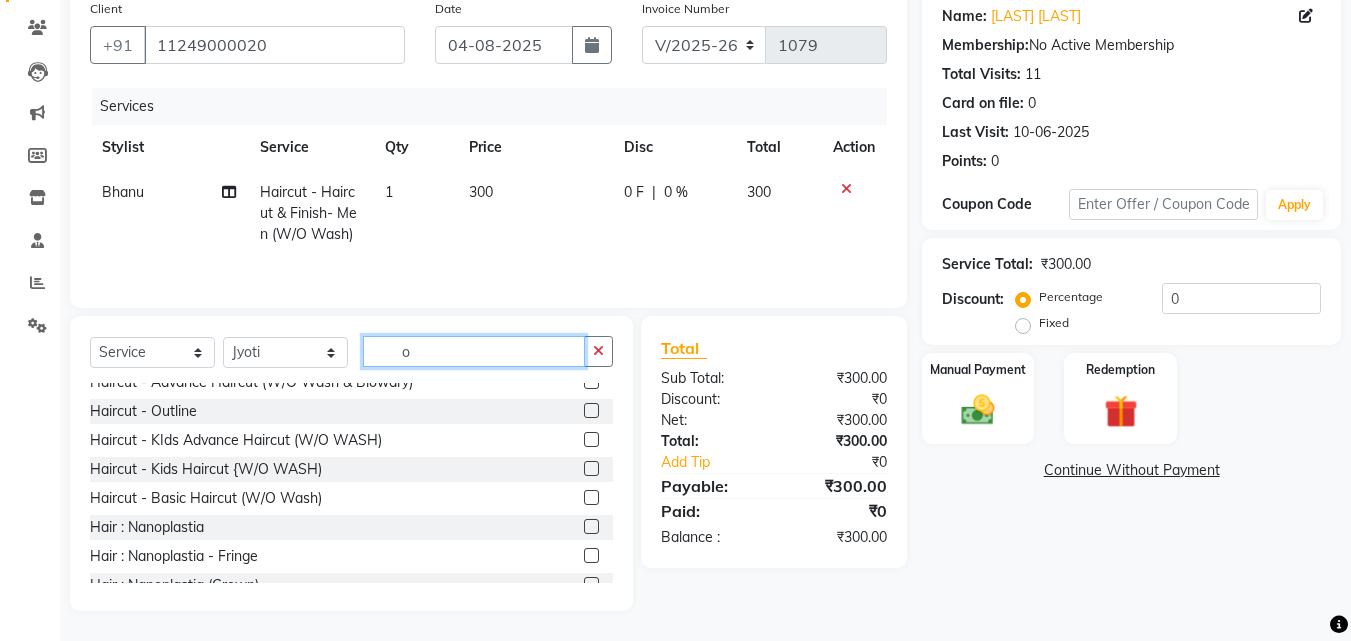 scroll, scrollTop: 0, scrollLeft: 0, axis: both 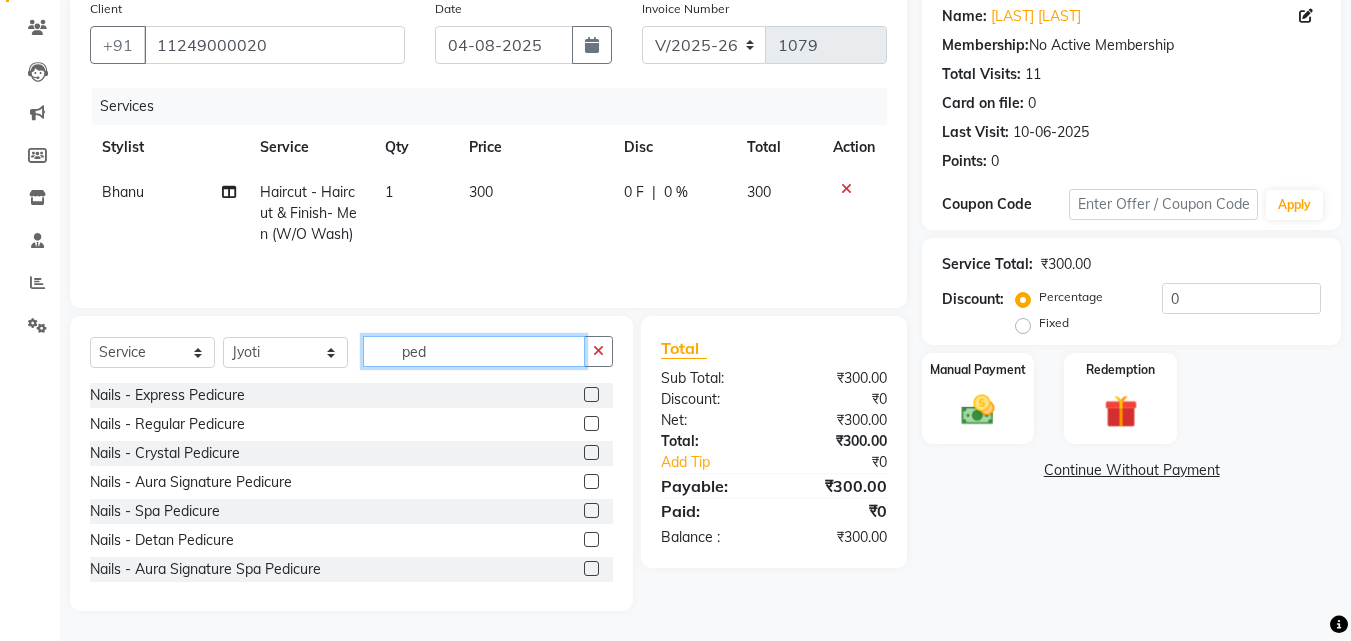 type on "ped" 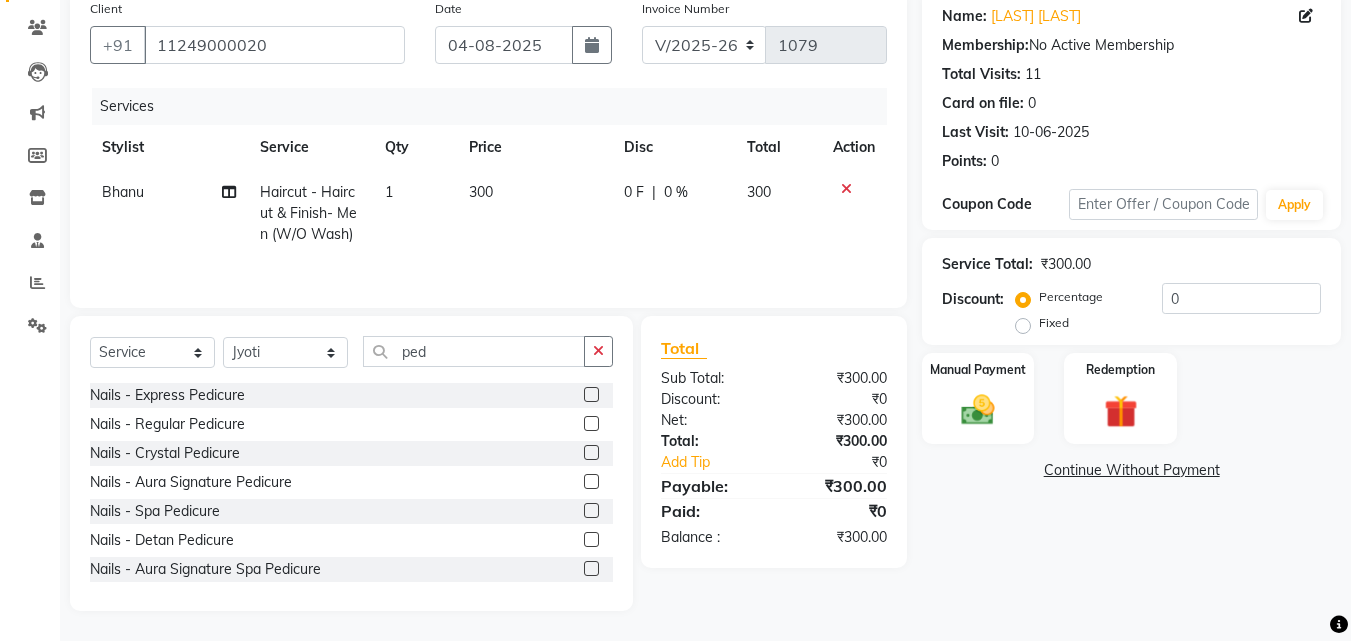 click 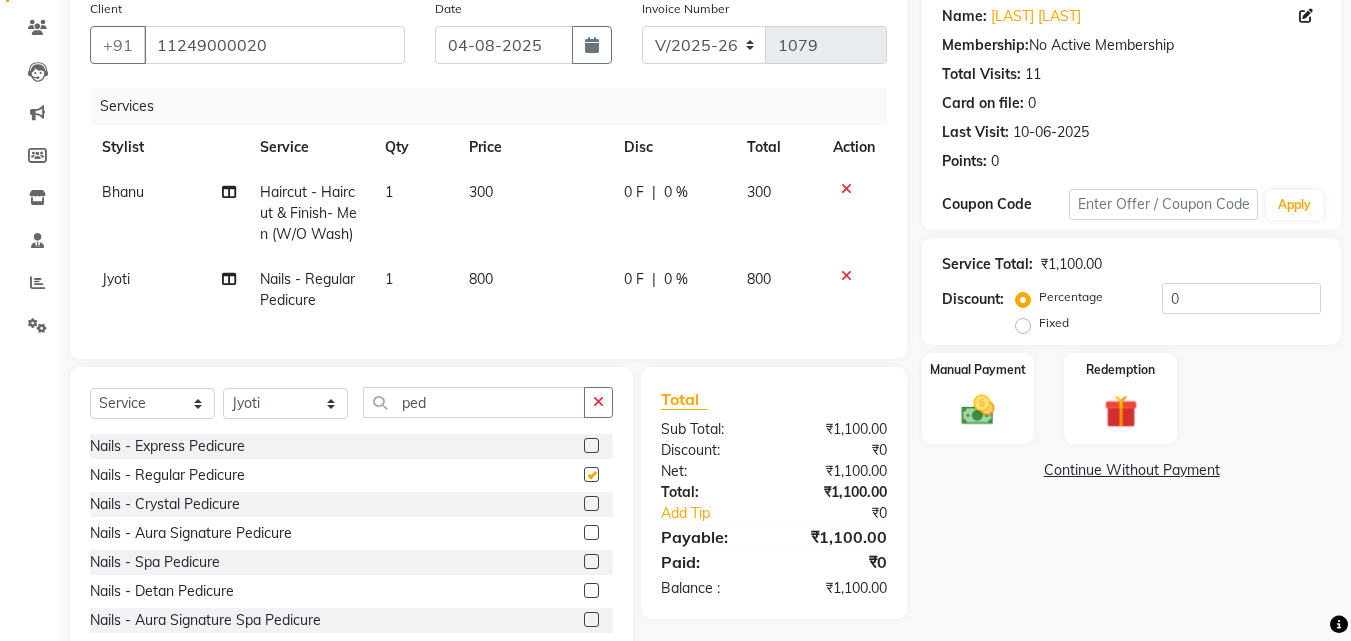 checkbox on "false" 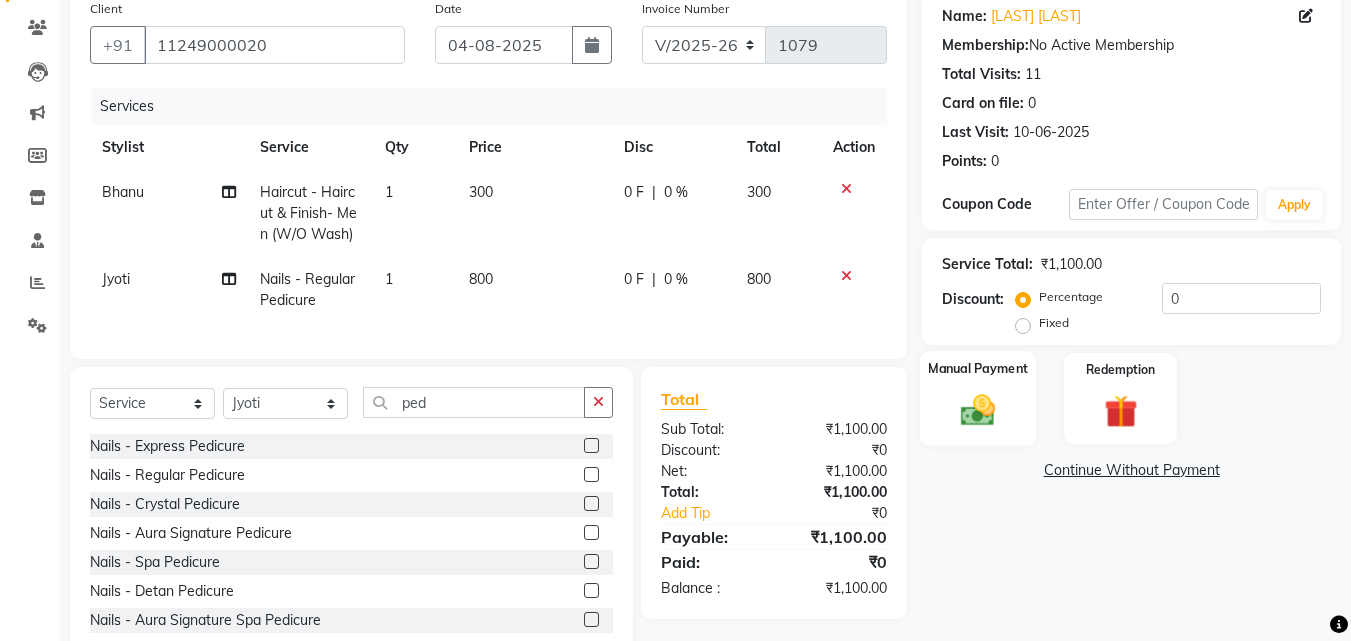 click on "Manual Payment" 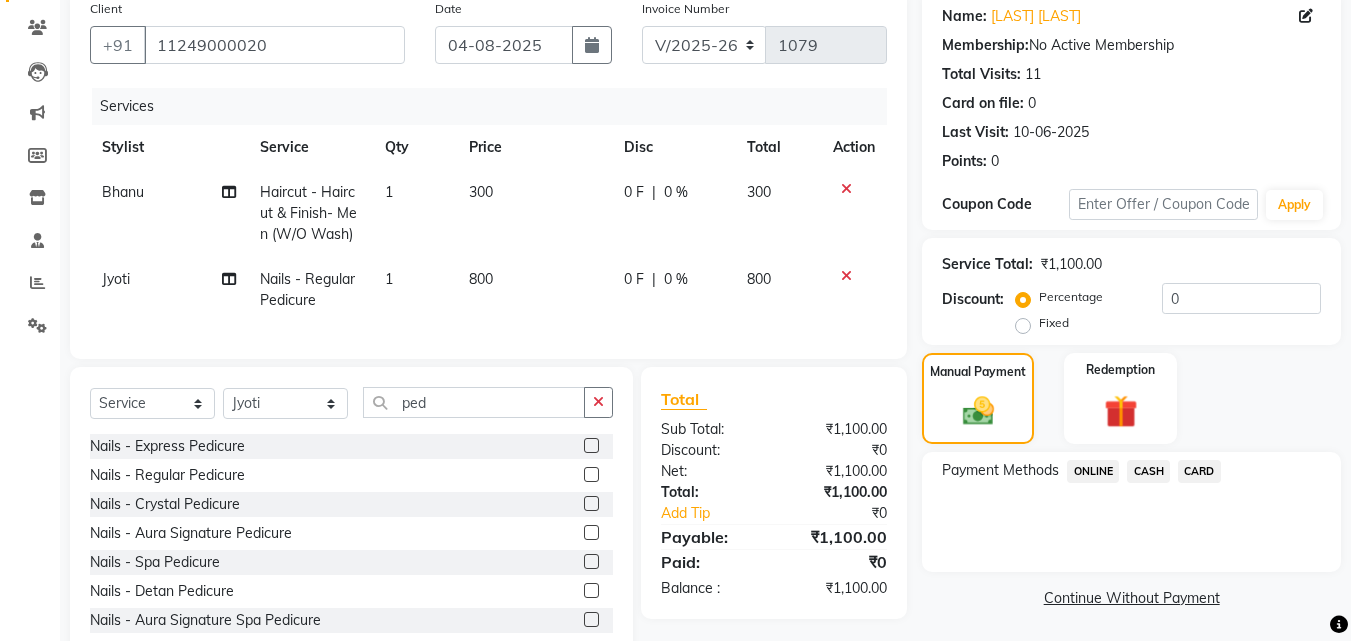 click on "ONLINE" 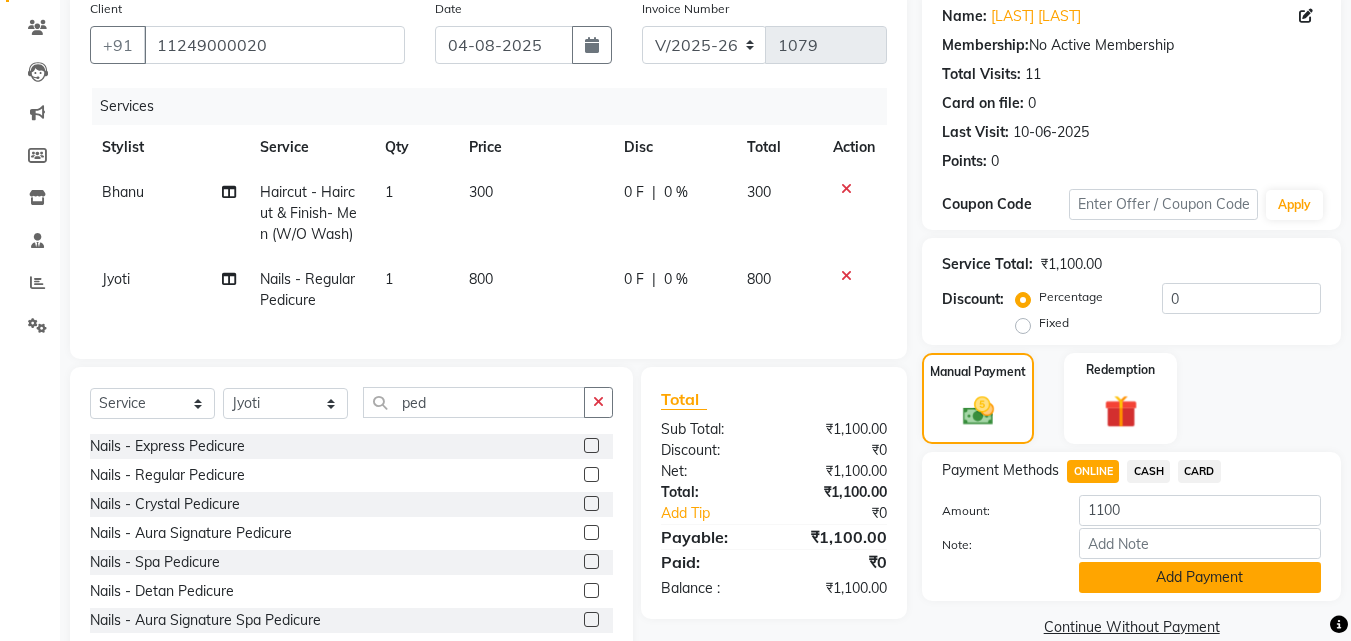click on "Add Payment" 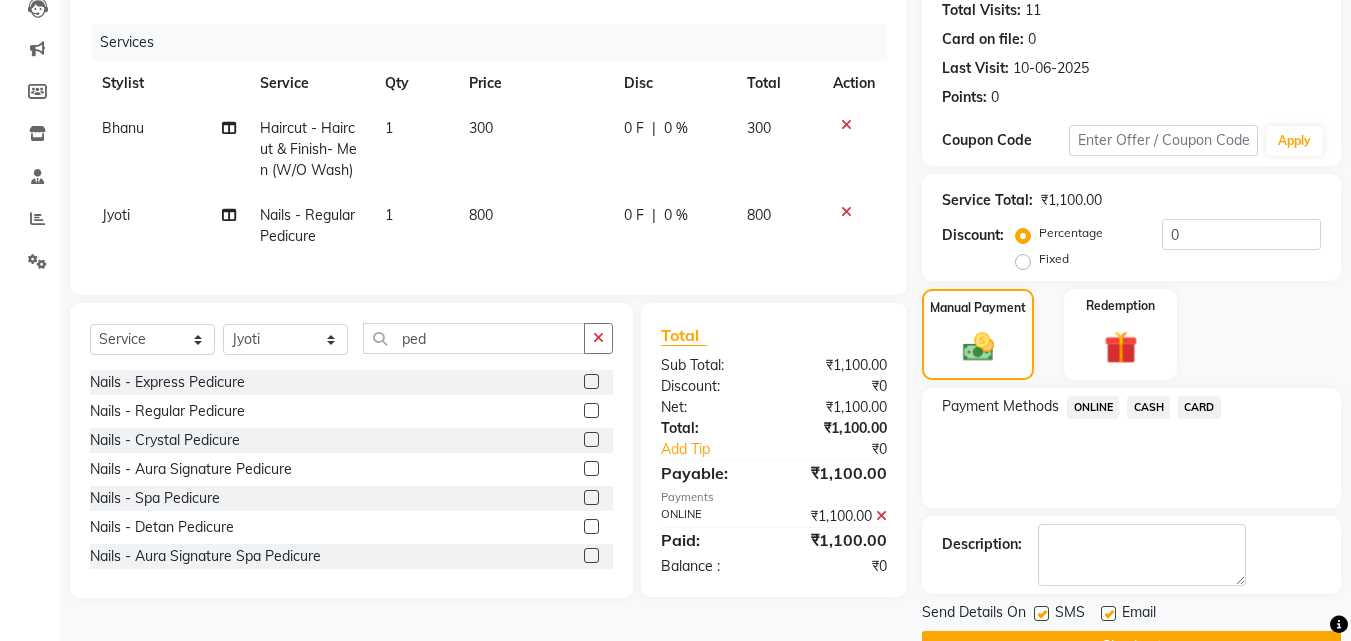 scroll, scrollTop: 275, scrollLeft: 0, axis: vertical 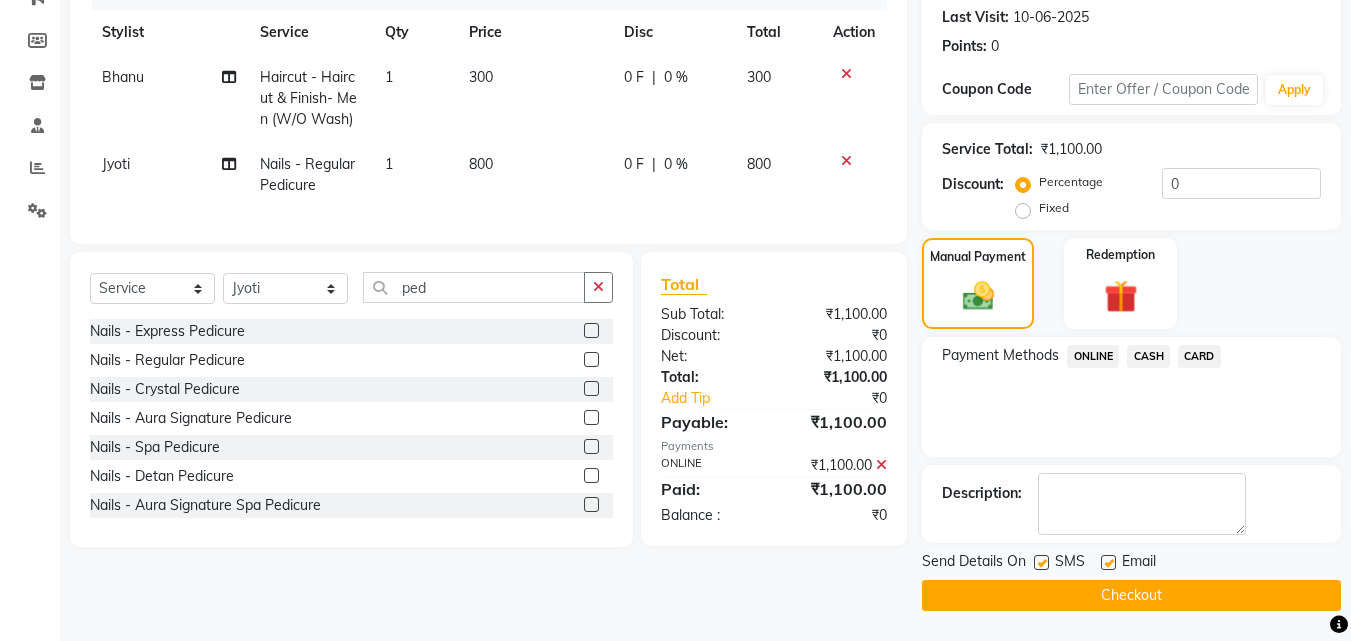 click 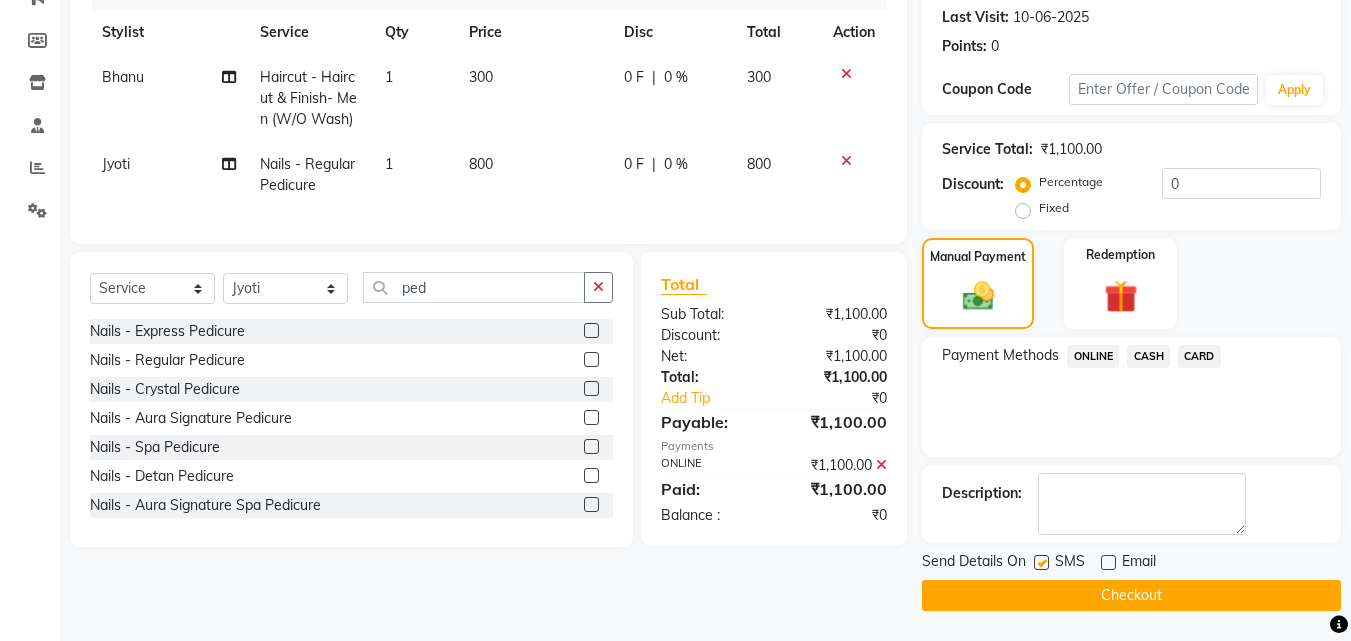 click 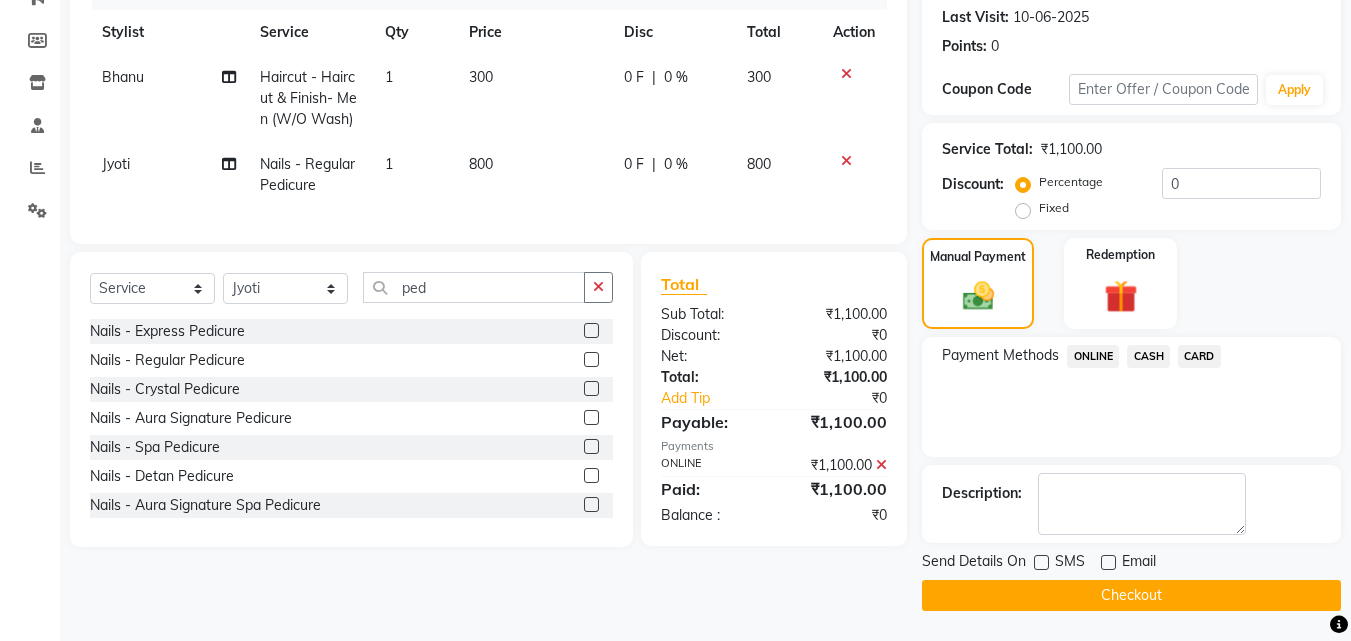 click on "Checkout" 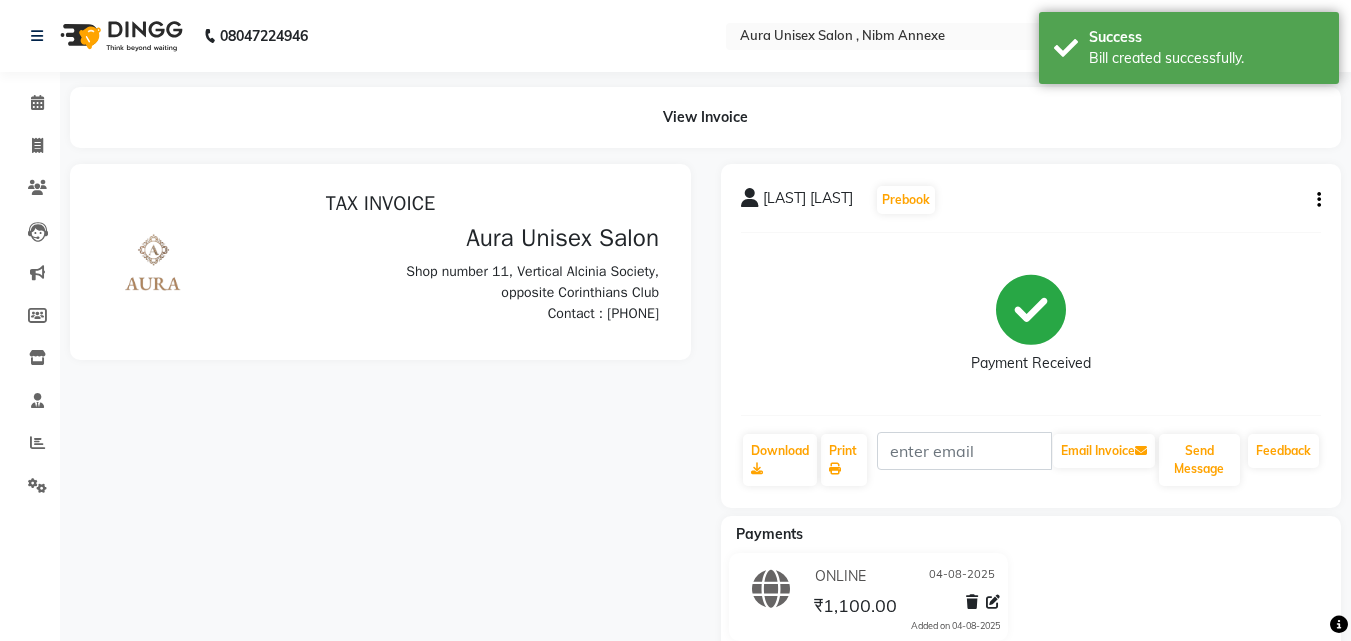 scroll, scrollTop: 0, scrollLeft: 0, axis: both 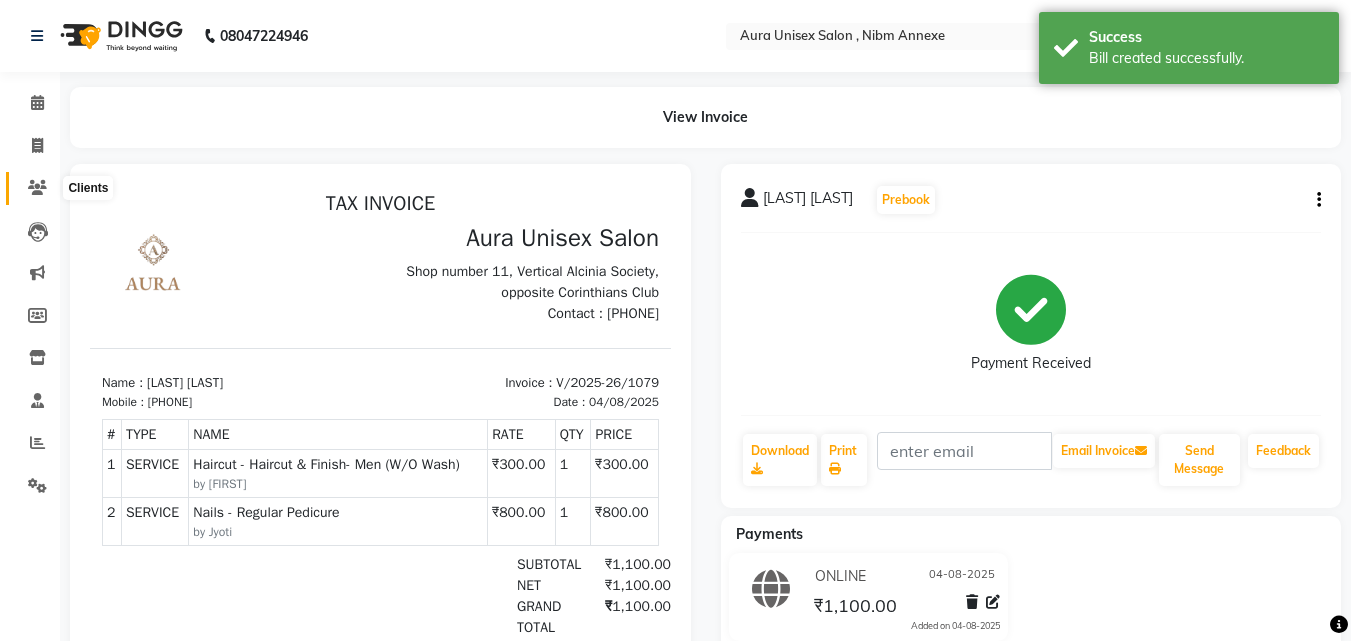click 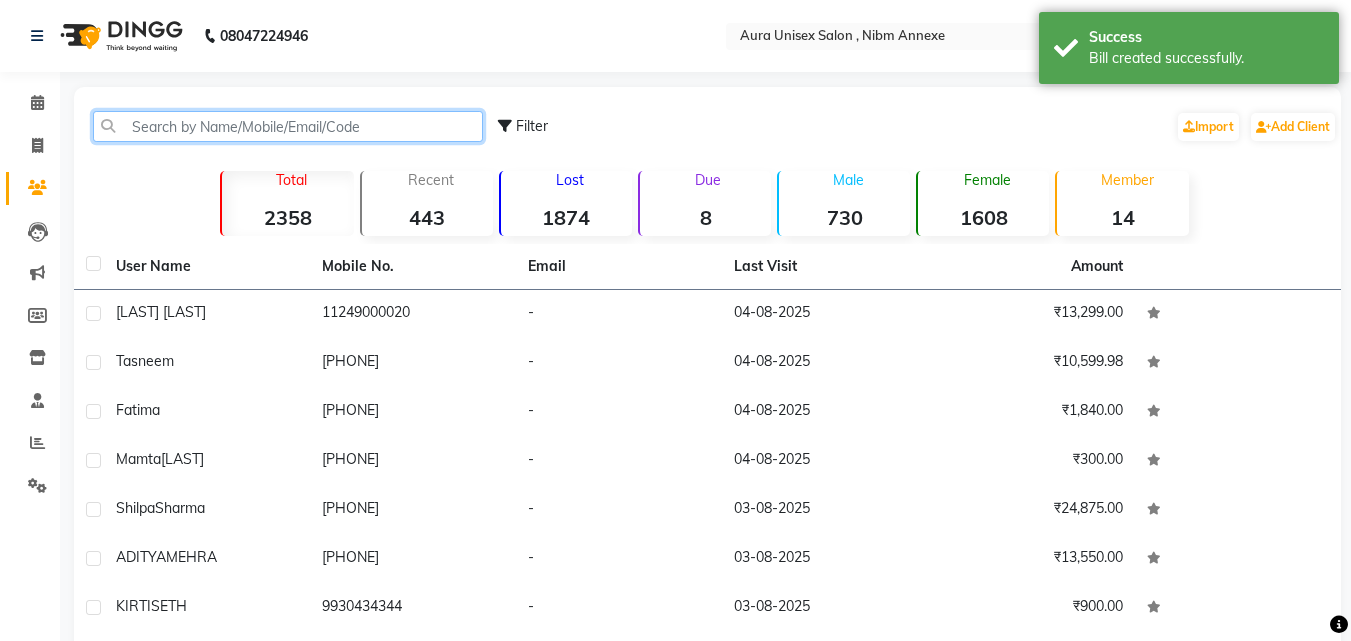 click 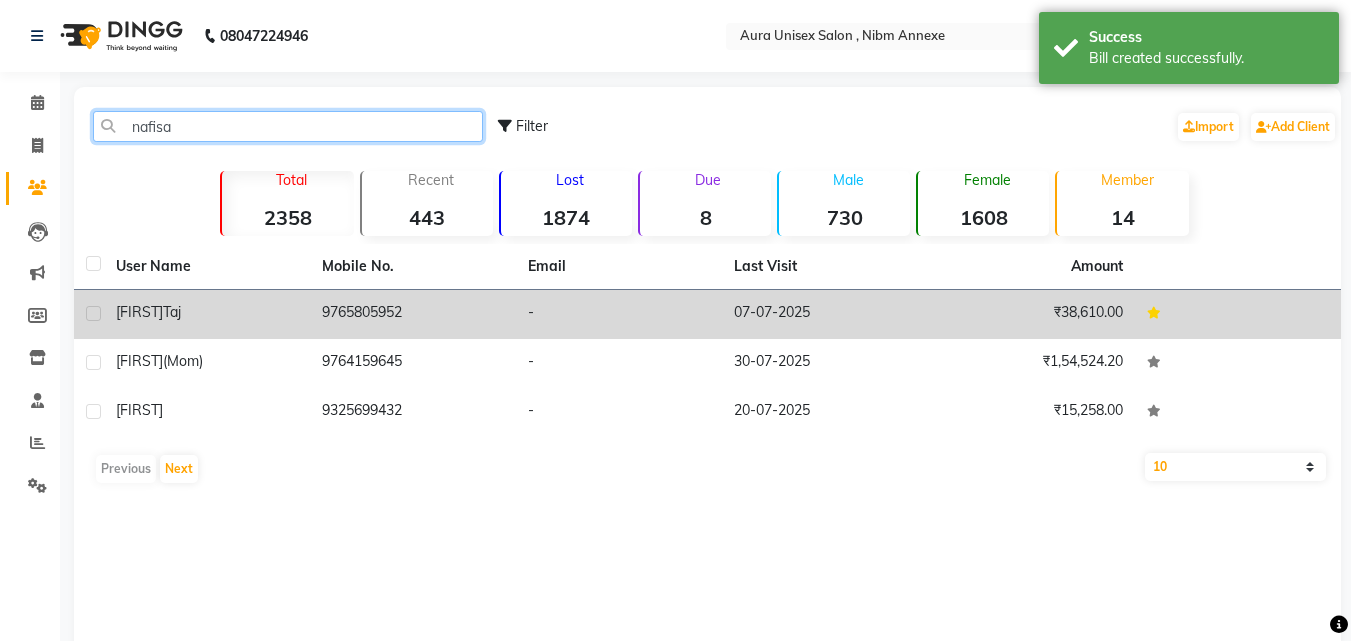 type on "nafisa" 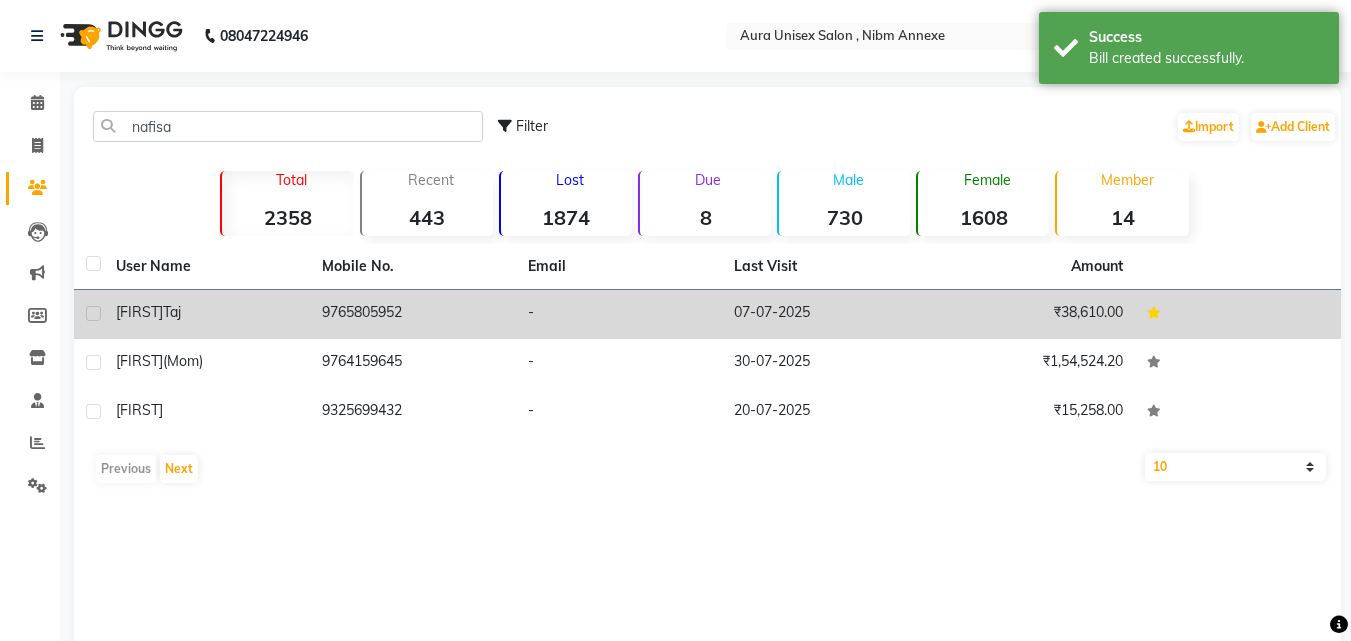 click on "Nafisa  Taj" 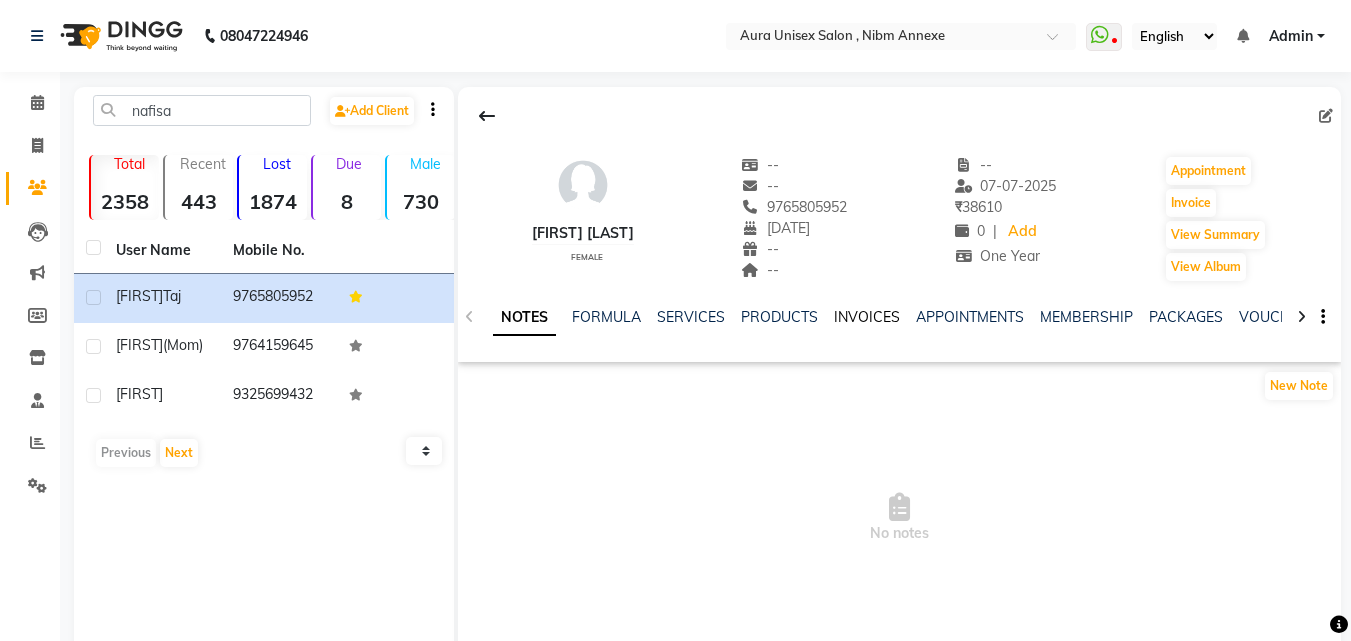 click on "INVOICES" 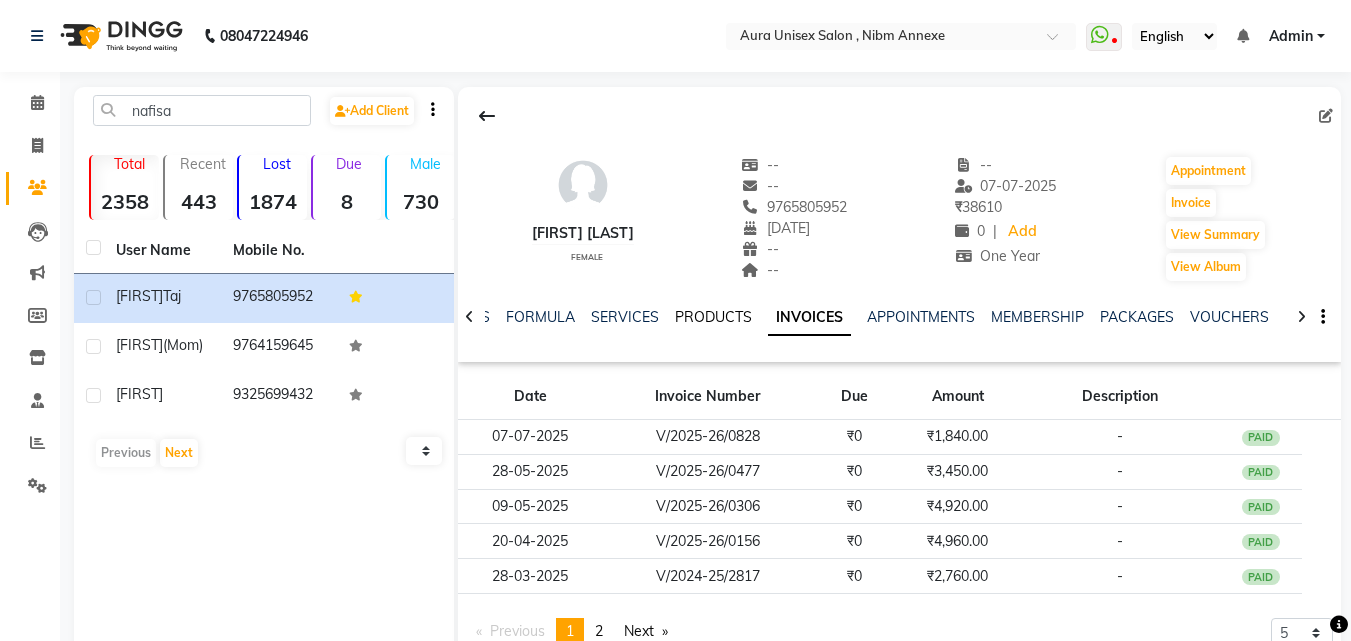 click on "PRODUCTS" 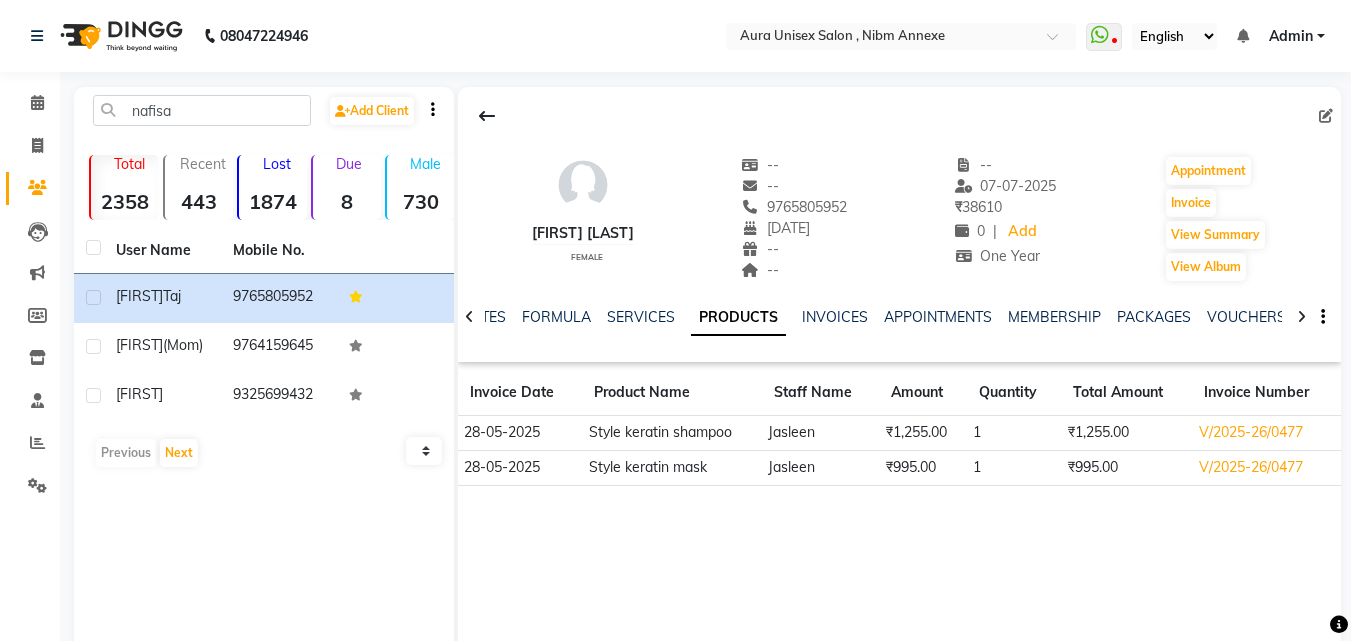 click on "SERVICES" 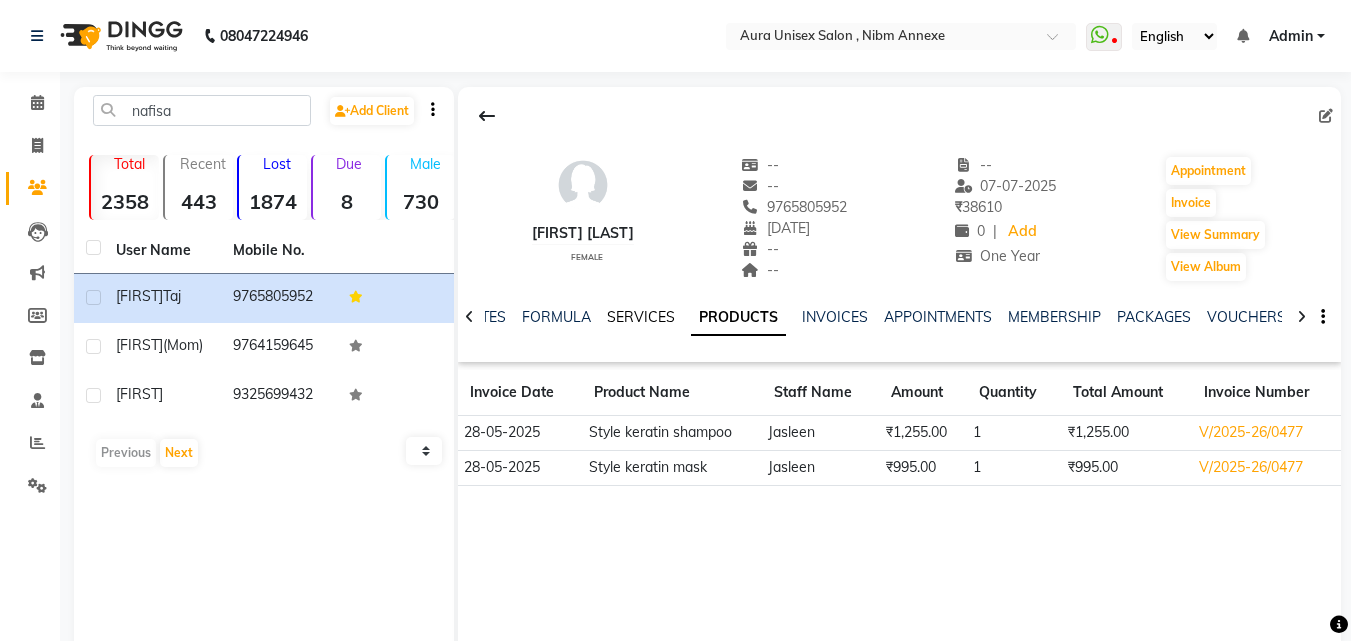 click on "SERVICES" 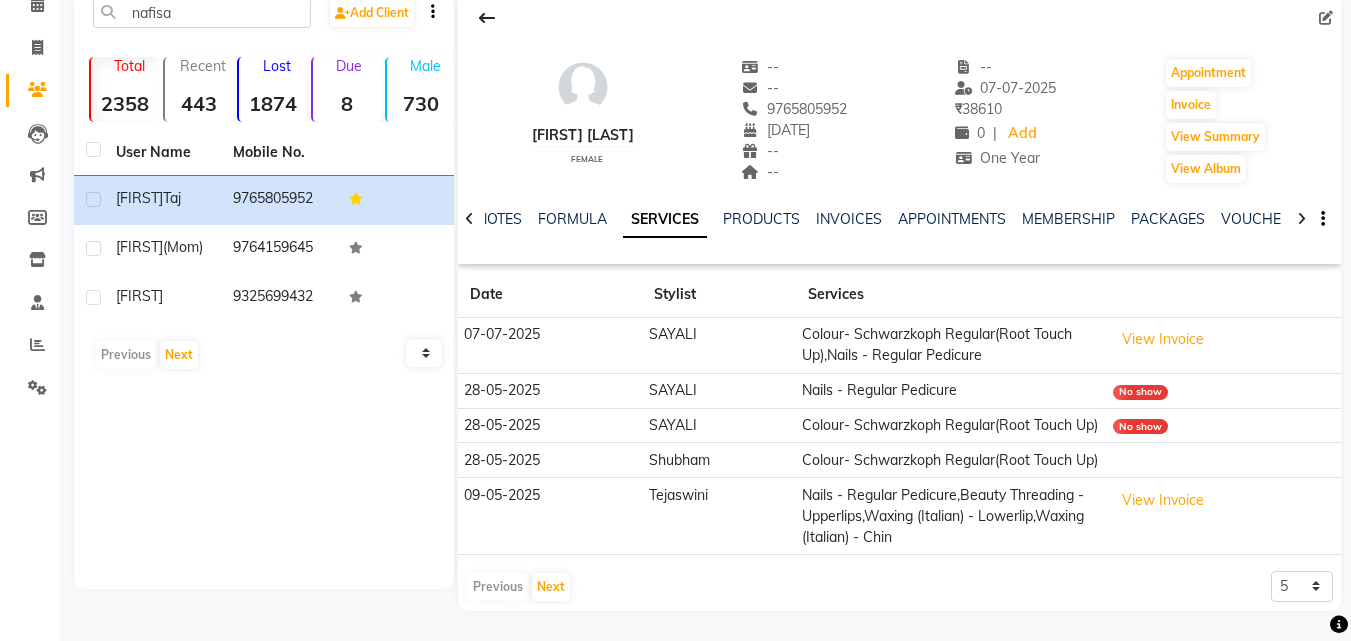 scroll, scrollTop: 140, scrollLeft: 0, axis: vertical 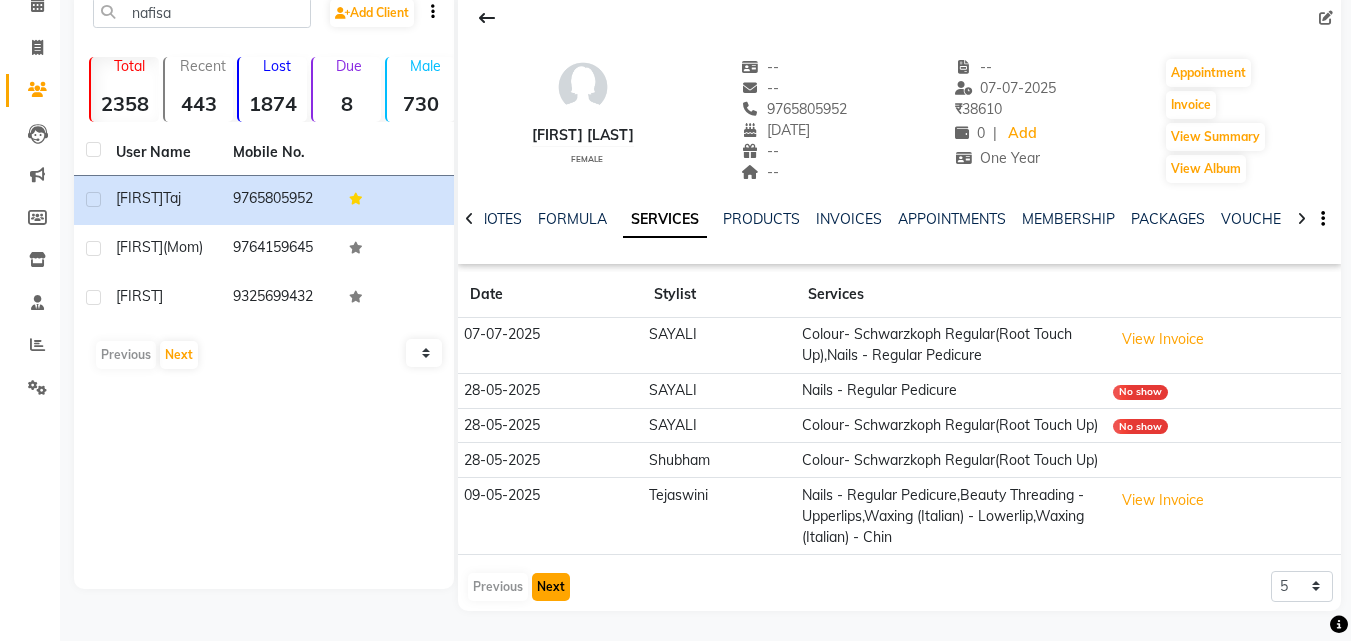 click on "Next" 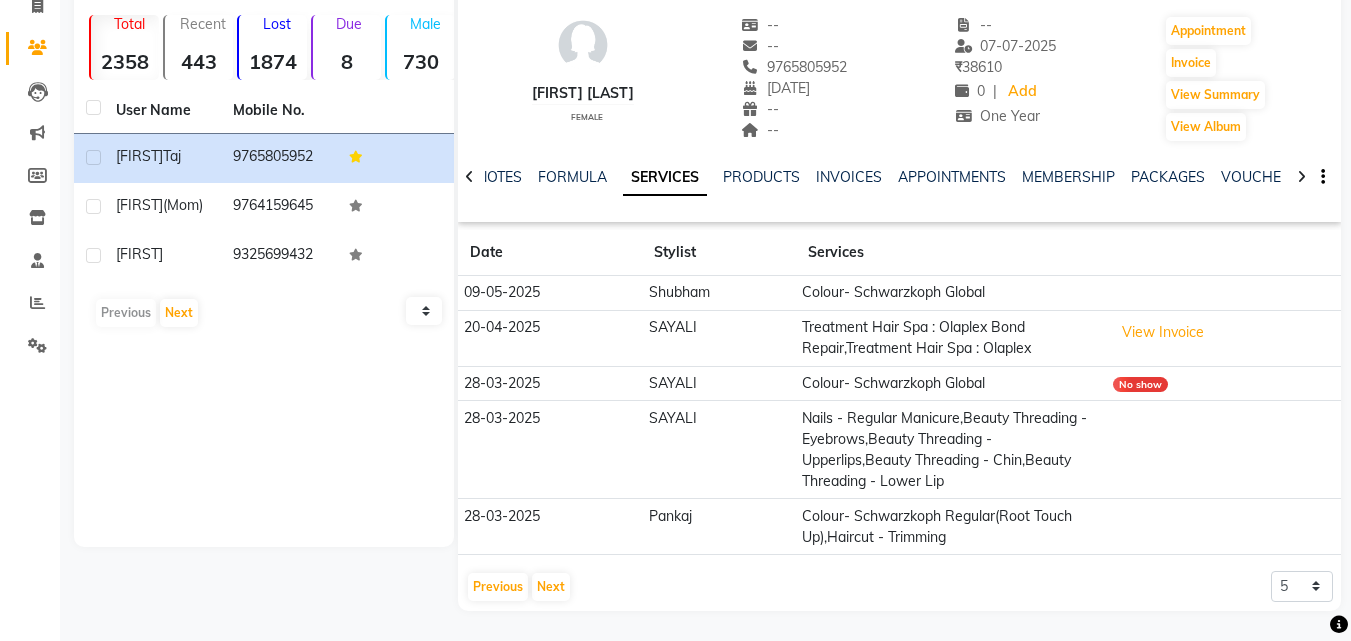 click on "Pankaj" 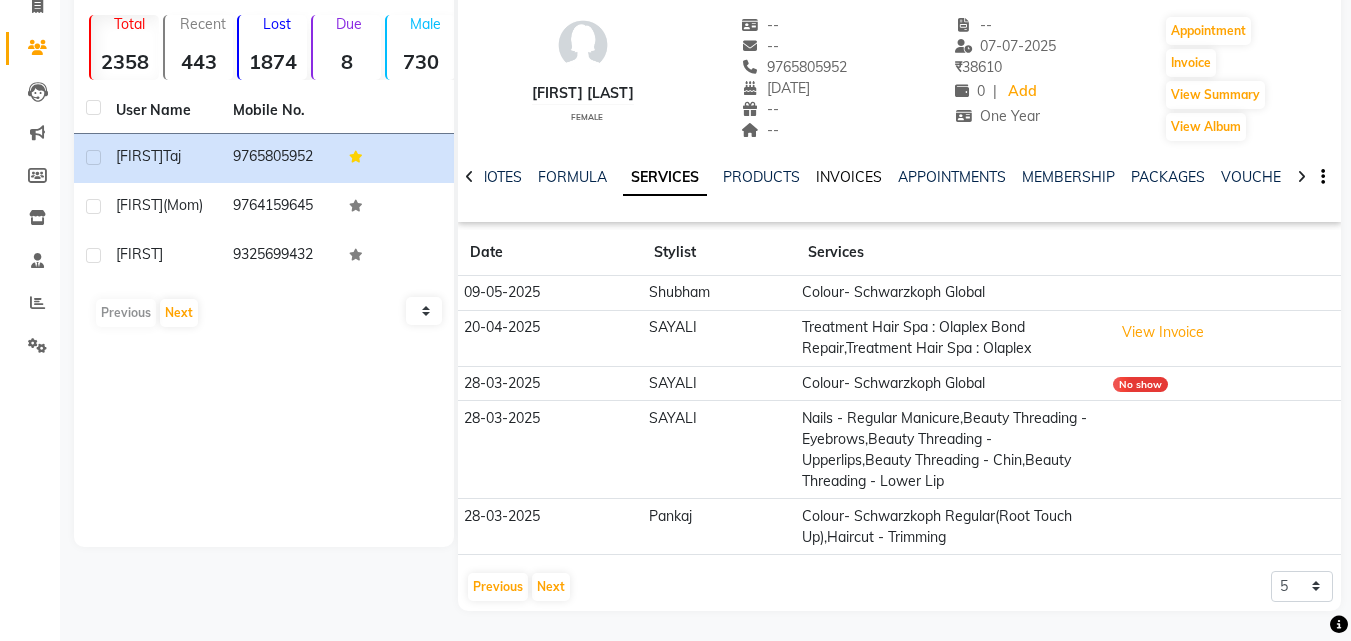 click on "INVOICES" 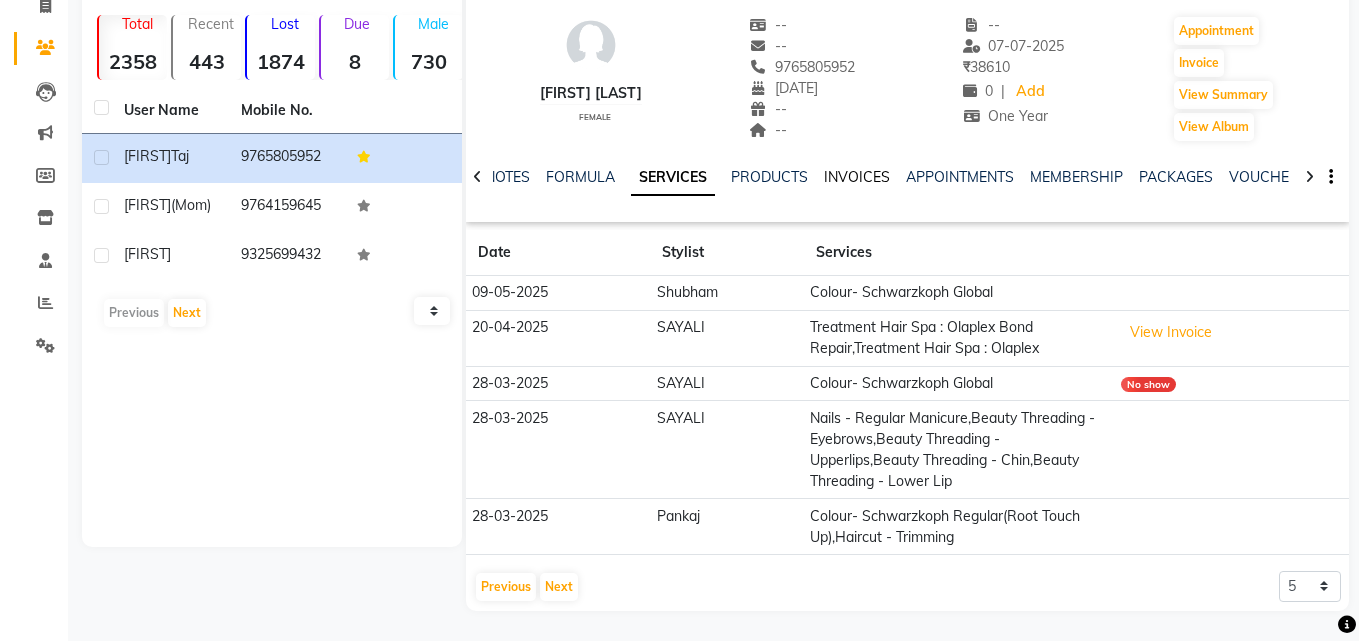 scroll, scrollTop: 76, scrollLeft: 0, axis: vertical 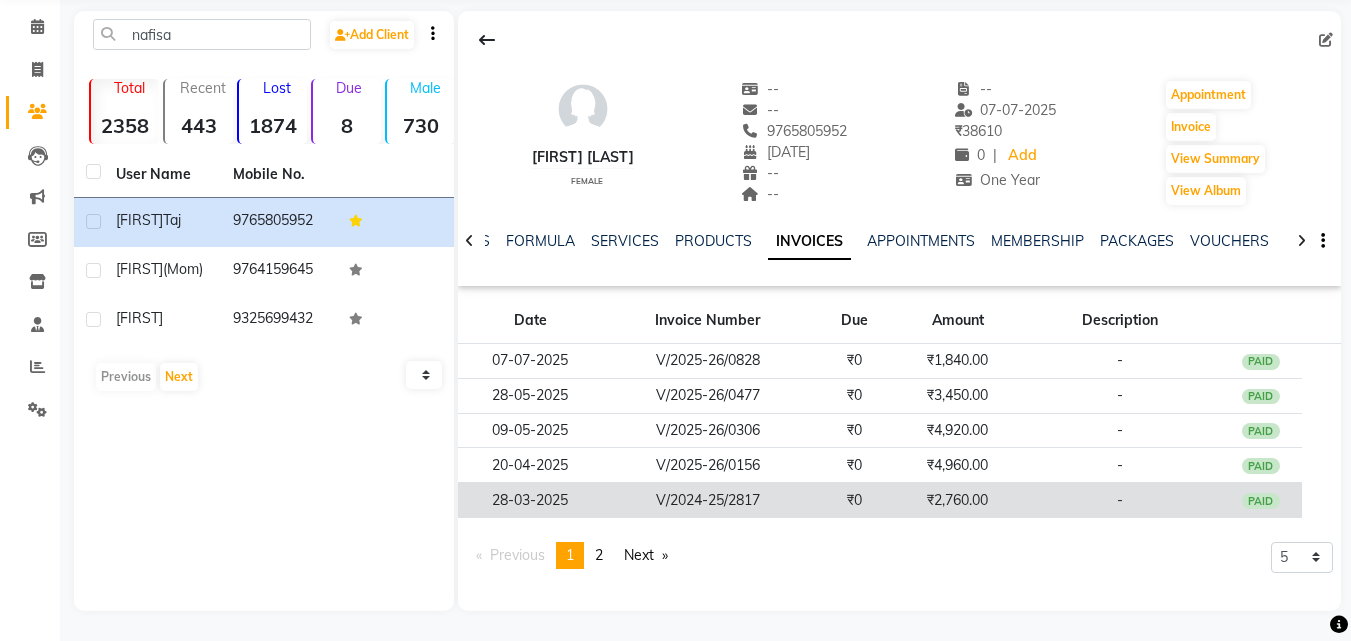 click on "₹2,760.00" 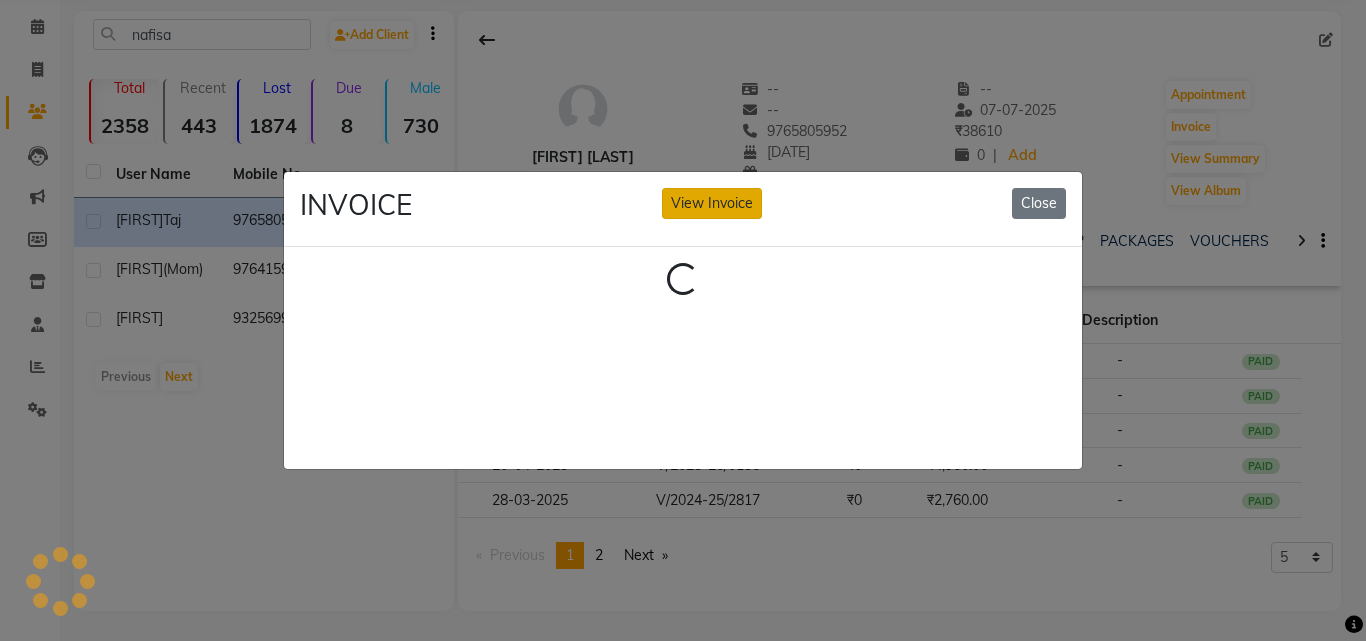 click on "View Invoice" 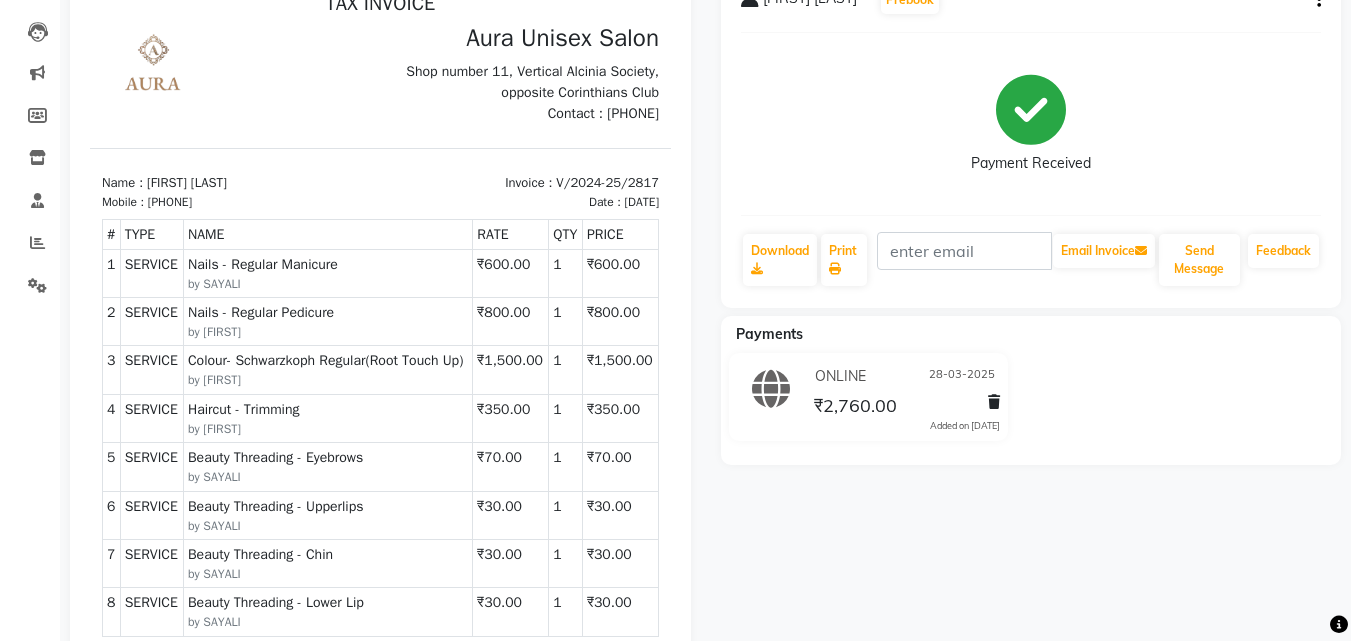 scroll, scrollTop: 300, scrollLeft: 0, axis: vertical 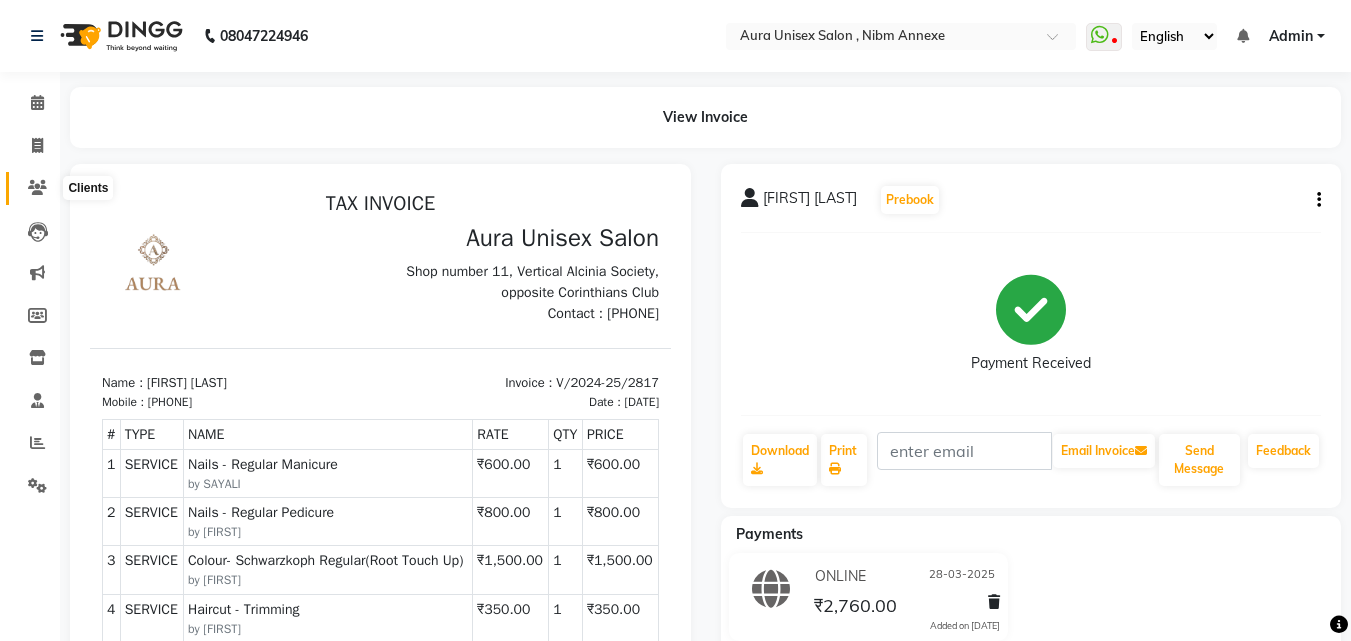 click 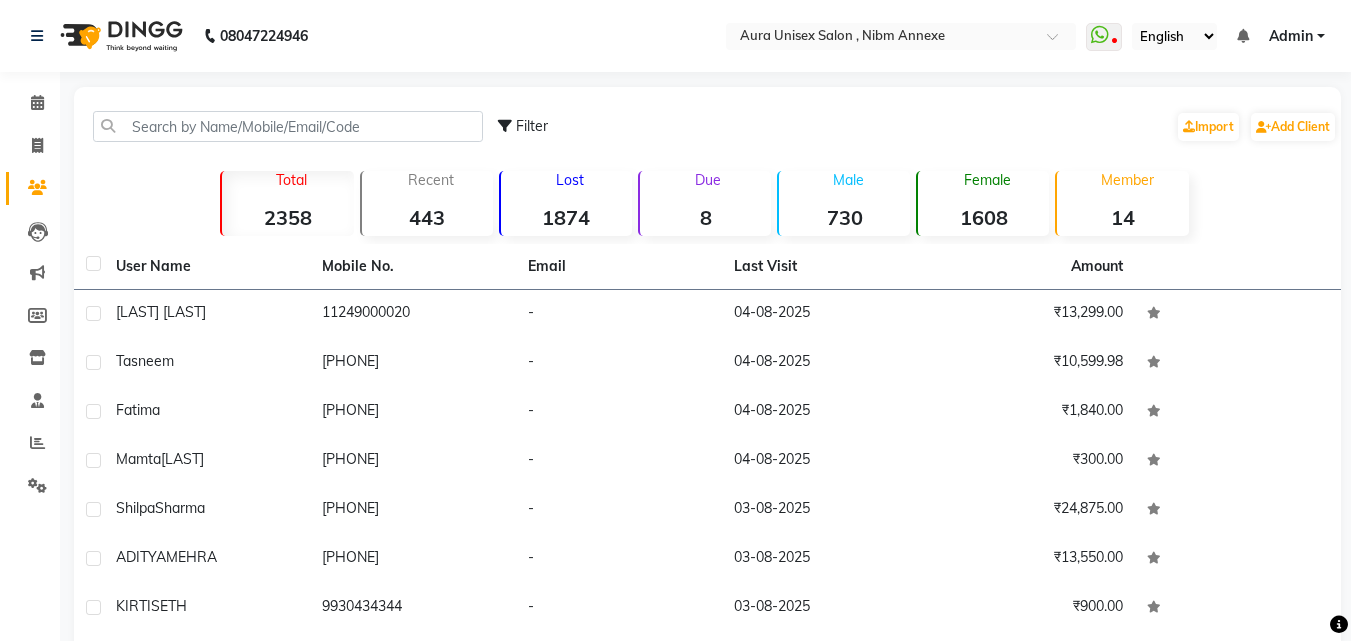 click on "Filter  Import   Add Client" 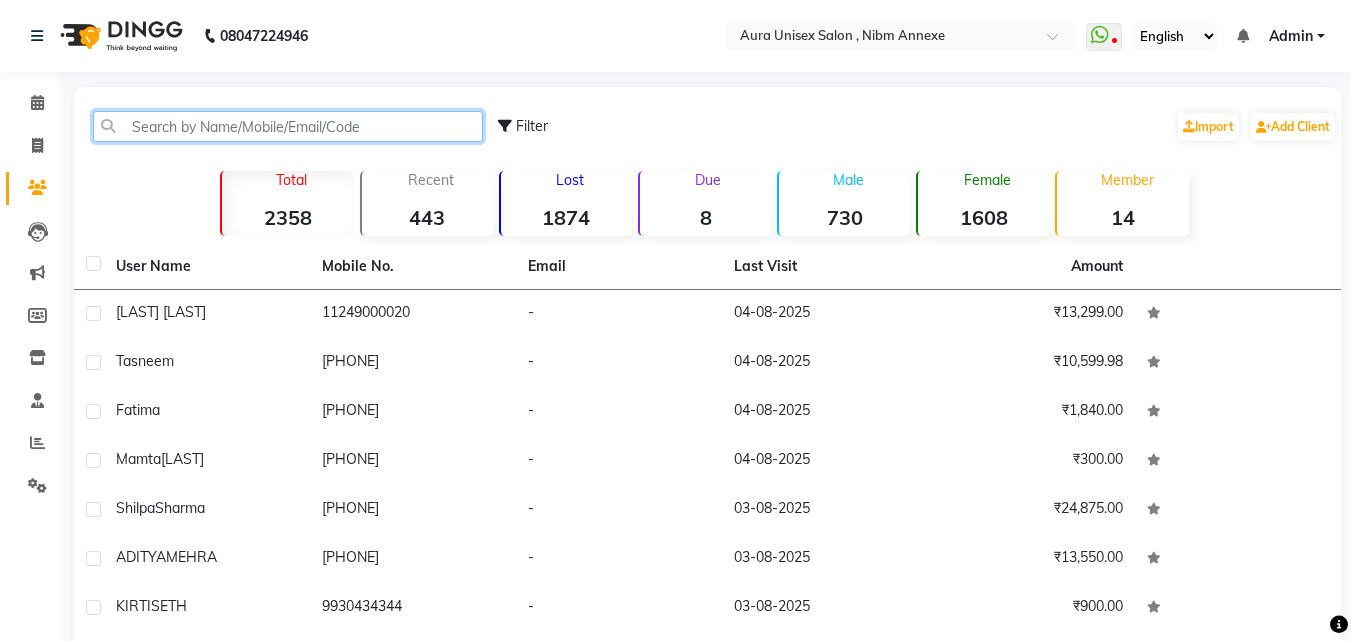 click 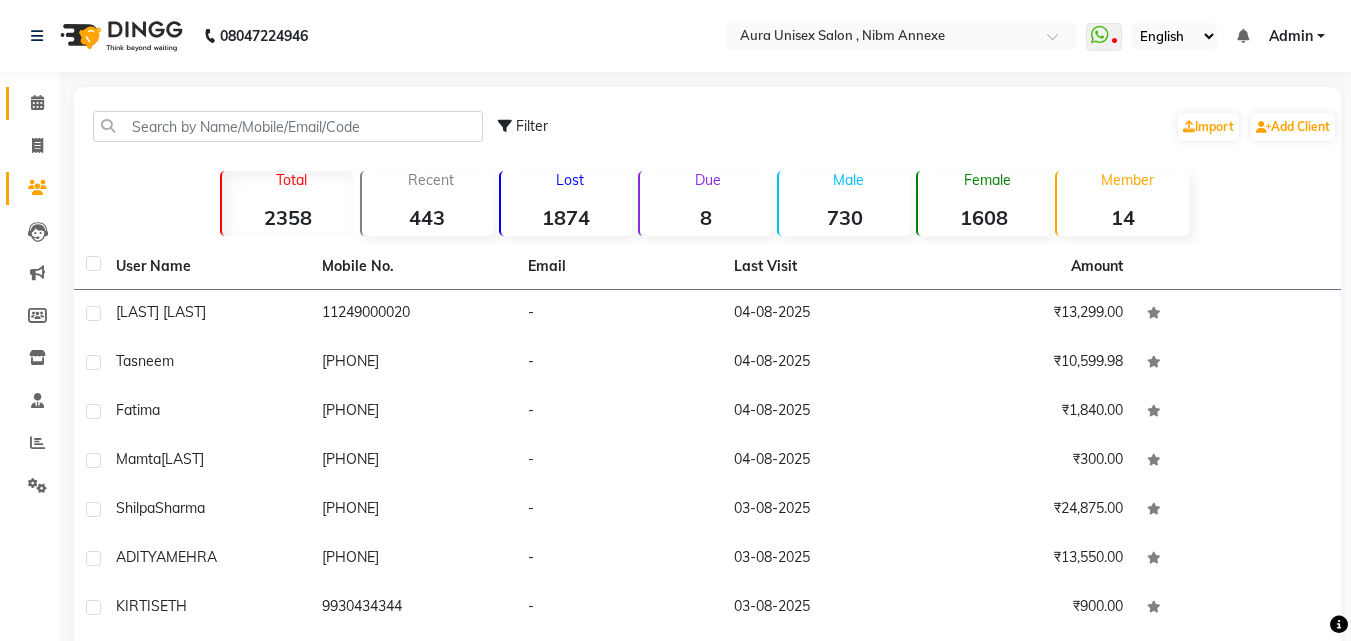 click on "Calendar" 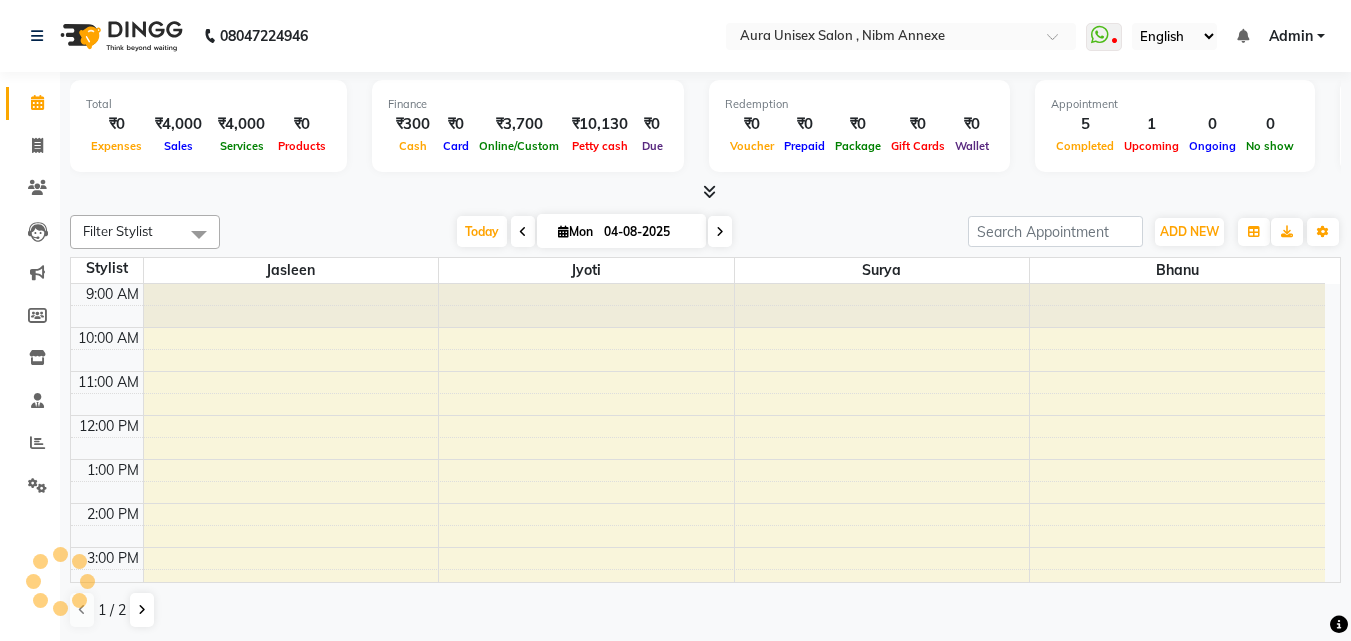 scroll, scrollTop: 0, scrollLeft: 0, axis: both 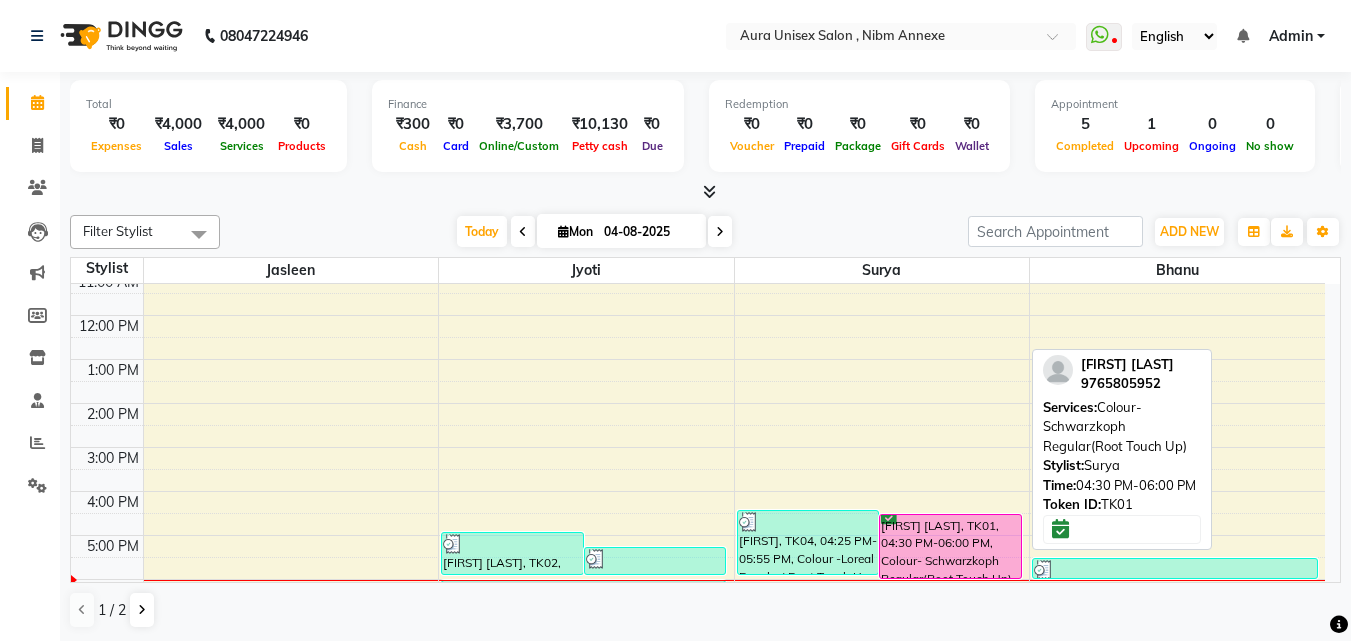 click at bounding box center [950, 578] 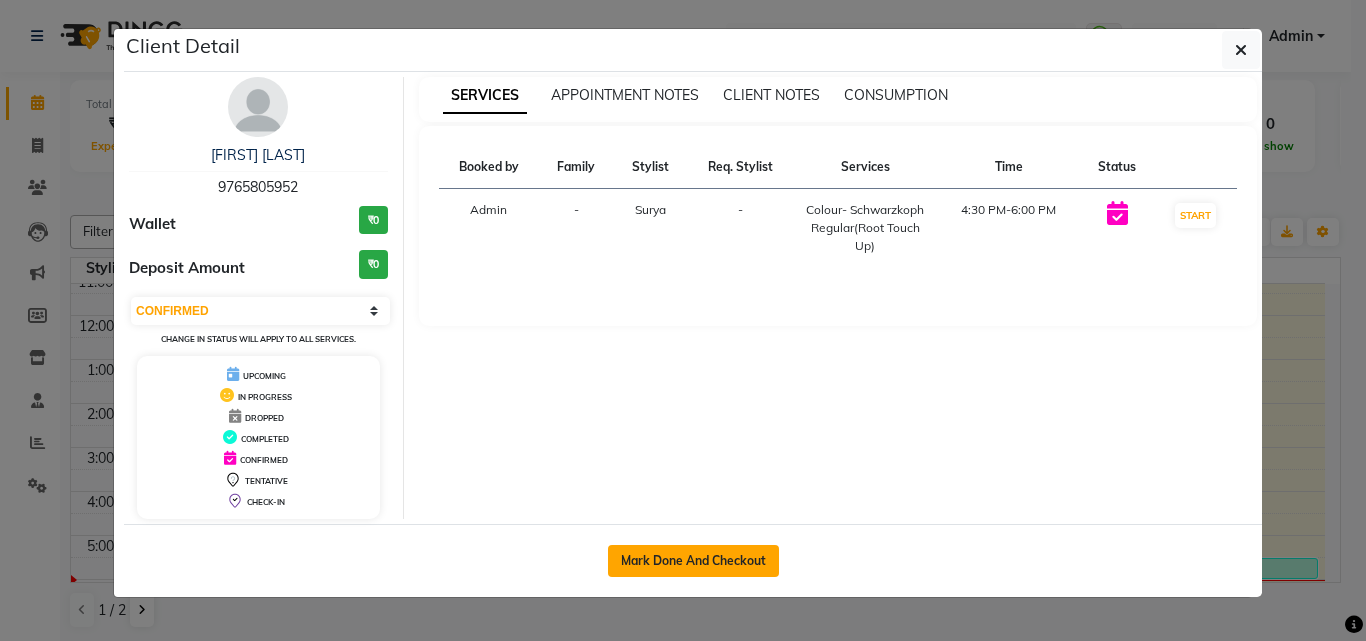 click on "Mark Done And Checkout" 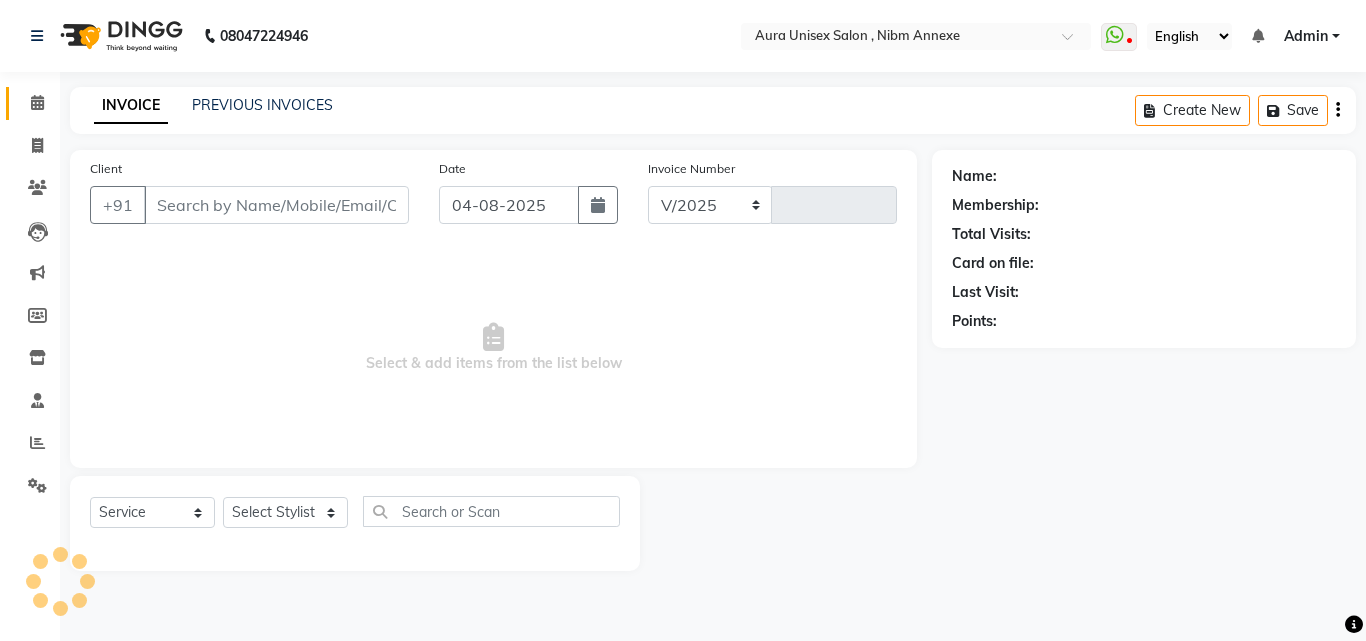 select on "823" 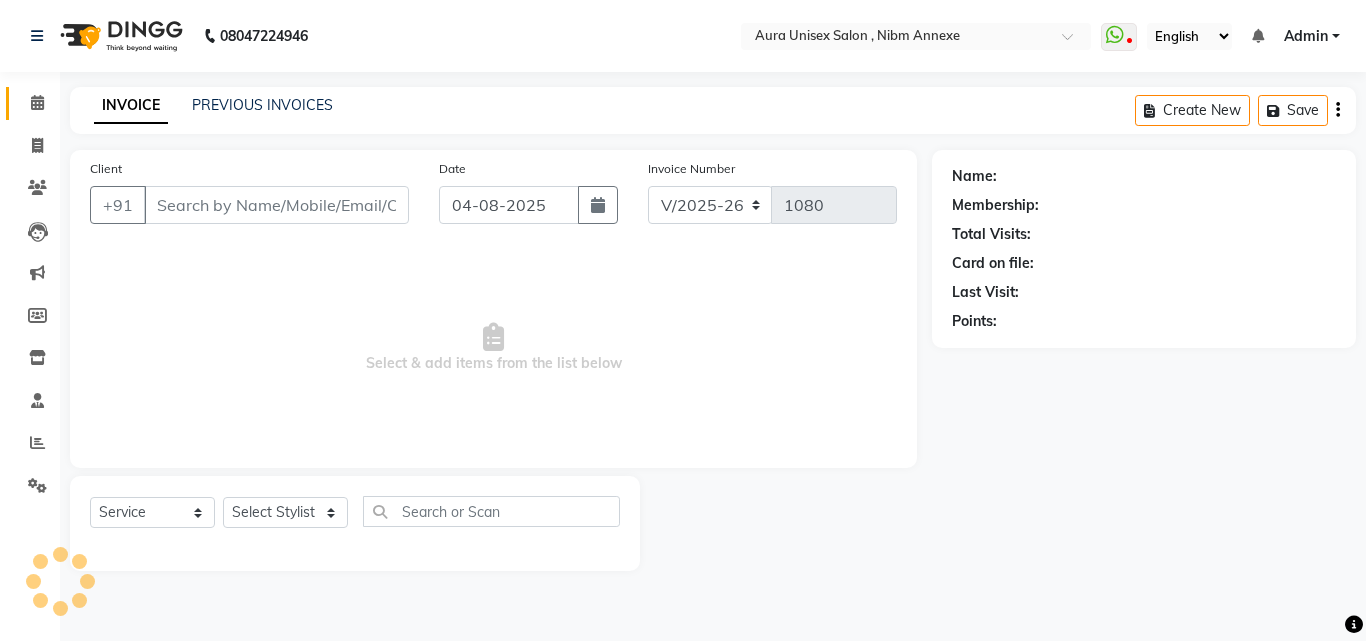 type on "9765805952" 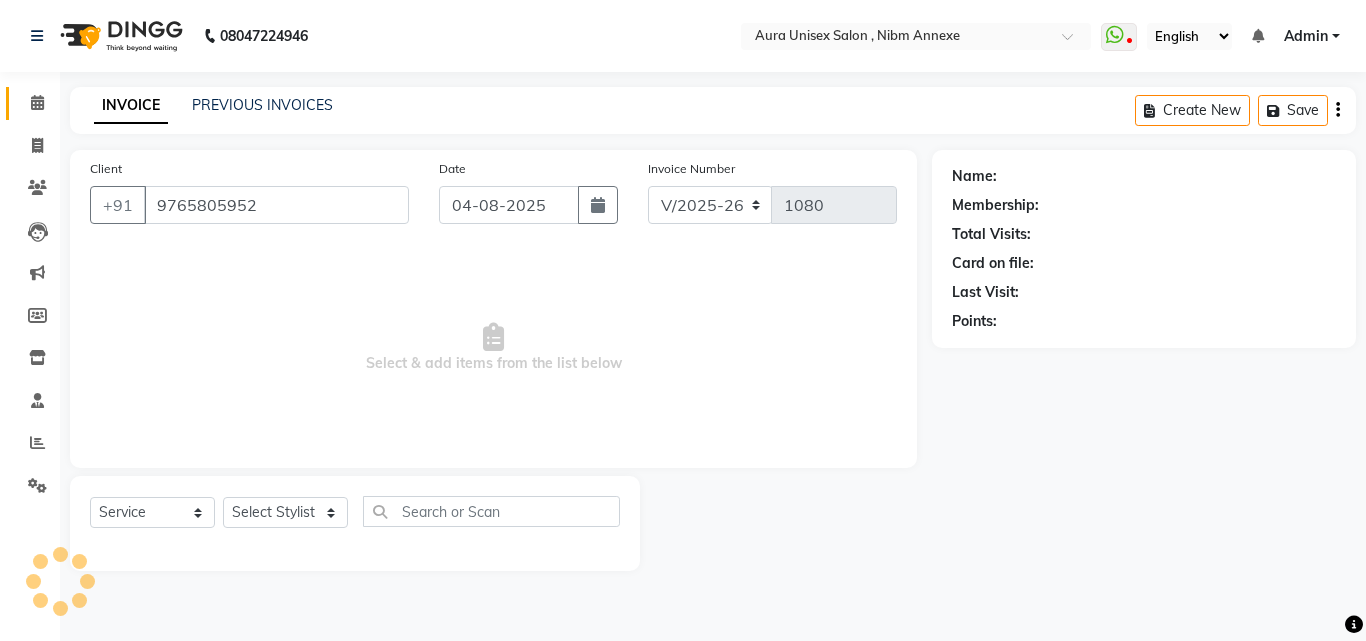 select on "83187" 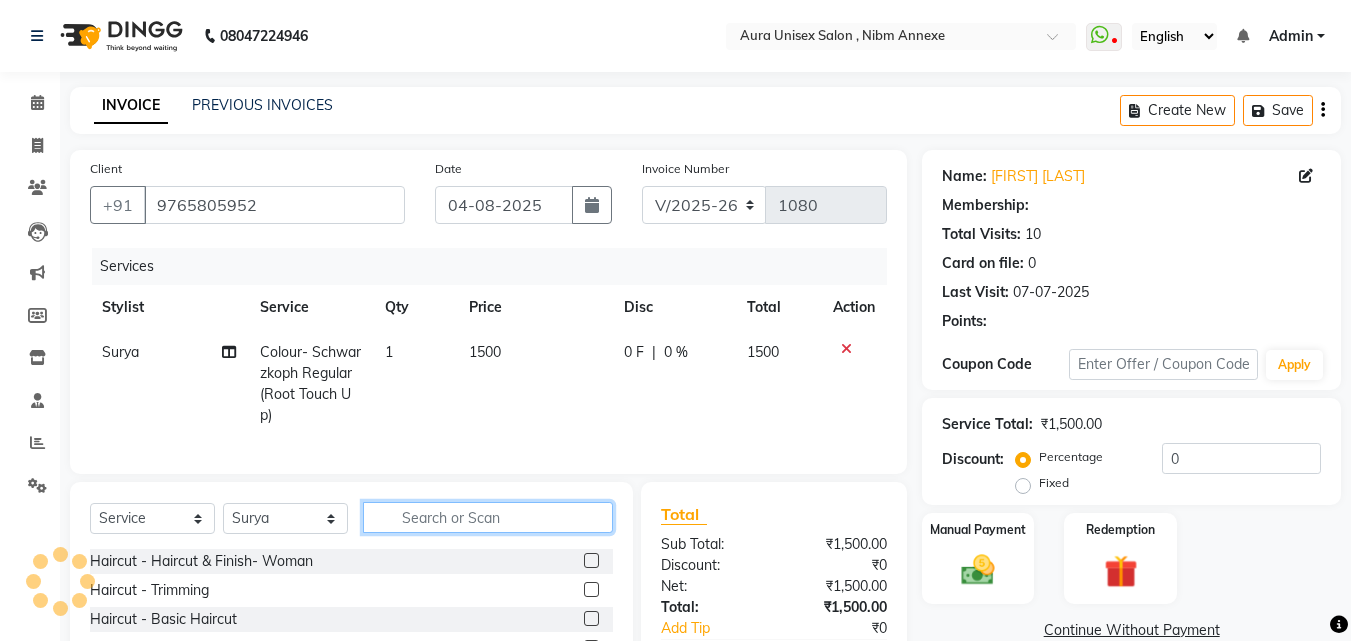 click 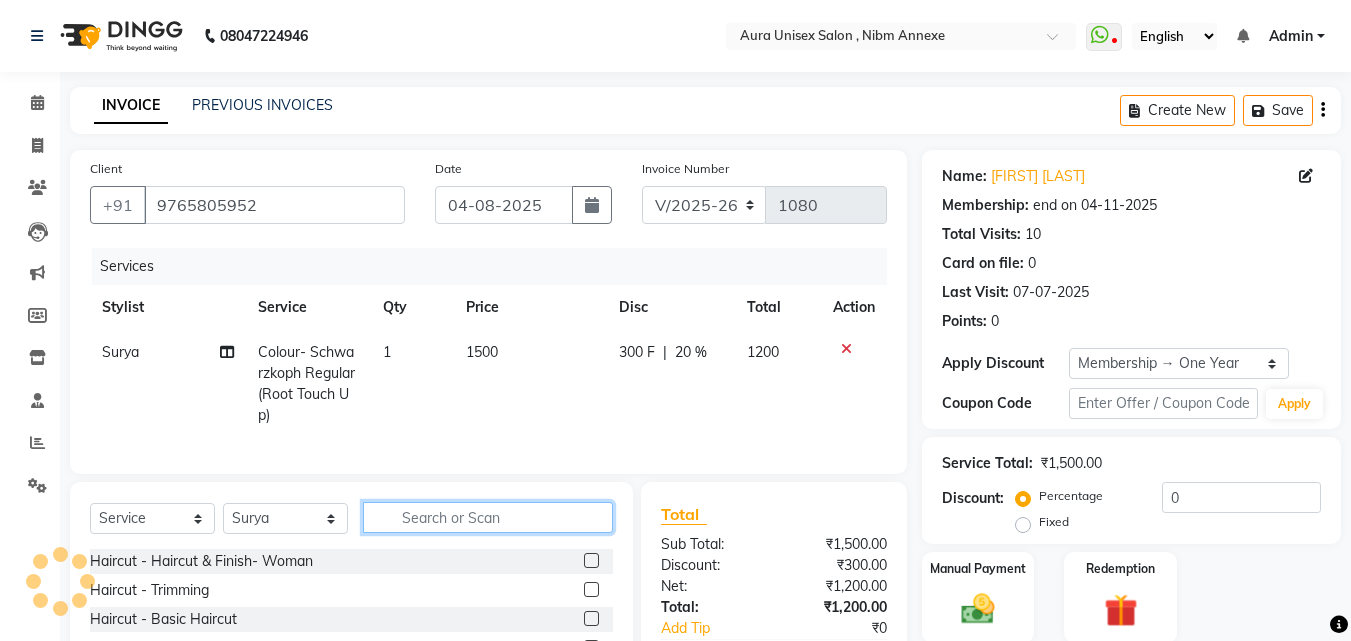 type on "20" 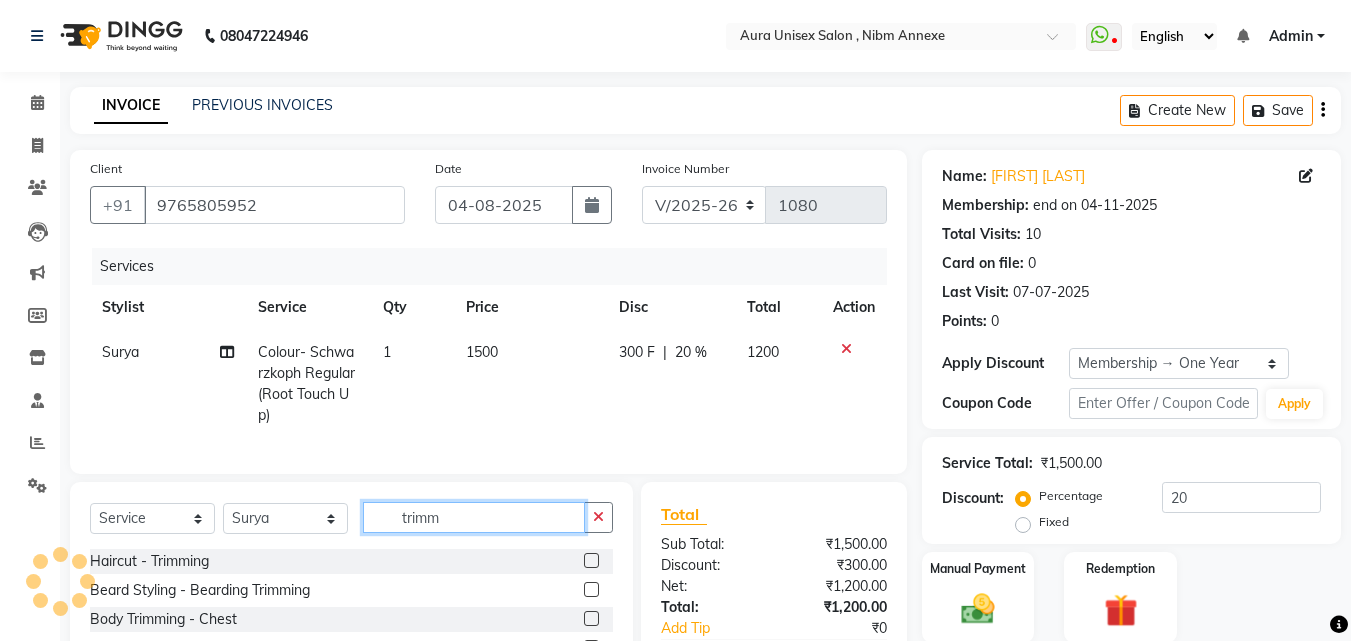 type on "trimm" 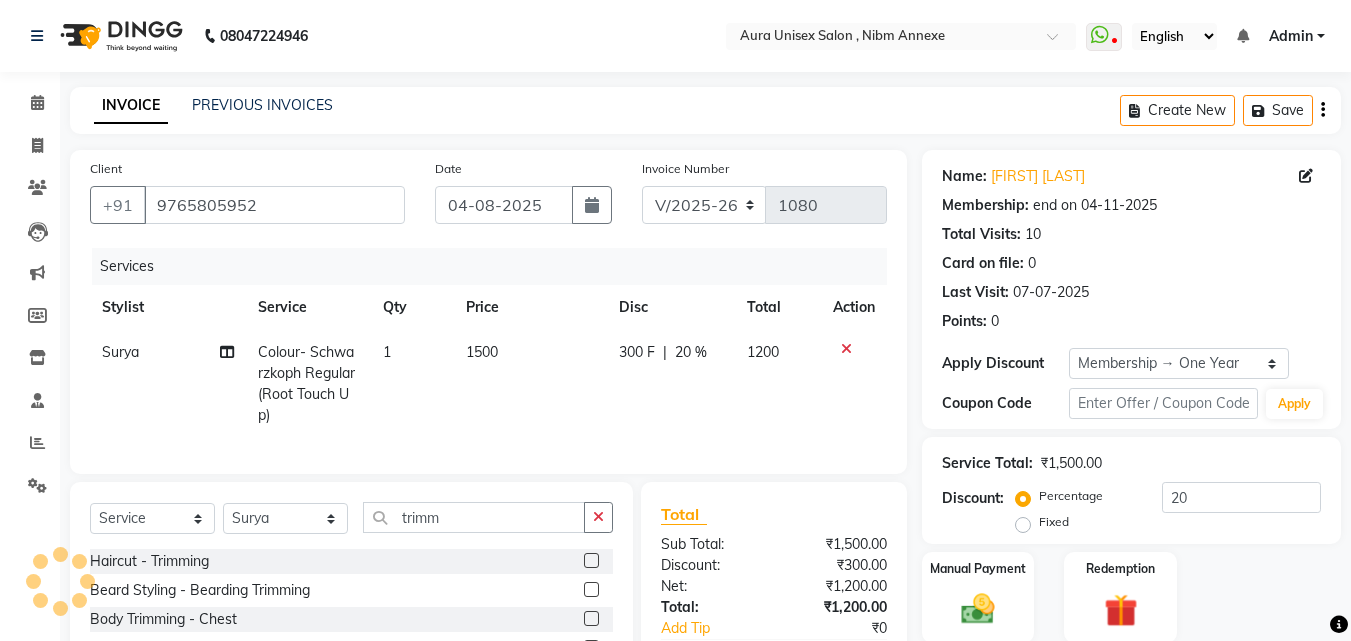 click 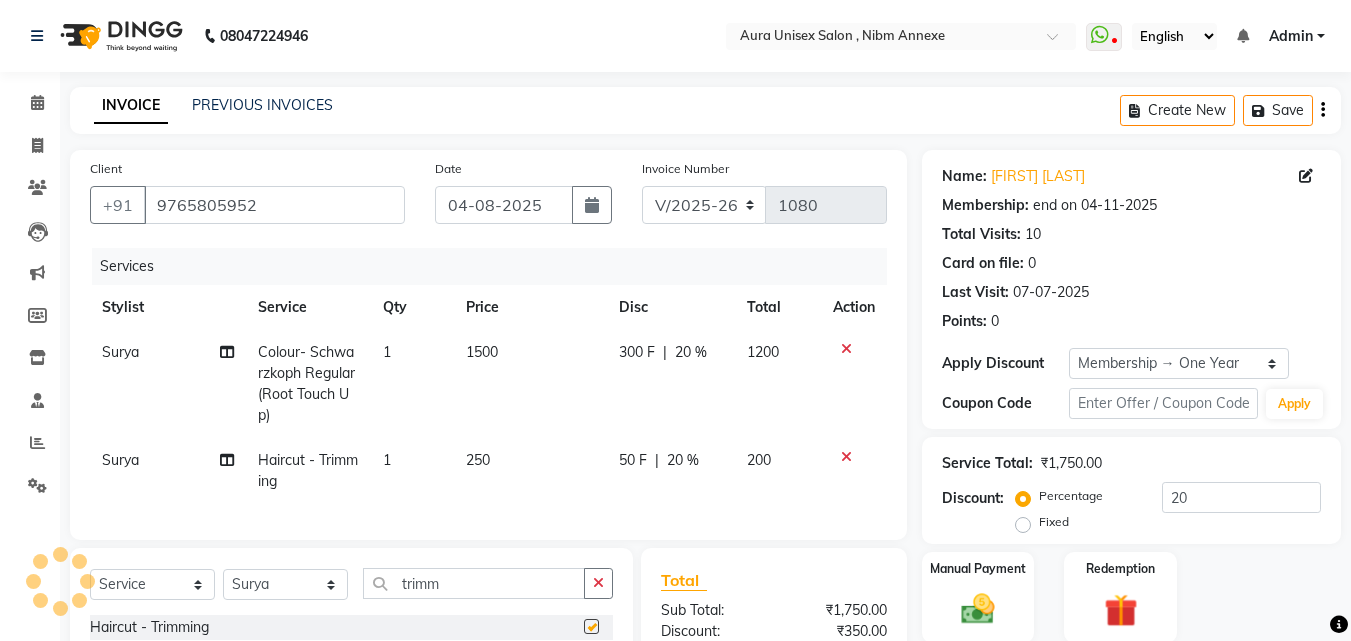 checkbox on "false" 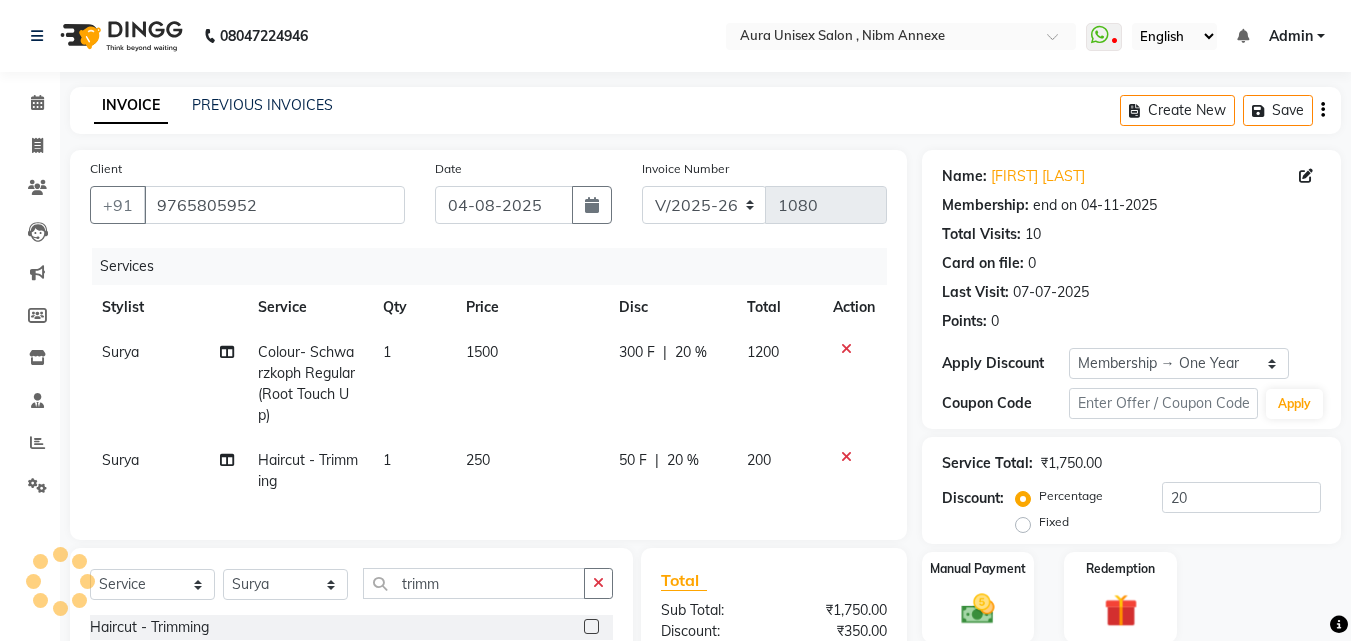 click on "1" 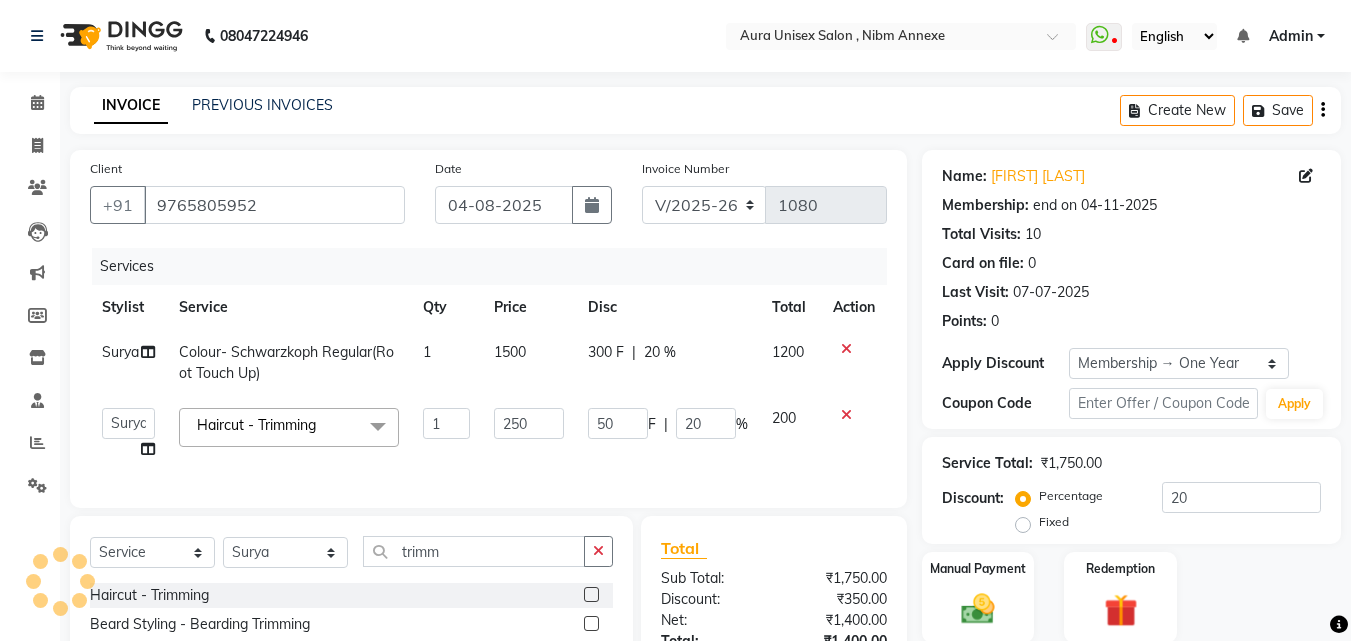 drag, startPoint x: 436, startPoint y: 467, endPoint x: 345, endPoint y: 449, distance: 92.76314 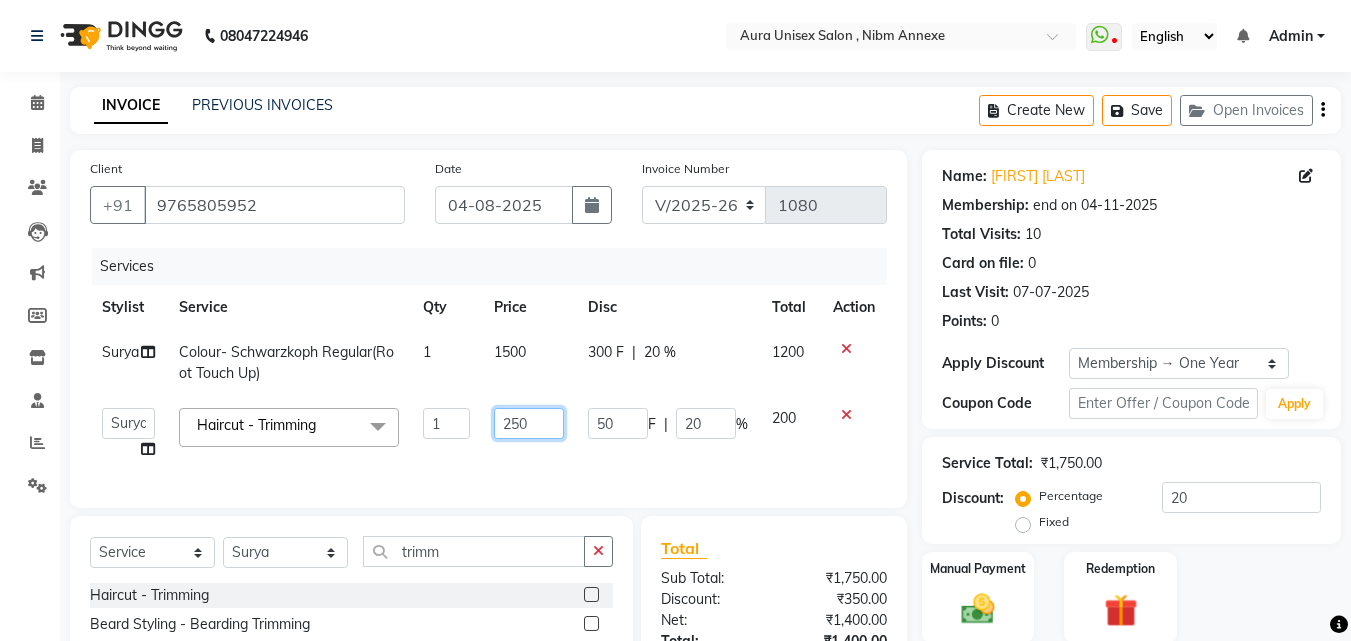click on "250" 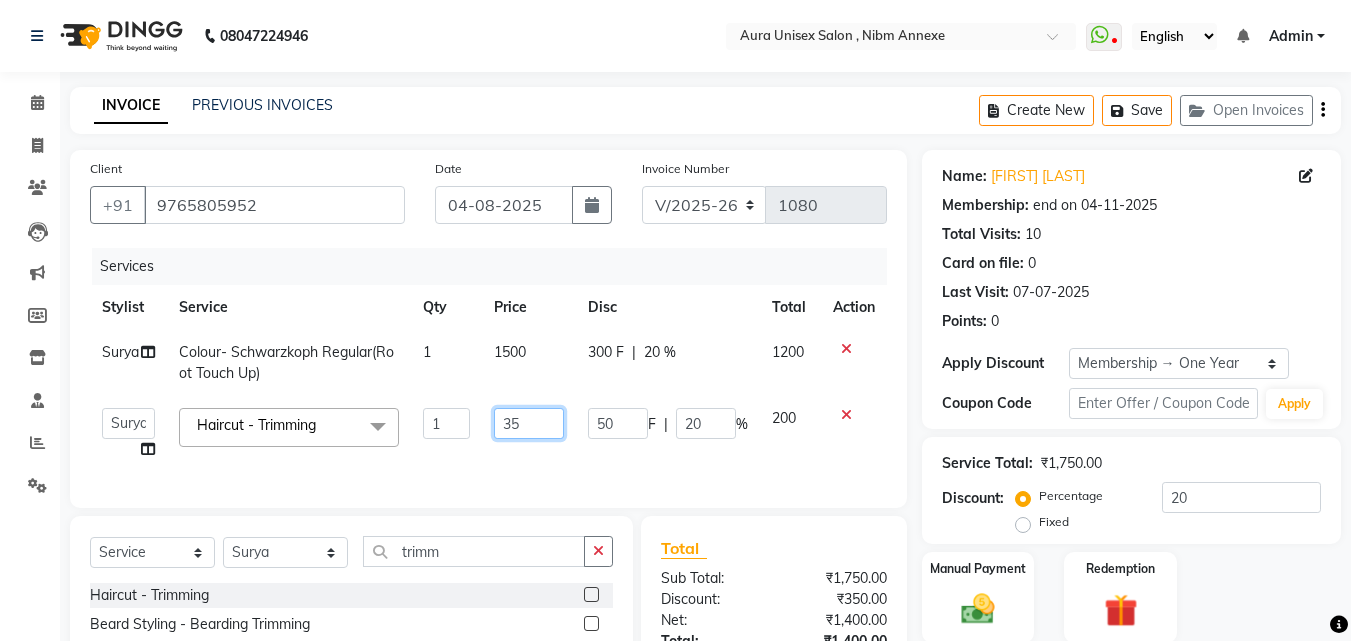 type on "350" 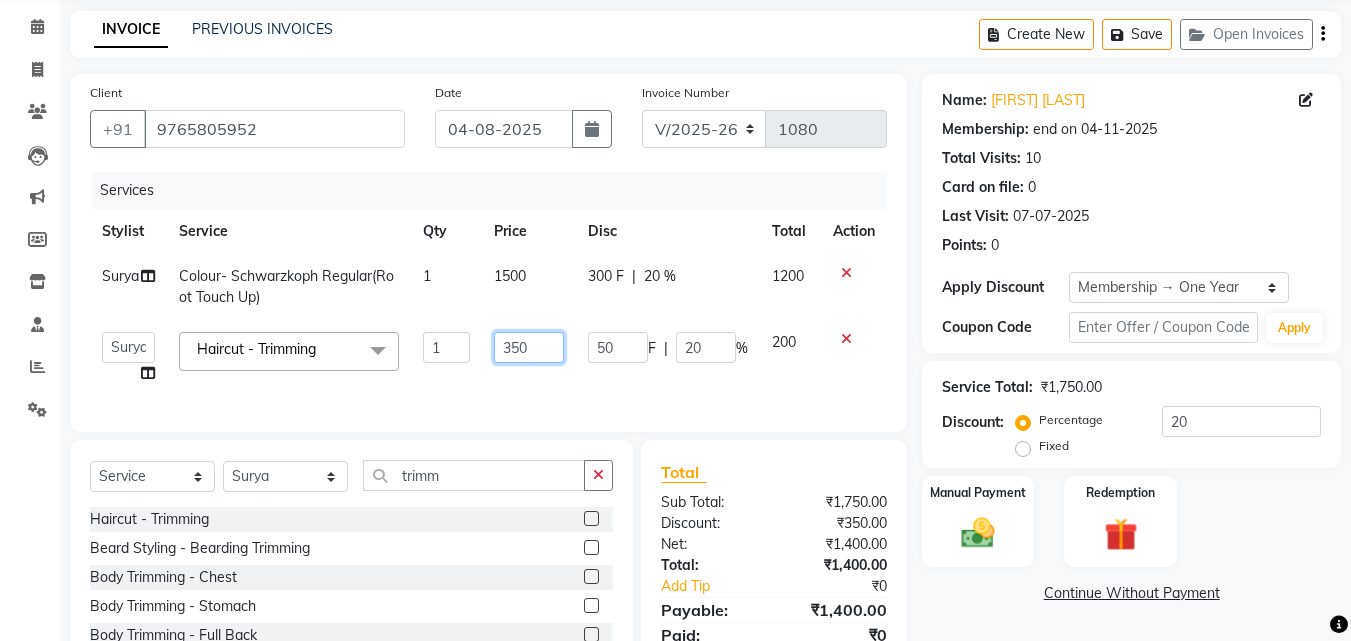 scroll, scrollTop: 215, scrollLeft: 0, axis: vertical 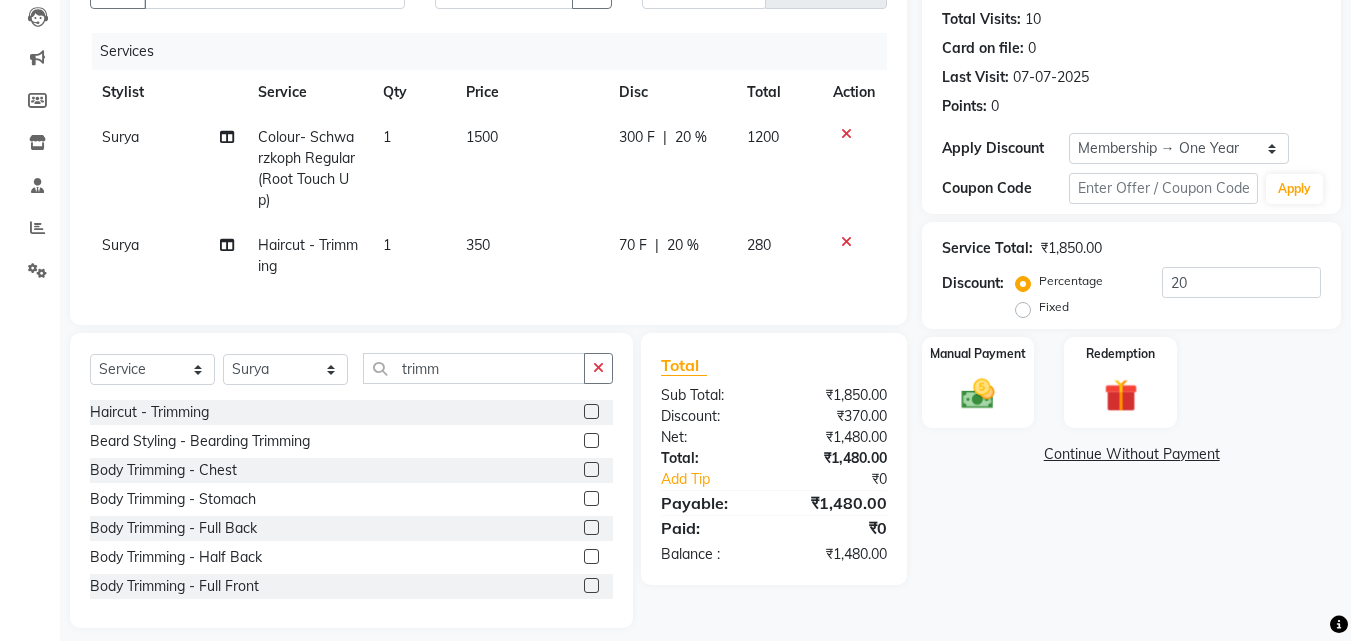 click on "Haircut  - Trimming  Beard Styling  - Bearding Trimming  Body Trimming - Chest  Body Trimming - Stomach  Body Trimming - Full Back  Body Trimming - Half Back  Body Trimming - Full Front  Body Trimming - Hands  Body Trimming - Legs  Body Trimming - Half Legs" 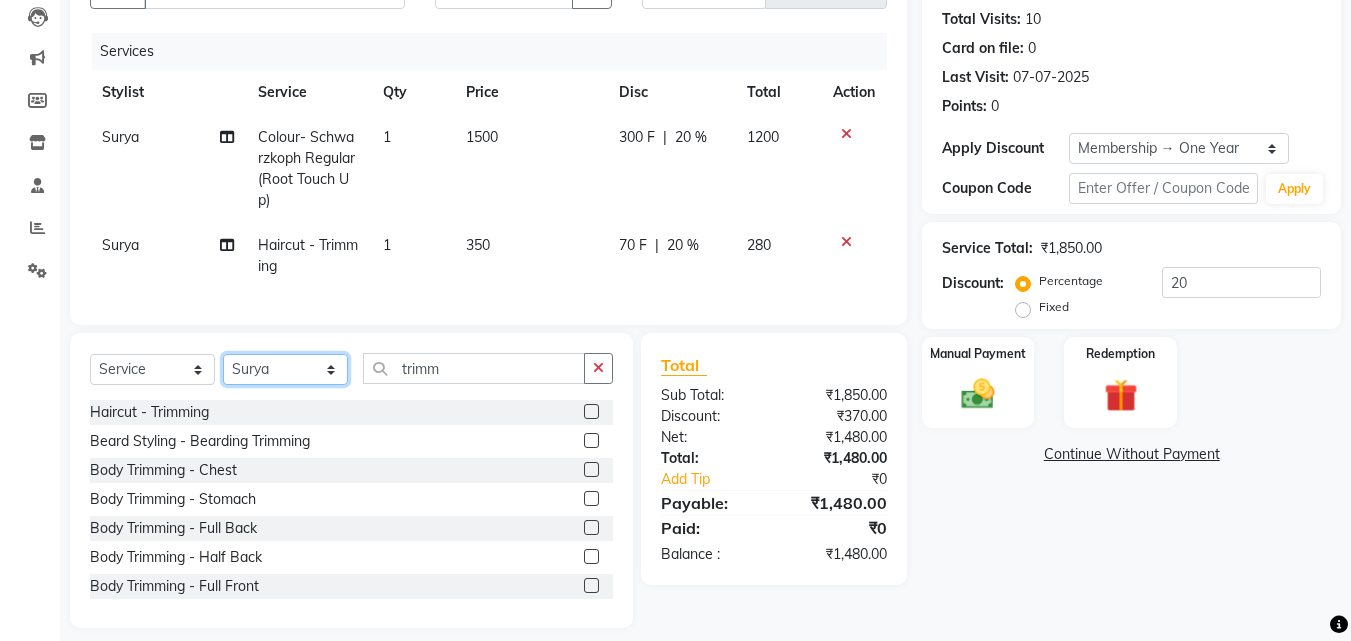 click on "Select Stylist Bhanu Jasleen Jyoti Surya Tejaswini" 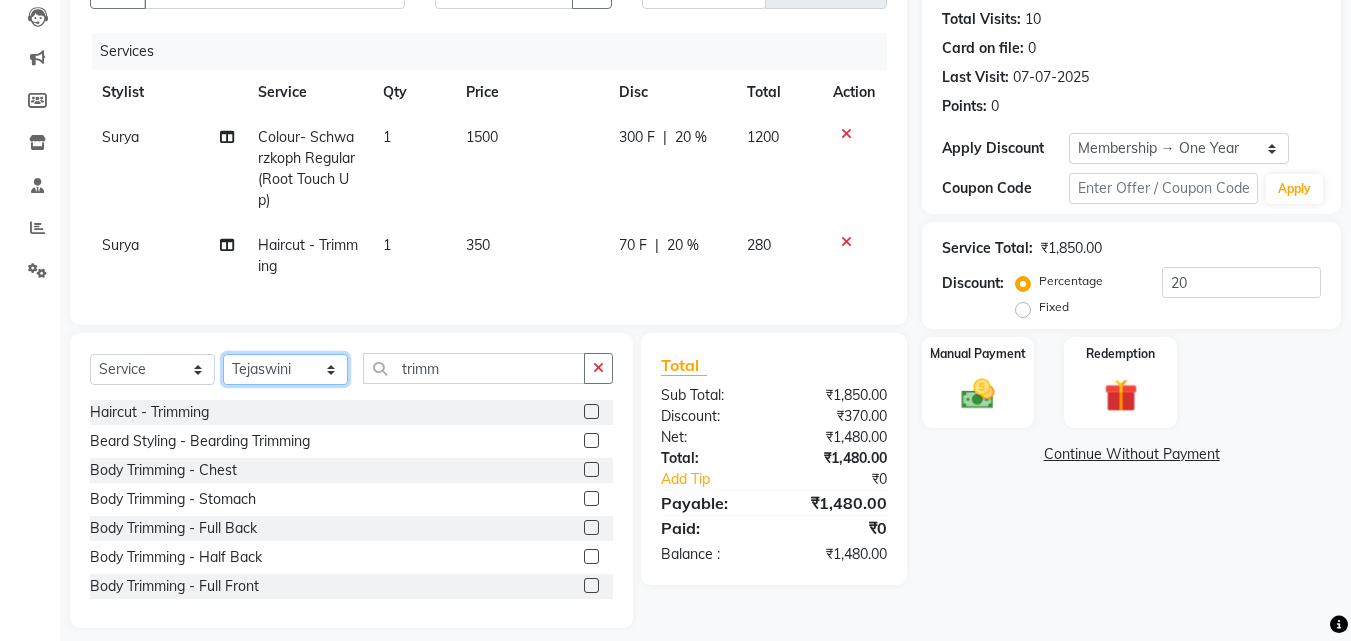 click on "Select Stylist Bhanu Jasleen Jyoti Surya Tejaswini" 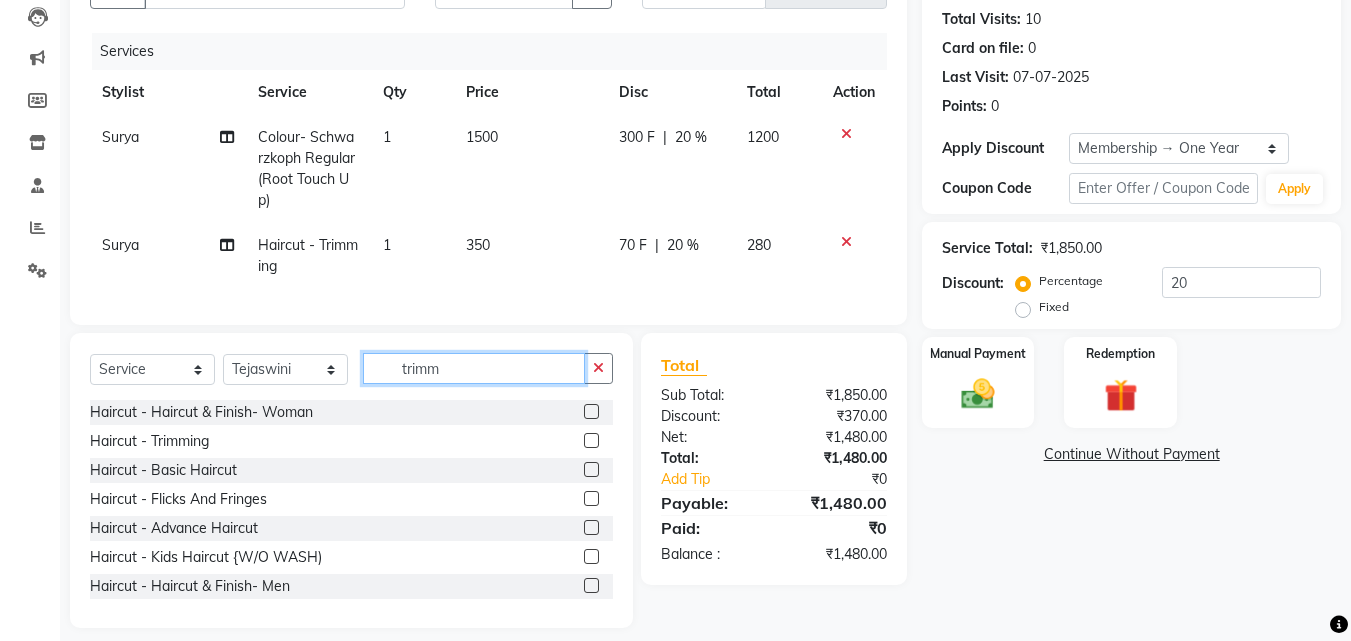 click on "trimm" 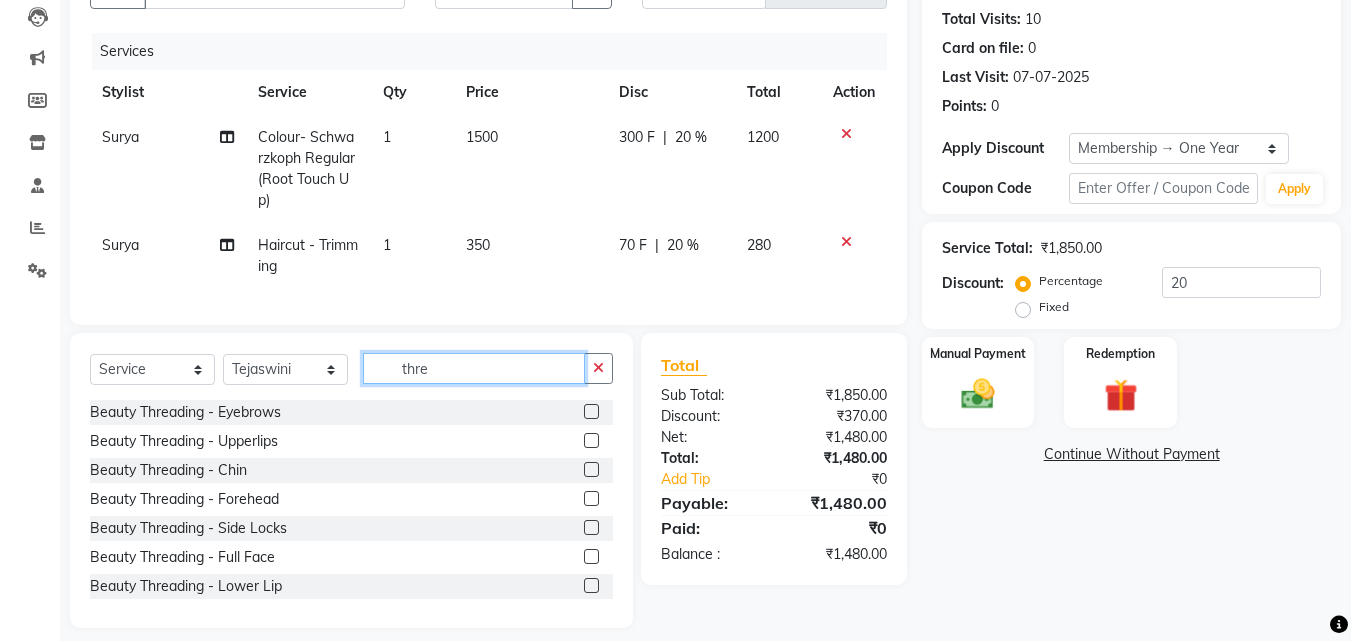type on "thre" 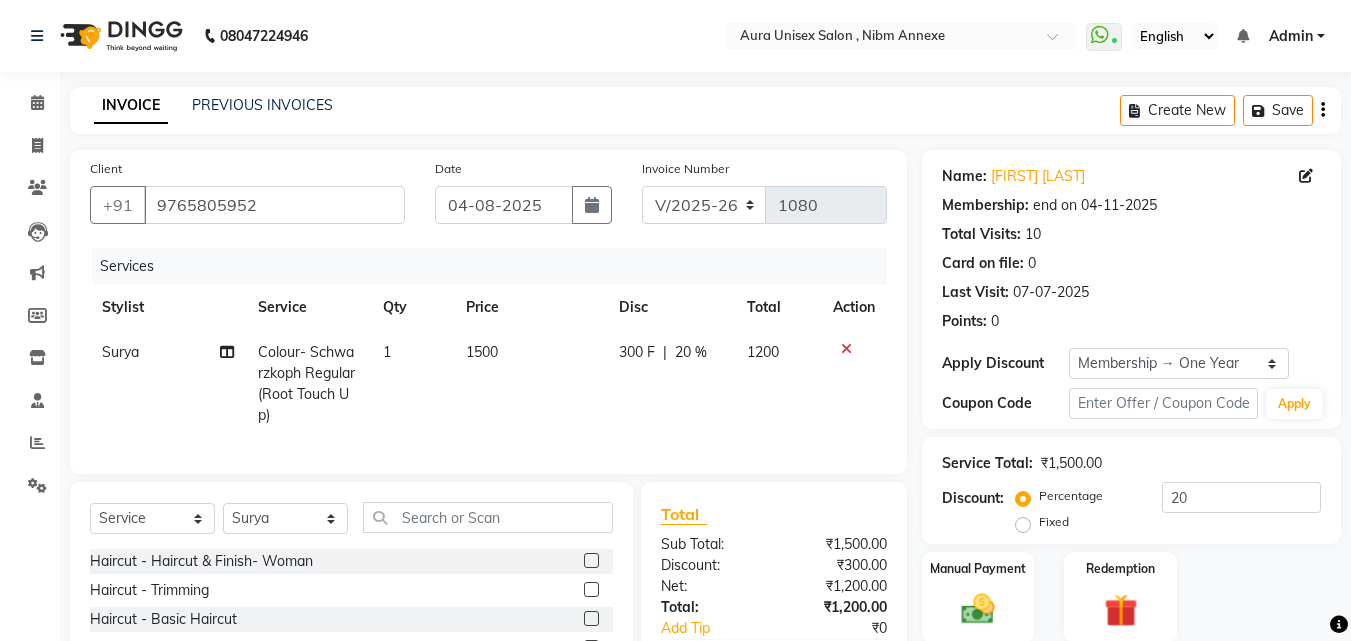 select on "823" 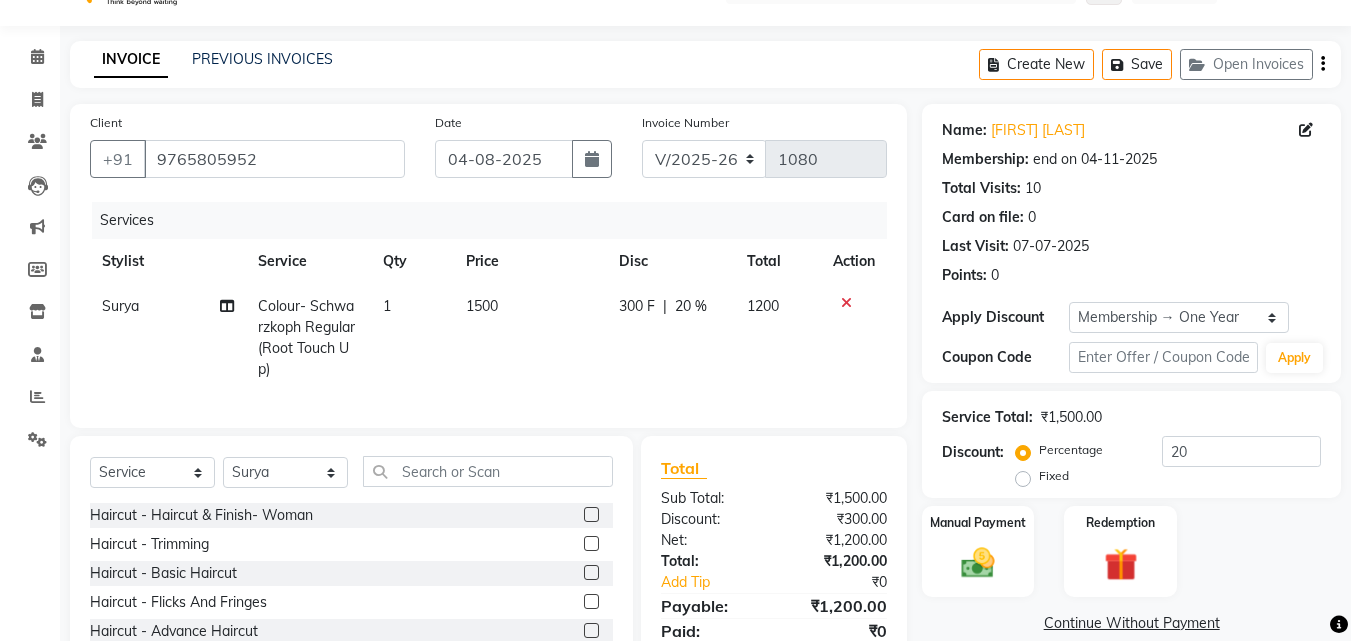 scroll, scrollTop: 181, scrollLeft: 0, axis: vertical 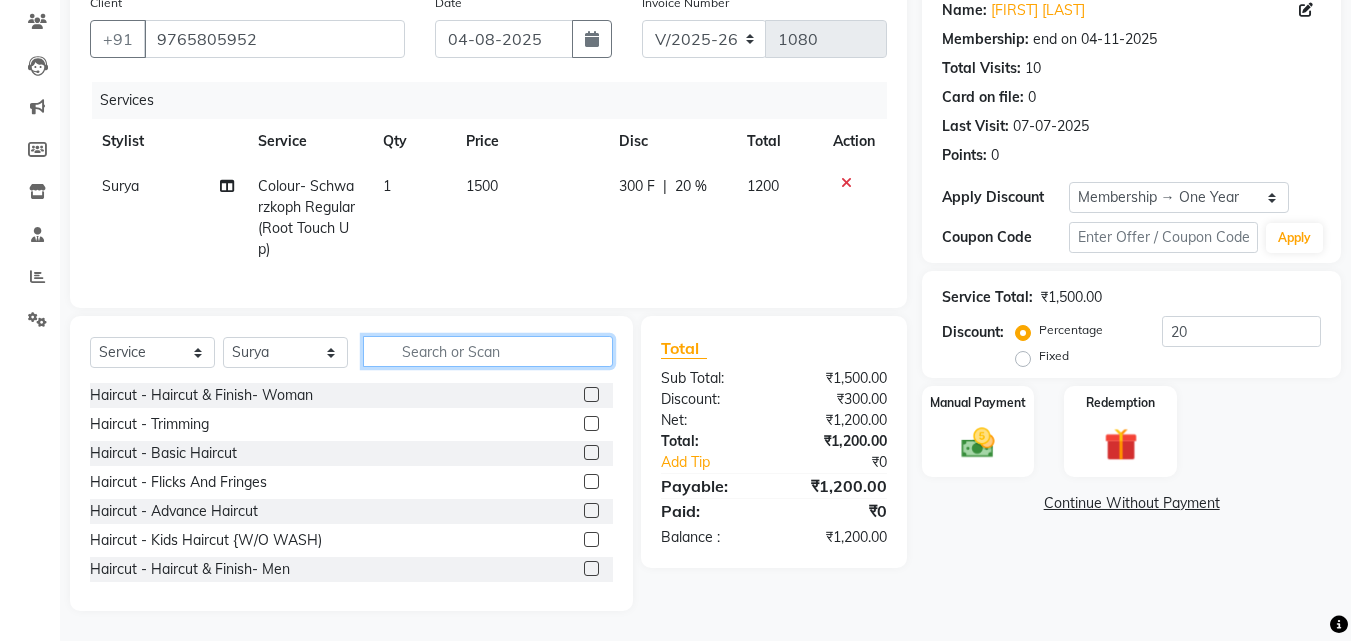 click 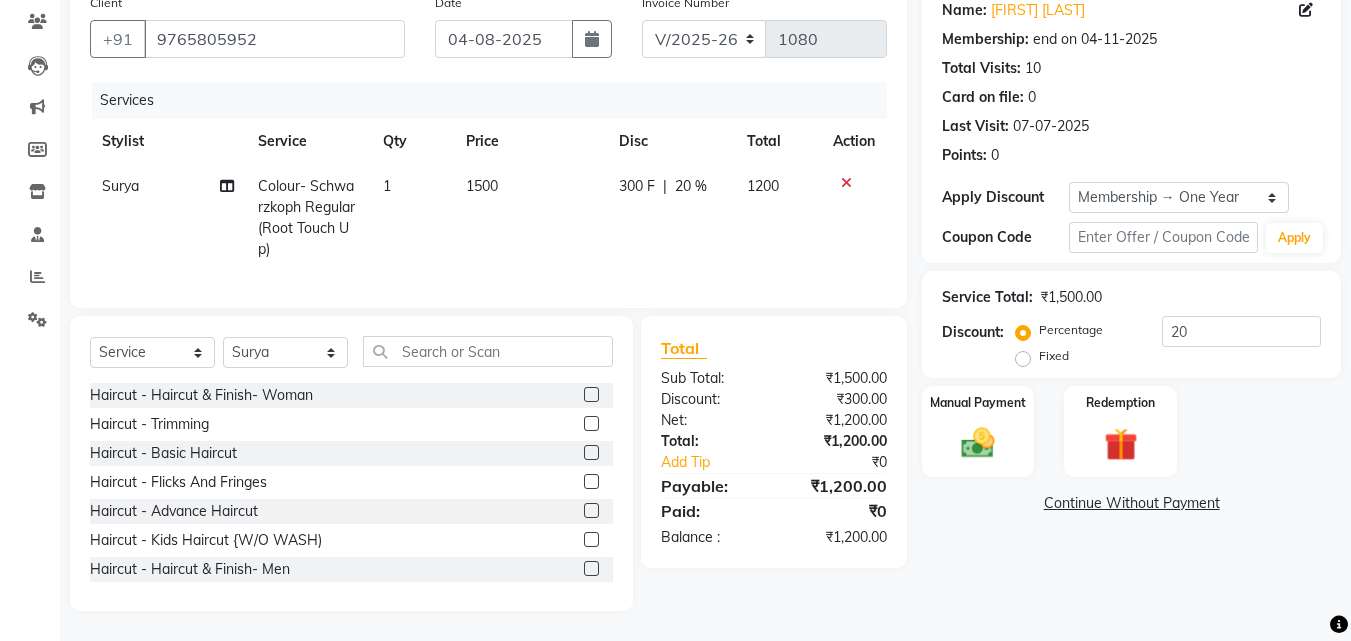 click 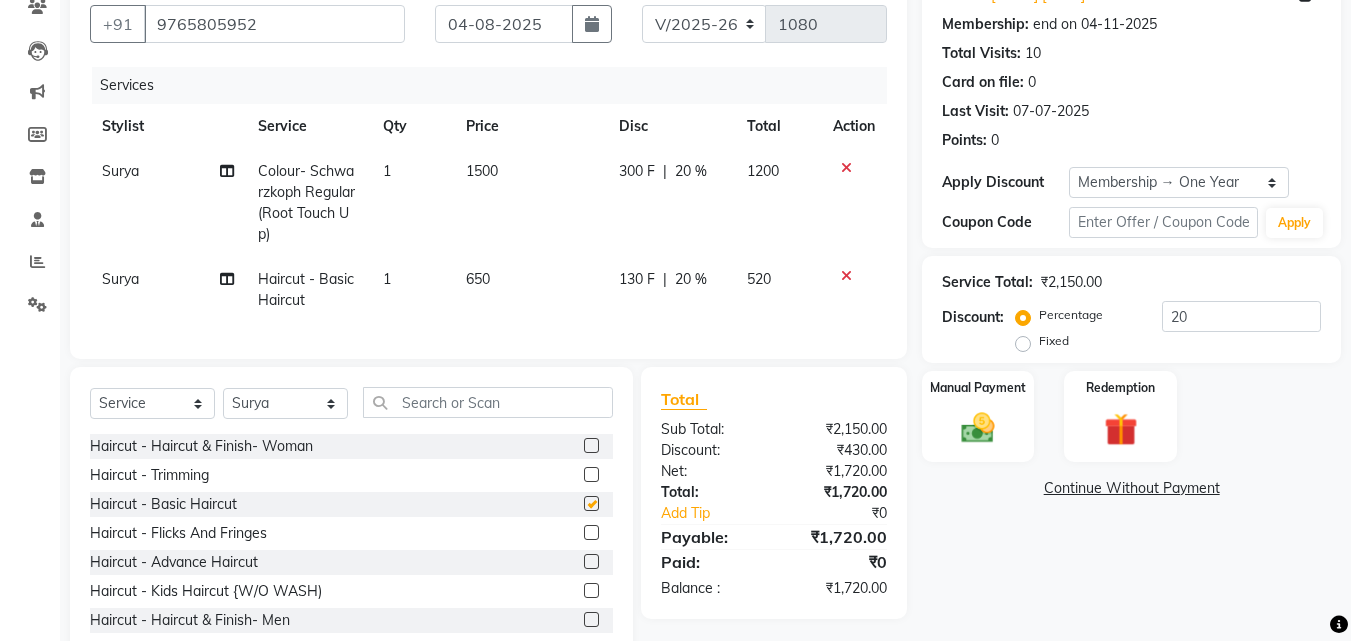 checkbox on "false" 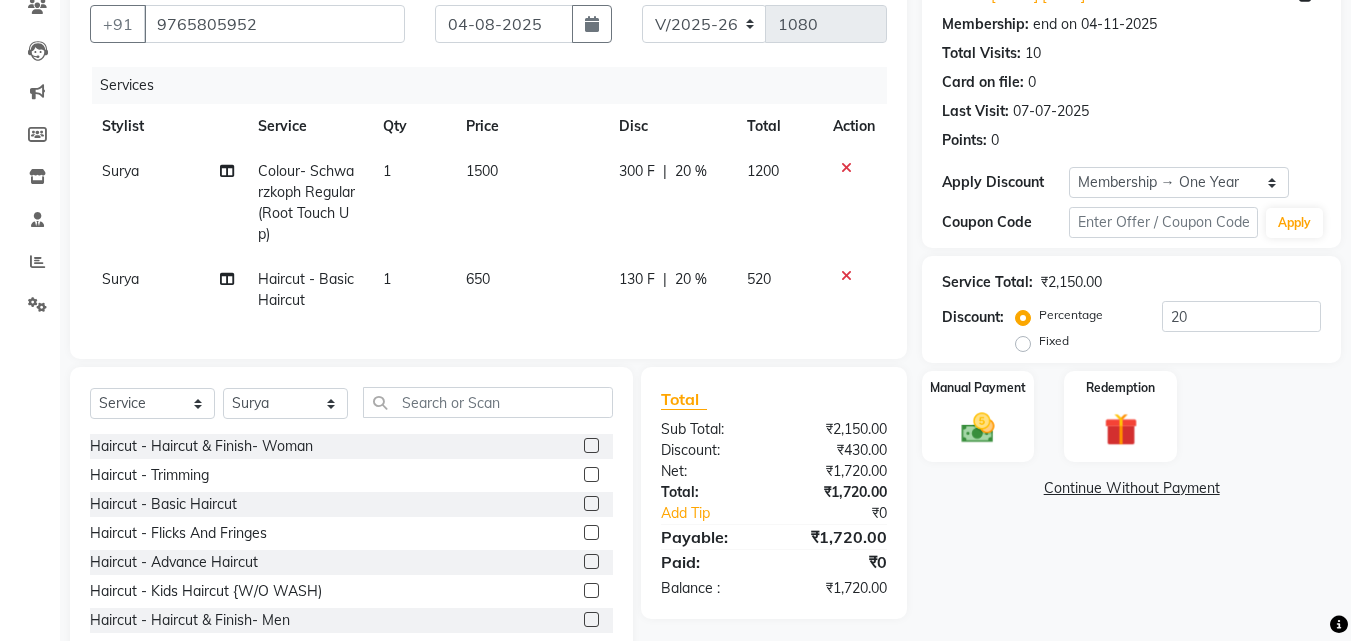 click 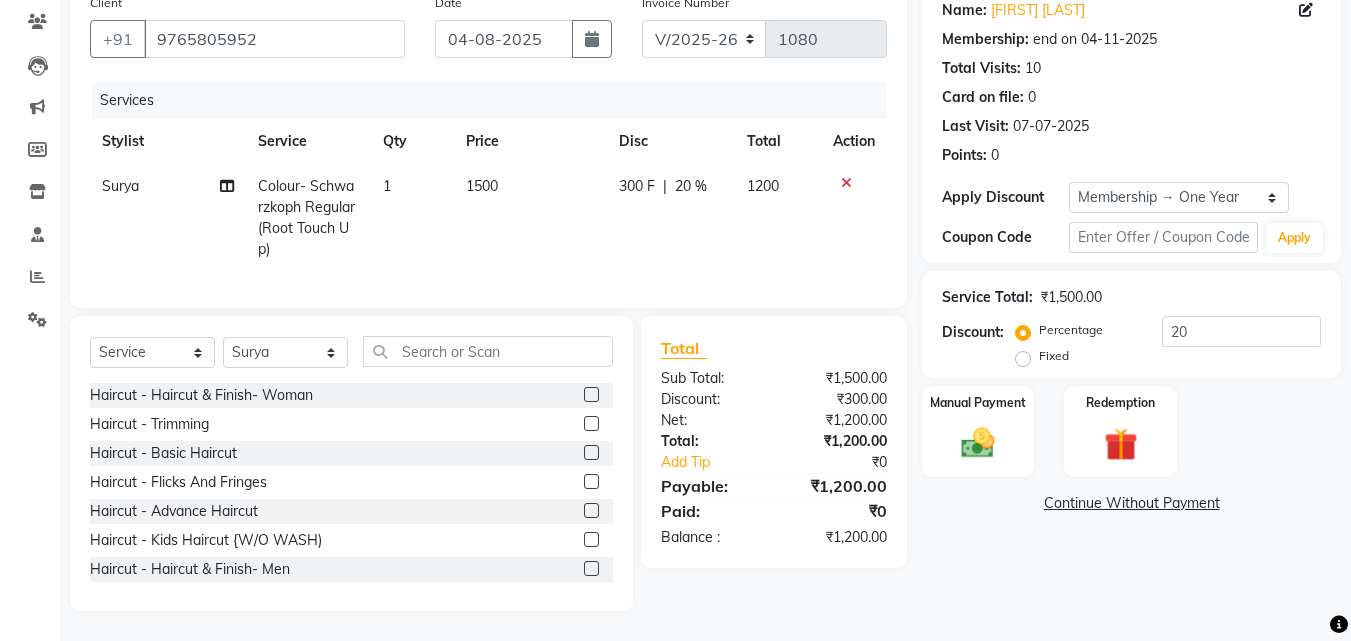 click 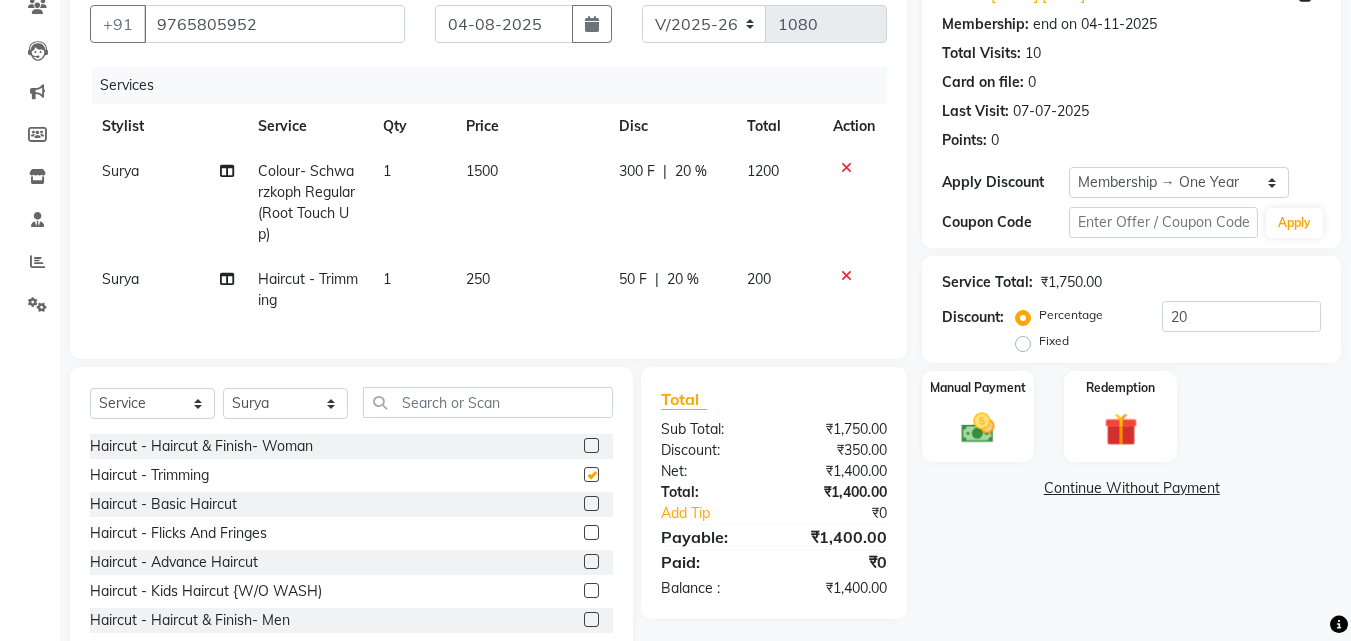 checkbox on "false" 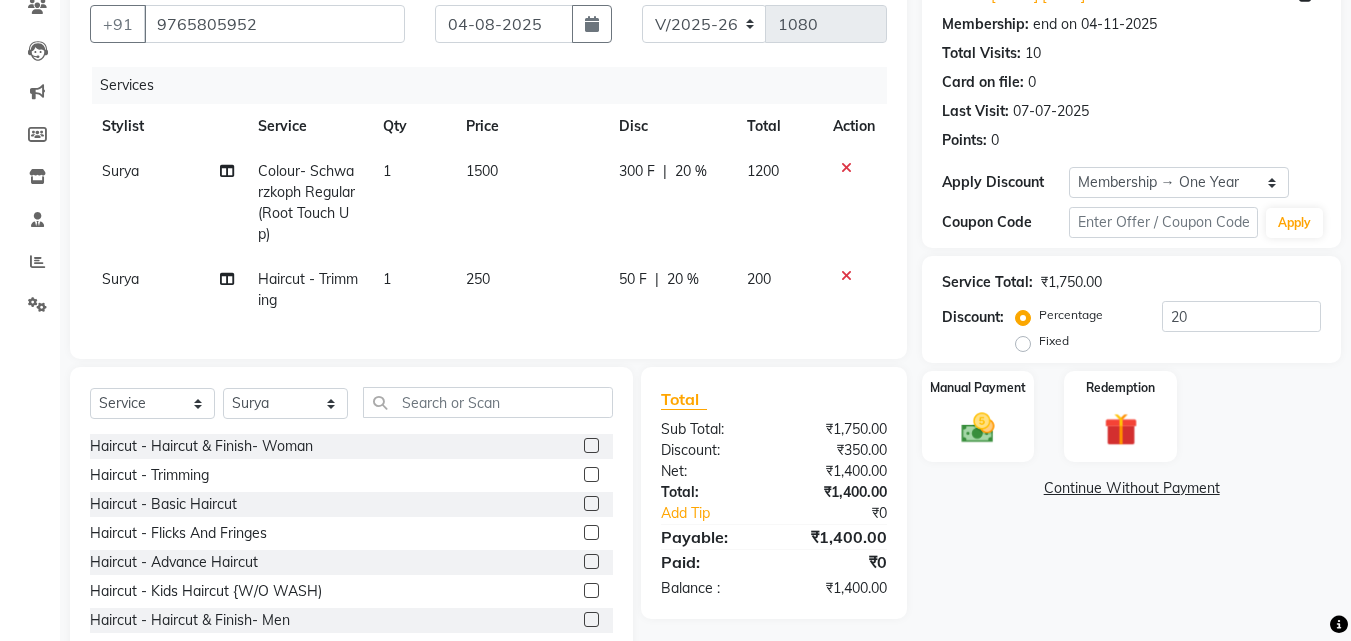 click on "250" 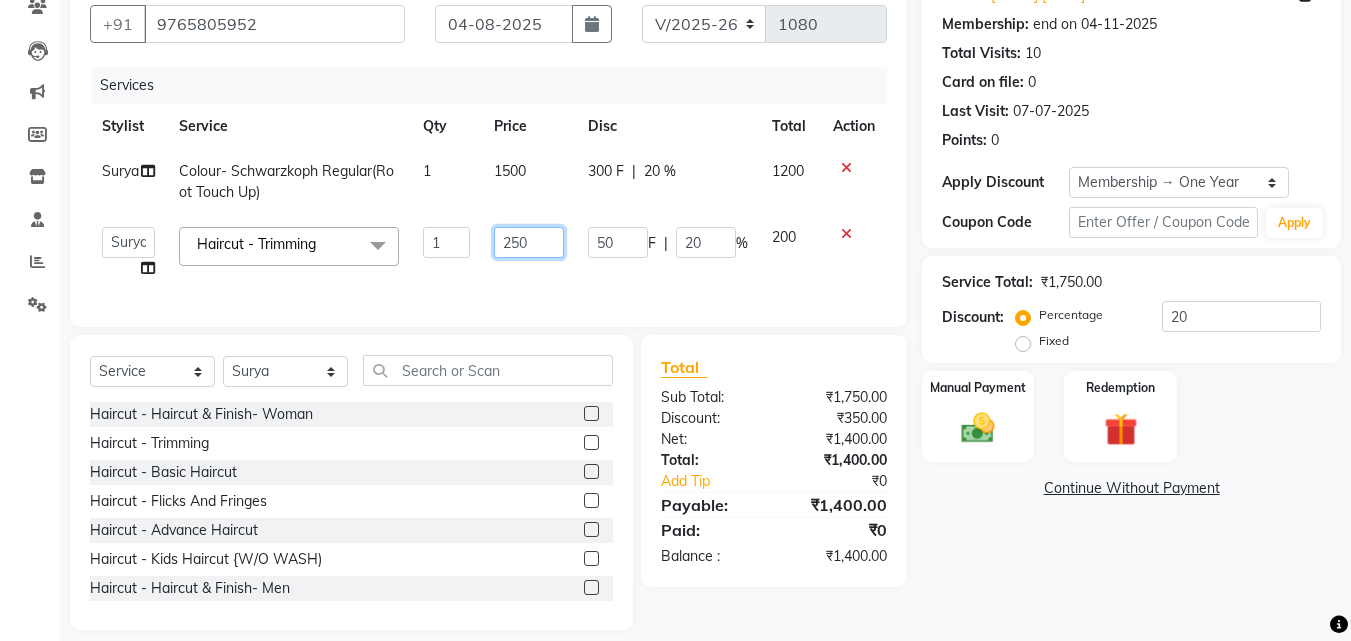 click on "250" 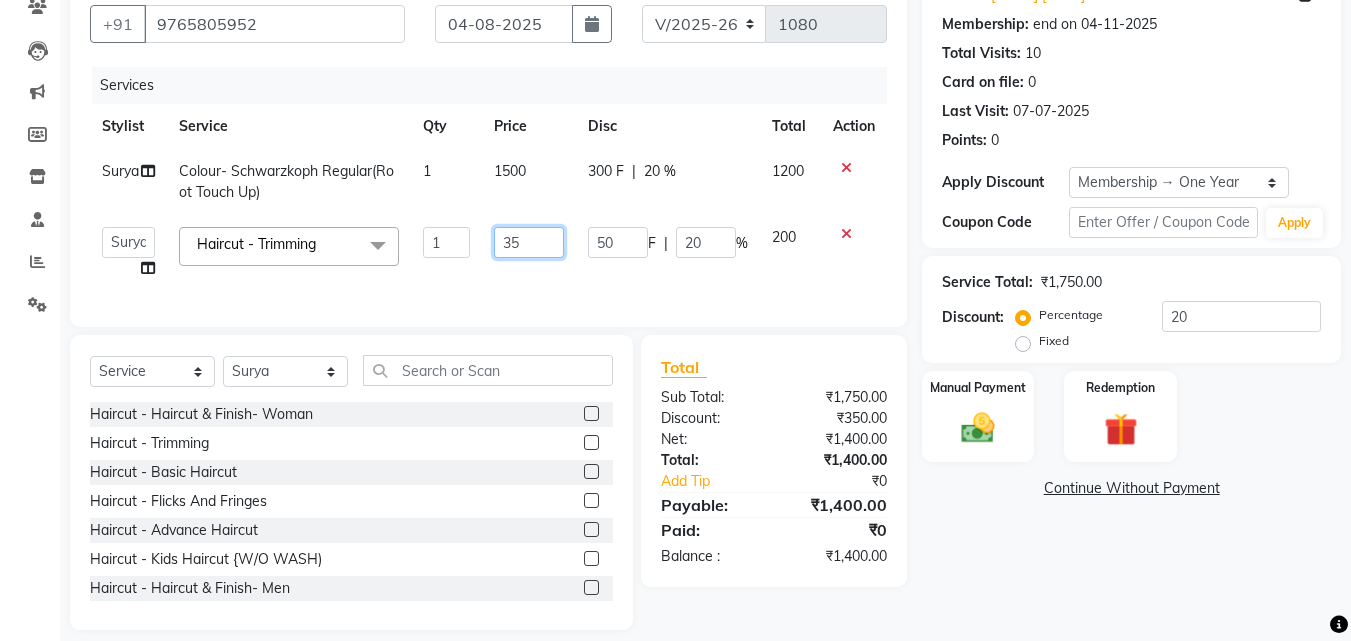 type on "350" 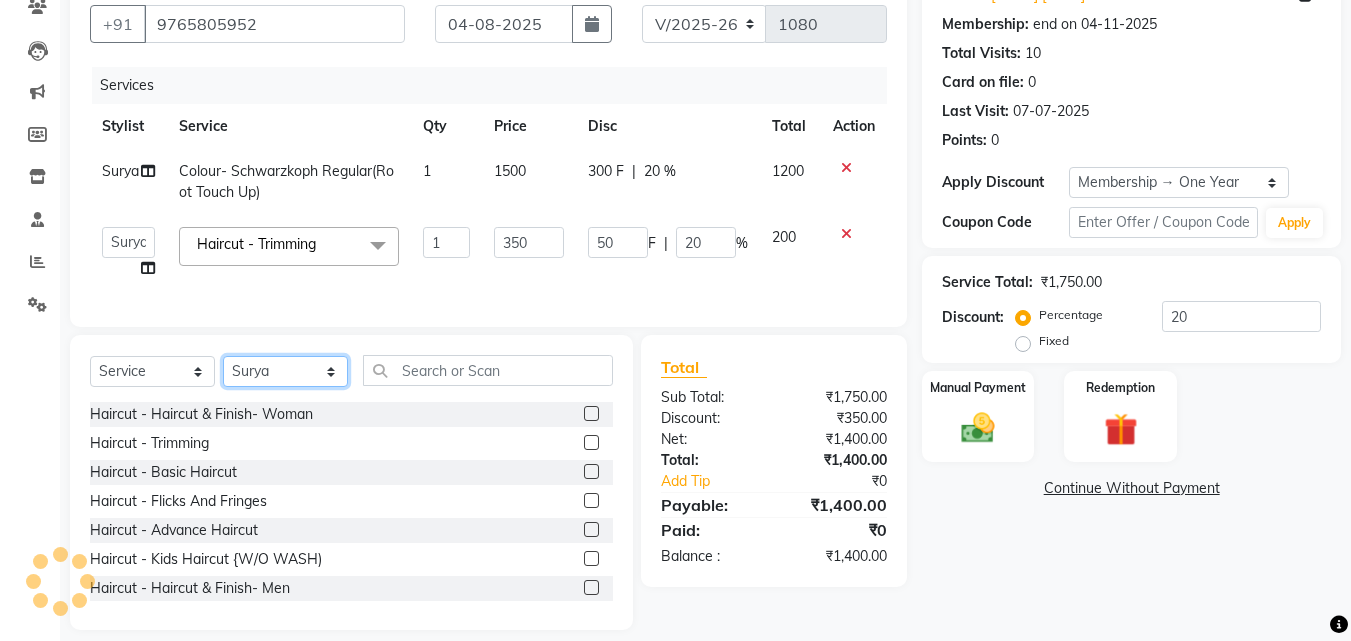 drag, startPoint x: 335, startPoint y: 371, endPoint x: 438, endPoint y: 383, distance: 103.69667 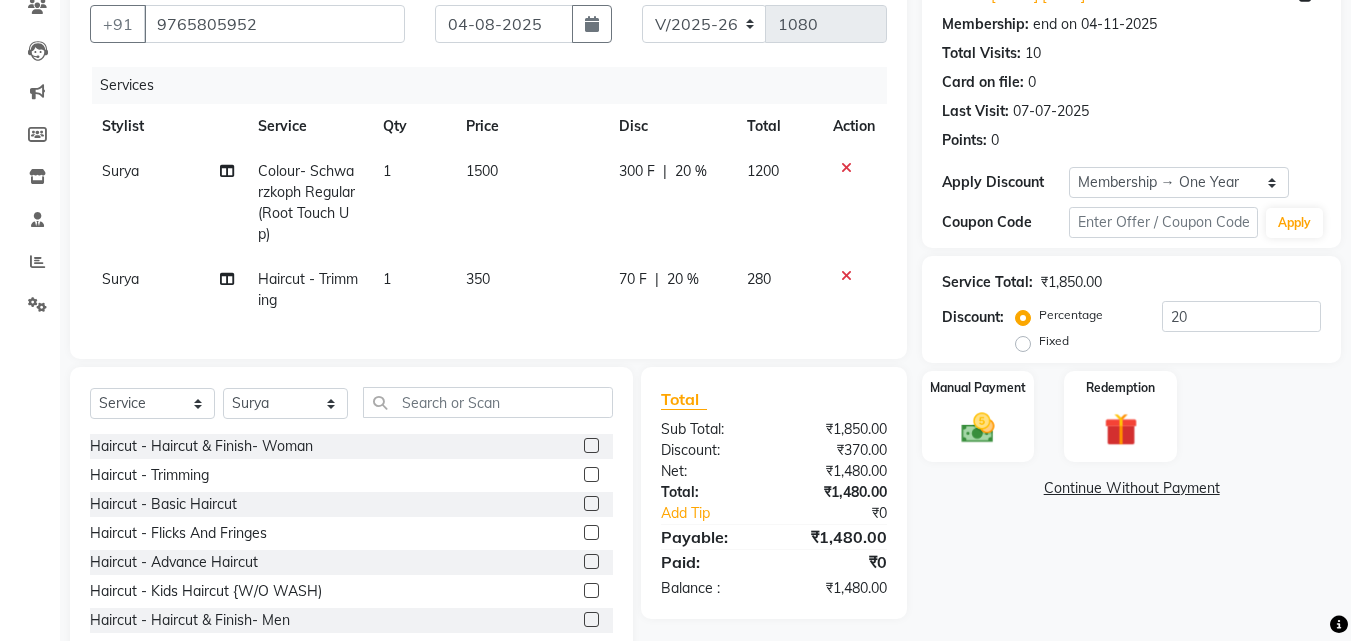 click on "Select  Service  Product  Membership  Package Voucher Prepaid Gift Card  Select Stylist Bhanu Jasleen Jyoti Surya Tejaswini" 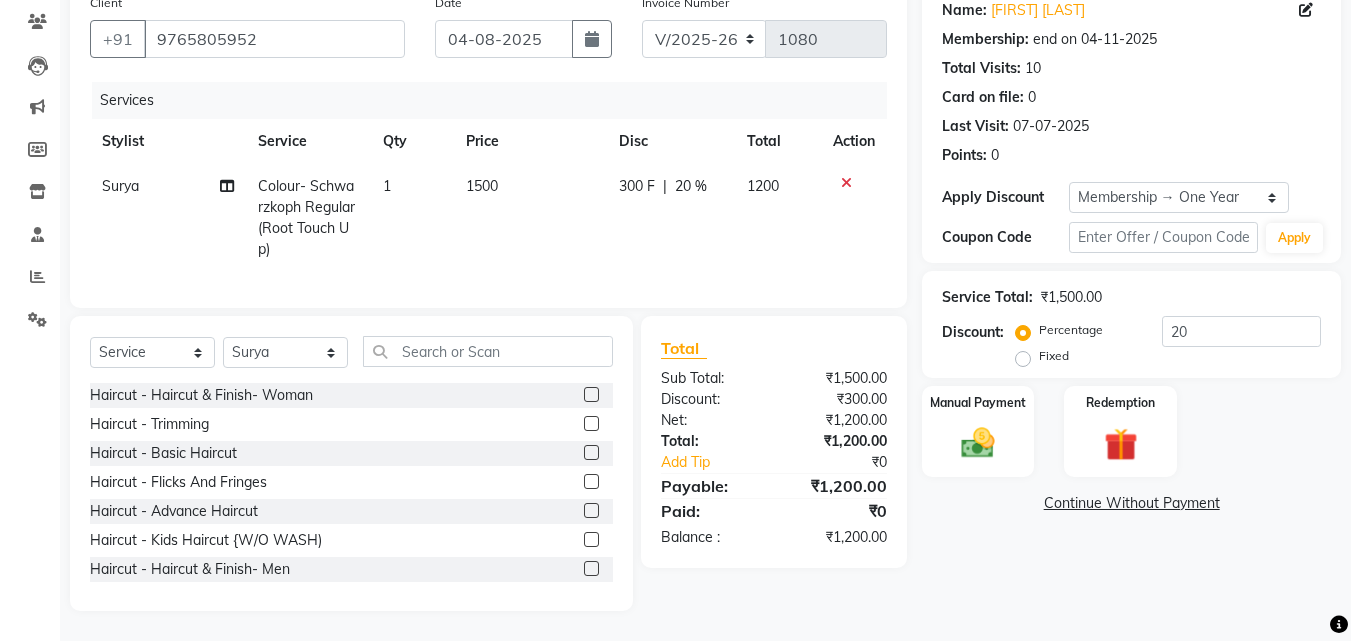 click 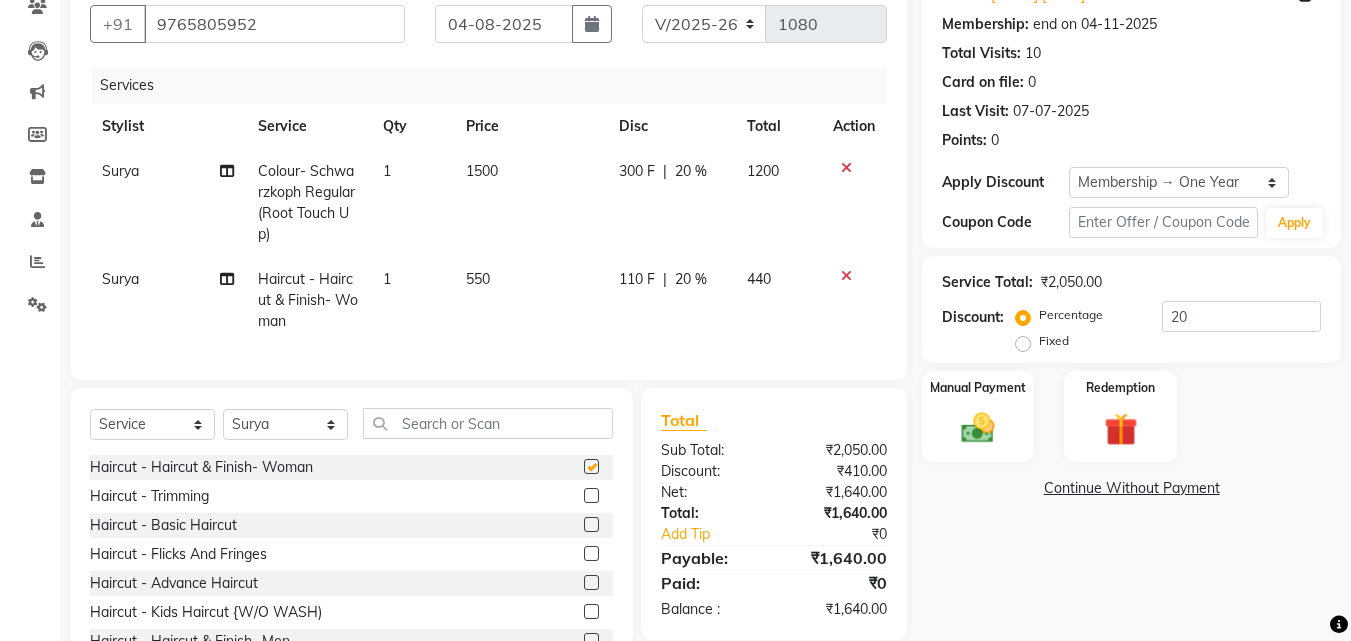 checkbox on "false" 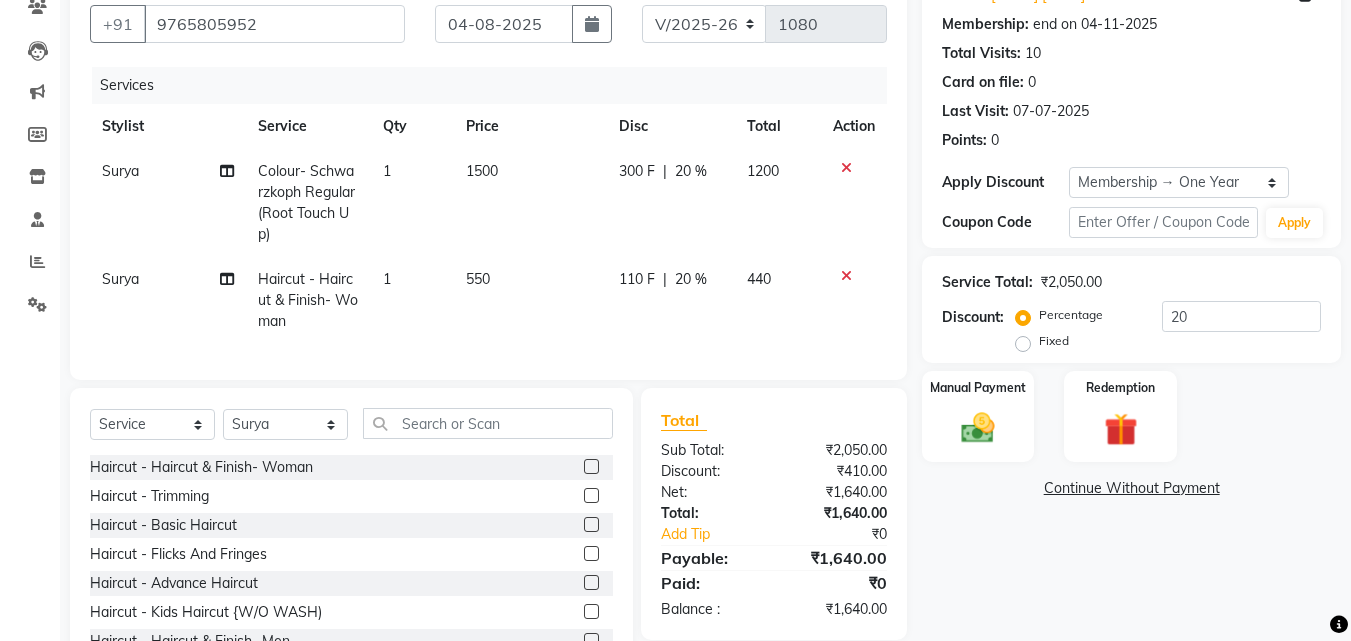 drag, startPoint x: 17, startPoint y: 439, endPoint x: 1135, endPoint y: 593, distance: 1128.5566 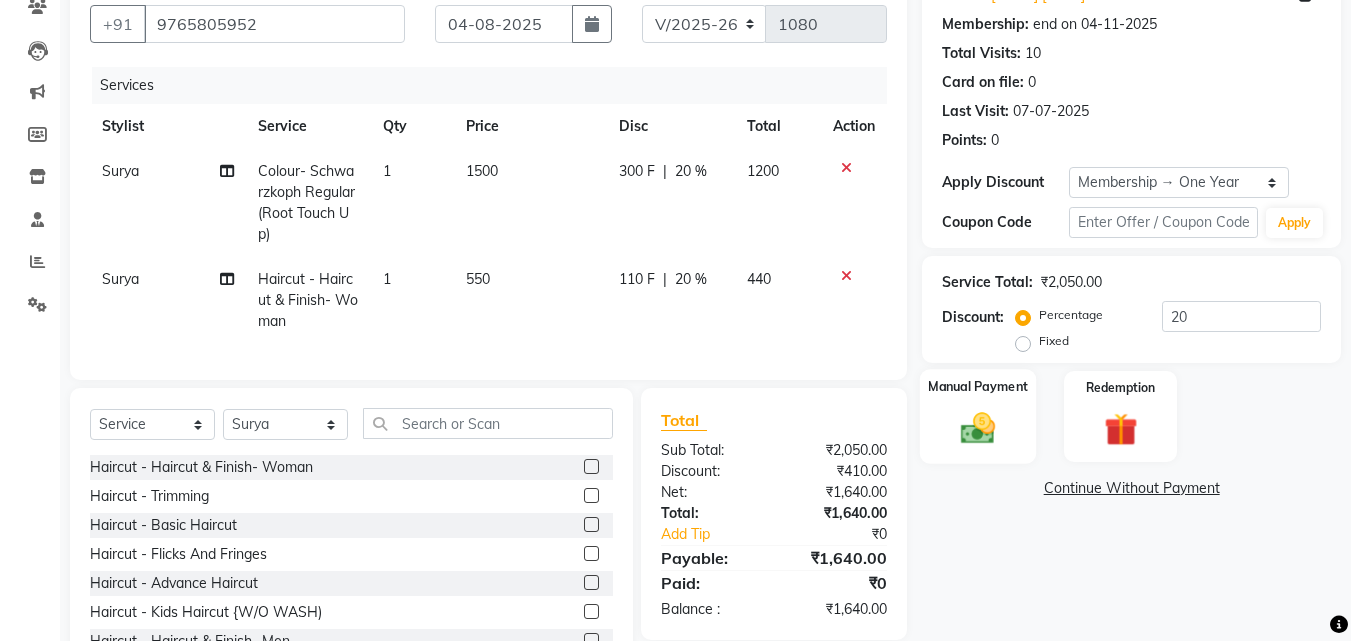 click on "Manual Payment" 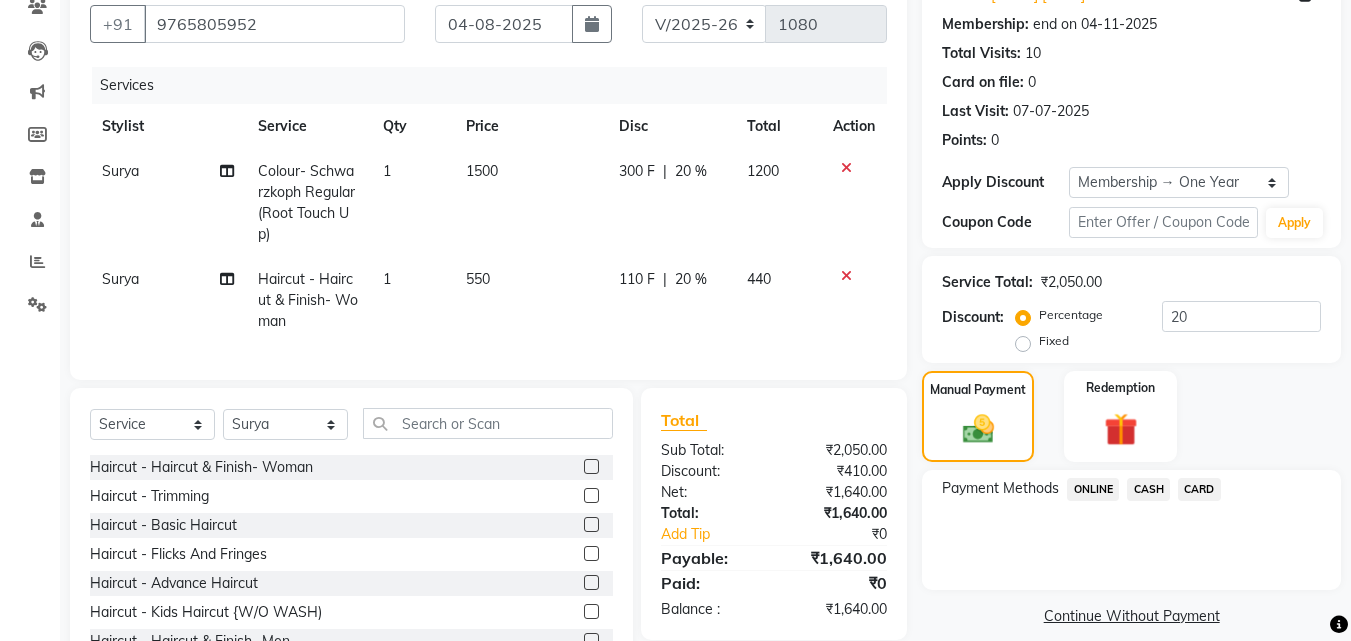 click on "ONLINE" 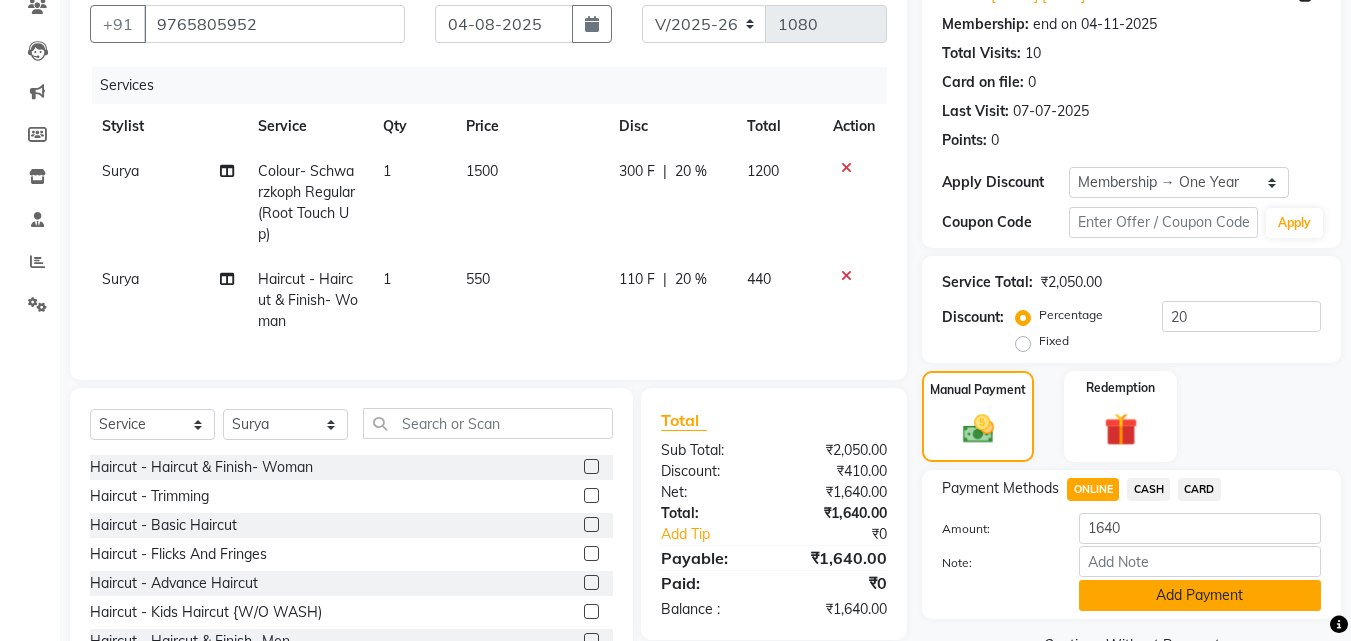 click on "Add Payment" 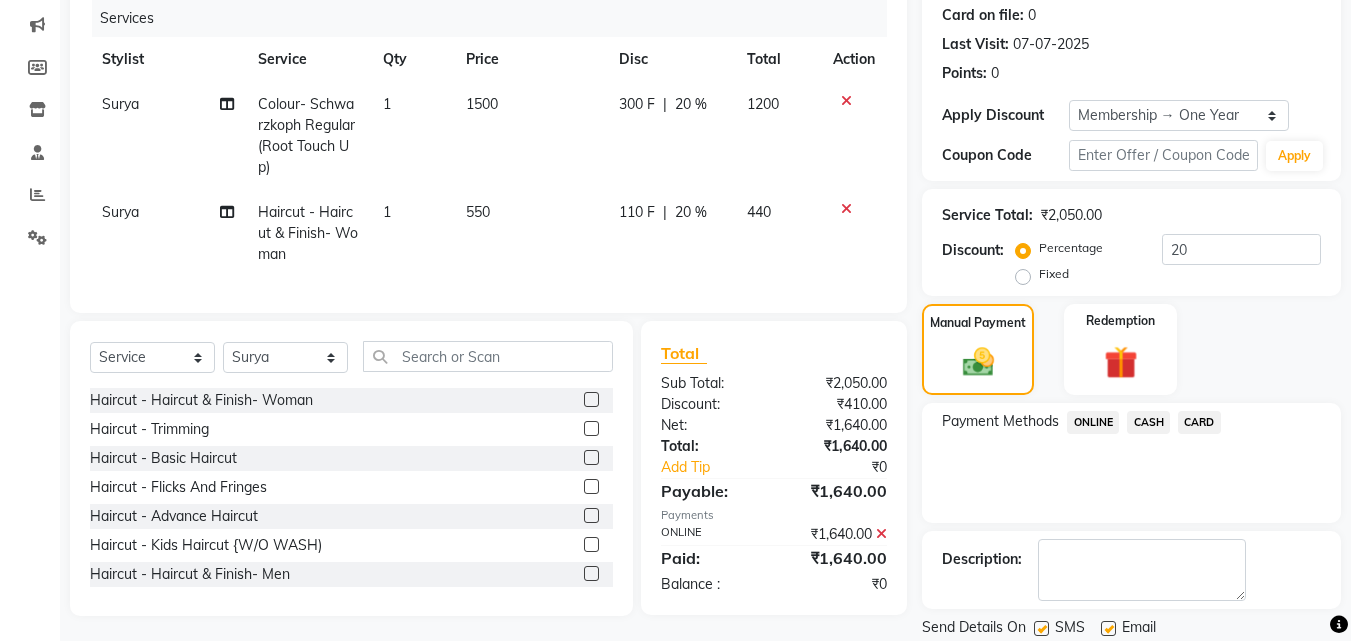 scroll, scrollTop: 314, scrollLeft: 0, axis: vertical 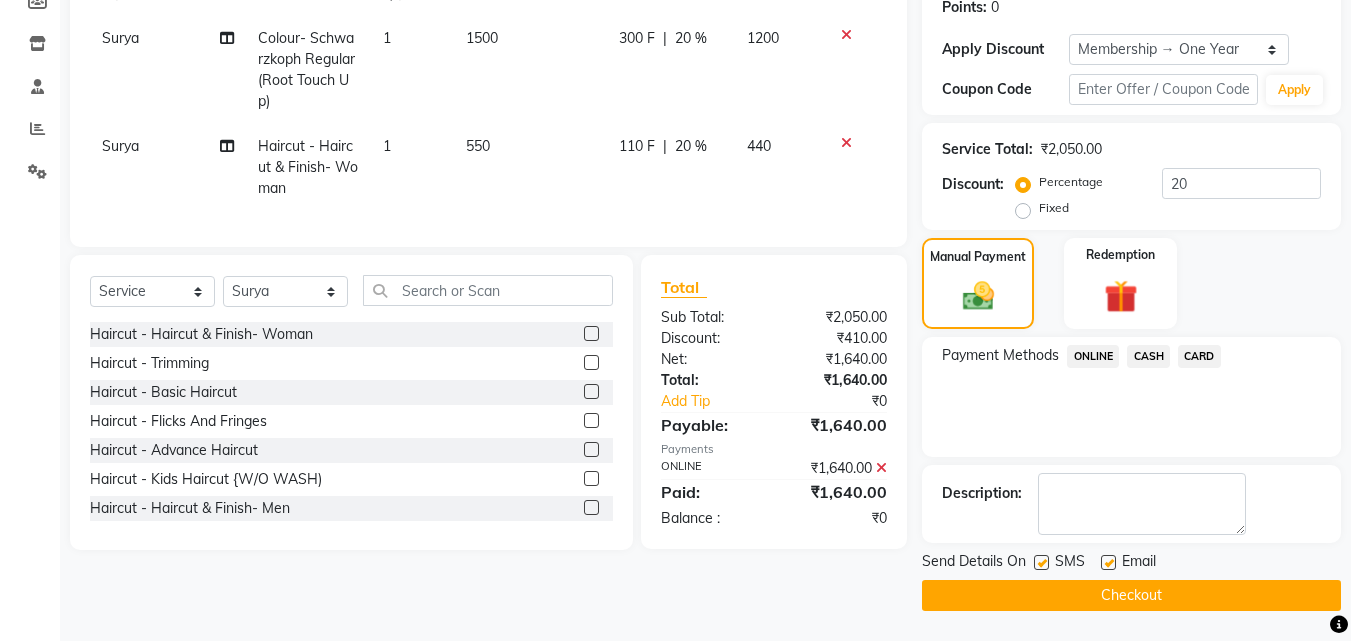 click 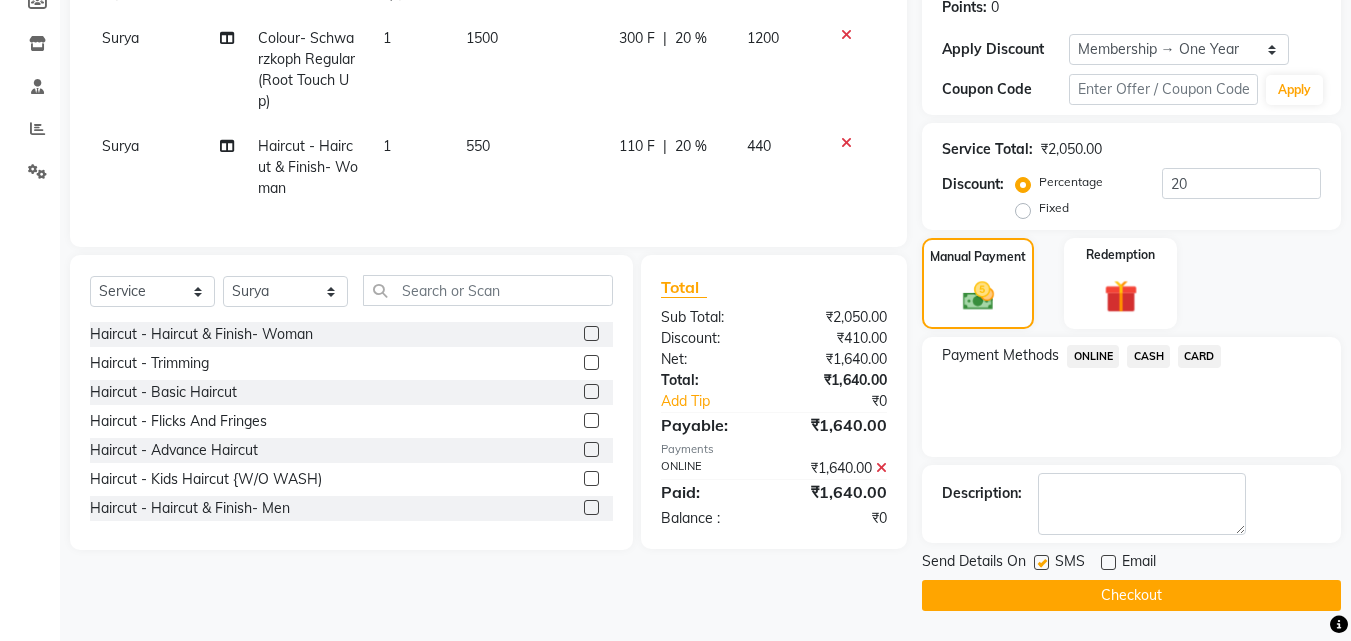click on "Checkout" 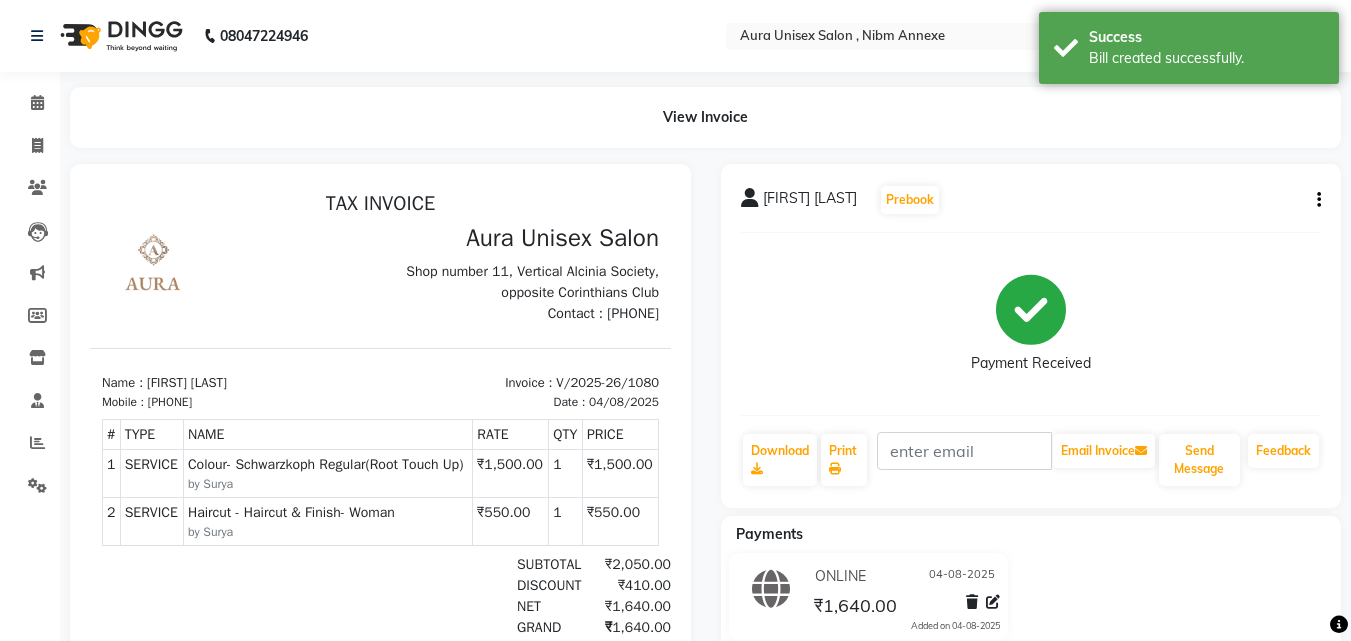 scroll, scrollTop: 0, scrollLeft: 0, axis: both 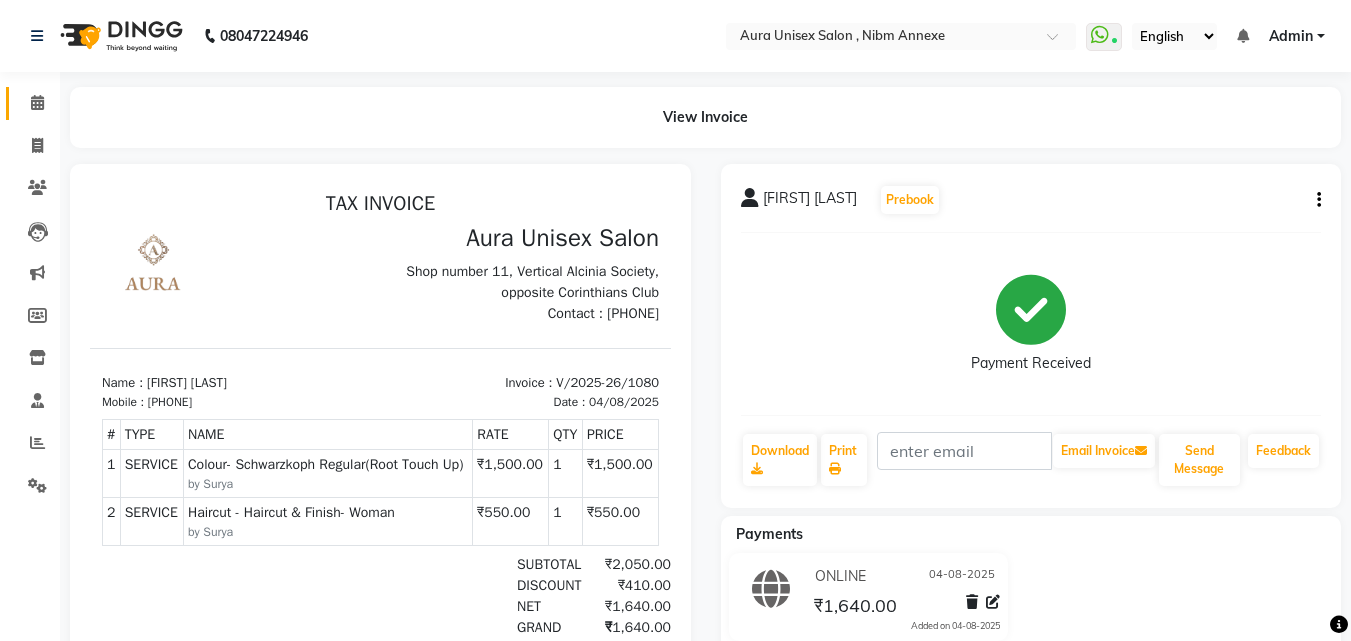 click on "Calendar" 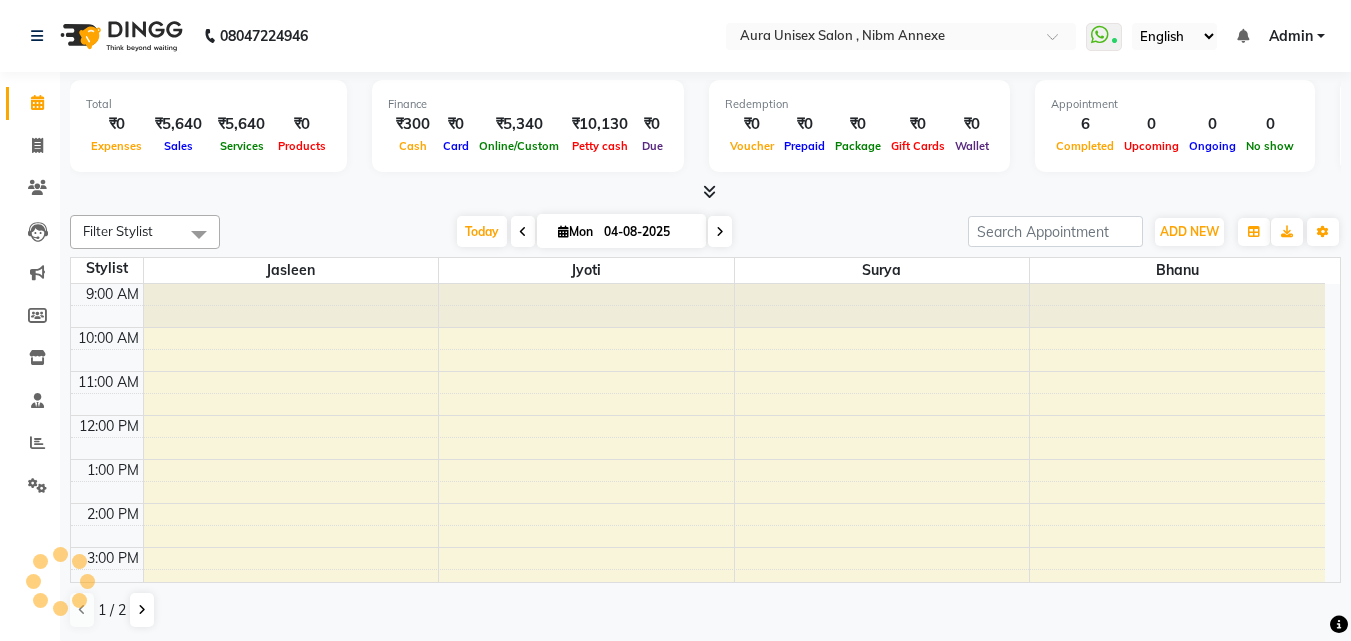 scroll, scrollTop: 235, scrollLeft: 0, axis: vertical 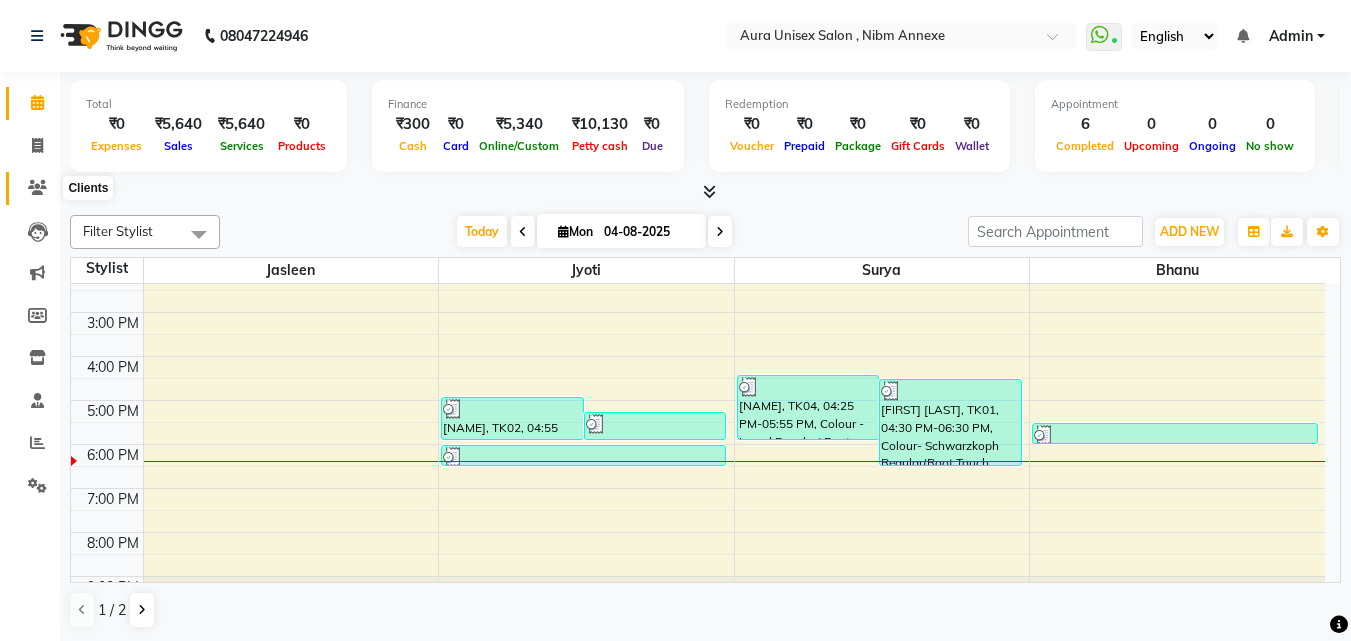 click 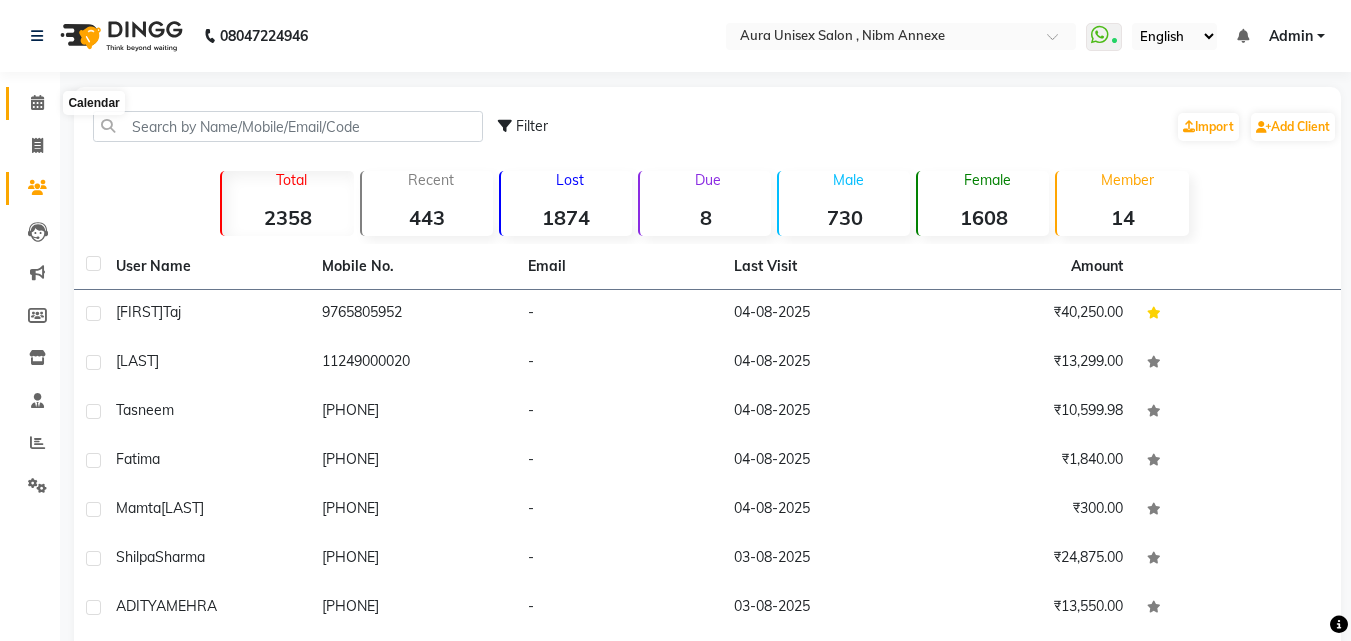 click 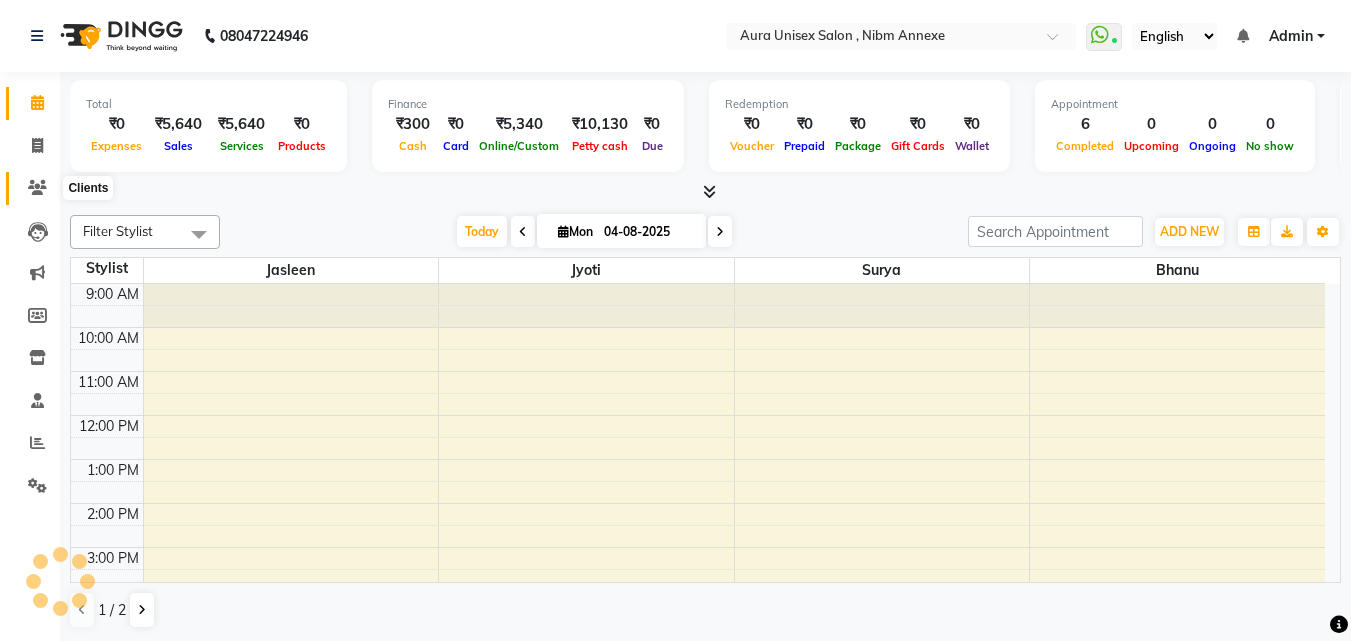 click 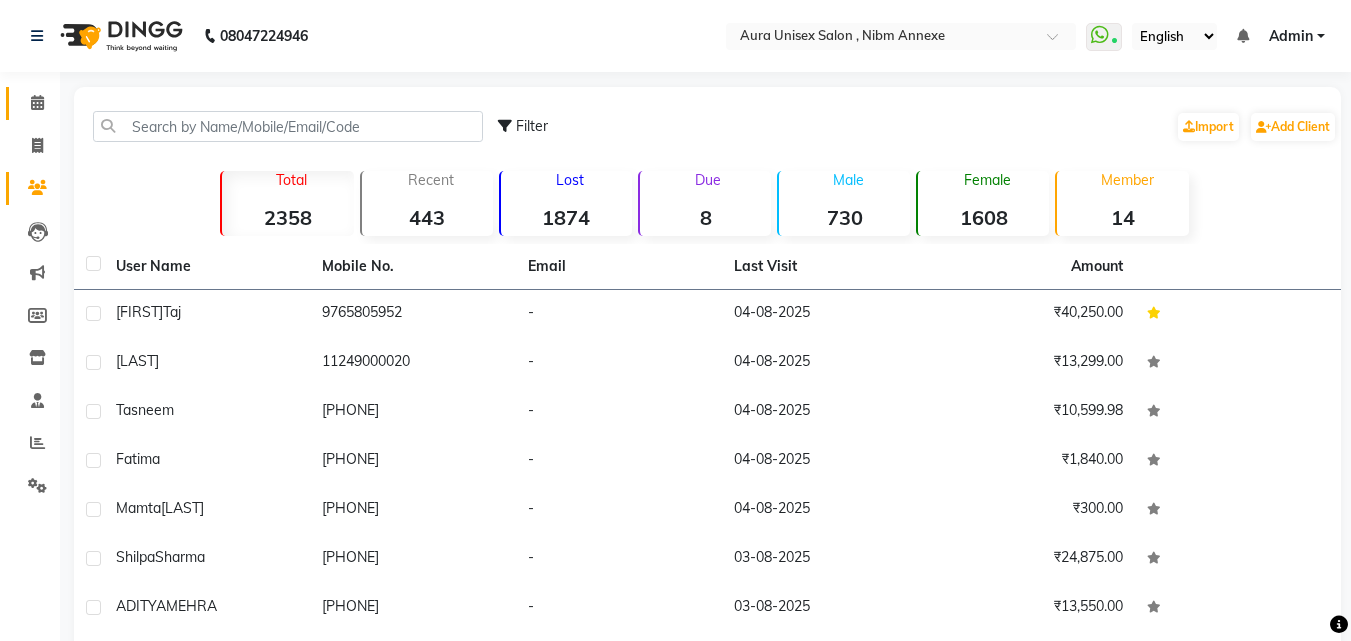 click on "Calendar" 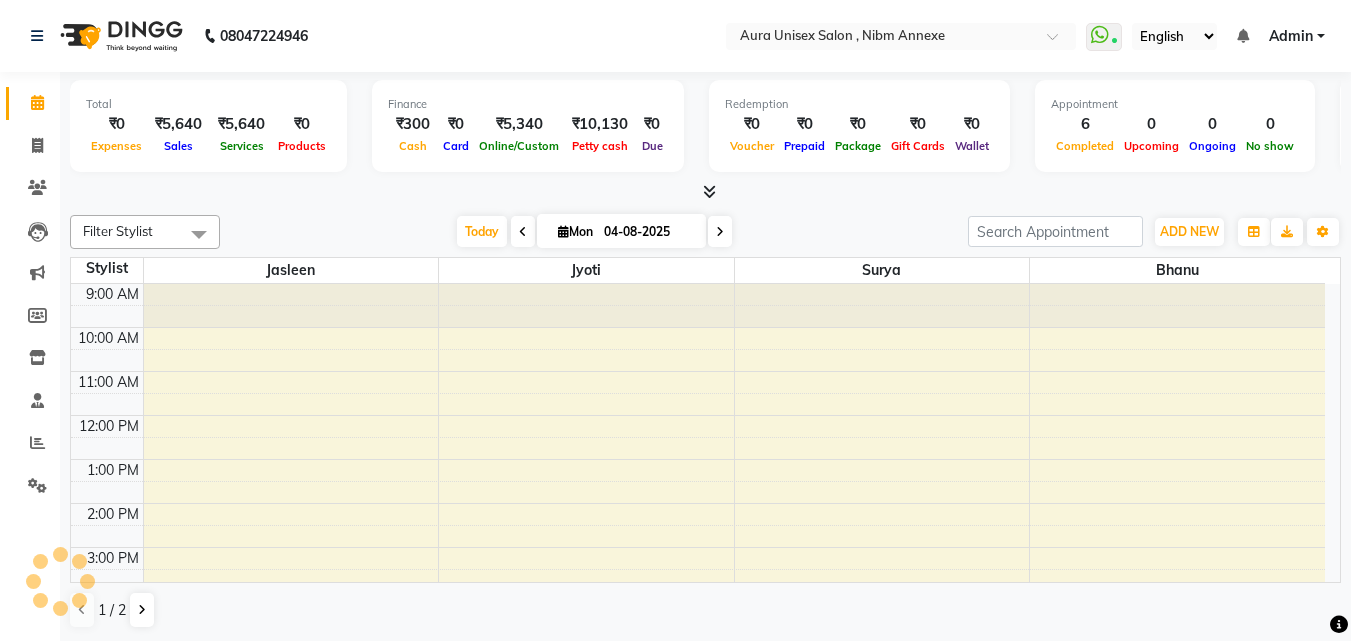 scroll, scrollTop: 0, scrollLeft: 0, axis: both 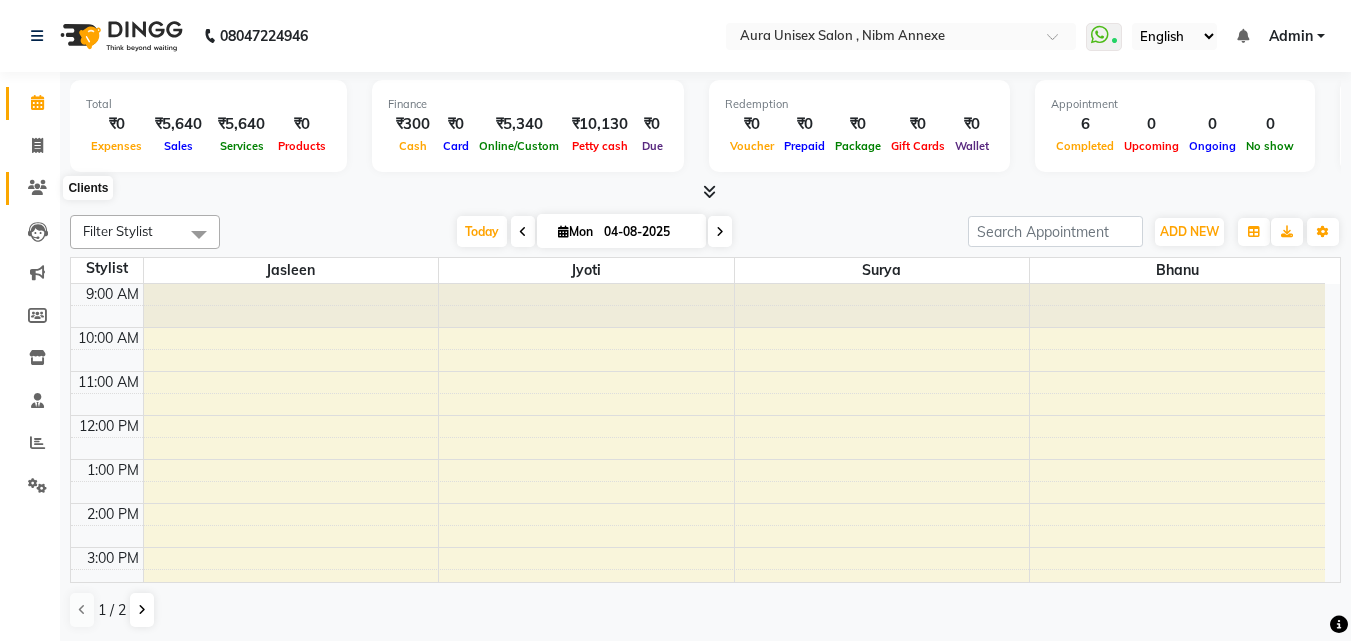 click 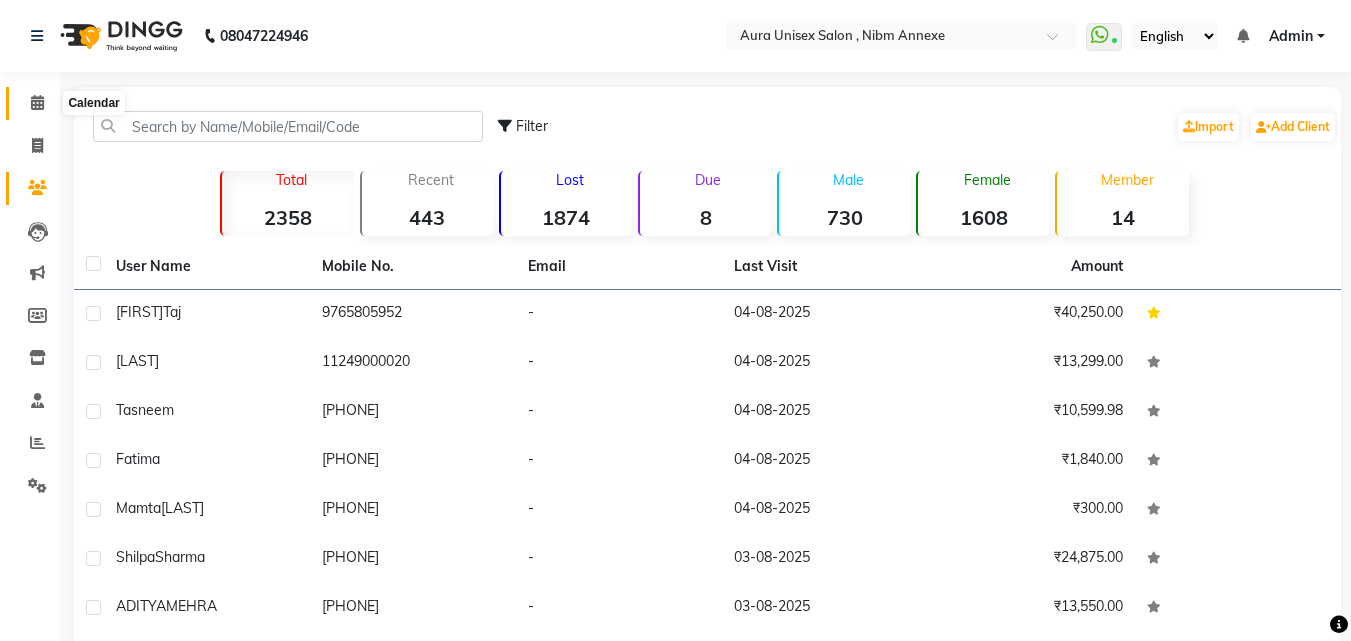 click 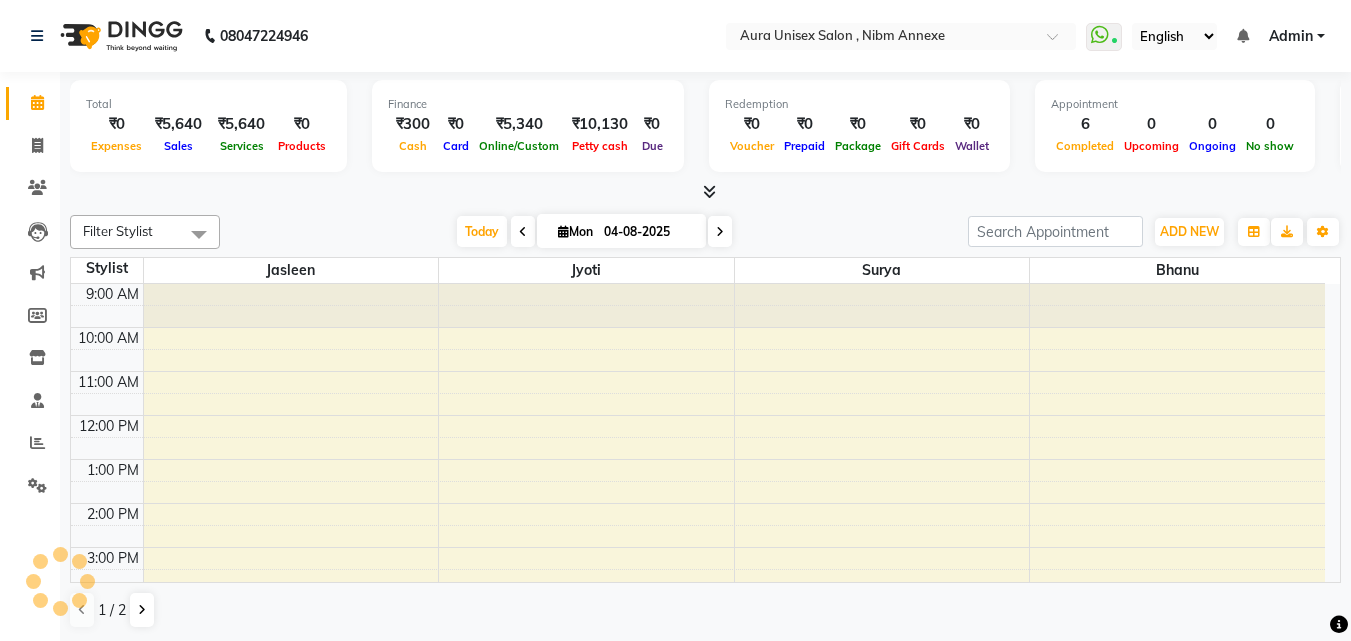 scroll, scrollTop: 0, scrollLeft: 0, axis: both 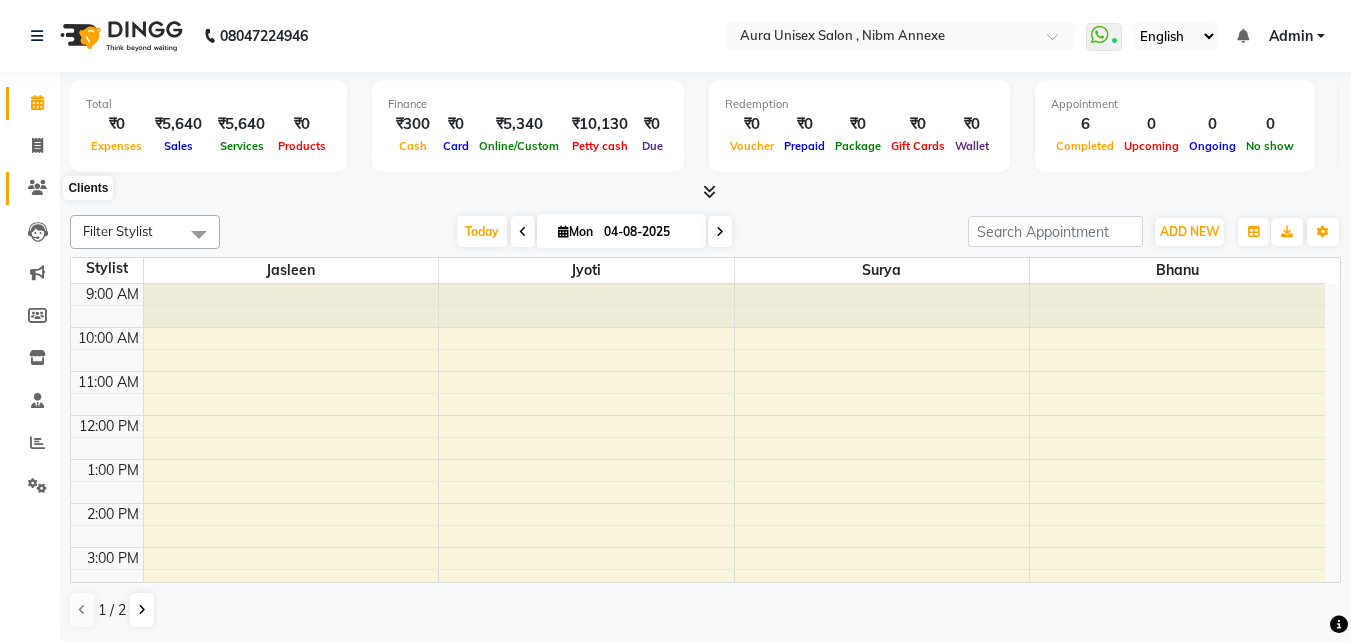 click 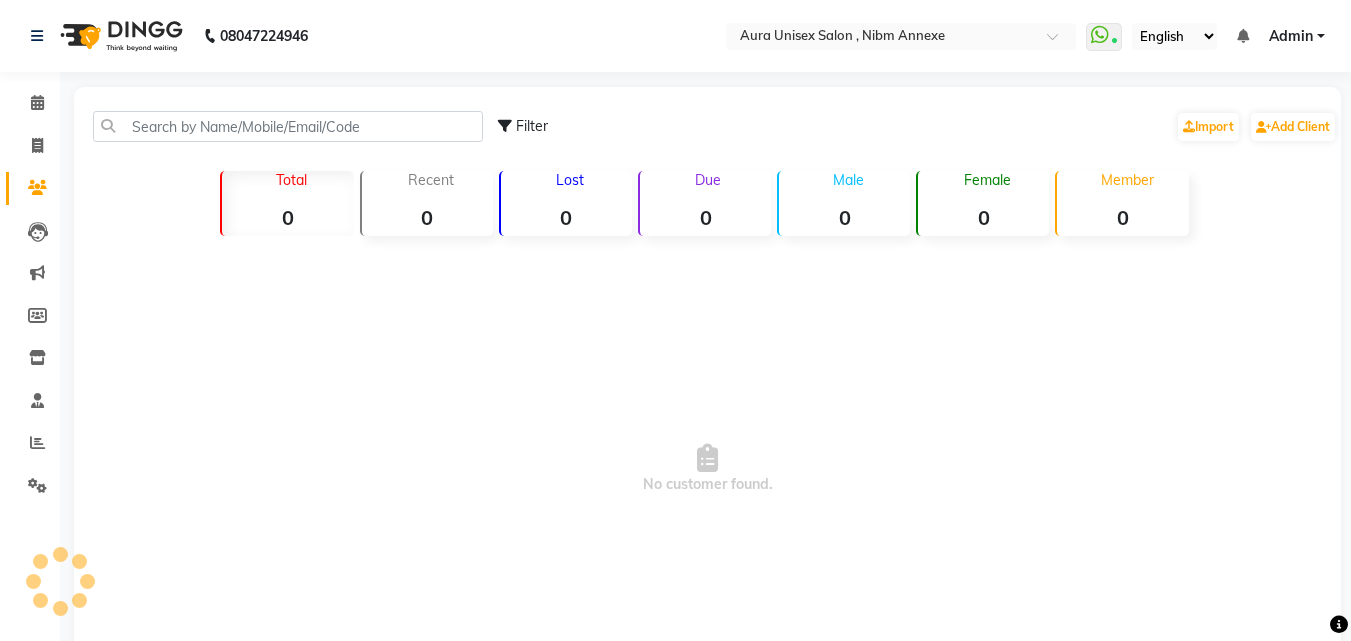 click 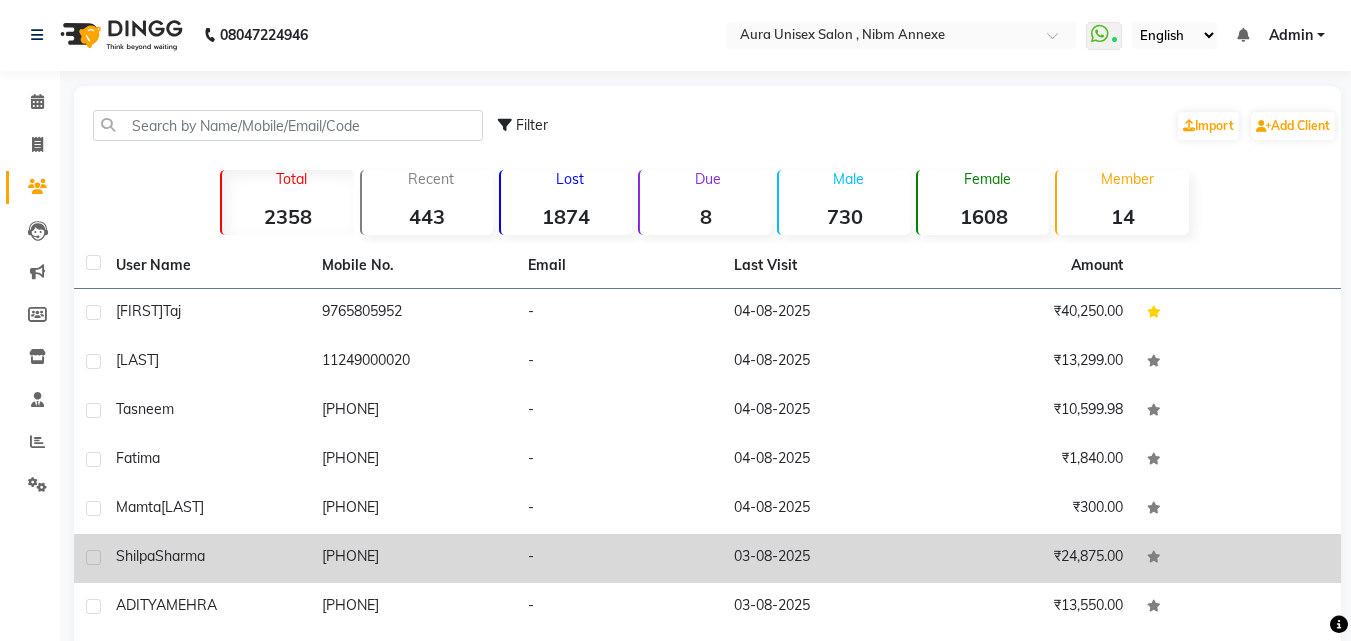scroll, scrollTop: 0, scrollLeft: 0, axis: both 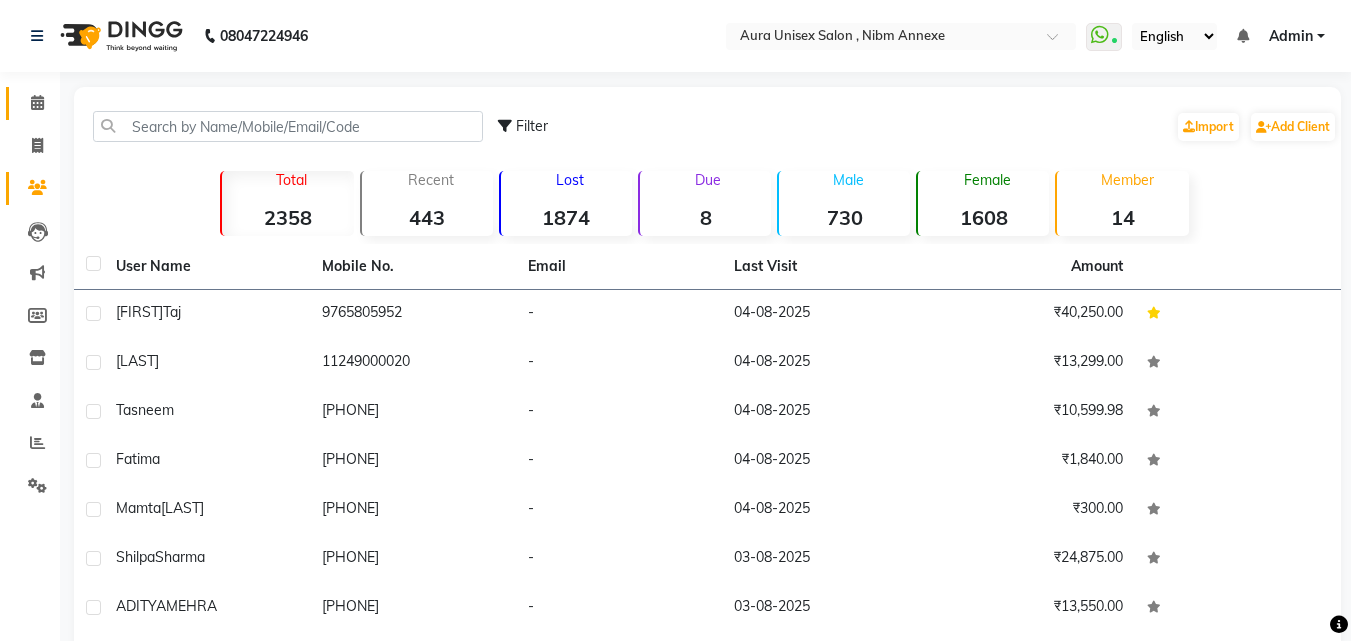 click on "Calendar" 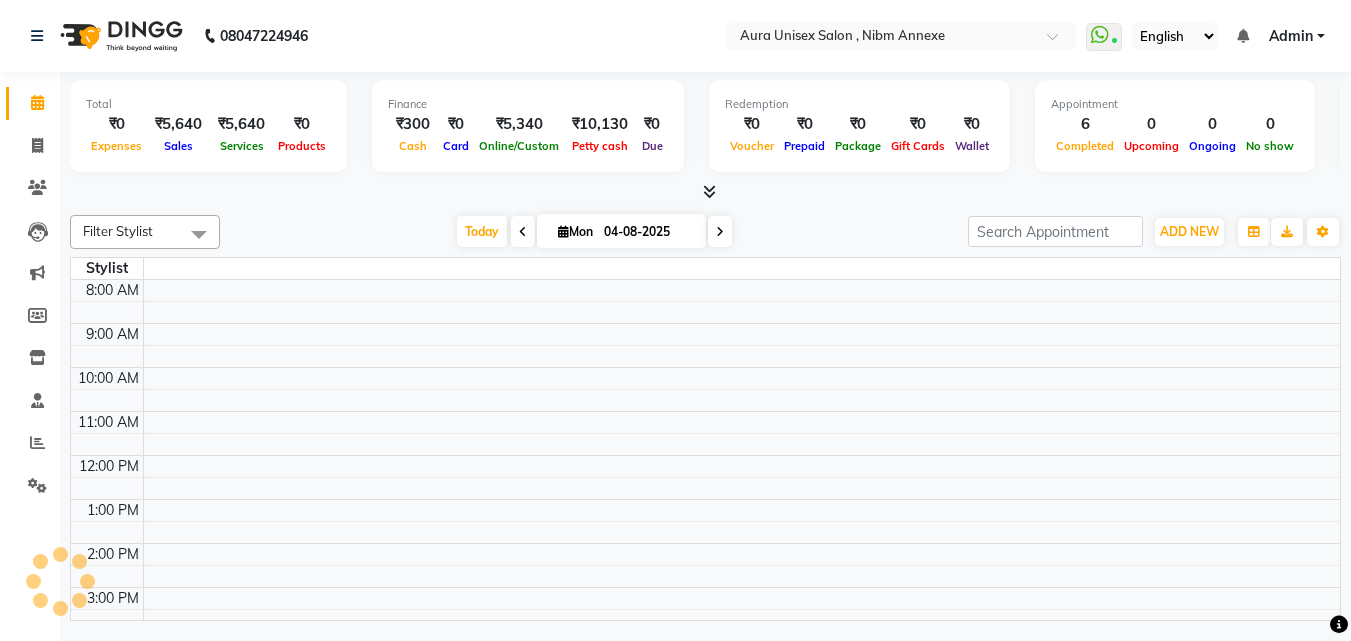scroll, scrollTop: 235, scrollLeft: 0, axis: vertical 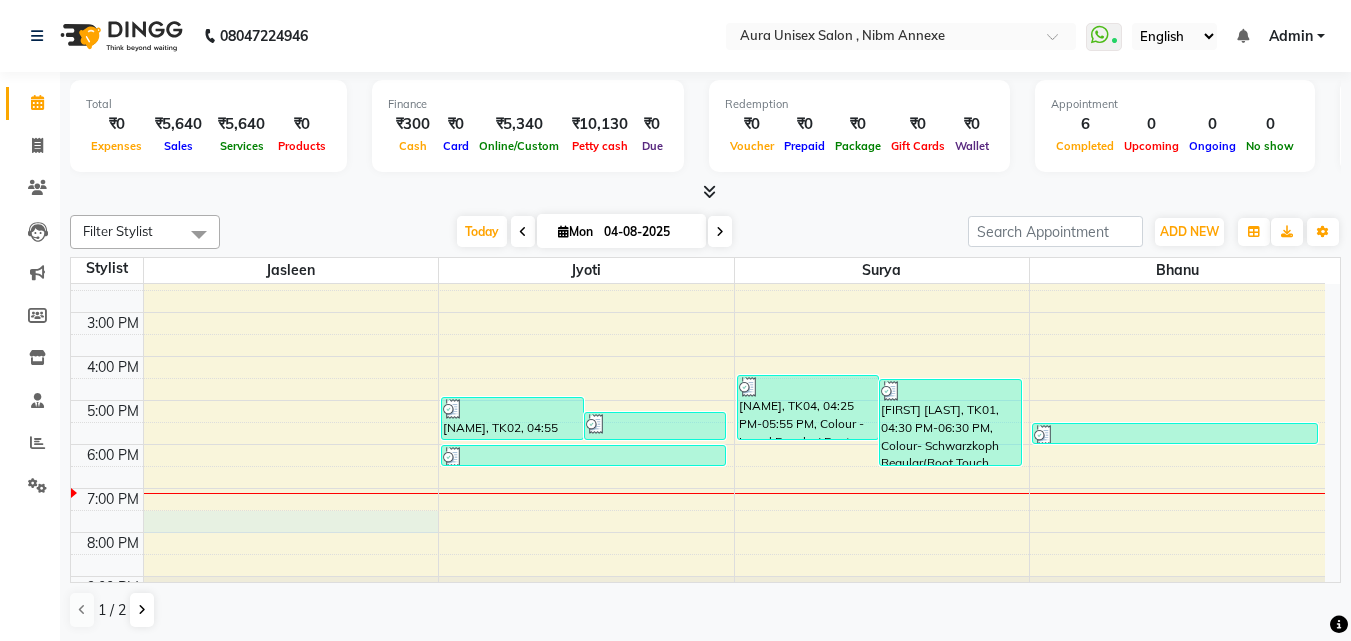 click on "9:00 AM 10:00 AM 11:00 AM 12:00 PM 1:00 PM 2:00 PM 3:00 PM 4:00 PM 5:00 PM 6:00 PM 7:00 PM 8:00 PM 9:00 PM     [NAME], TK02, 04:55 PM-05:55 PM, Beauty Threading  - Eyebrows,Beauty Threading  - Upperlips,Waxing (Italian)  - Underarms (F)     [NAME], TK03, 05:15 PM-05:55 PM, Waxing (Italian)  - Full Face,Waxing (F) (Standard)  - Full Legs      [LAST], TK05, 06:00 PM-06:30 PM, Nails  - Regular Pedicure     [NAME], TK04, 04:25 PM-05:55 PM, Colour  -Loreal Regular( Root Touch Up 4 inches)     [FIRST] [LAST], TK01, 04:30 PM-06:30 PM, Colour- Schwarzkoph Regular(Root Touch Up),Haircut  - Haircut & Finish- Woman     [LAST], TK05, 05:30 PM-06:00 PM, Haircut  - Haircut & Finish- Men (W/O Wash)" at bounding box center (698, 334) 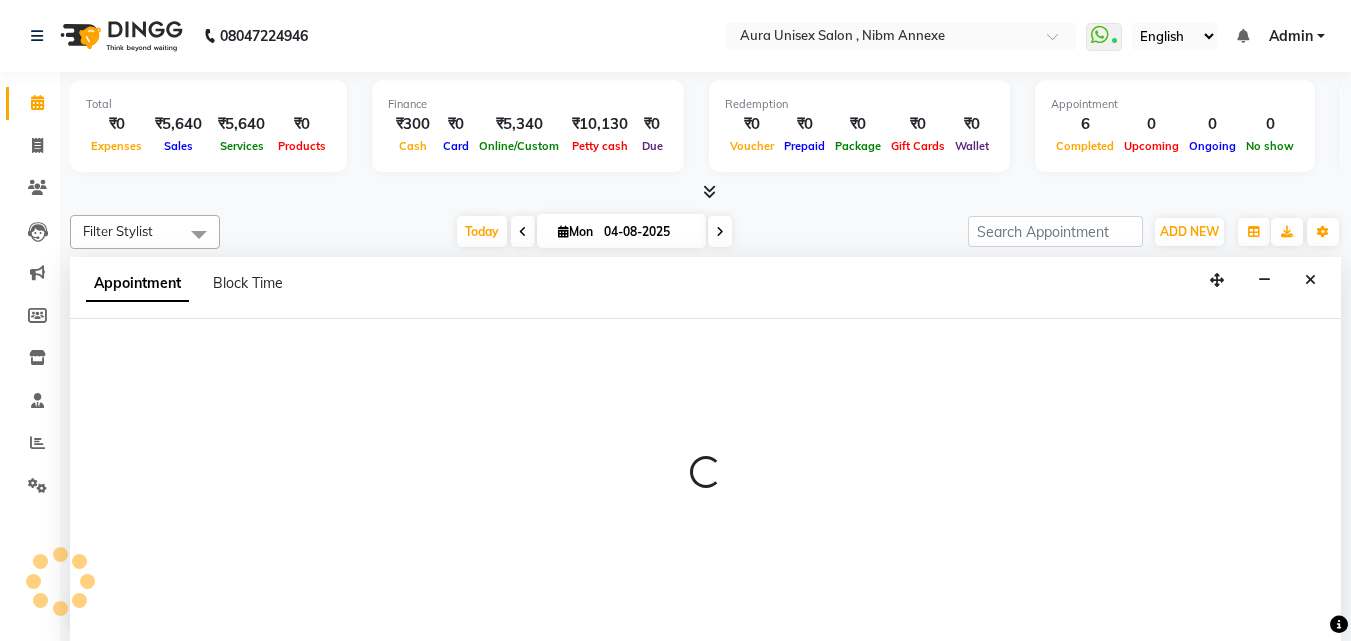 scroll, scrollTop: 1, scrollLeft: 0, axis: vertical 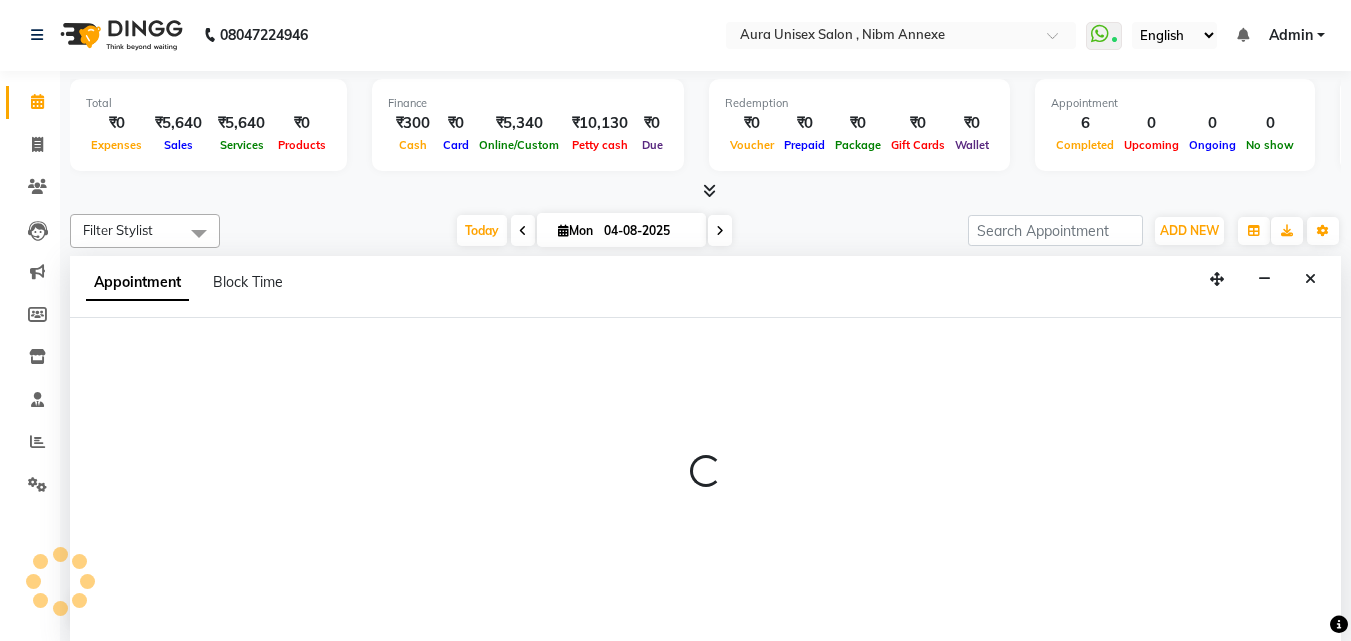 select on "13561" 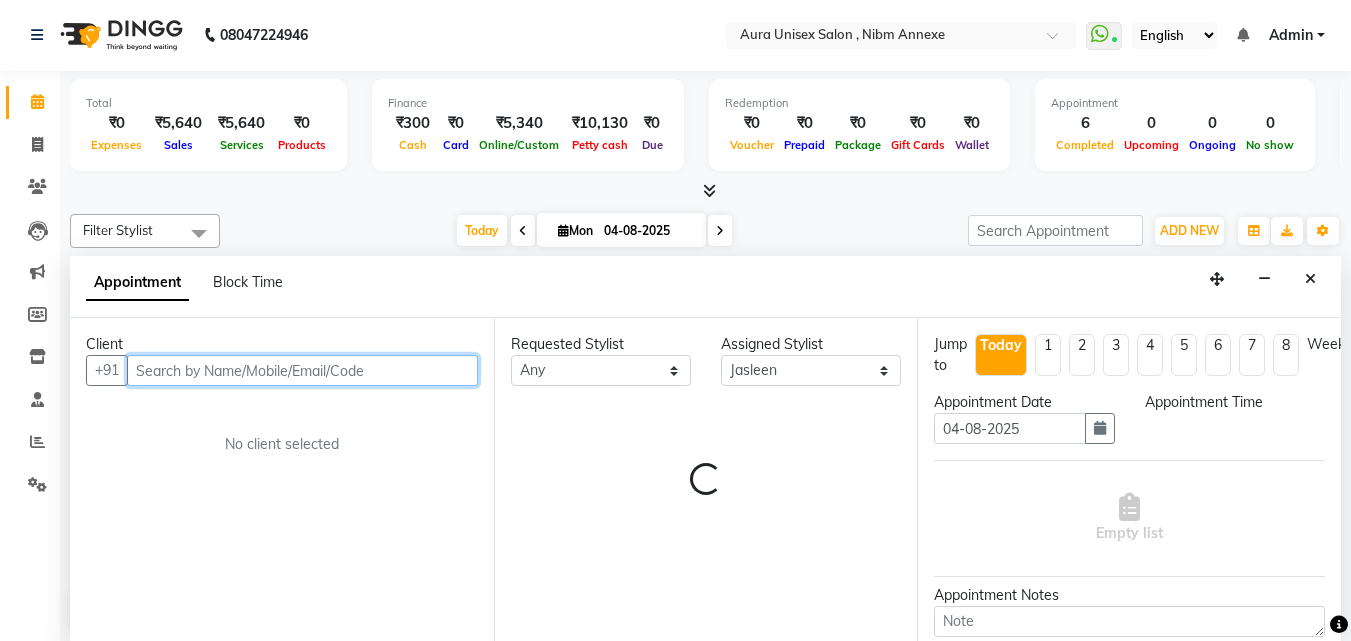 select on "1170" 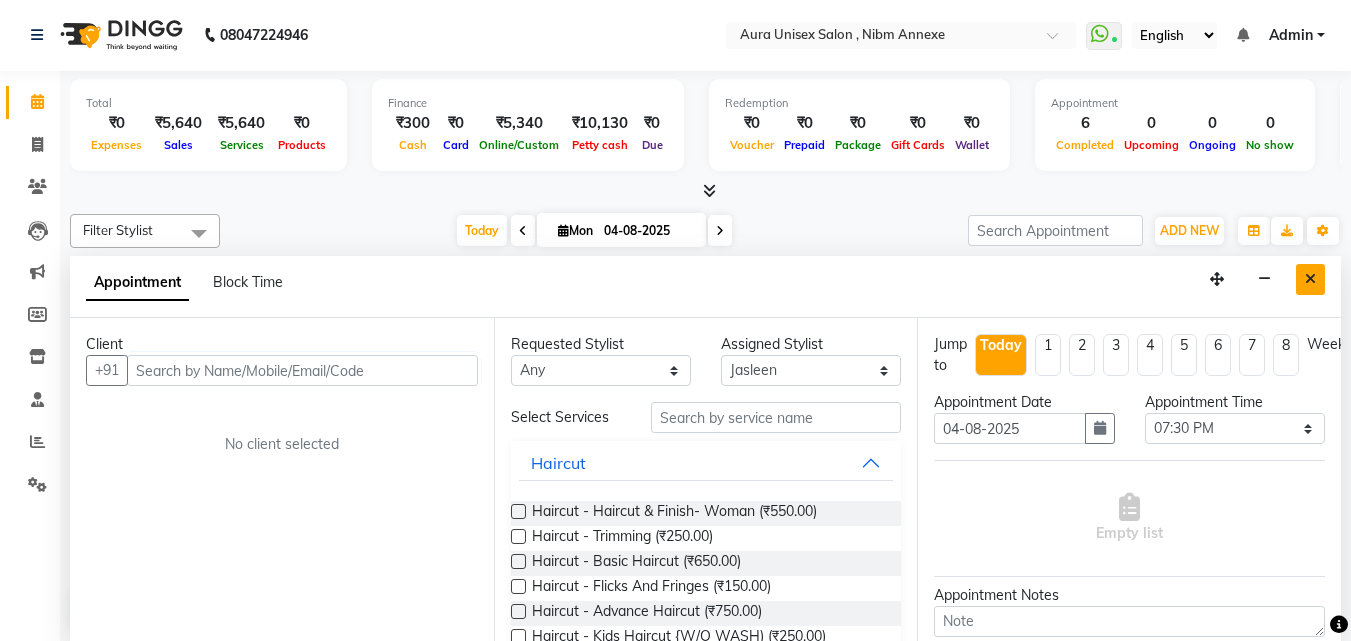 click at bounding box center (1310, 279) 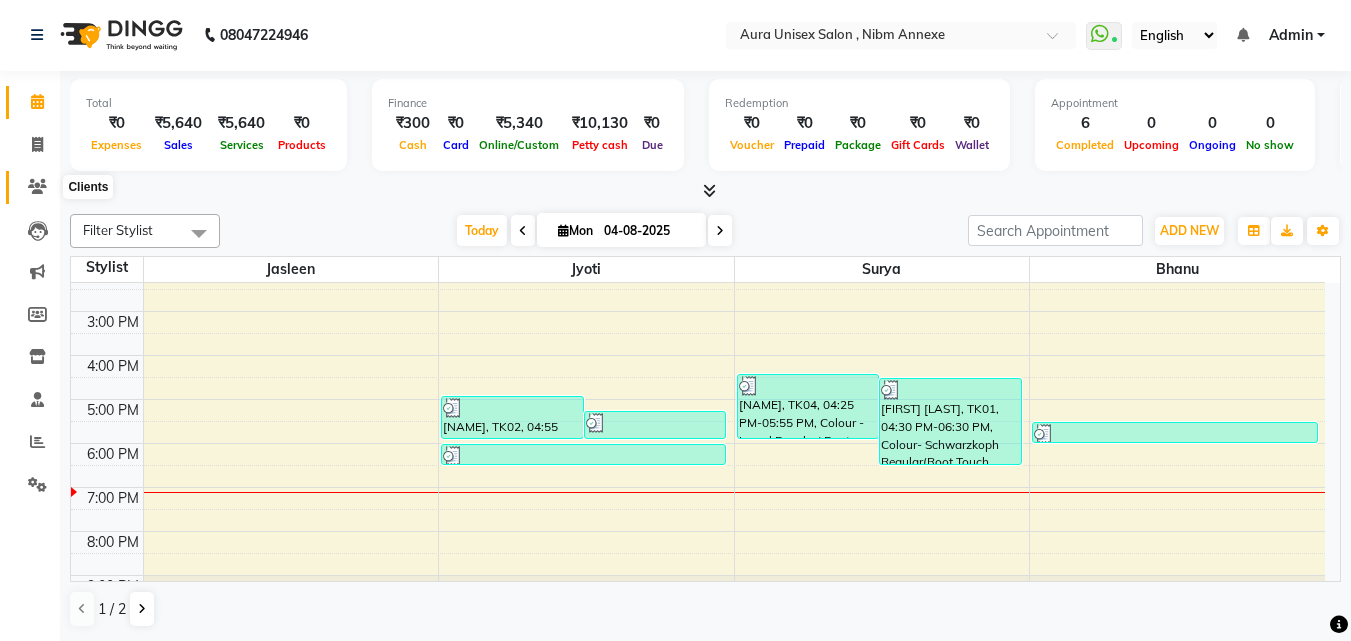click 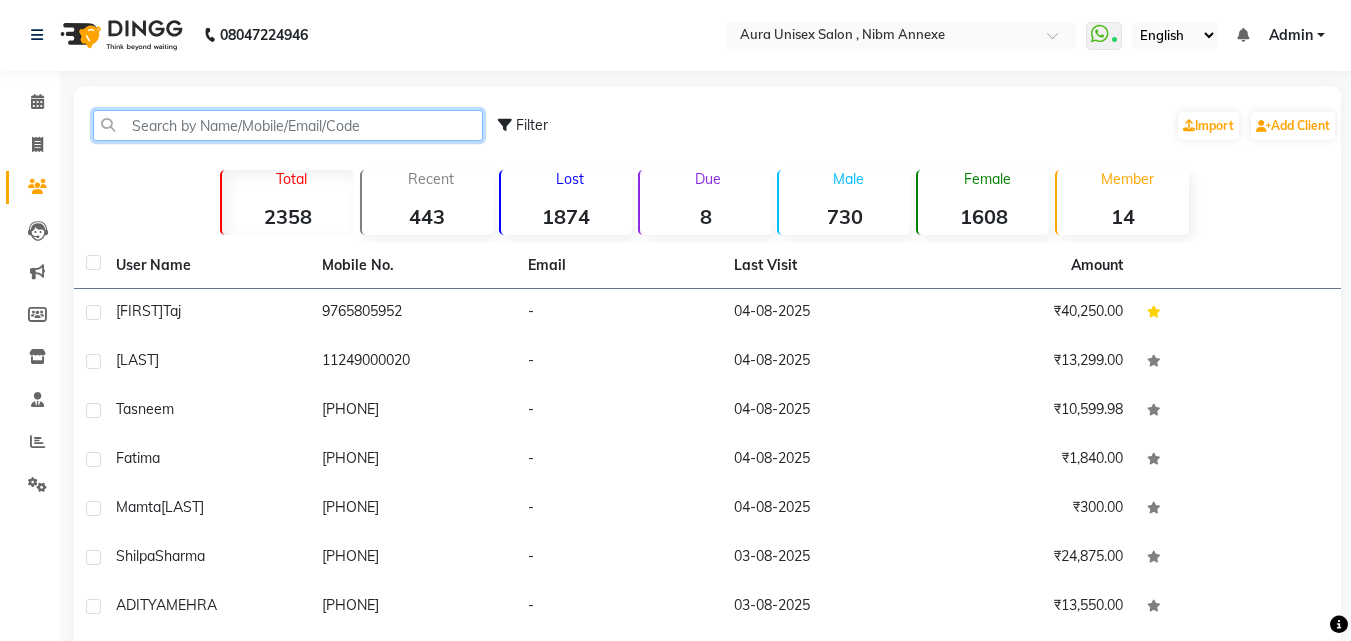 click 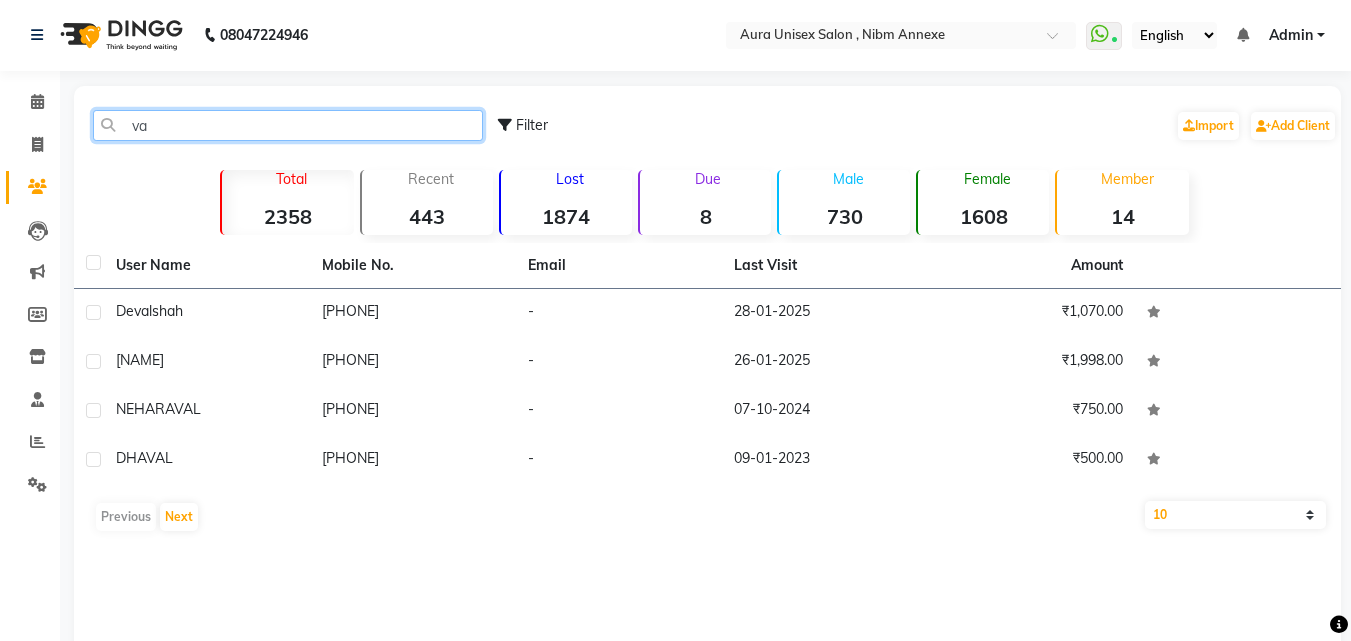 type on "v" 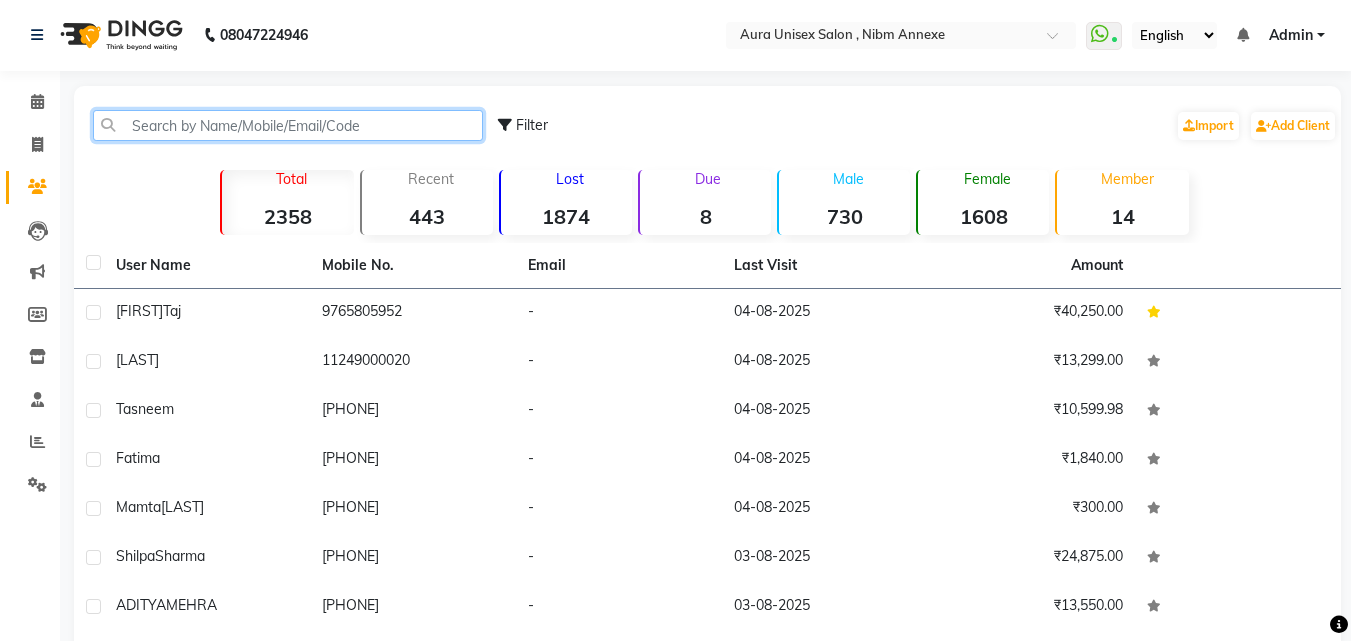 type on "s" 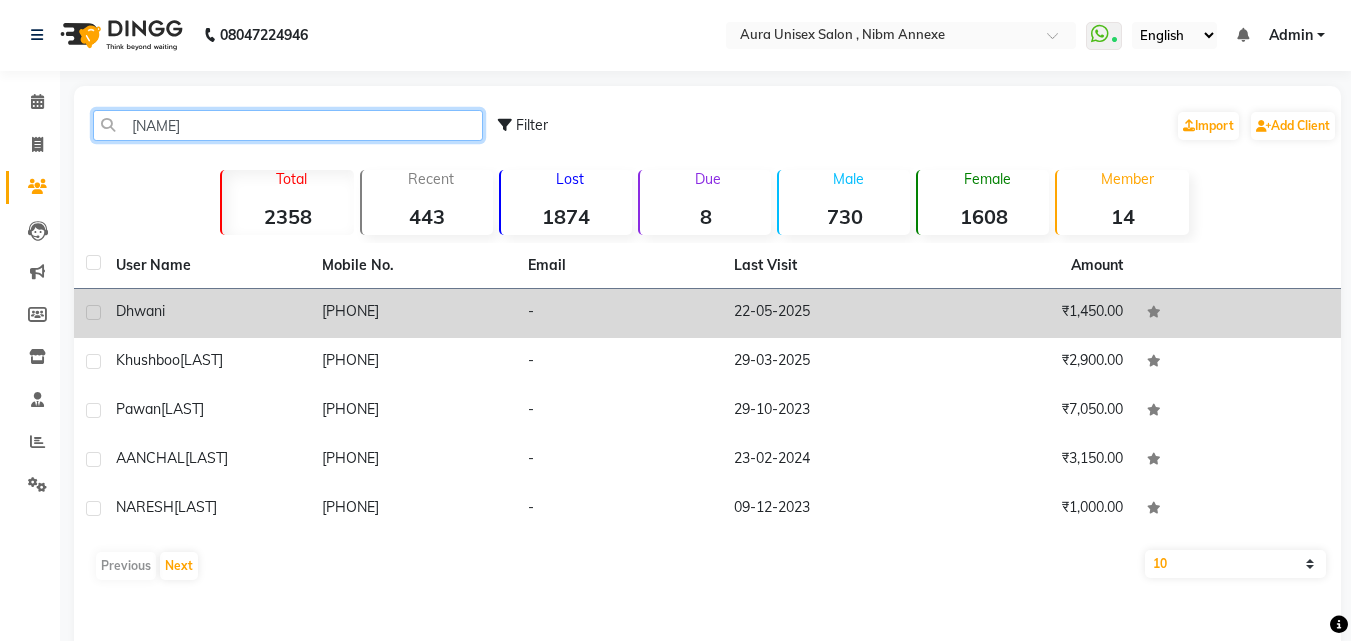 type on "[NAME]" 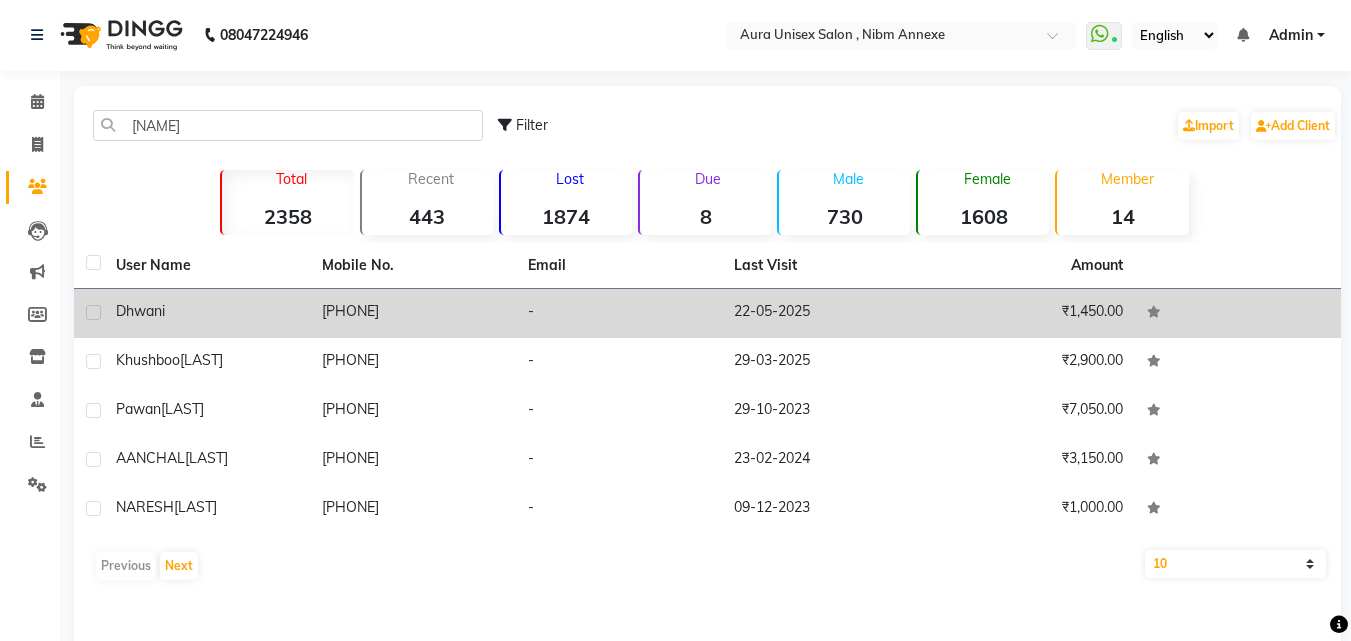 click on "[PHONE]" 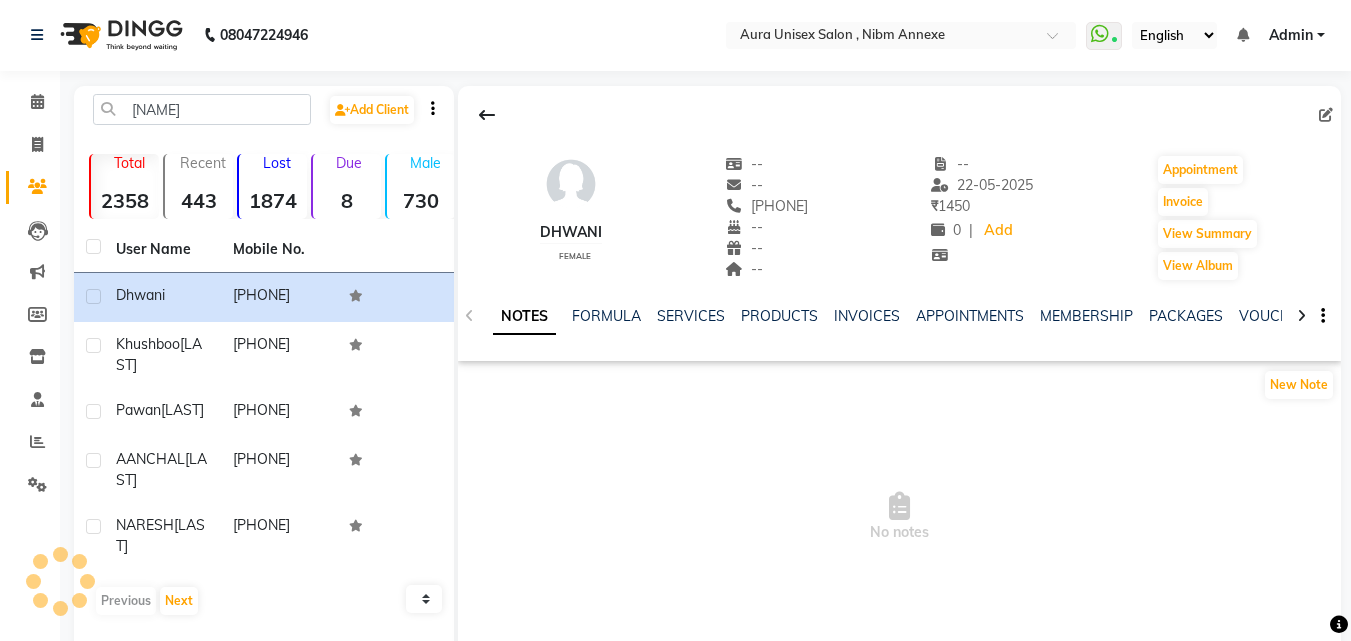 click on "NOTES FORMULA SERVICES PRODUCTS INVOICES APPOINTMENTS MEMBERSHIP PACKAGES VOUCHERS GIFTCARDS POINTS FORMS FAMILY CARDS WALLET" 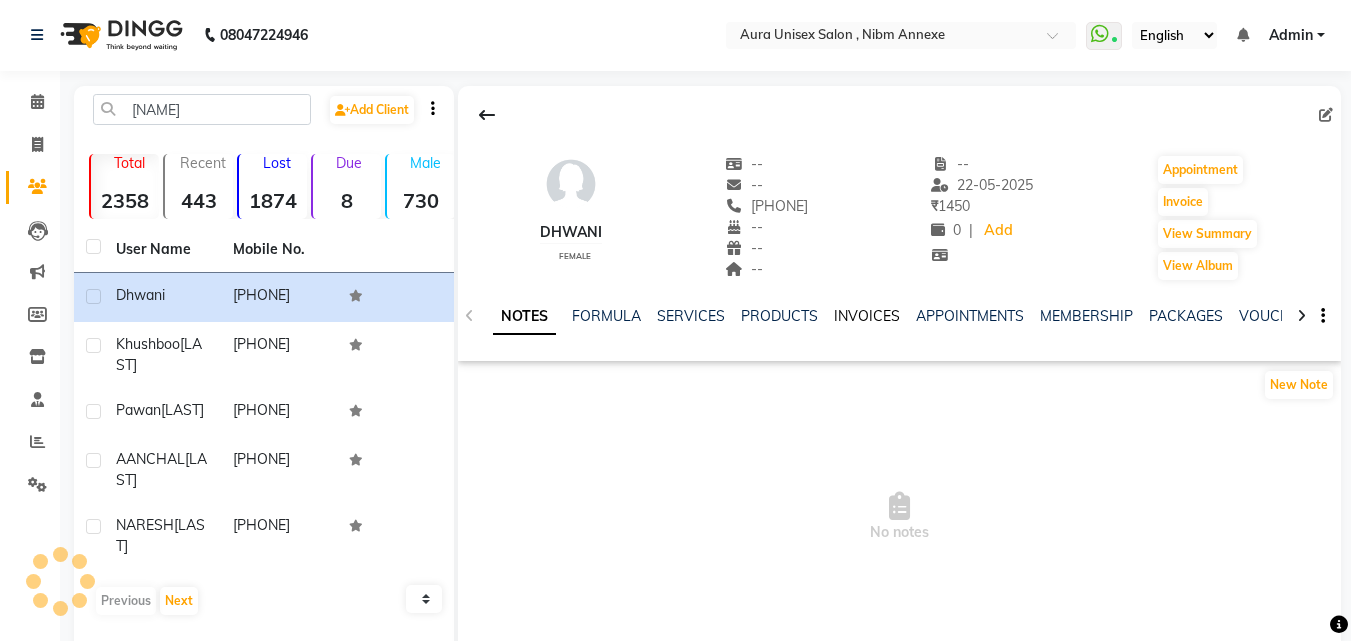 click on "INVOICES" 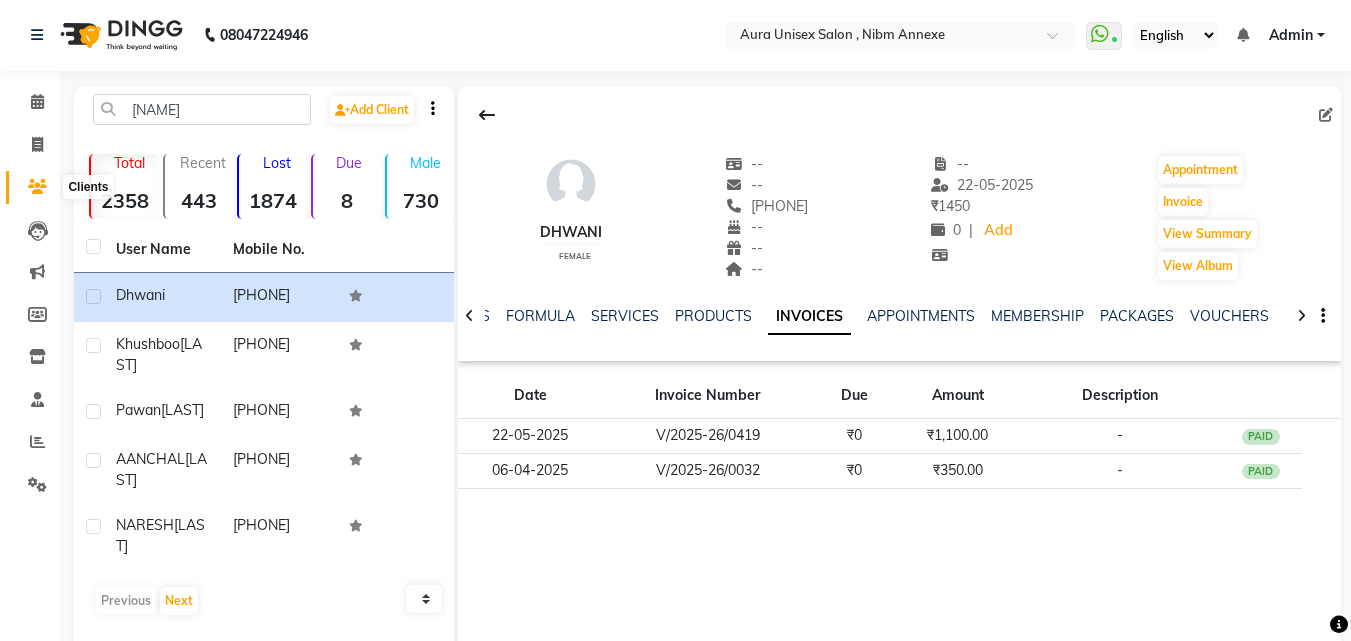click 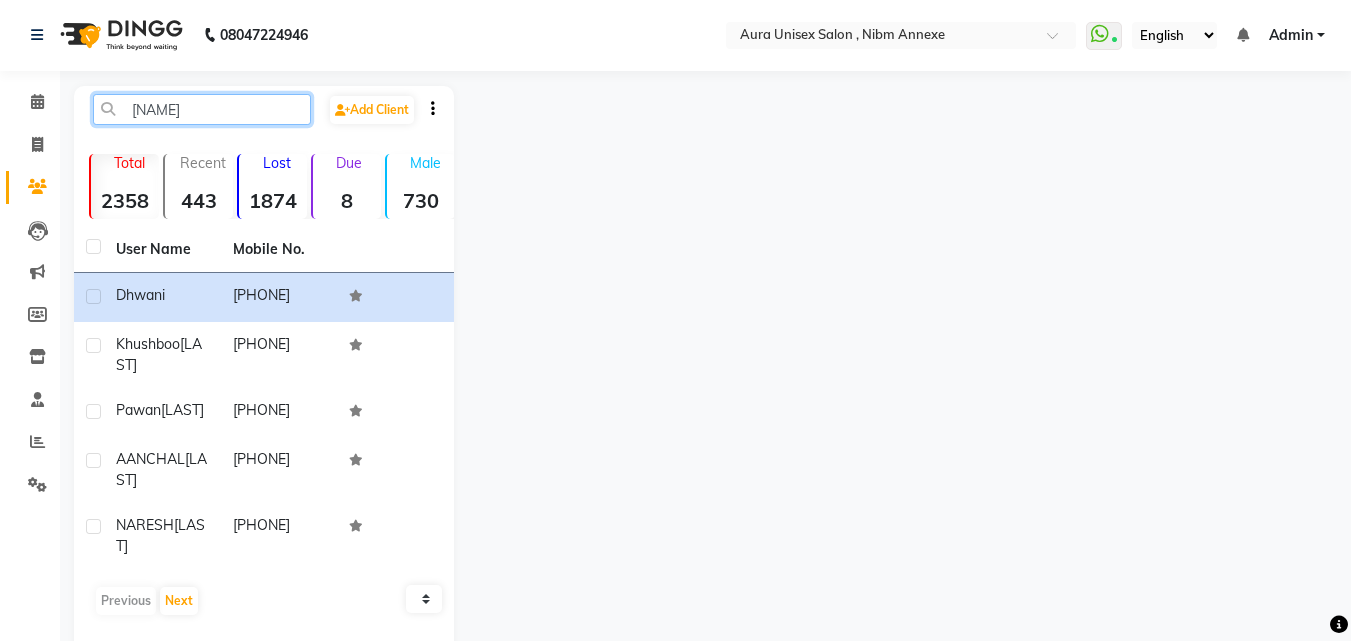 click on "[NAME]" 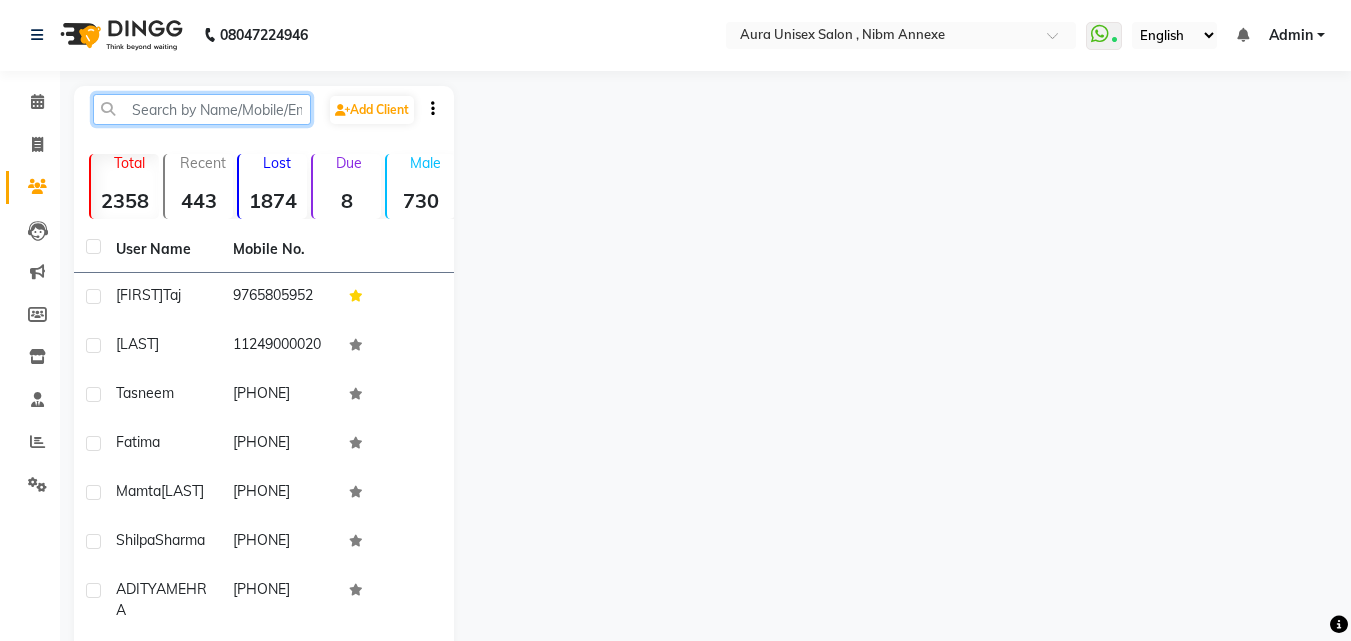 type on "r" 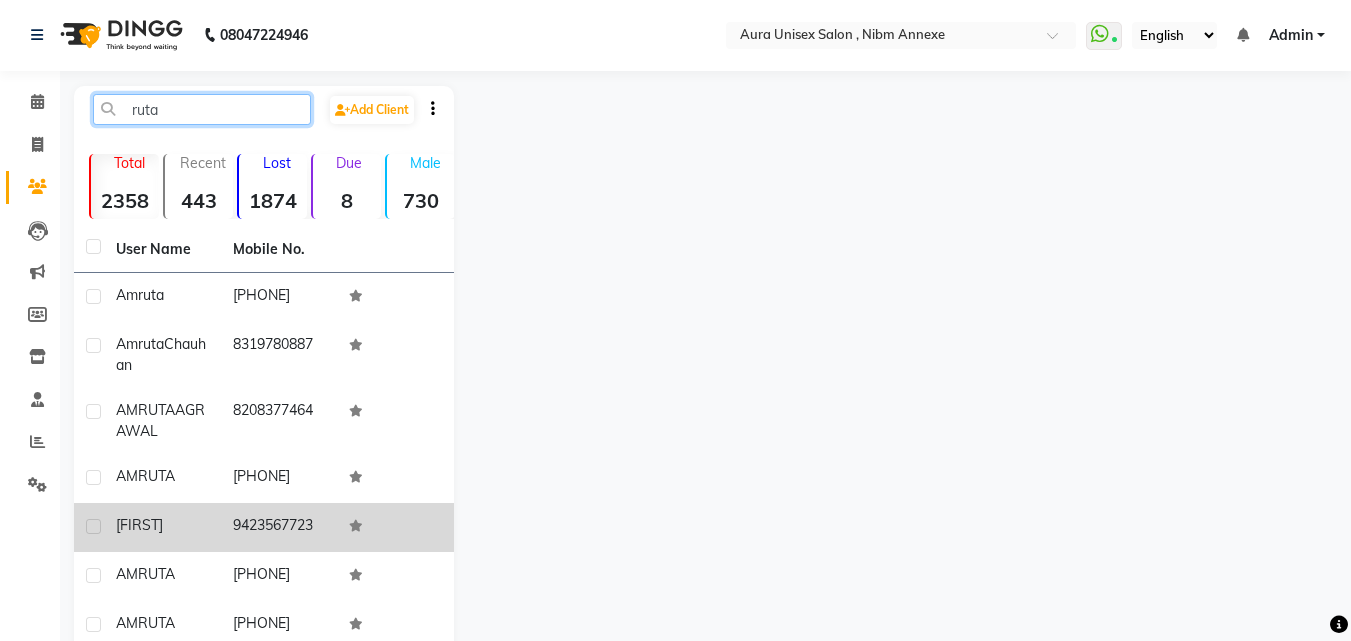 type on "ruta" 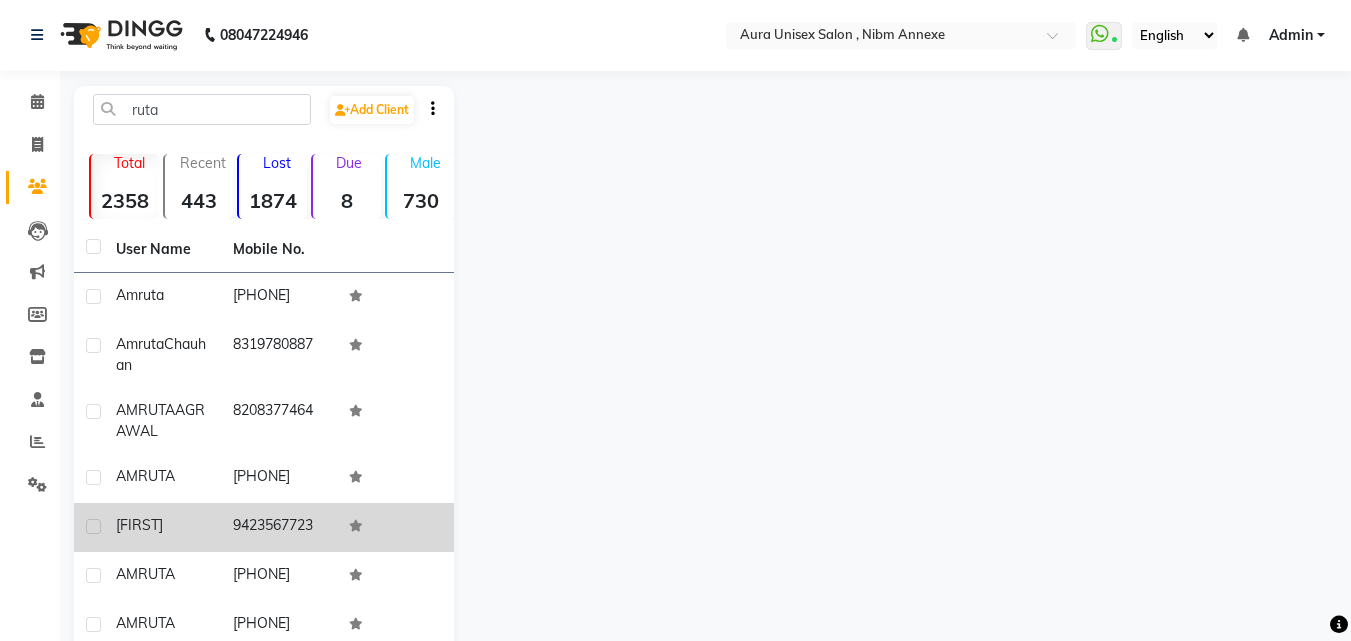 click on "[FIRST]" 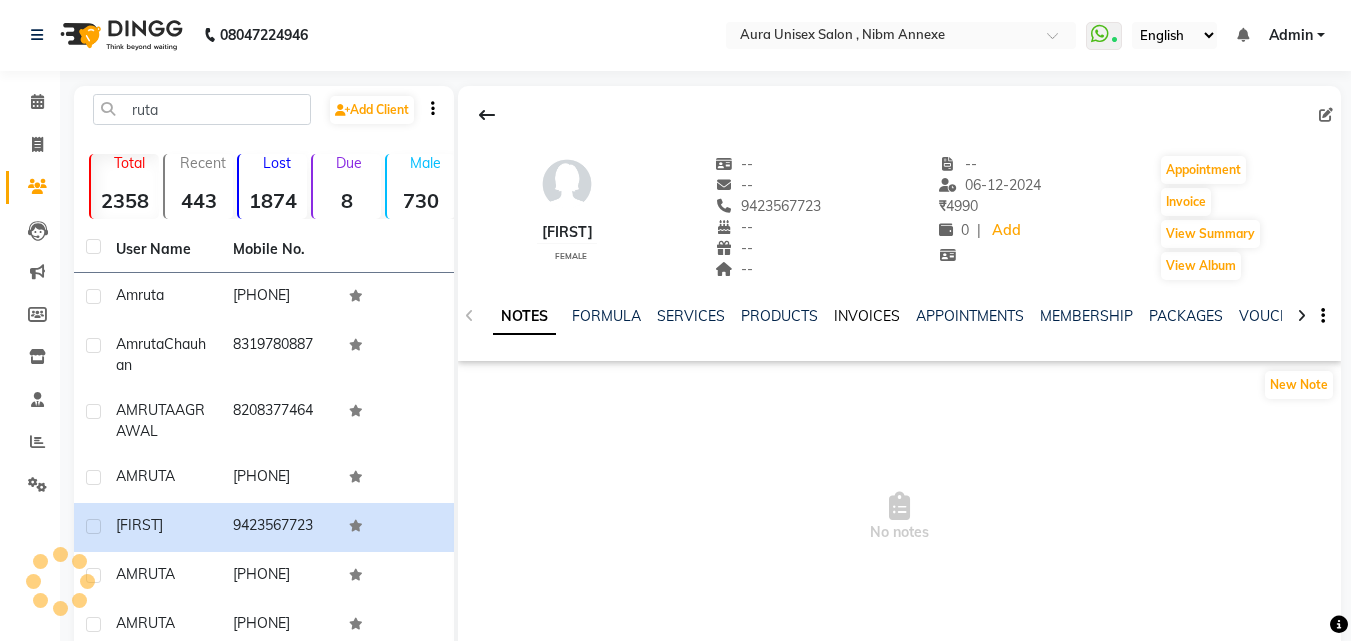 click on "INVOICES" 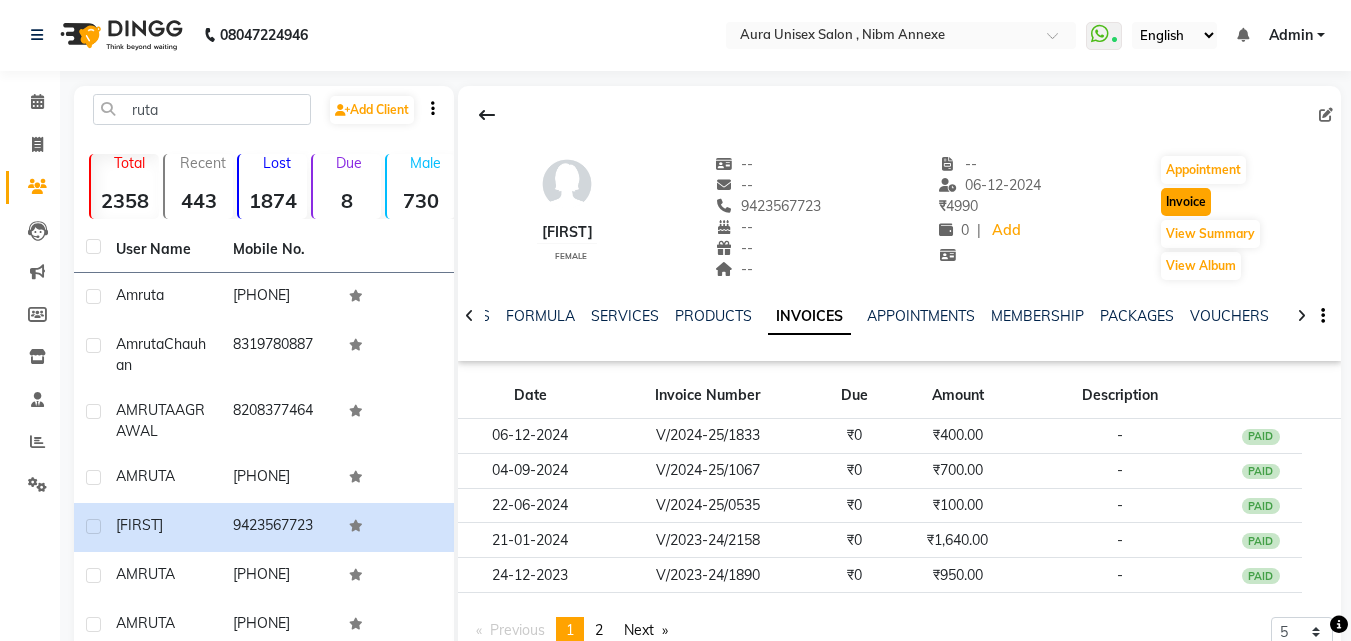 click on "Invoice" 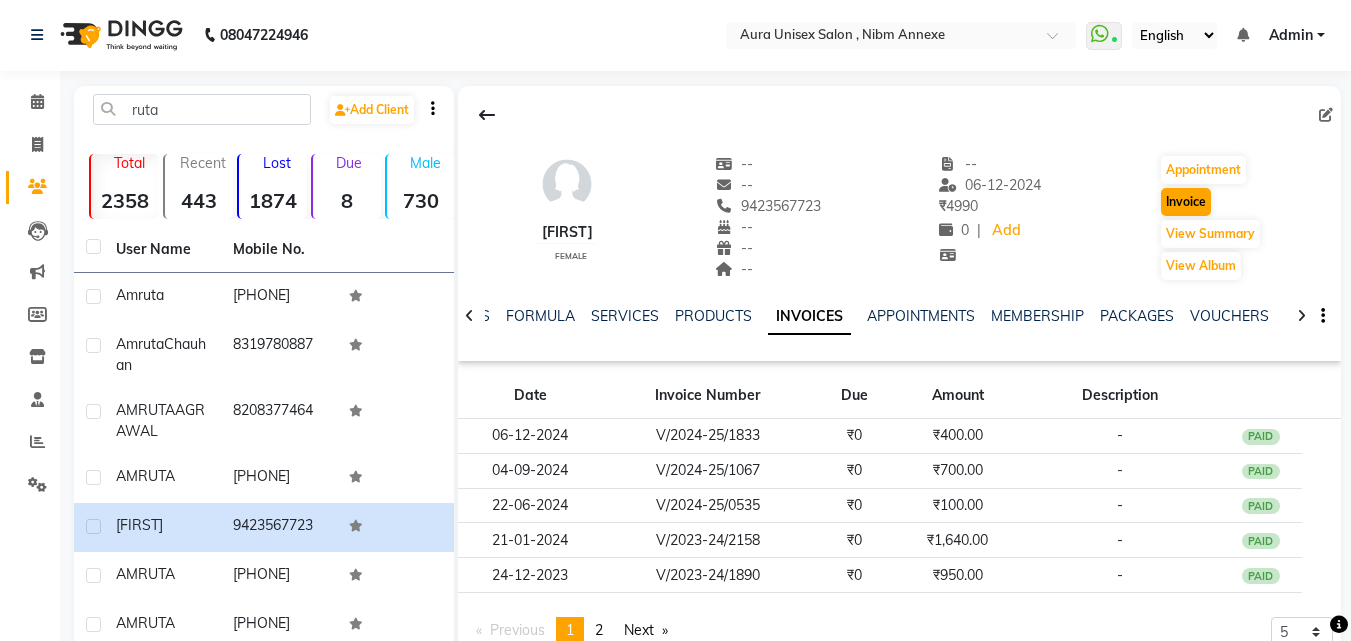 select on "service" 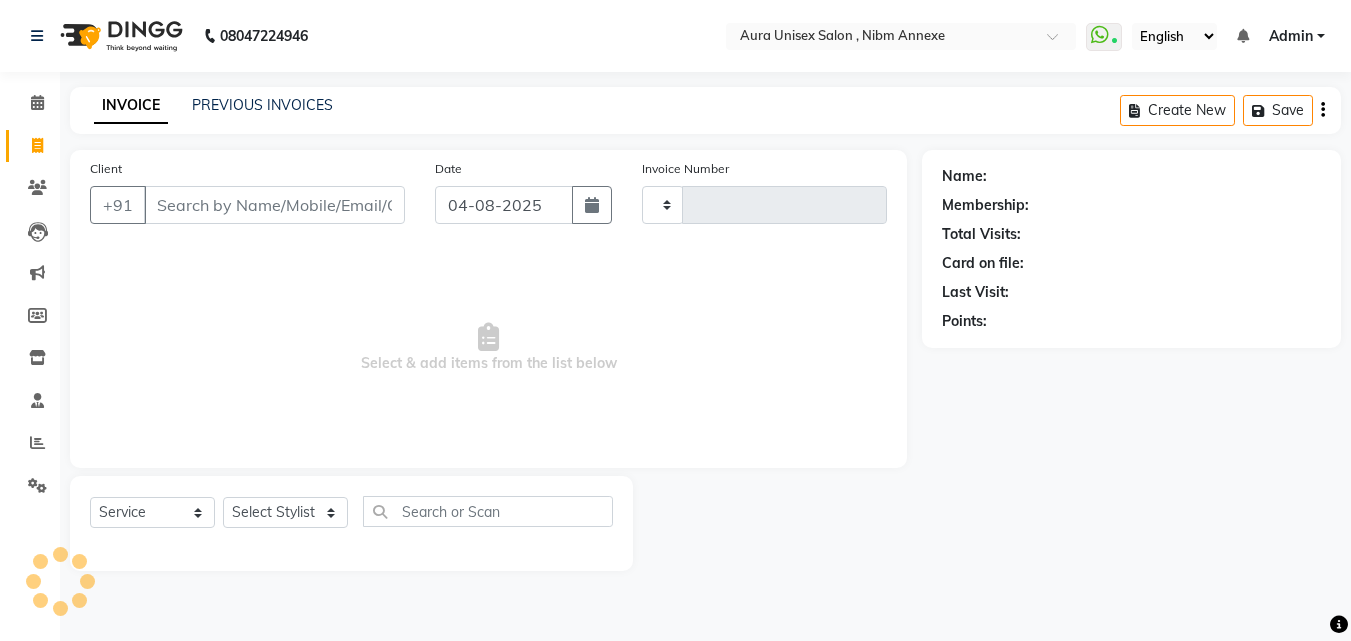 type on "1081" 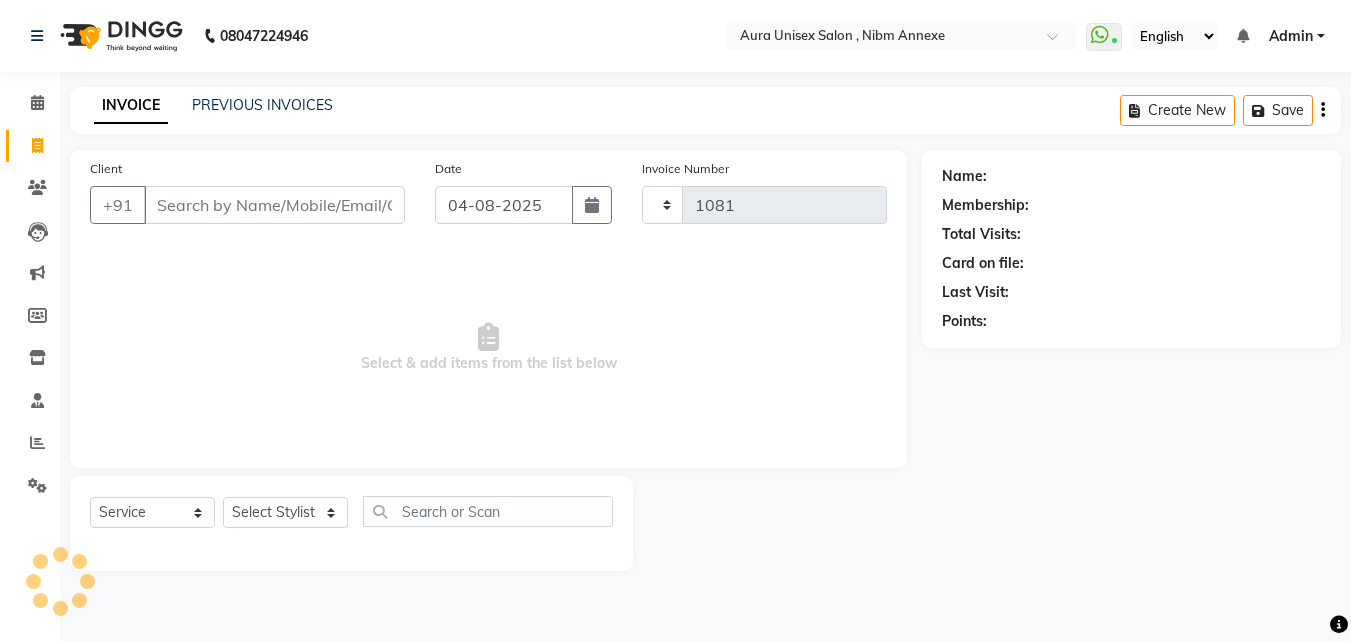 scroll, scrollTop: 0, scrollLeft: 0, axis: both 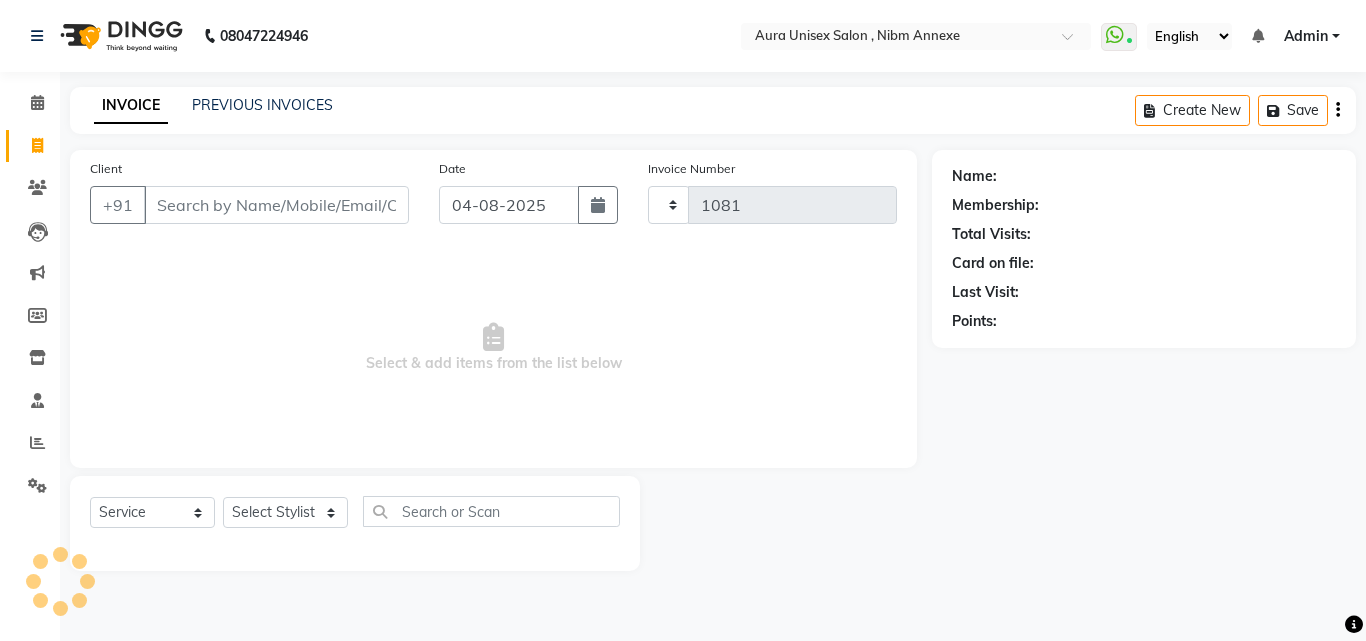select on "823" 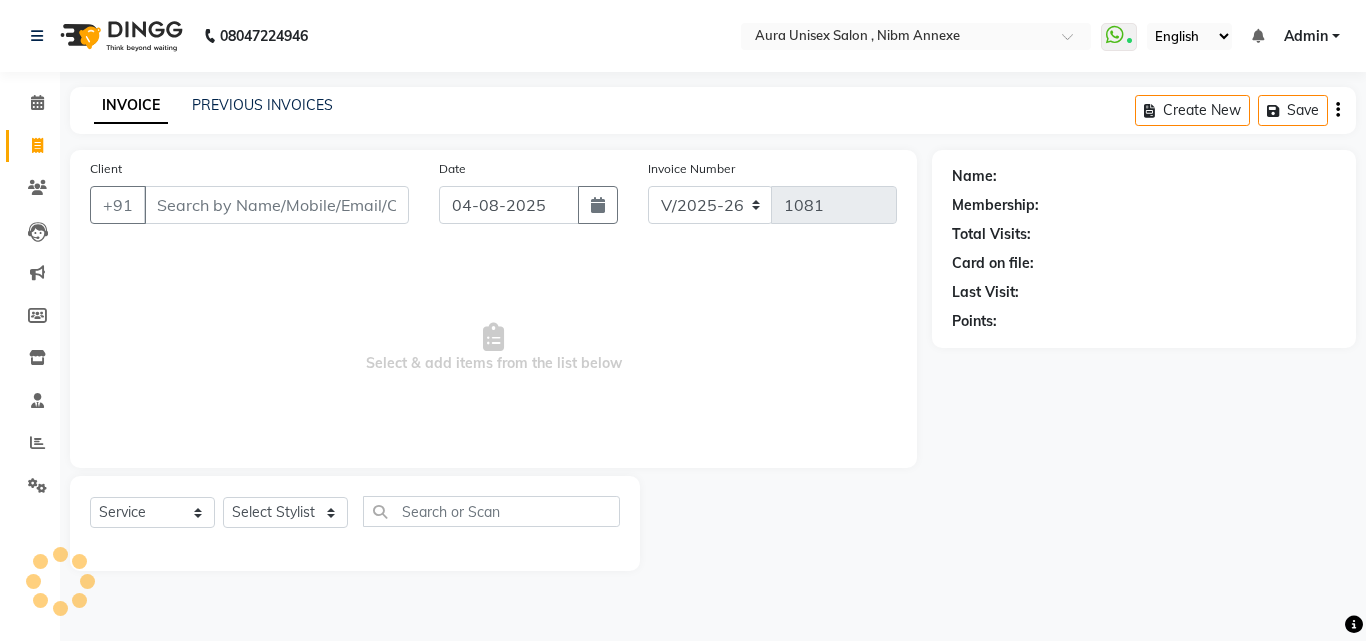 type on "9423567723" 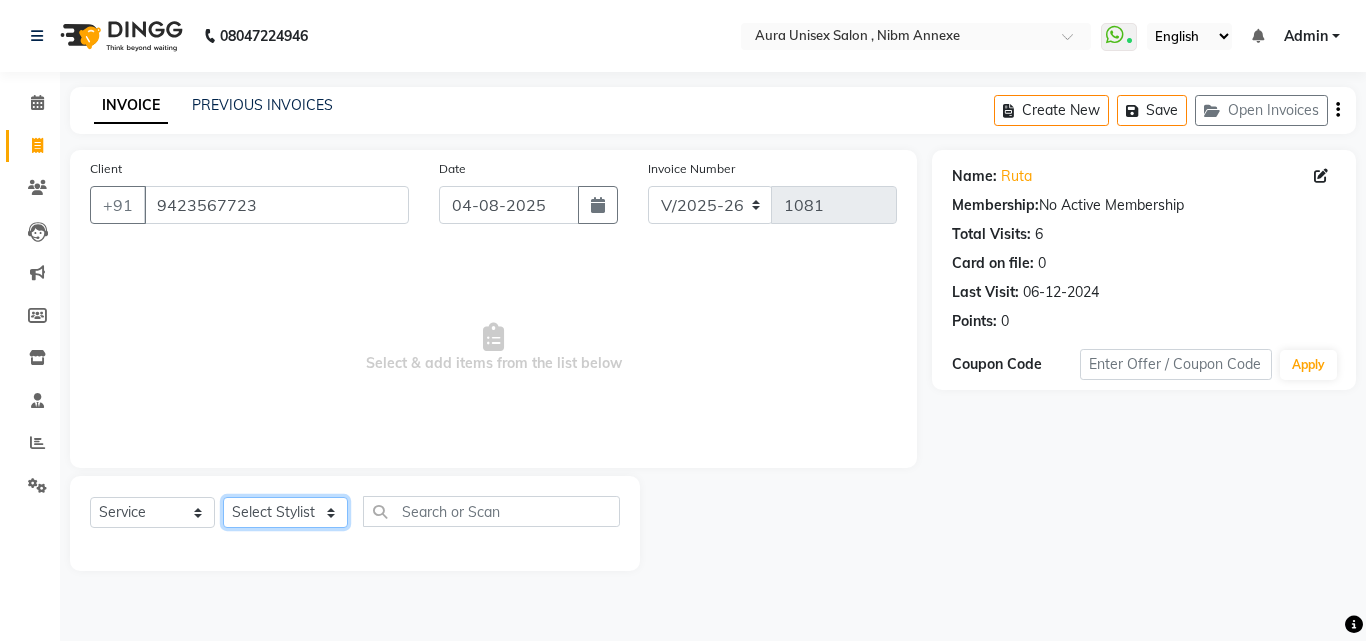 click on "Select Stylist Bhanu Jasleen Jyoti Surya Tejaswini" 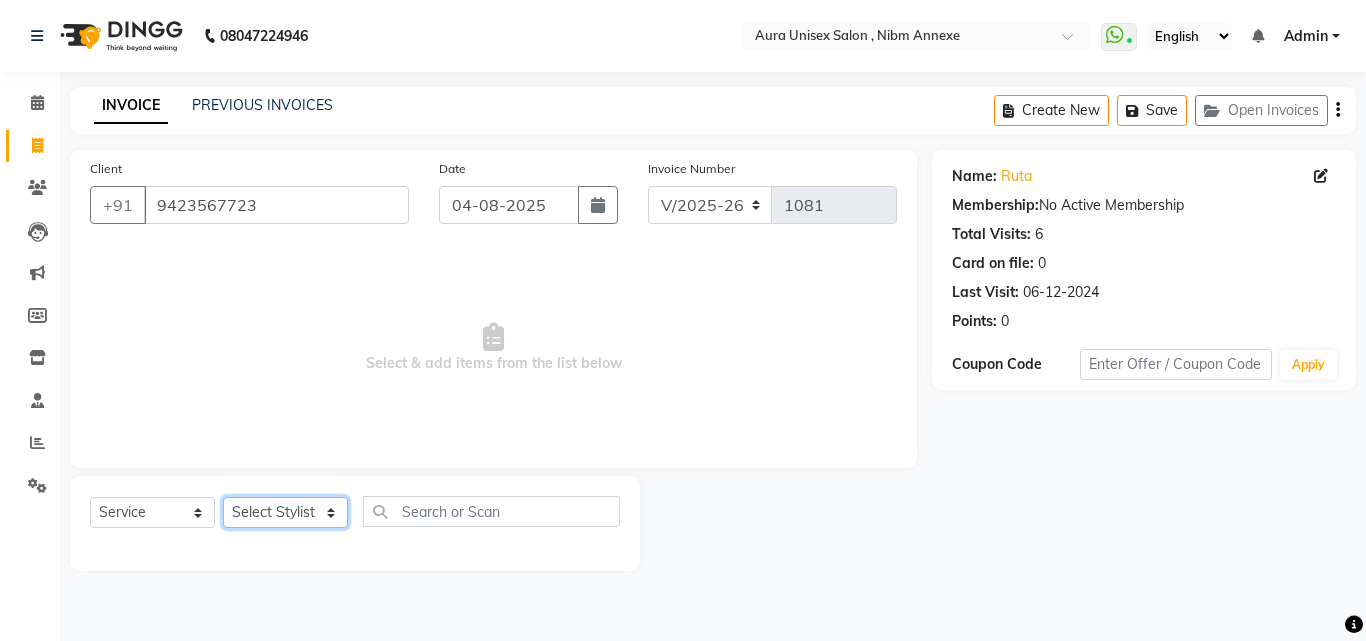 select on "69638" 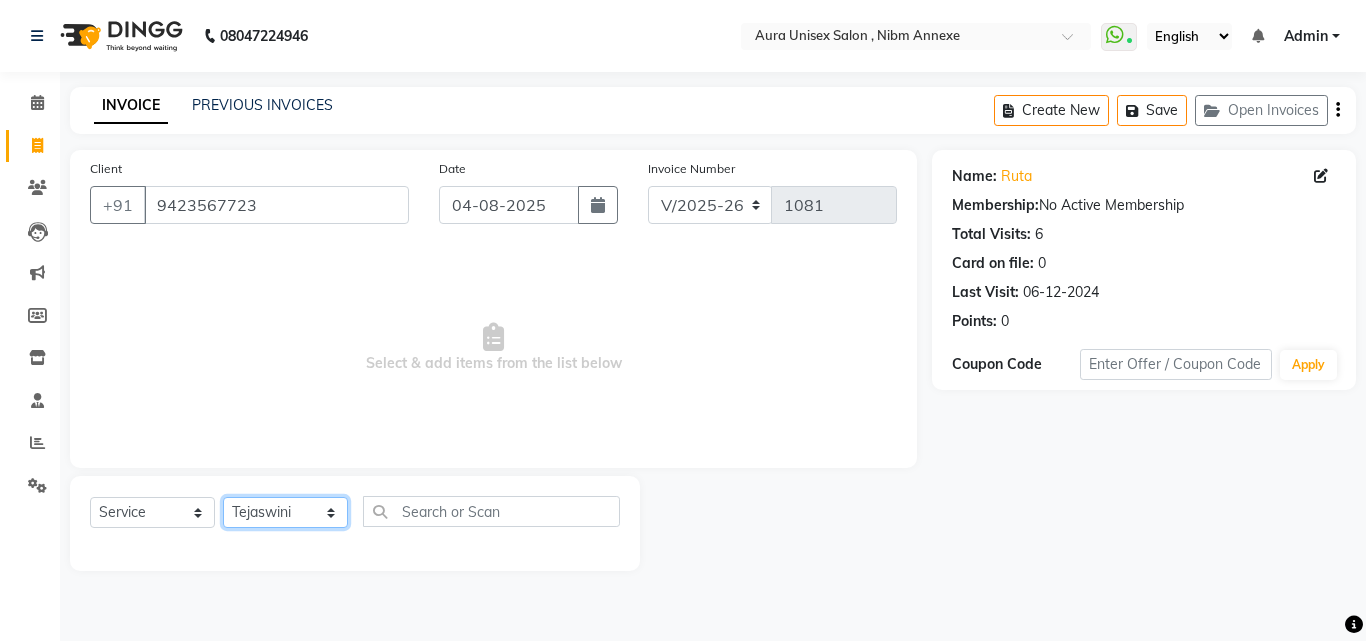 click on "Select Stylist Bhanu Jasleen Jyoti Surya Tejaswini" 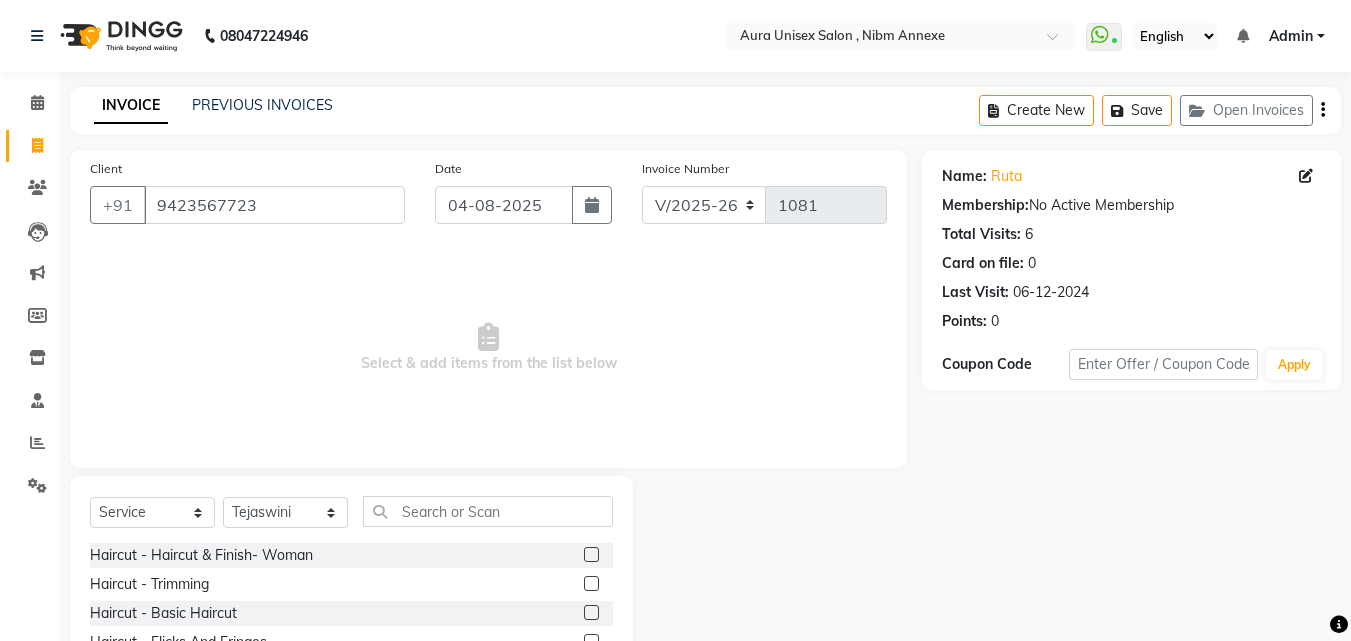click on "Select  Service  Product  Membership  Package Voucher Prepaid Gift Card  Select Stylist Bhanu Jasleen Jyoti Surya Tejaswini Haircut  - Haircut & Finish- Woman  Haircut  - Trimming  Haircut  - Basic Haircut  Haircut  - Flicks And Fringes  Haircut  - Advance Haircut  Haircut  - Kids Haircut {W/O WASH)  Haircut  - Haircut & Finish- Men  Haircut  - Haircut & Finish- Men (W/O Wash)  Haircut-Shaving  Hair Styling  Haircut  - Advance Haircut (W/O Wash & Blowdry)  Haircut - Outline  Haircut  - Advance Haircut (W/0 Wash)  Haircut  - KIds Advance Haircut (W/O WASH)  Haircut  - KIds Advance Haircut   Haircut  - KIds Basic Haircut   Haircut  - Kids Haircut {W/O WASH)  Semi Hair Styling  Haircut  - Basic Haircut (W/O Wash)  Haircut  - Kids Haircut + Wash  Hair Styling : Curl Defining   Hair : Nanoplastia  Deep conditioning   :" 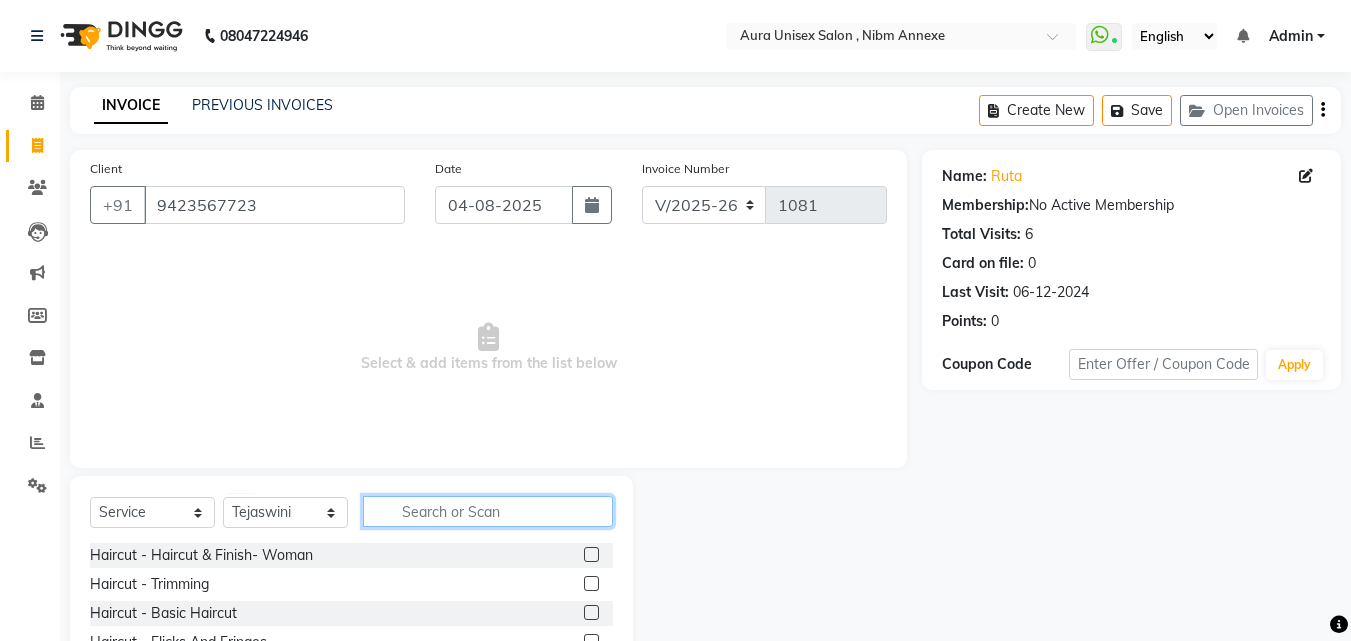 click 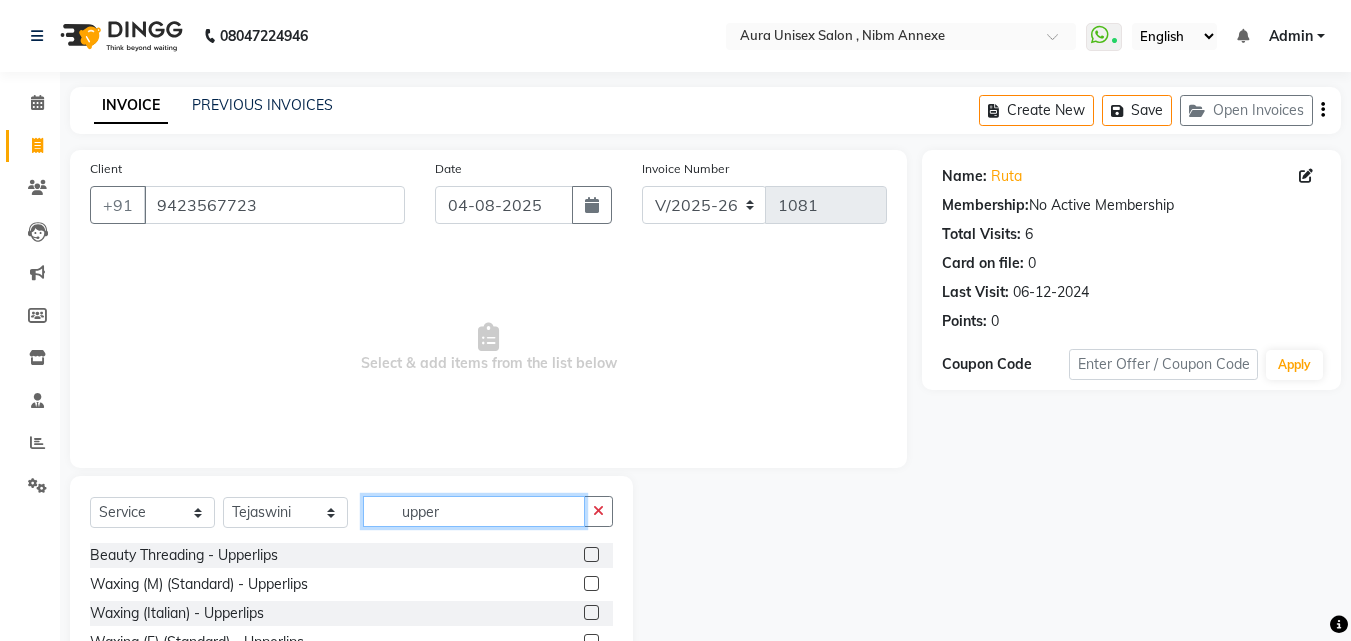 type on "upper" 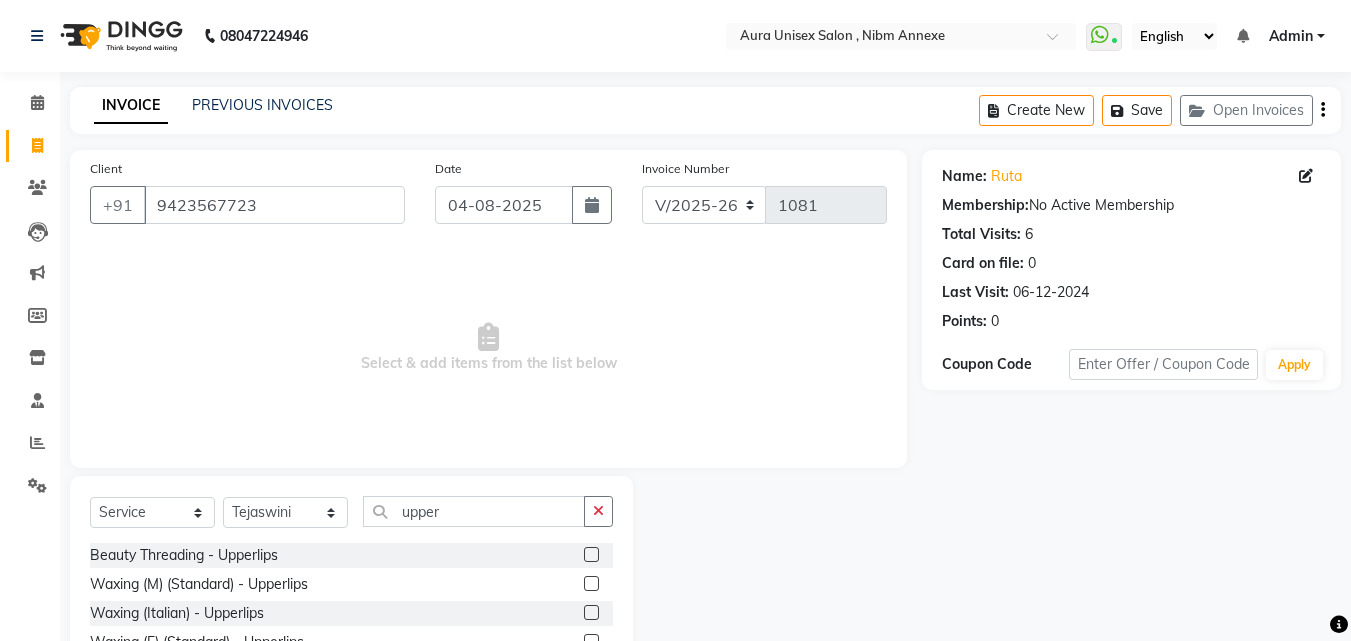 click 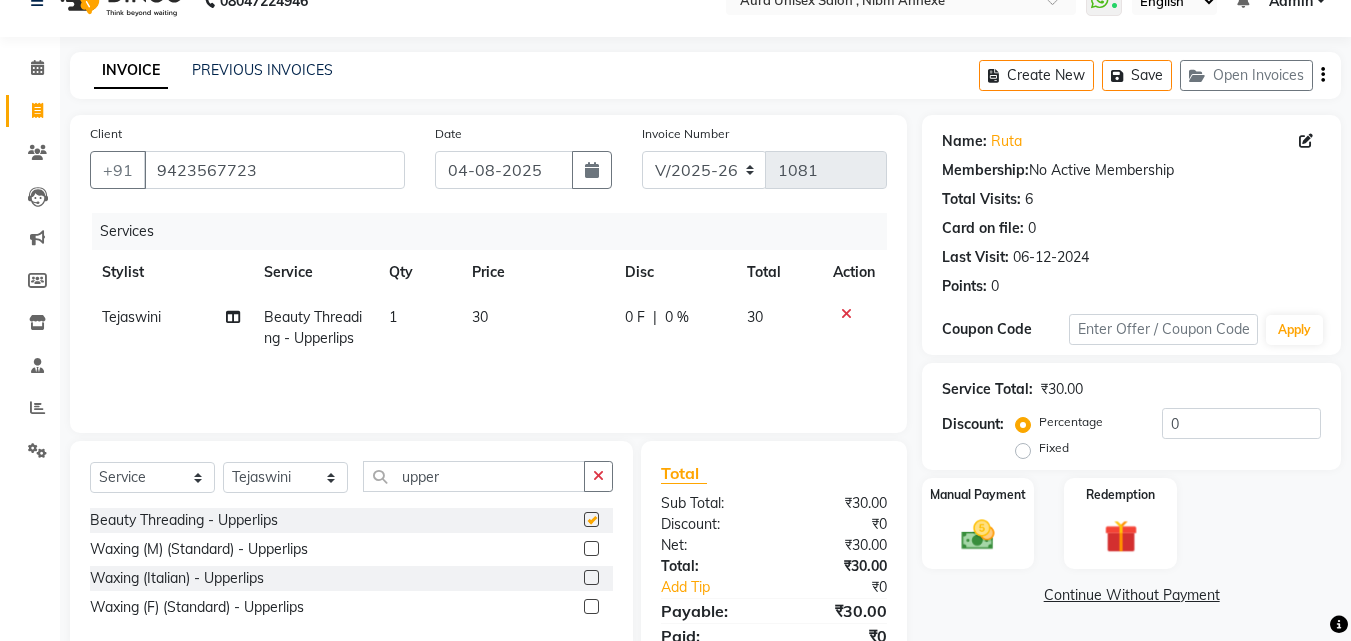 checkbox on "false" 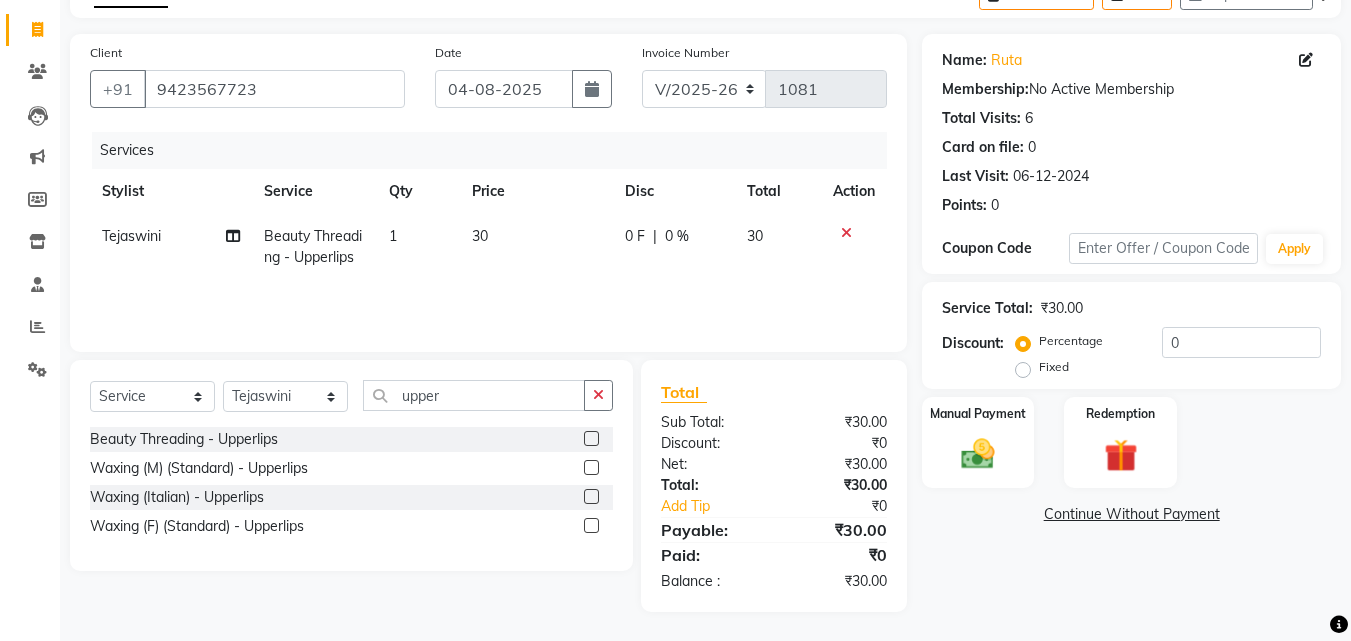 scroll, scrollTop: 117, scrollLeft: 0, axis: vertical 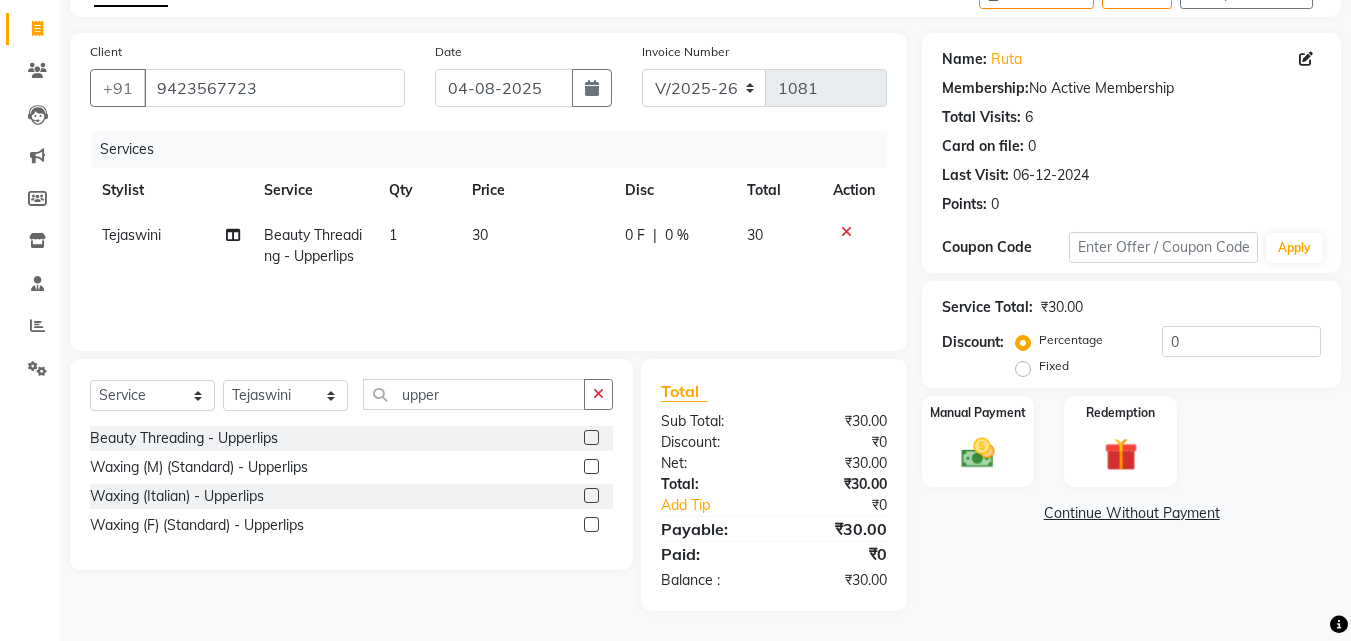 click on "Name: [FIRST]  Membership:  No Active Membership  Total Visits:  6 Card on file:  0 Last Visit:   [DATE] Points:   0  Apply Discount Select Membership → One Year Coupon Code Apply Service Total:  [PRICE]  Discount:  Percentage   Fixed  0 Manual Payment Redemption  Continue Without Payment" 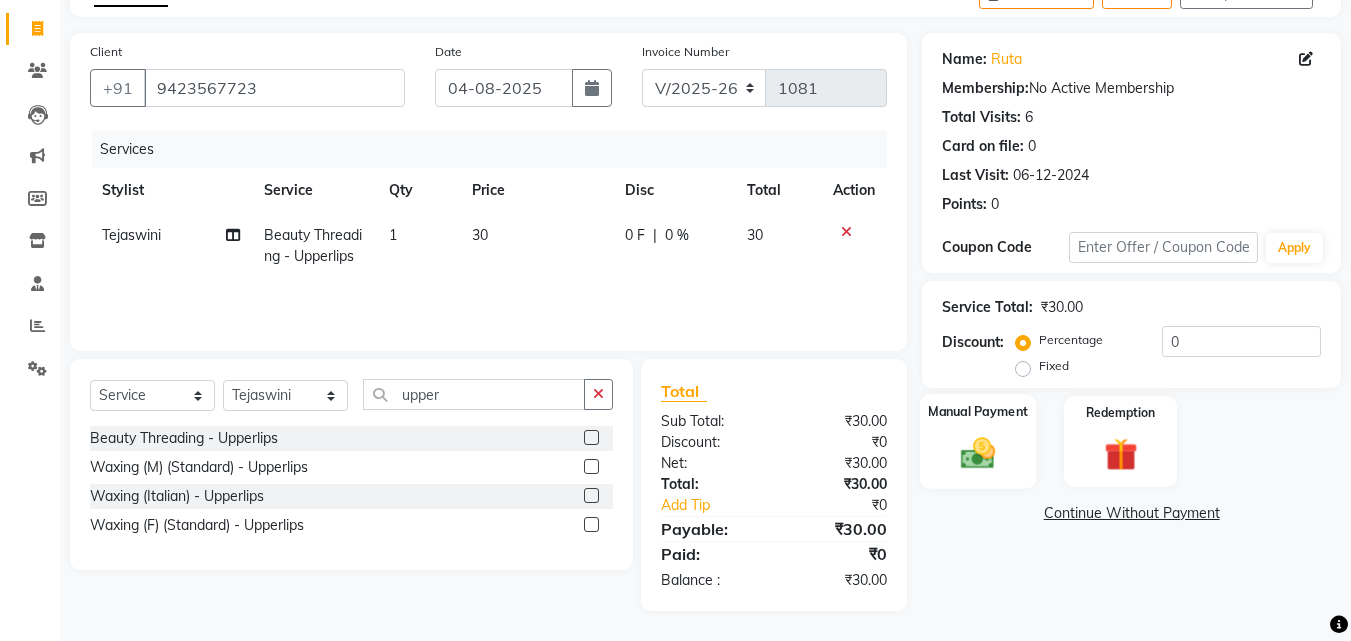 click 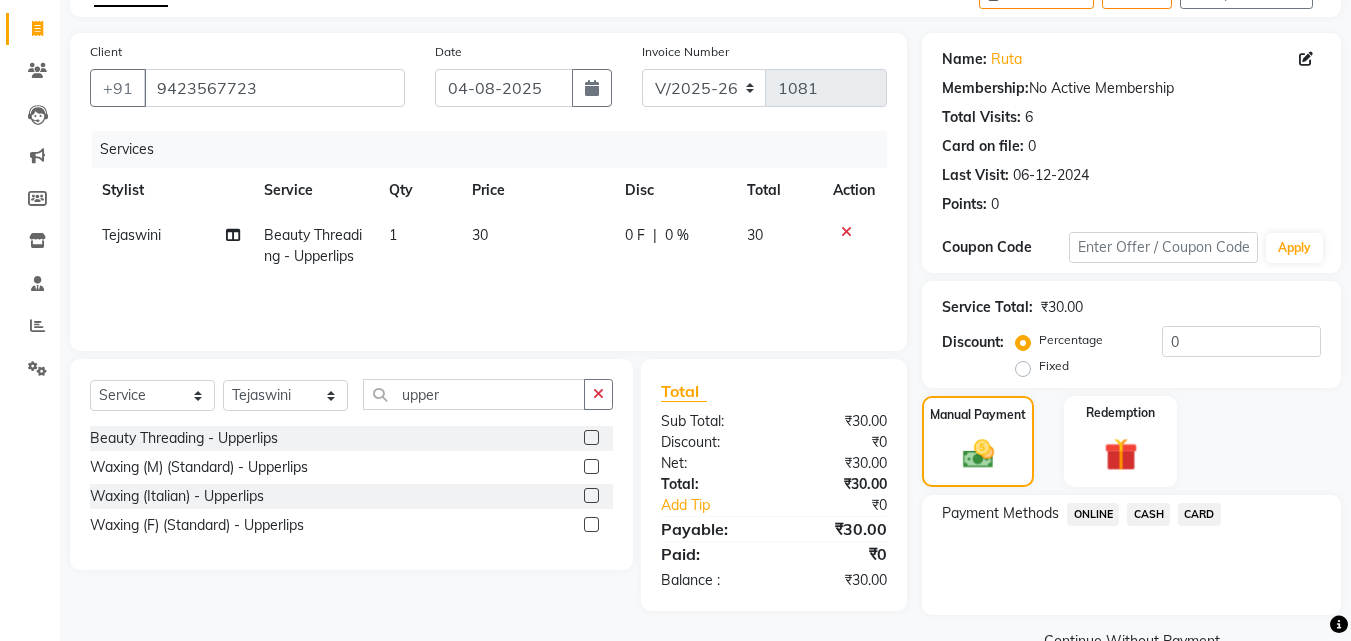 click on "ONLINE" 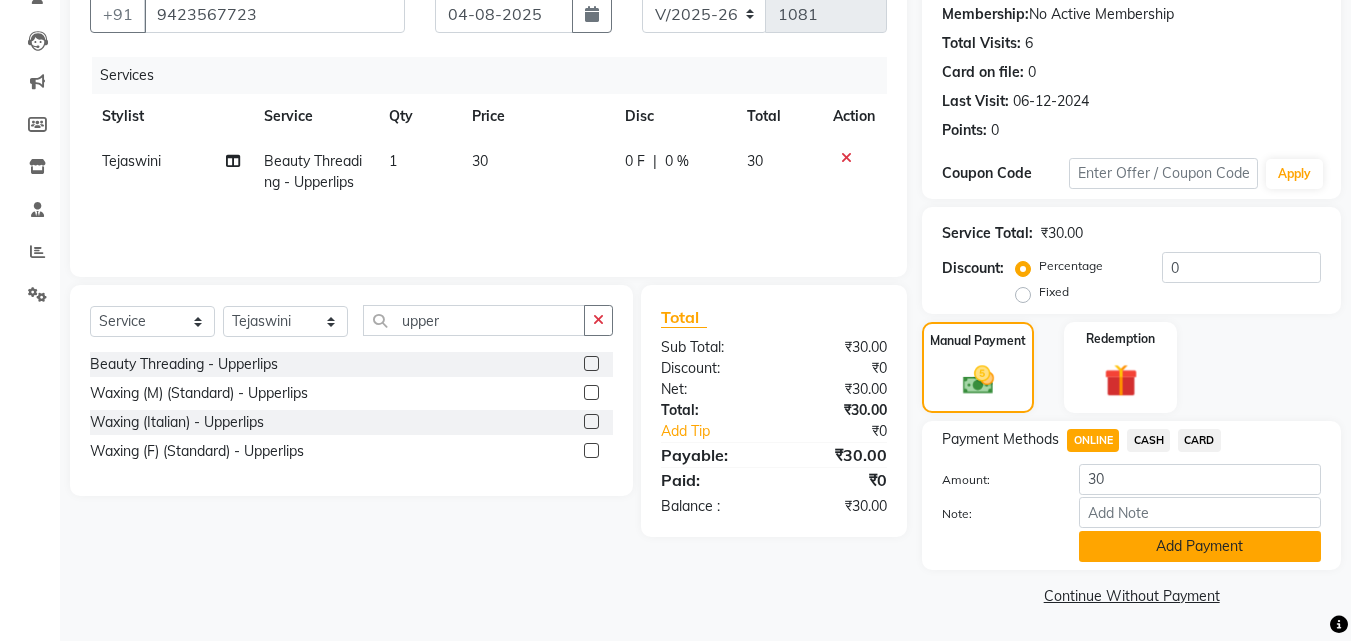 click on "Add Payment" 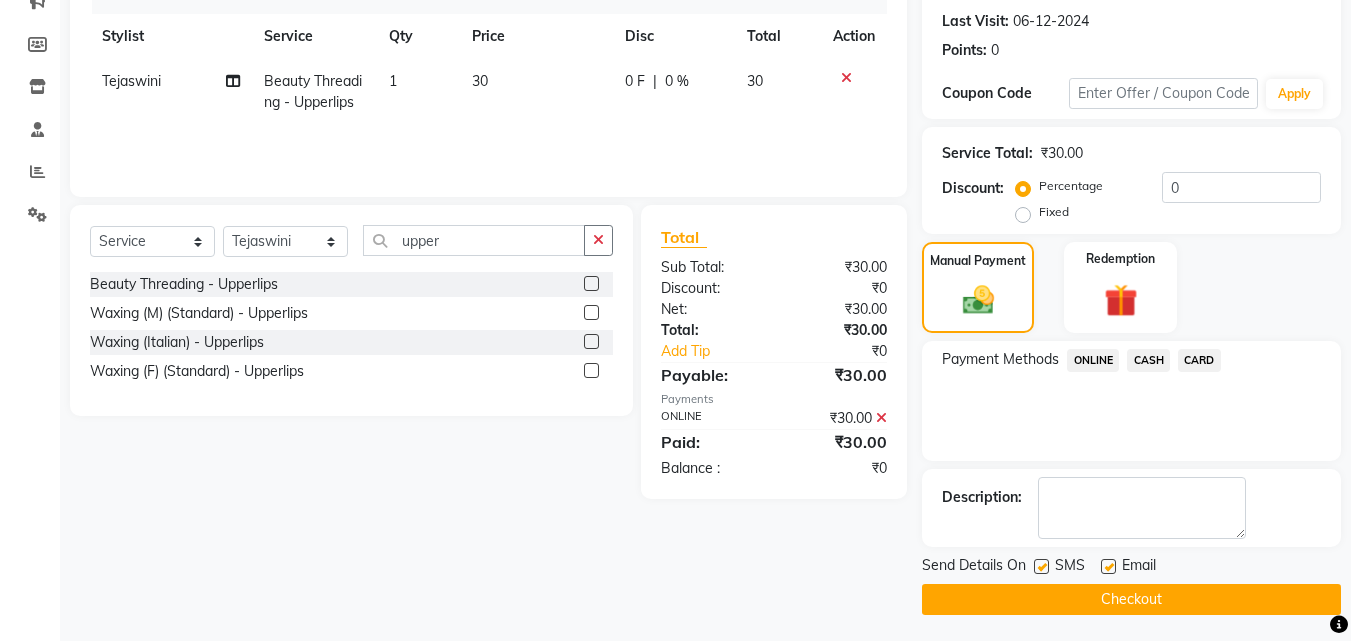scroll, scrollTop: 275, scrollLeft: 0, axis: vertical 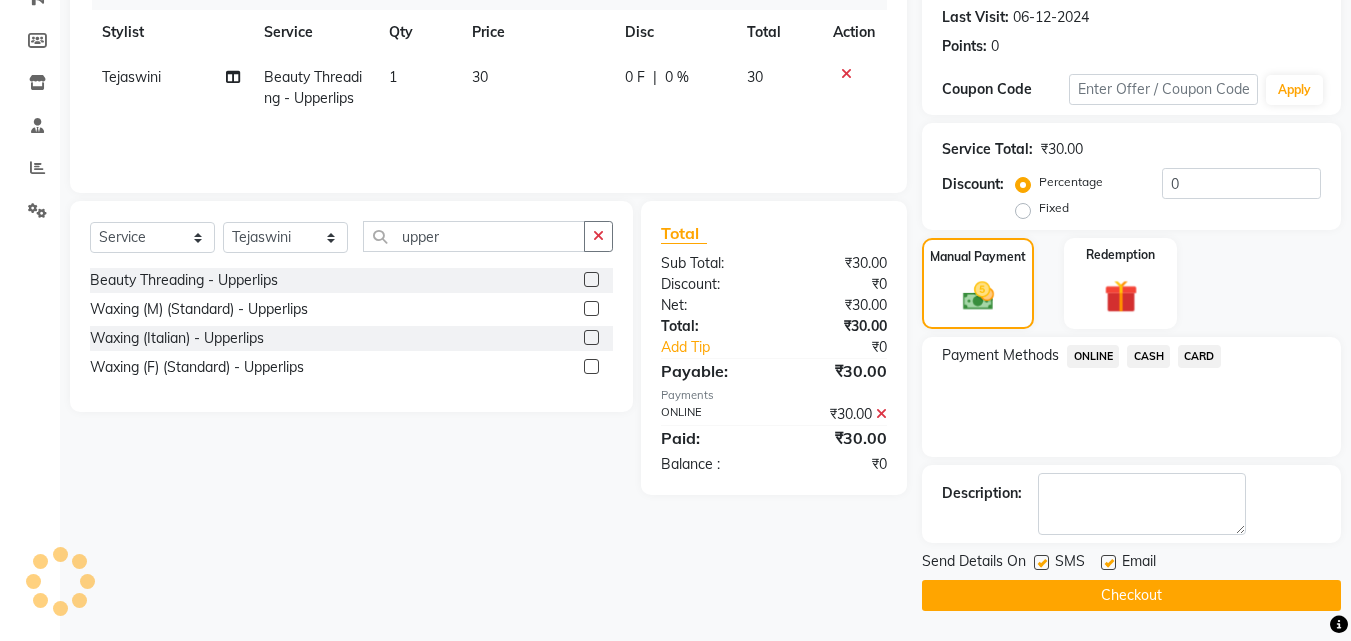click 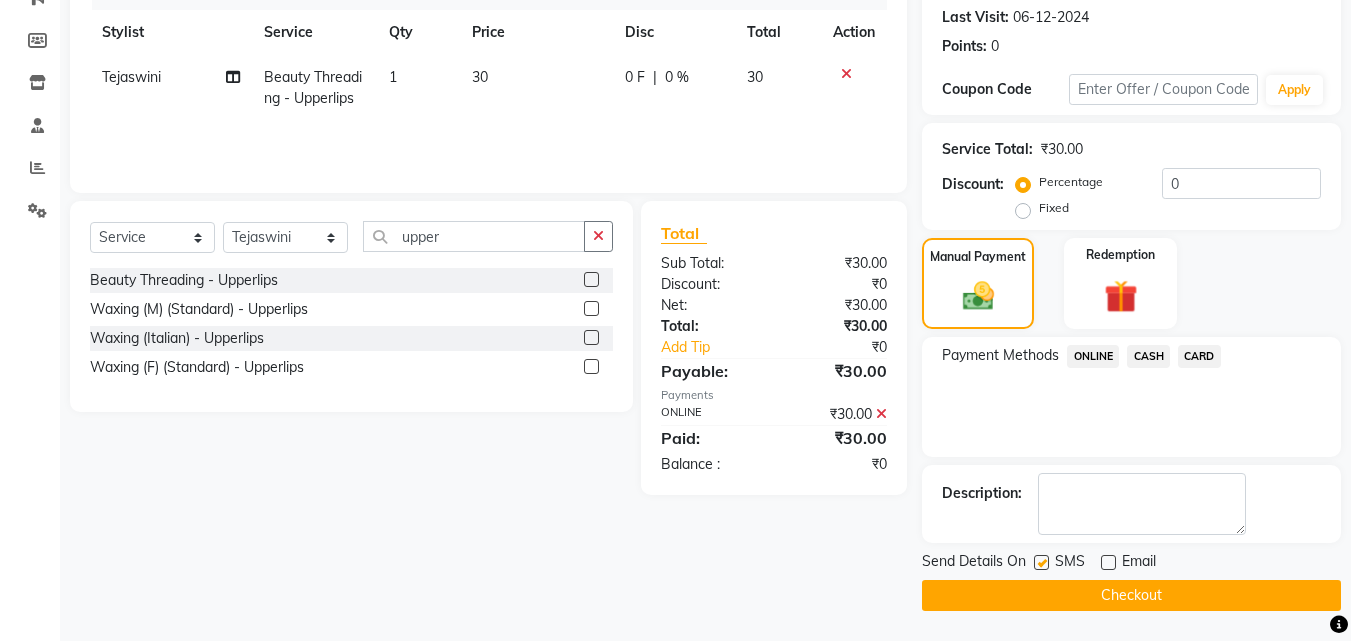 click 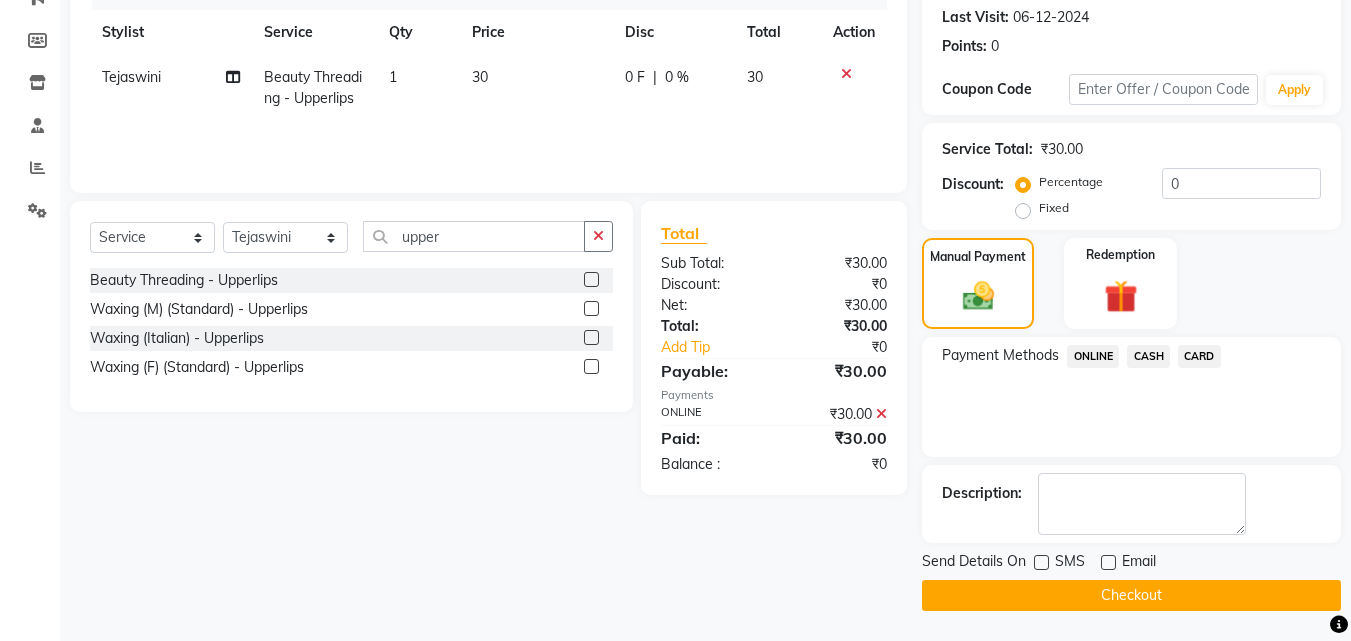click on "Checkout" 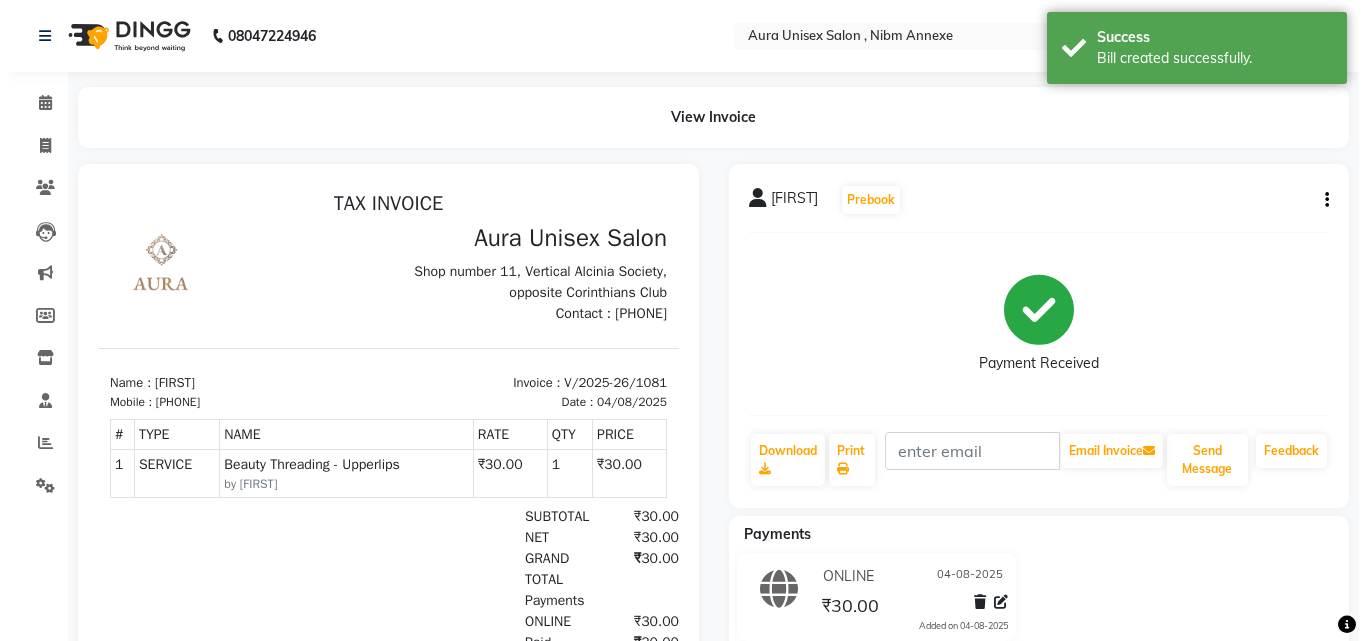 scroll, scrollTop: 0, scrollLeft: 0, axis: both 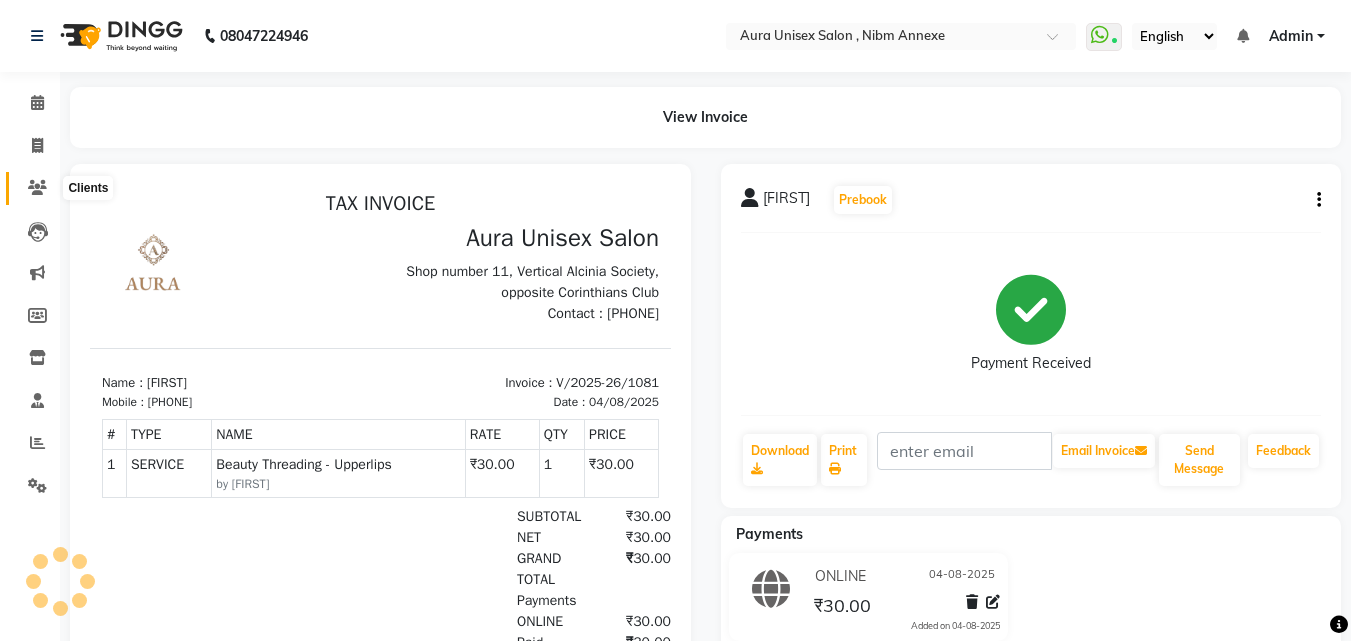 click 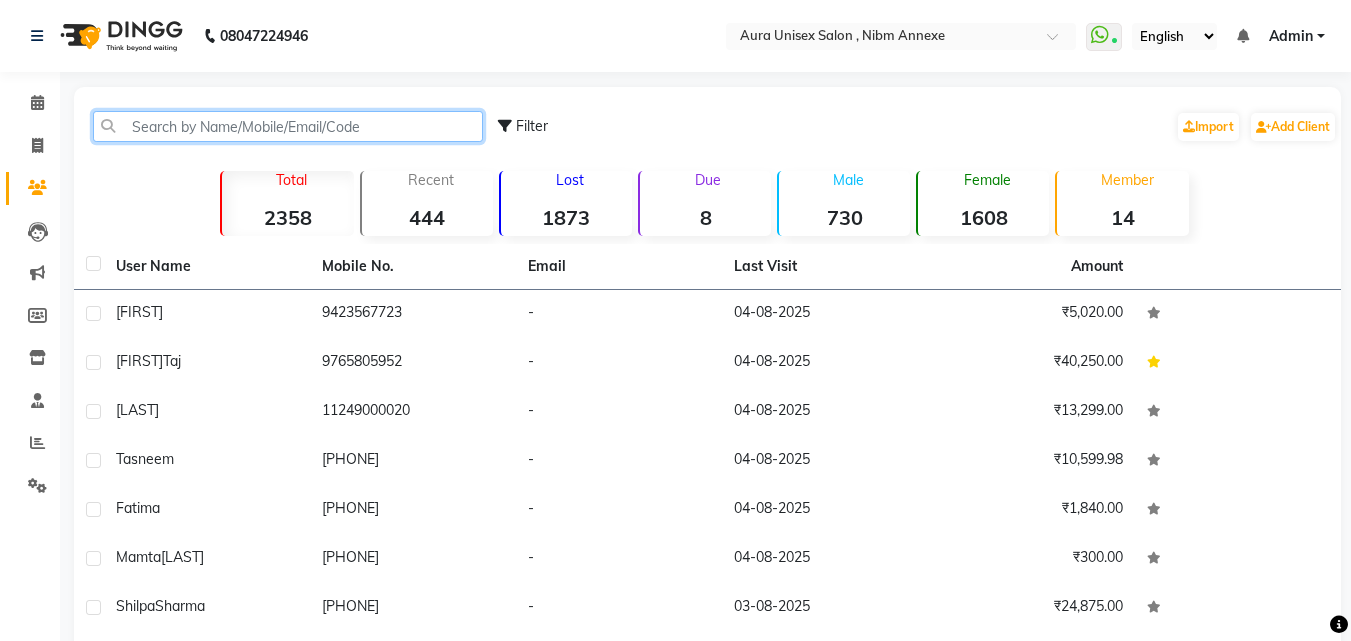 click 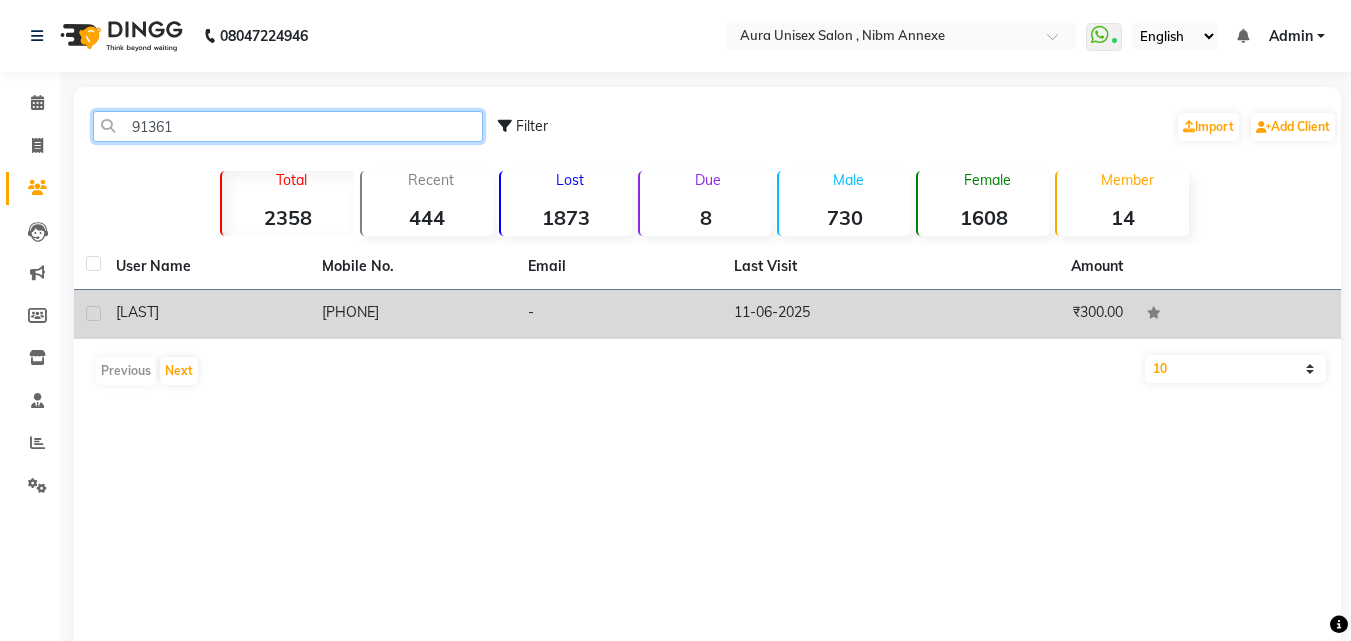 type on "91361" 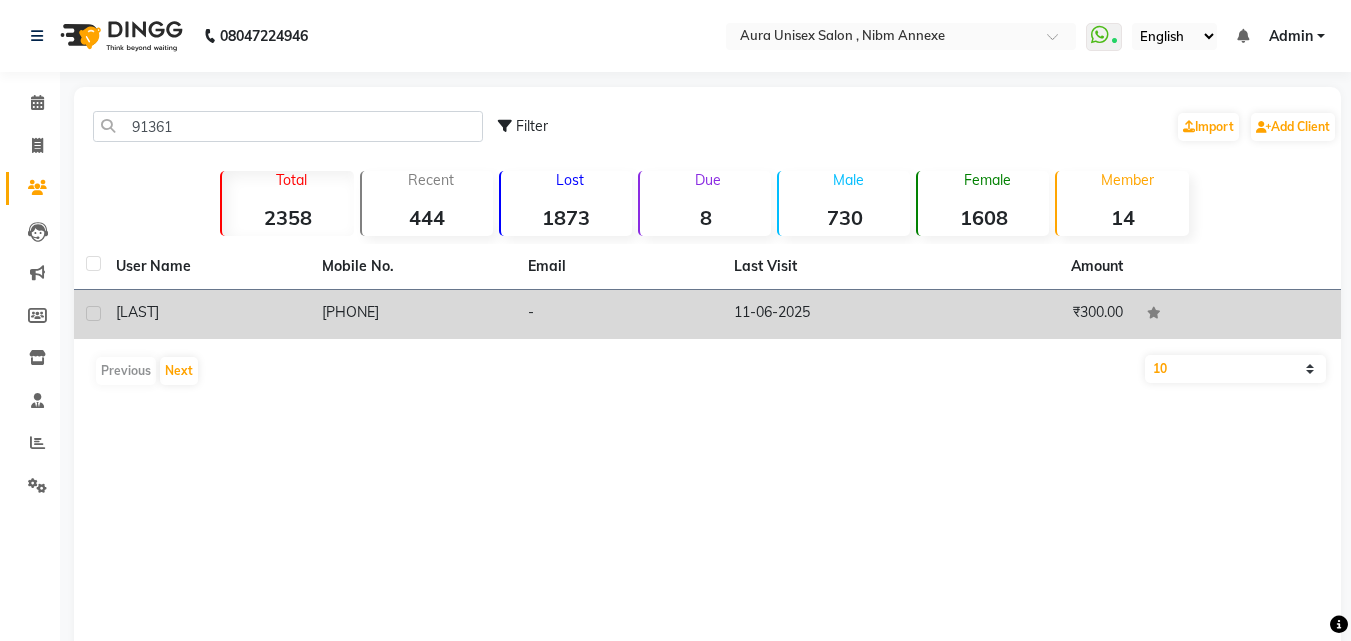 click on "11-06-2025" 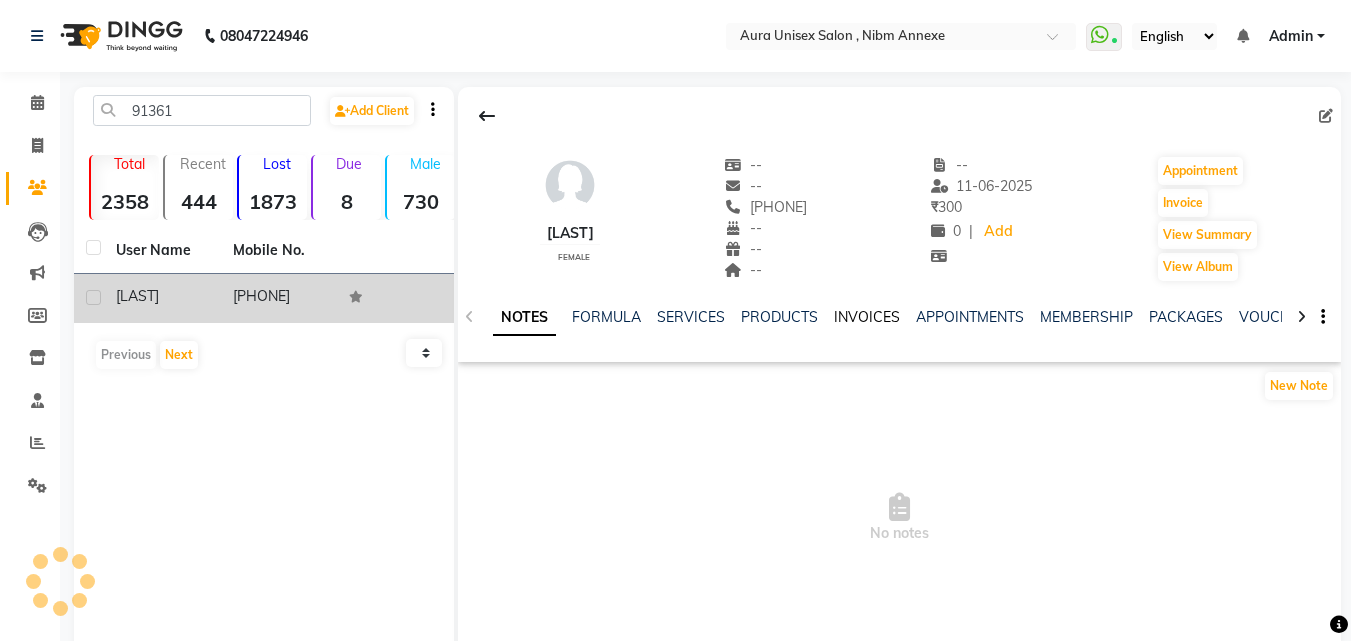 click on "INVOICES" 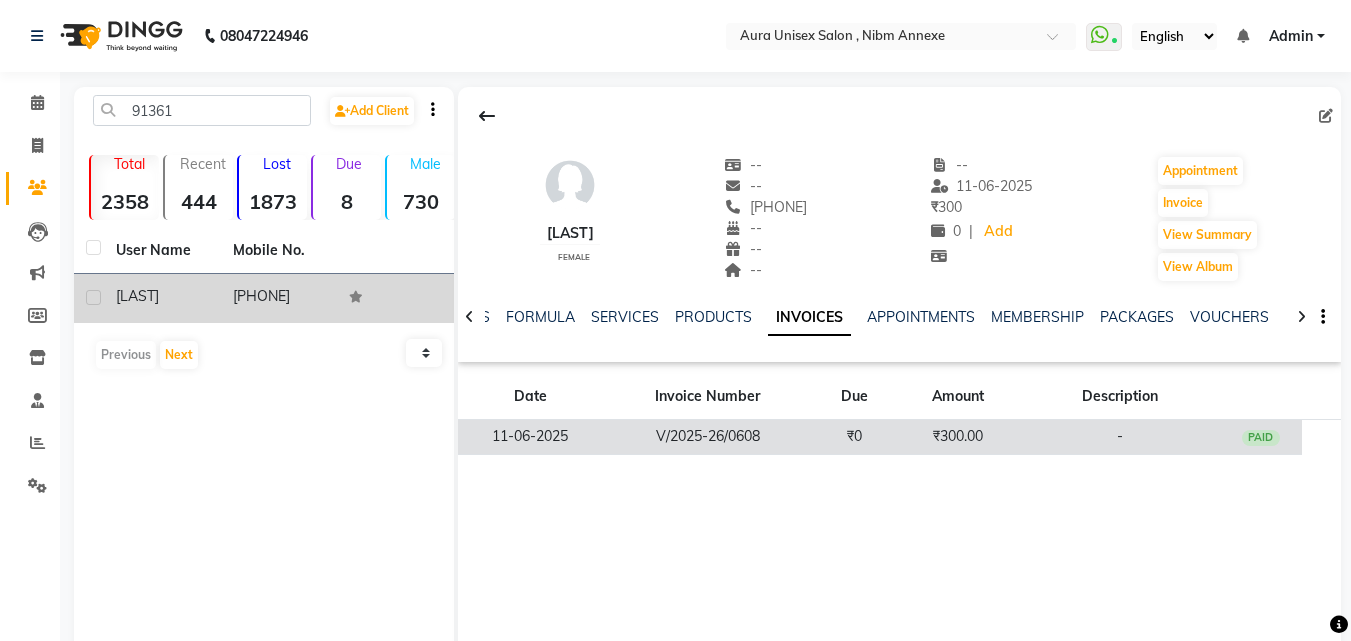 click on "₹0" 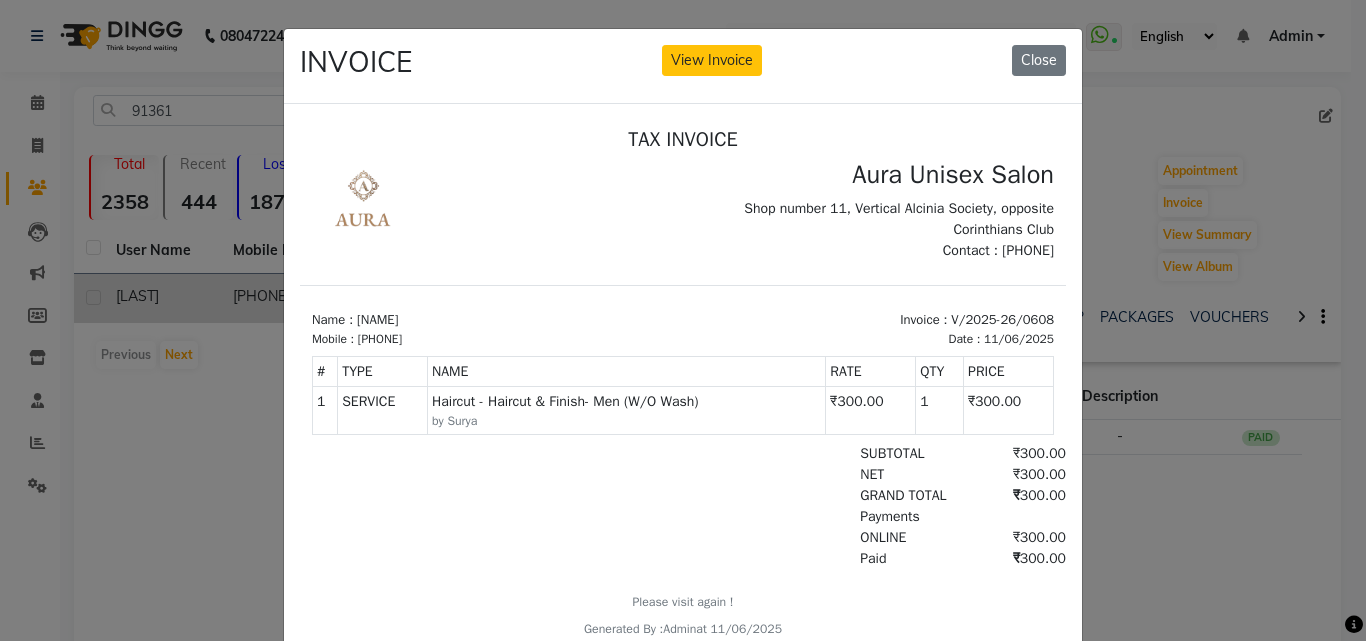 scroll, scrollTop: 16, scrollLeft: 0, axis: vertical 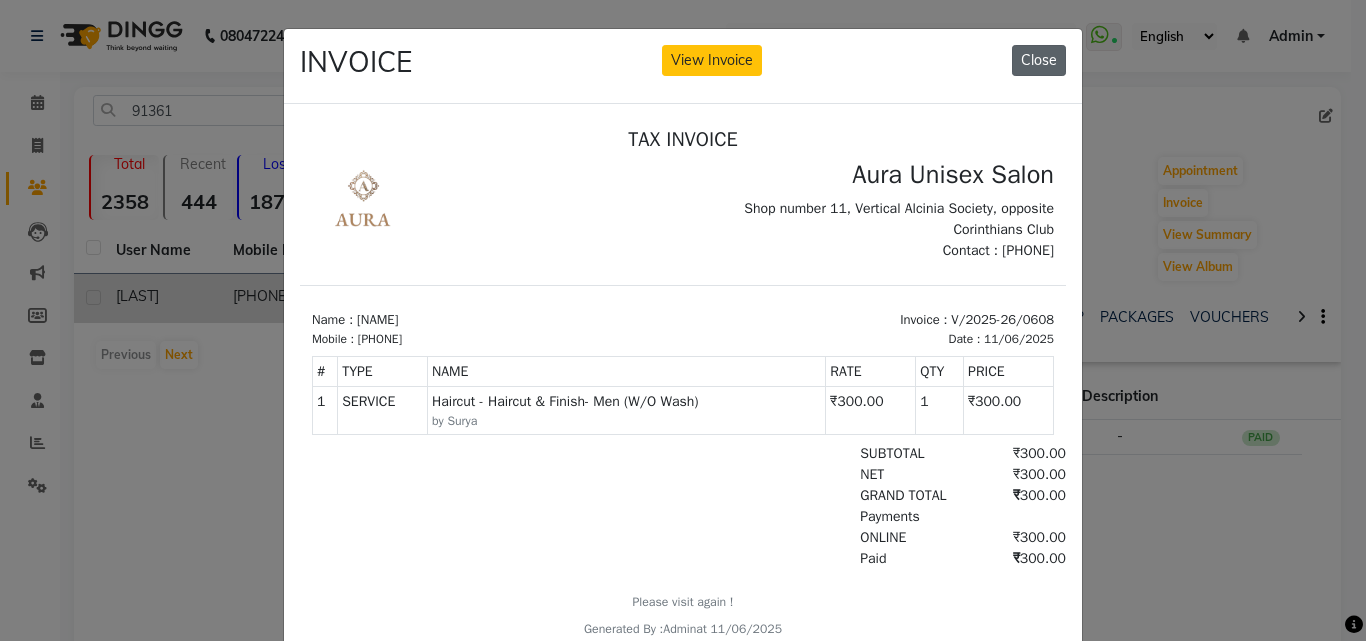 click on "Close" 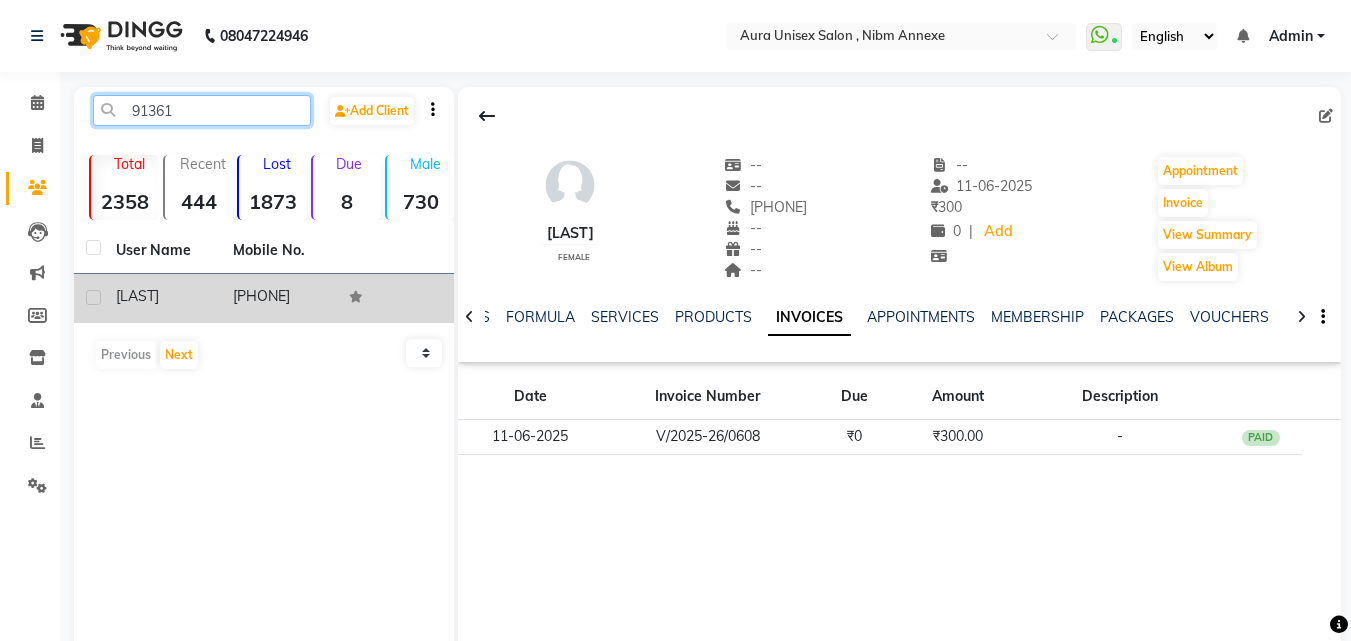 click on "91361" 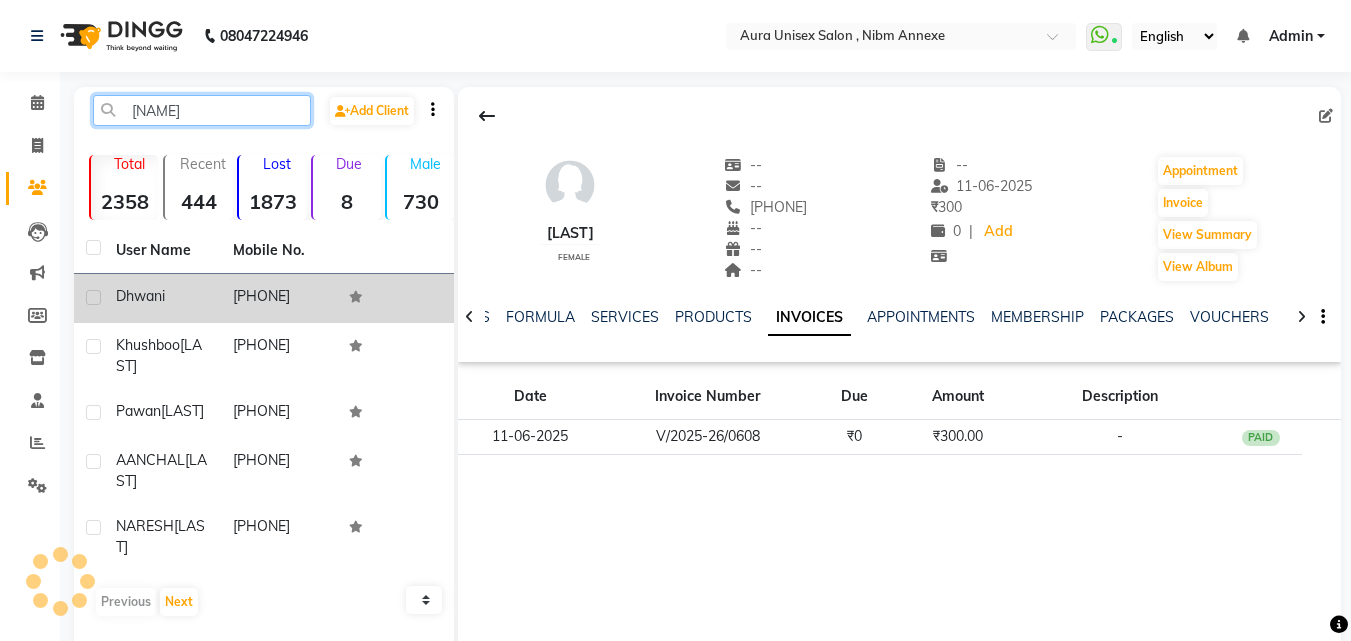 type on "[NAME]" 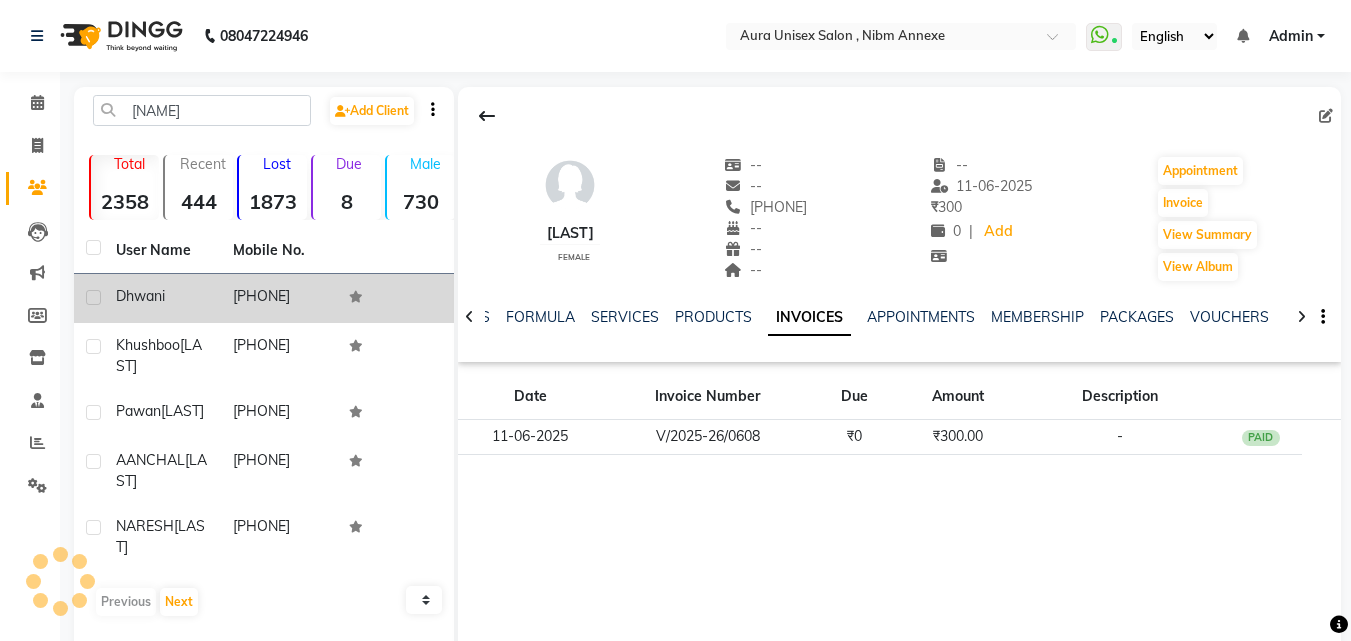 click on "Dhwani" 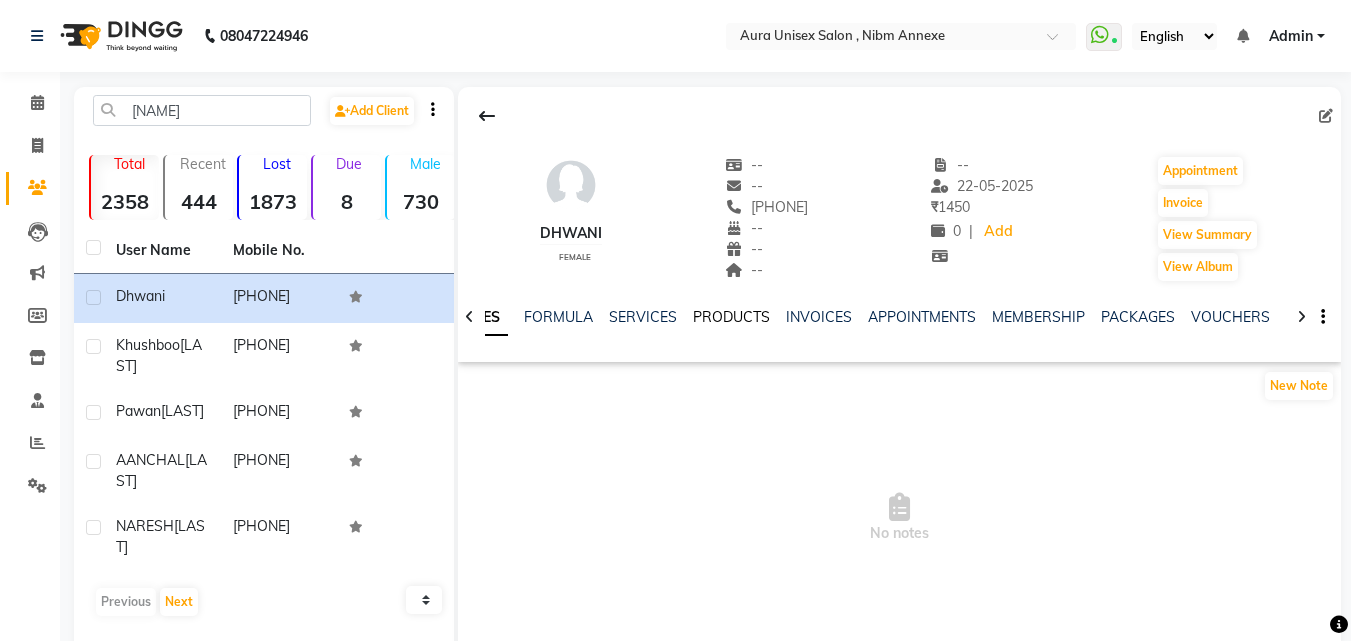 click on "PRODUCTS" 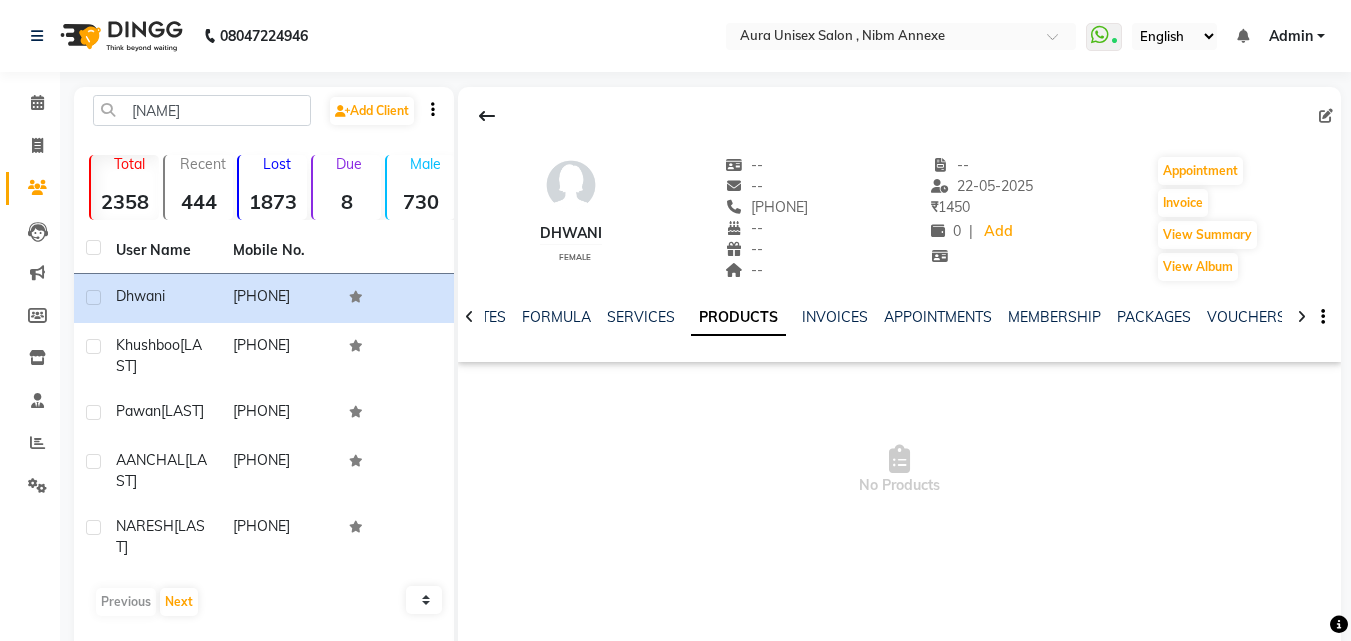 click on "NOTES FORMULA SERVICES PRODUCTS INVOICES APPOINTMENTS MEMBERSHIP PACKAGES VOUCHERS GIFTCARDS POINTS FORMS FAMILY CARDS WALLET" 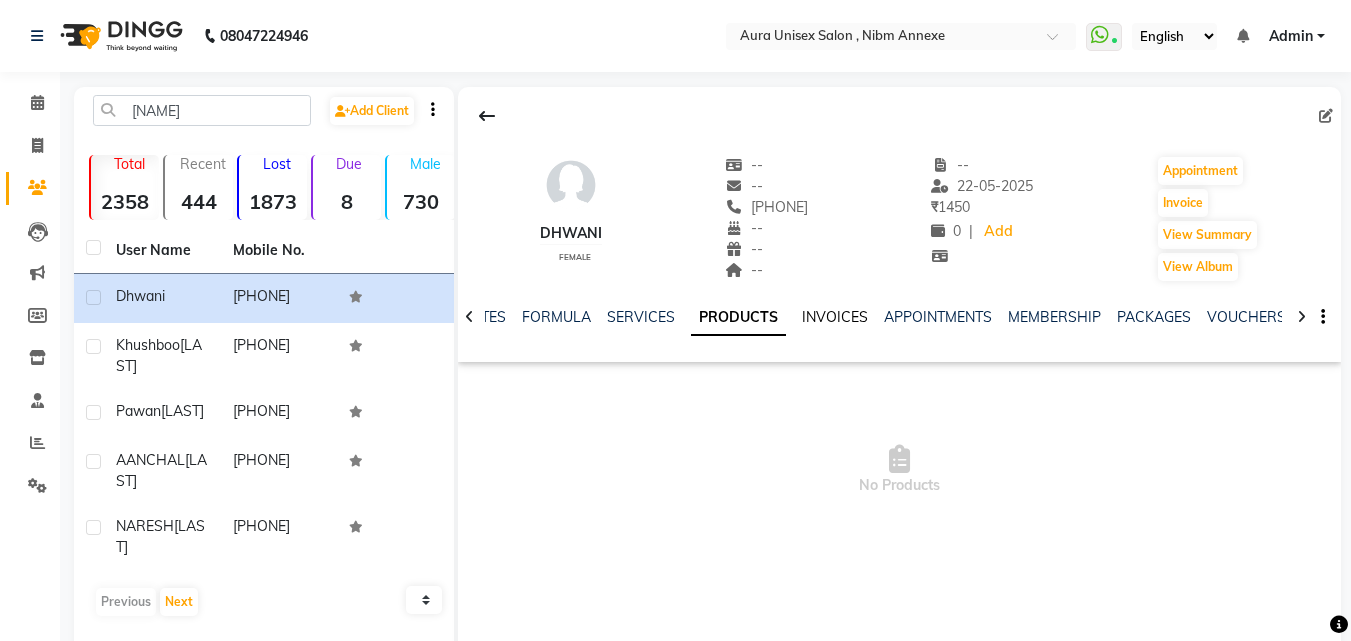 click on "INVOICES" 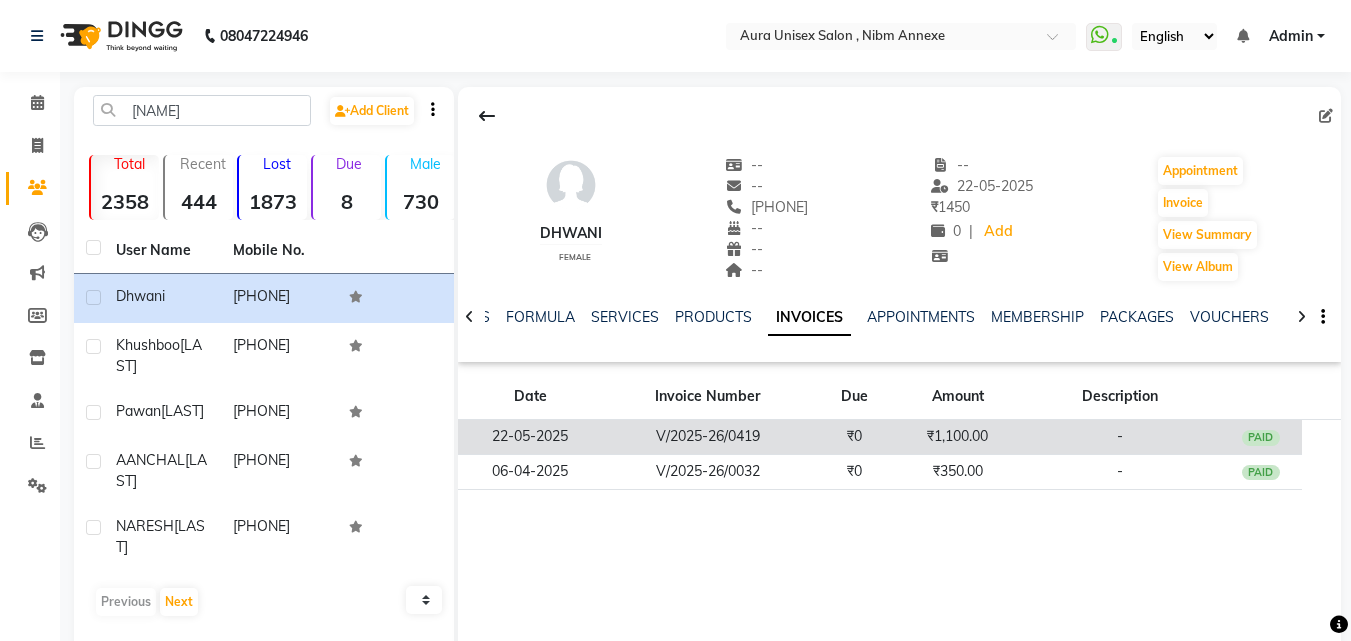 click on "-" 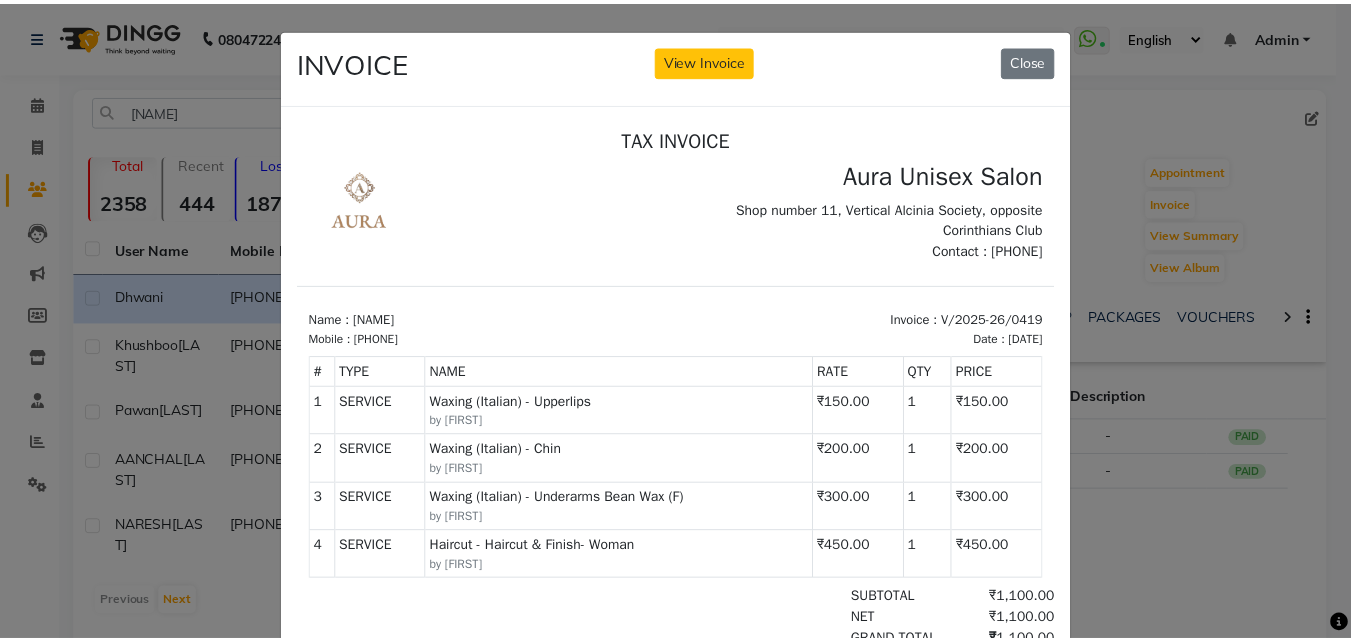 scroll, scrollTop: 16, scrollLeft: 0, axis: vertical 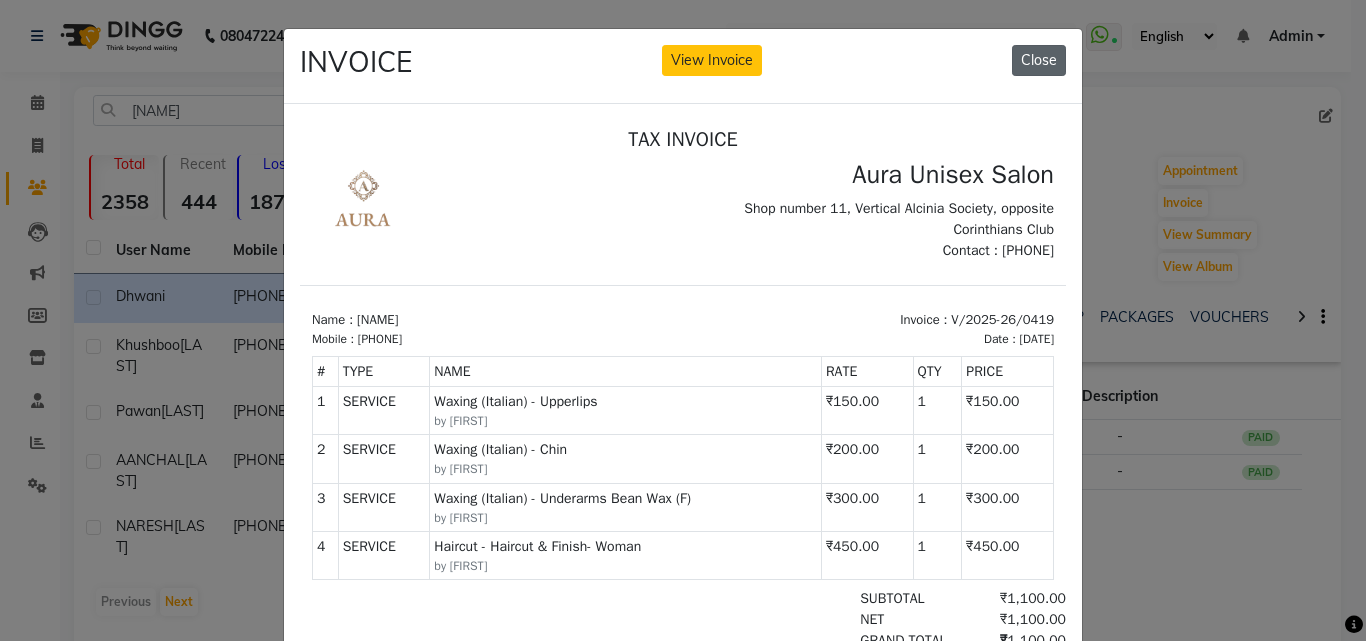 click on "Close" 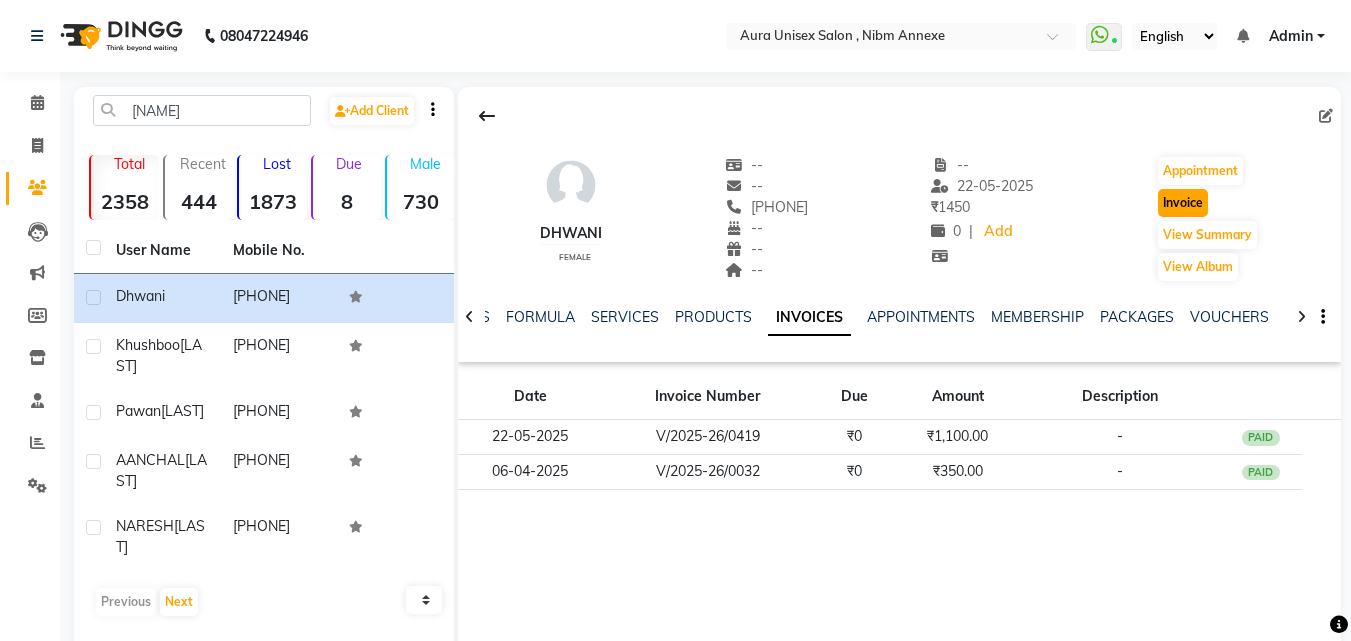 click on "Invoice" 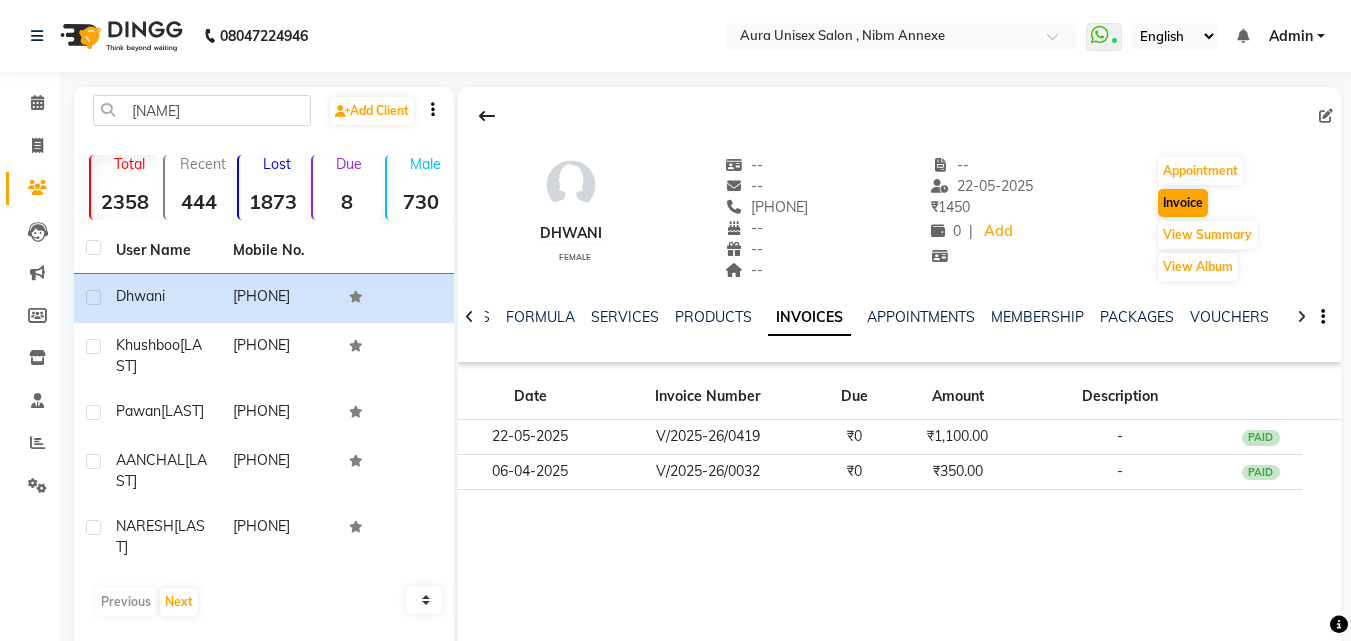 select on "service" 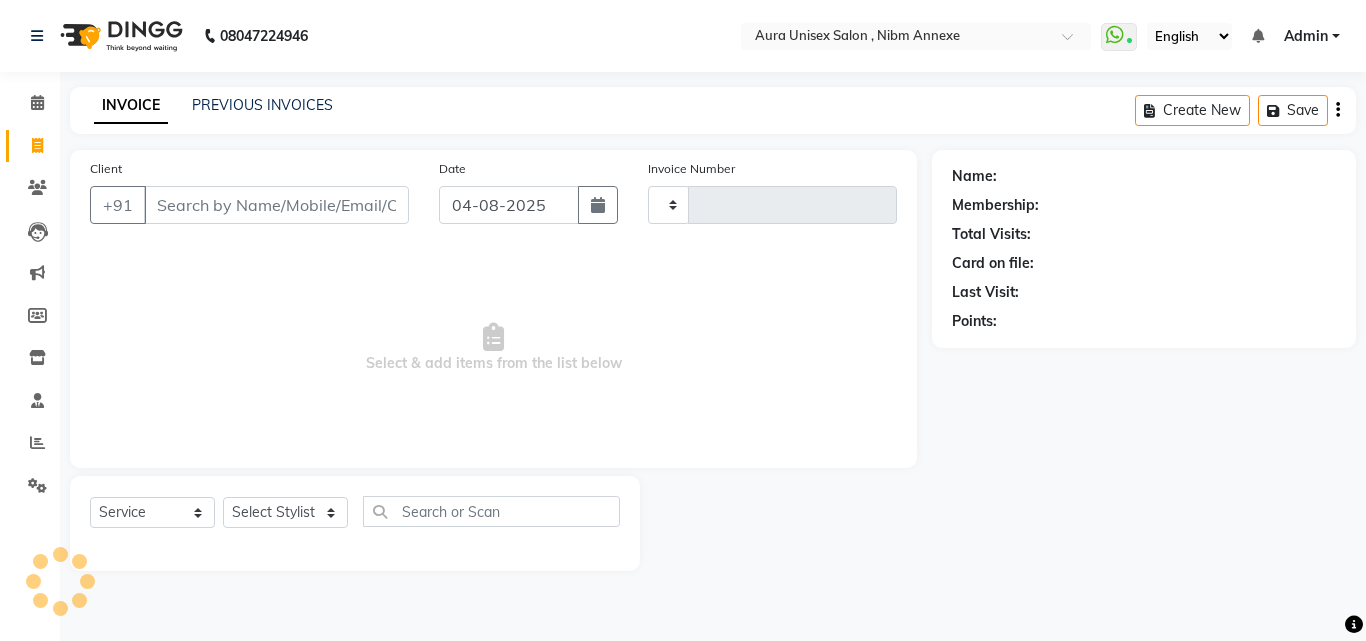 type on "1082" 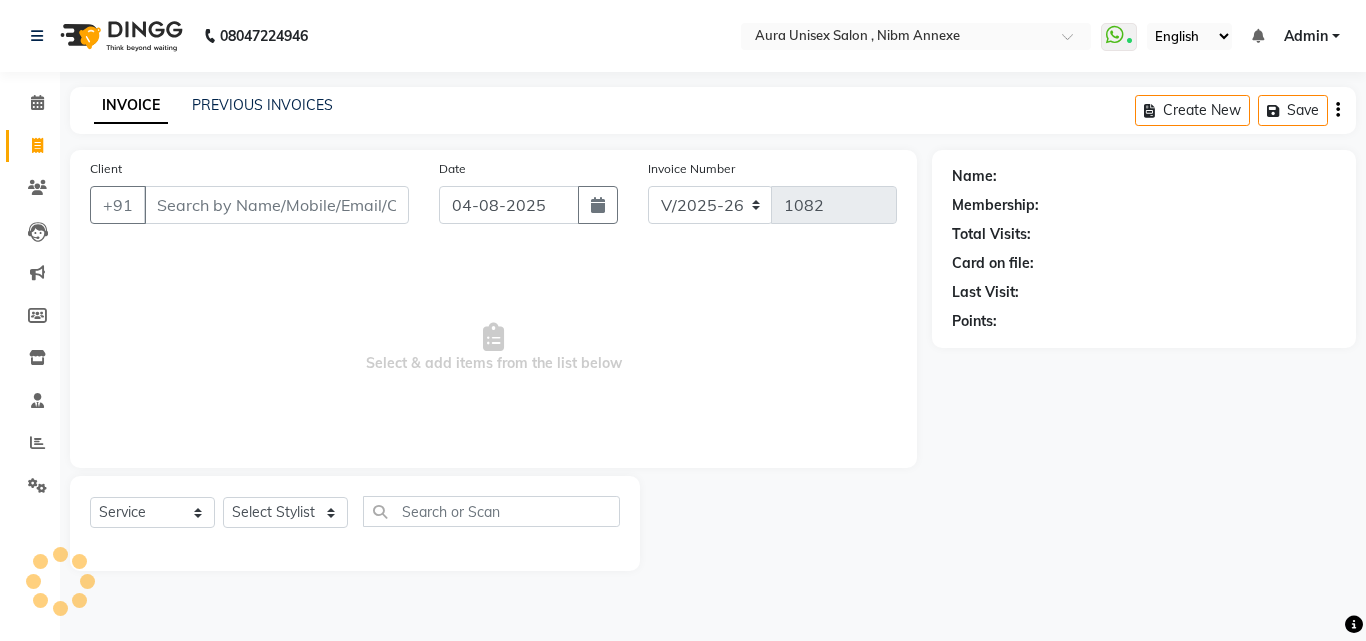 type on "[PHONE]" 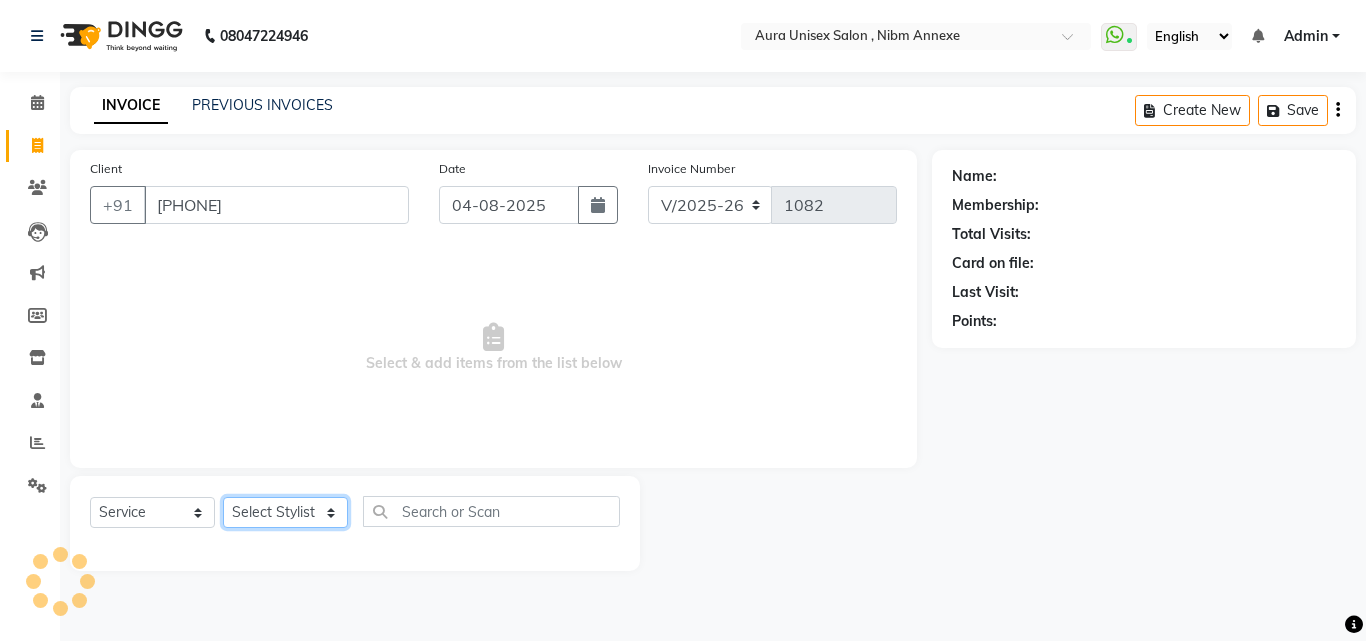 click on "Select Stylist Bhanu Jasleen Jyoti Surya Tejaswini" 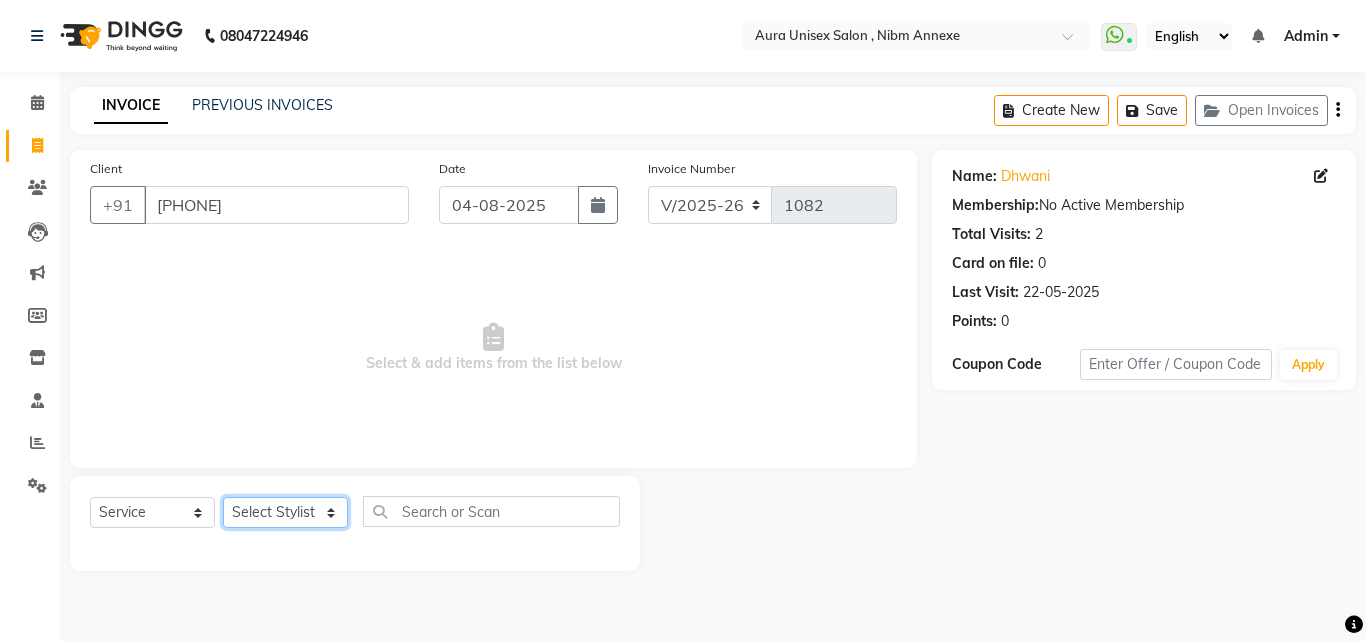 select on "69638" 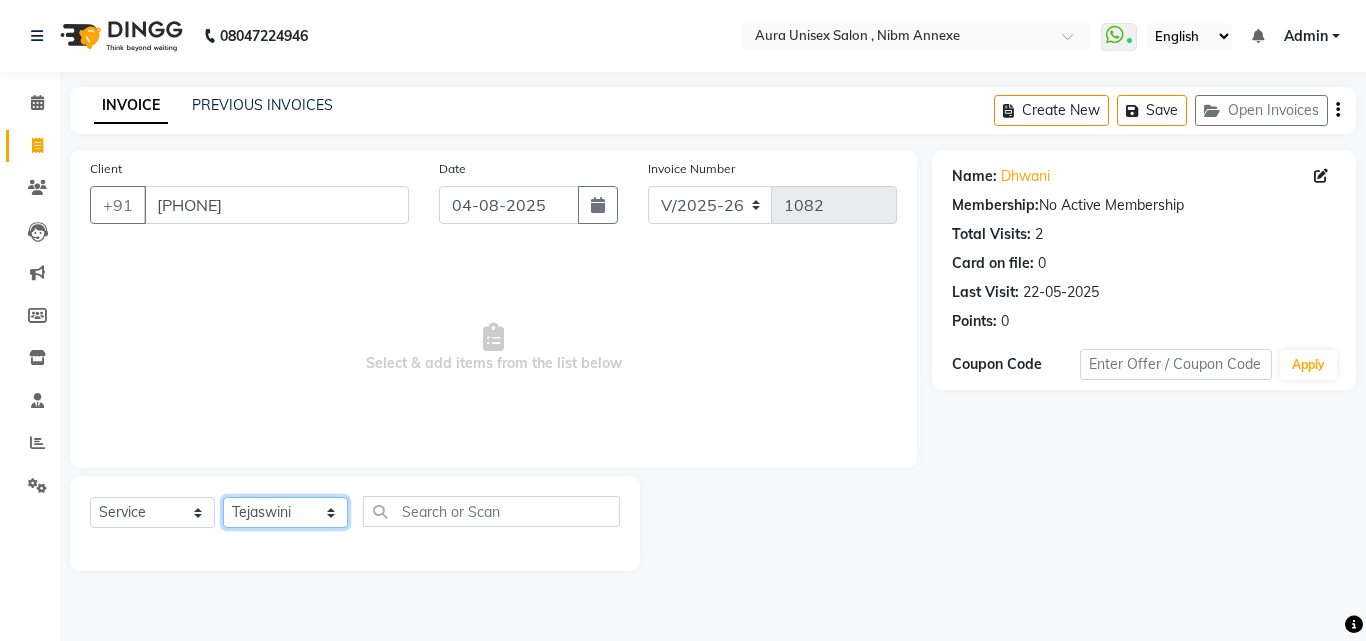 click on "Select Stylist Bhanu Jasleen Jyoti Surya Tejaswini" 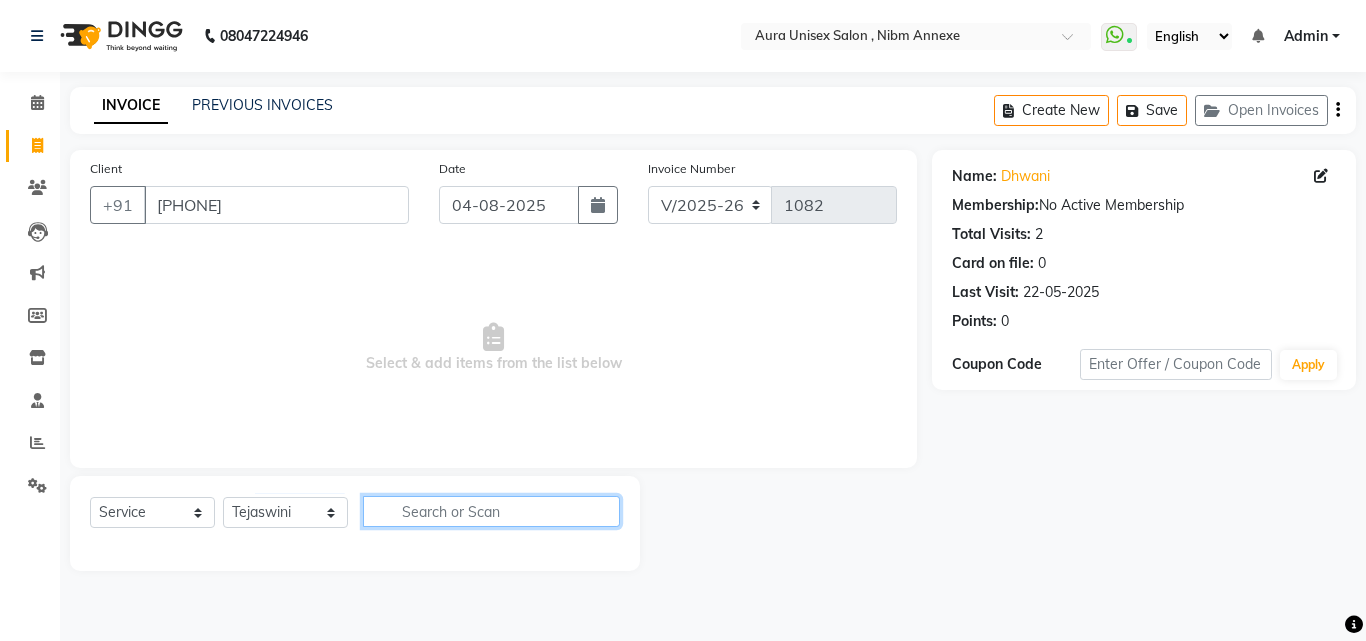 click 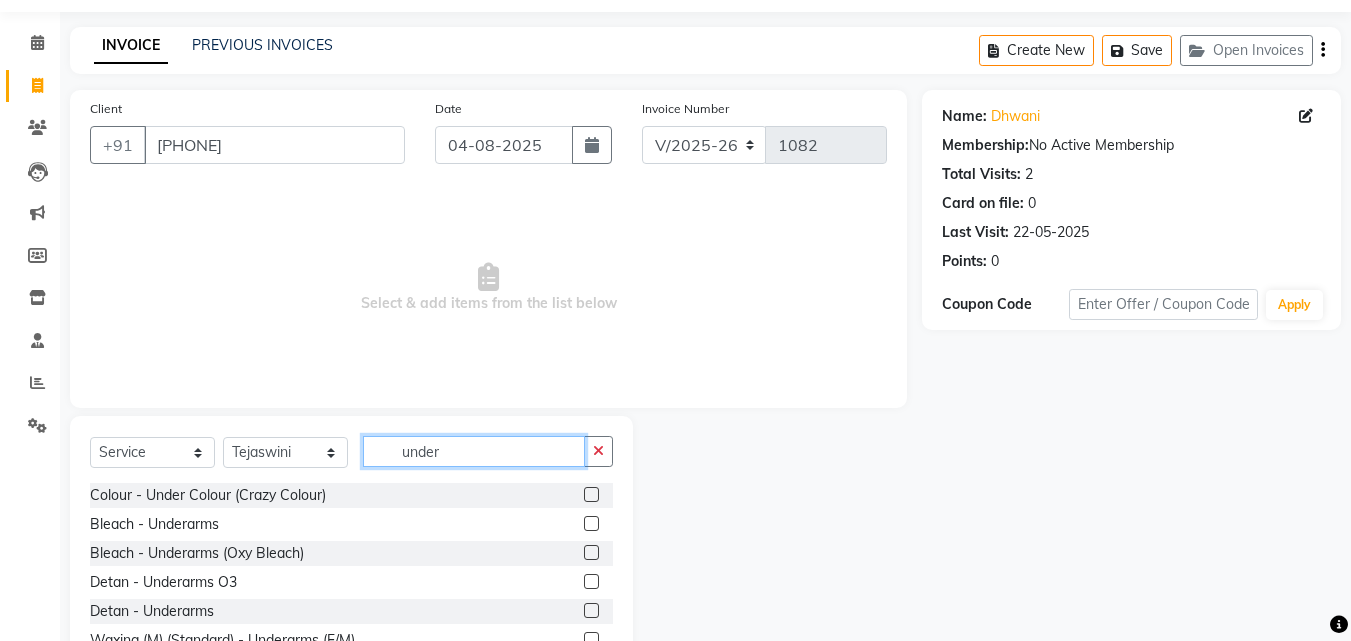 scroll, scrollTop: 160, scrollLeft: 0, axis: vertical 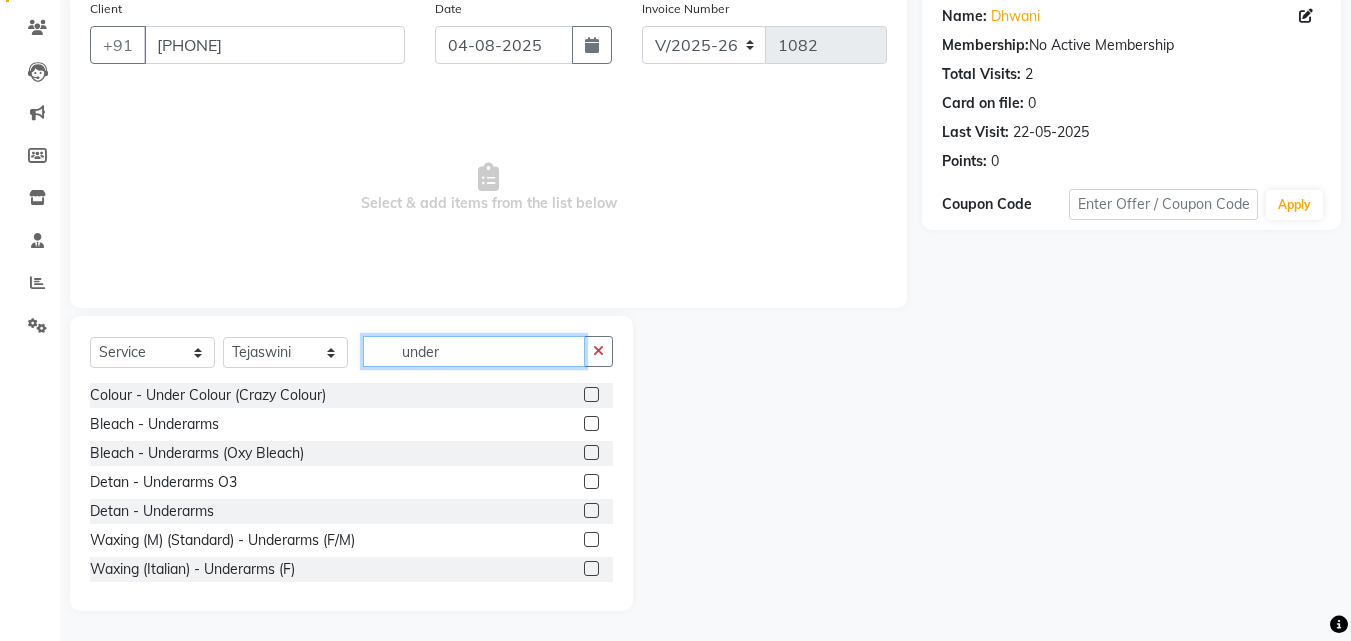 type on "under" 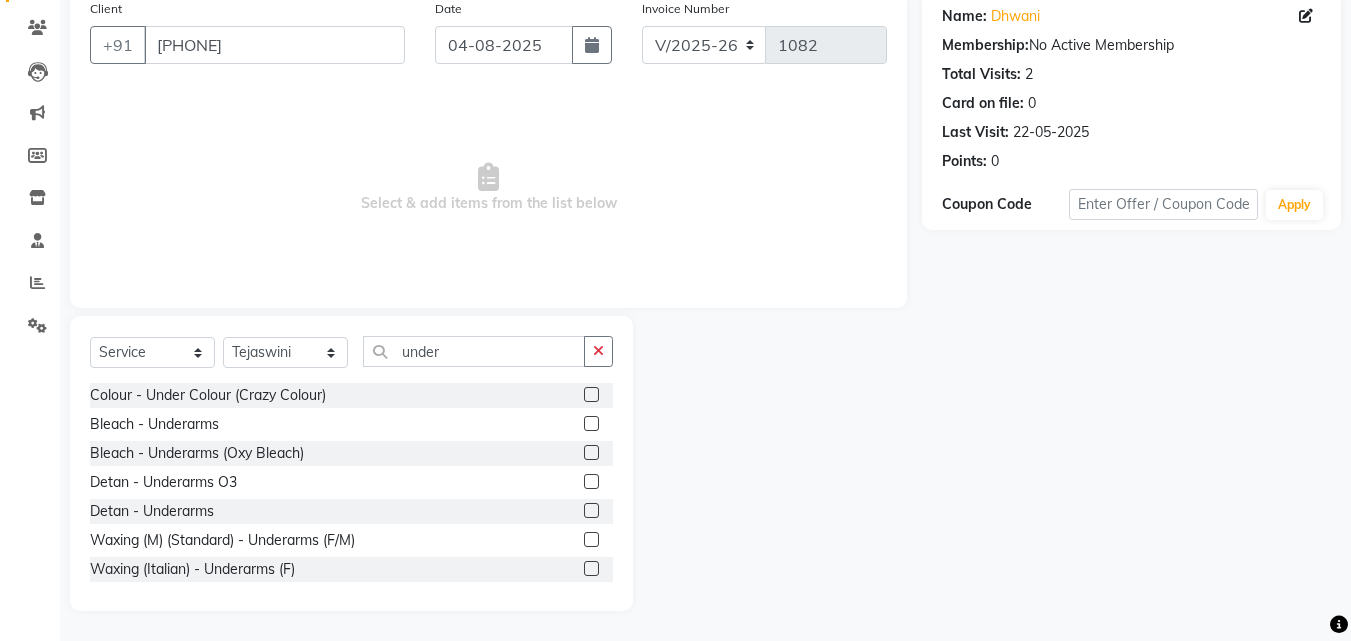 click 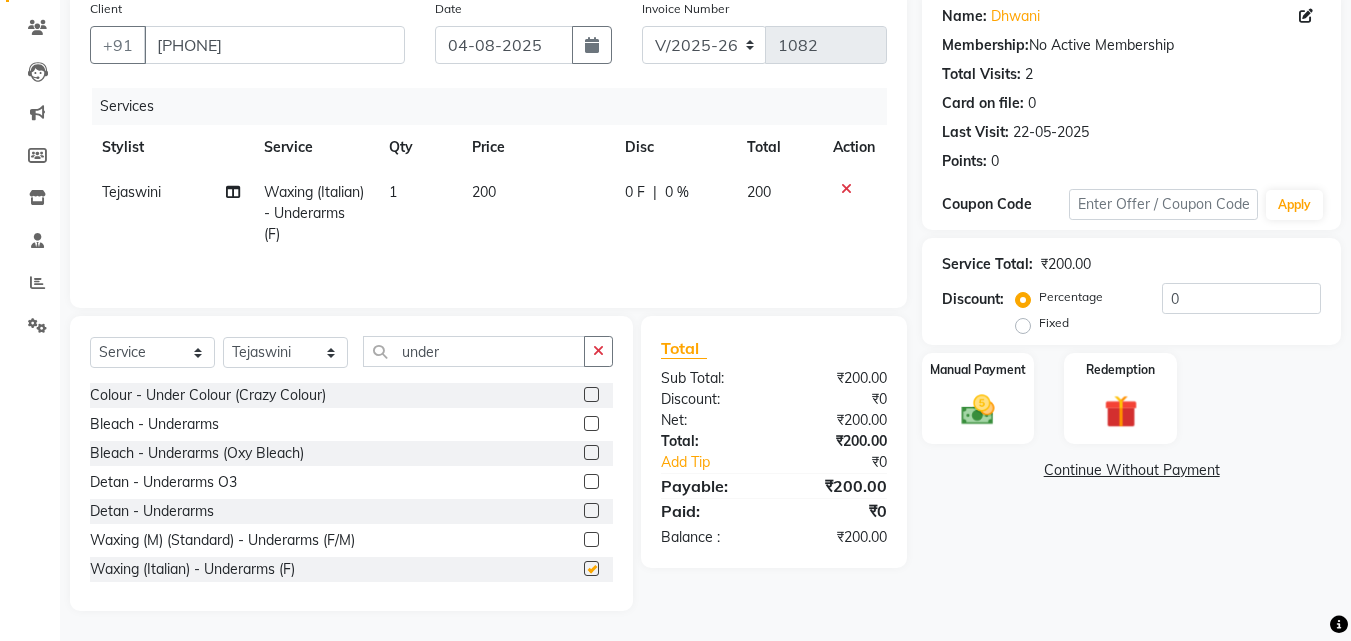 checkbox on "false" 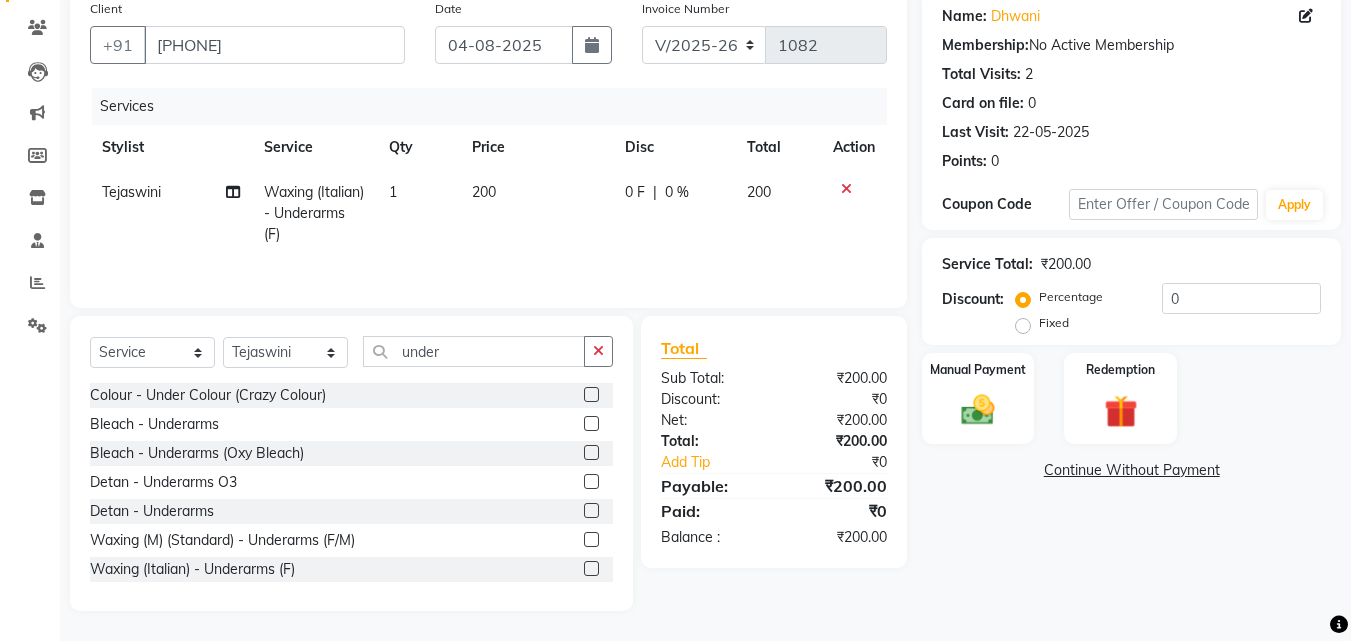 click on "Select  Service  Product  Membership  Package Voucher Prepaid Gift Card  Select Stylist Bhanu Jasleen Jyoti Surya Tejaswini under" 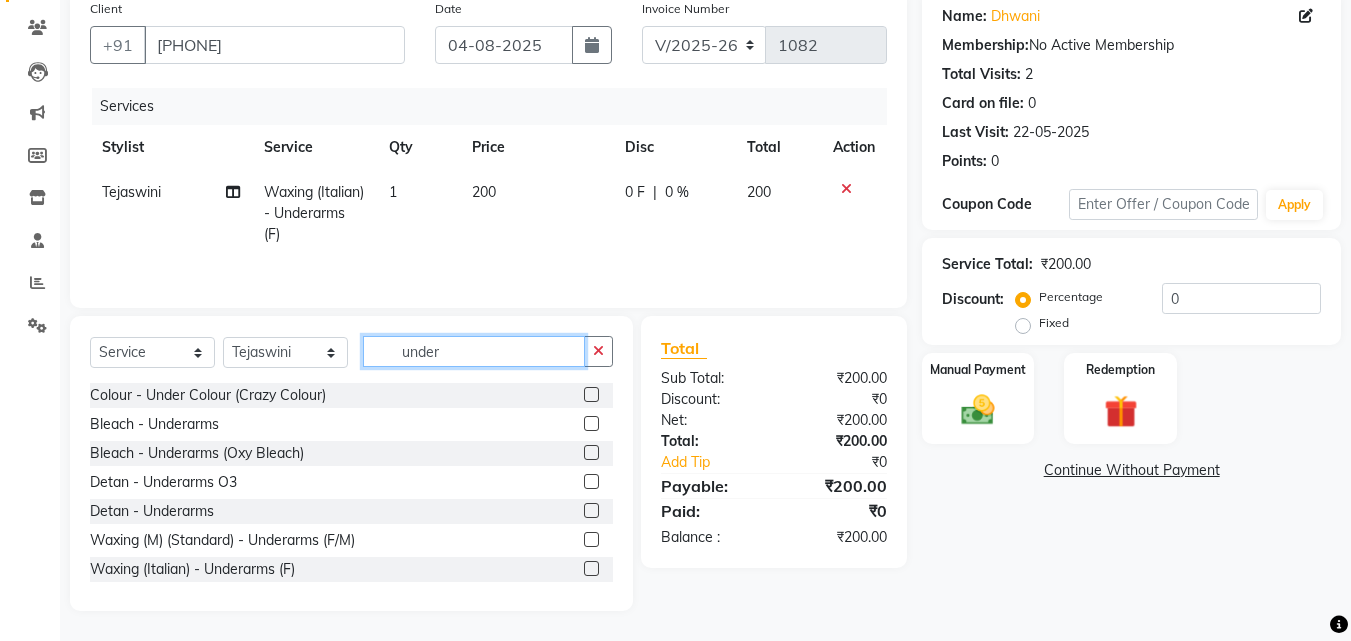 click on "under" 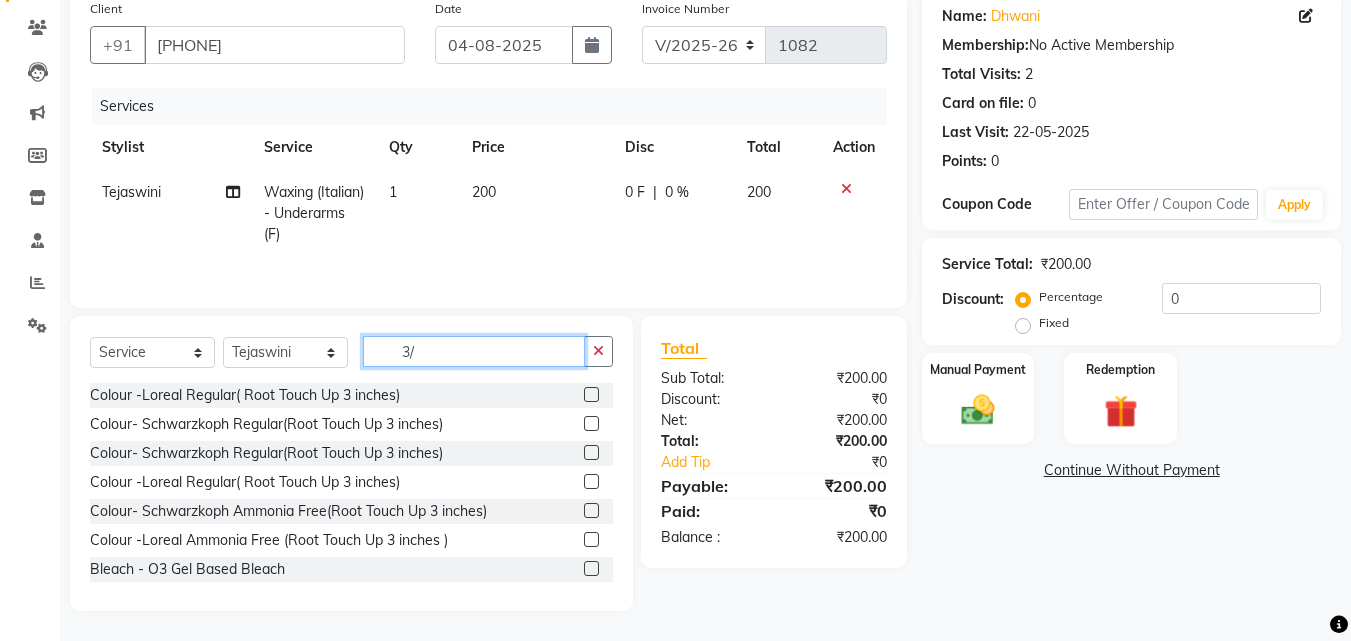 scroll, scrollTop: 117, scrollLeft: 0, axis: vertical 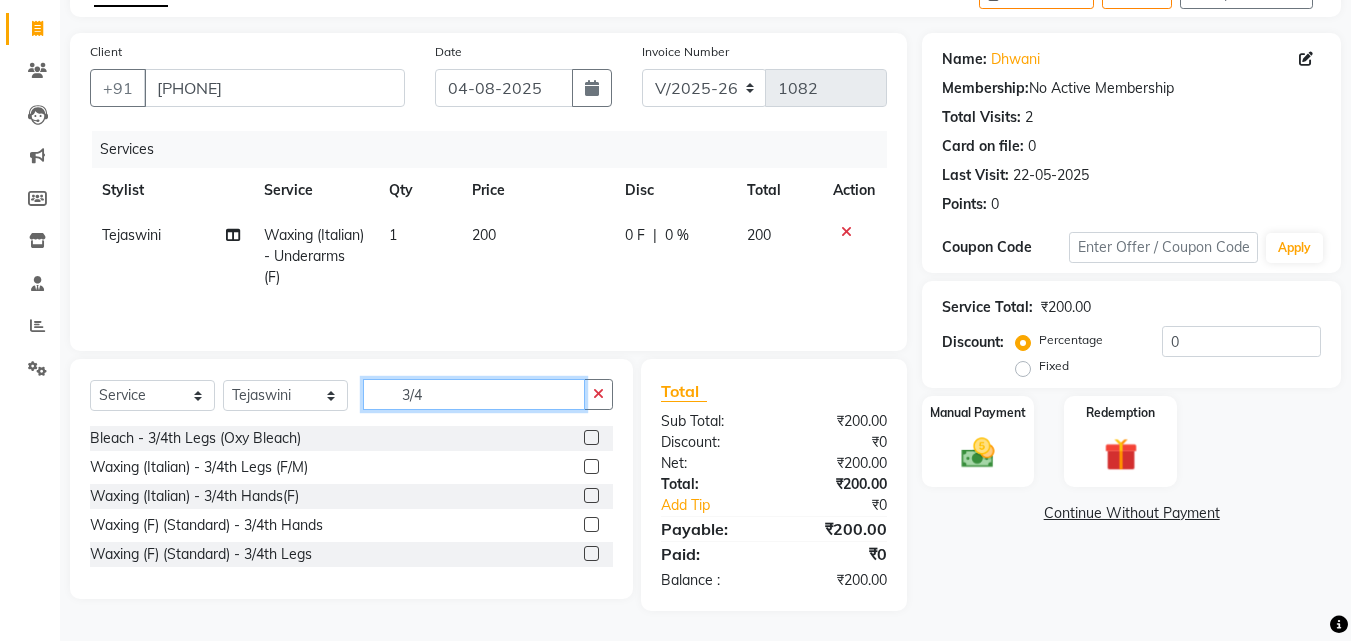 type on "3/4" 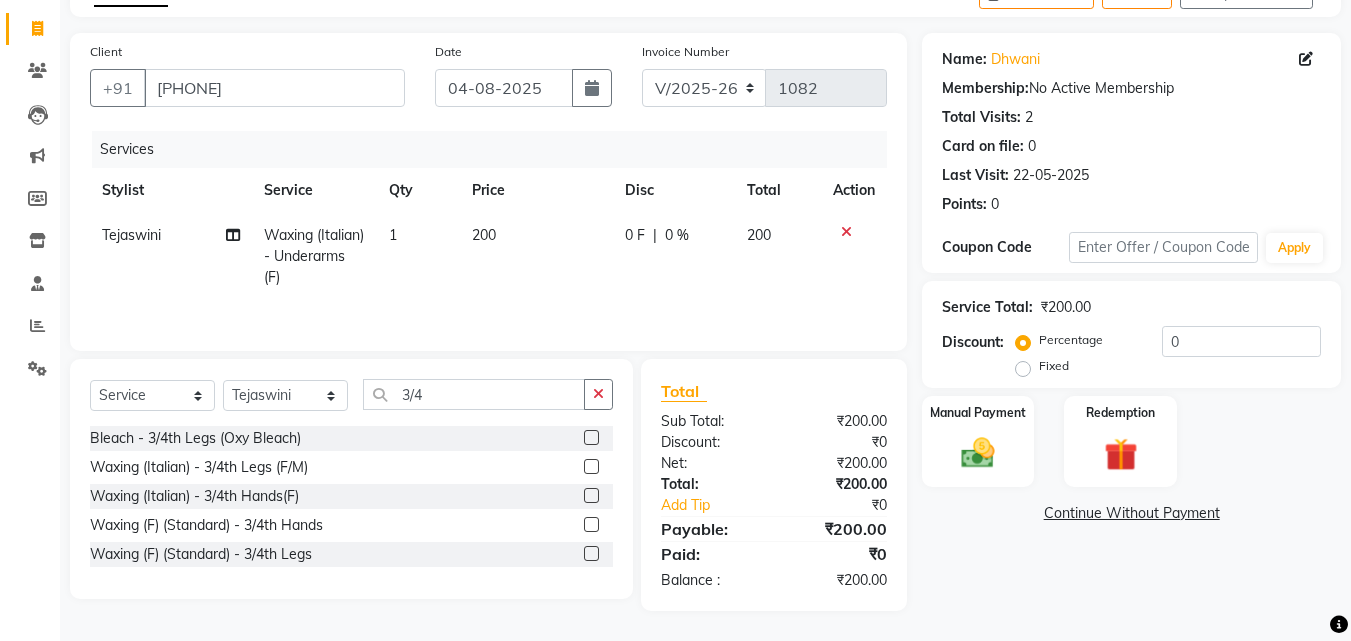 click 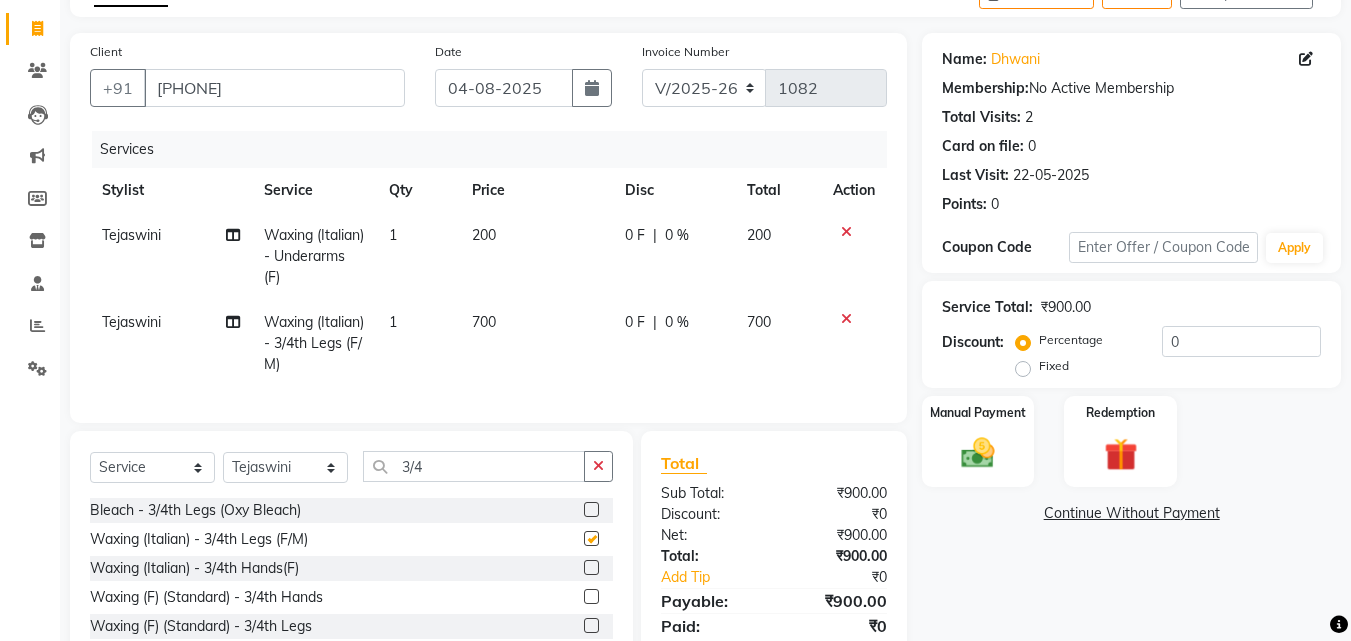 checkbox on "false" 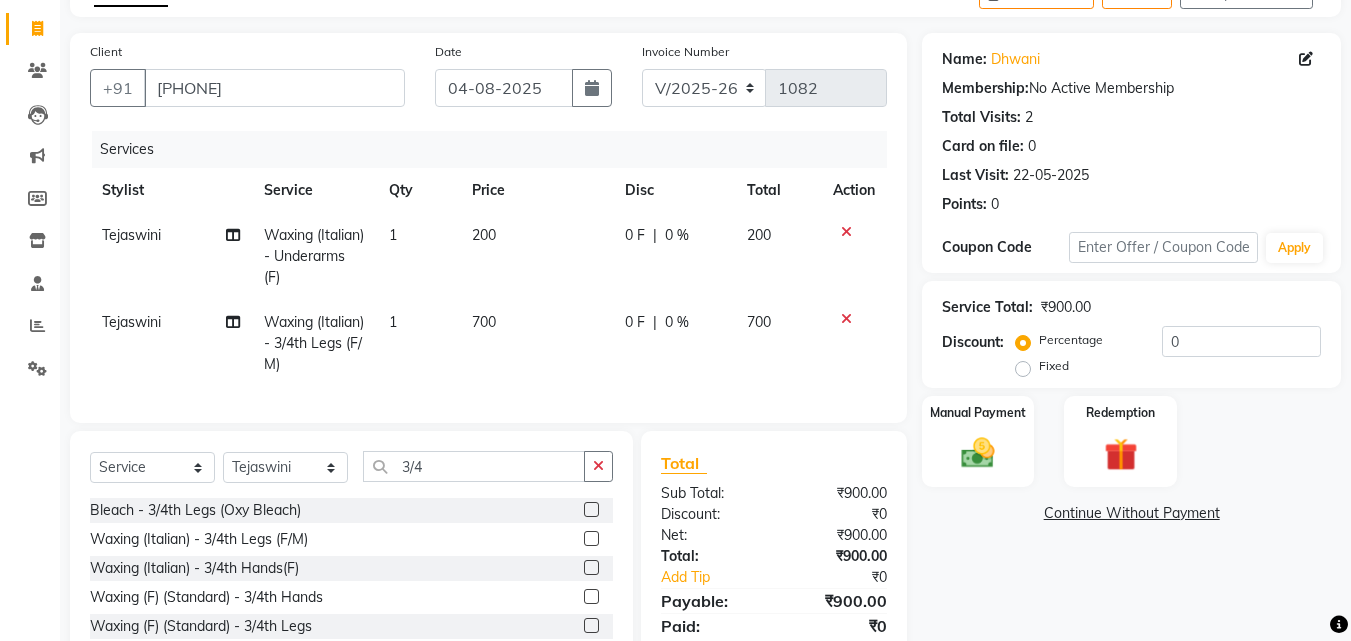 click on "700" 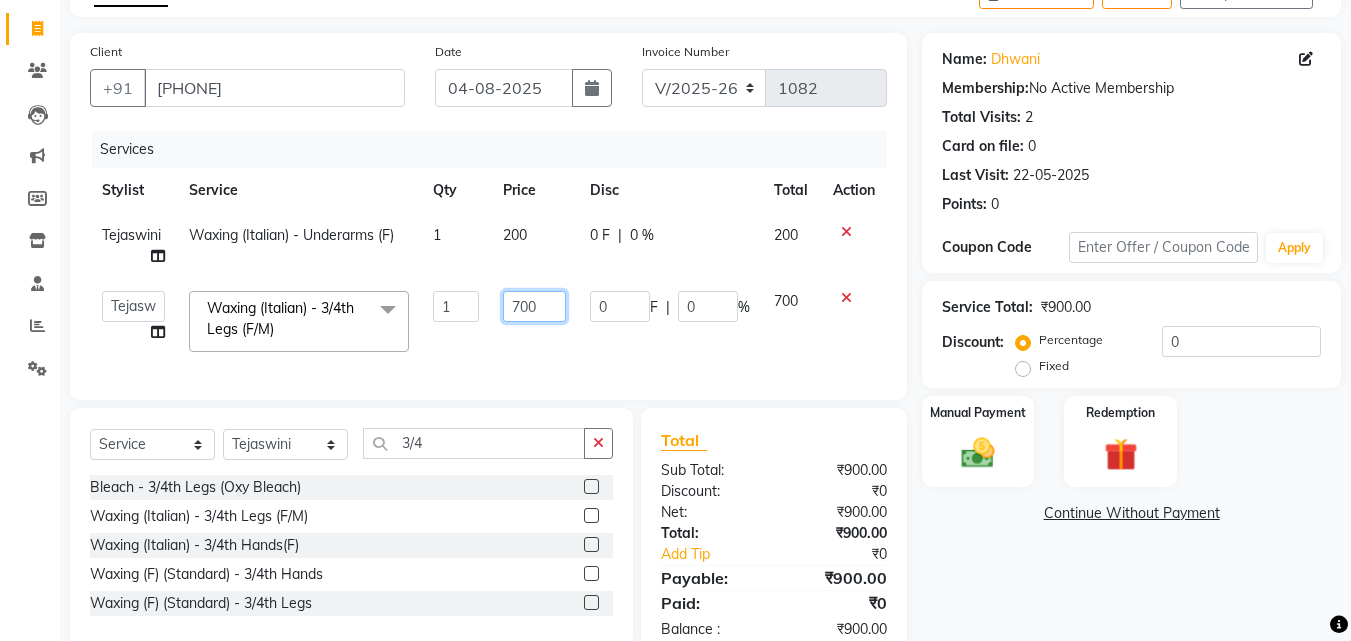 click on "700" 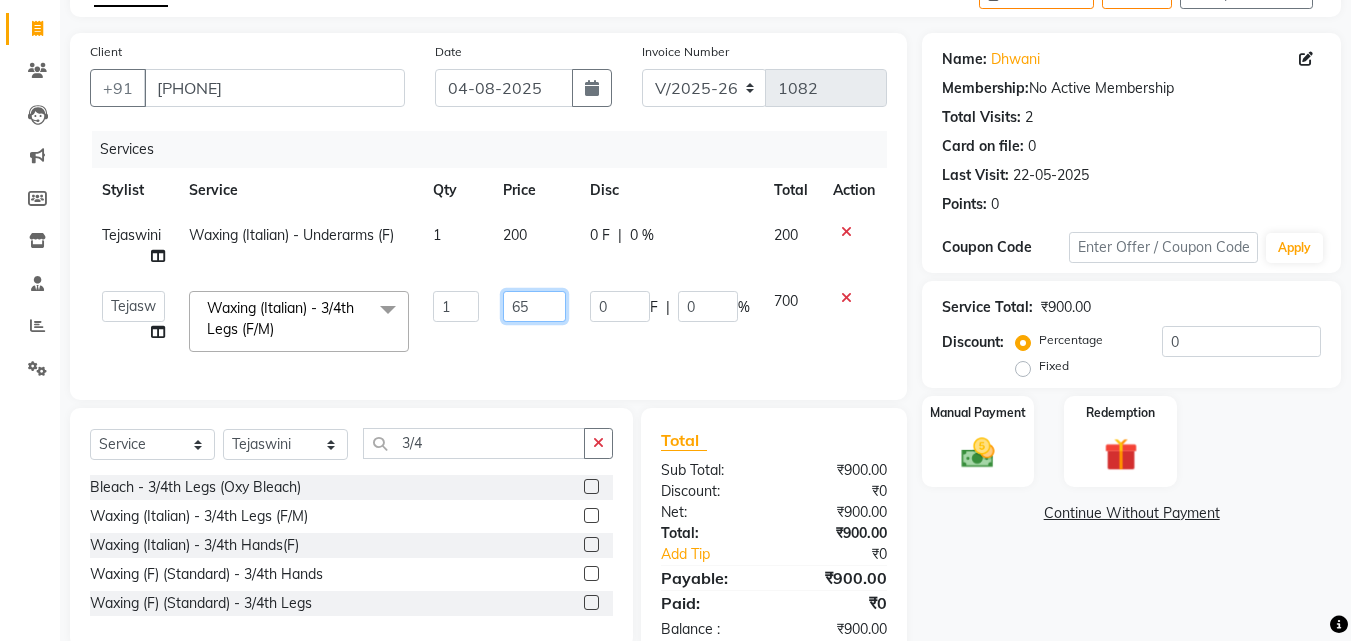 type on "650" 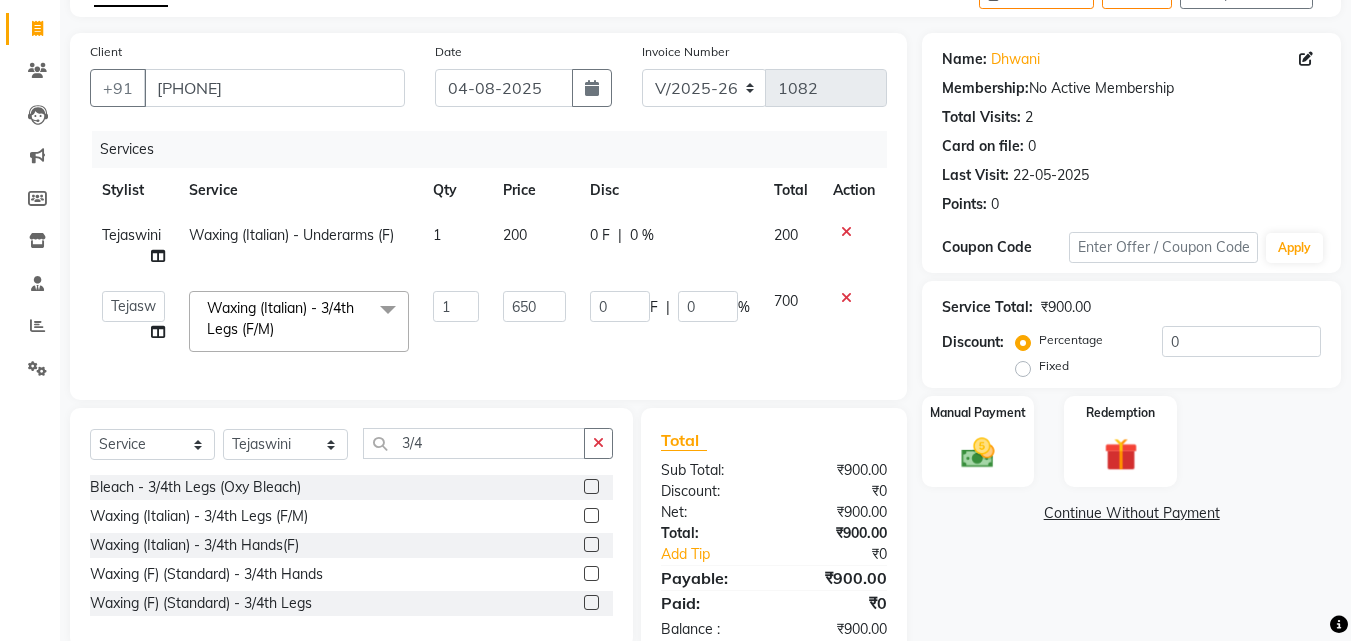 click on "Name: [NAME]  Membership:  No Active Membership  Total Visits:  2 Card on file:  0 Last Visit:   [DATE] Points:   0  Coupon Code Apply Service Total:  [PRICE]  Discount:  Percentage   Fixed  0 Manual Payment Redemption  Continue Without Payment" 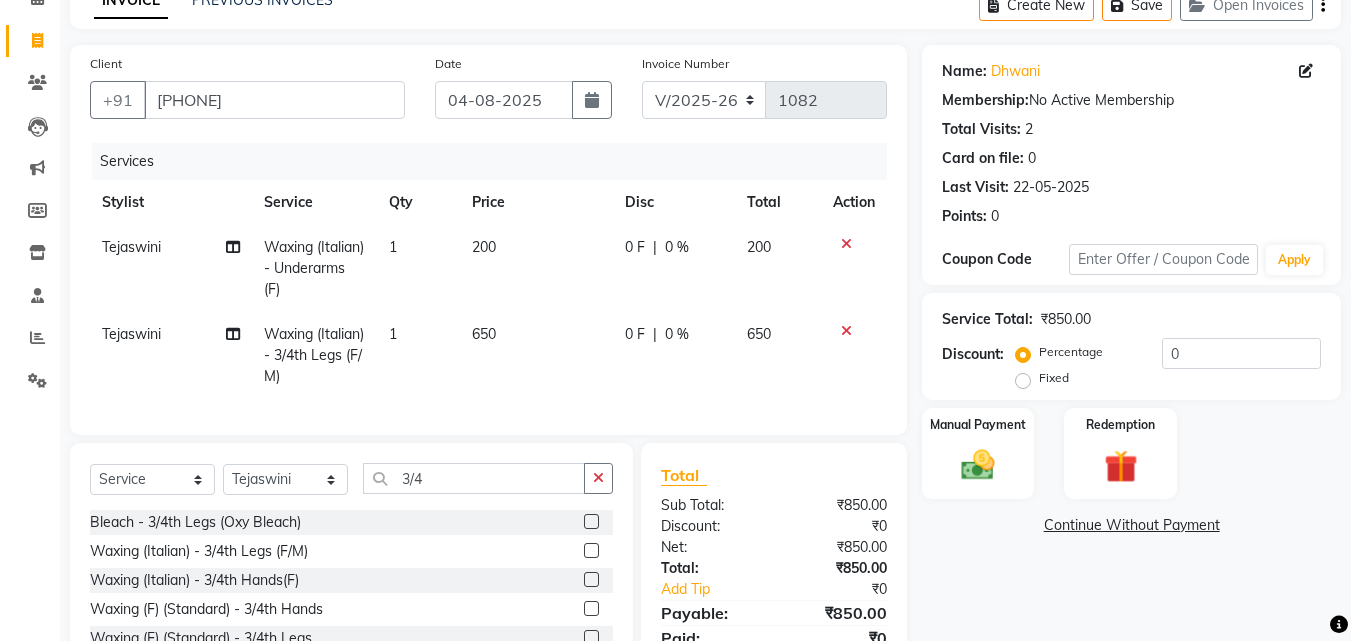 scroll, scrollTop: 0, scrollLeft: 0, axis: both 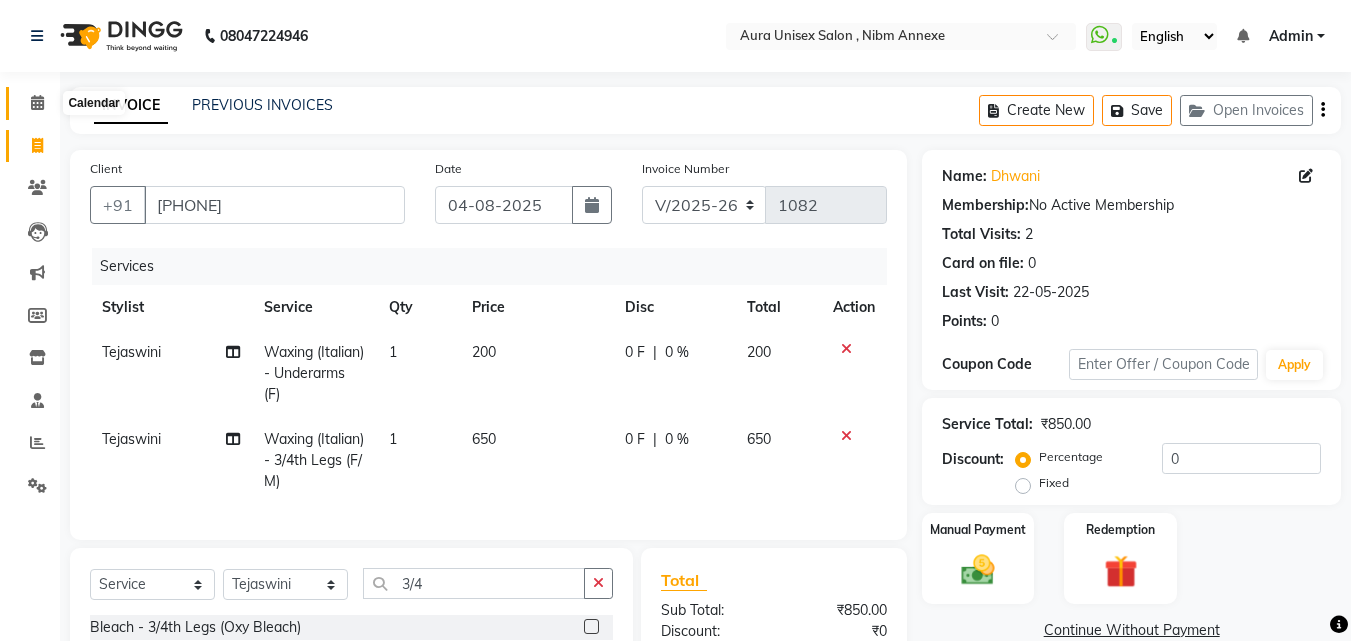 click 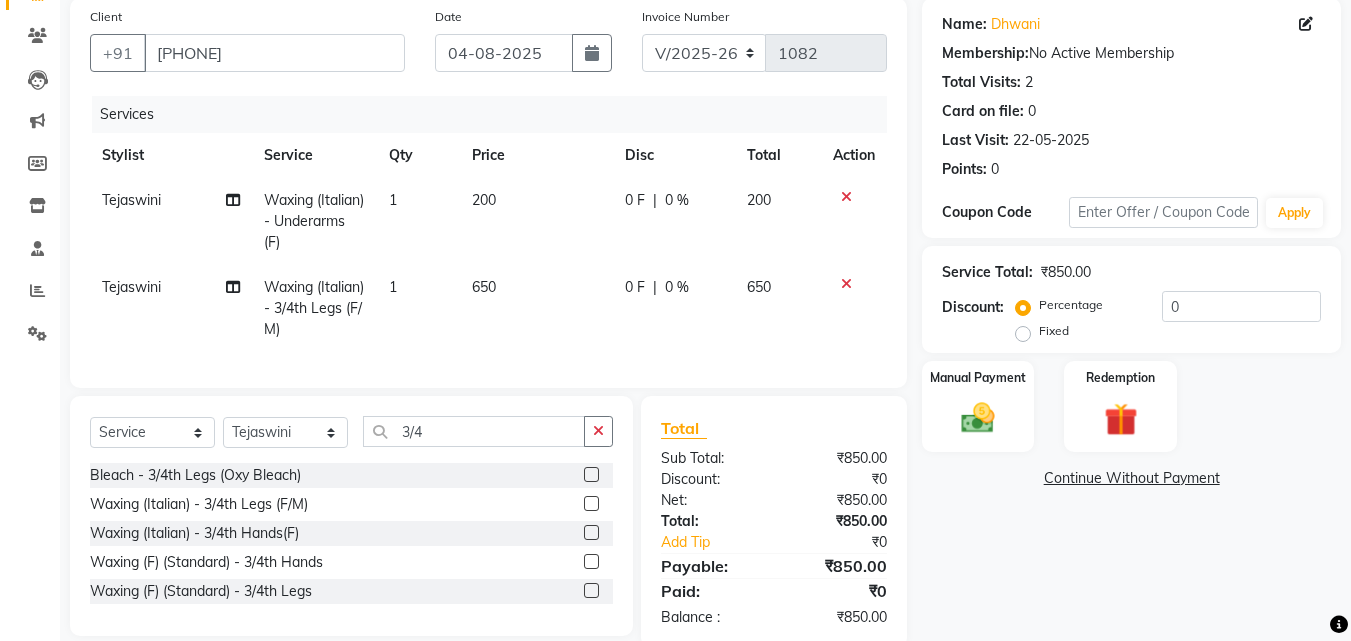 scroll, scrollTop: 204, scrollLeft: 0, axis: vertical 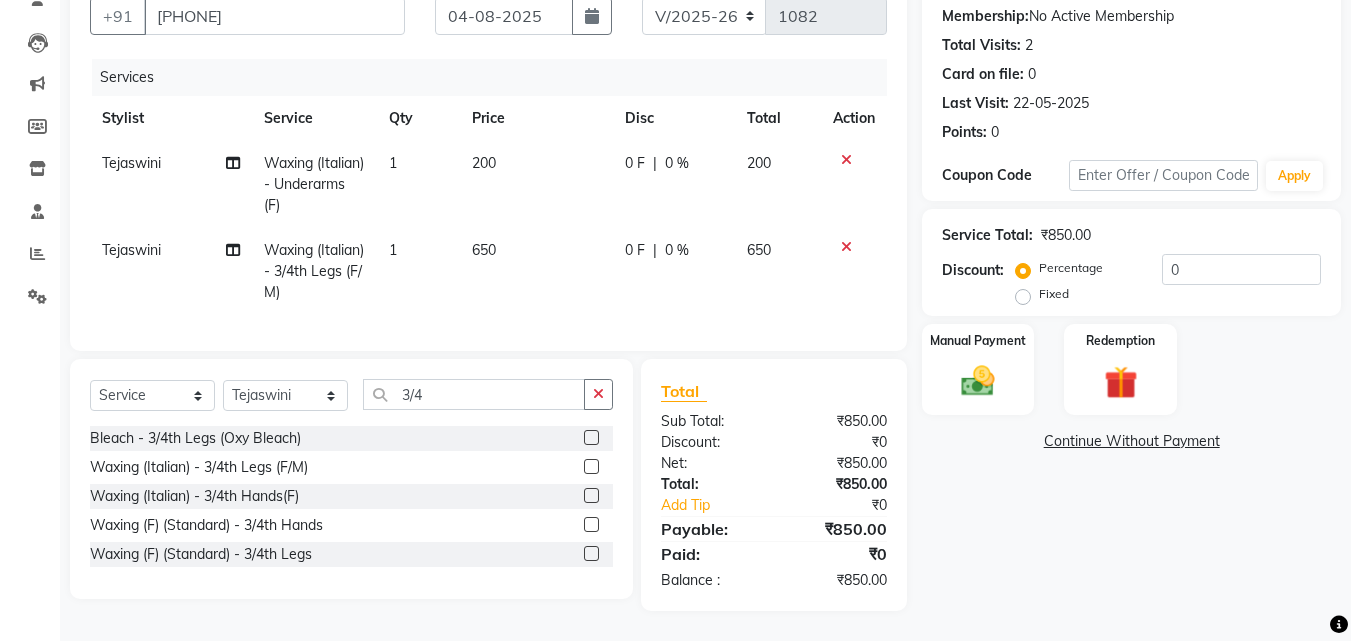 click on "Waxing (Italian)  - Underarms (F)" 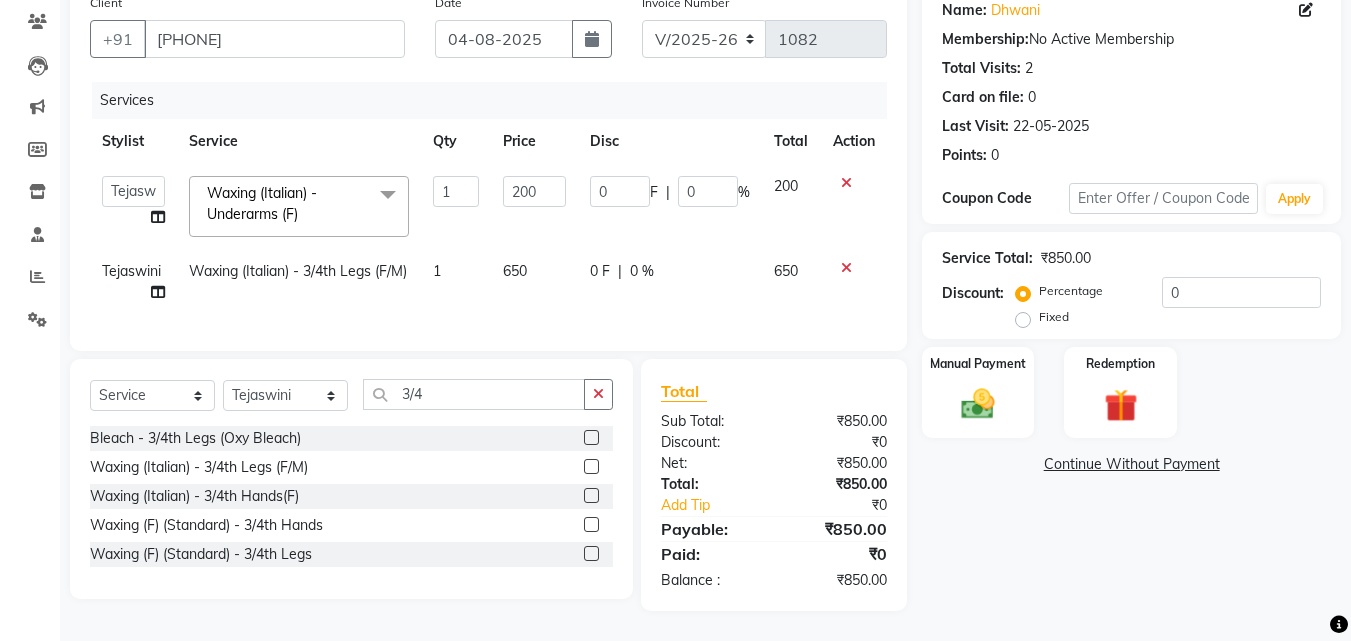 scroll, scrollTop: 181, scrollLeft: 0, axis: vertical 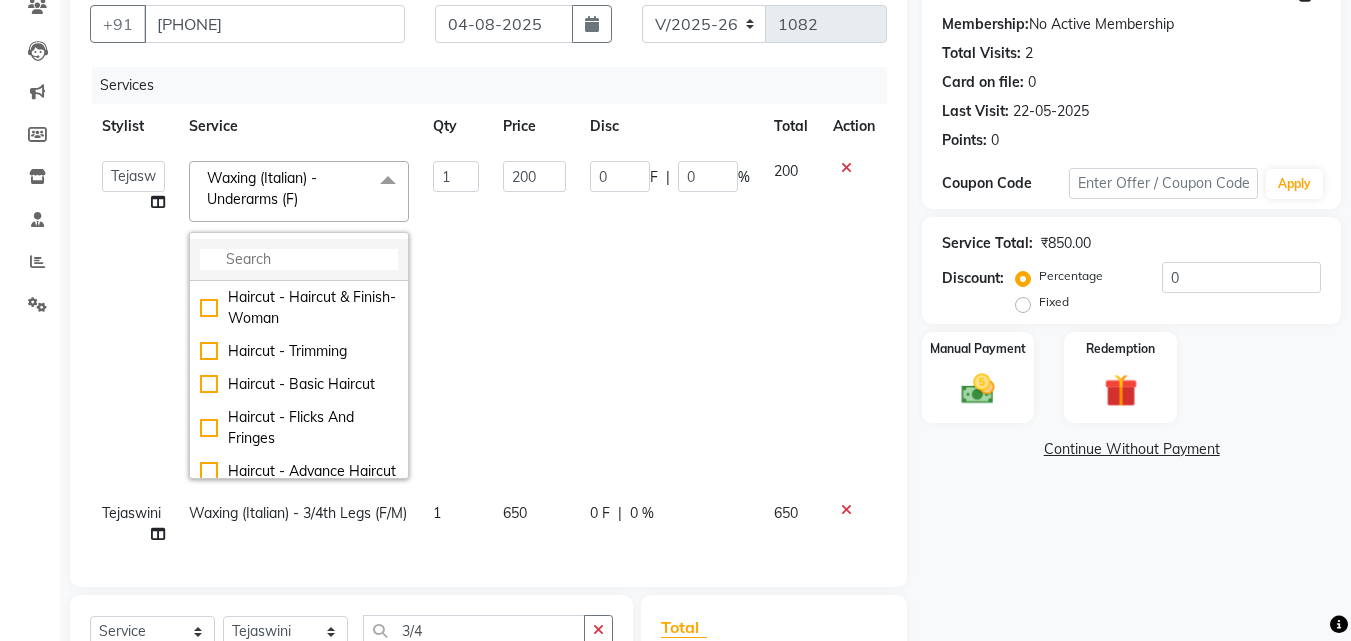 click 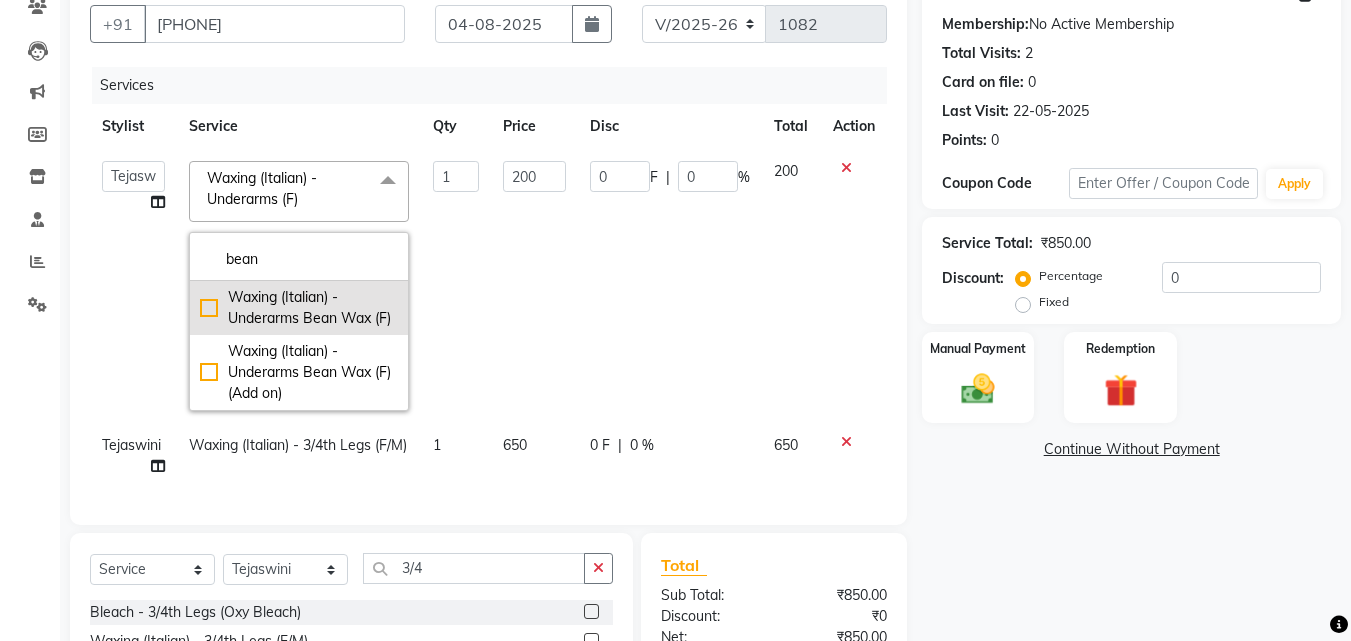type on "bean" 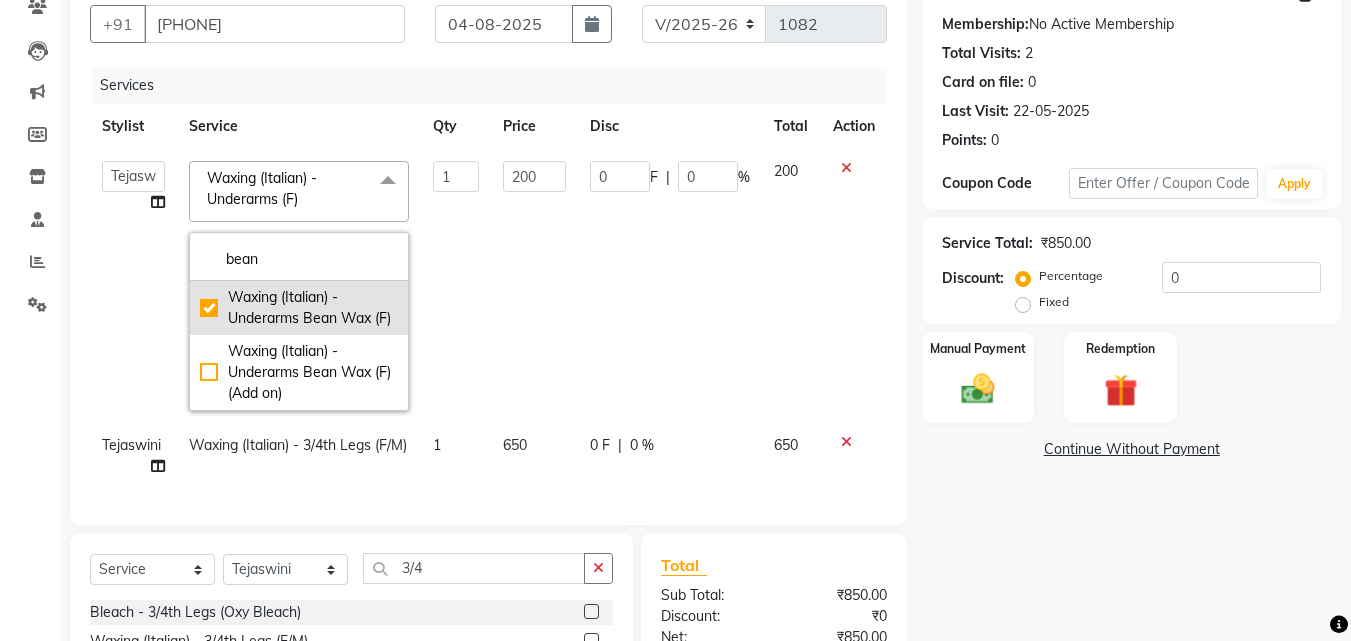 checkbox on "true" 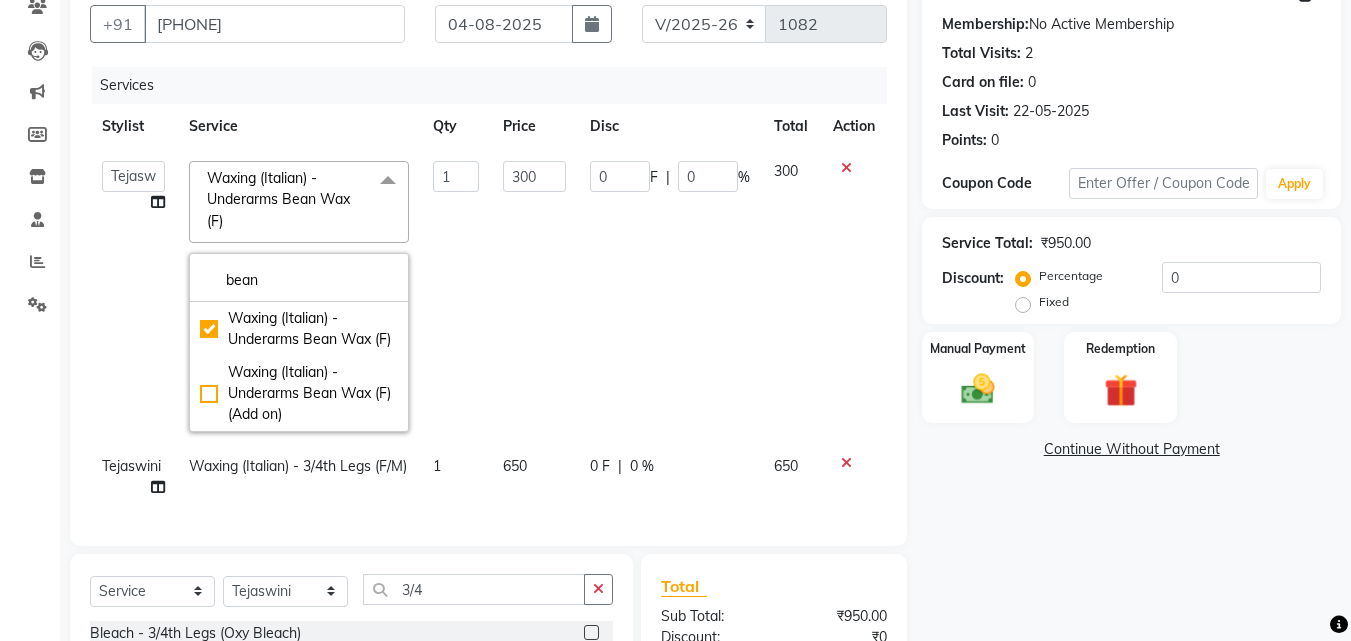 click on "300" 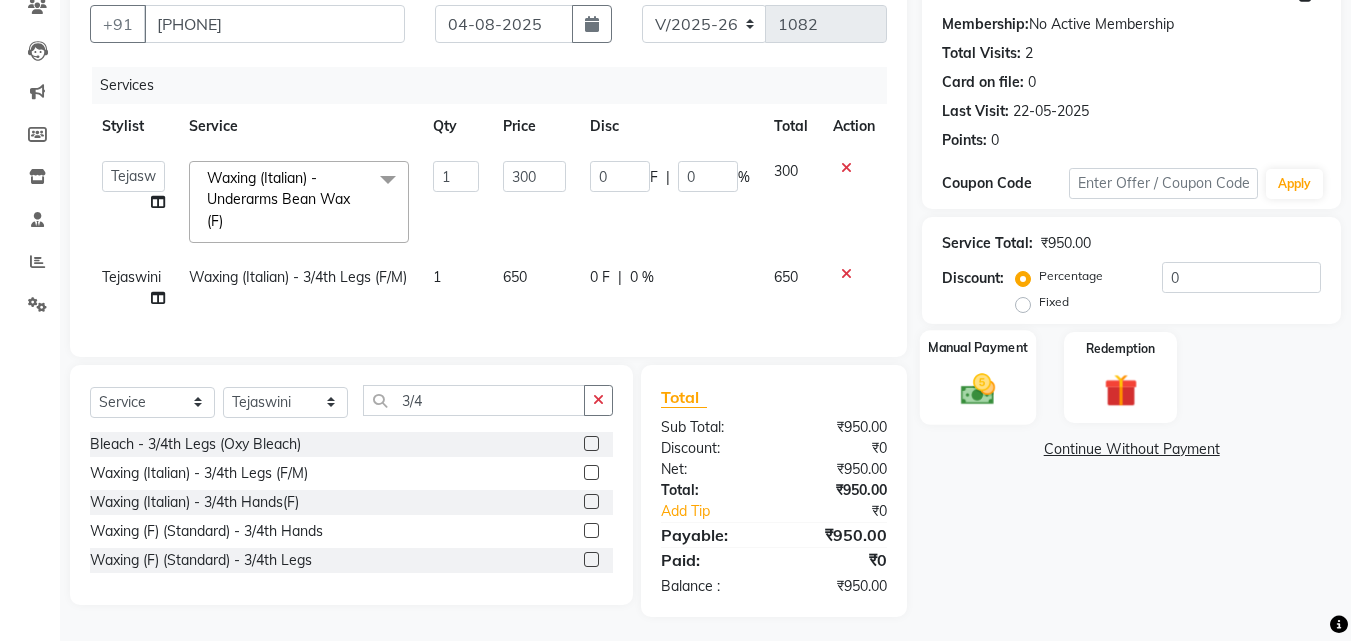 click on "Manual Payment" 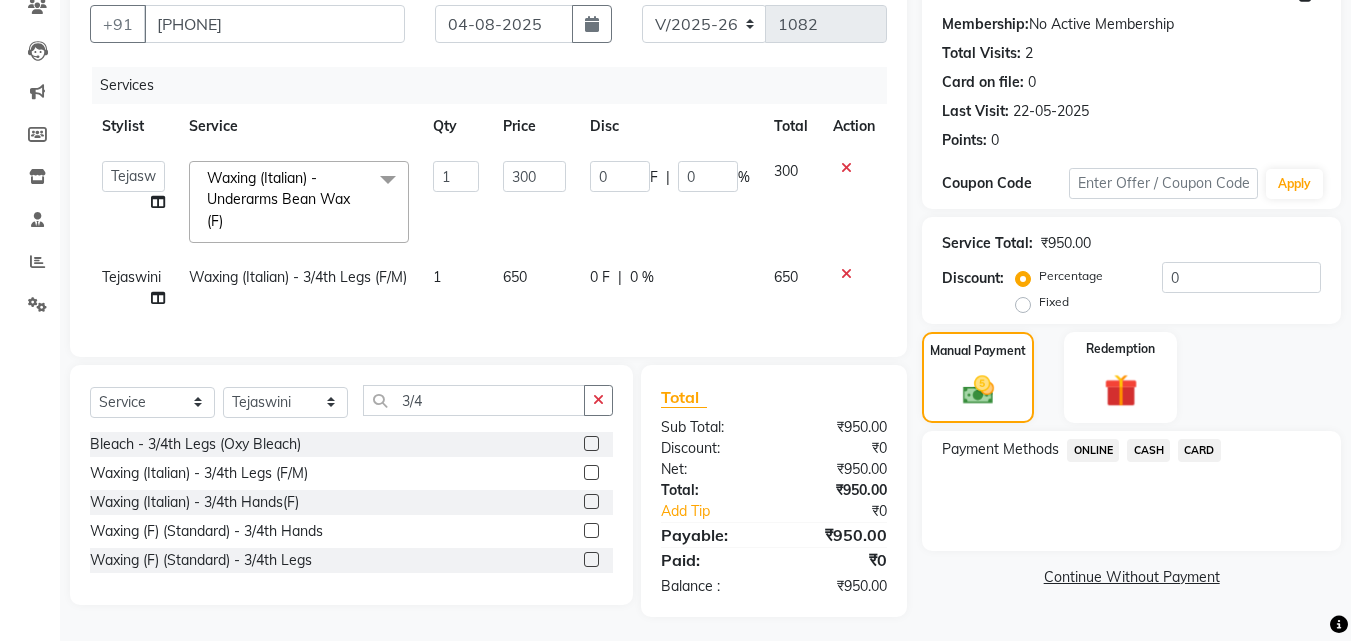 click on "CASH" 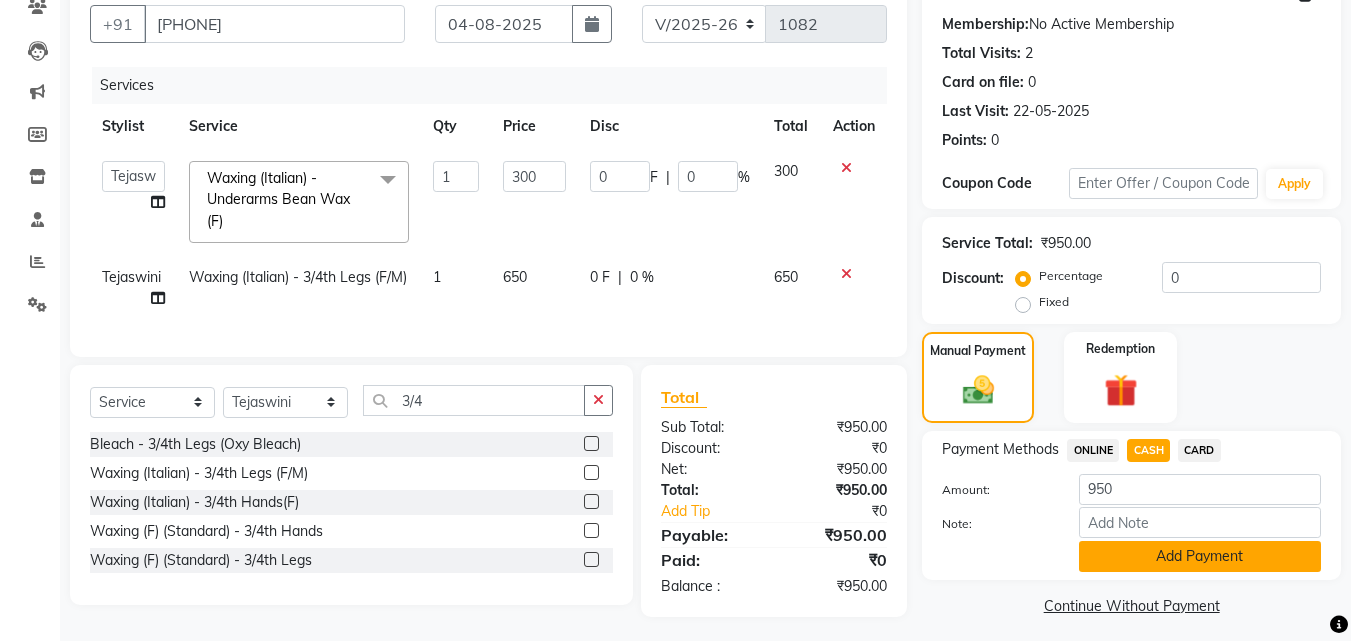click on "Add Payment" 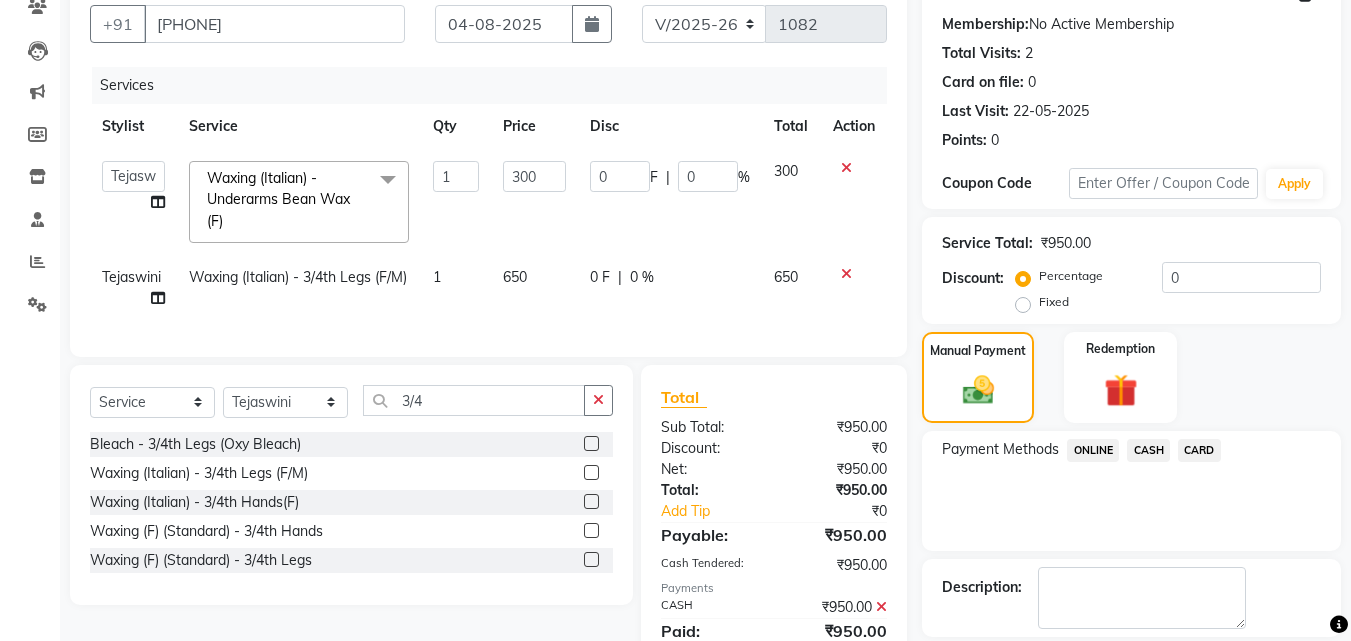 scroll, scrollTop: 275, scrollLeft: 0, axis: vertical 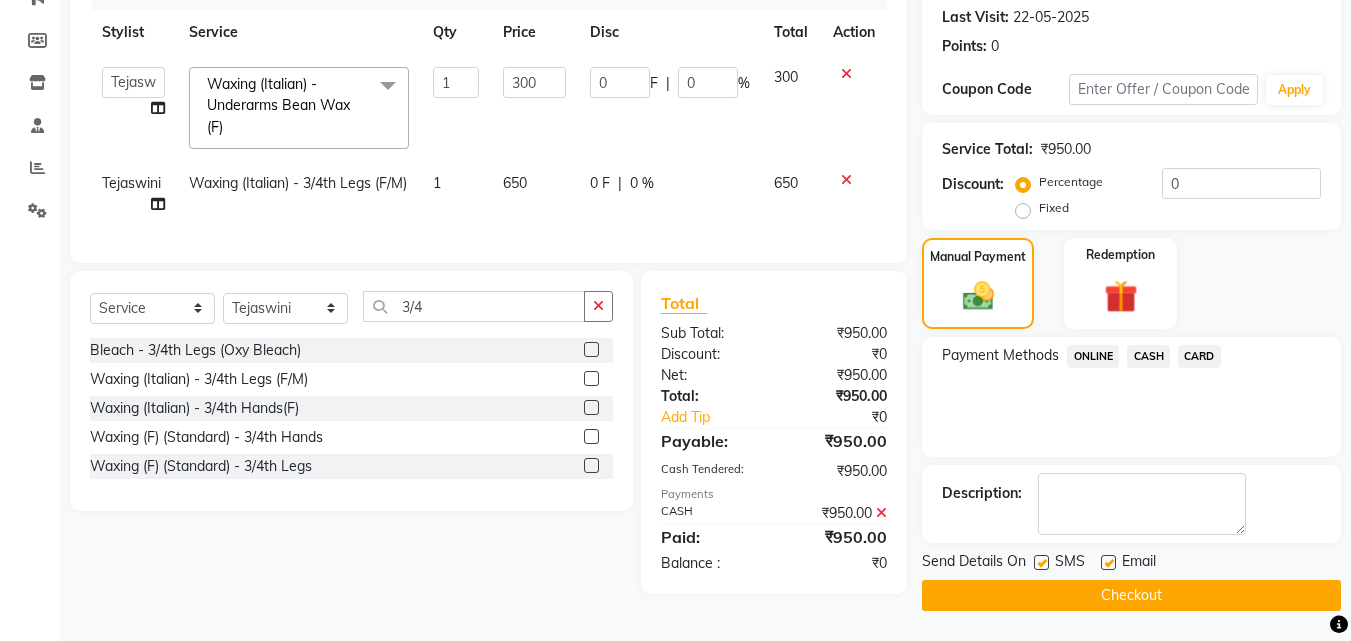 click on "Checkout" 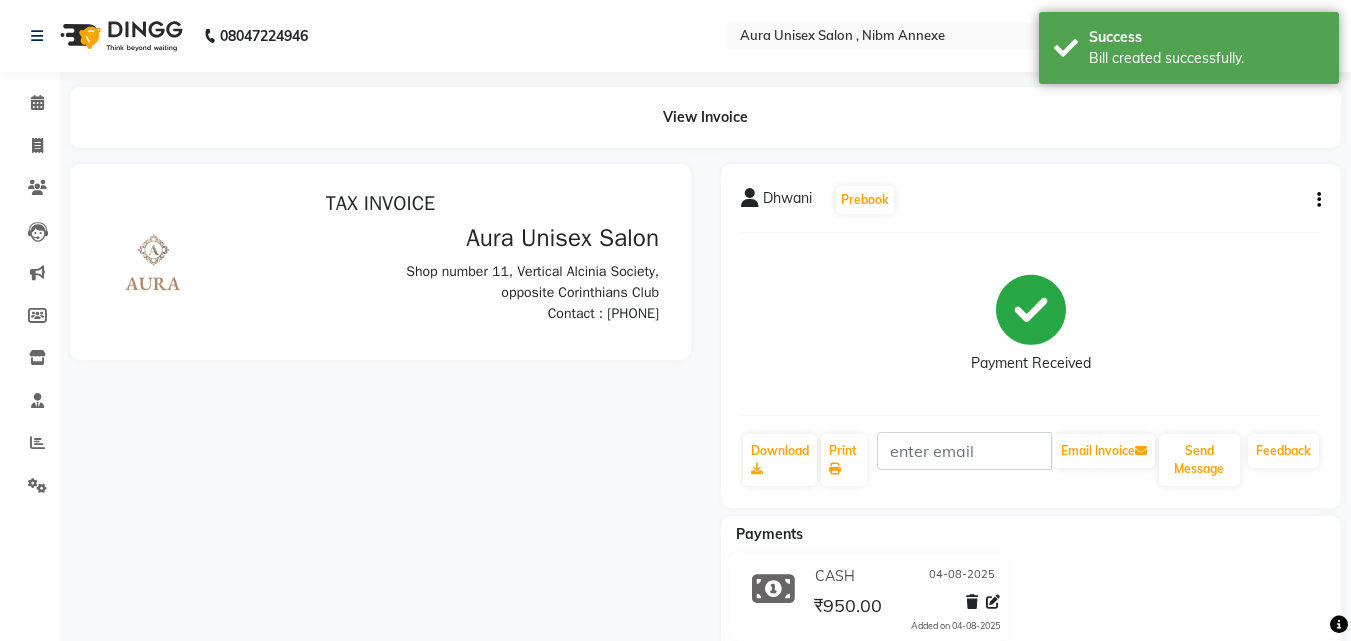 scroll, scrollTop: 0, scrollLeft: 0, axis: both 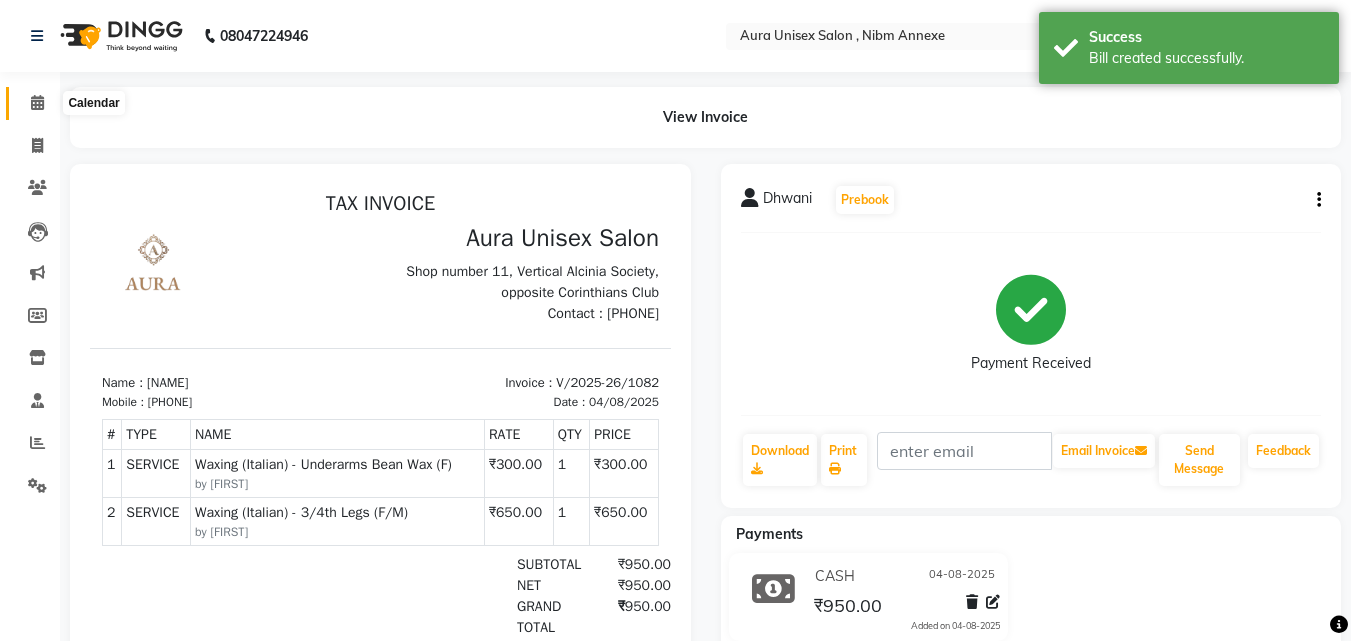click 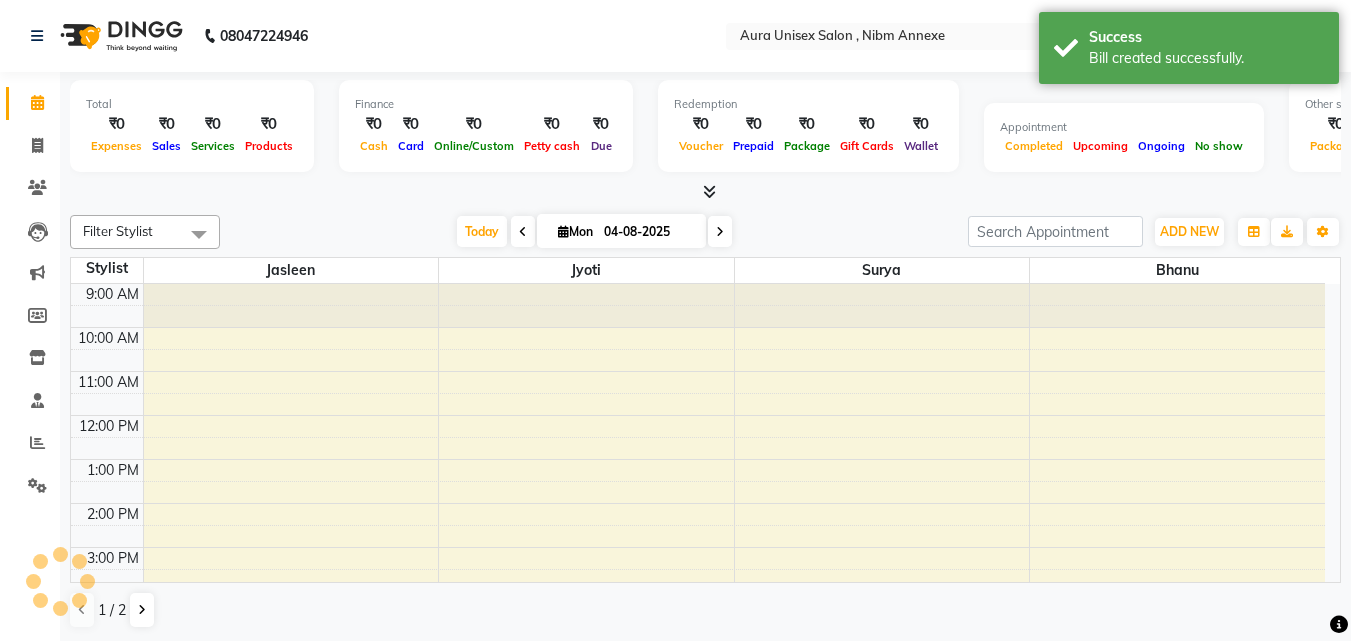 scroll, scrollTop: 235, scrollLeft: 0, axis: vertical 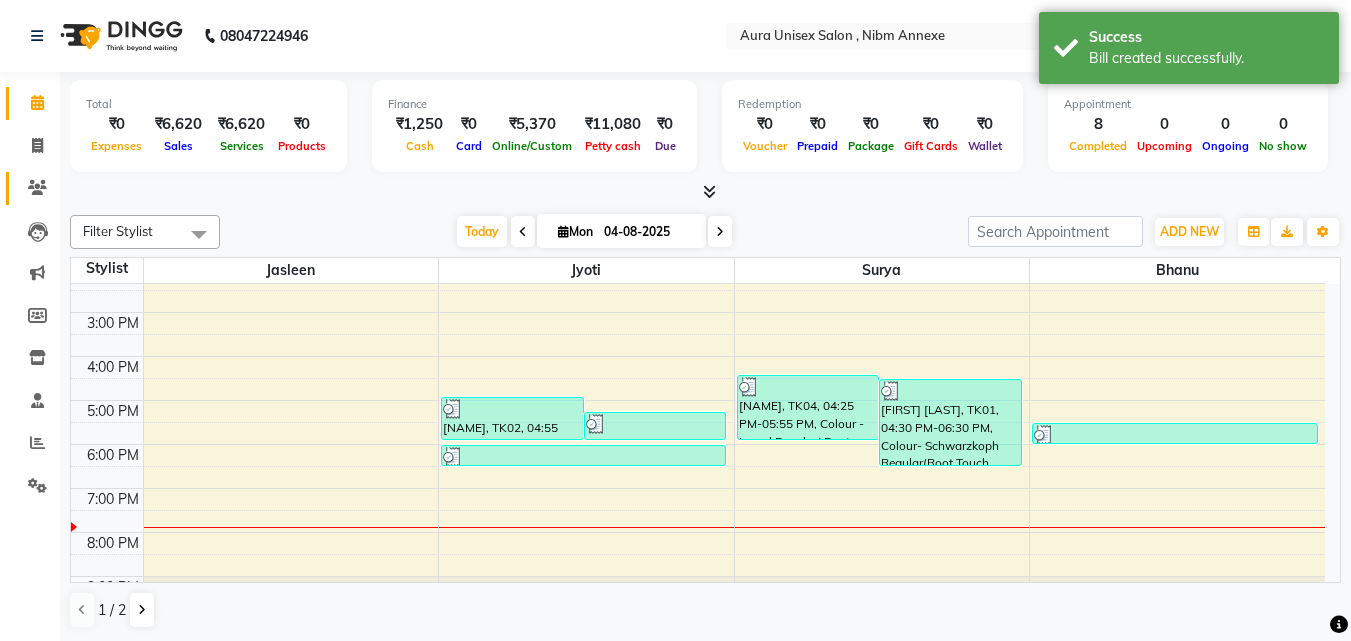 click on "Clients" 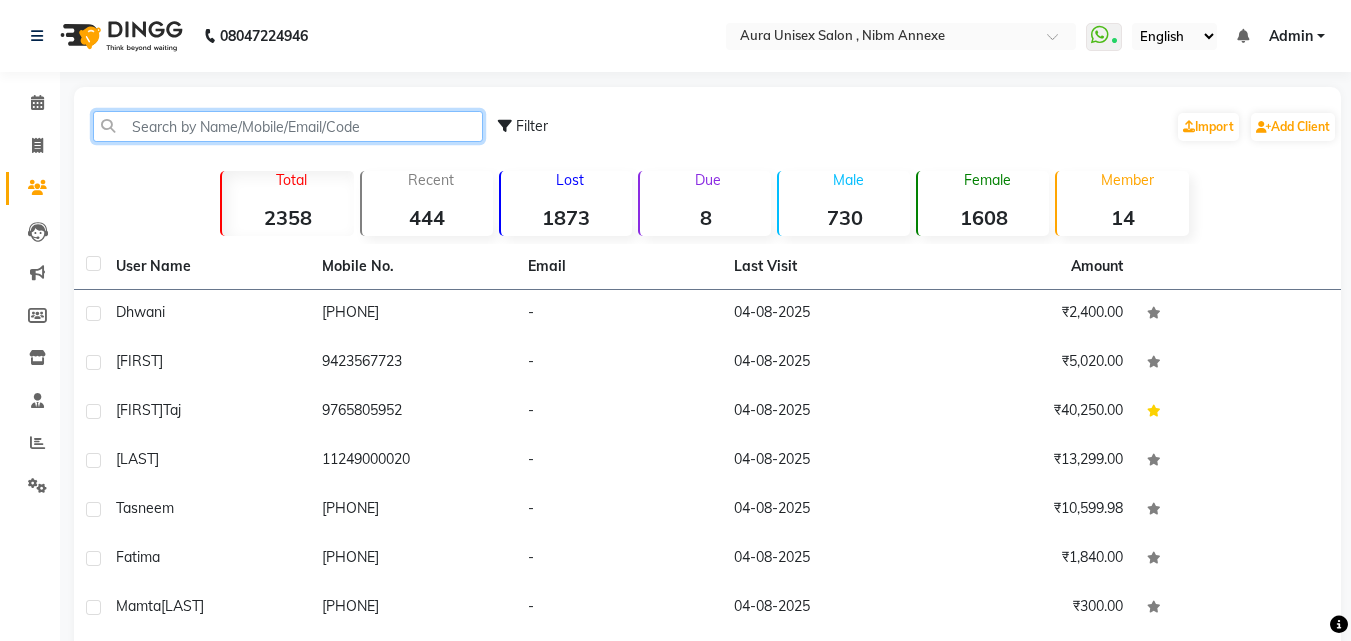 click 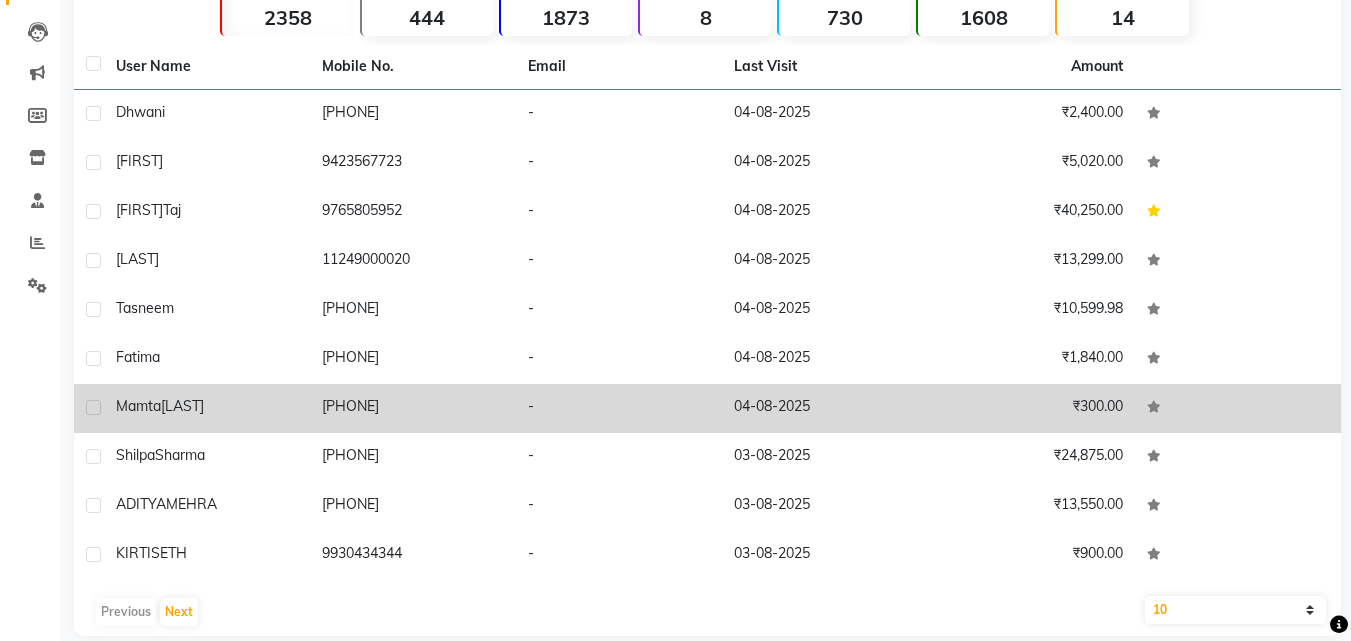 scroll, scrollTop: 0, scrollLeft: 0, axis: both 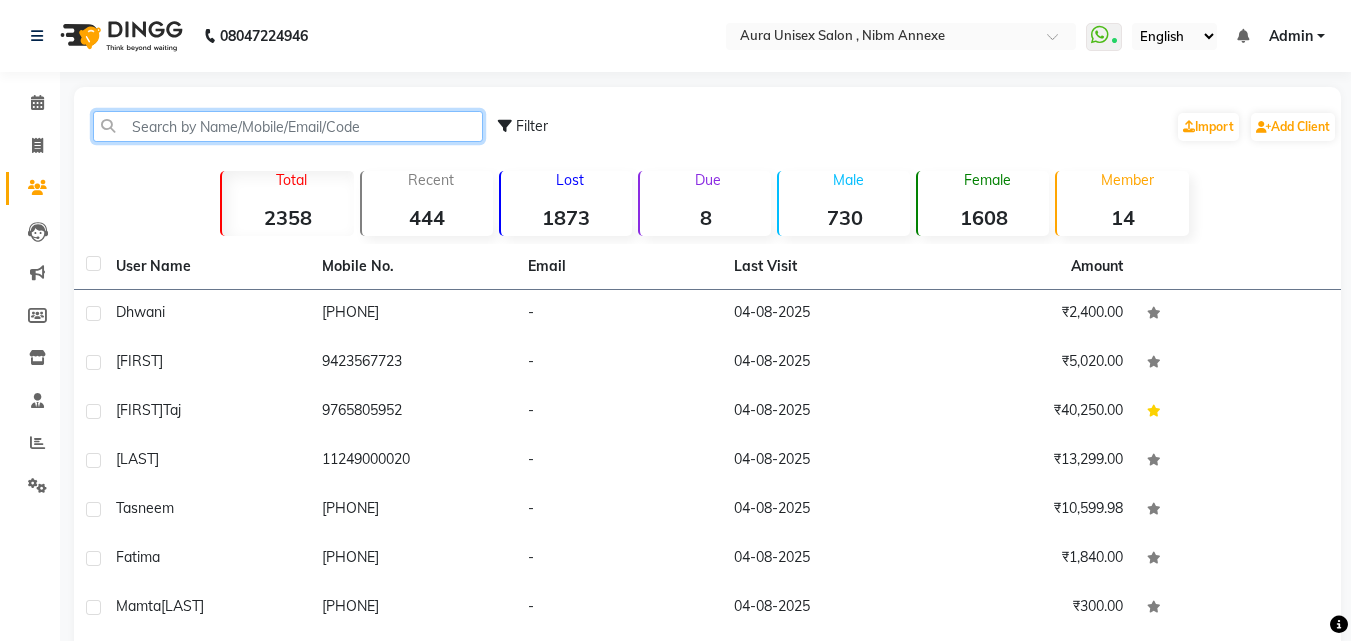 click 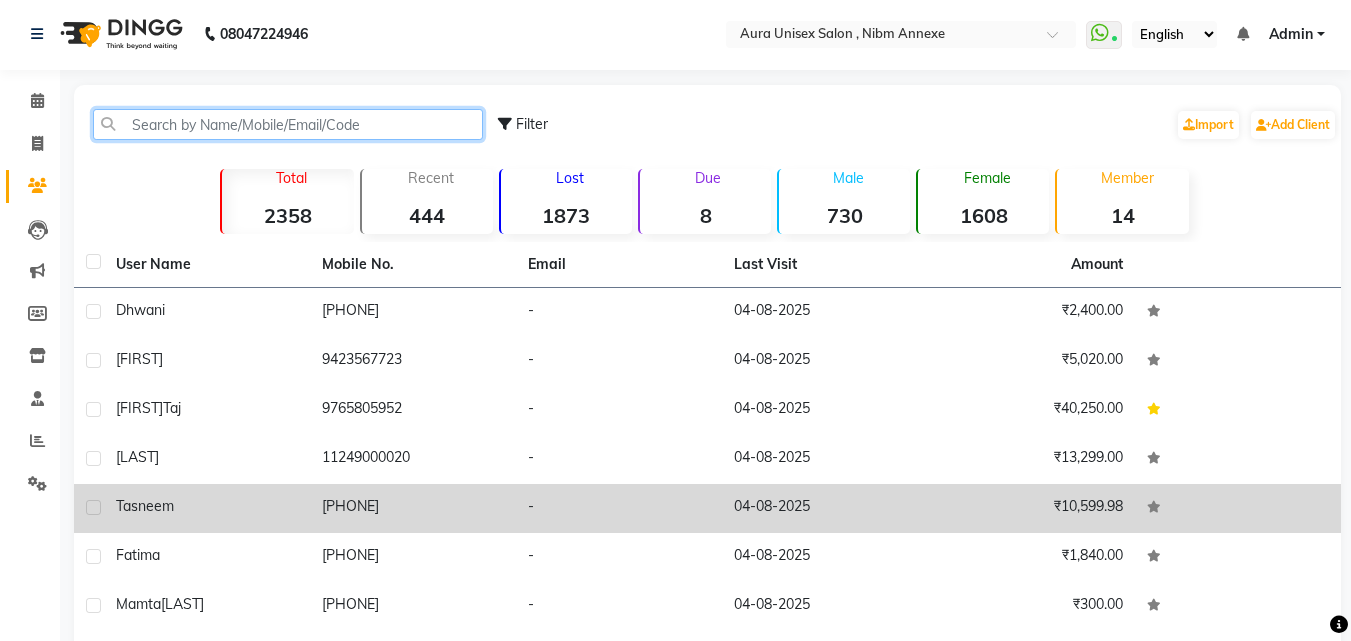 scroll, scrollTop: 0, scrollLeft: 0, axis: both 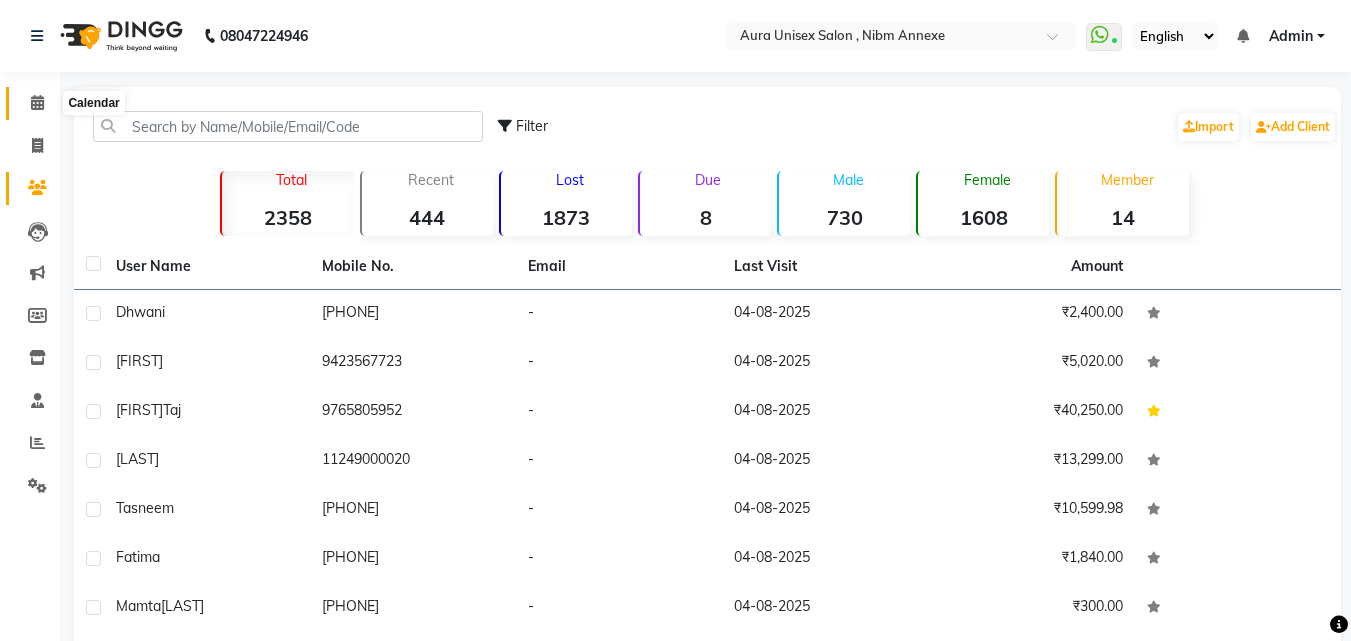click 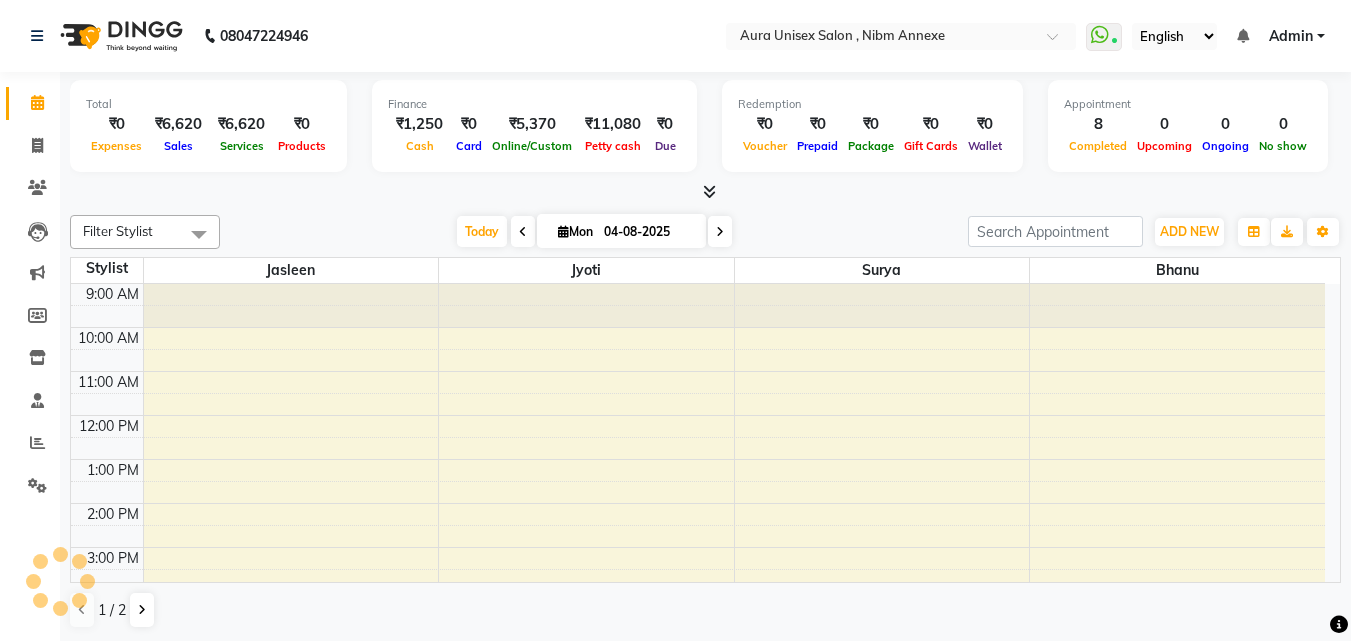 scroll, scrollTop: 273, scrollLeft: 0, axis: vertical 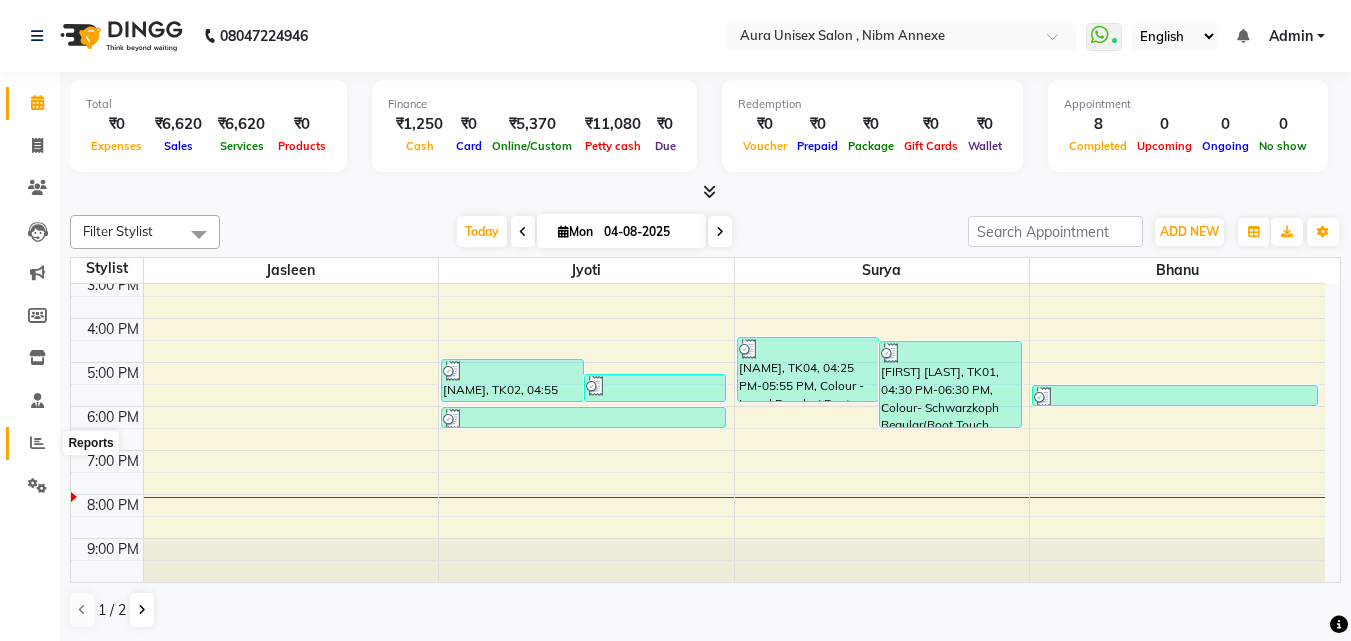 click 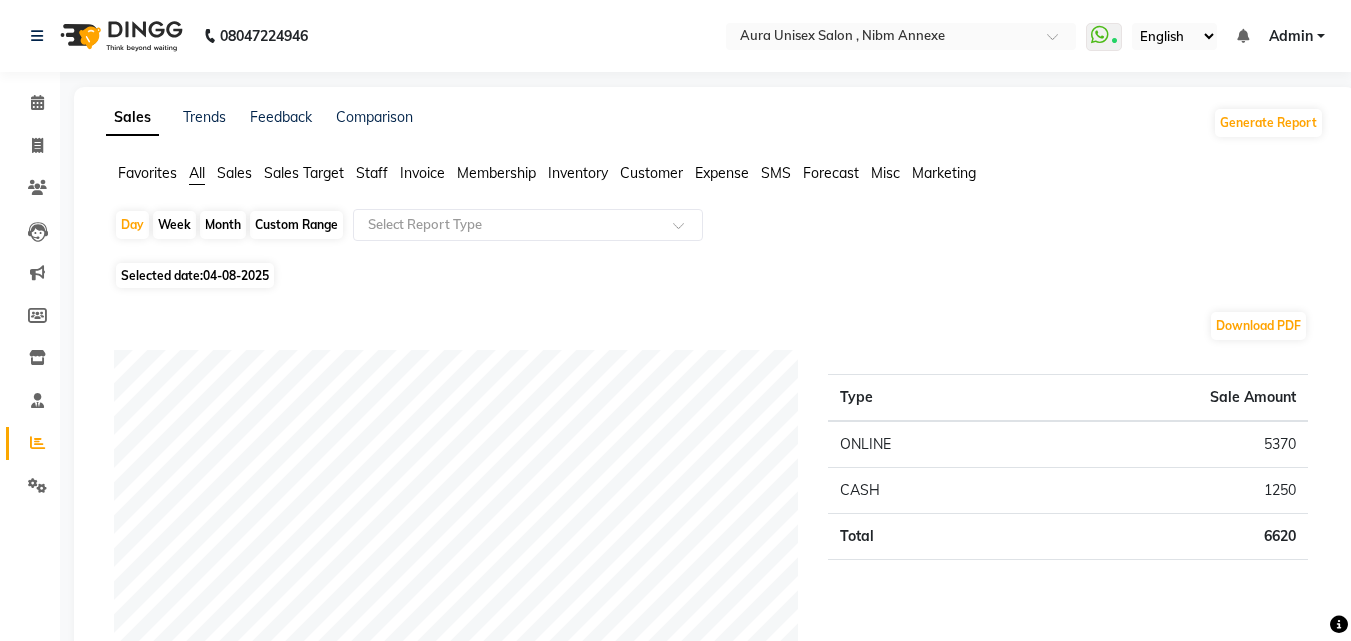 click on "Month" 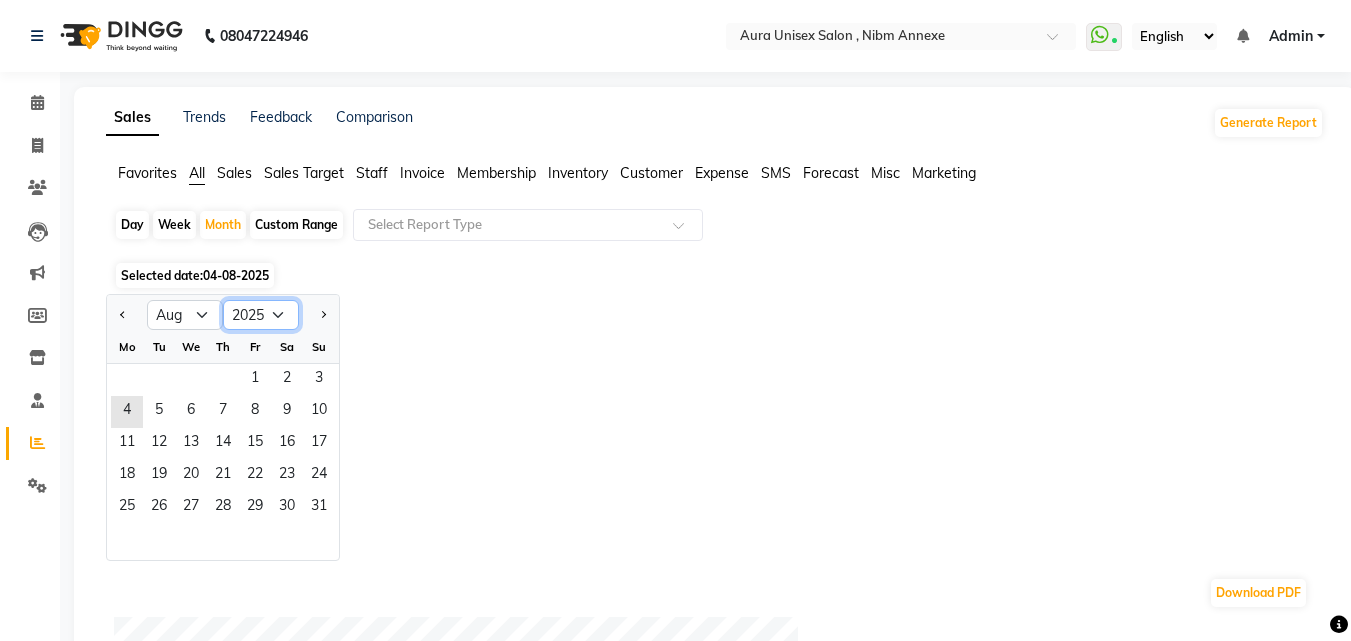 click on "2015 2016 2017 2018 2019 2020 2021 2022 2023 2024 2025 2026 2027 2028 2029 2030 2031 2032 2033 2034 2035" 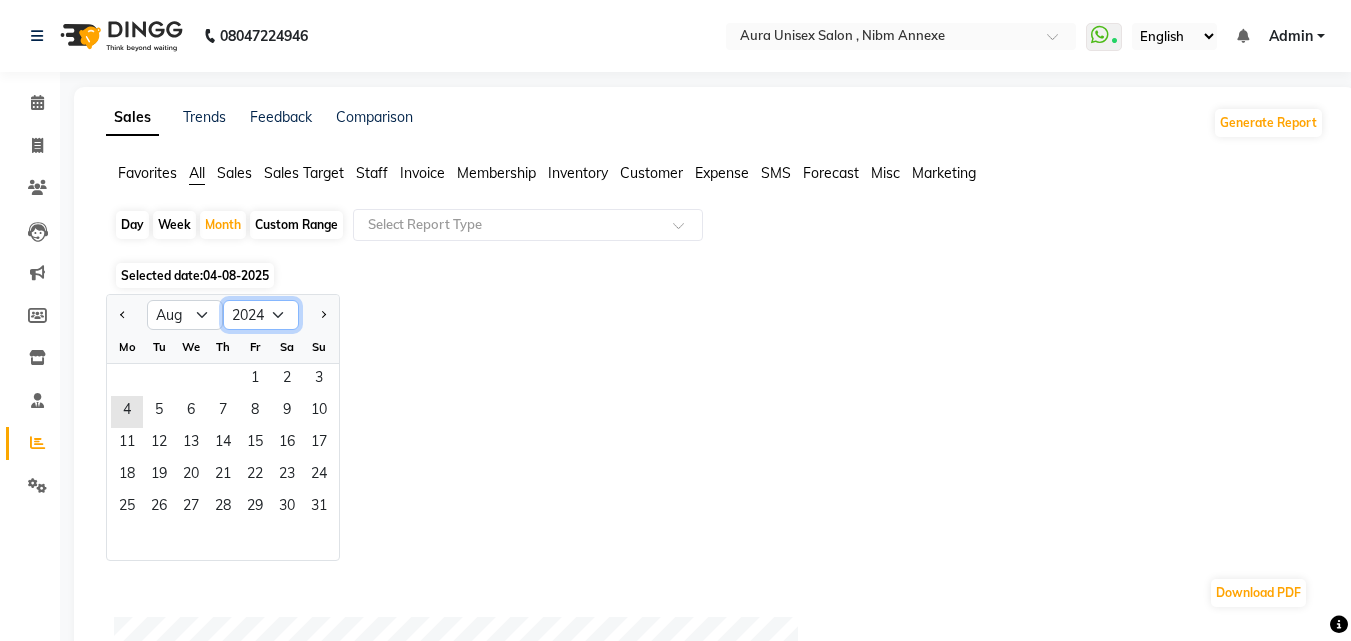 click on "2015 2016 2017 2018 2019 2020 2021 2022 2023 2024 2025 2026 2027 2028 2029 2030 2031 2032 2033 2034 2035" 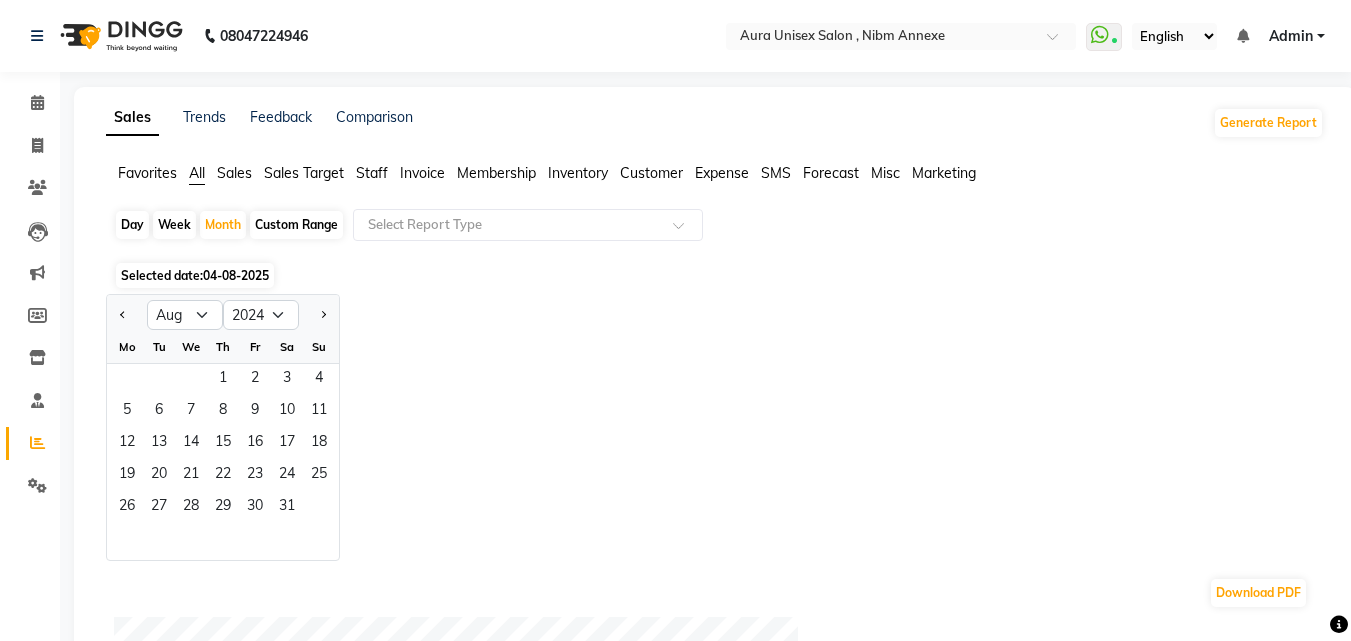 click on "Day   Week   Month   Custom Range  Select Report Type" 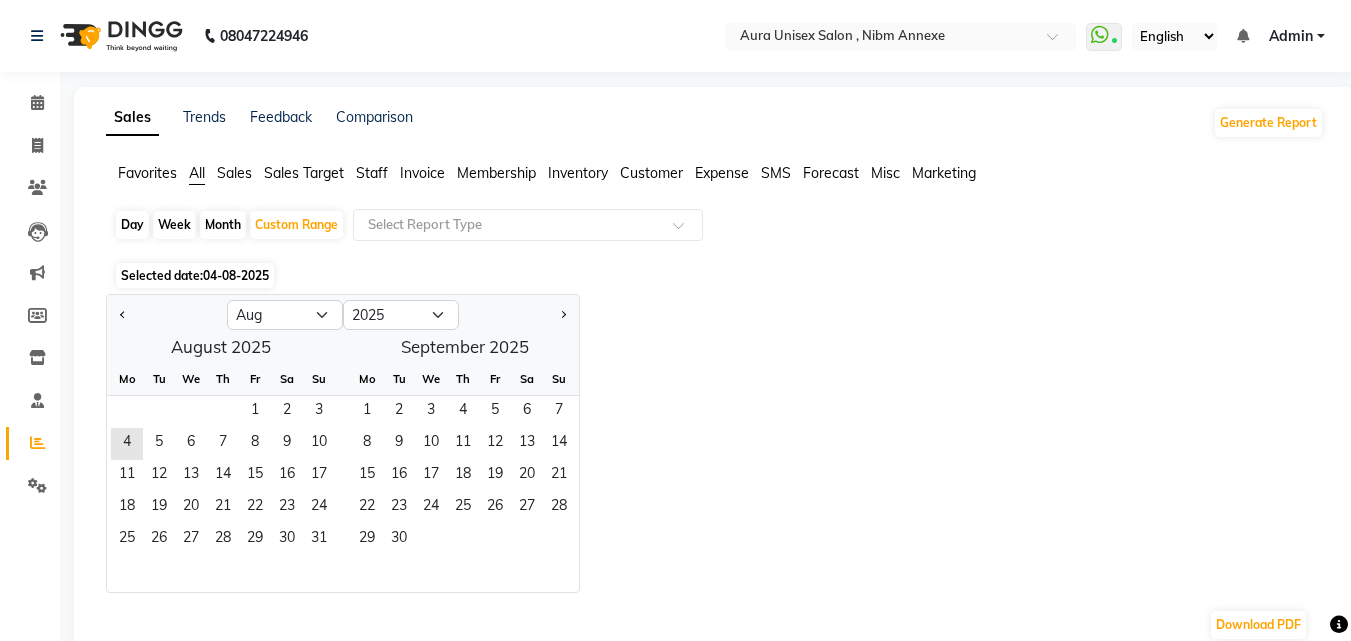 click on "Jan Feb Mar Apr May Jun Jul Aug Sep Oct Nov Dec 2015 2016 2017 2018 2019 2020 2021 2022 2023 2024 2025 2026 2027 2028 2029 2030 2031 2032 2033 2034 2035" 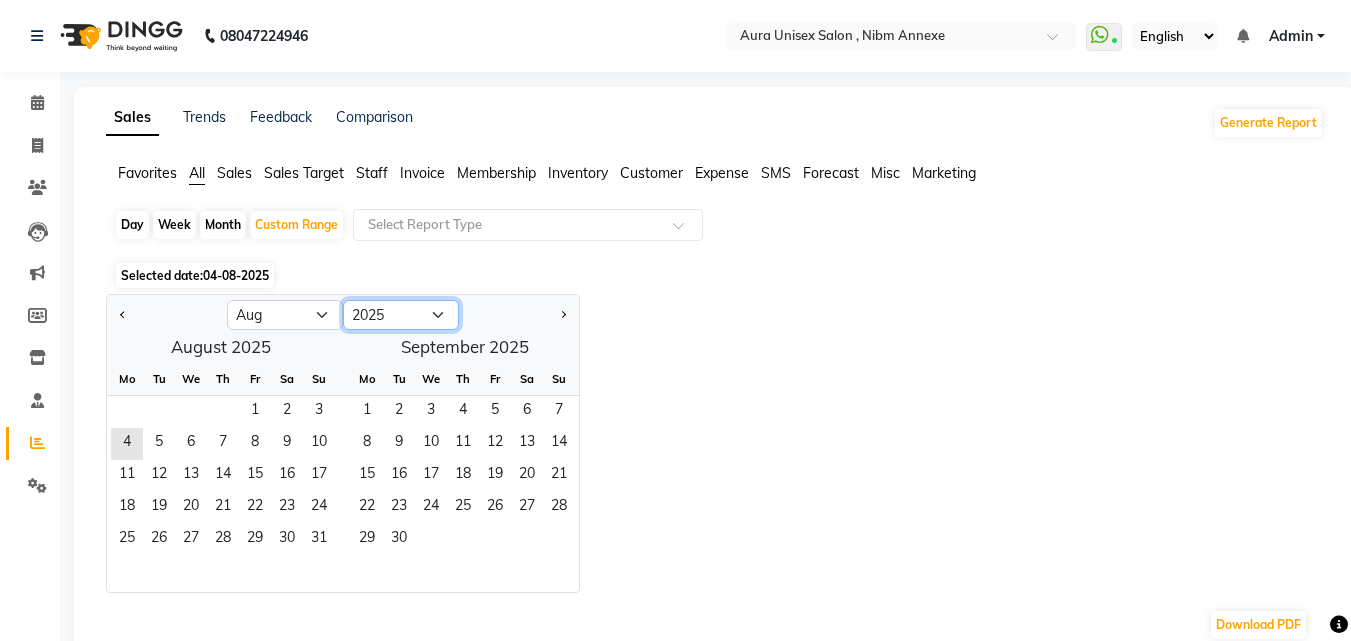 click on "2015 2016 2017 2018 2019 2020 2021 2022 2023 2024 2025 2026 2027 2028 2029 2030 2031 2032 2033 2034 2035" 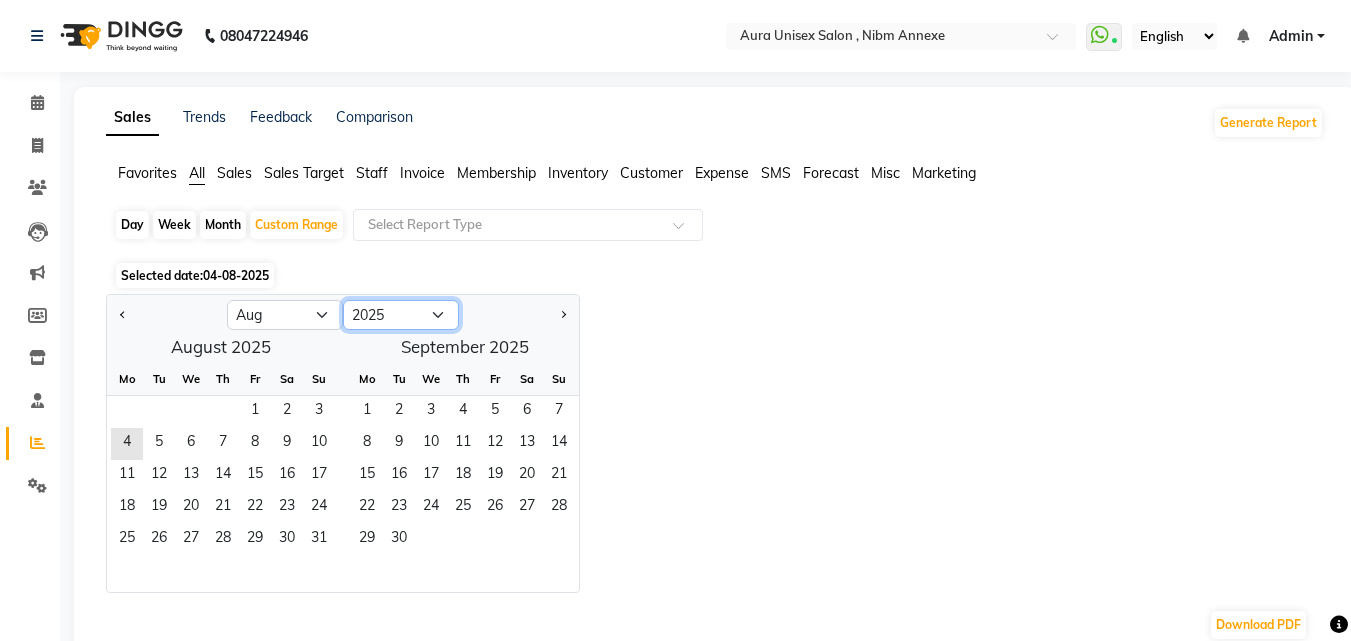 select on "2024" 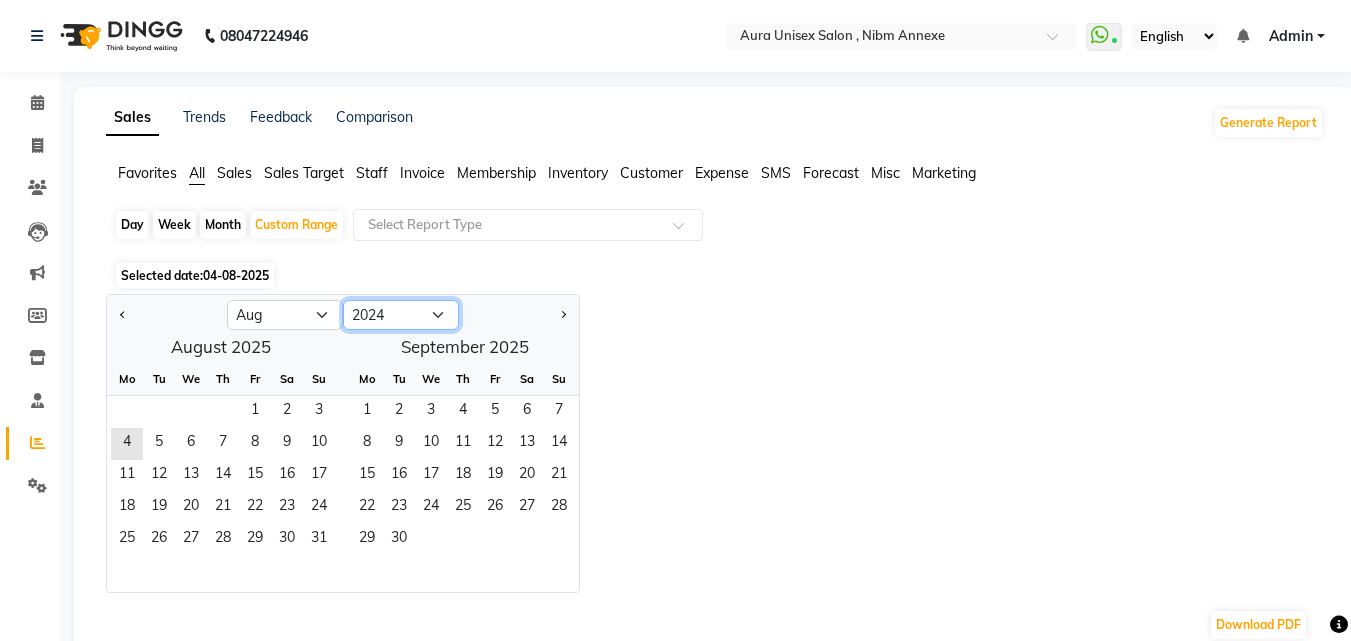 click on "2015 2016 2017 2018 2019 2020 2021 2022 2023 2024 2025 2026 2027 2028 2029 2030 2031 2032 2033 2034 2035" 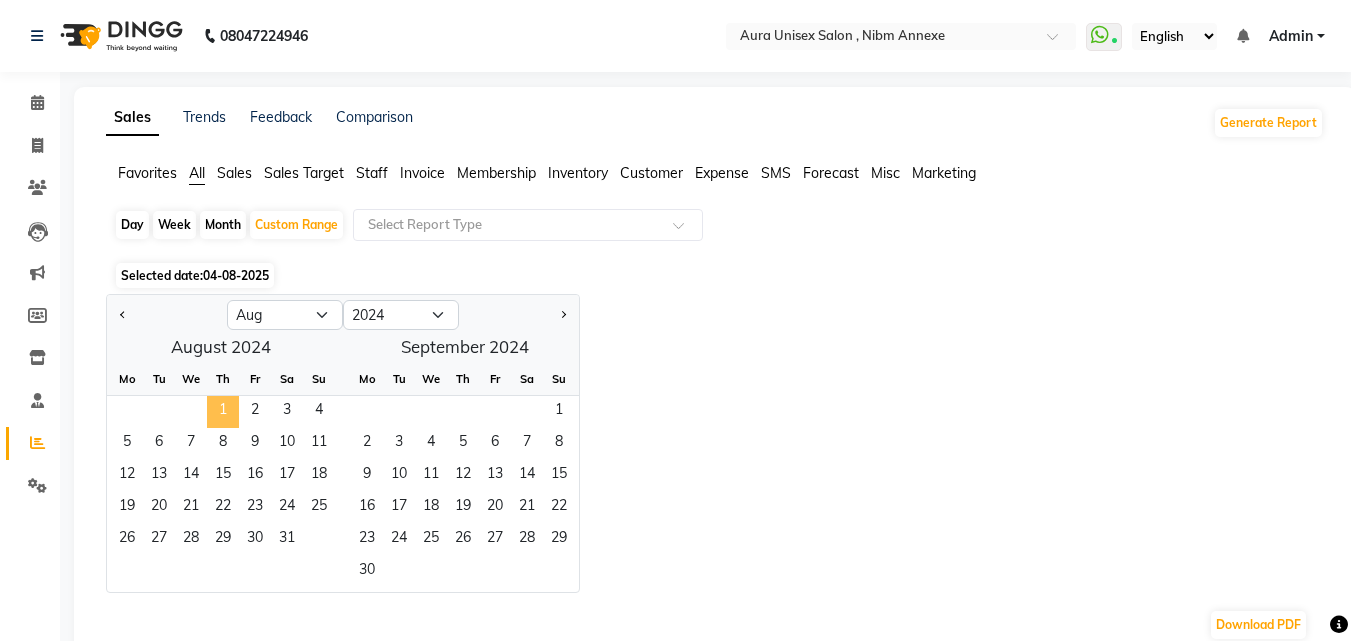 click on "1" 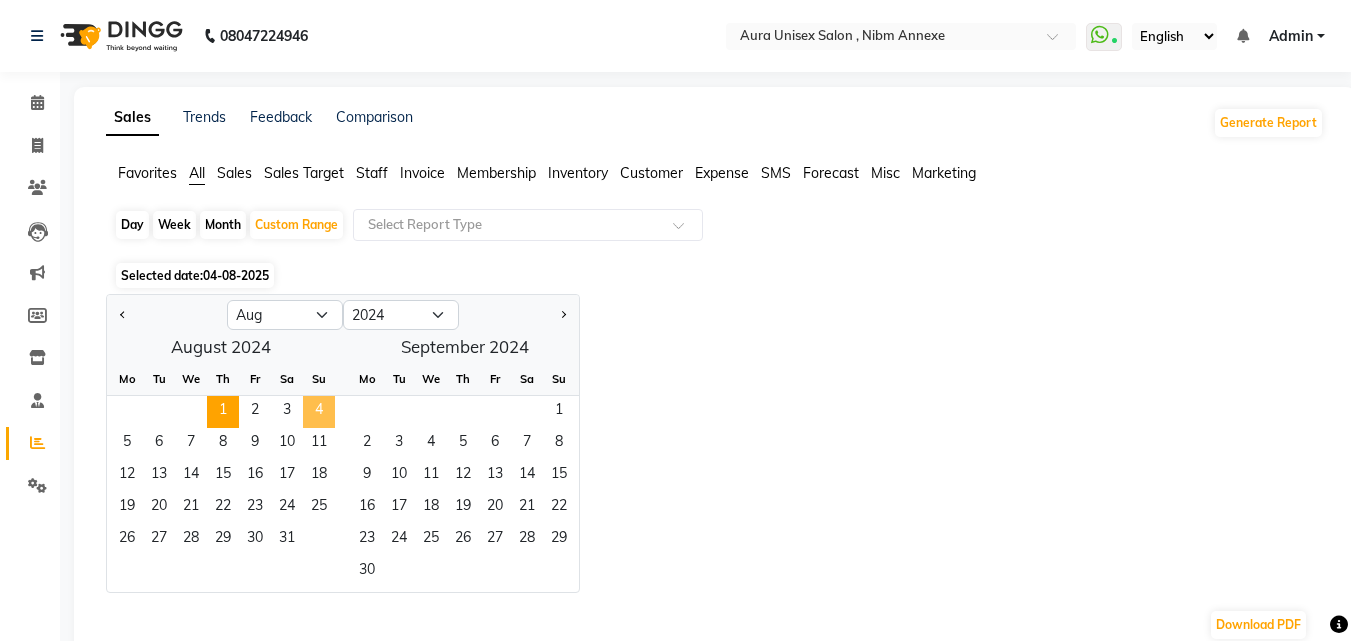 click on "4" 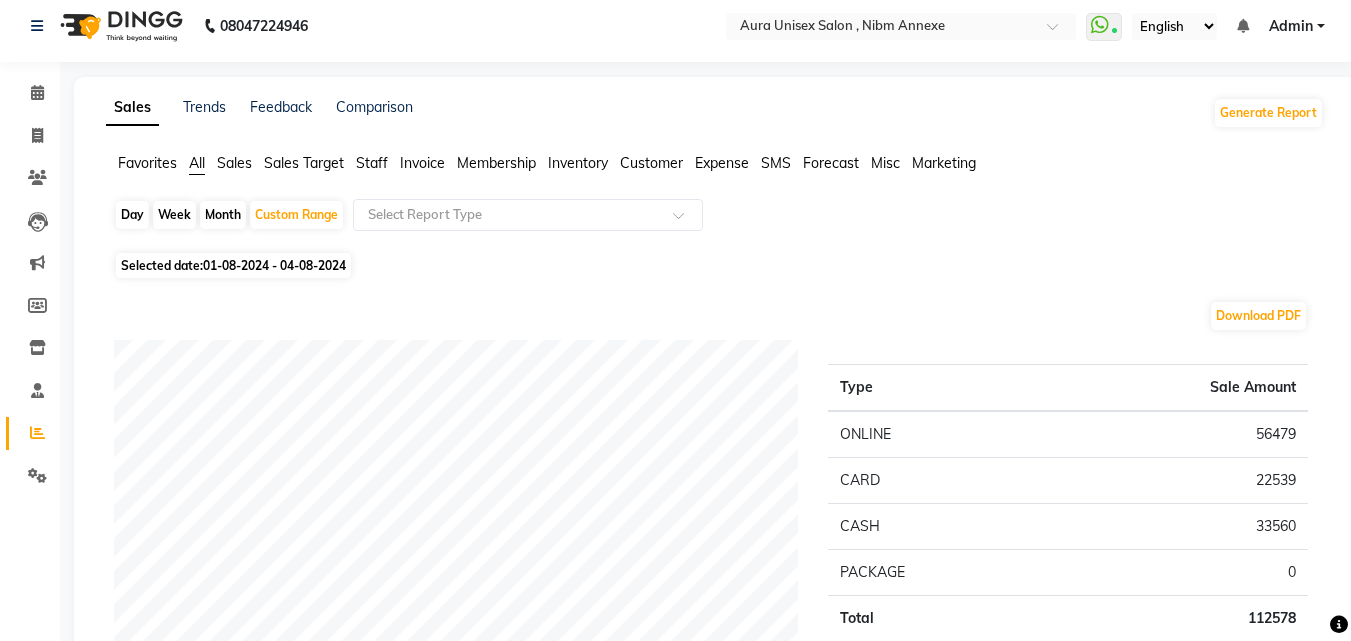 scroll, scrollTop: 0, scrollLeft: 0, axis: both 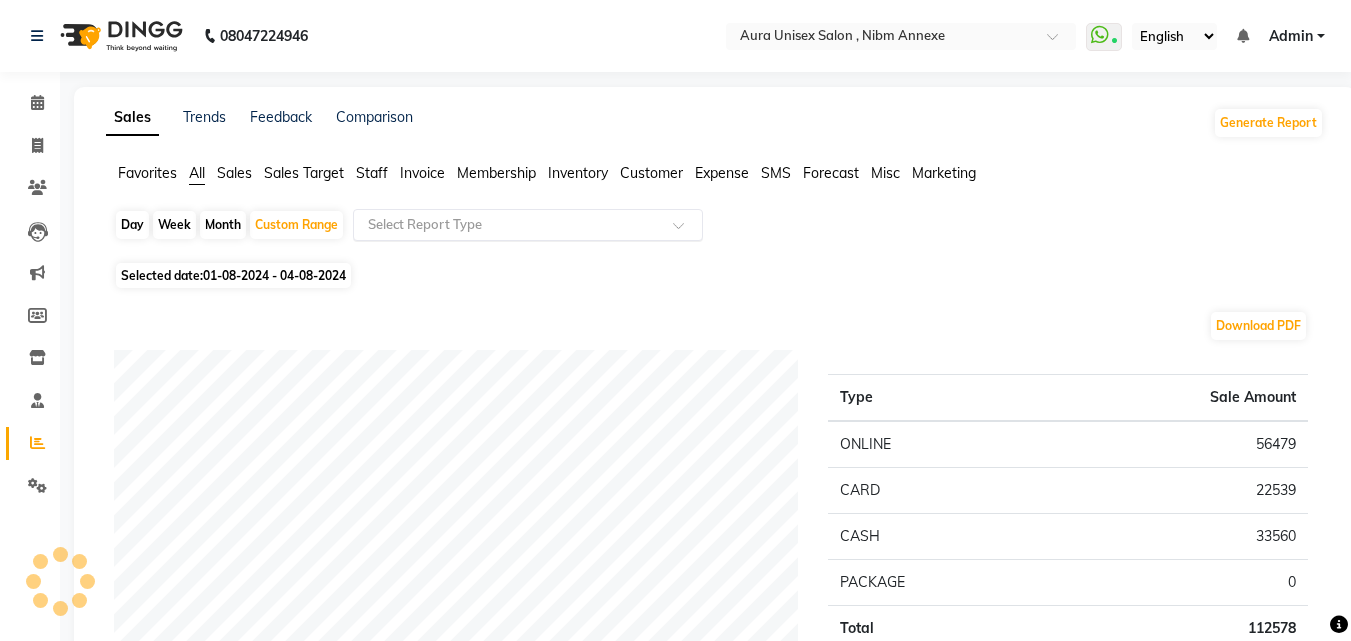 click 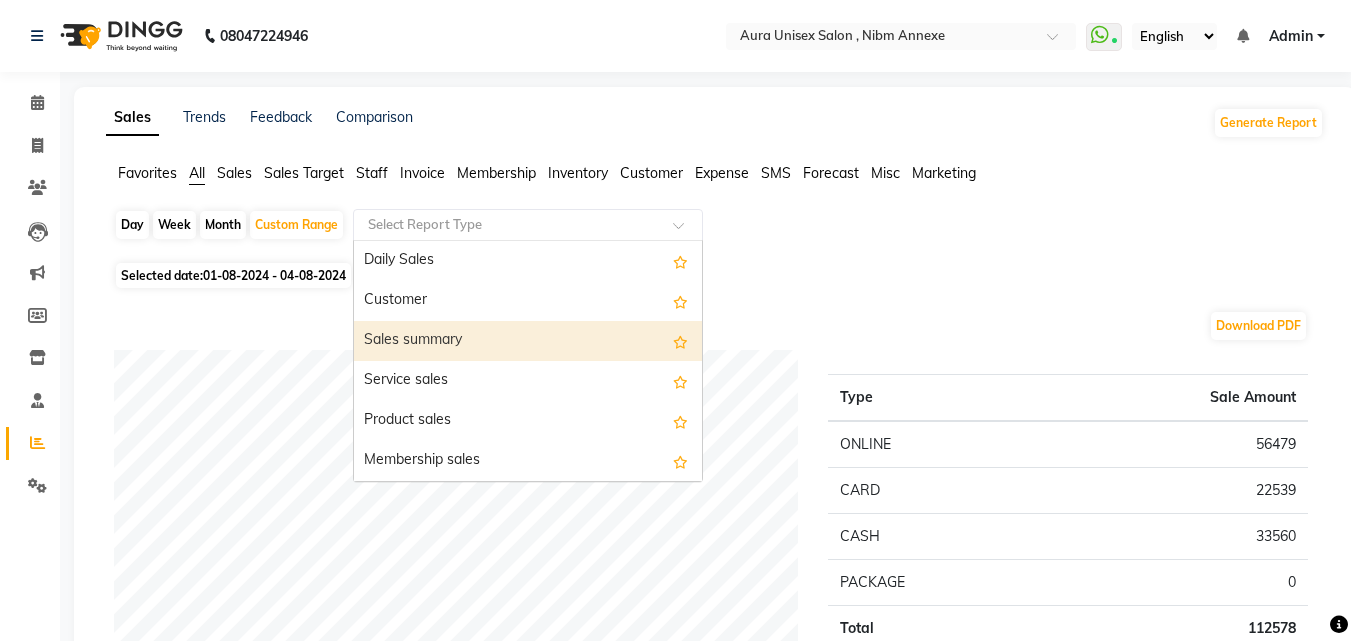 click on "Sales summary" at bounding box center (528, 341) 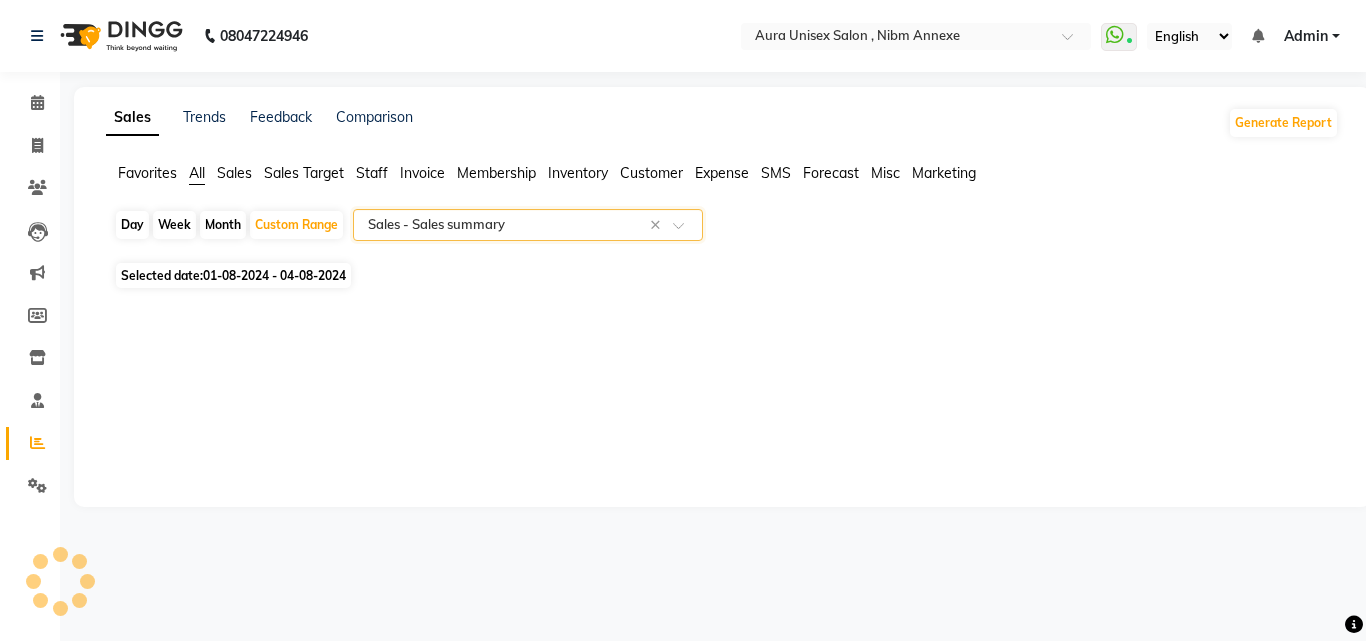 select on "filtered_report" 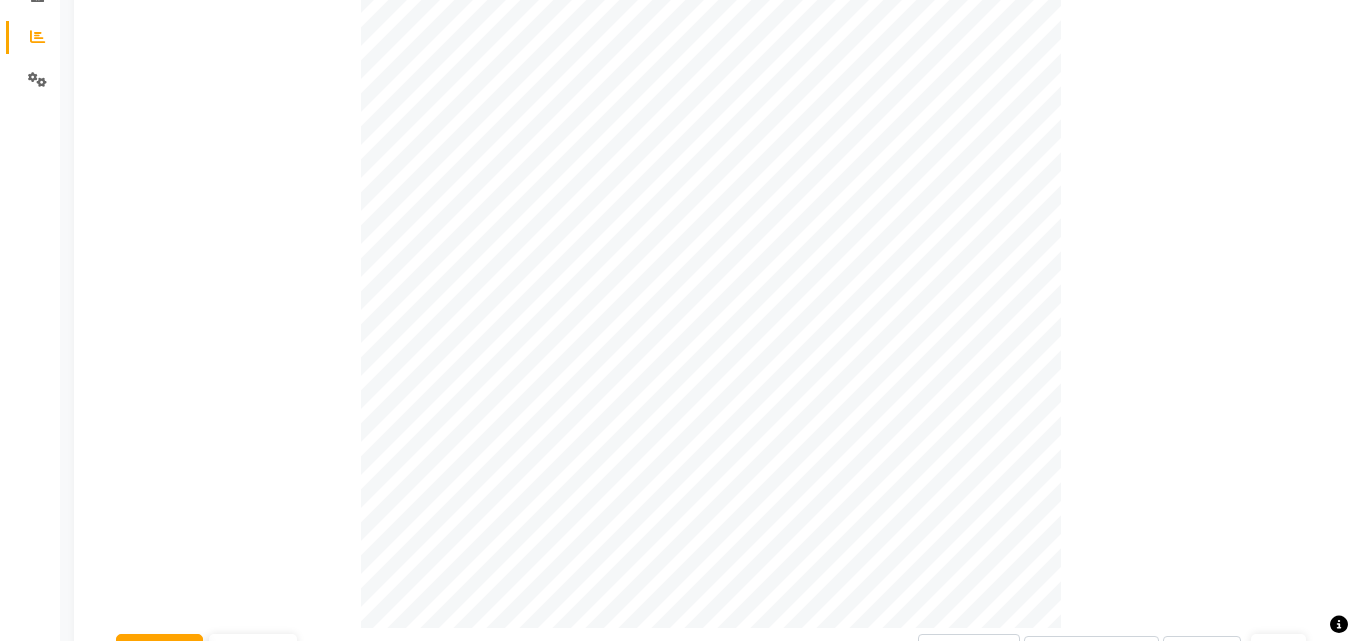 scroll, scrollTop: 0, scrollLeft: 0, axis: both 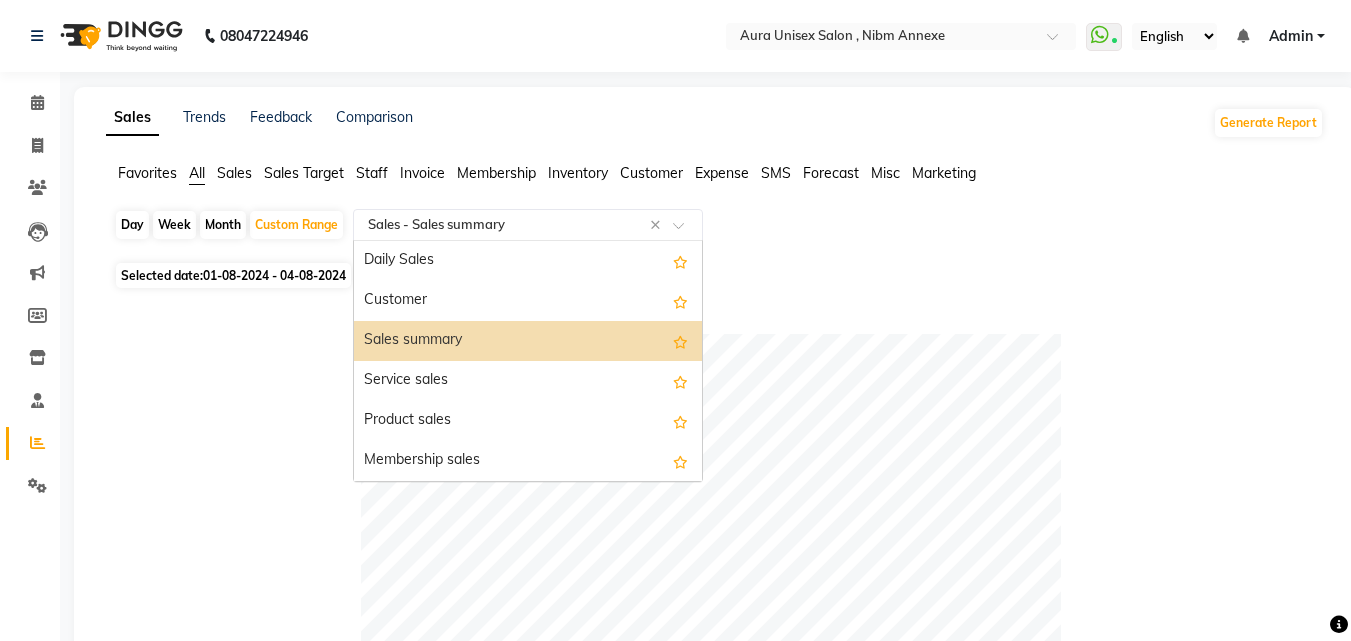 click 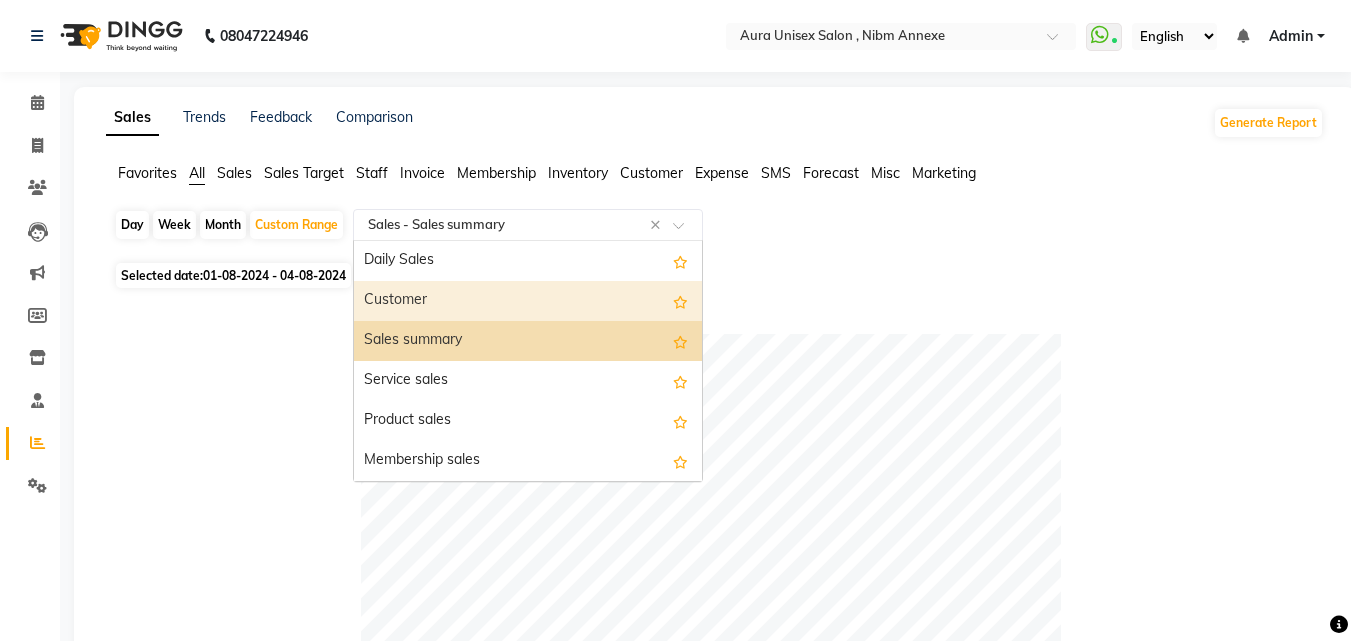 click on "Customer" at bounding box center [528, 301] 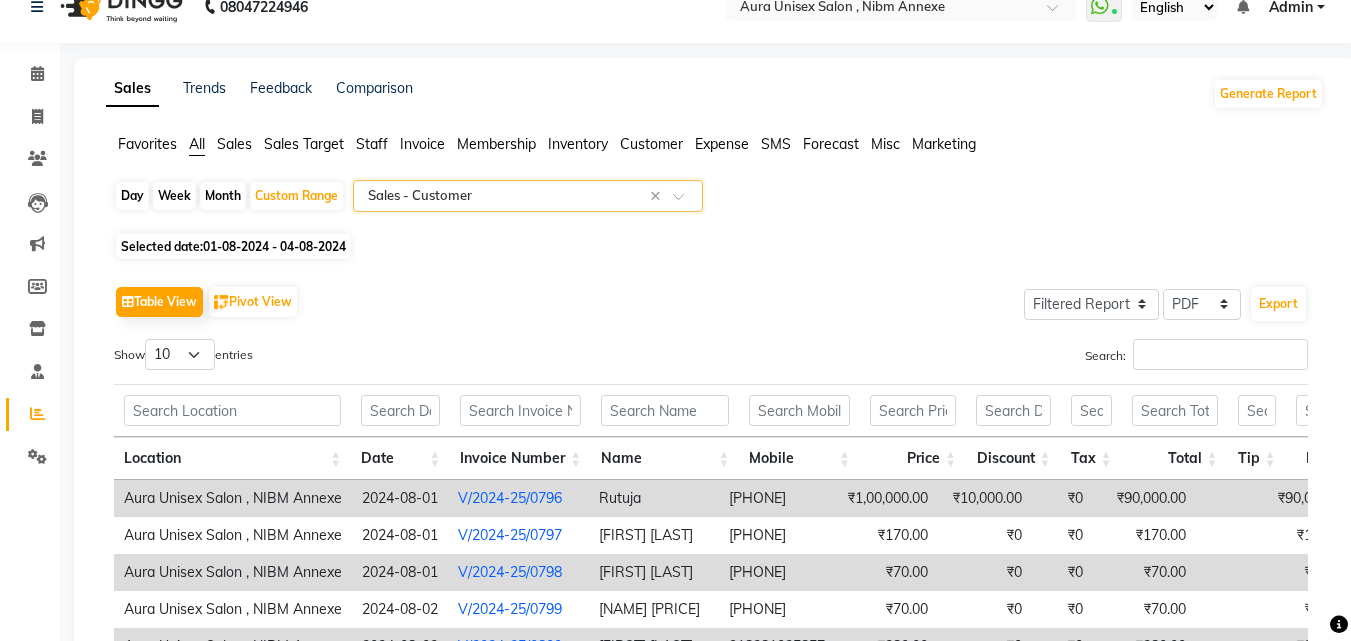 scroll, scrollTop: 0, scrollLeft: 0, axis: both 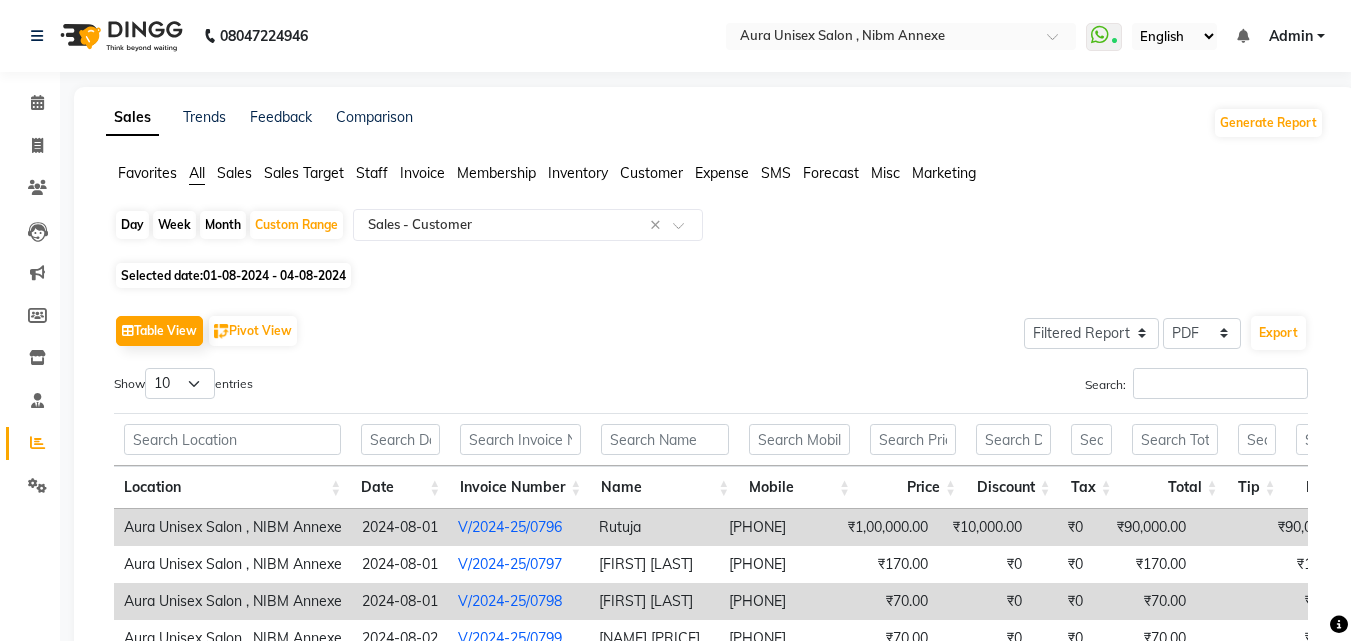 click on "Table View   Pivot View  Select Full Report Filtered Report Select CSV PDF  Export  Show  10 25 50 100  entries Search: Location Date Invoice Number Name Mobile Price Discount Tax Total Tip Payment Redemption Payment Mode Location Date Invoice Number Name Mobile Price Discount Tax Total Tip Payment Redemption Payment Mode Total [PRICE] [PRICE] [PRICE] [PRICE] [PRICE] [PRICE] [NAME] , NIBM Annexe 2024-08-01 V/2024-25/0796 [NAME] [PHONE] [PRICE] [PRICE] [PRICE] [PRICE] [PRICE] [PRICE] [PAYMENT_MODE] , NIBM Annexe 2024-08-01 V/2024-25/0797 [NAME] [PHONE] [PRICE] [PRICE] [PRICE] [PRICE] [PRICE] [PRICE] [PAYMENT_MODE] Aura Unisex Salon , NIBM Annexe 2024-08-01 V/2024-25/0798 [NAME] [PHONE] [PRICE] [PRICE] [PRICE] [PRICE] [PRICE] [PRICE] [PAYMENT_MODE] Aura Unisex Salon , NIBM Annexe 2024-08-02 V/2024-25/0799 [NAME] [PHONE]" 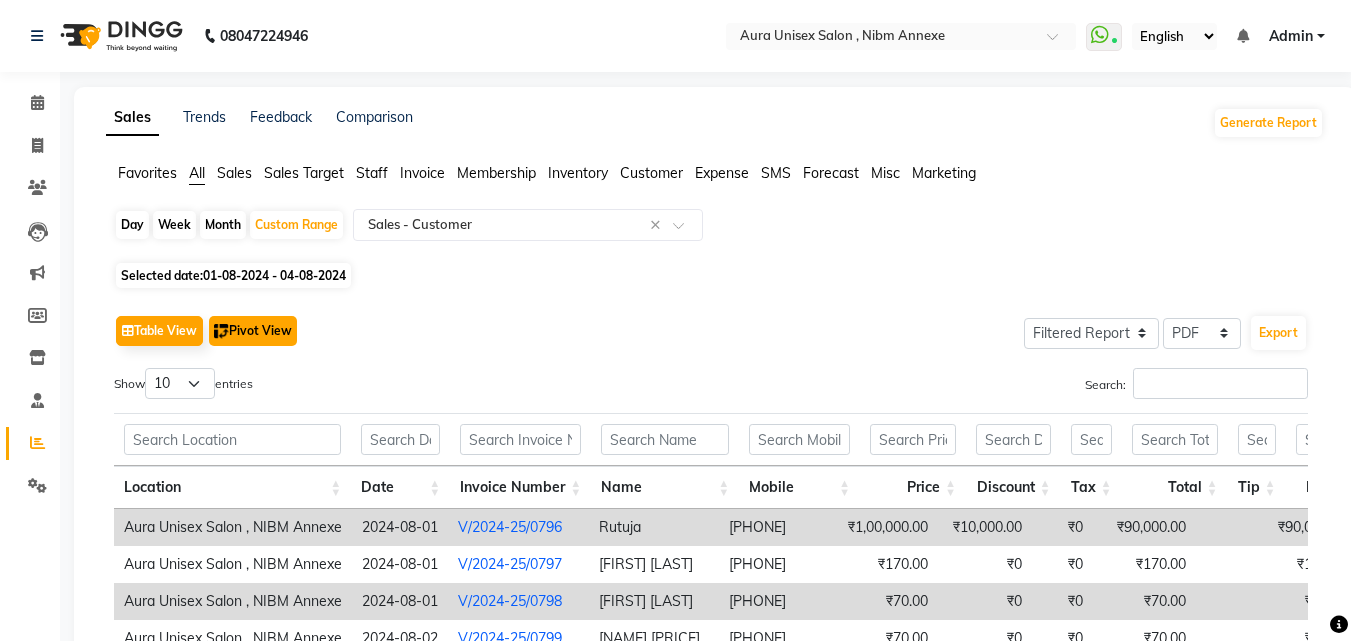 click on "Pivot View" 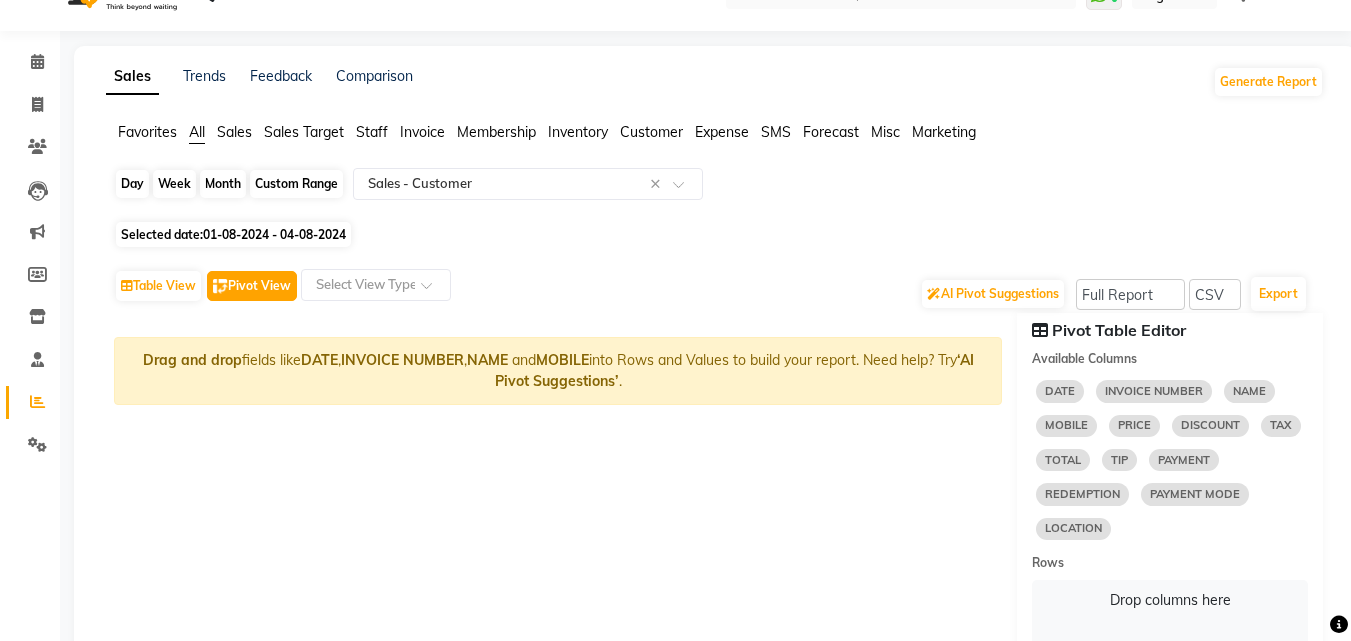 scroll, scrollTop: 0, scrollLeft: 0, axis: both 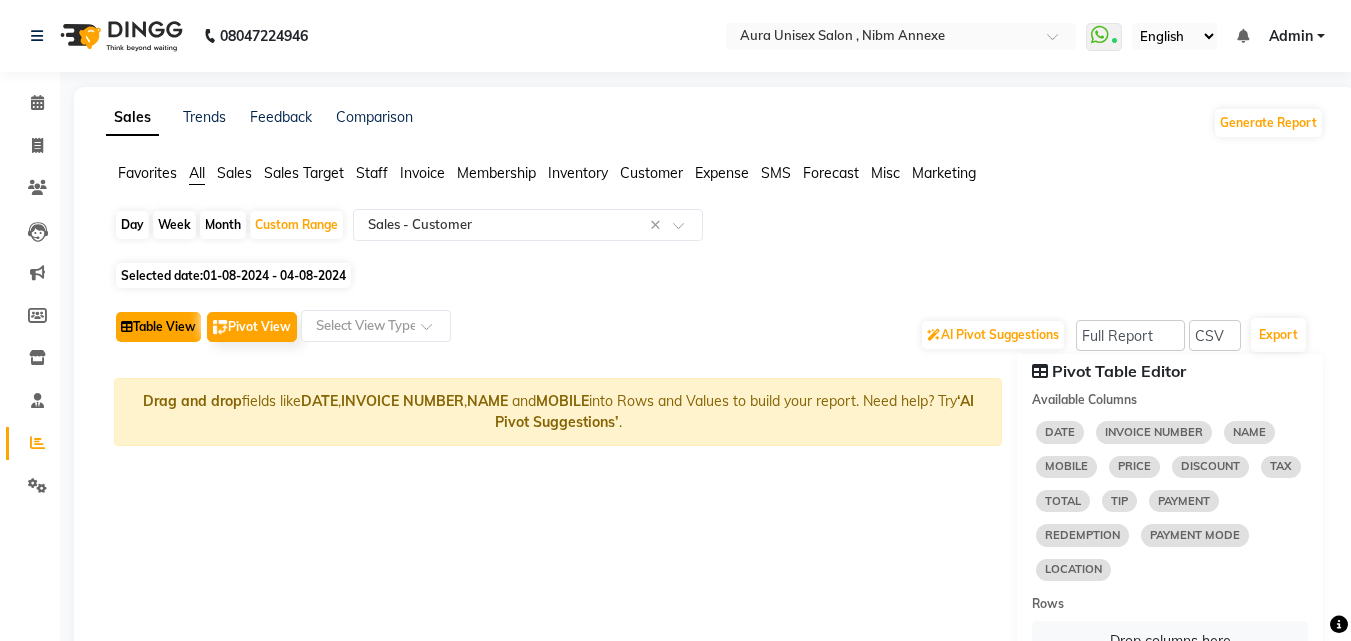 click on "Table View" 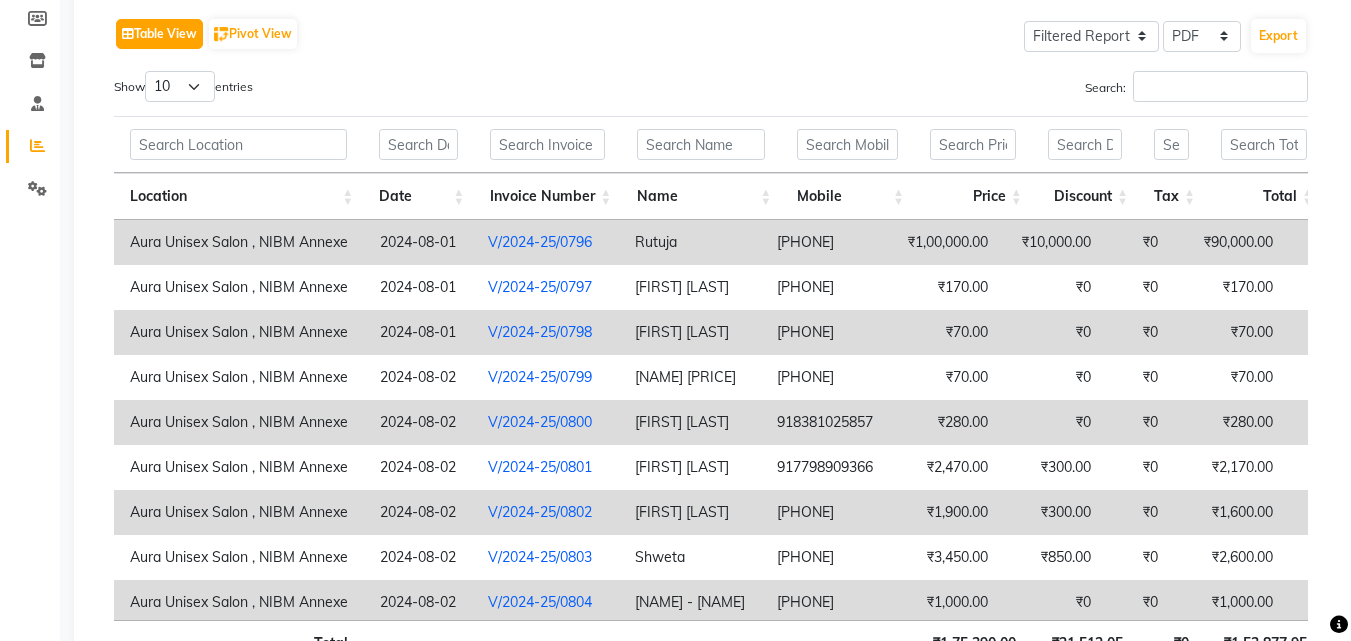 scroll, scrollTop: 300, scrollLeft: 0, axis: vertical 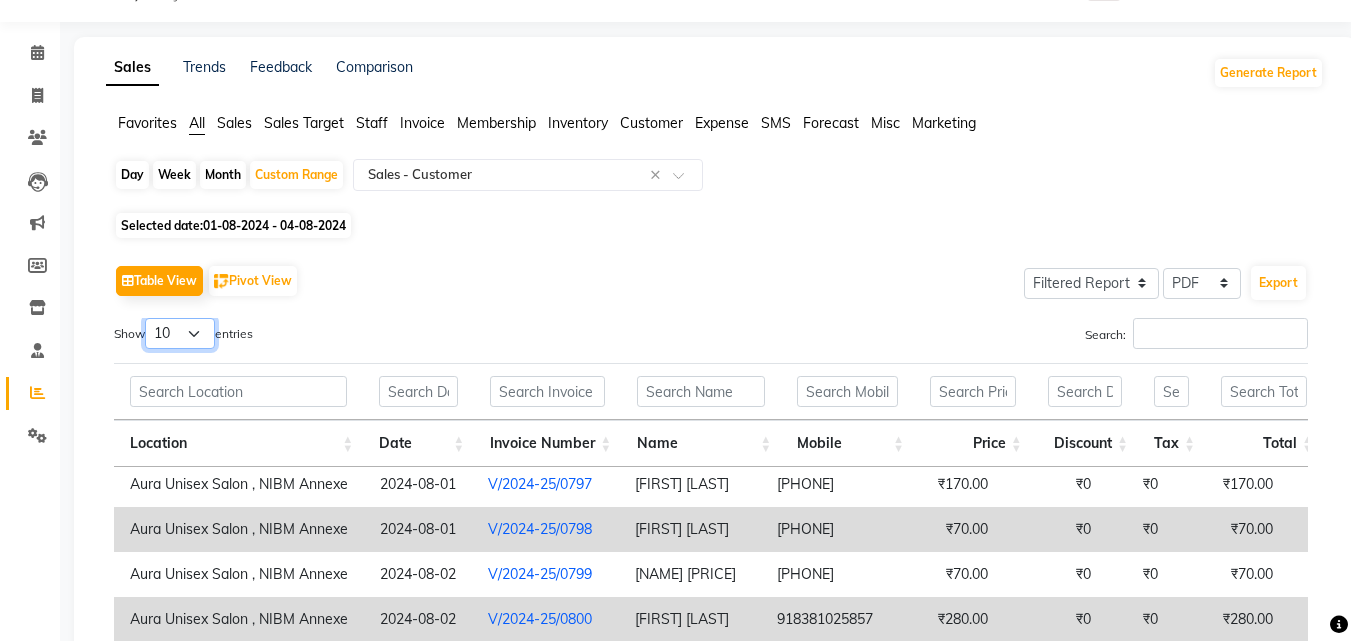 click on "10 25 50 100" at bounding box center [180, 333] 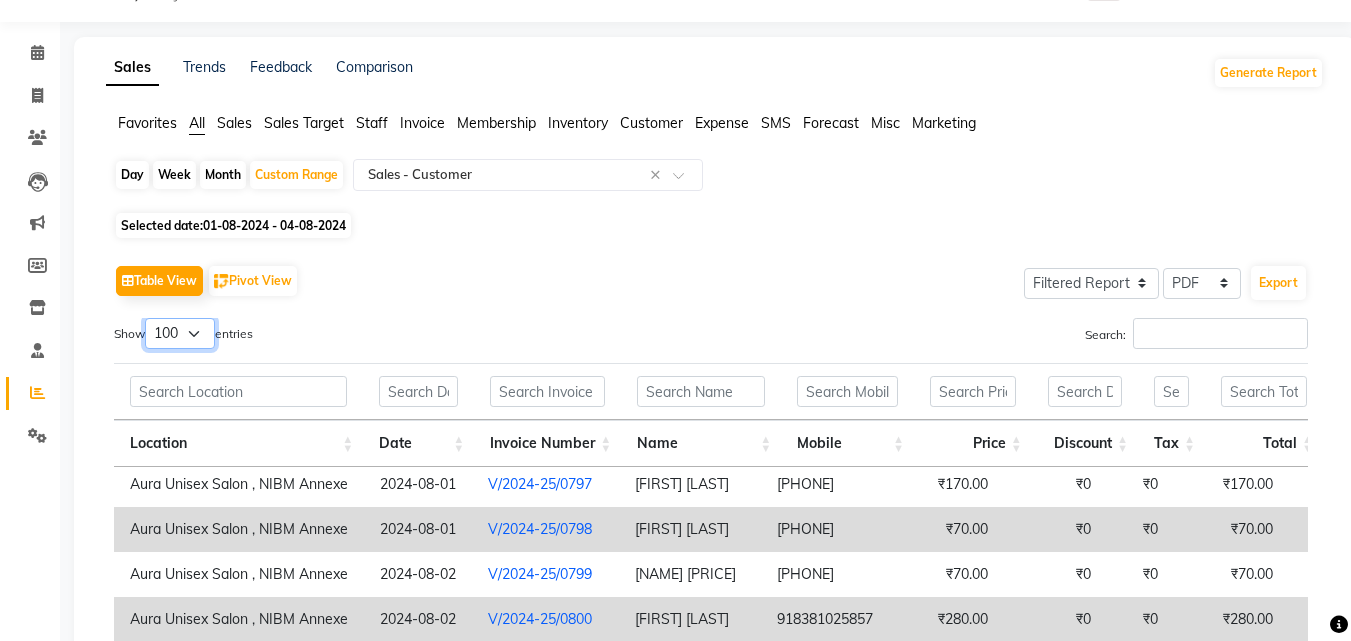 click on "10 25 50 100" at bounding box center (180, 333) 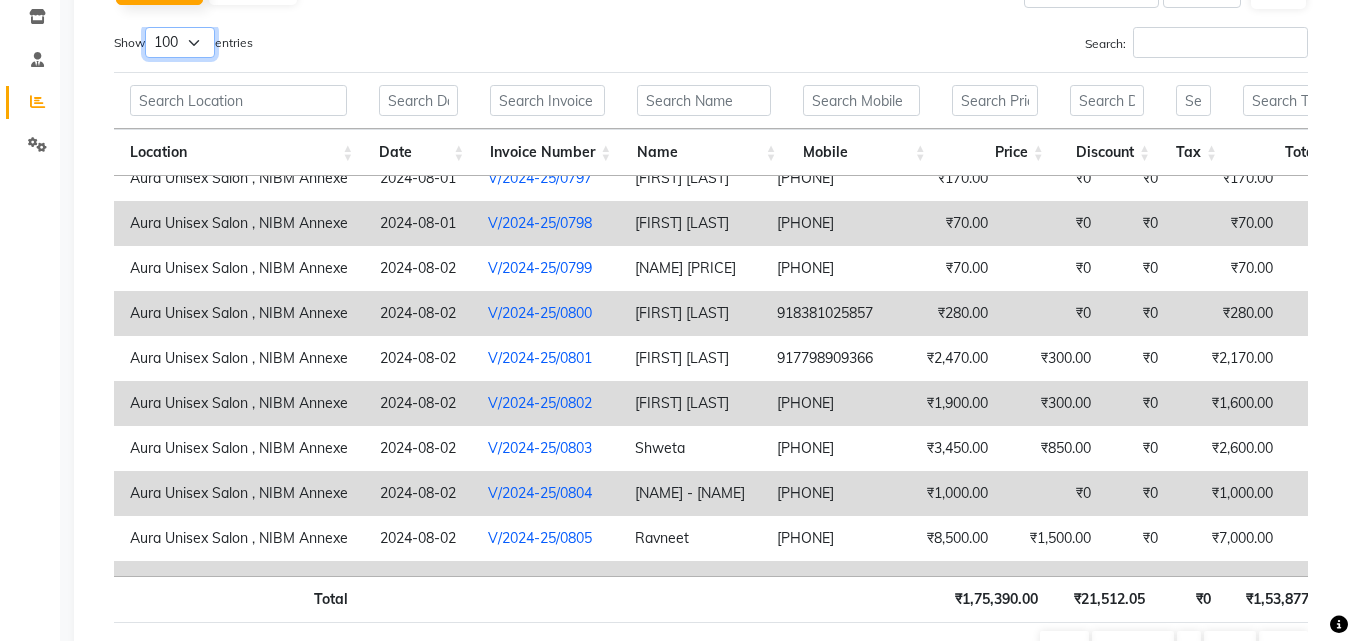scroll, scrollTop: 350, scrollLeft: 0, axis: vertical 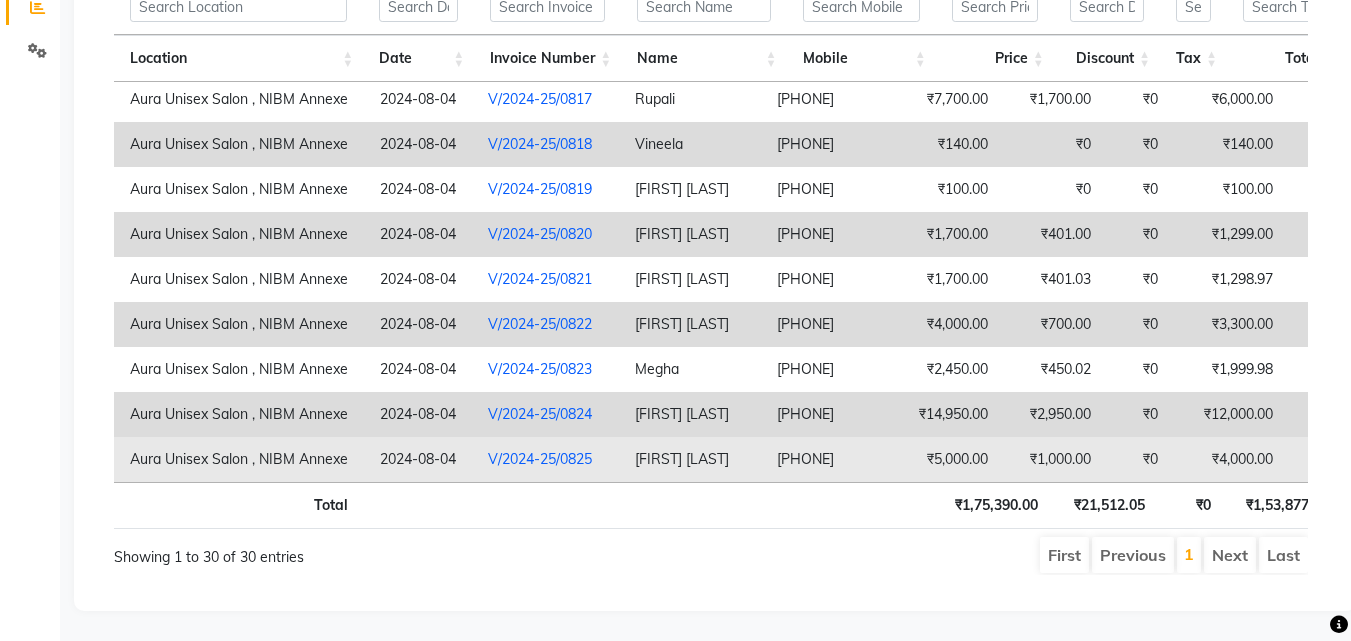click on "[FIRST] [LAST]" at bounding box center [690, 459] 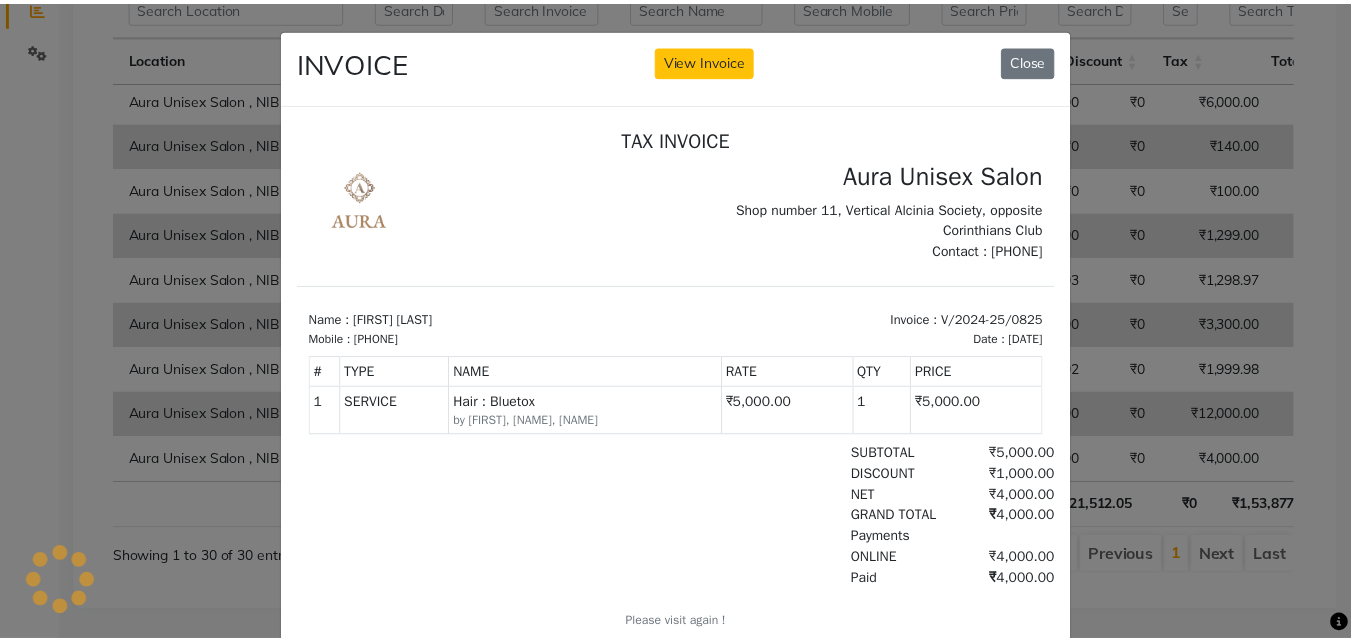 scroll, scrollTop: 0, scrollLeft: 0, axis: both 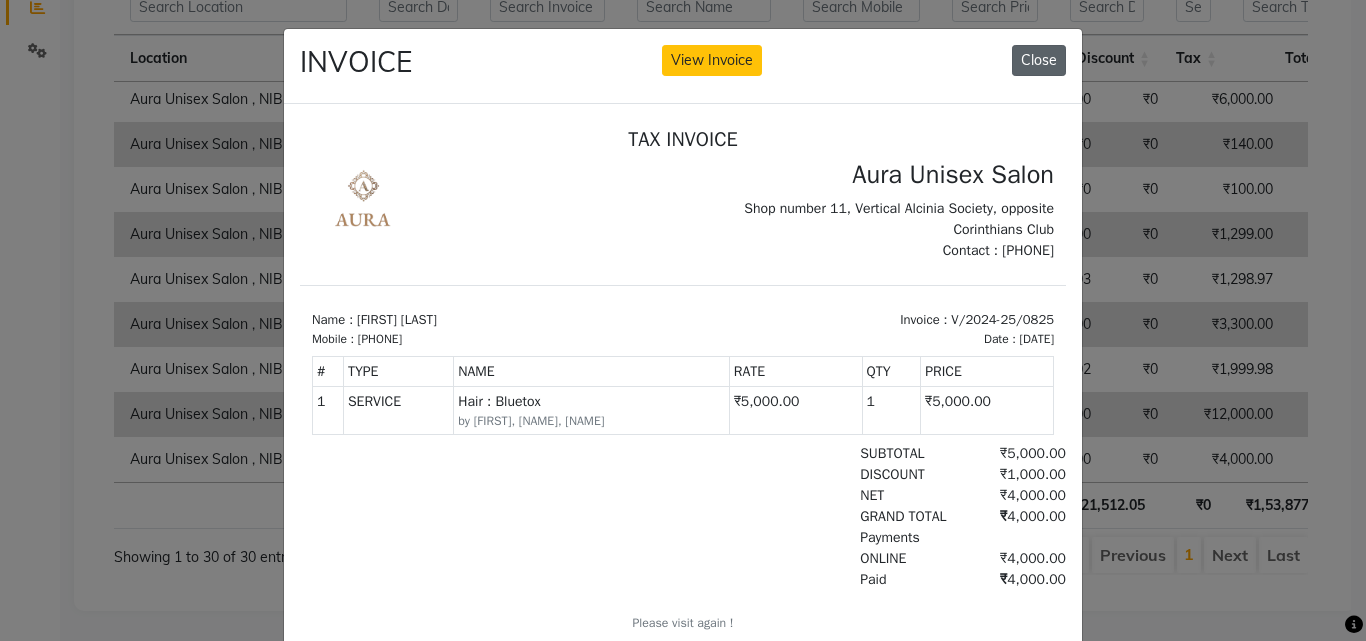 click on "Close" 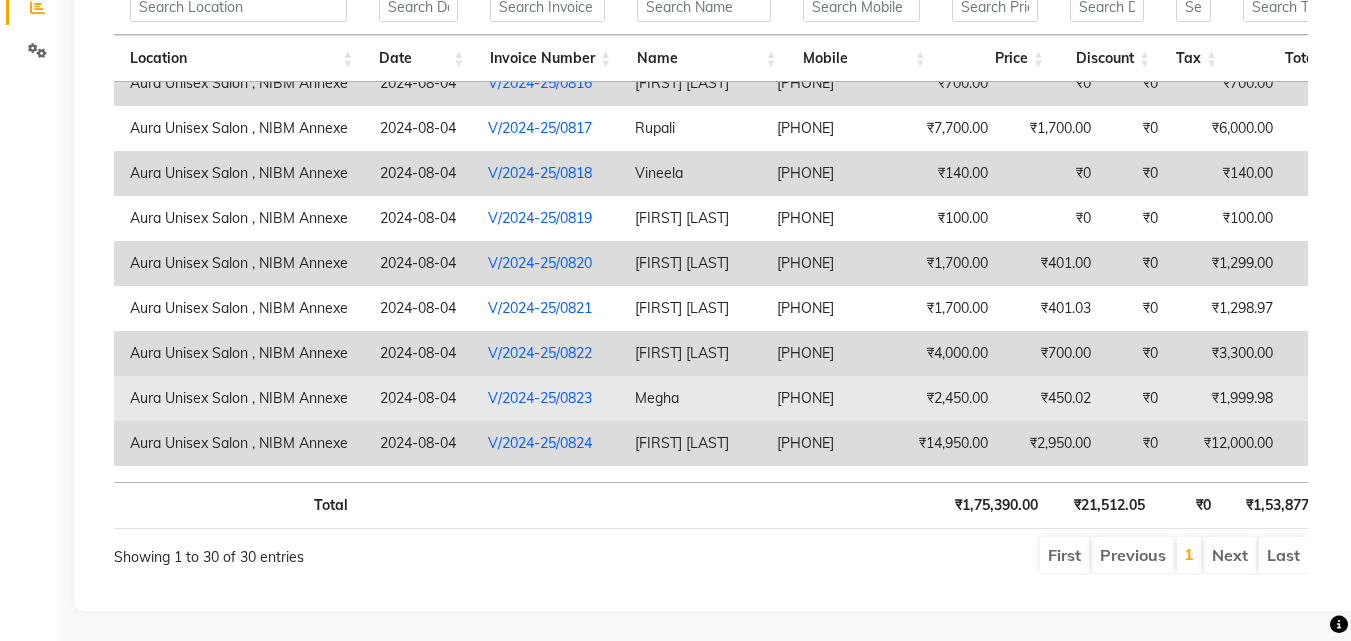 scroll, scrollTop: 965, scrollLeft: 0, axis: vertical 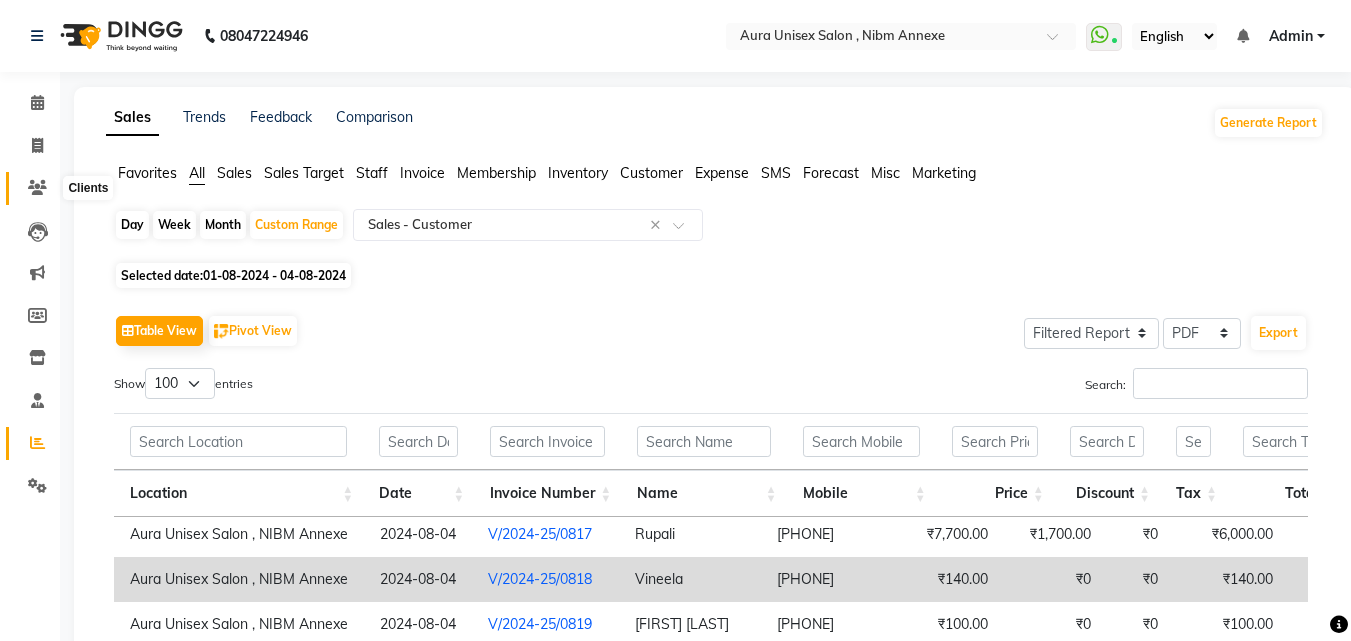 click 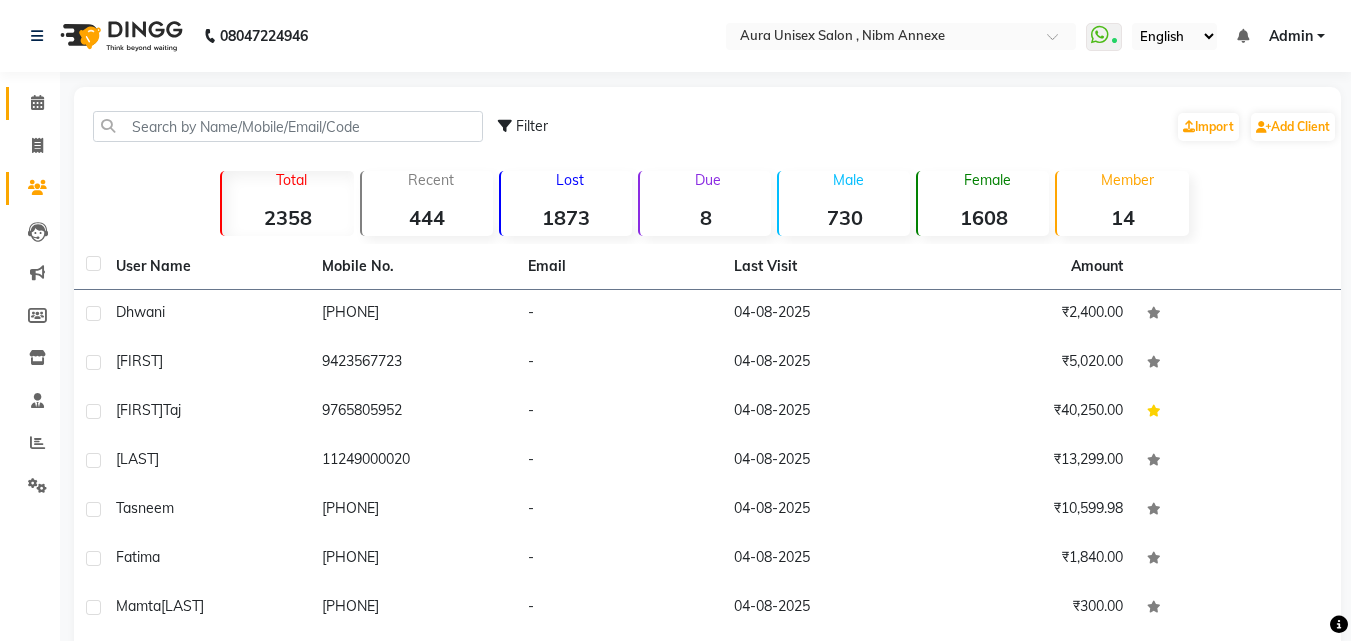 click on "Calendar" 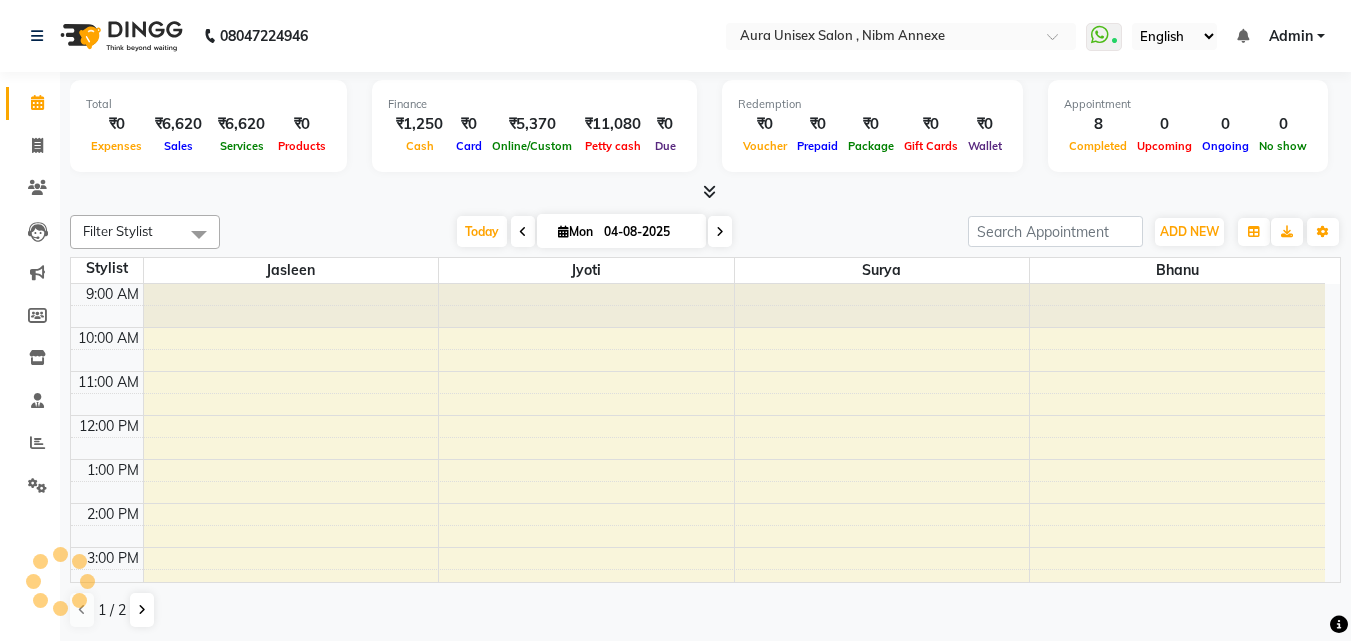 scroll, scrollTop: 0, scrollLeft: 0, axis: both 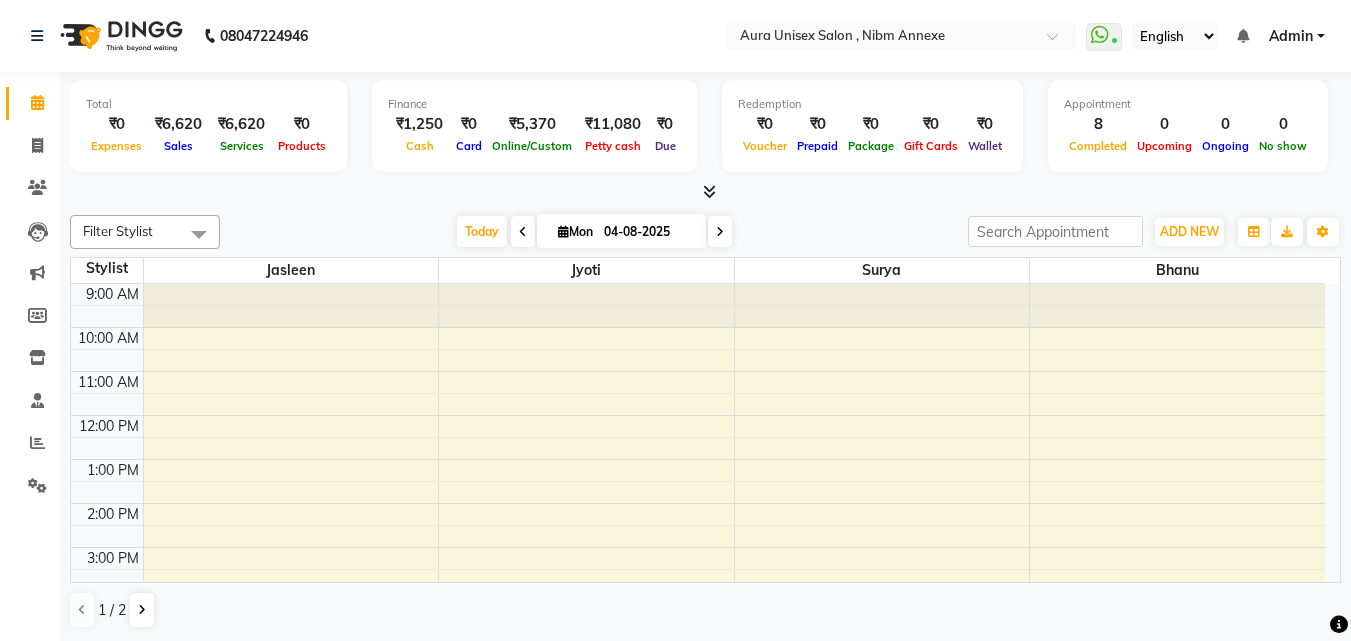 click on "Clients" 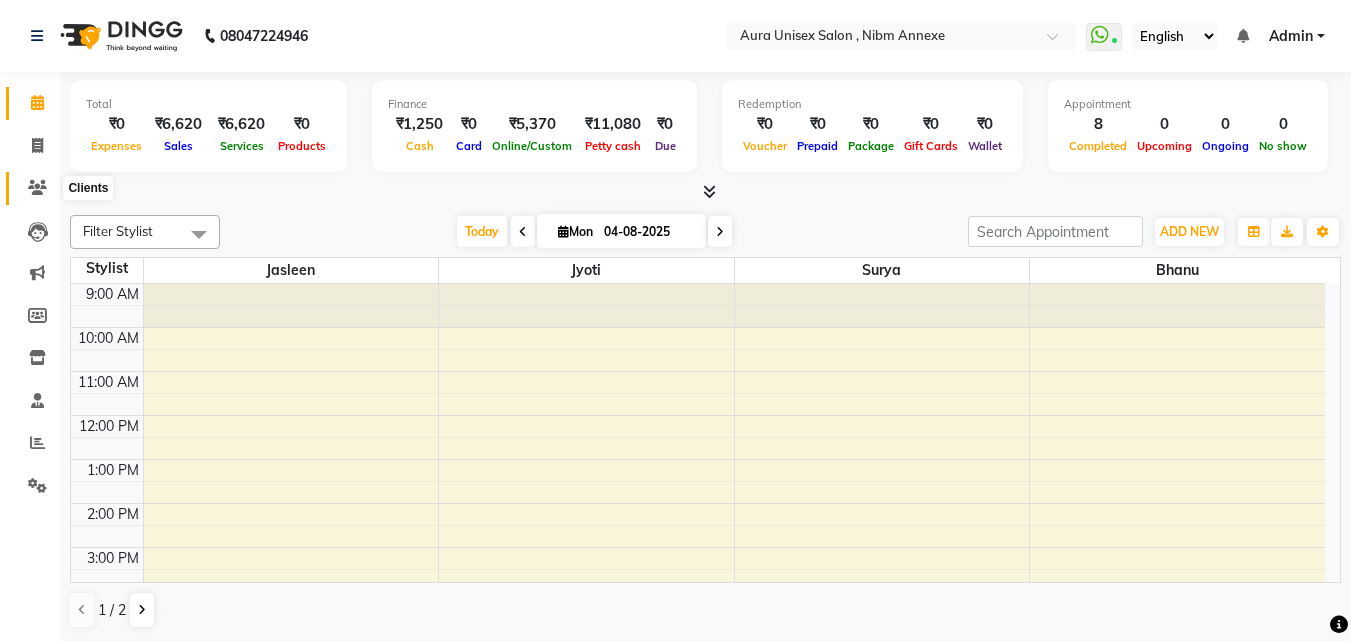 click 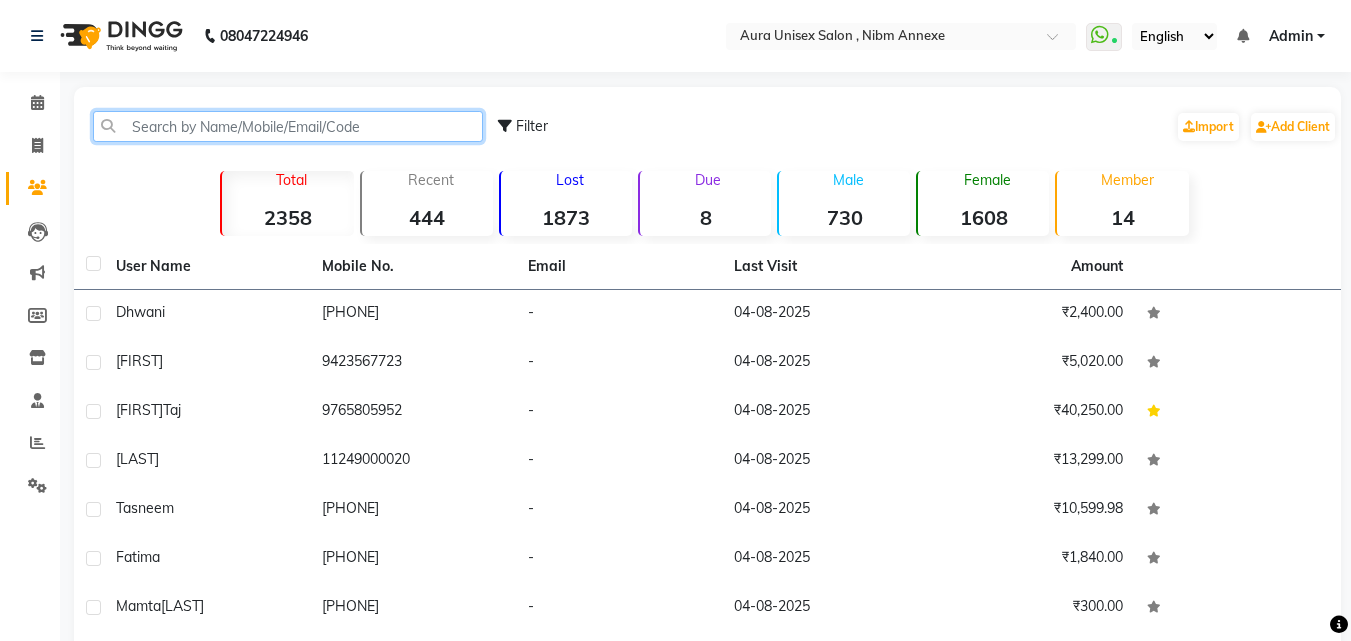 click 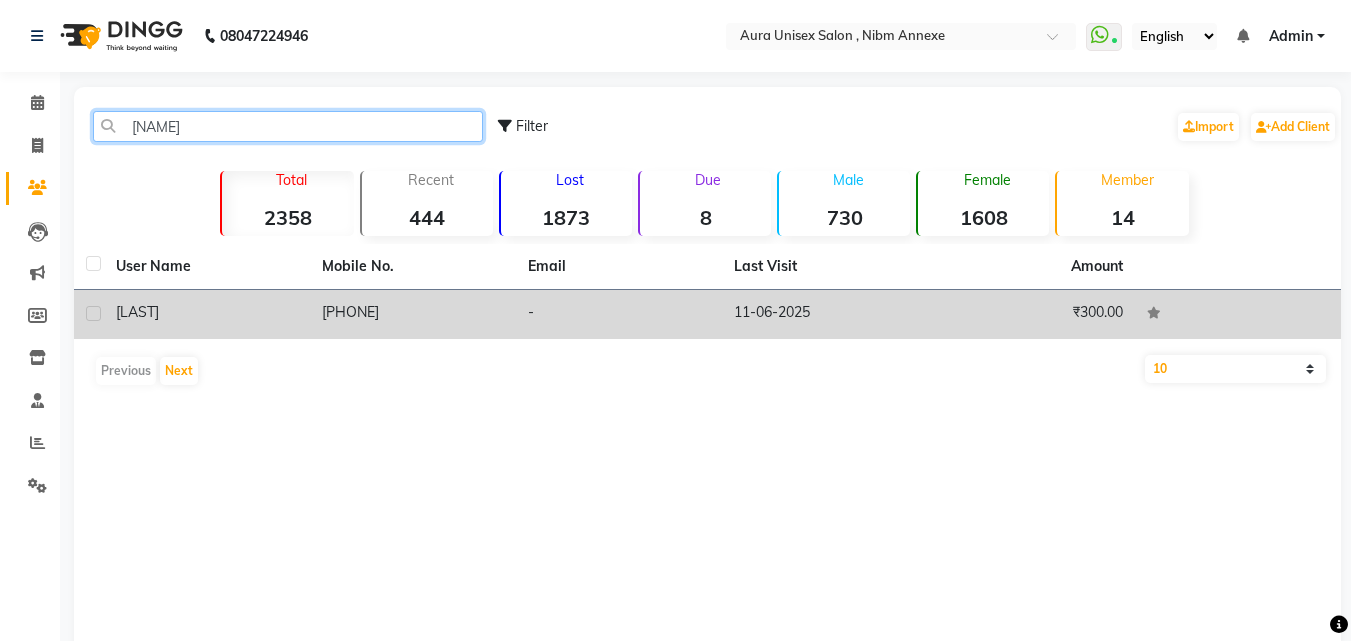 type on "[NAME]" 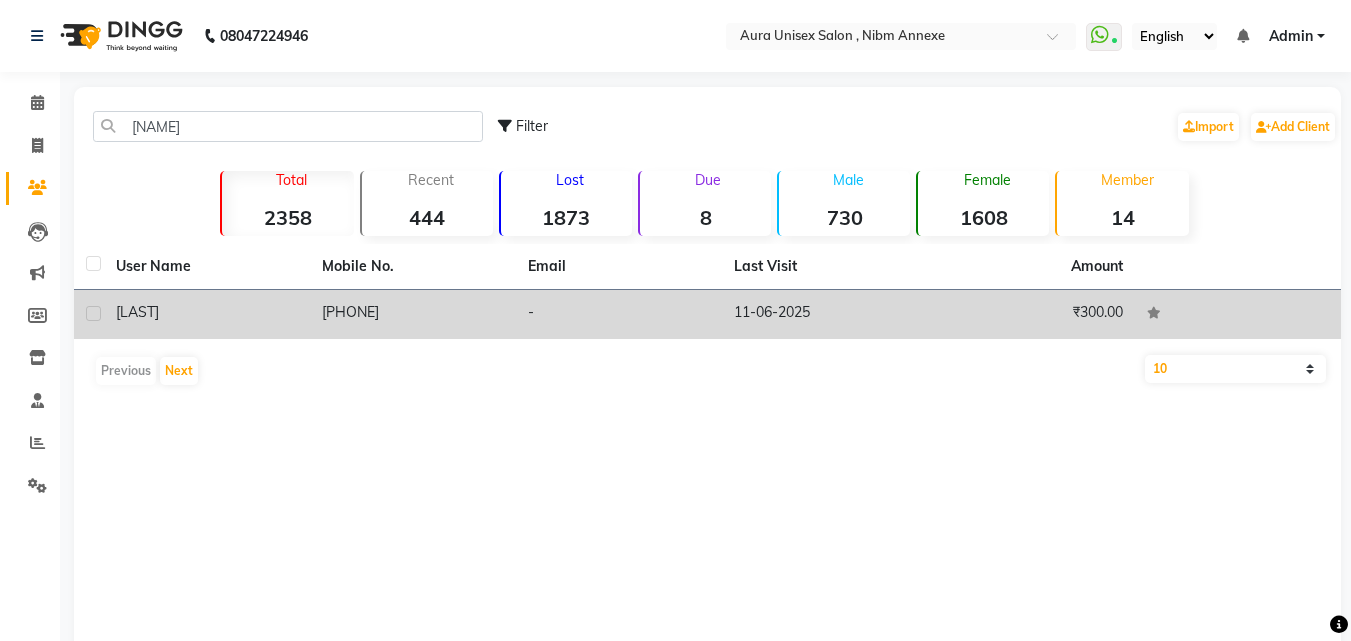 click on "[PHONE]" 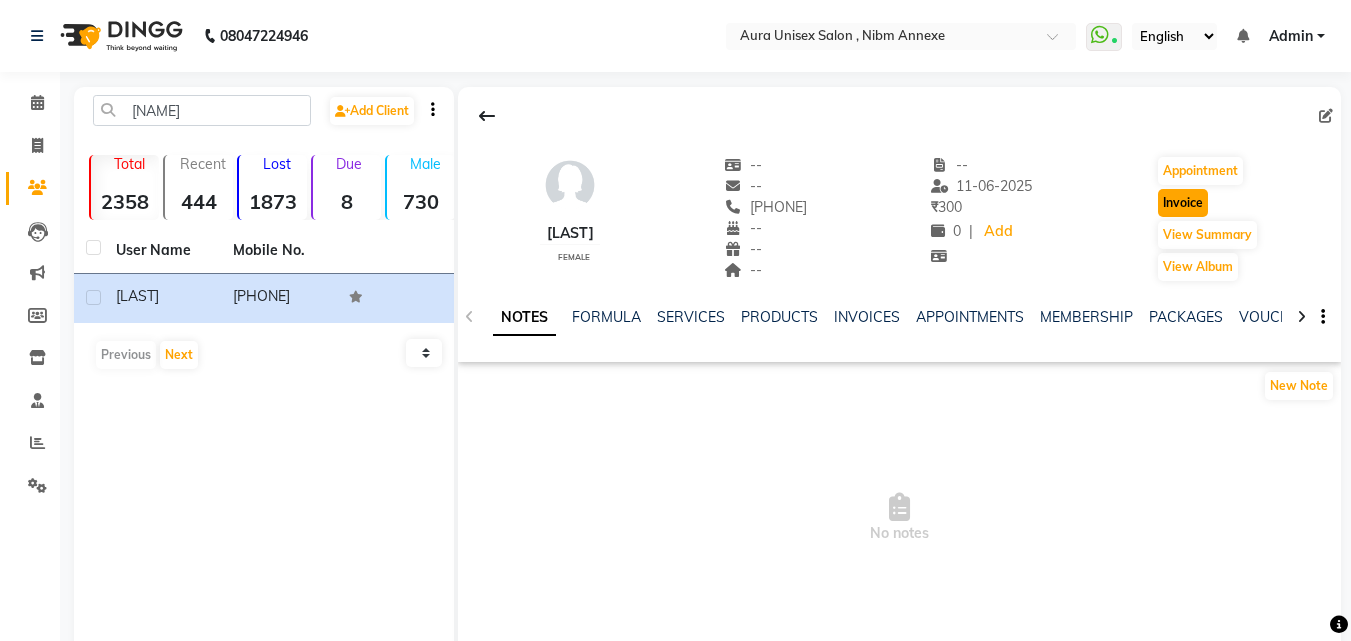 click on "Invoice" 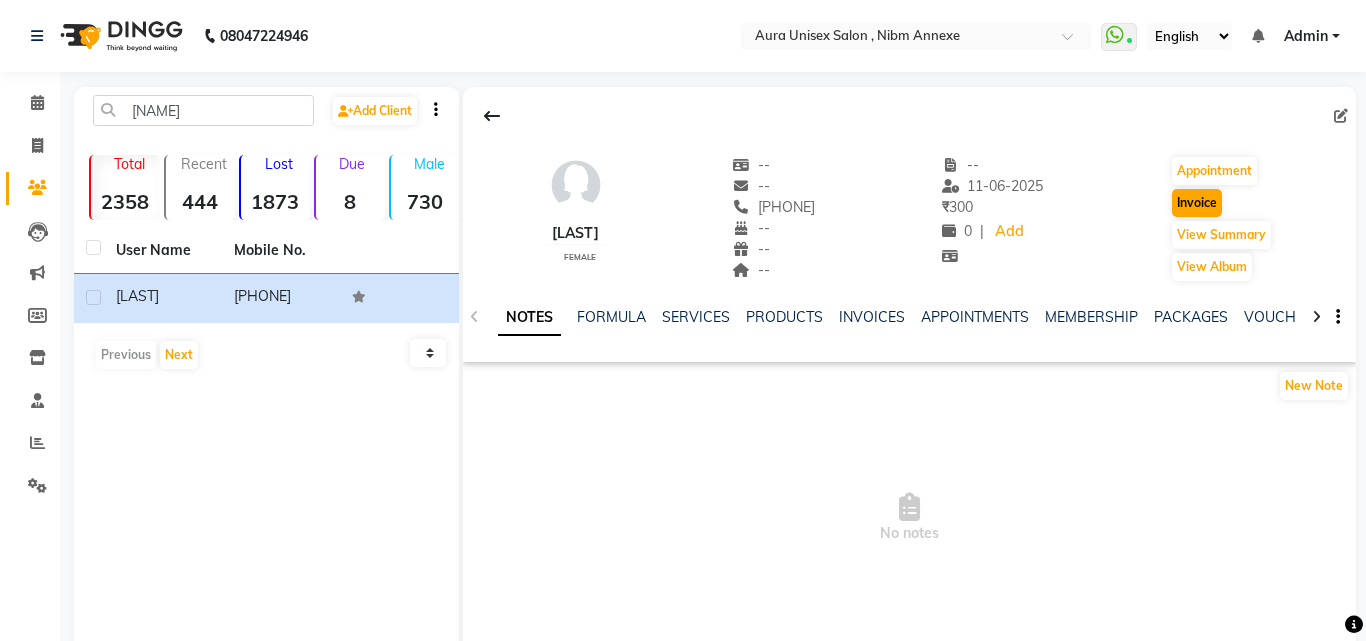 select on "823" 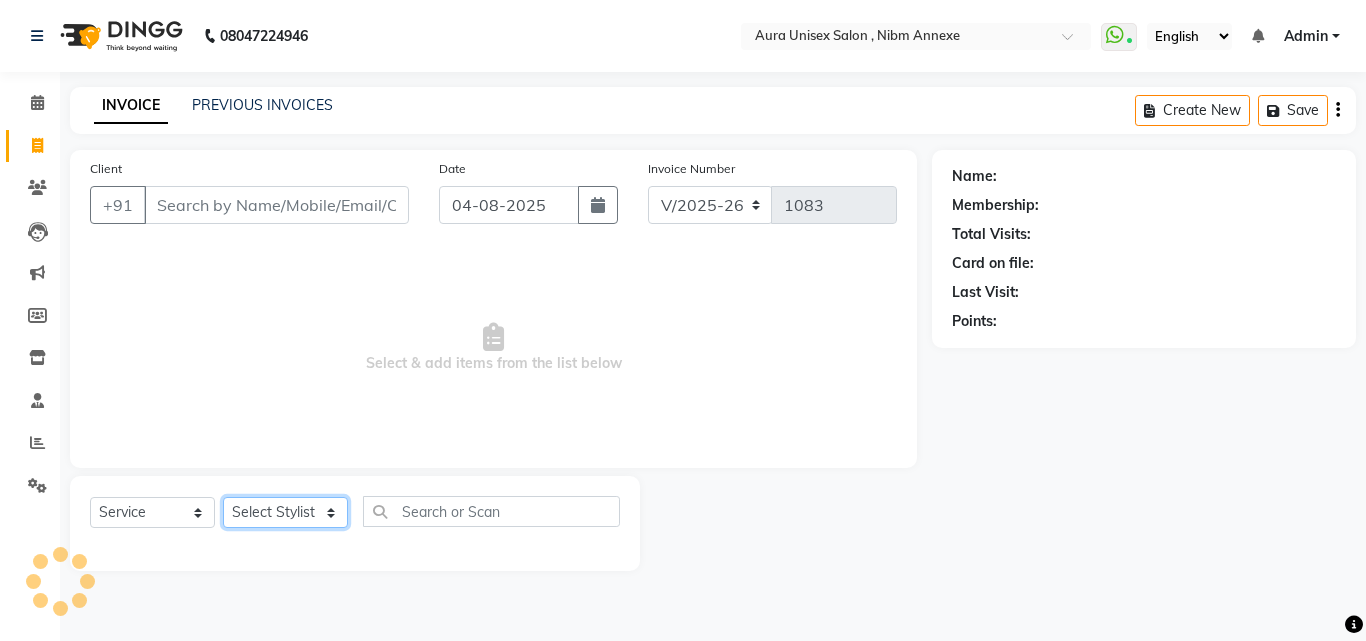 click on "Select Stylist" 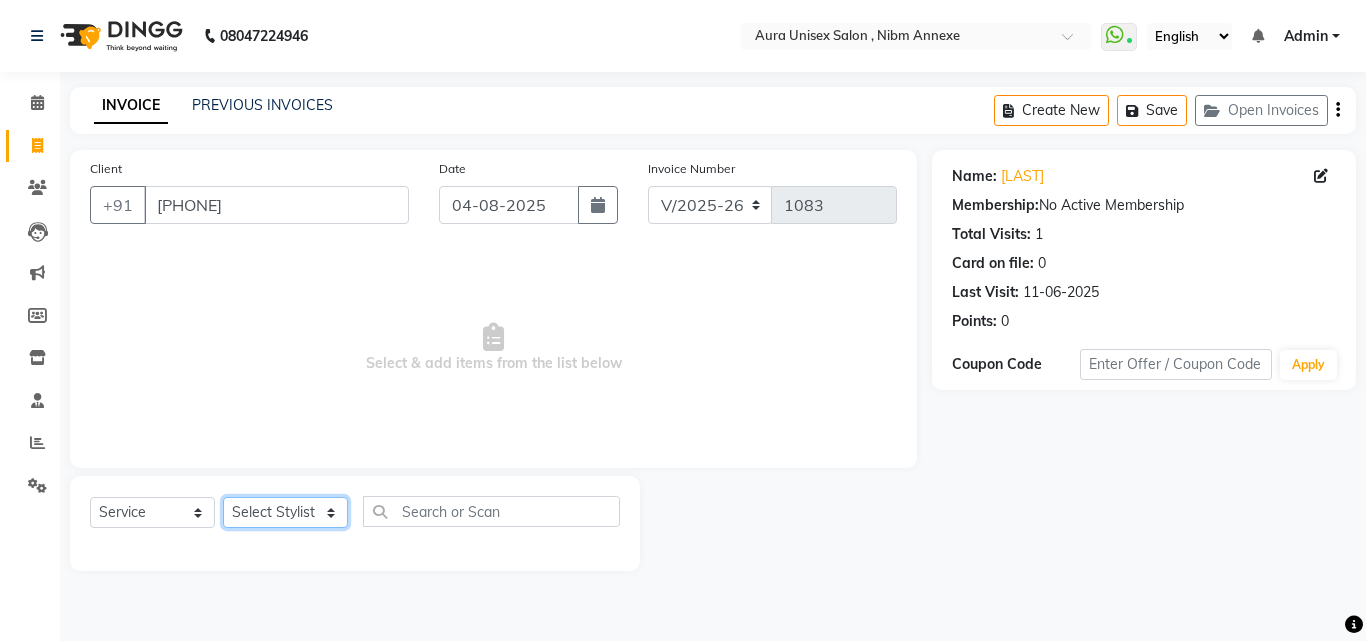 select on "83187" 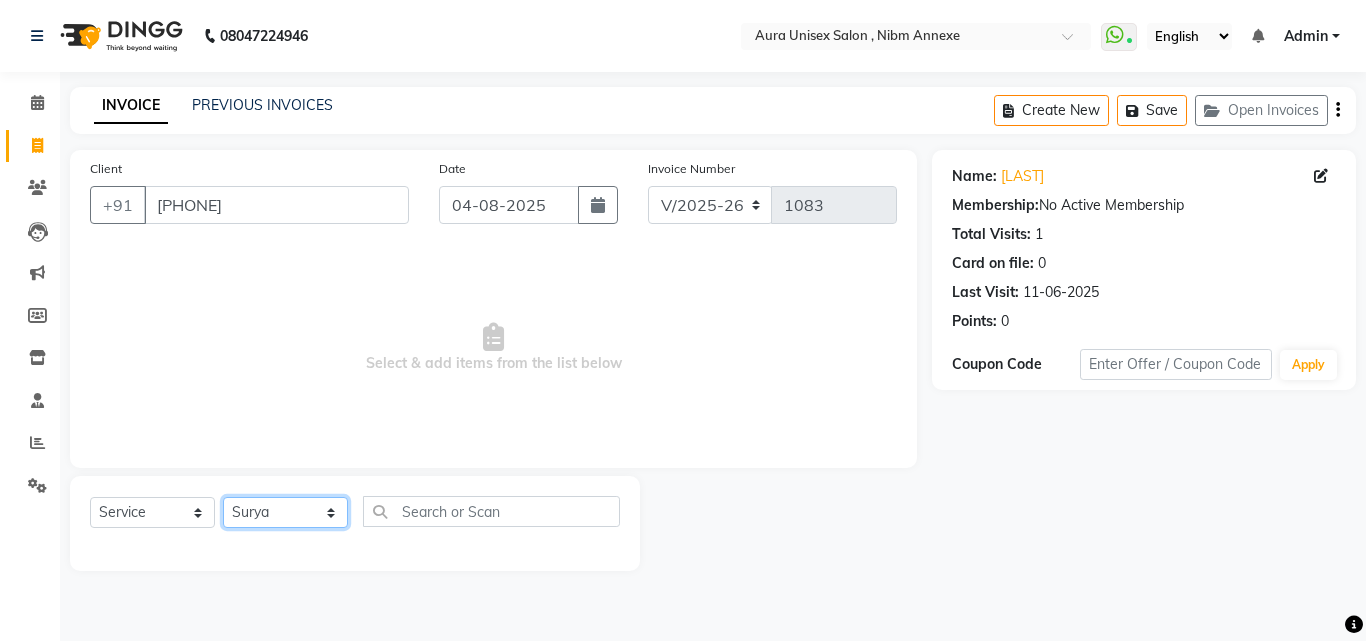 click on "Select Stylist Bhanu Jasleen Jyoti Surya Tejaswini" 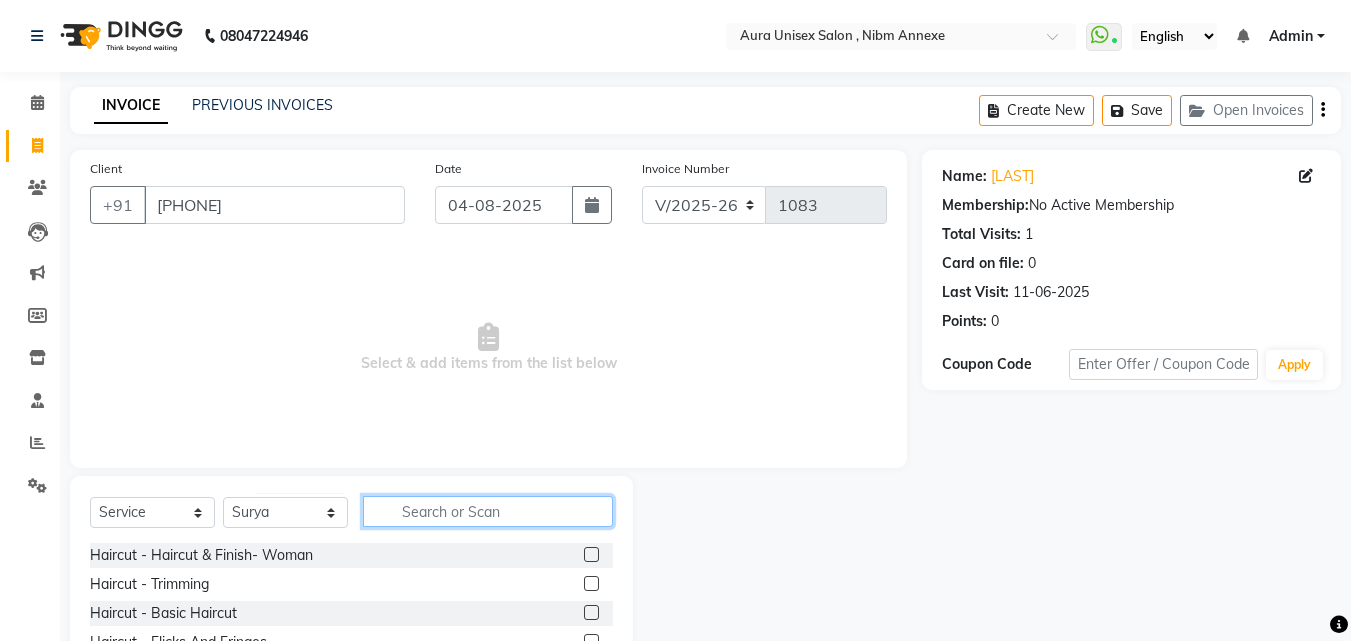 click 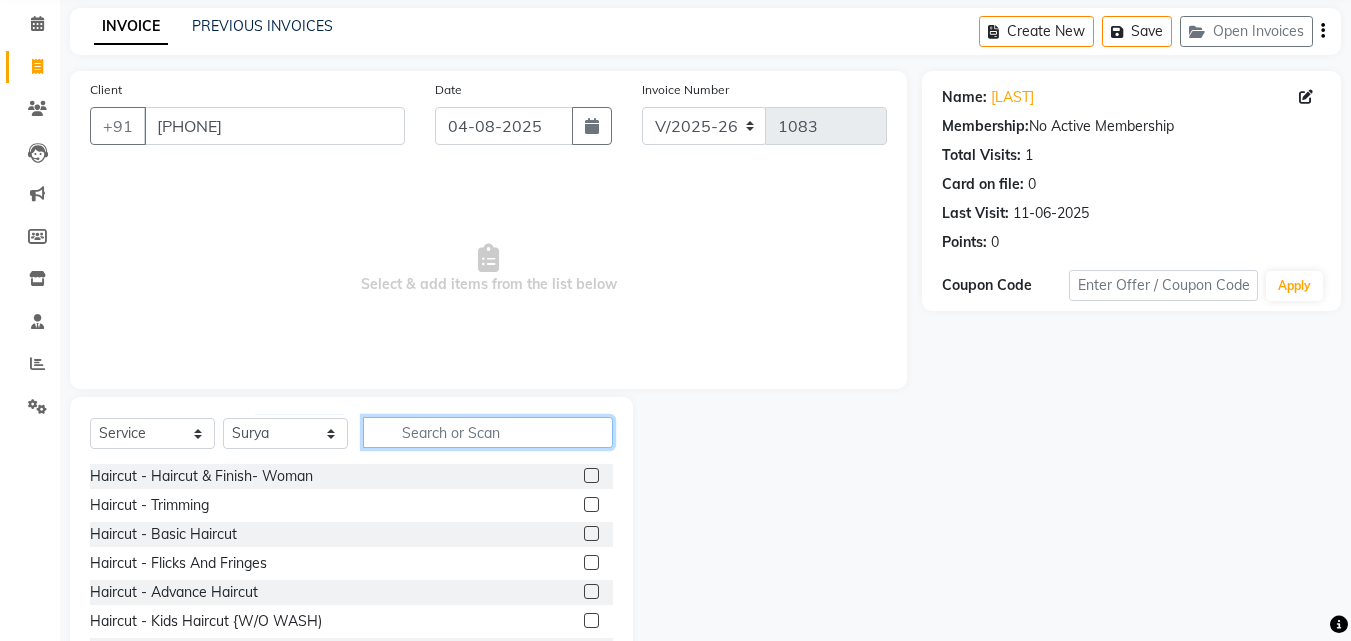 scroll, scrollTop: 160, scrollLeft: 0, axis: vertical 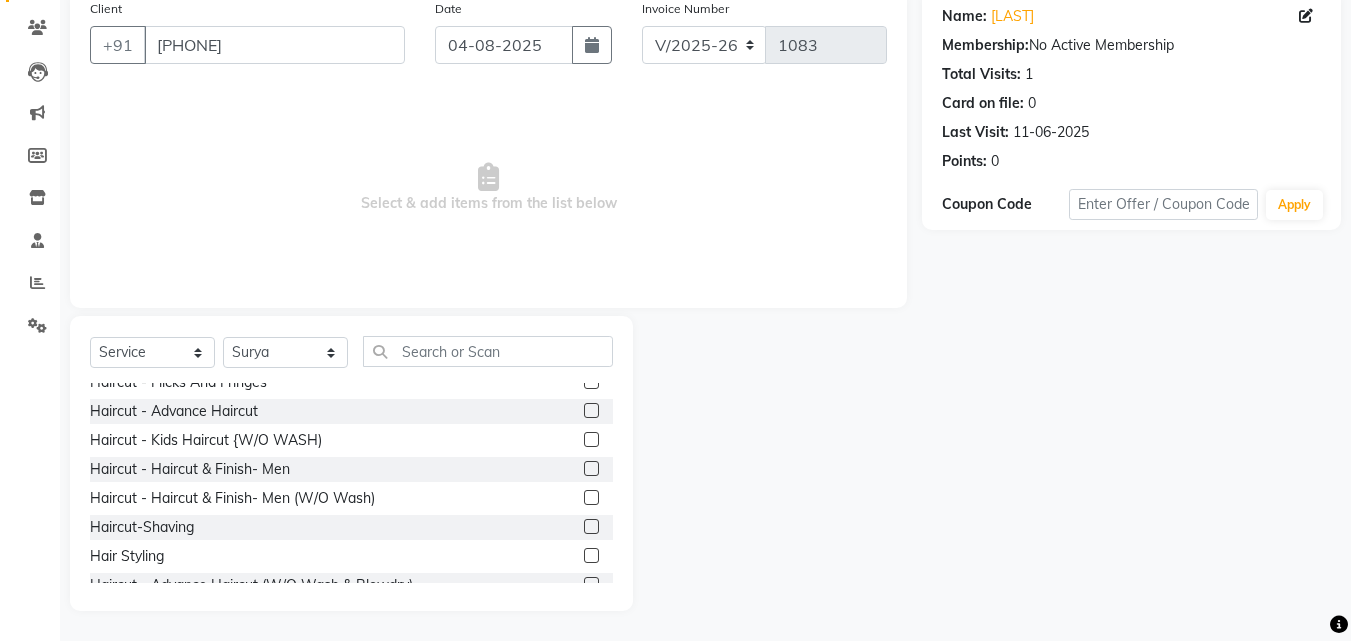 click 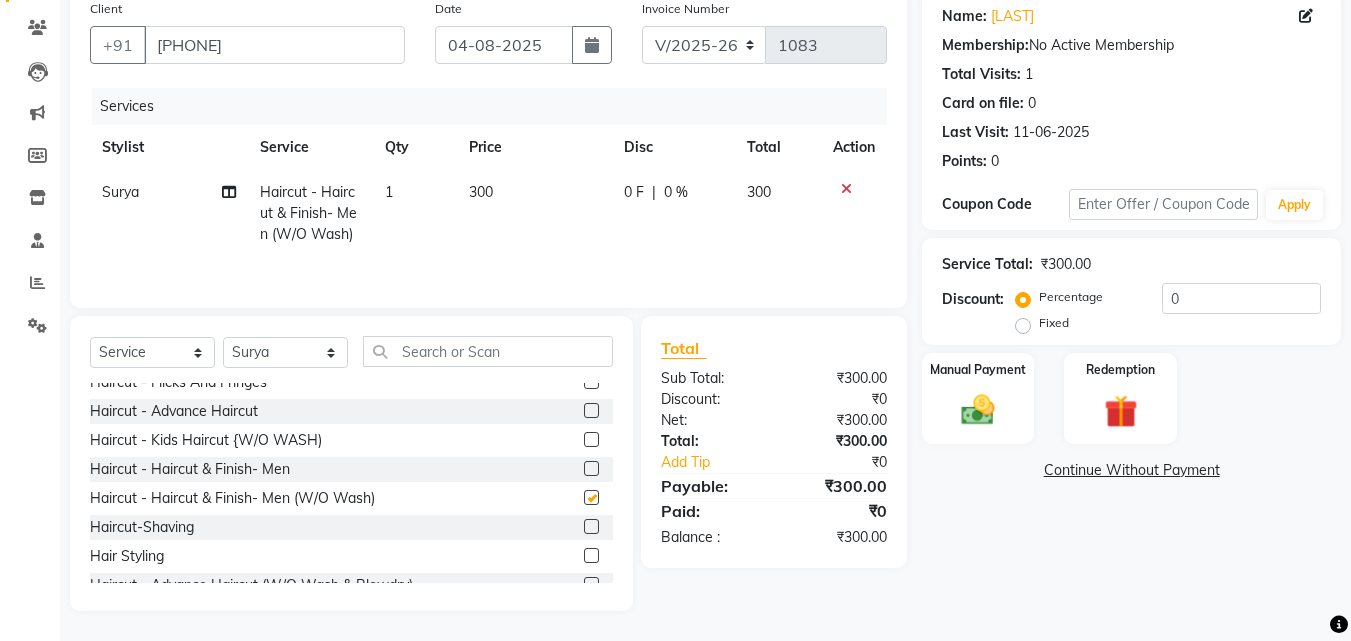 checkbox on "false" 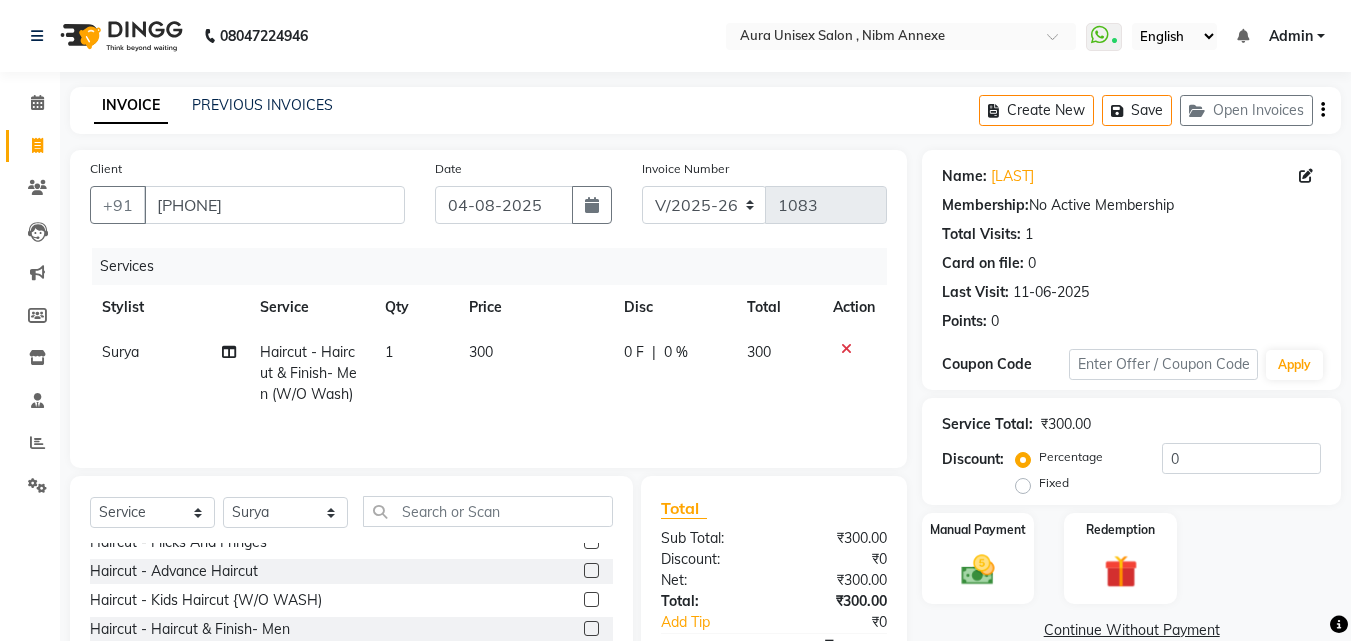 scroll, scrollTop: 160, scrollLeft: 0, axis: vertical 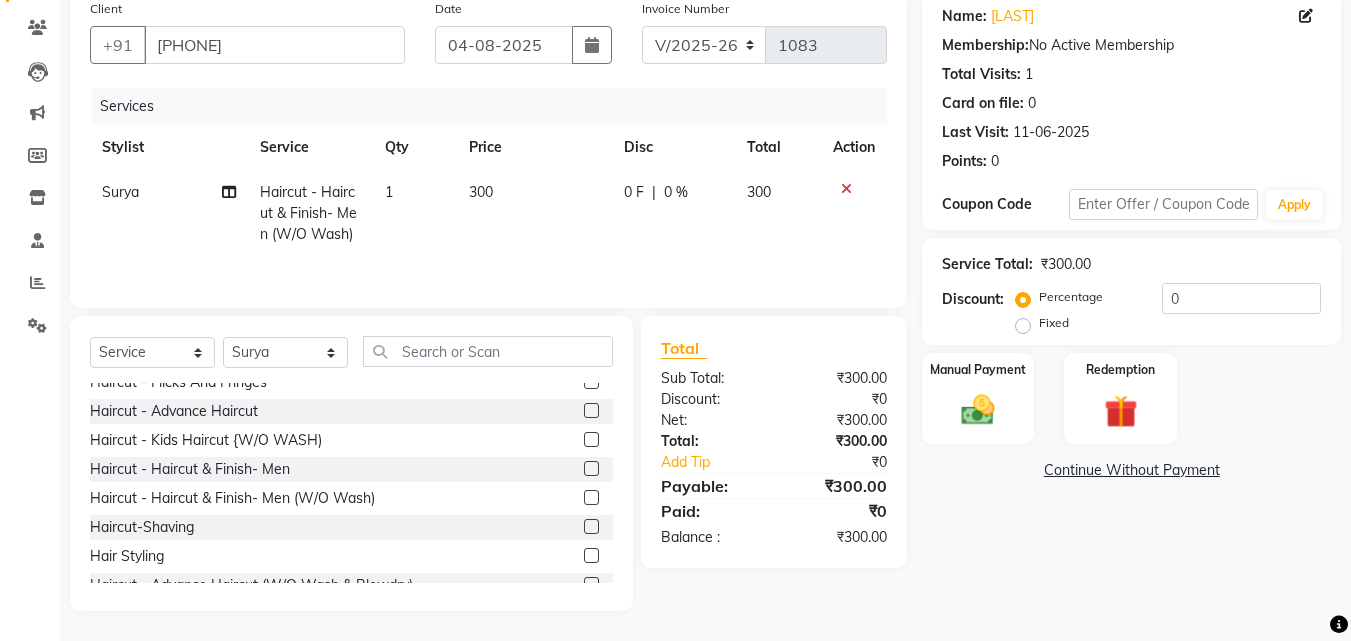 click on "Client +91 [PHONE] Date 04-08-2025 Invoice Number V/2025 V/2025-26 1083 Services Stylist Service Qty Price Disc Total Action Surya Haircut  - Haircut & Finish- Men (W/O Wash) 1 300 0 F | 0 % 300 Select  Service  Product  Membership  Package Voucher Prepaid Gift Card  Select Stylist Bhanu Jasleen Jyoti Surya Tejaswini Haircut  - Haircut & Finish- Woman  Haircut  - Trimming  Haircut  - Basic Haircut  Haircut  - Flicks And Fringes  Haircut  - Advance Haircut  Haircut  - Kids Haircut {W/O WASH)  Haircut  - Haircut & Finish- Men  Haircut  - Haircut & Finish- Men (W/O Wash)  Haircut-Shaving  Hair Styling  Haircut  - Advance Haircut (W/O Wash & Blowdry)  Haircut - Outline  Haircut  - Advance Haircut (W/0 Wash)  Haircut  - KIds Advance Haircut (W/O WASH)  Haircut  - KIds Advance Haircut   Haircut  - KIds Basic Haircut   Haircut  - Kids Haircut {W/O WASH)  Semi Hair Styling  Haircut  - Basic Haircut (W/O Wash)  Haircut  - Kids Haircut + Wash  Hair Styling : Curl Defining   Hair : Nanoplastia  Deep conditioning   :" 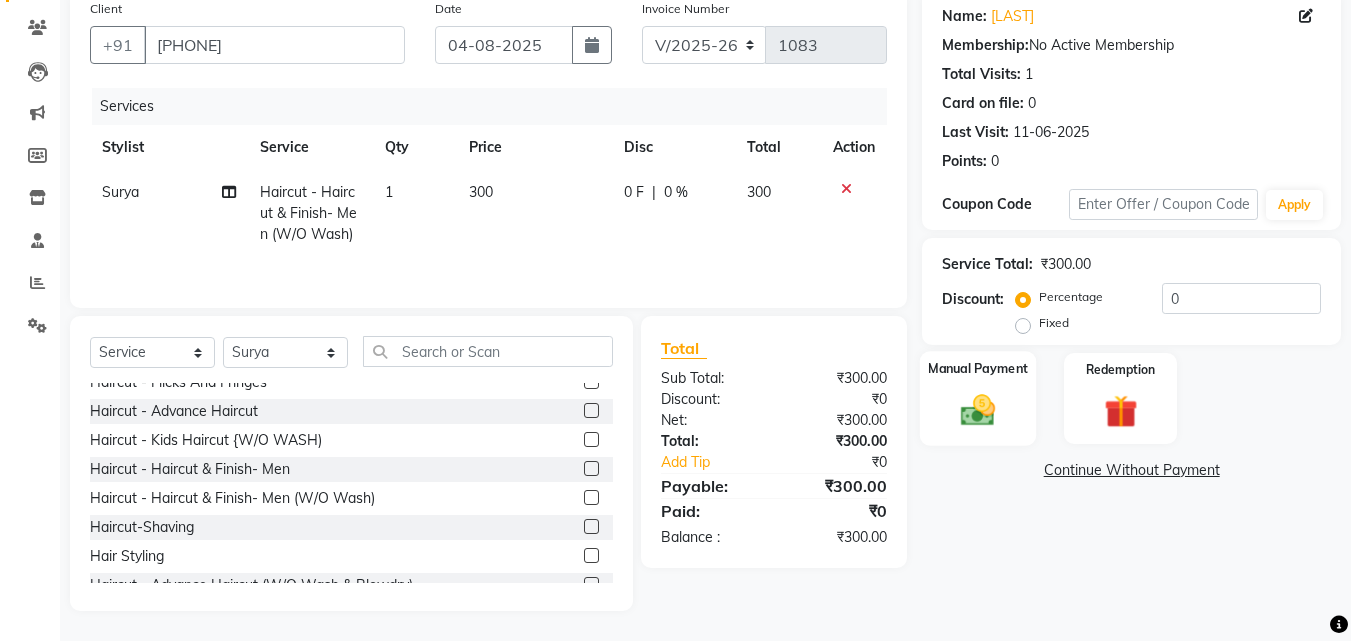 click 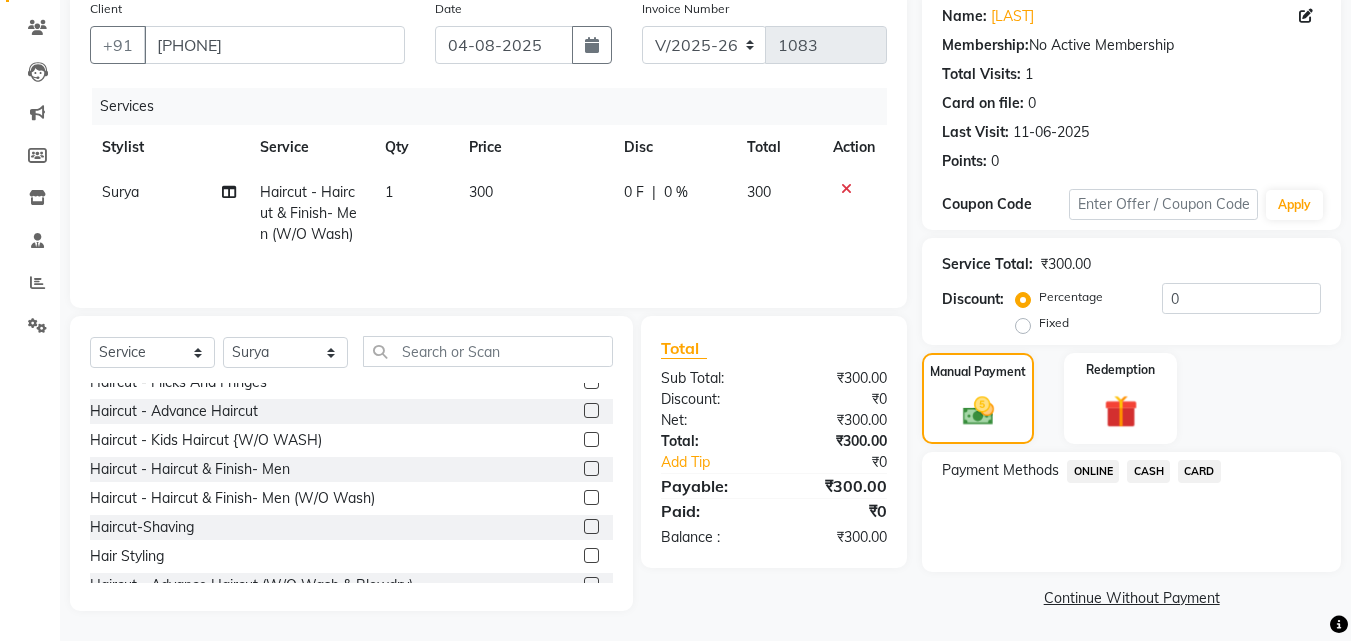 click on "ONLINE" 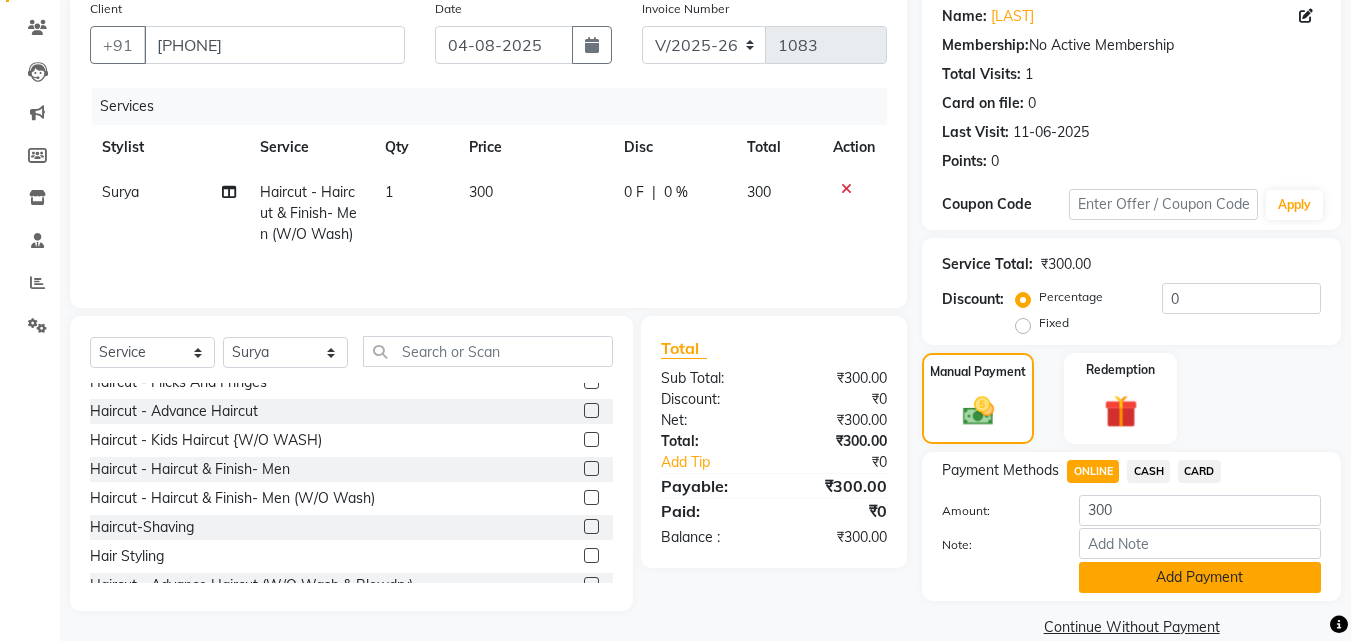 click on "Add Payment" 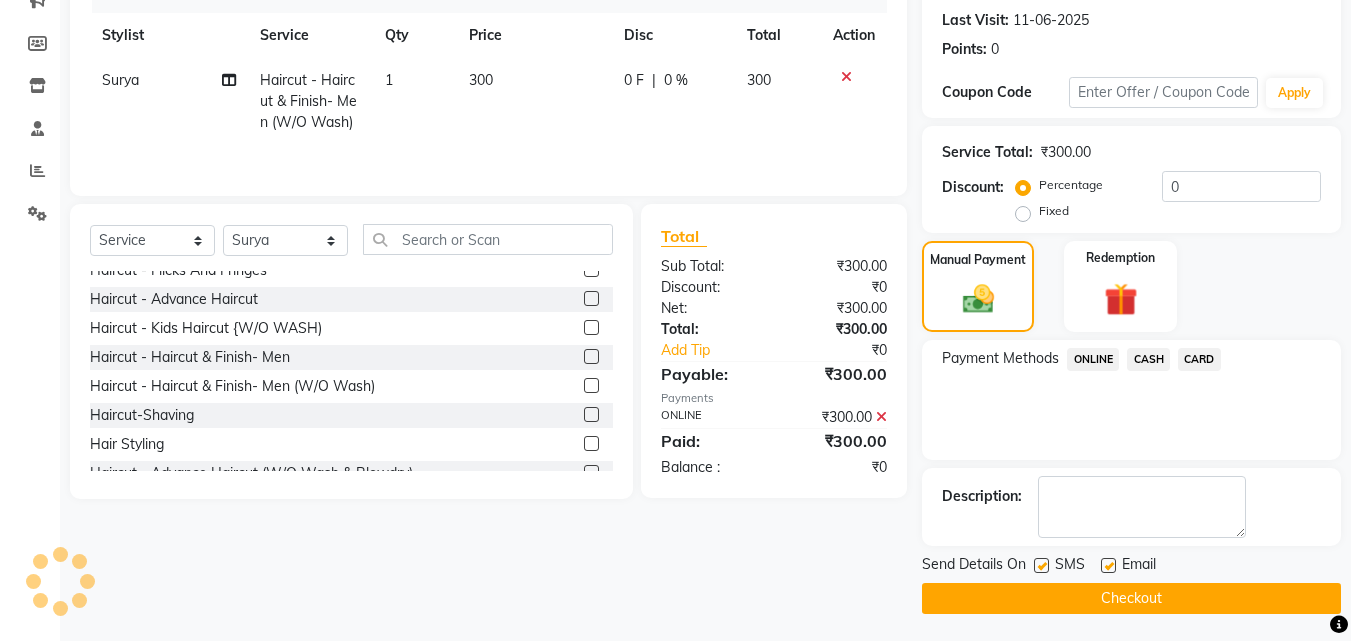 scroll, scrollTop: 275, scrollLeft: 0, axis: vertical 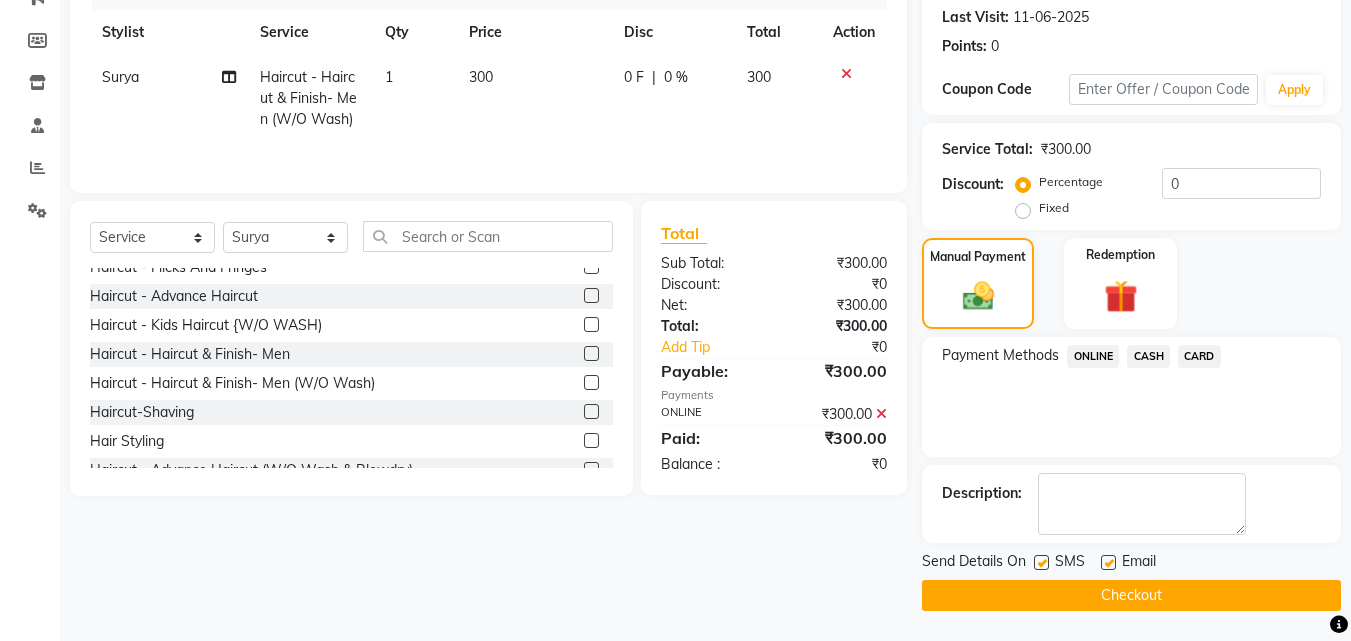 click 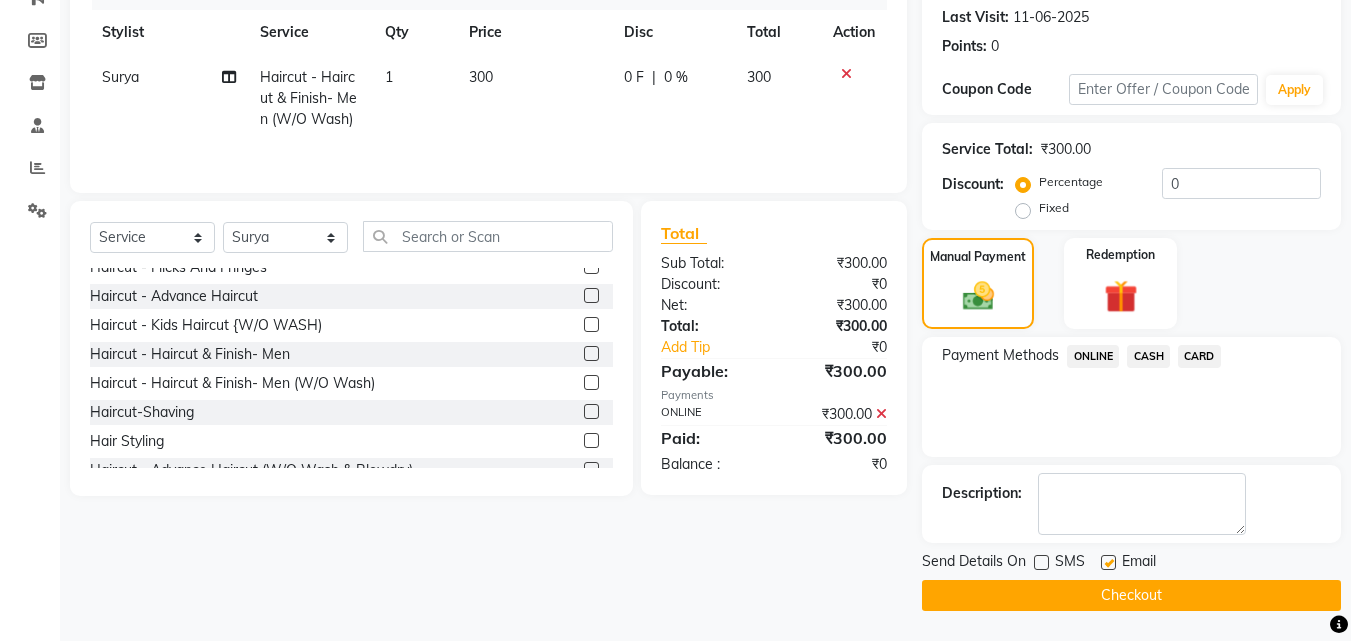 click 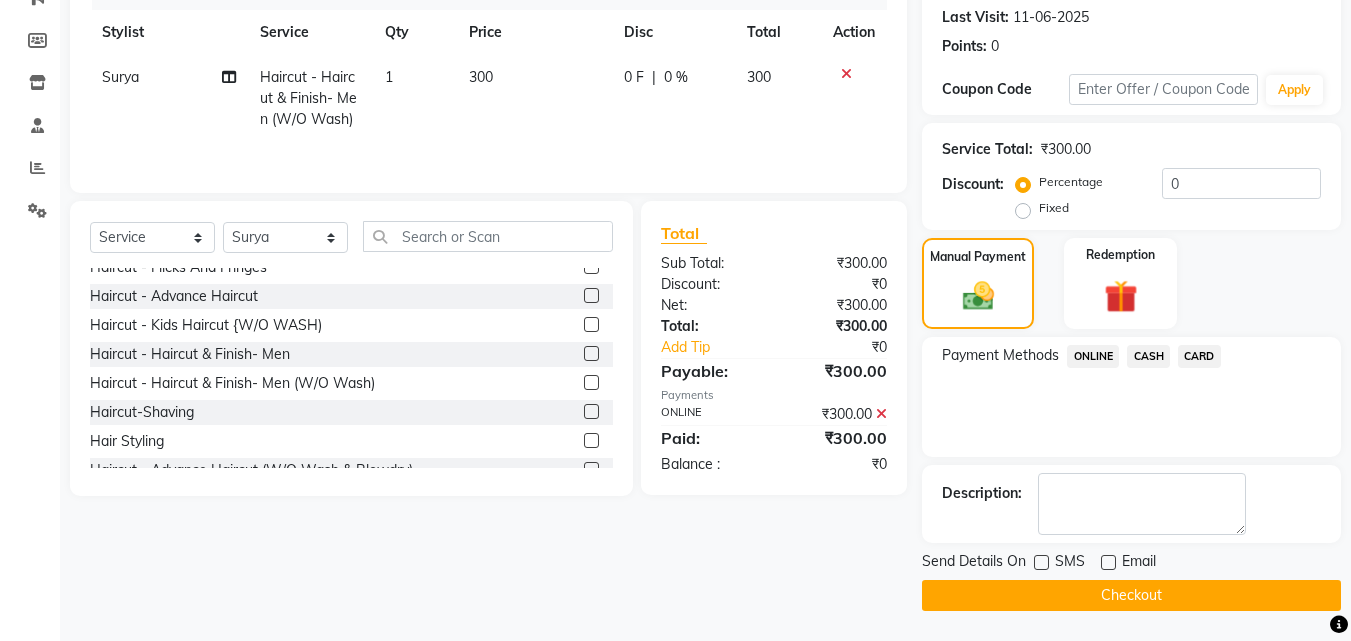 click on "Checkout" 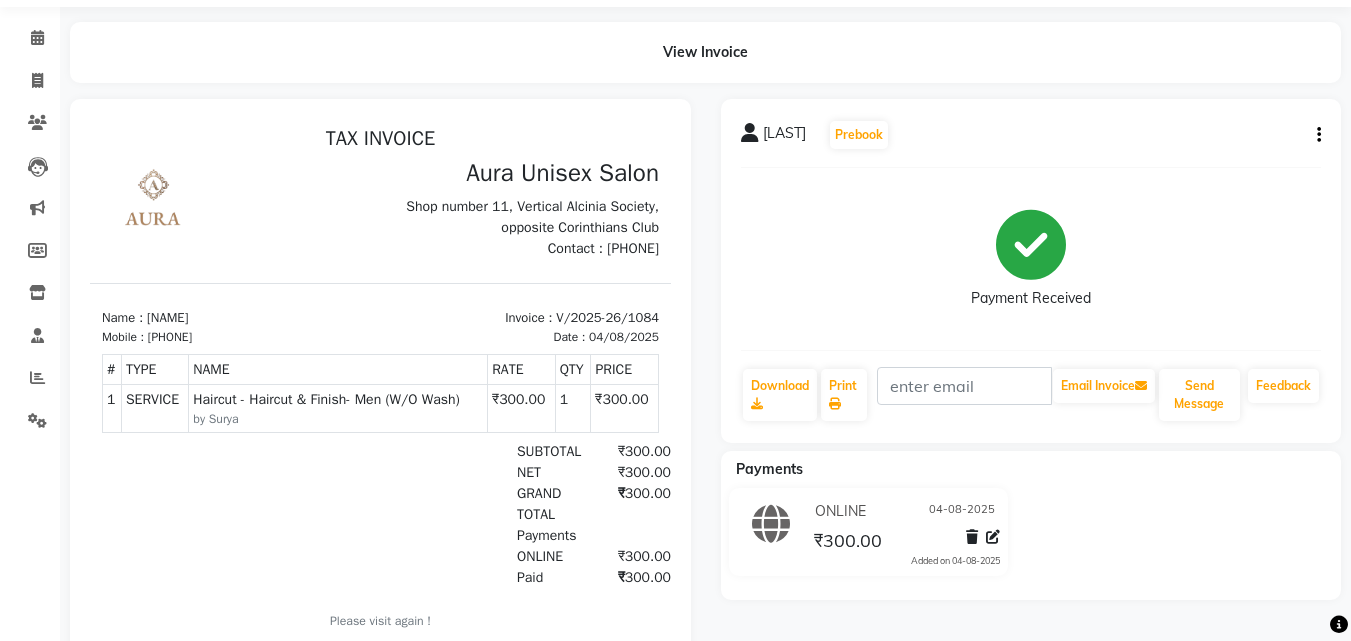 scroll, scrollTop: 0, scrollLeft: 0, axis: both 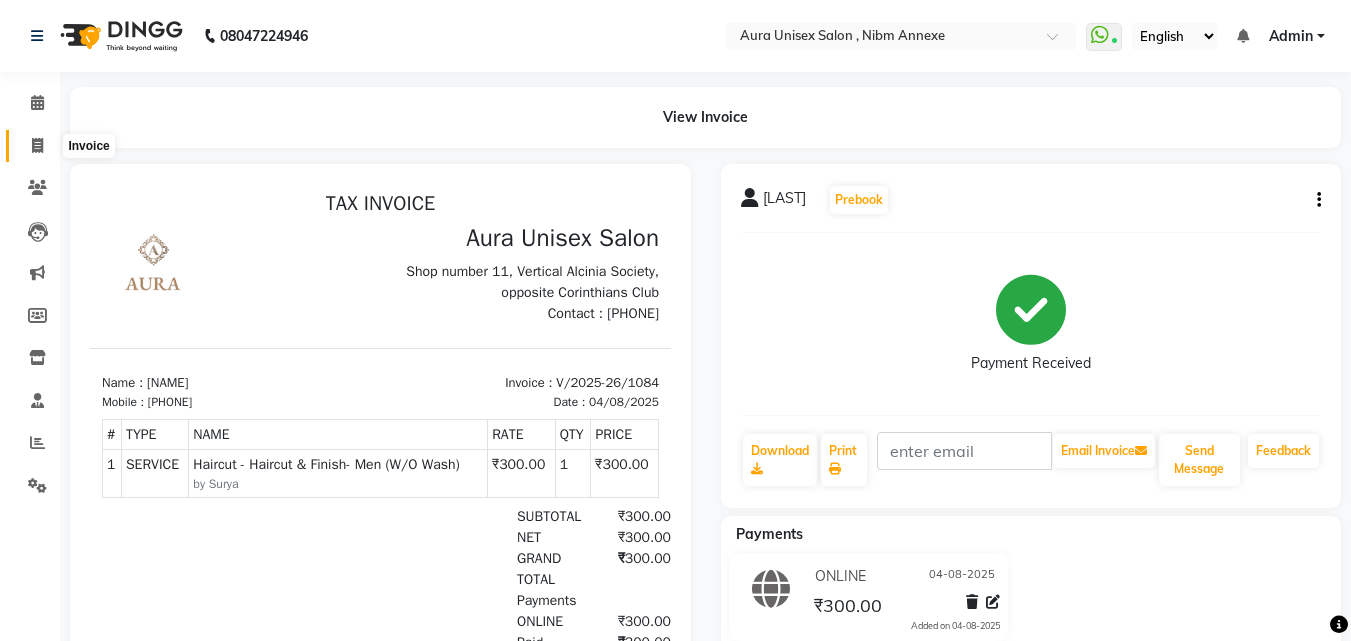 click 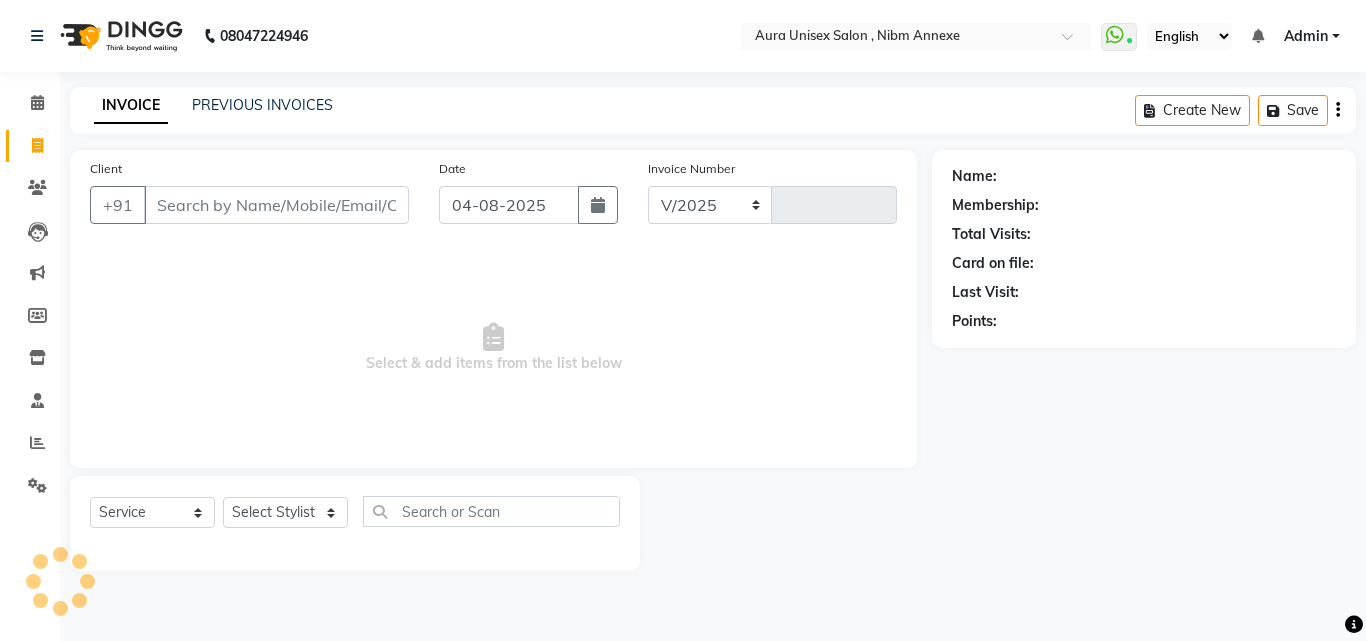 select on "823" 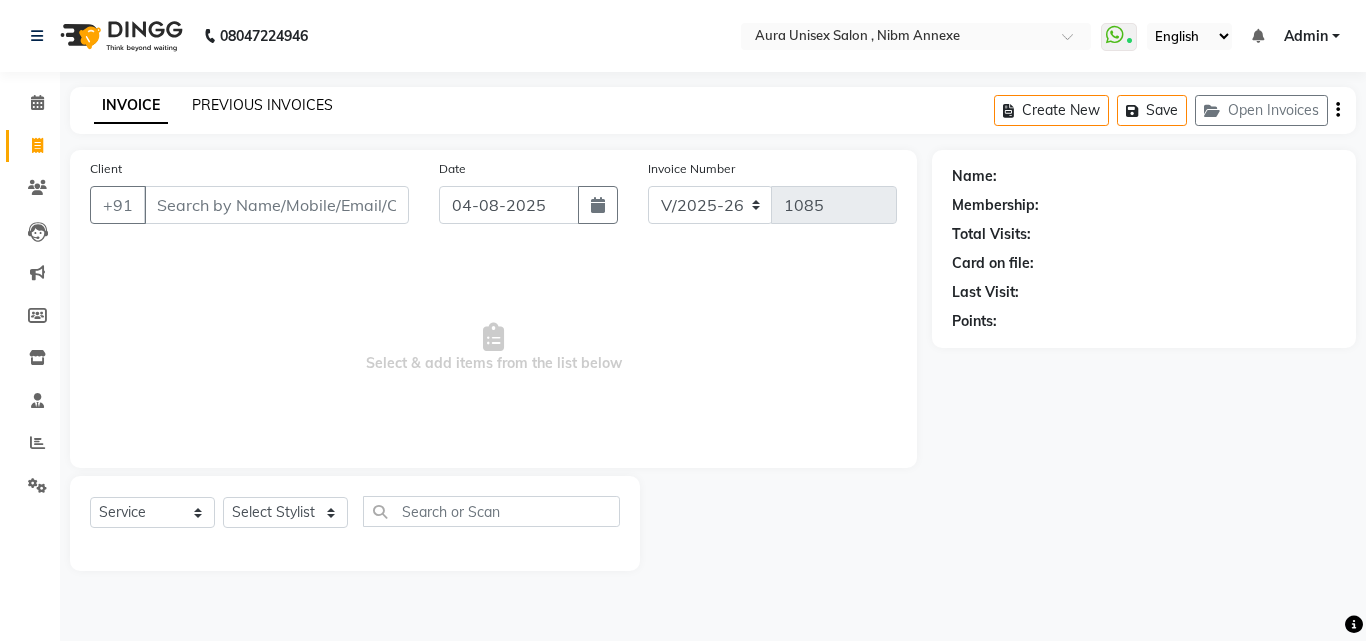 click on "PREVIOUS INVOICES" 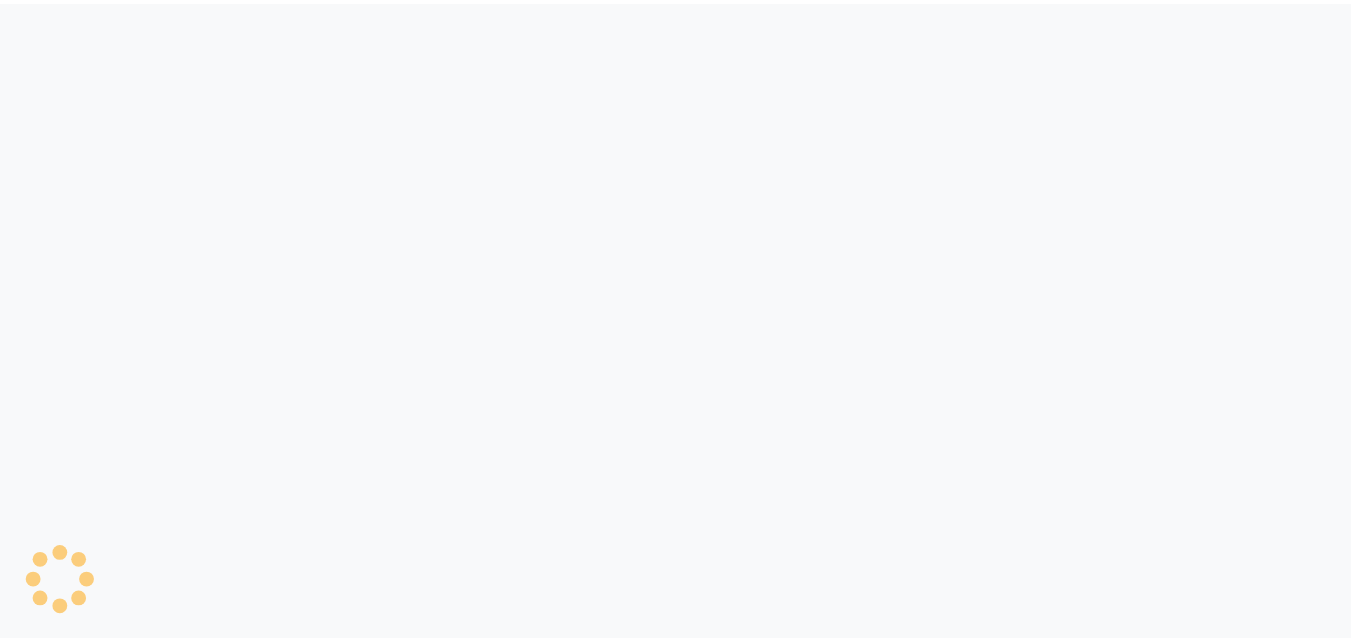 scroll, scrollTop: 0, scrollLeft: 0, axis: both 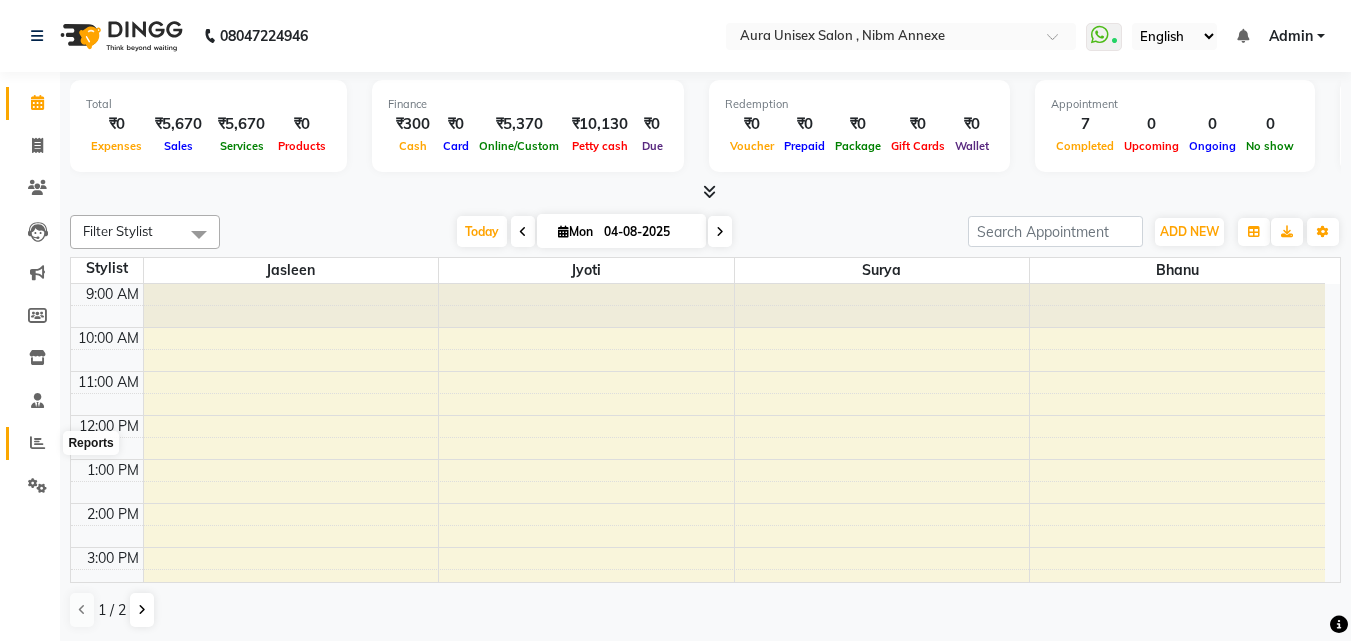 click 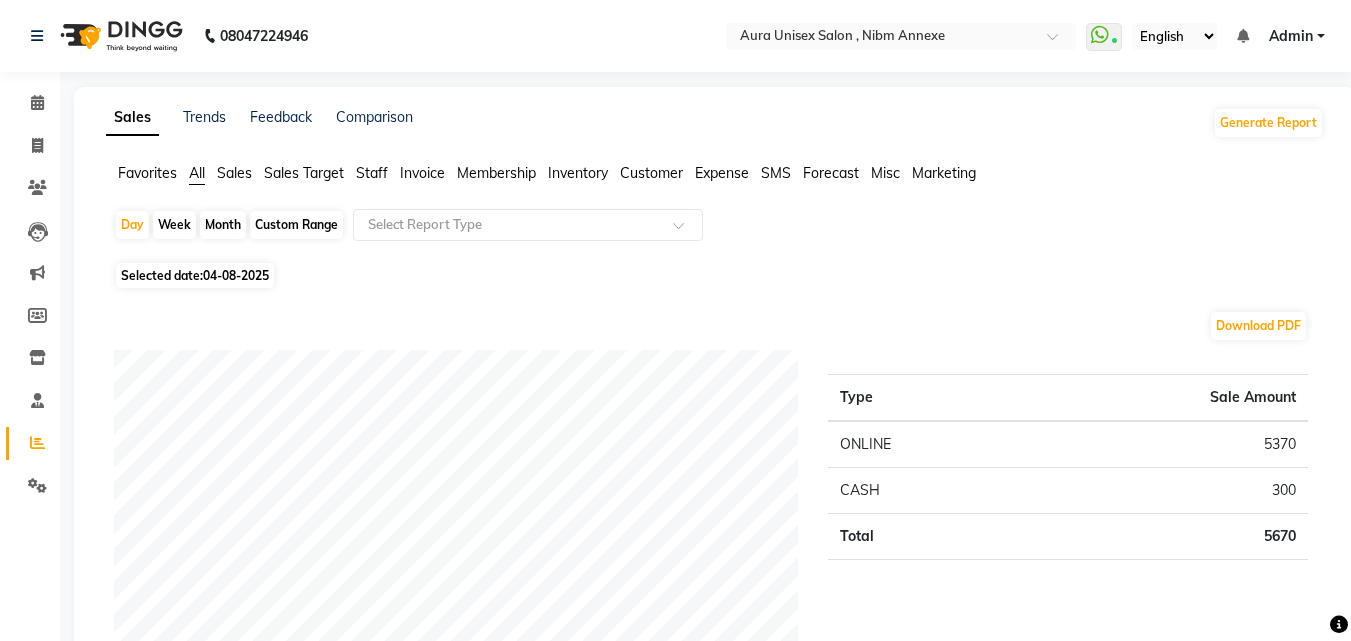 click on "Staff" 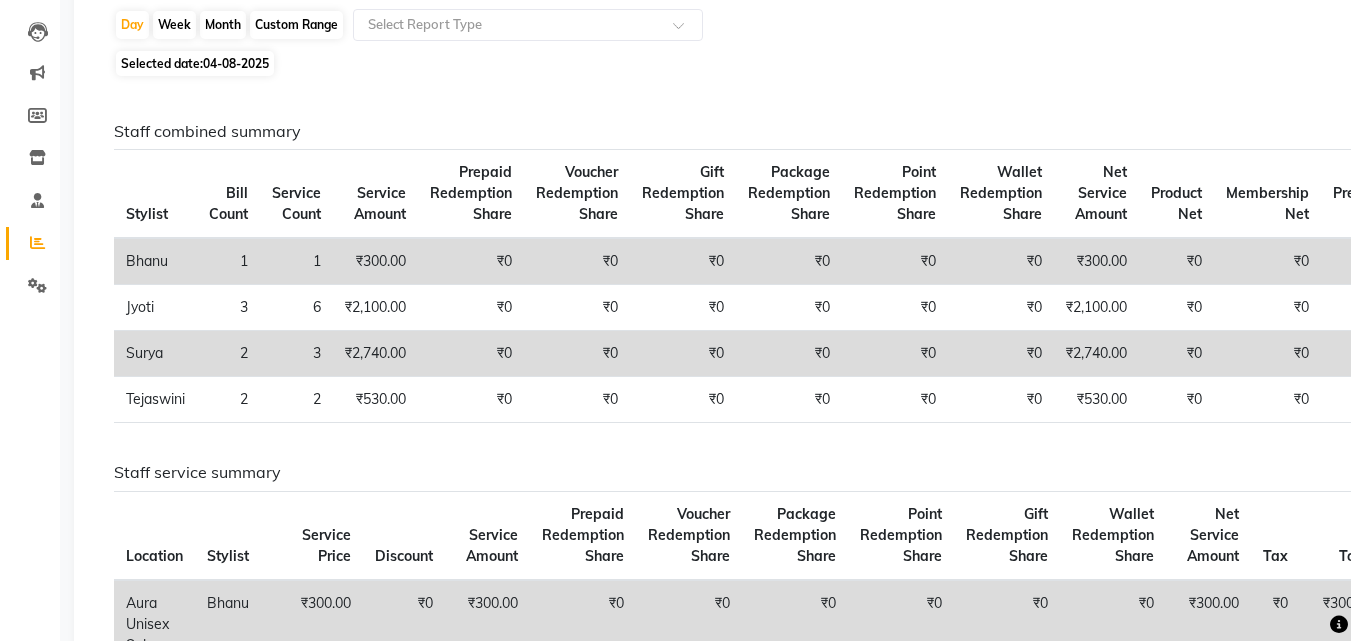 scroll, scrollTop: 0, scrollLeft: 0, axis: both 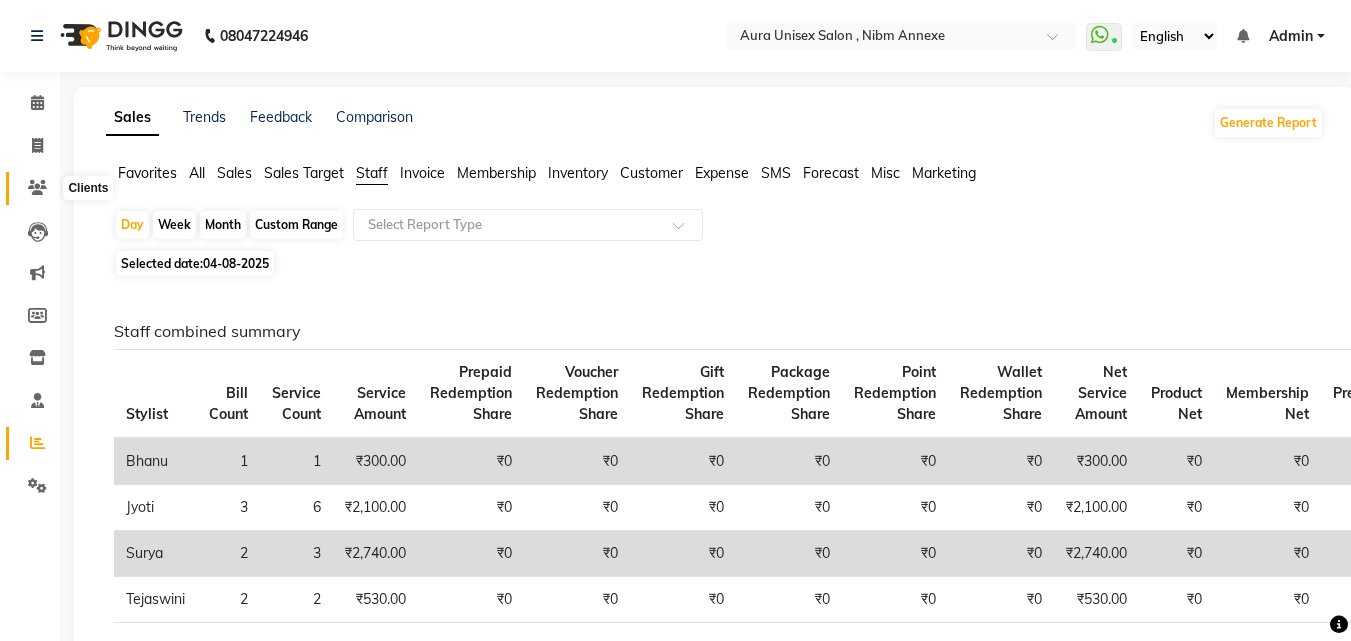 click 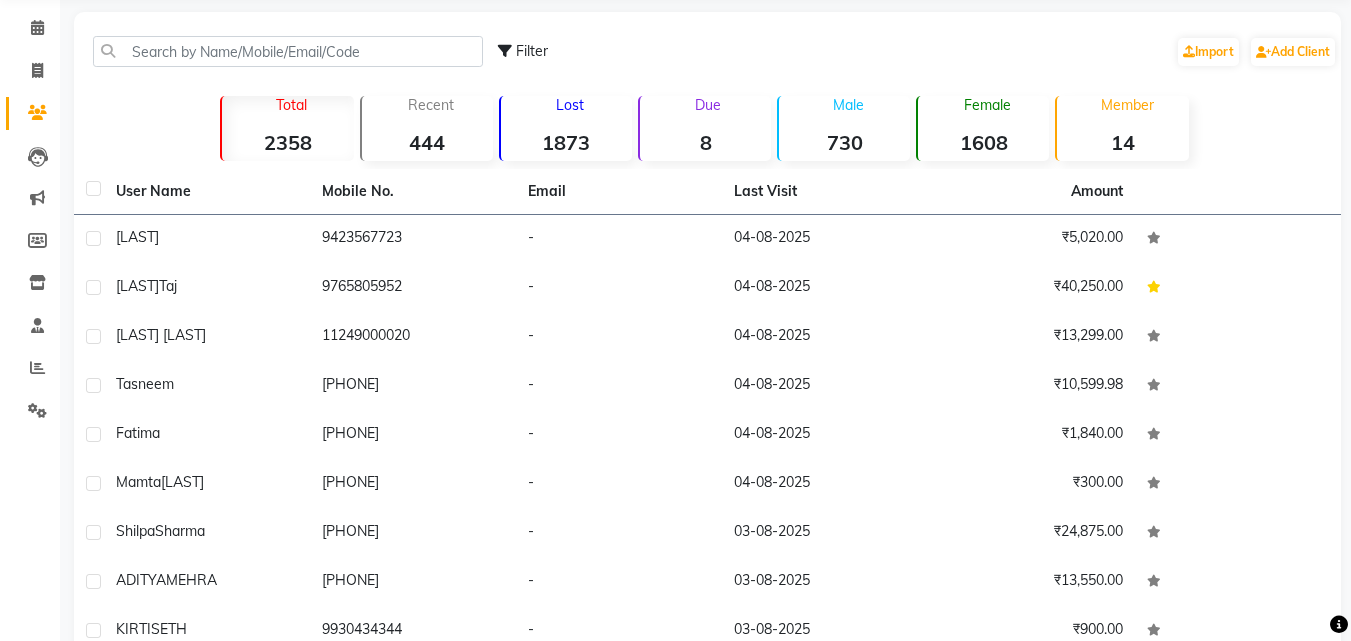 scroll, scrollTop: 0, scrollLeft: 0, axis: both 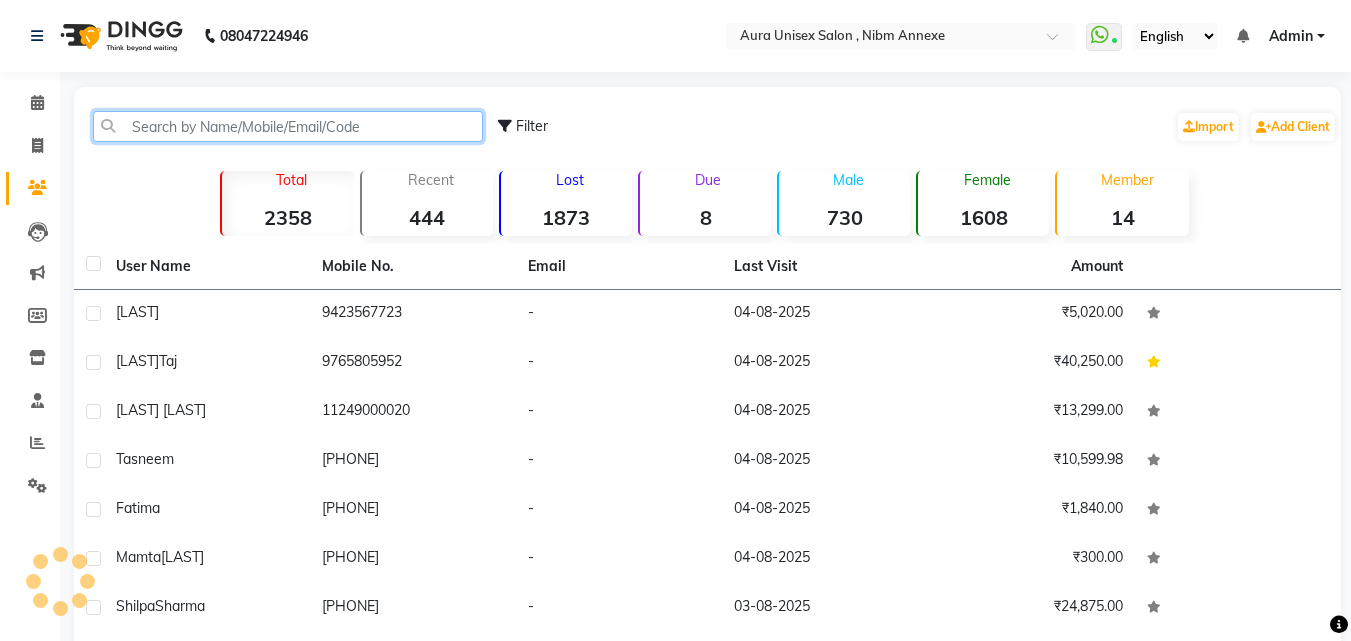 click 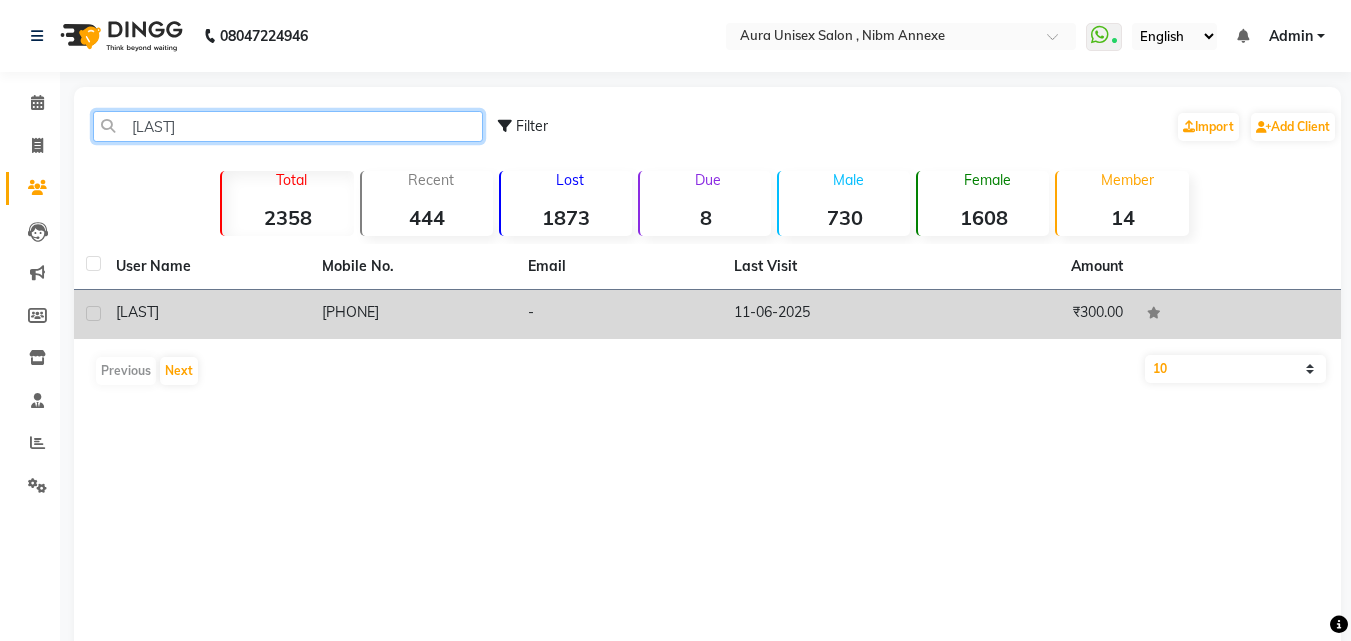 type on "[NAME]" 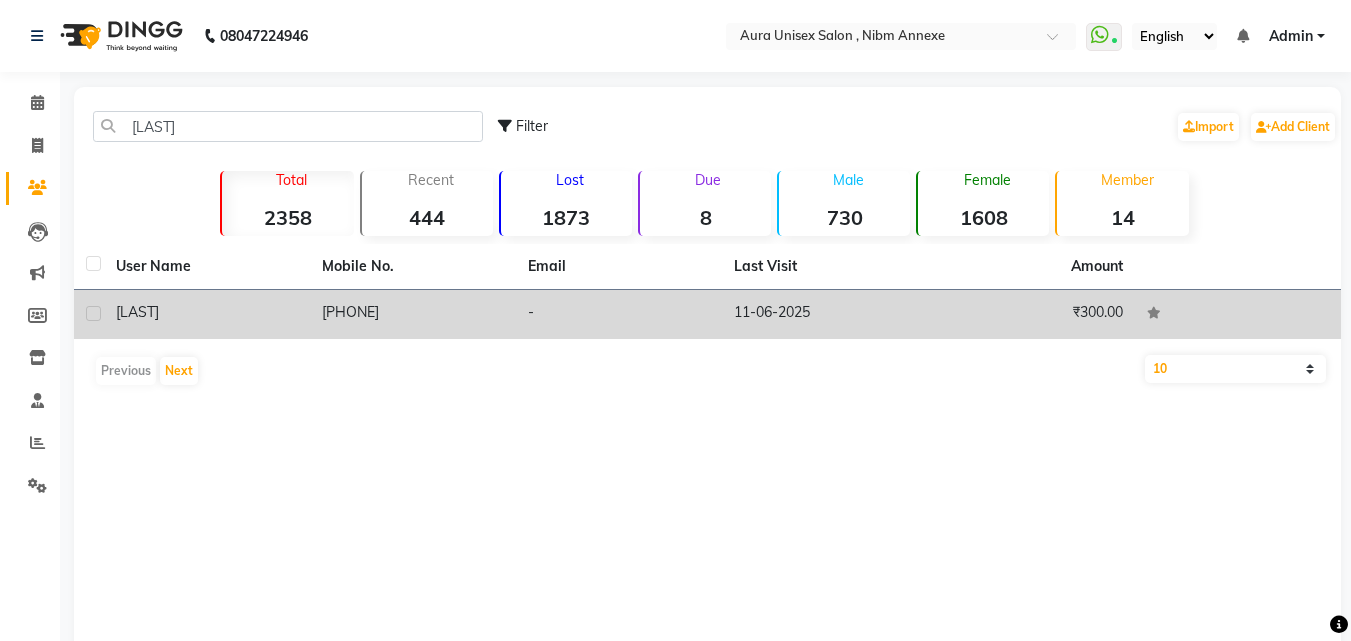click on "[LAST]" 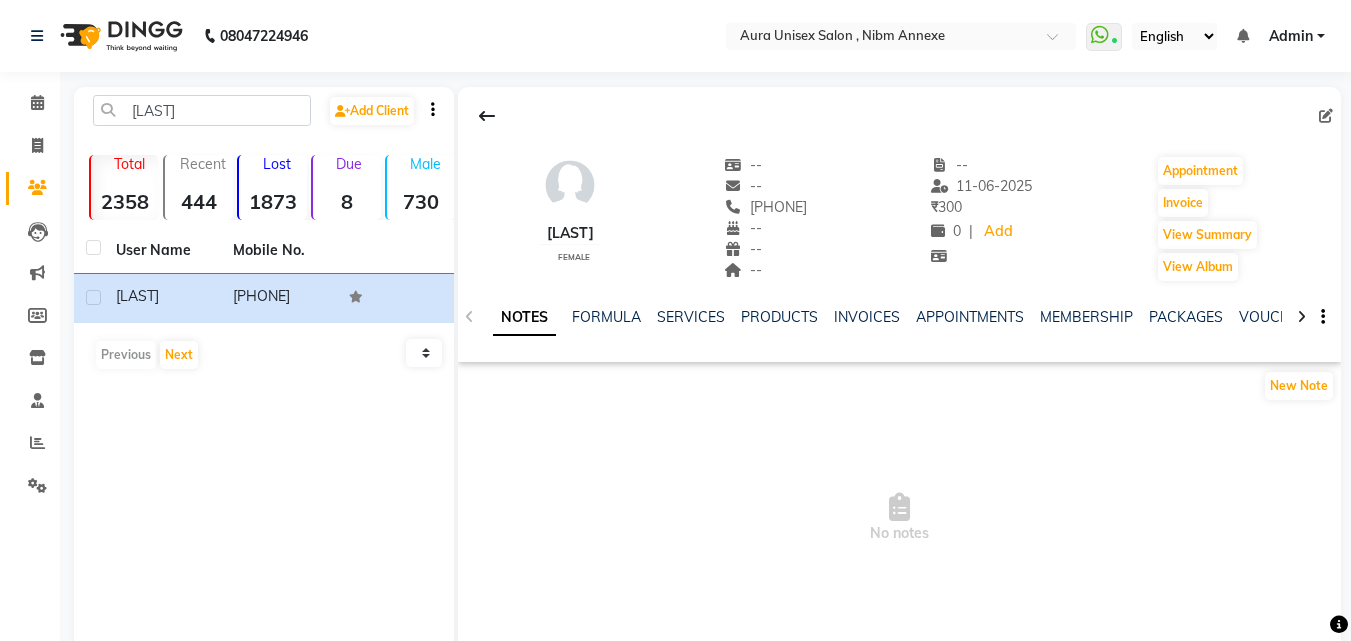 click on "NOTES FORMULA SERVICES PRODUCTS INVOICES APPOINTMENTS MEMBERSHIP PACKAGES VOUCHERS GIFTCARDS POINTS FORMS FAMILY CARDS WALLET" 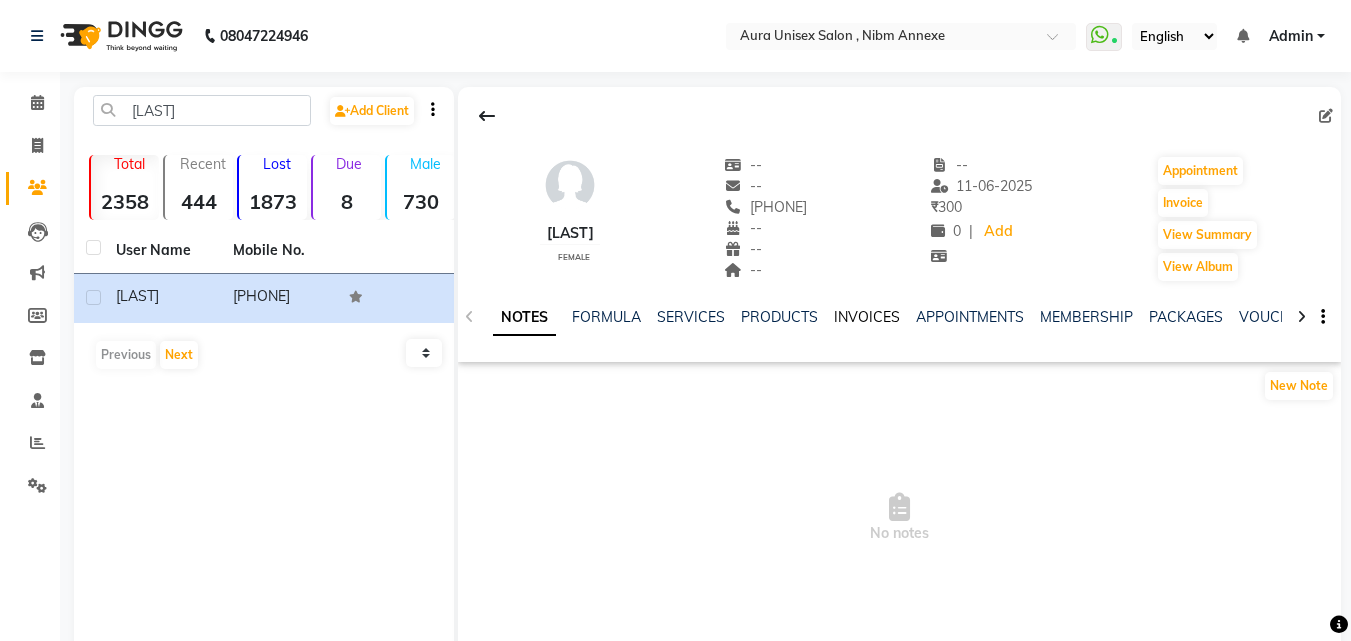 click on "INVOICES" 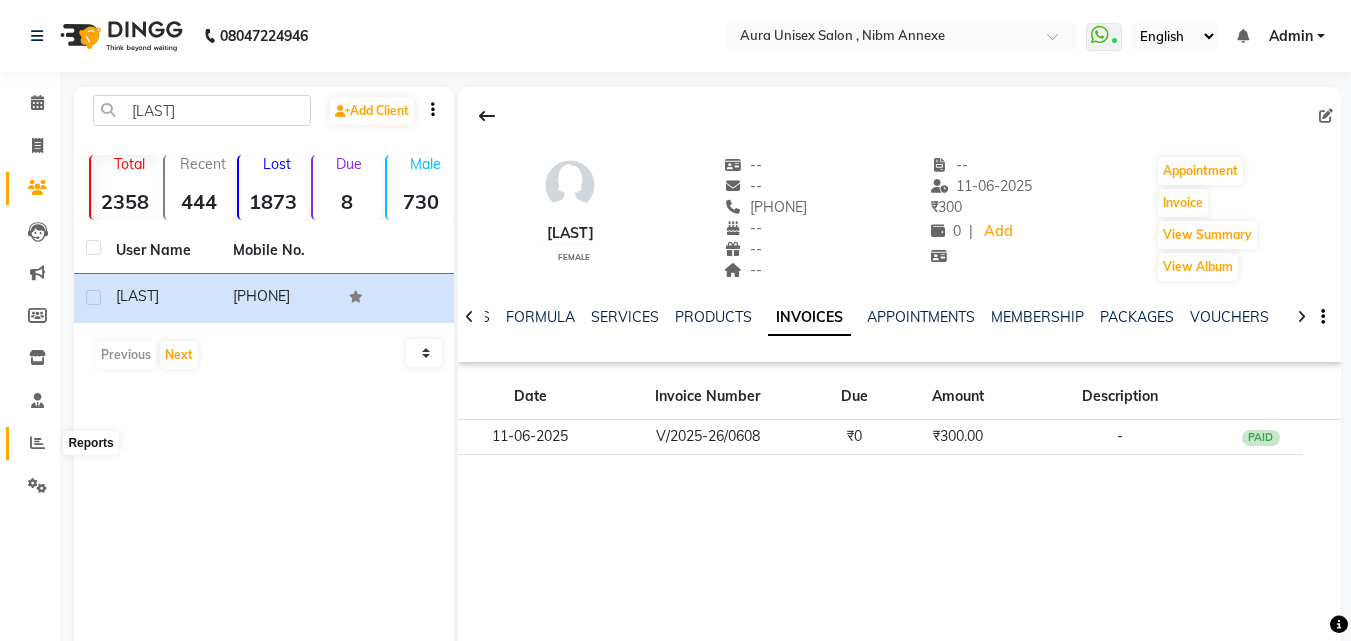 click 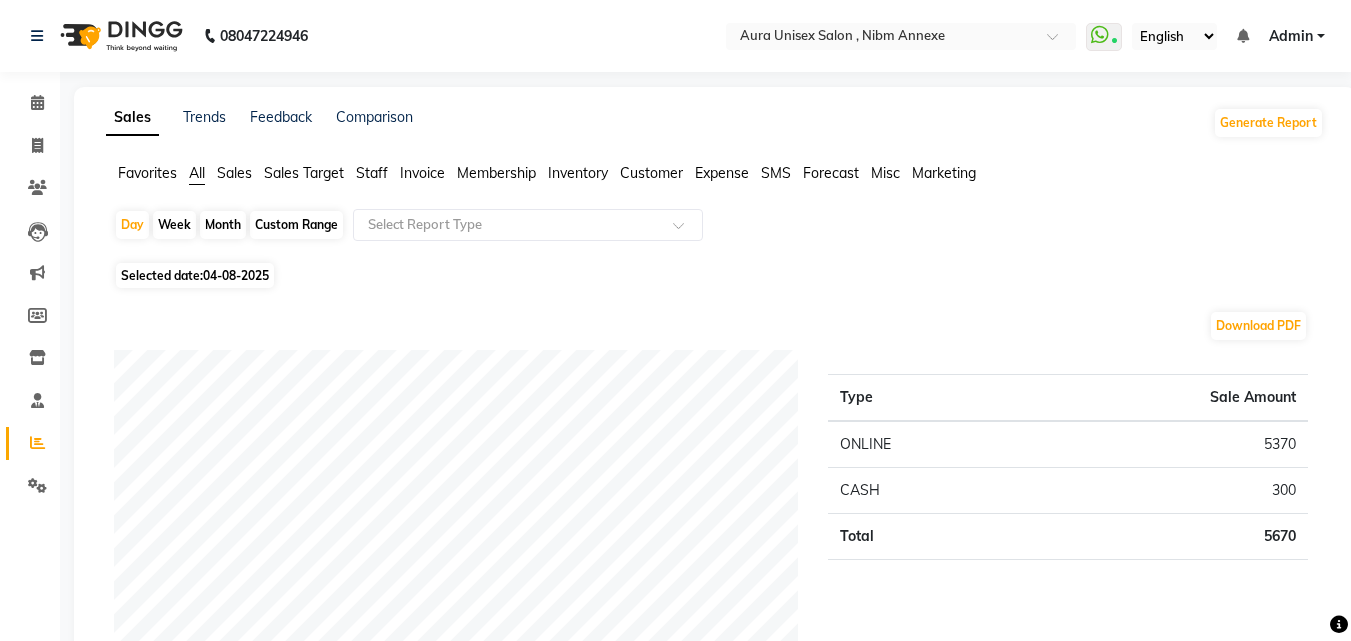 click on "Month" 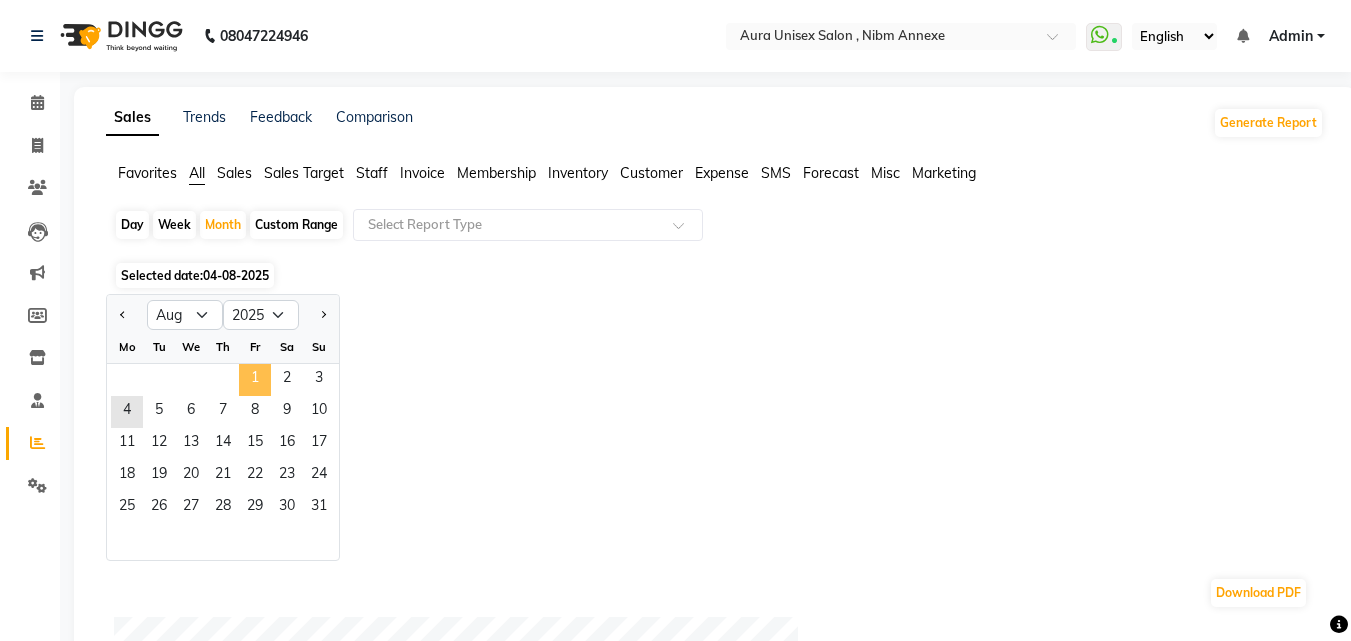 click on "1" 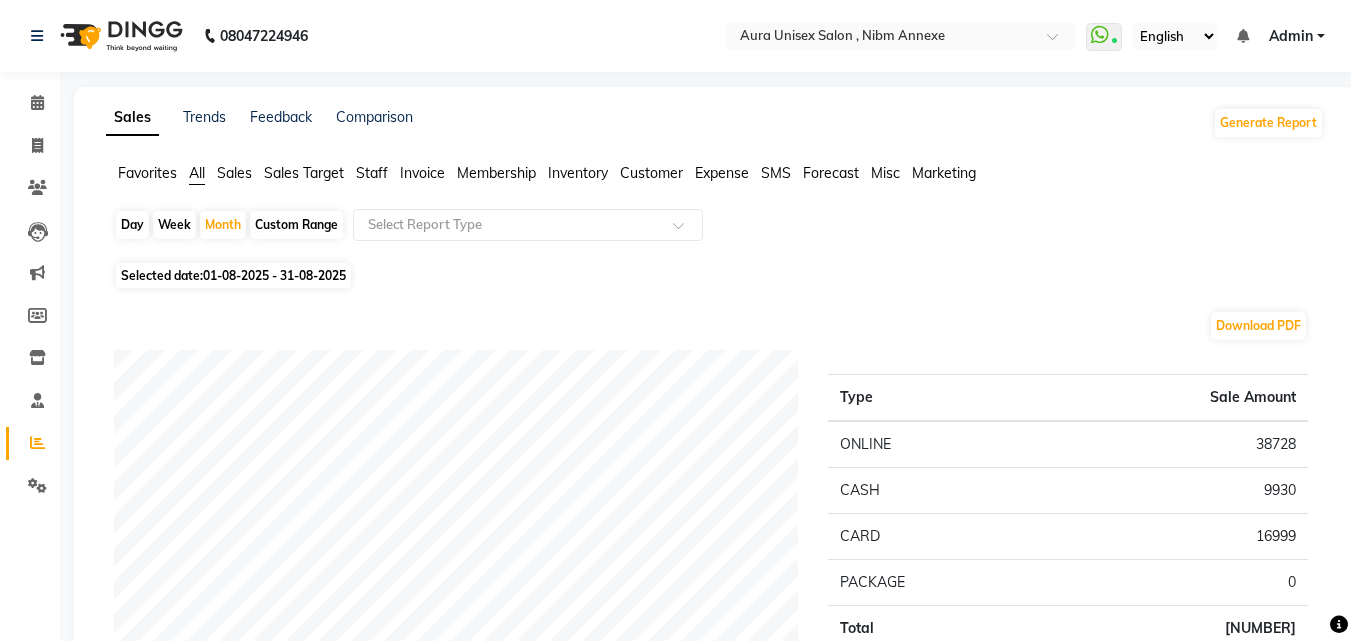 click on "Staff" 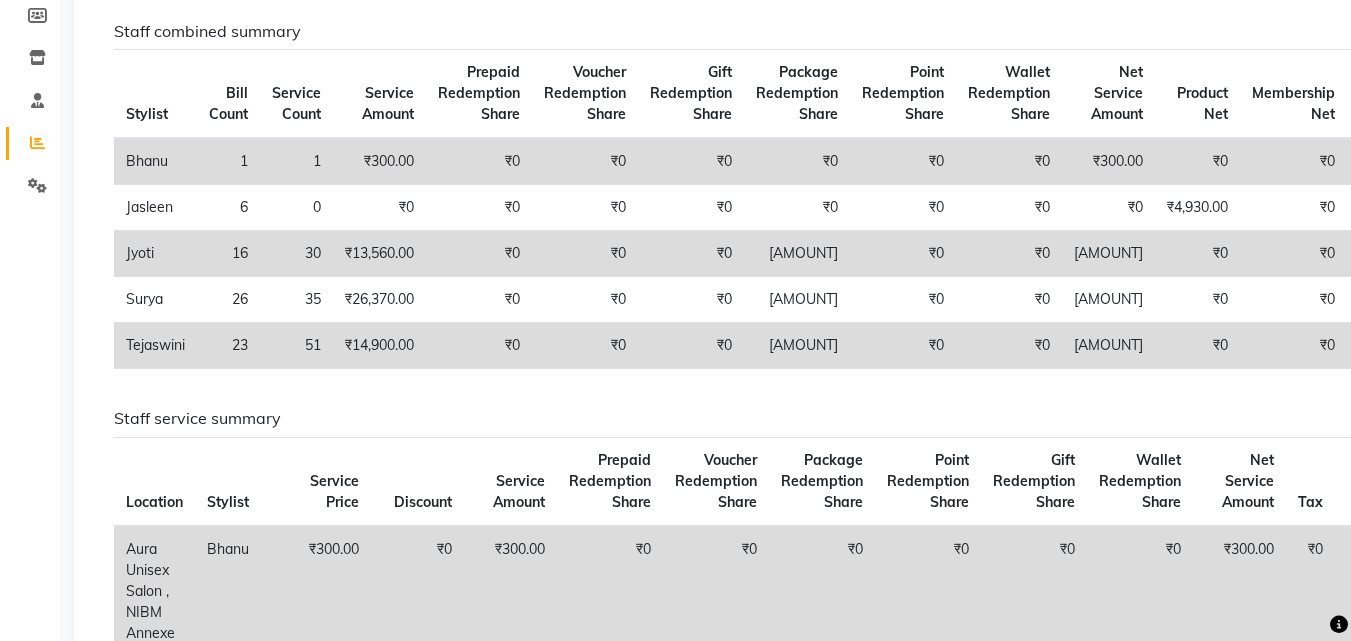 scroll, scrollTop: 0, scrollLeft: 0, axis: both 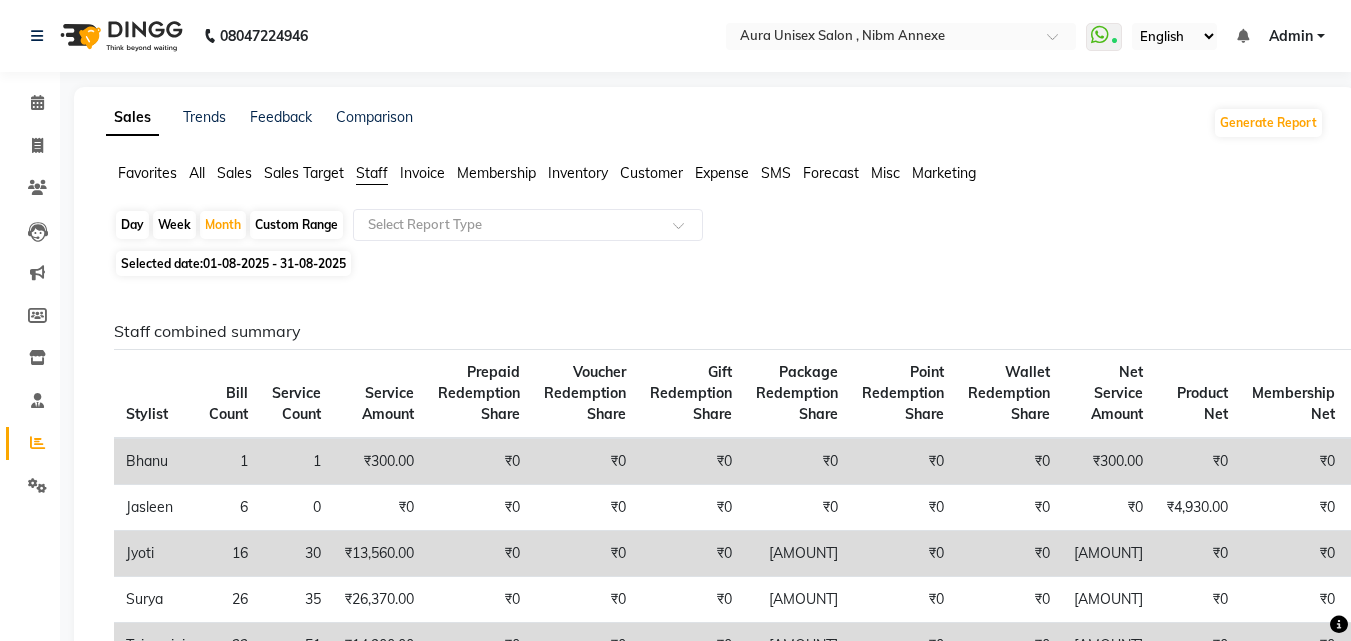 click on "Custom Range" 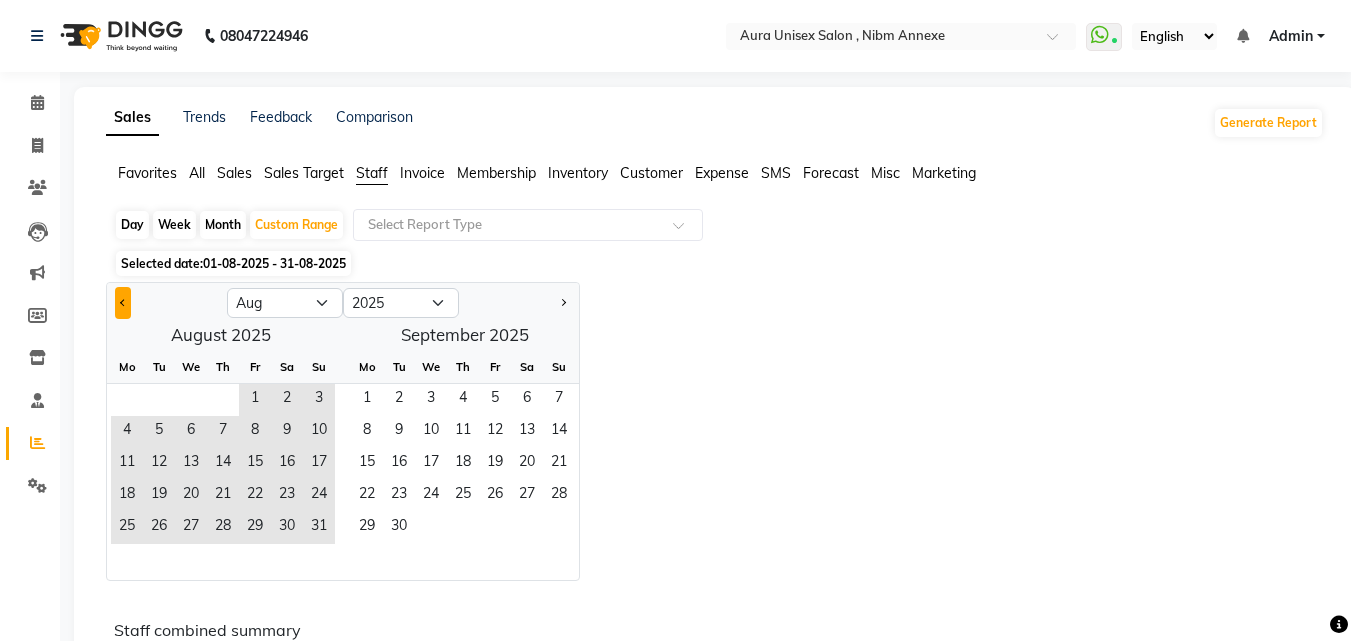 click 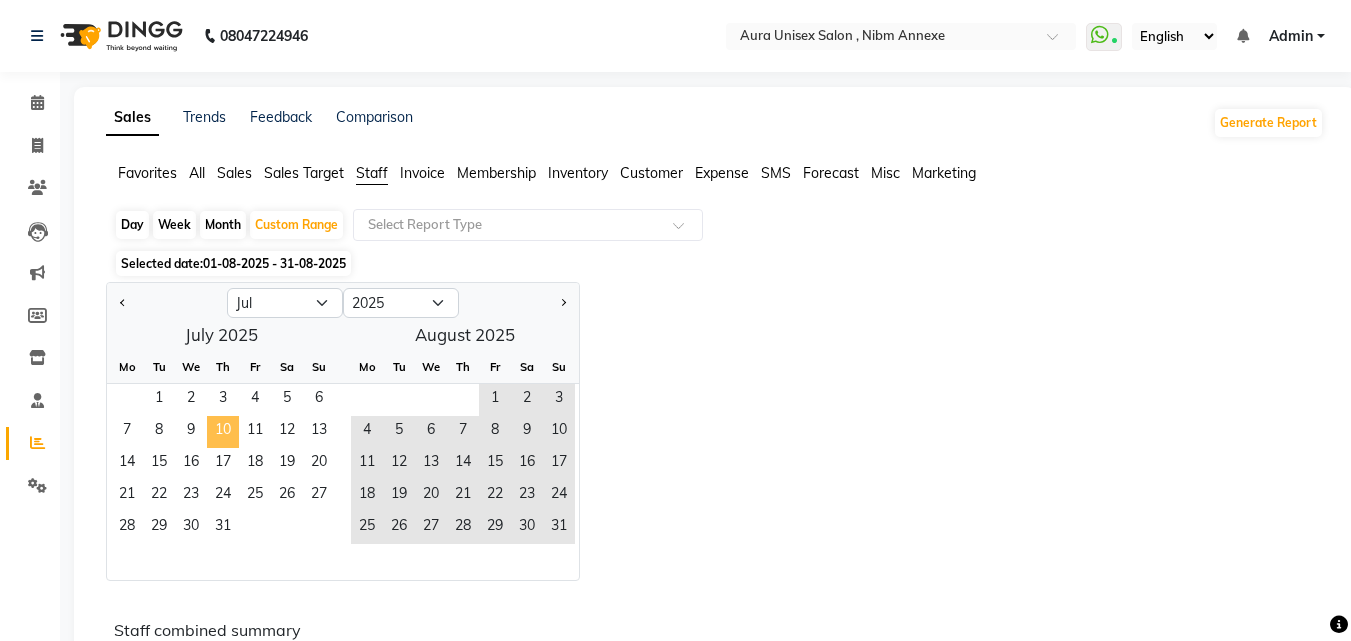 click on "10" 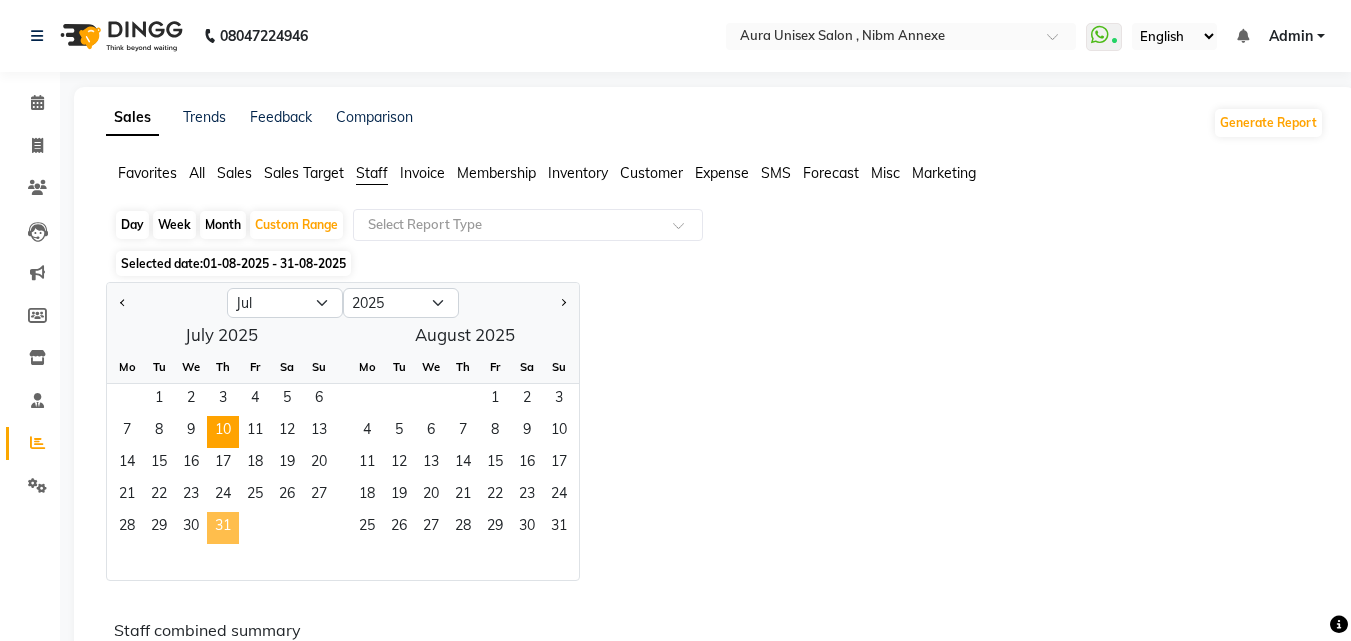 click on "31" 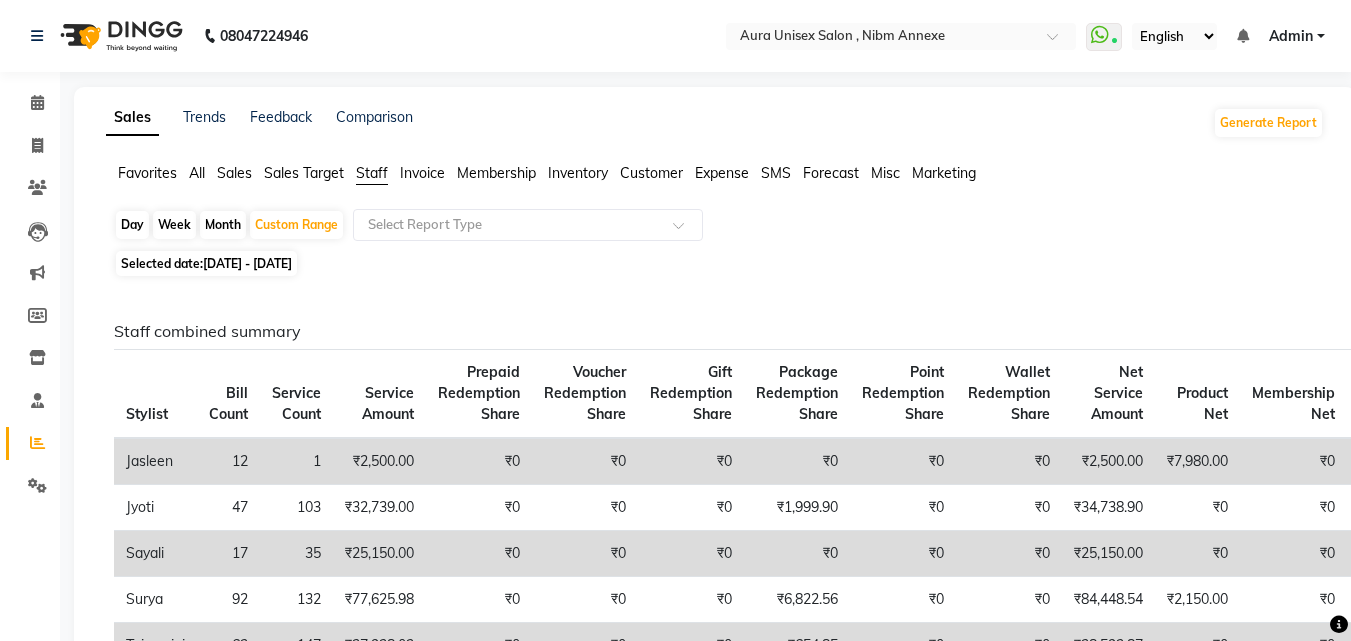 click on "Staff combined summary Stylist Bill Count Service Count Service Amount Prepaid Redemption Share Voucher Redemption Share Gift Redemption Share Package Redemption Share Point Redemption Share Wallet Redemption Share Net Service Amount Product Net Membership Net Prepaid Net Voucher Net Gift Net Package Net  Jasleen 12 1 ₹2,500.00 ₹0 ₹0 ₹0 ₹0 ₹0 ₹0 ₹2,500.00 ₹7,980.00 ₹0 ₹0 ₹0 ₹0 ₹12,394.00  Jyoti 47 103 ₹32,739.00 ₹0 ₹0 ₹0 ₹1,999.90 ₹0 ₹0 ₹34,738.90 ₹0 ₹0 ₹0 ₹0 ₹0 ₹0  Sayali 17 35 ₹25,150.00 ₹0 ₹0 ₹0 ₹0 ₹0 ₹0 ₹25,150.00 ₹0 ₹0 ₹0 ₹0 ₹0 ₹0  Surya 92 132 ₹77,625.98 ₹0 ₹0 ₹0 ₹6,822.56 ₹0 ₹0 ₹84,448.54 ₹2,150.00 ₹0 ₹0 ₹0 ₹0 ₹0  Tejaswini 63 147 ₹37,938.02 ₹0 ₹0 ₹0 ₹654.85 ₹0 ₹0 ₹38,592.87 ₹0 ₹0 ₹0 ₹0 ₹0 ₹0 Staff service summary Location Stylist Service Price Discount Service Amount Prepaid Redemption Share Voucher Redemption Share Package Redemption Share Point Redemption Share" 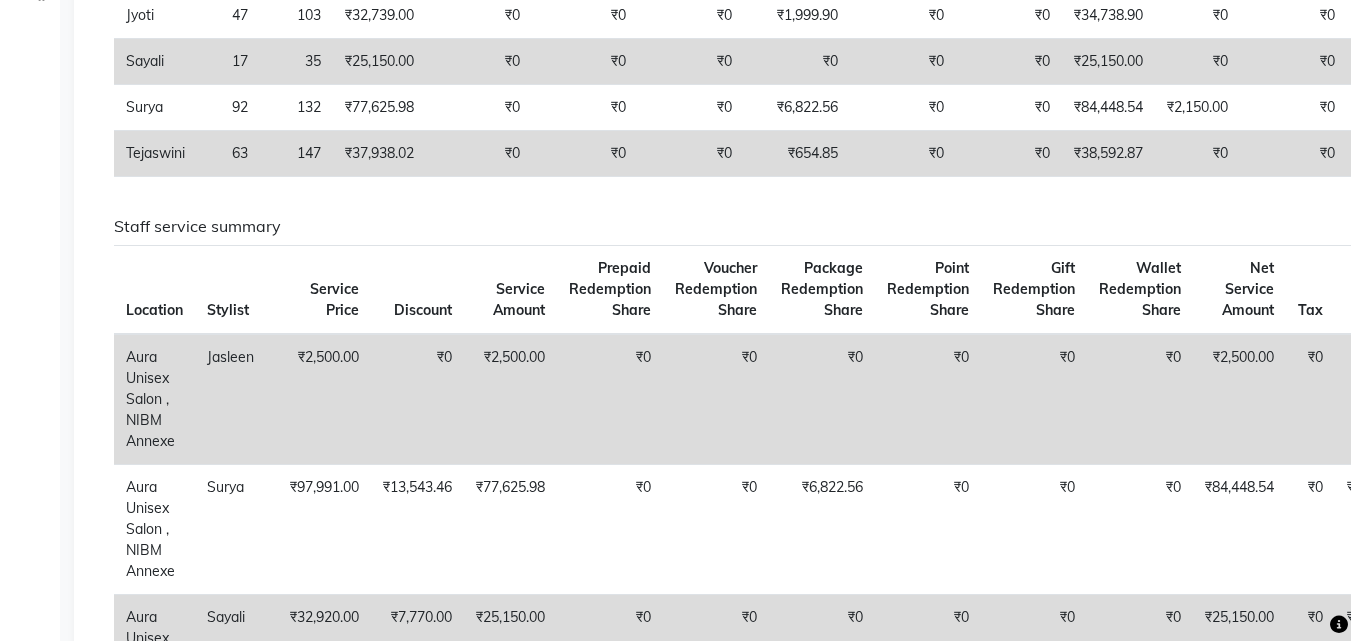 scroll, scrollTop: 0, scrollLeft: 0, axis: both 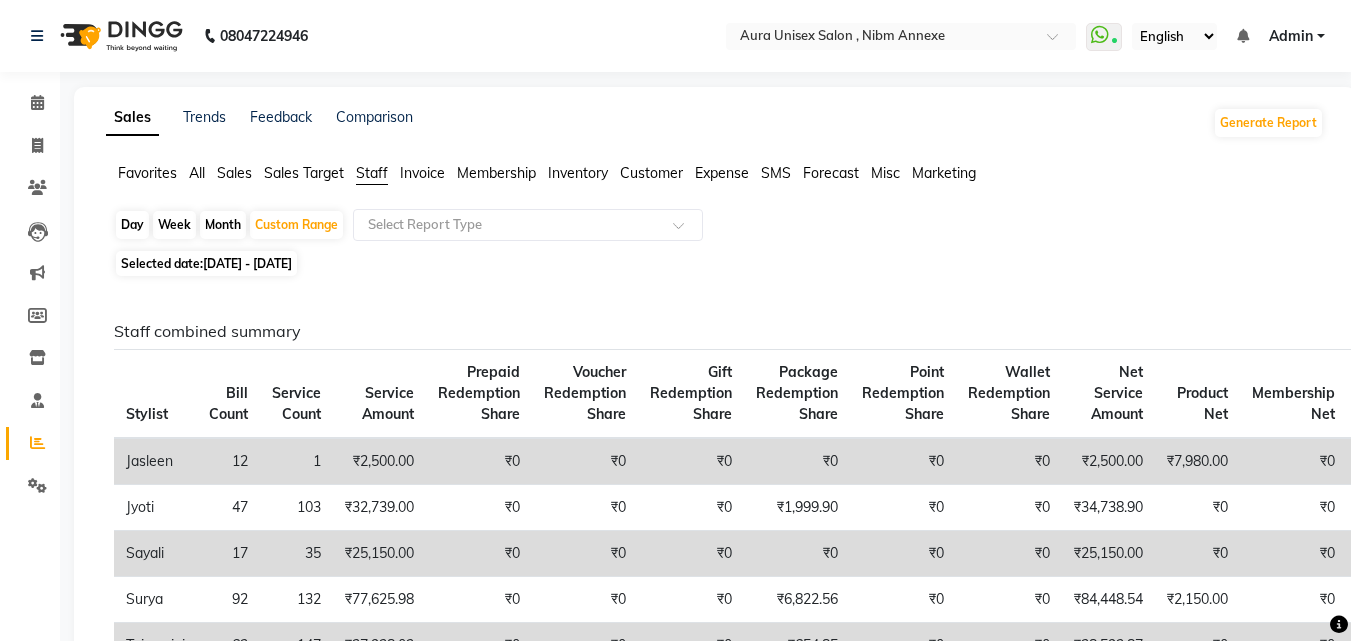 click on "Month" 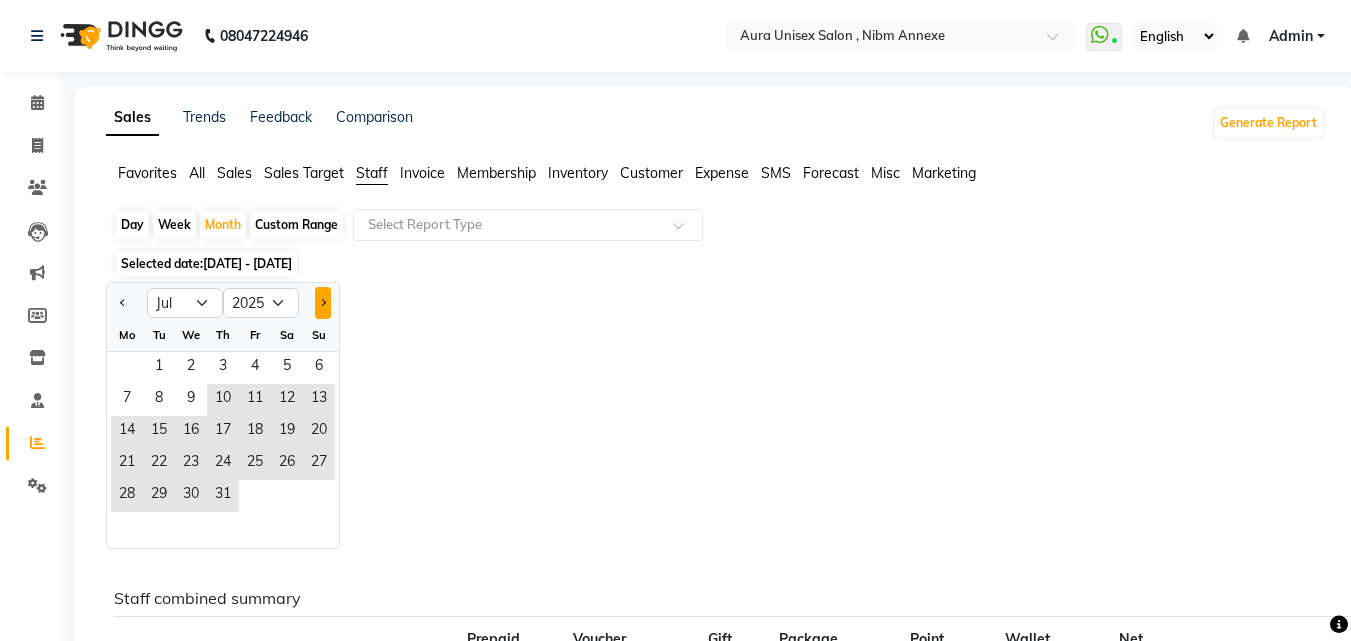 click 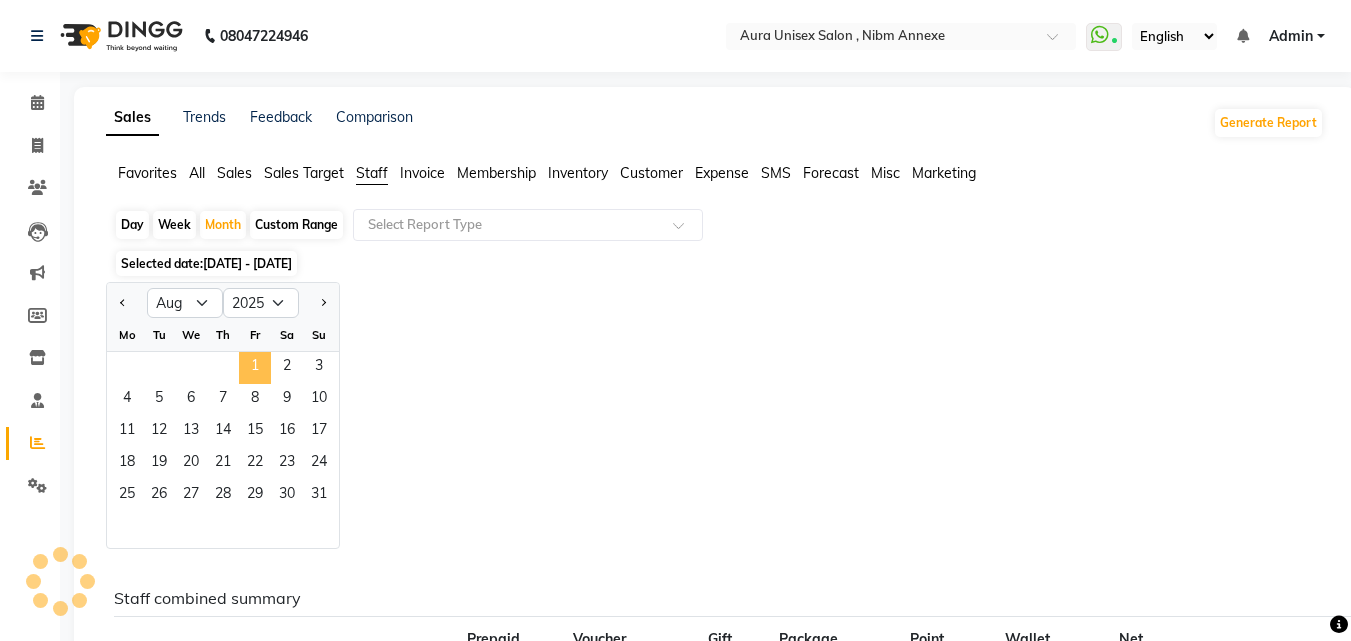 click on "1" 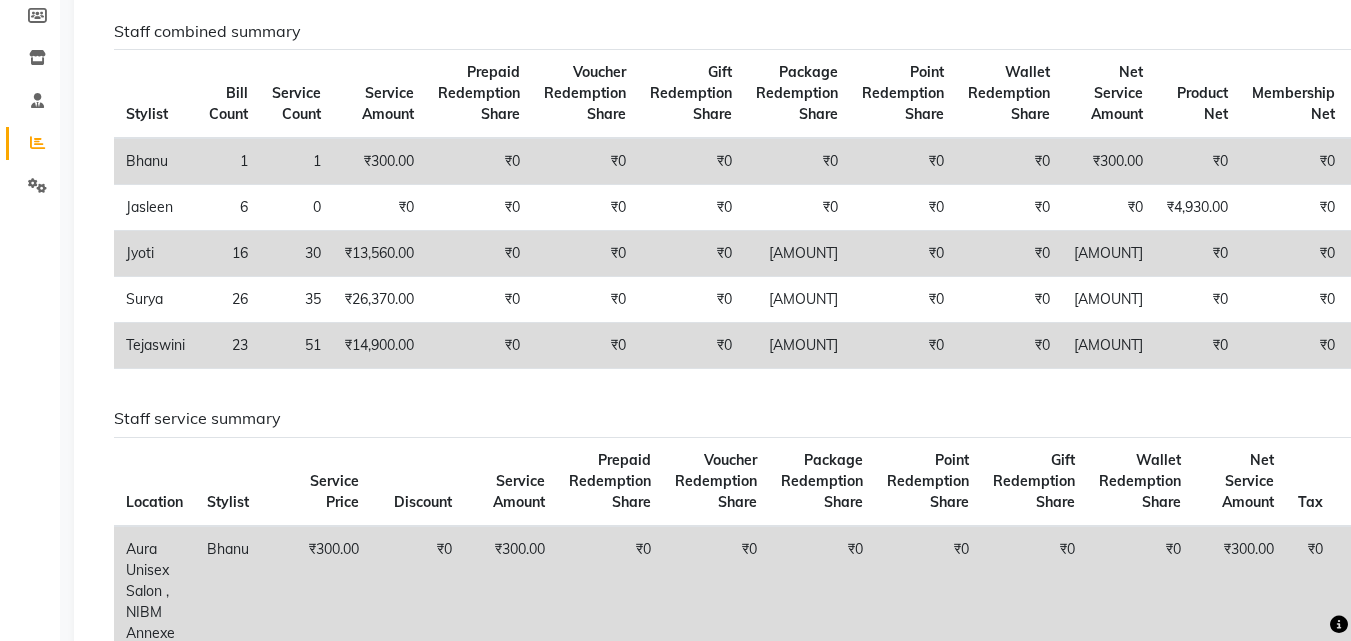 scroll, scrollTop: 0, scrollLeft: 0, axis: both 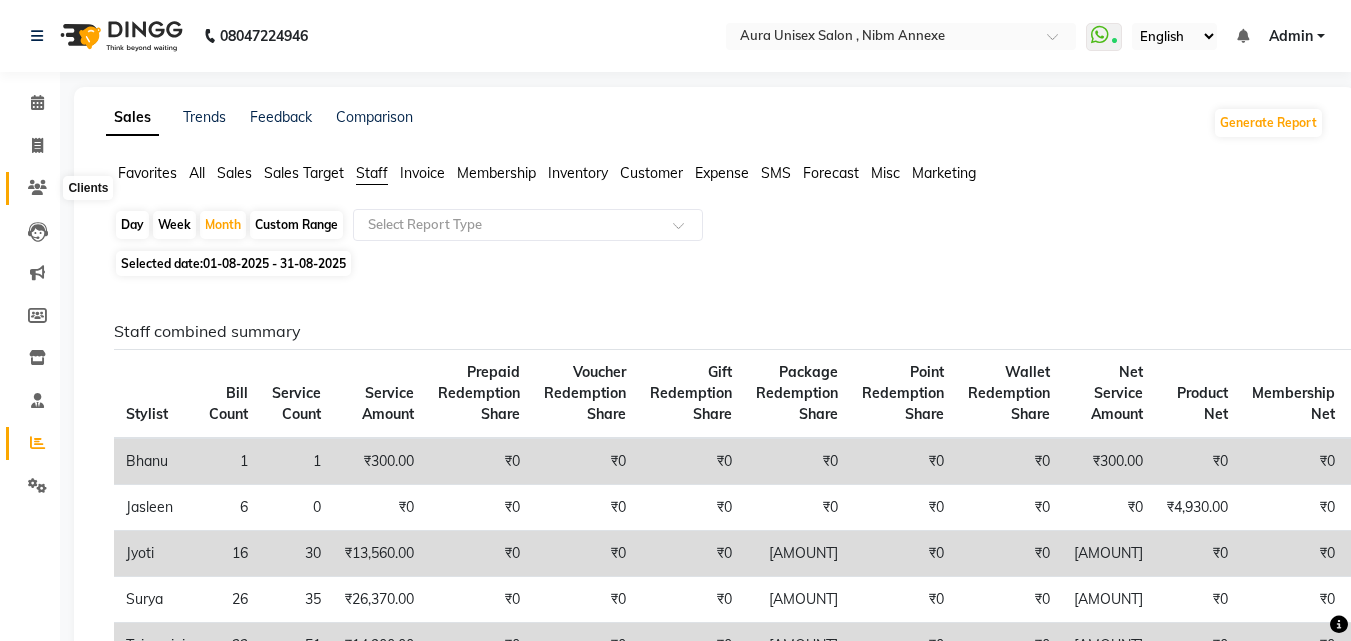 click 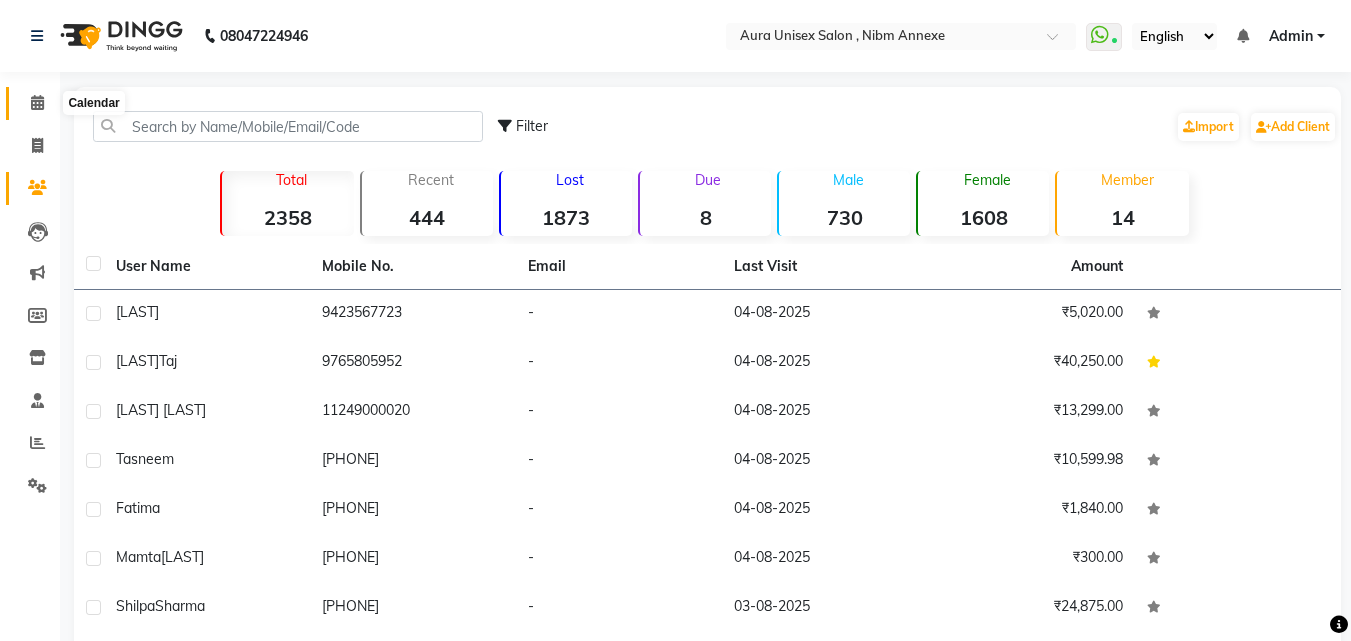 click 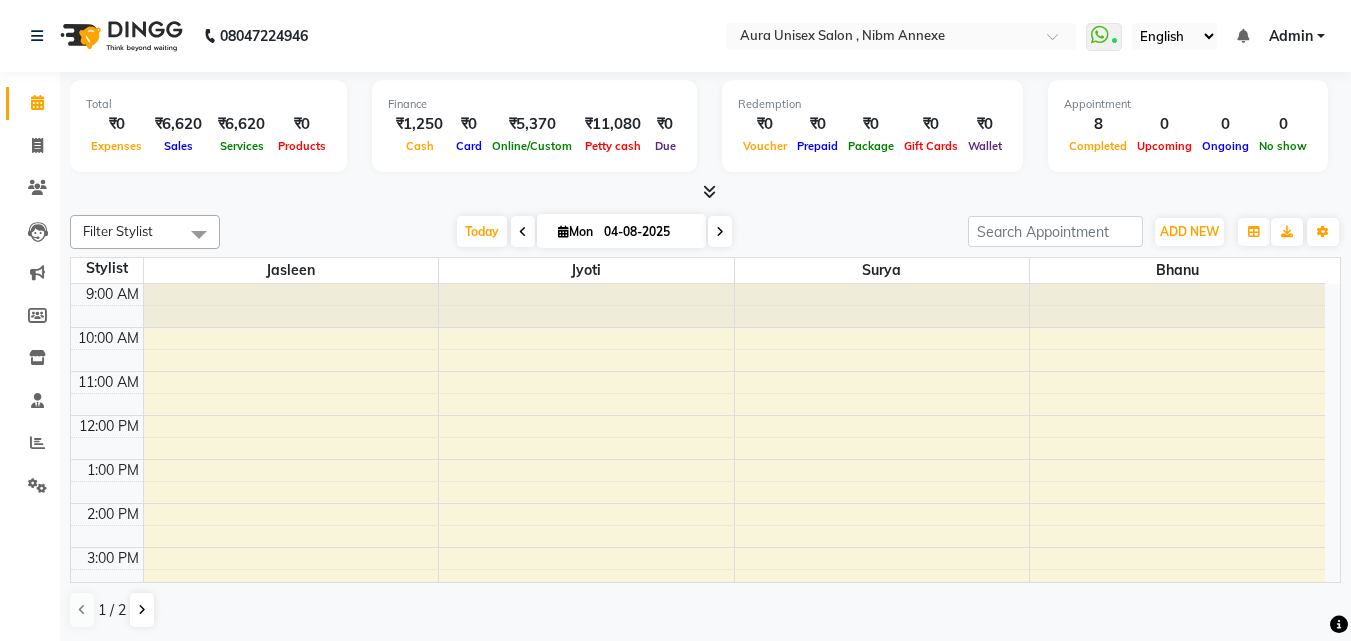 scroll, scrollTop: 1, scrollLeft: 0, axis: vertical 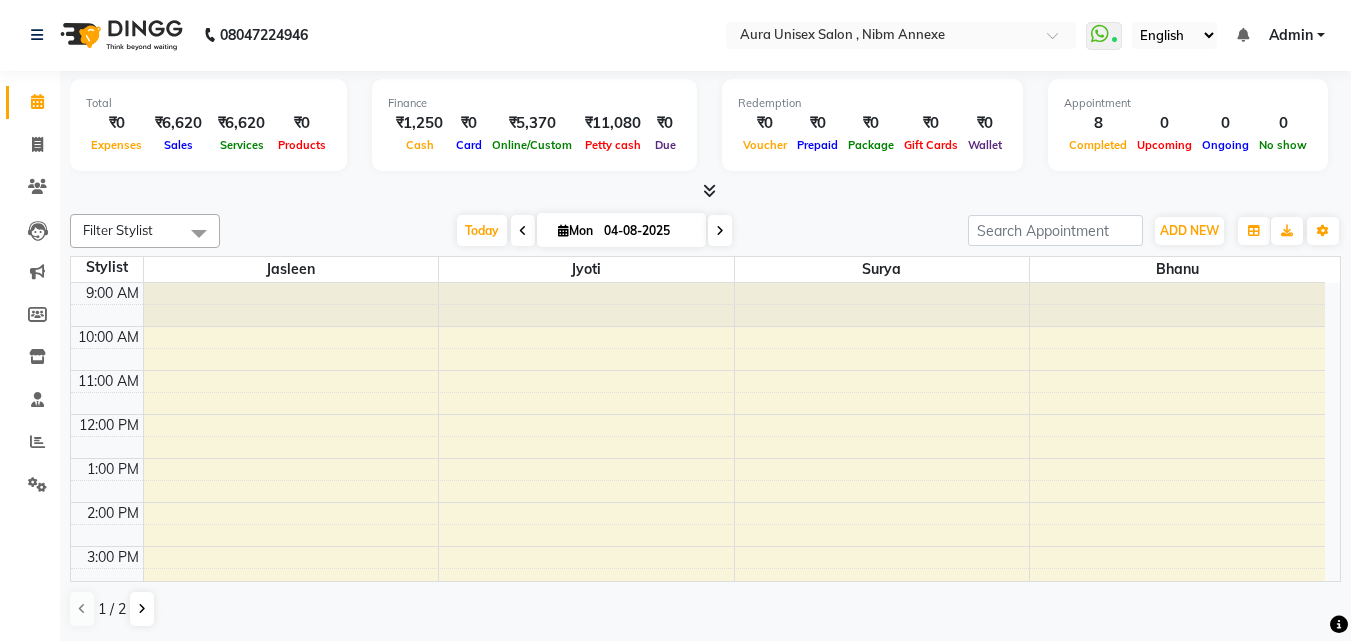 click at bounding box center [709, 190] 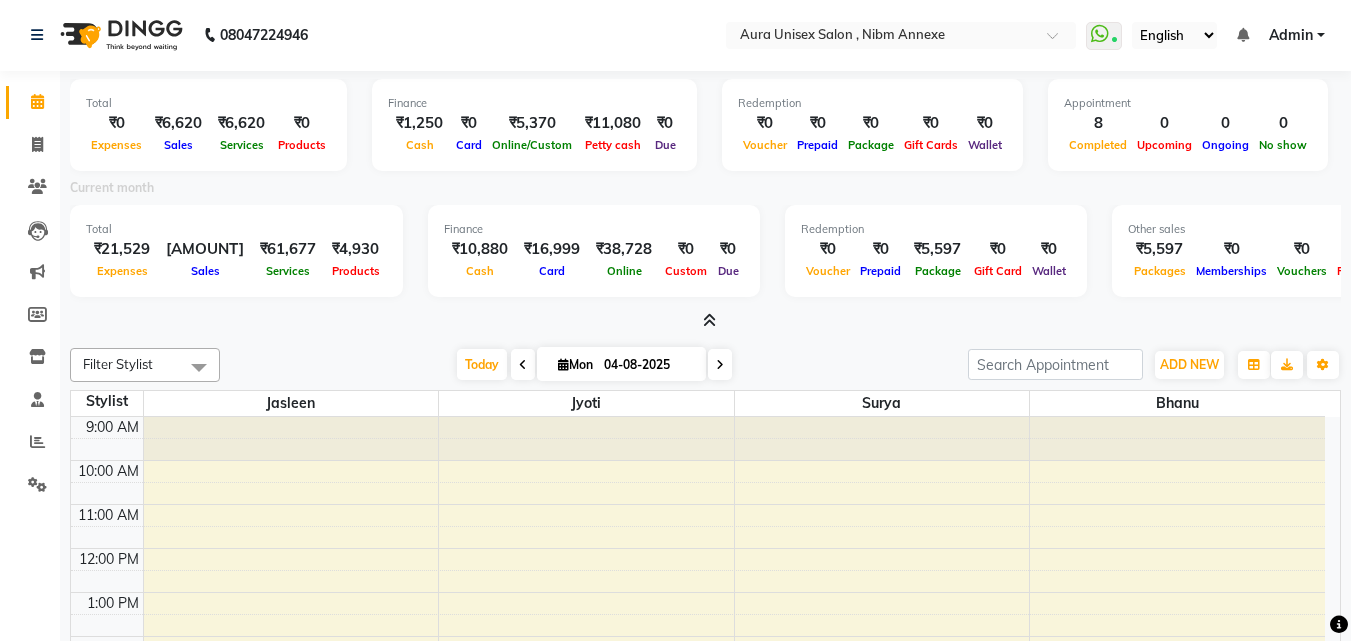 click at bounding box center (709, 320) 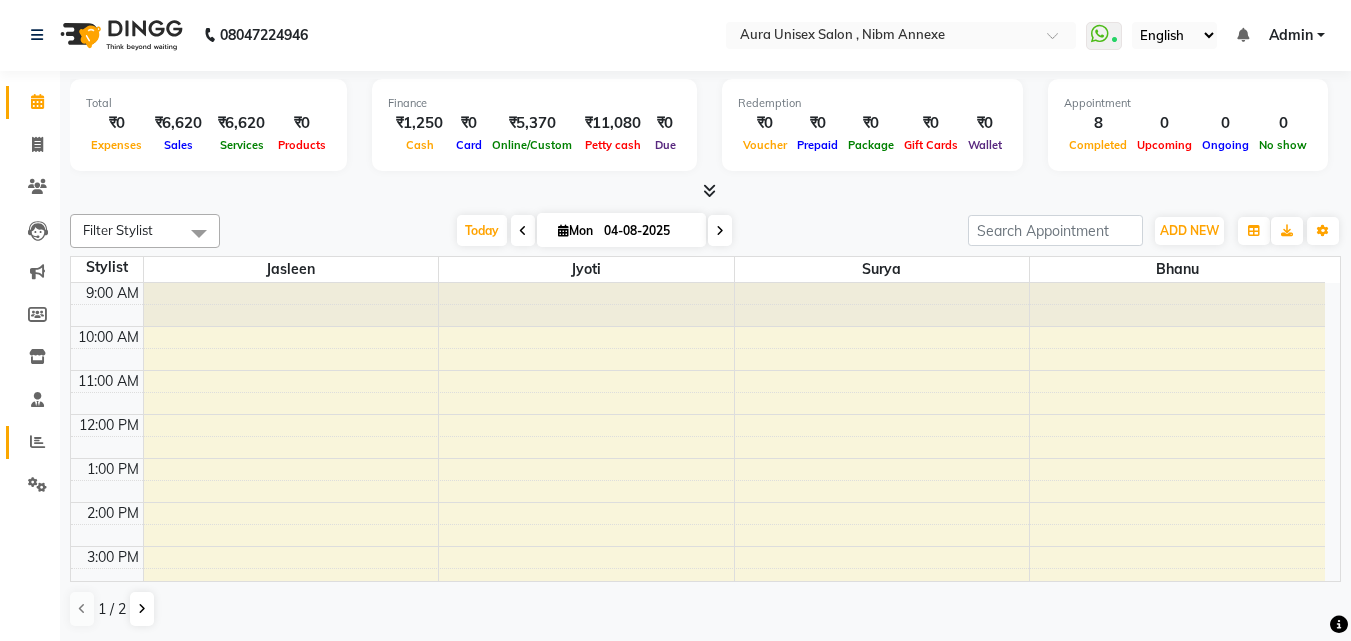 click on "Reports" 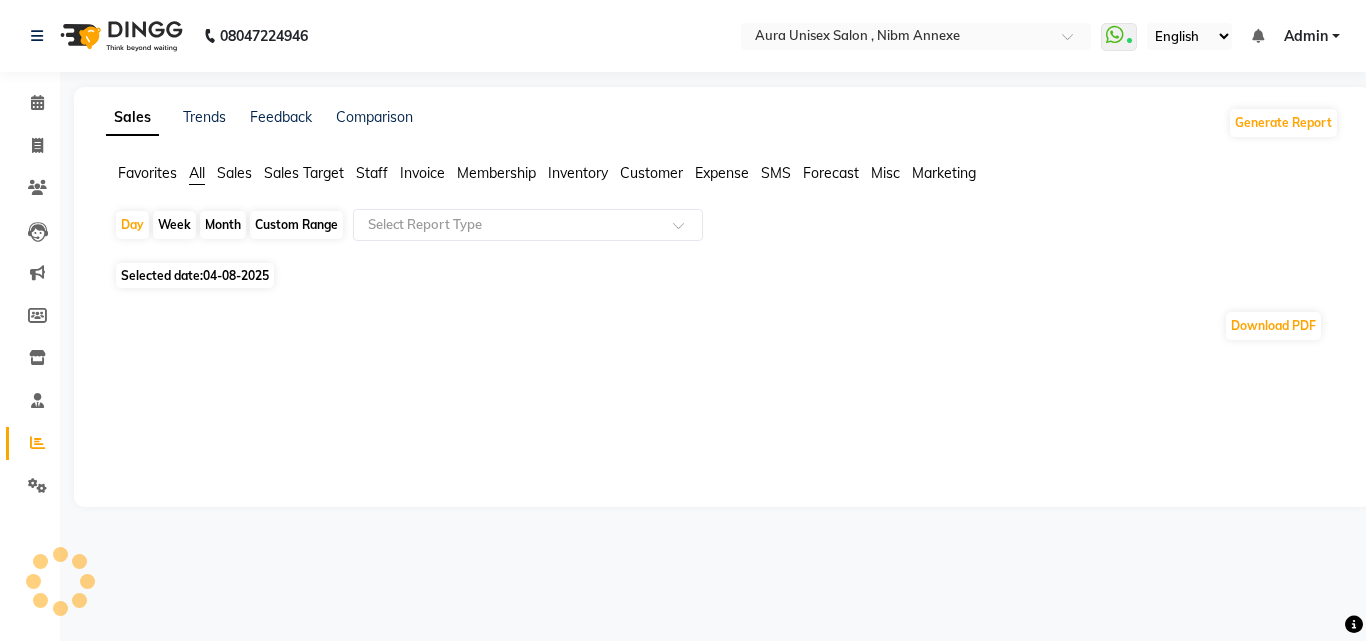 click on "Day   Week   Month   Custom Range  Select Report Type" 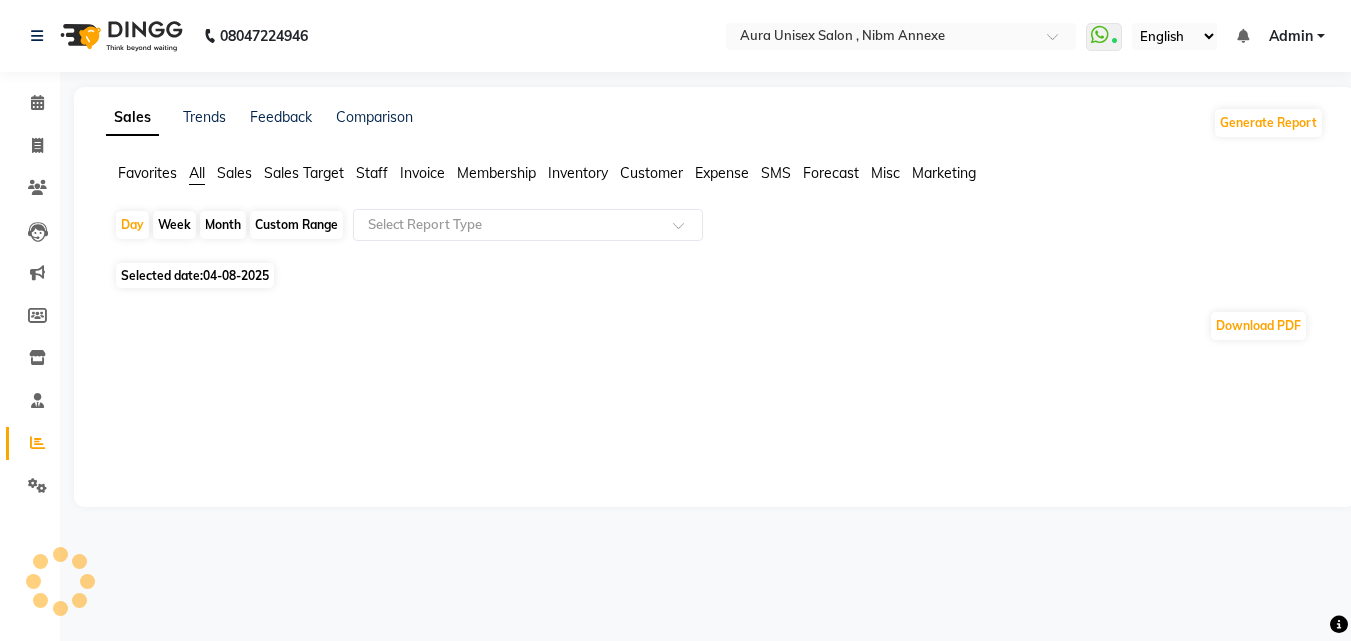 select on "8" 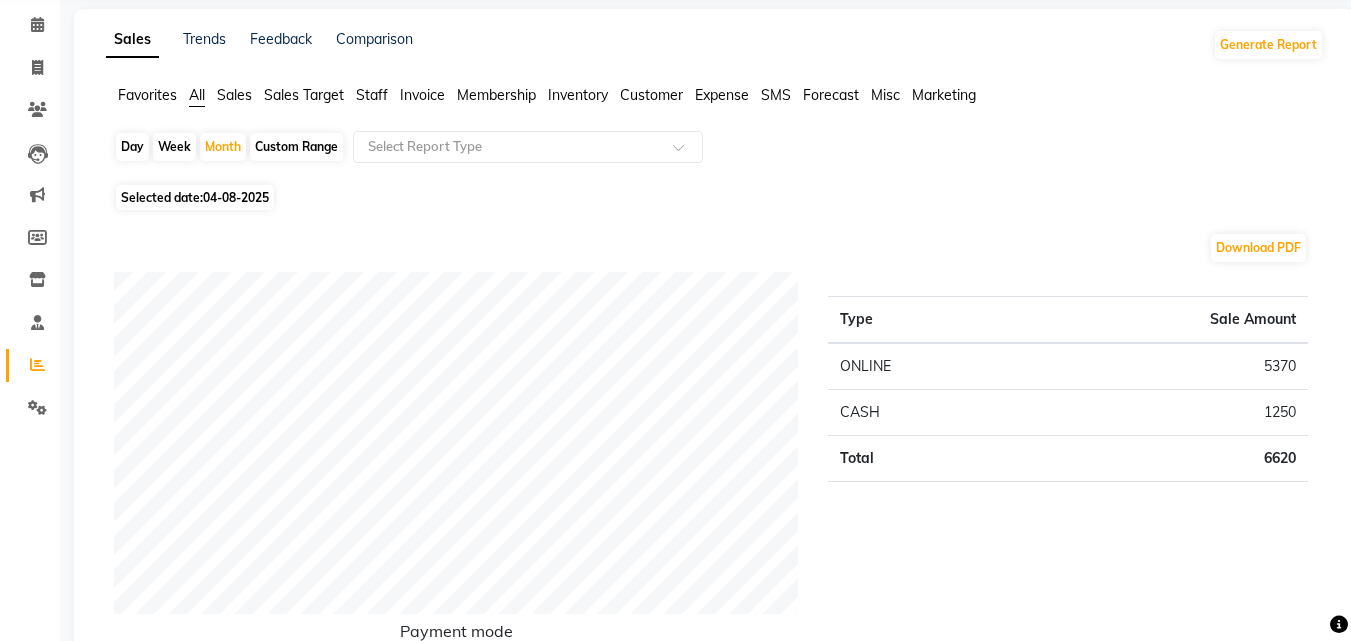 scroll, scrollTop: 100, scrollLeft: 0, axis: vertical 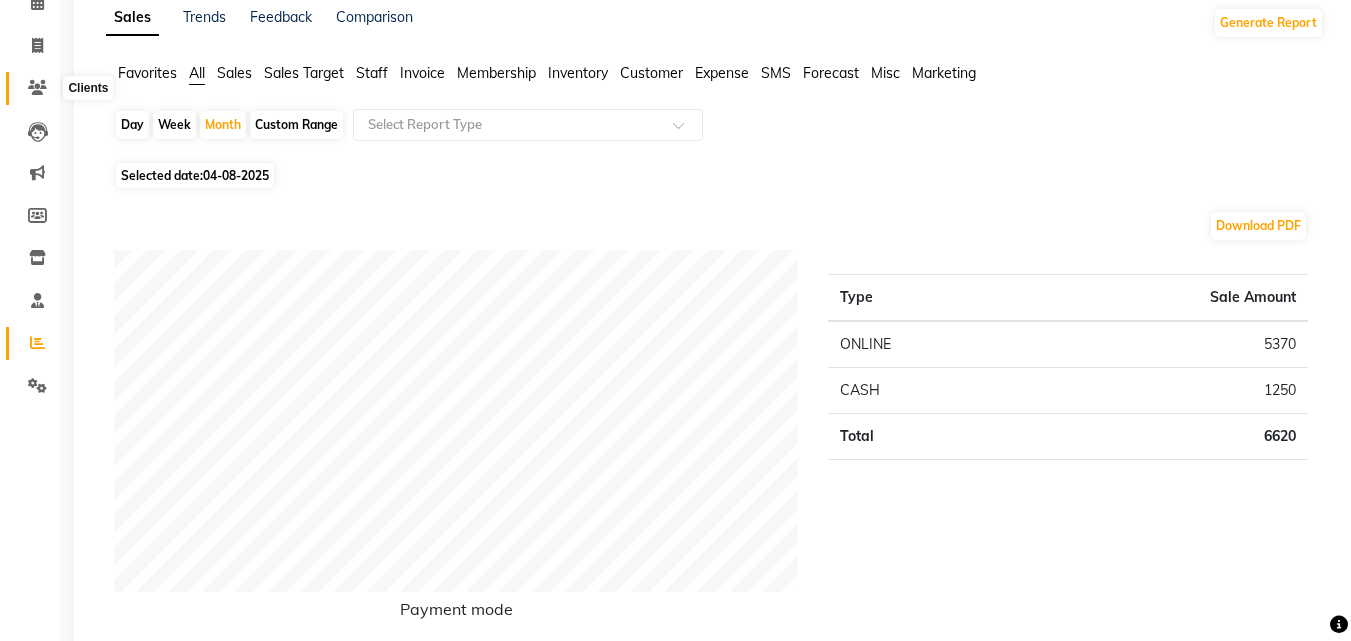 click 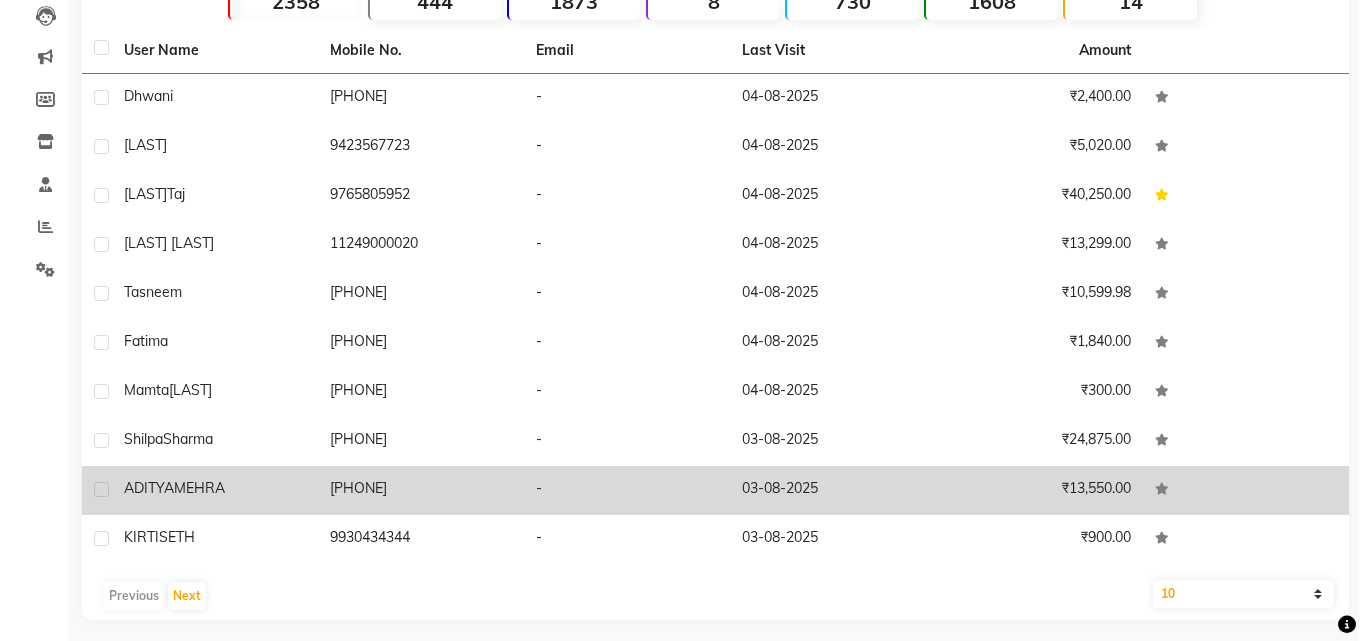 scroll, scrollTop: 225, scrollLeft: 0, axis: vertical 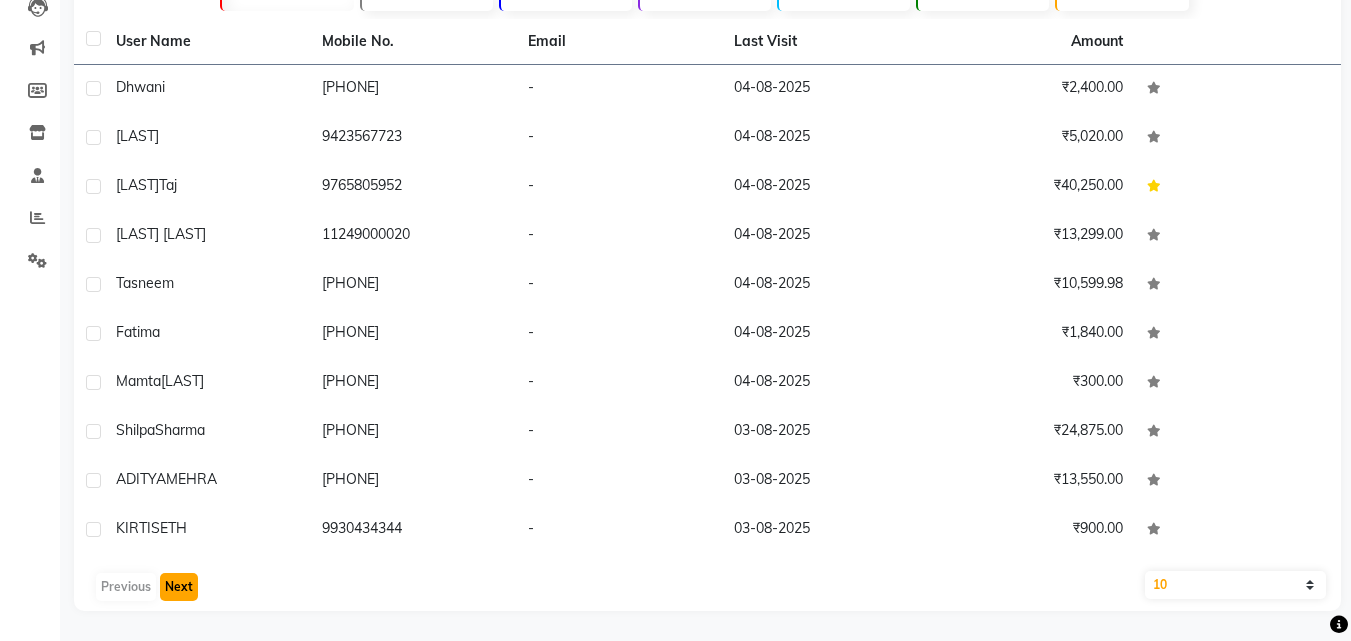 click on "Next" 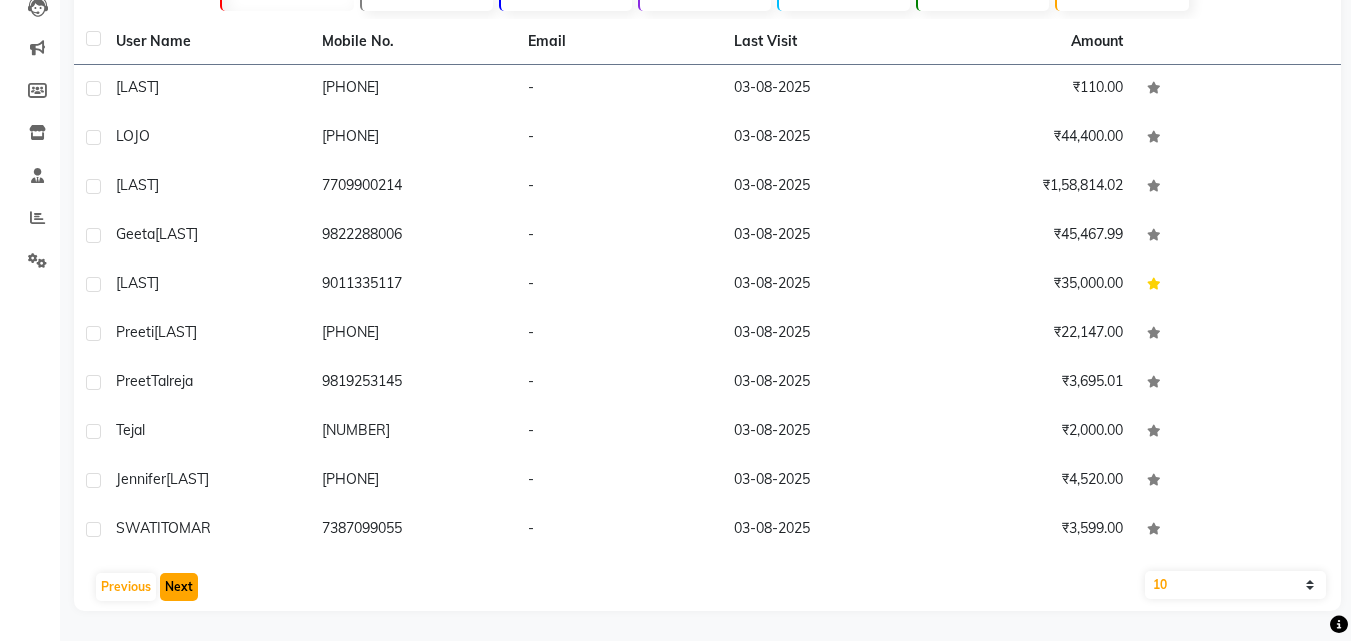 click on "Next" 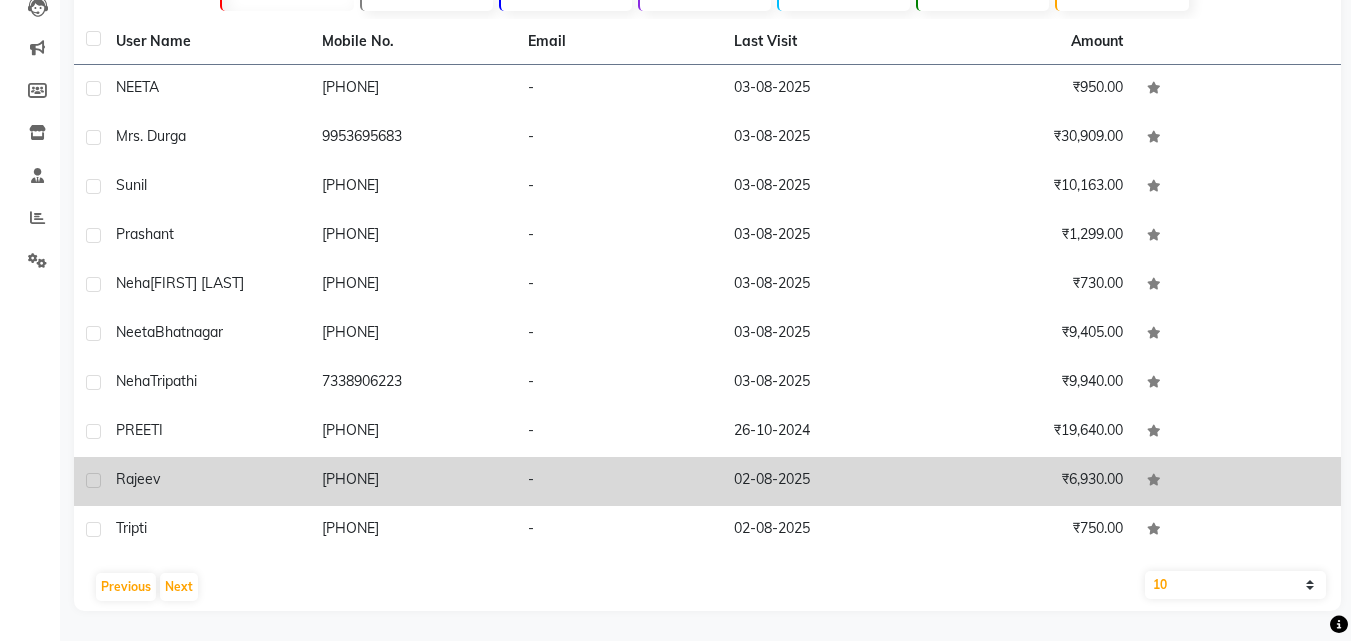 click on "Rajeev" 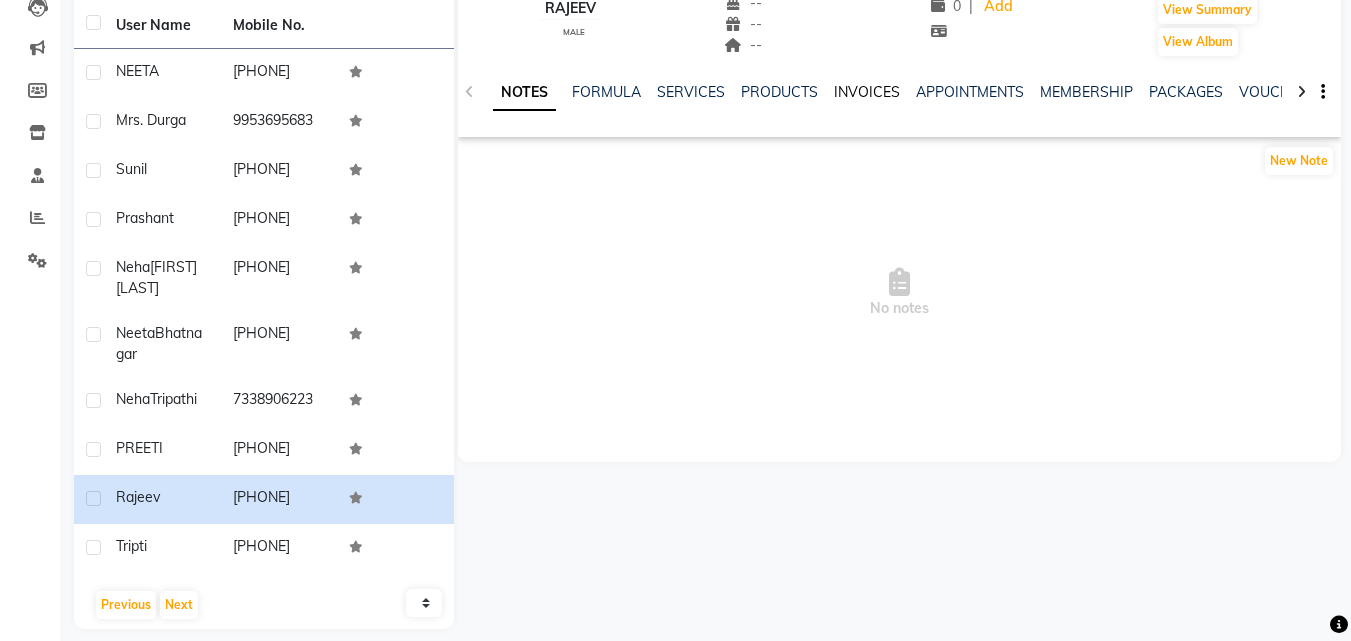 click on "INVOICES" 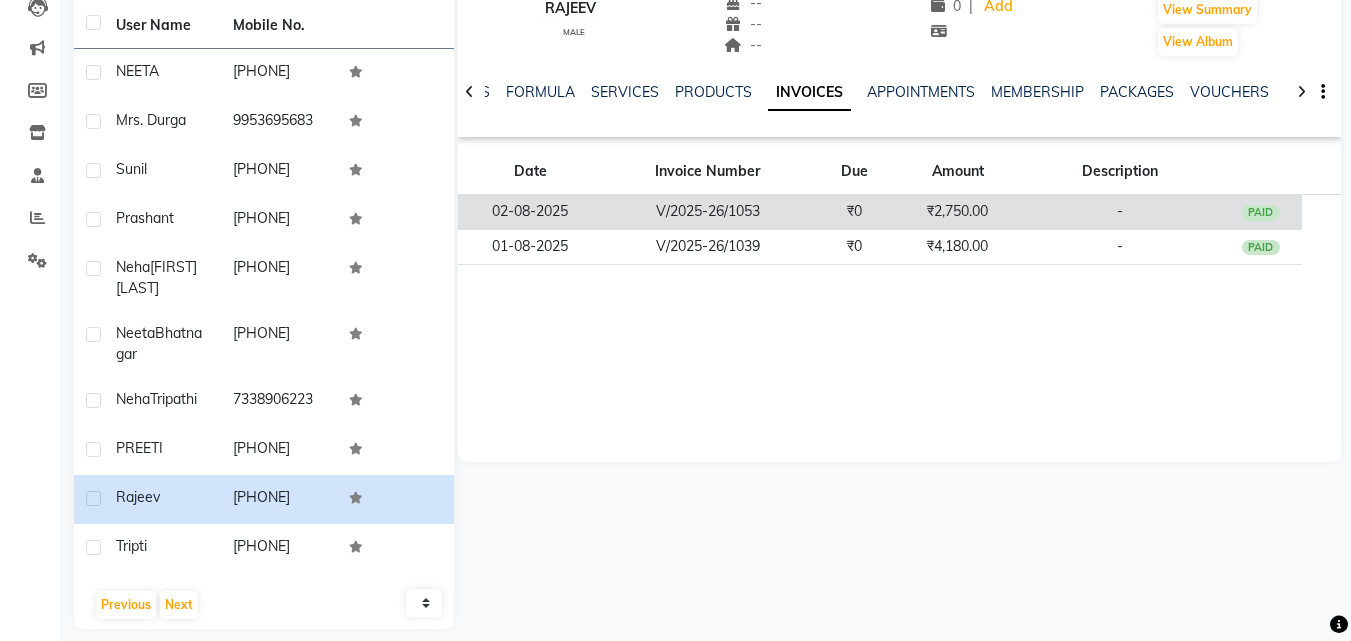 click on "V/2025-26/1053" 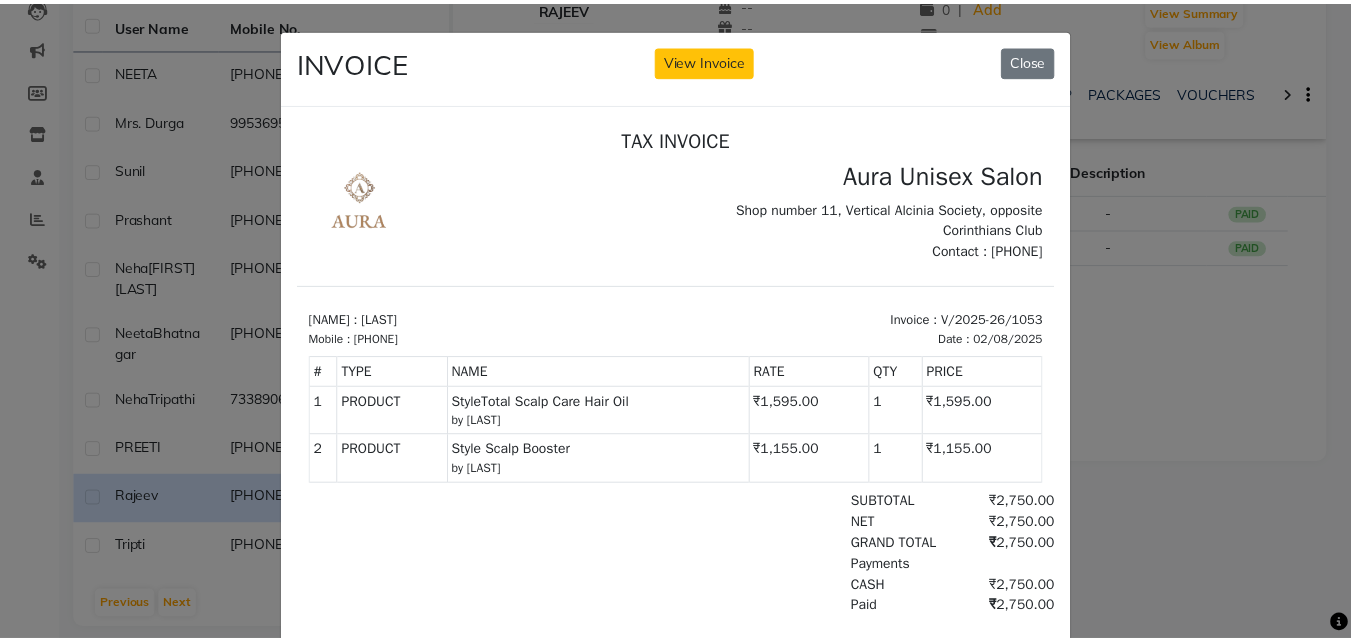 scroll, scrollTop: 0, scrollLeft: 0, axis: both 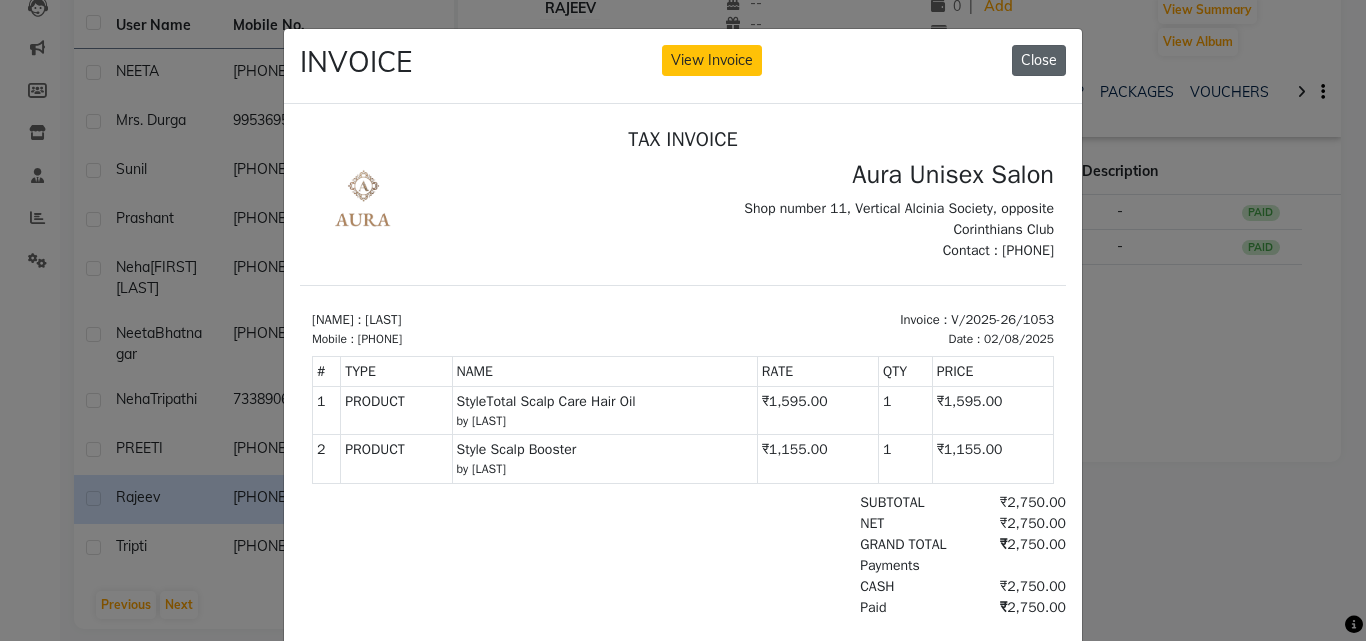 click on "Close" 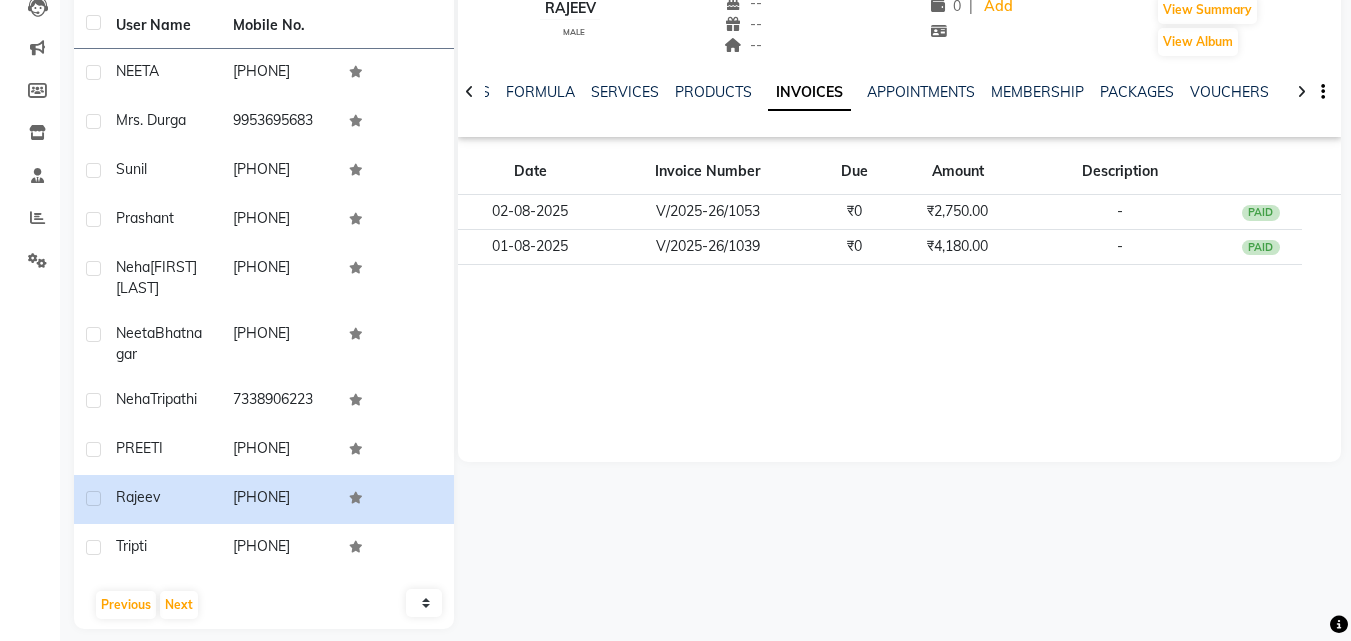 scroll, scrollTop: 0, scrollLeft: 0, axis: both 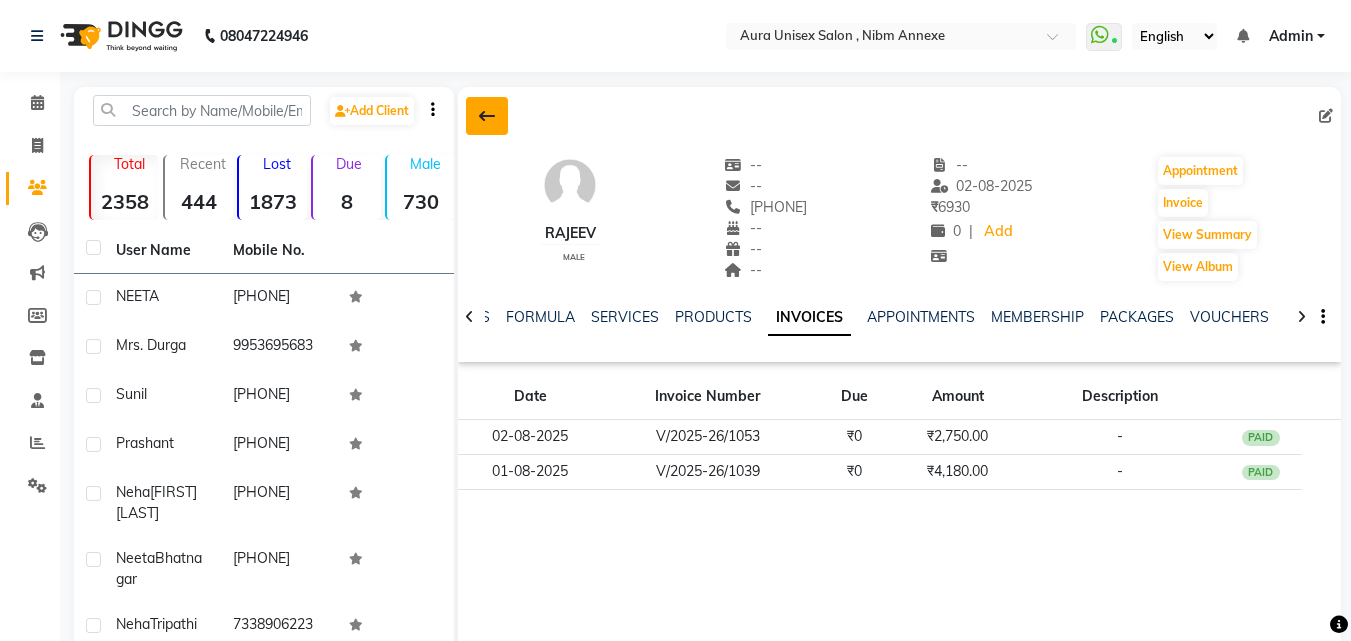 click 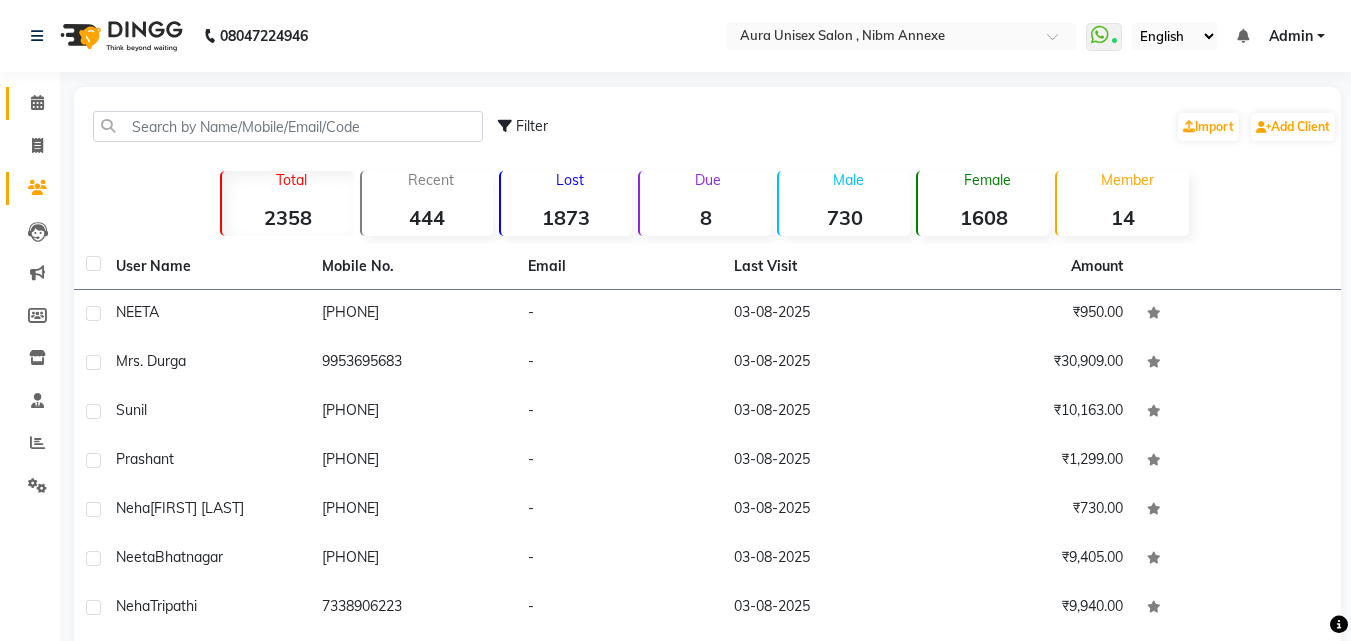 click on "Calendar" 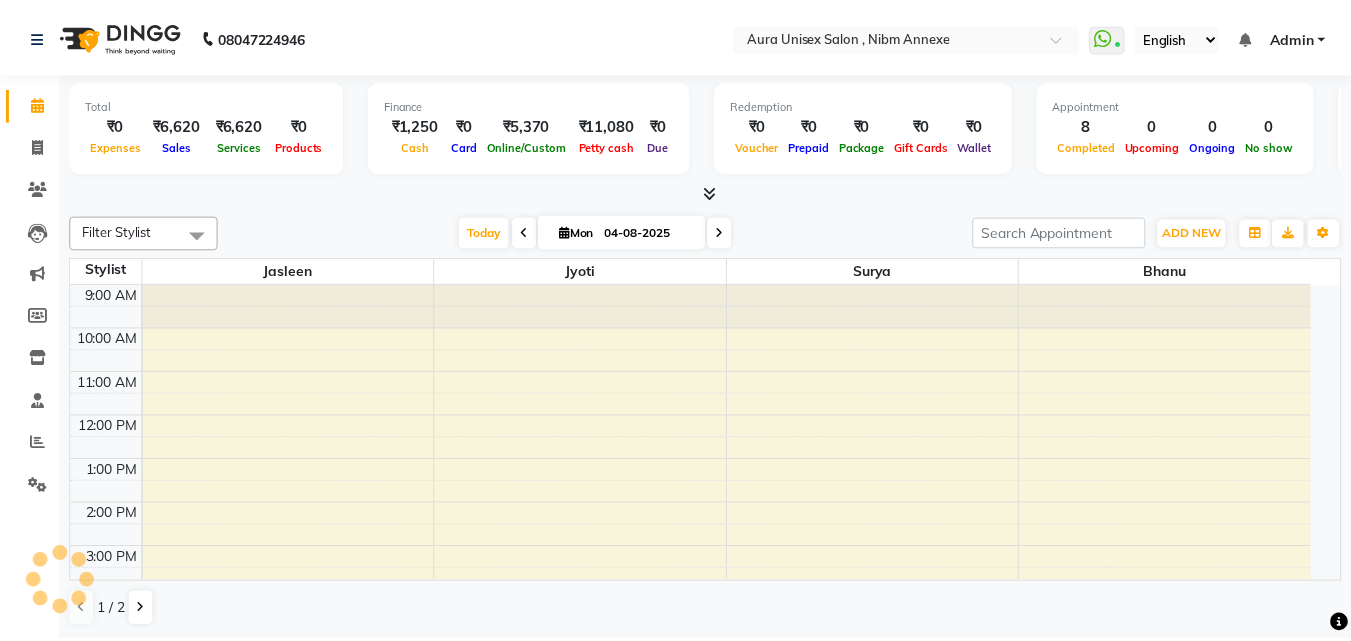 scroll, scrollTop: 0, scrollLeft: 0, axis: both 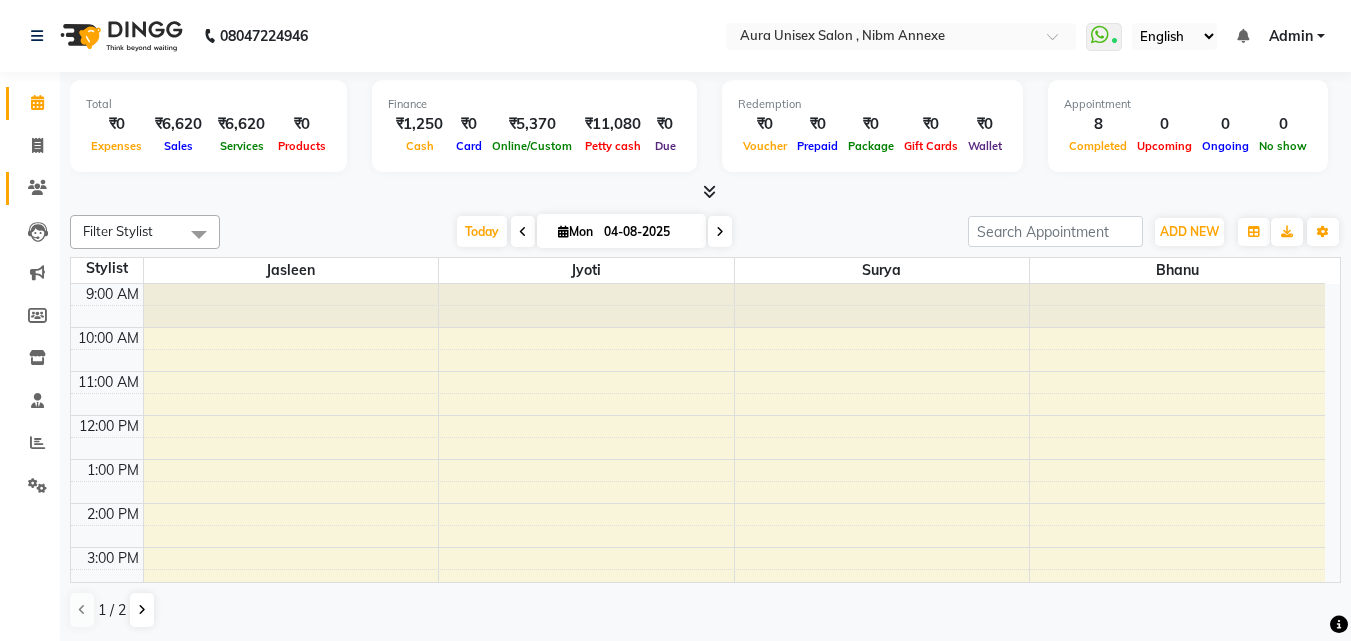 click on "Clients" 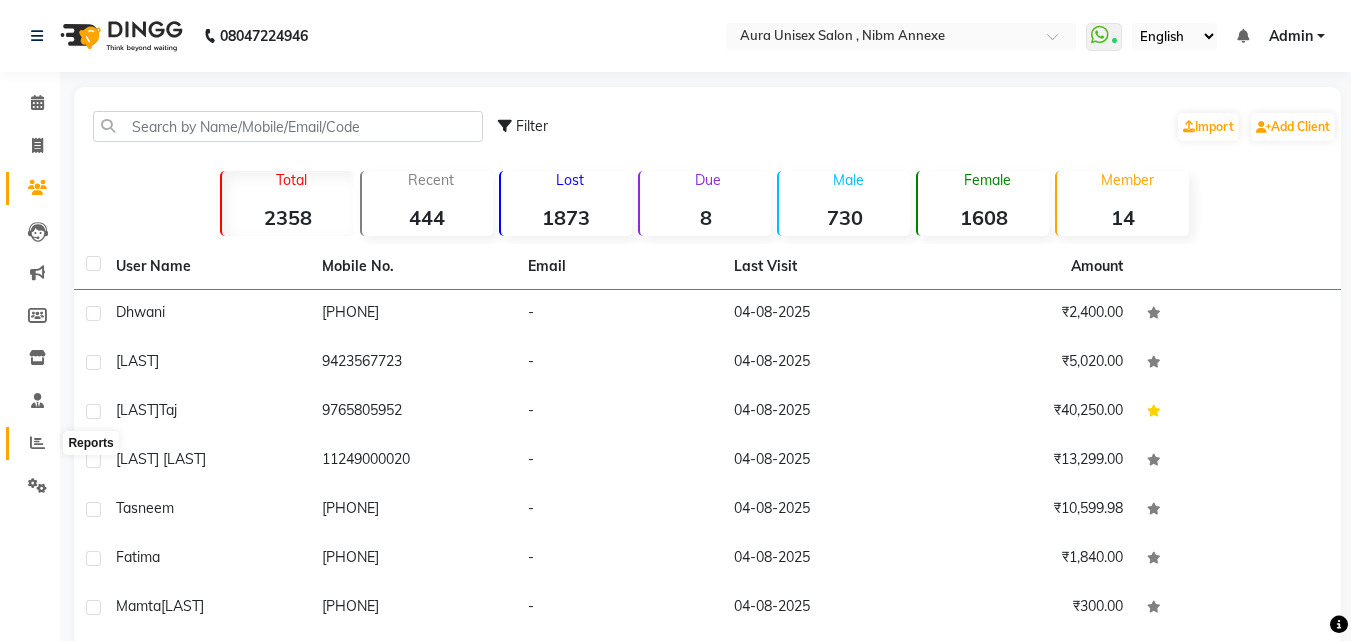 click 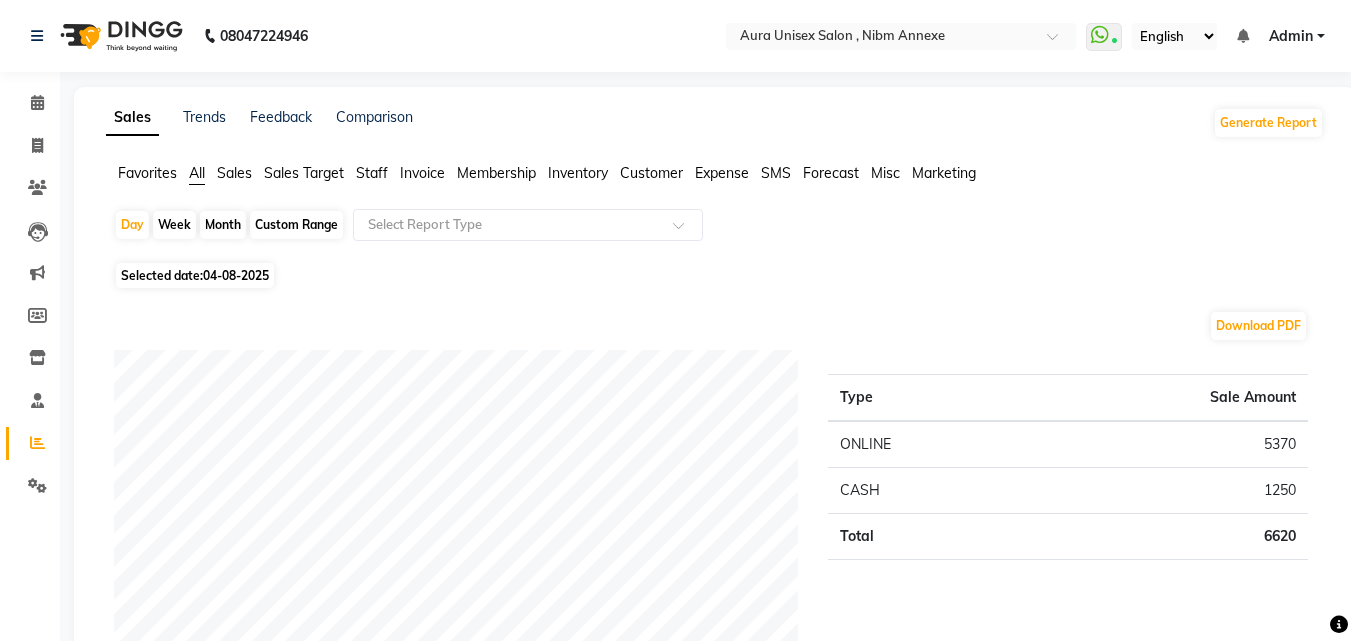 click on "Month" 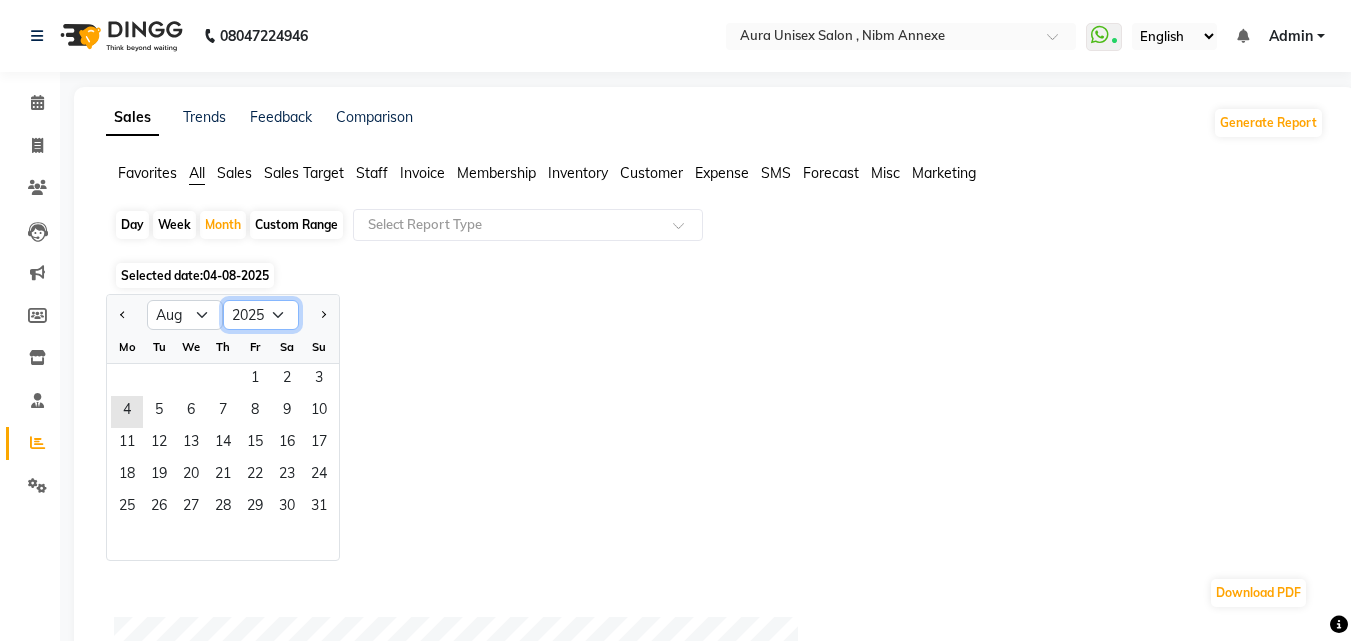 click on "2015 2016 2017 2018 2019 2020 2021 2022 2023 2024 2025 2026 2027 2028 2029 2030 2031 2032 2033 2034 2035" 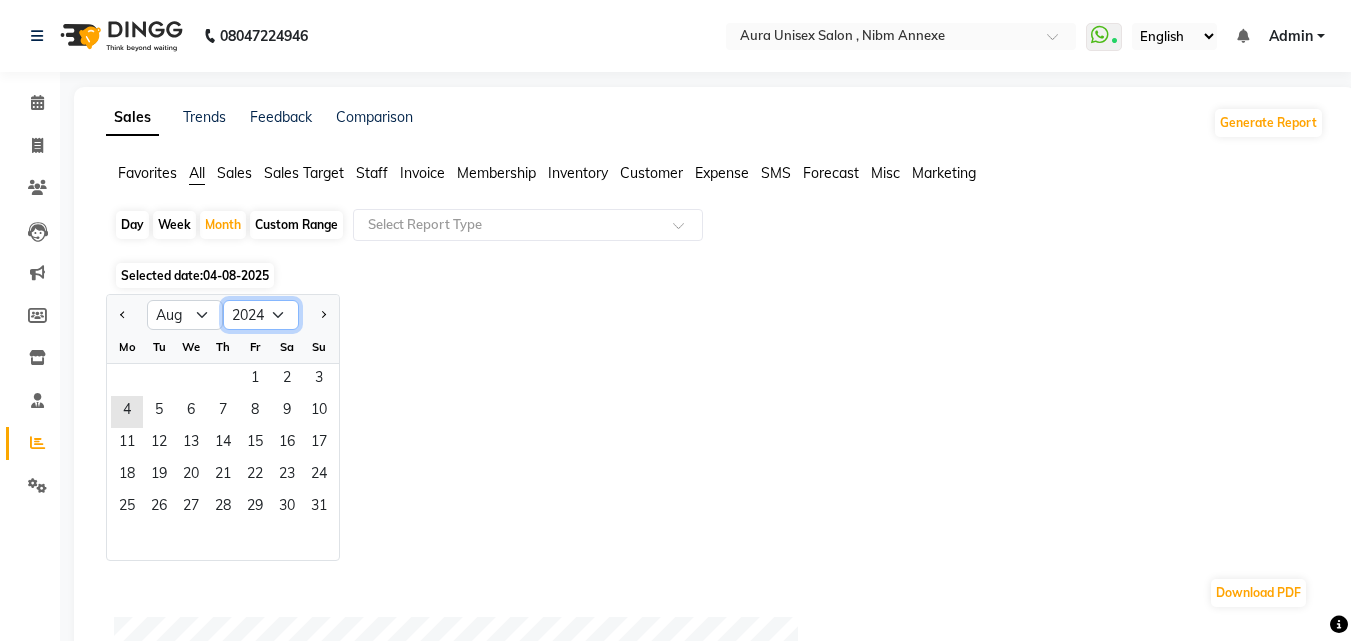 click on "2015 2016 2017 2018 2019 2020 2021 2022 2023 2024 2025 2026 2027 2028 2029 2030 2031 2032 2033 2034 2035" 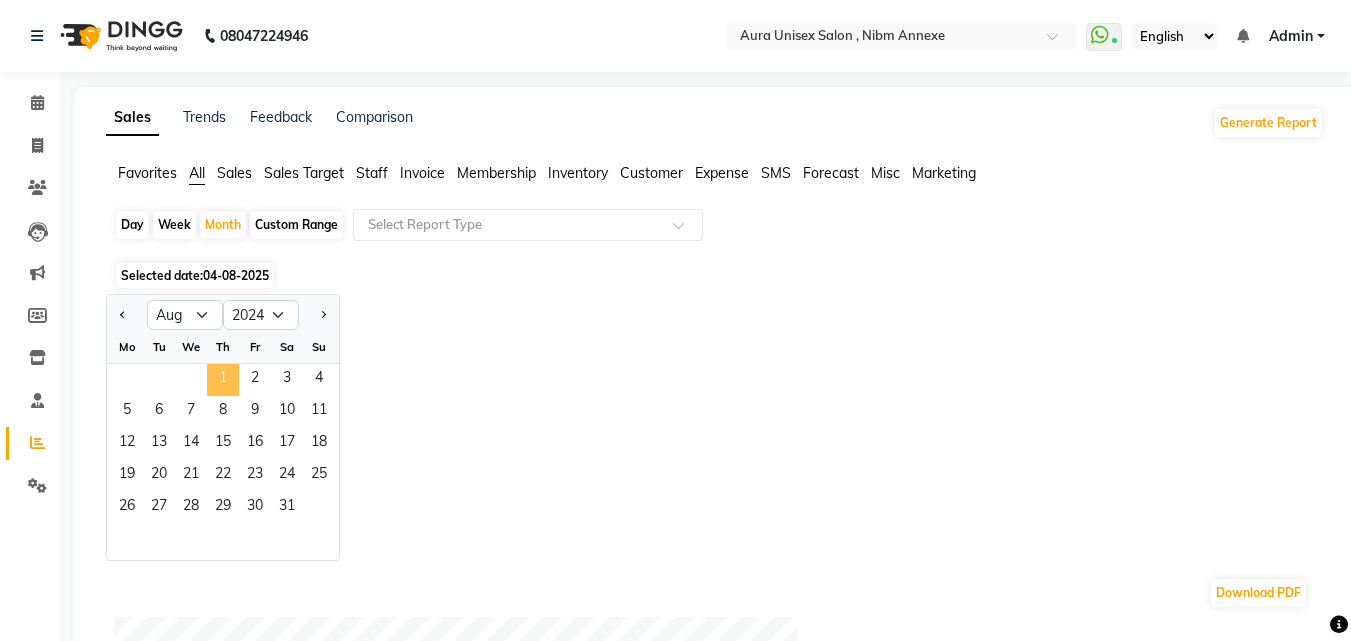 click on "1" 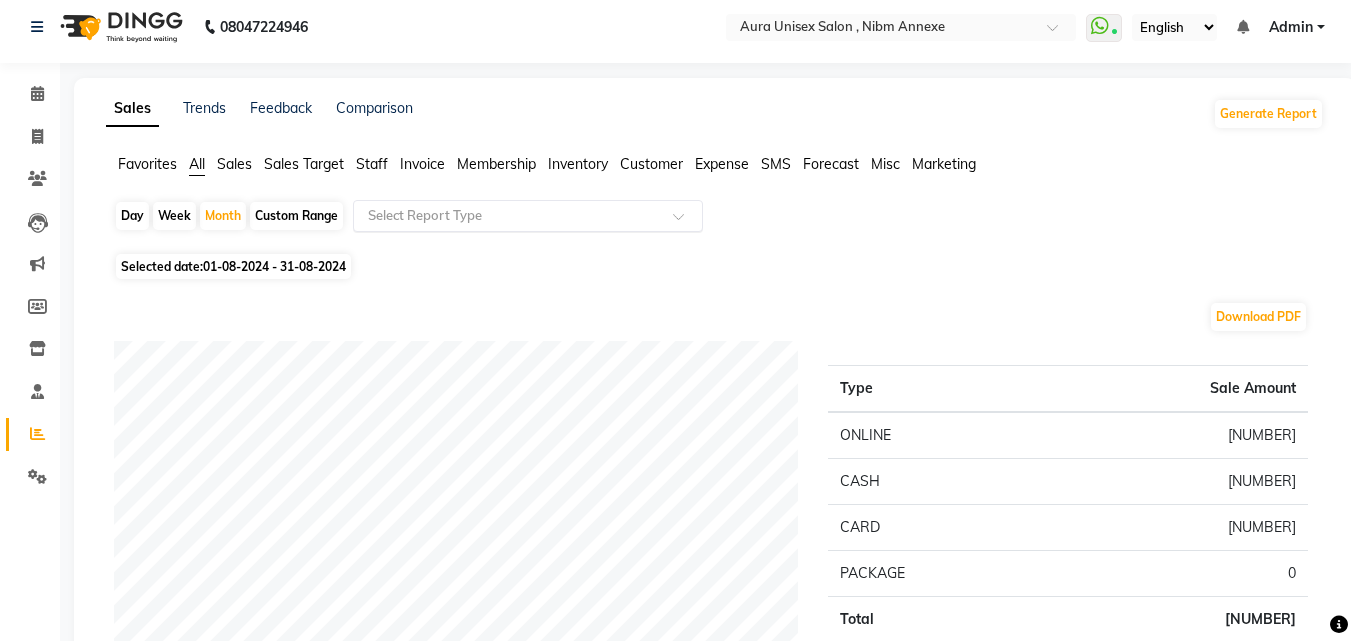 scroll, scrollTop: 0, scrollLeft: 0, axis: both 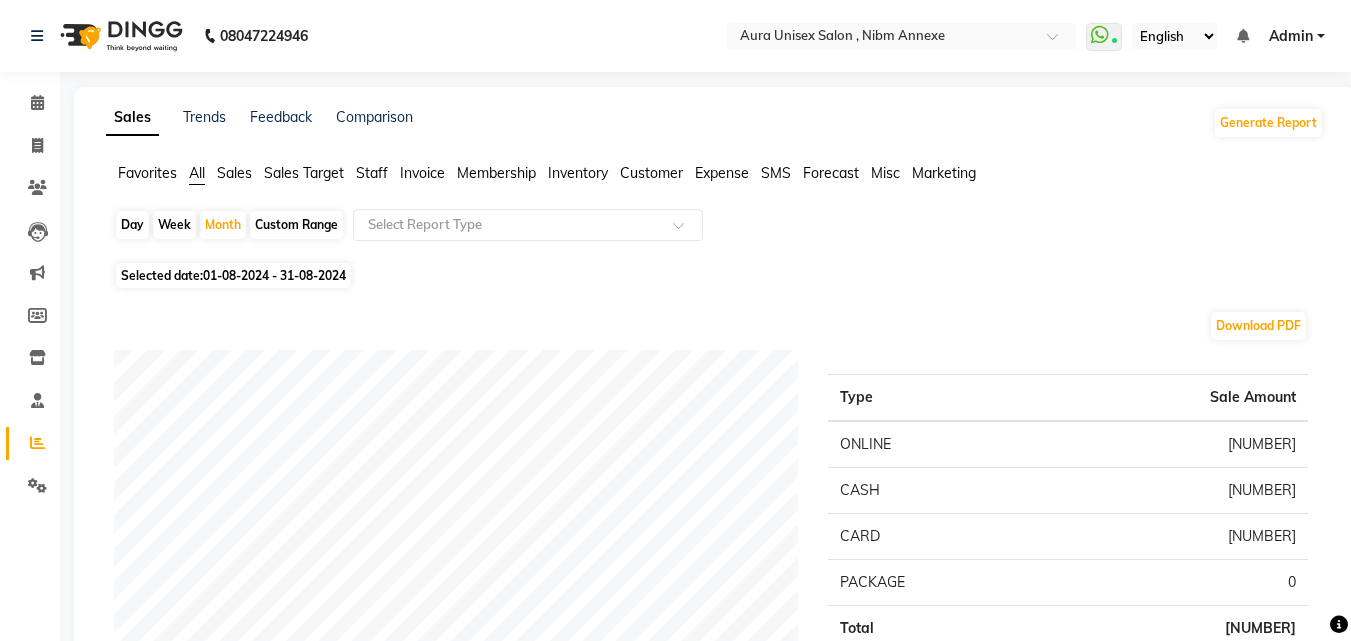 click on "Sales" 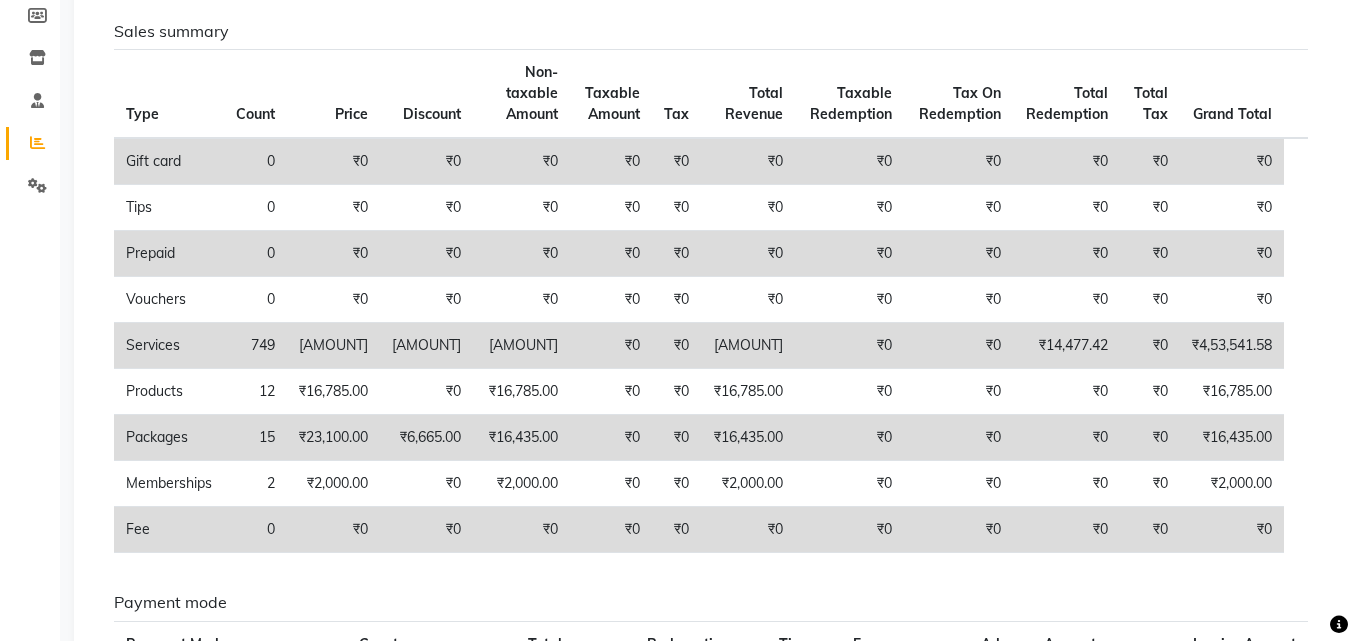 scroll, scrollTop: 0, scrollLeft: 0, axis: both 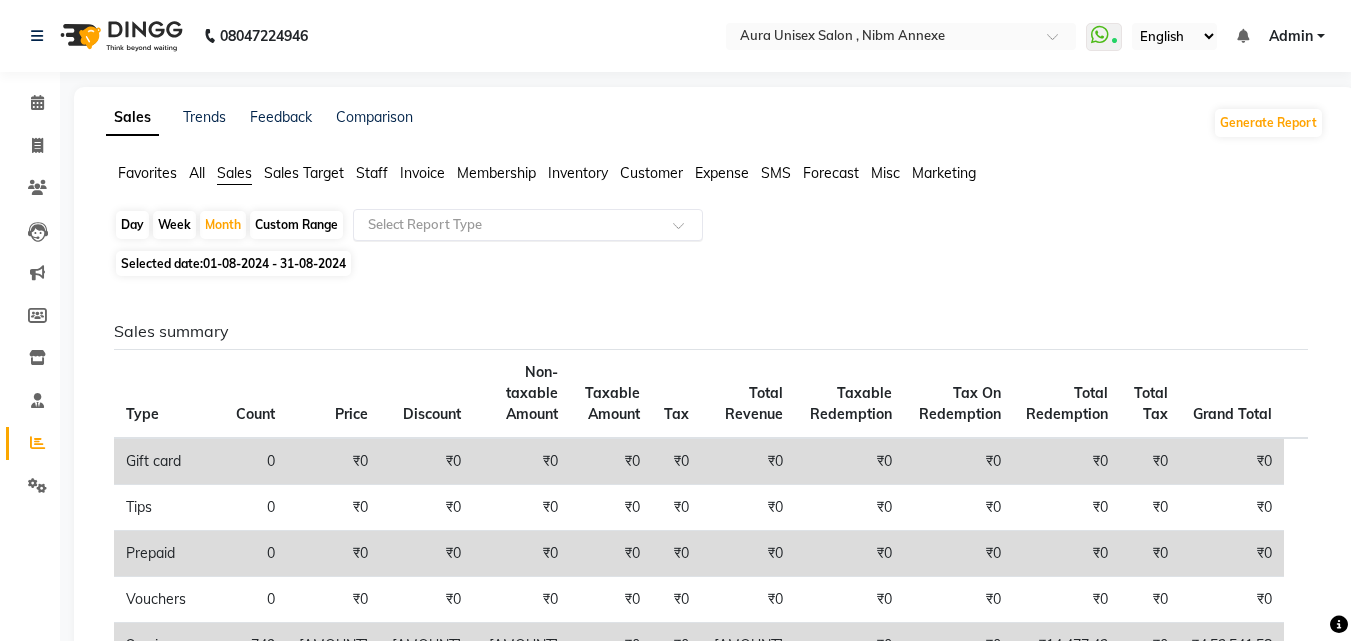 click 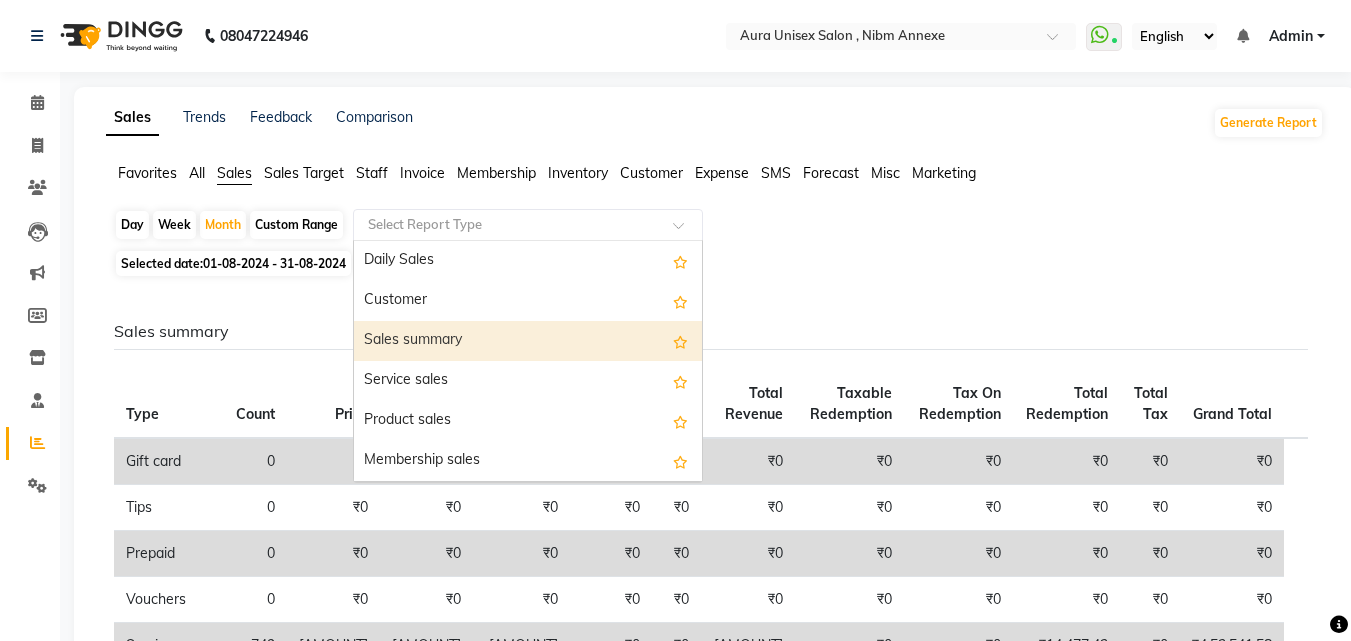 click on "Sales summary" at bounding box center (528, 341) 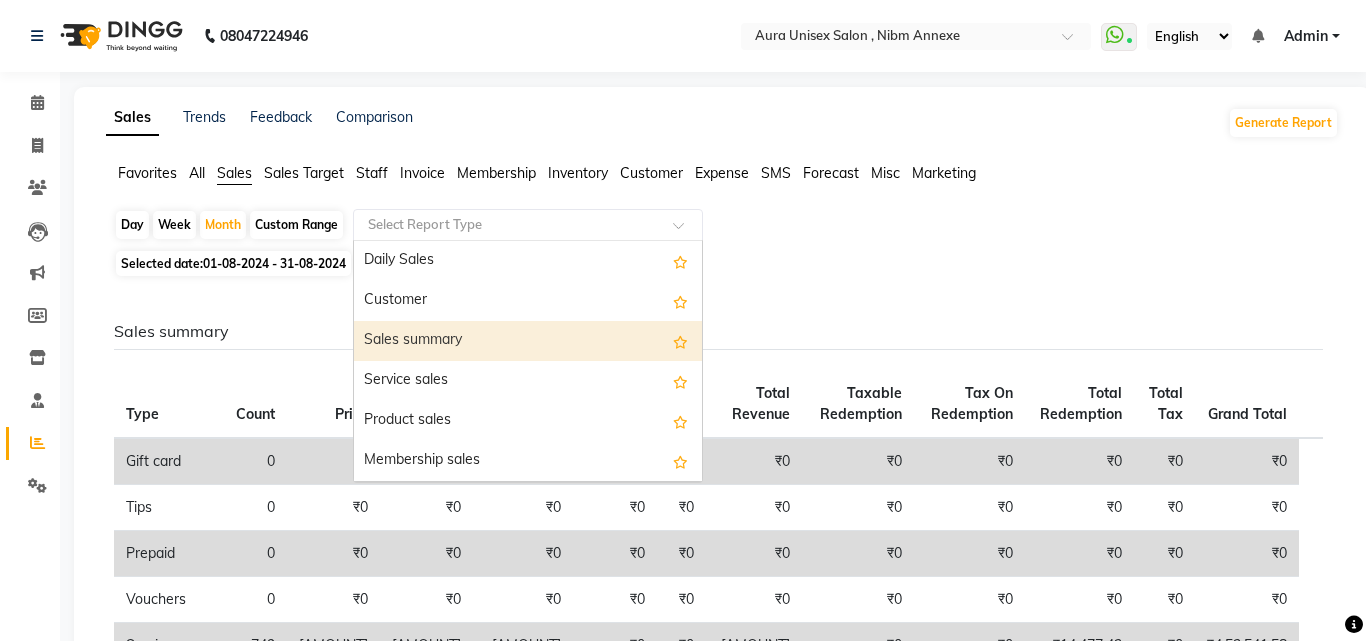 select on "filtered_report" 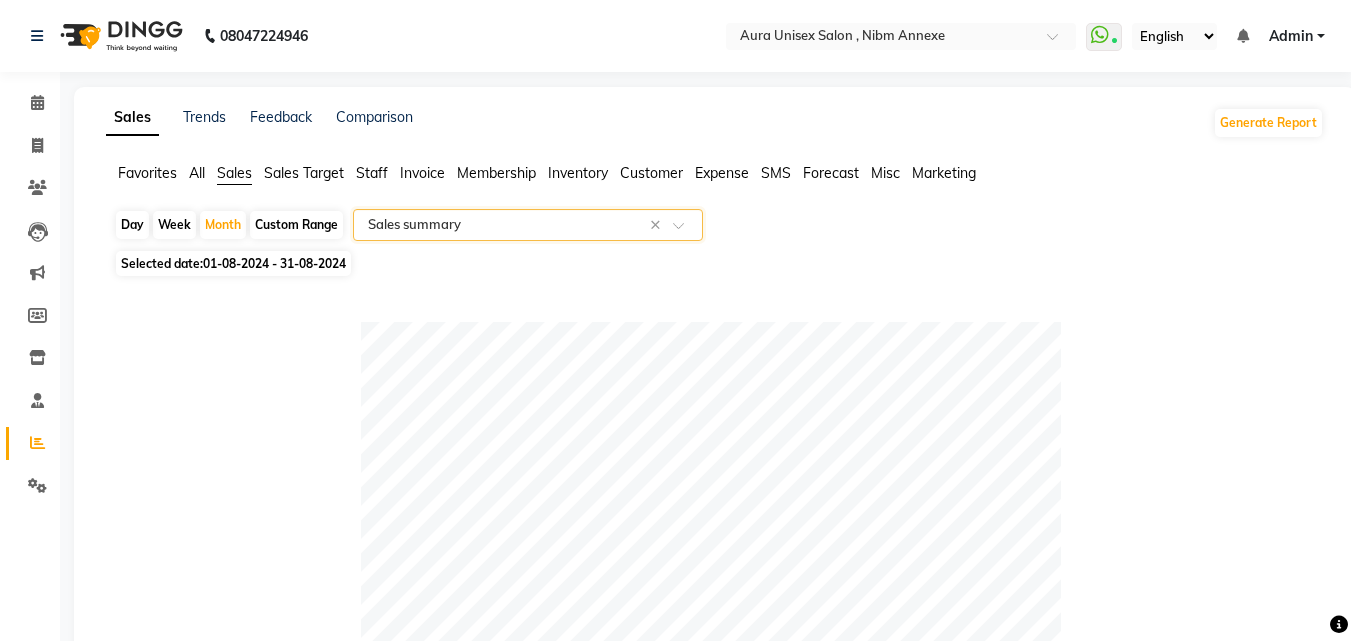 click on "Select Report Type × Sales summary ×" 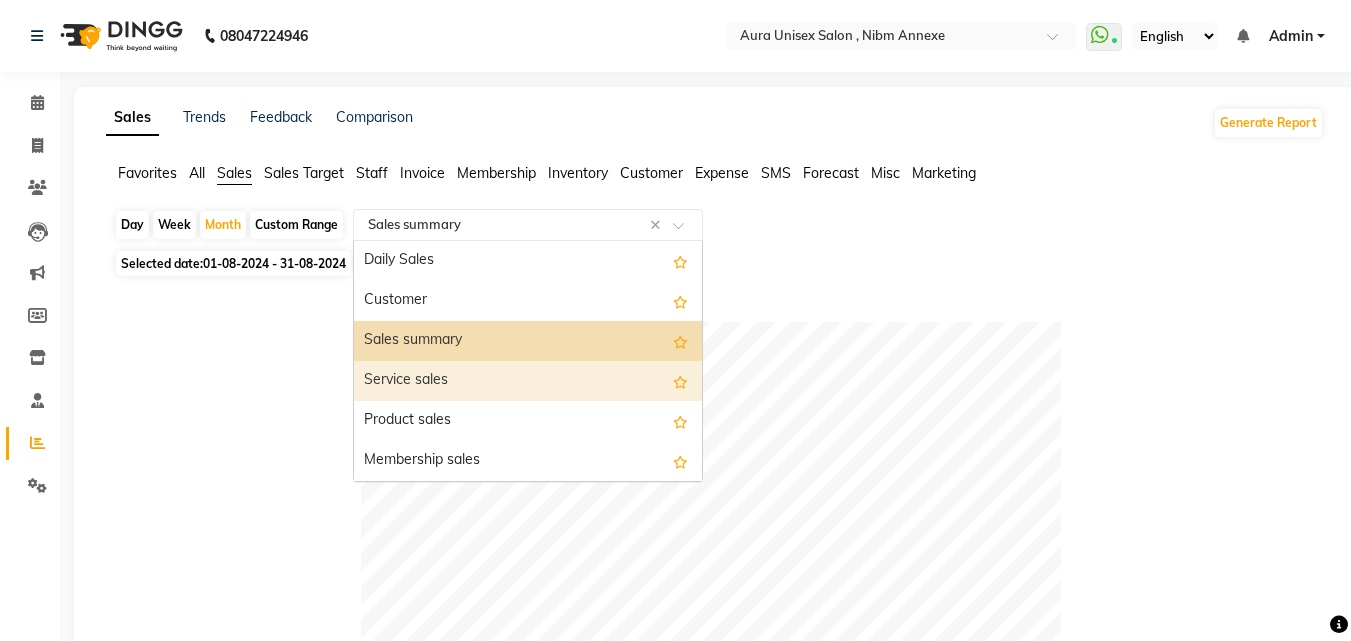 click on "Service sales" at bounding box center (528, 381) 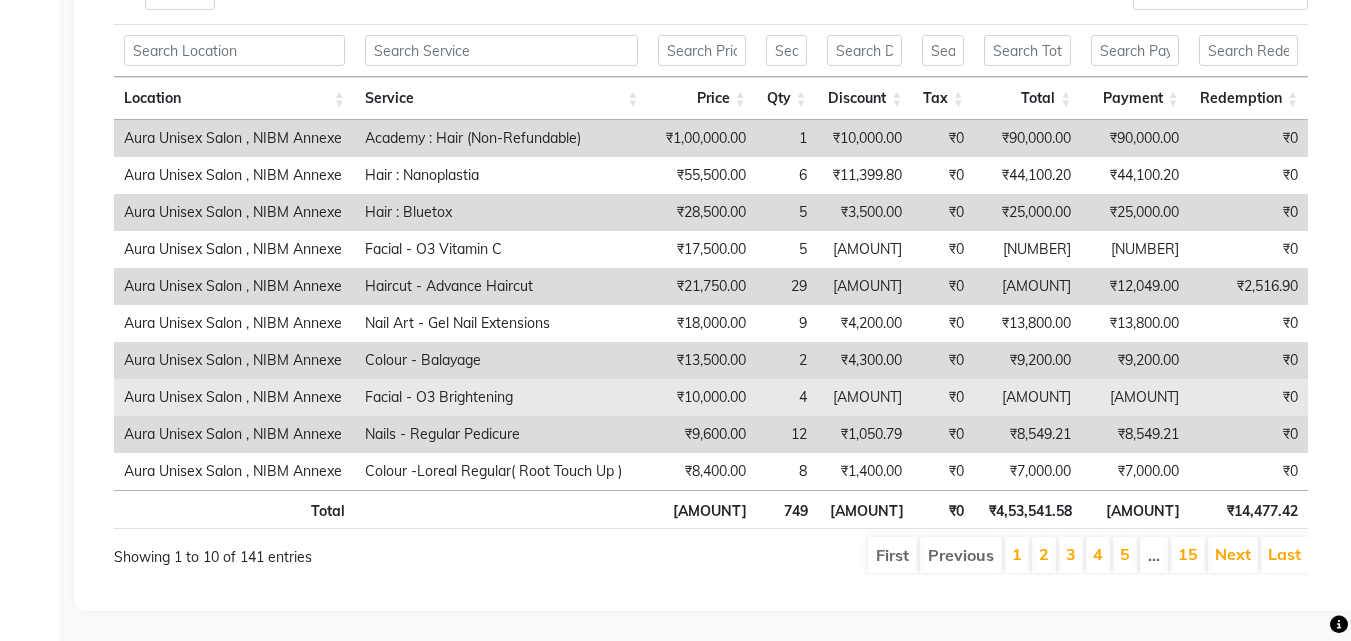 scroll, scrollTop: 816, scrollLeft: 0, axis: vertical 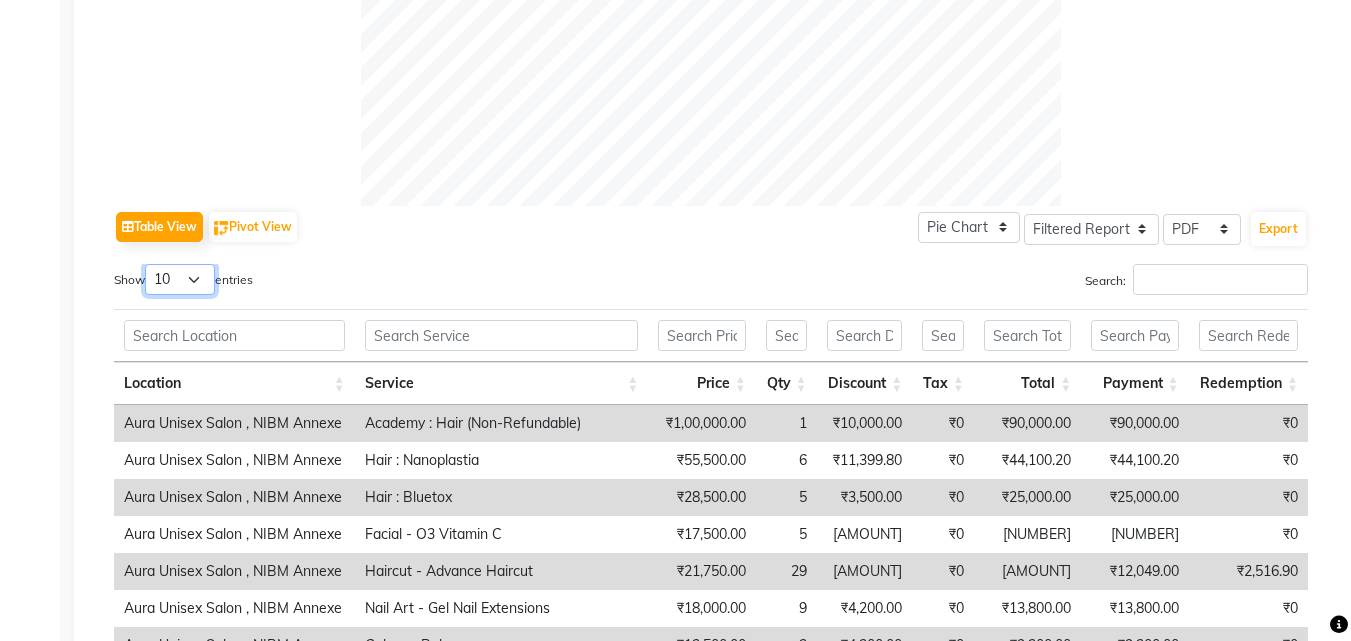 click on "10 25 50 100" at bounding box center [180, 279] 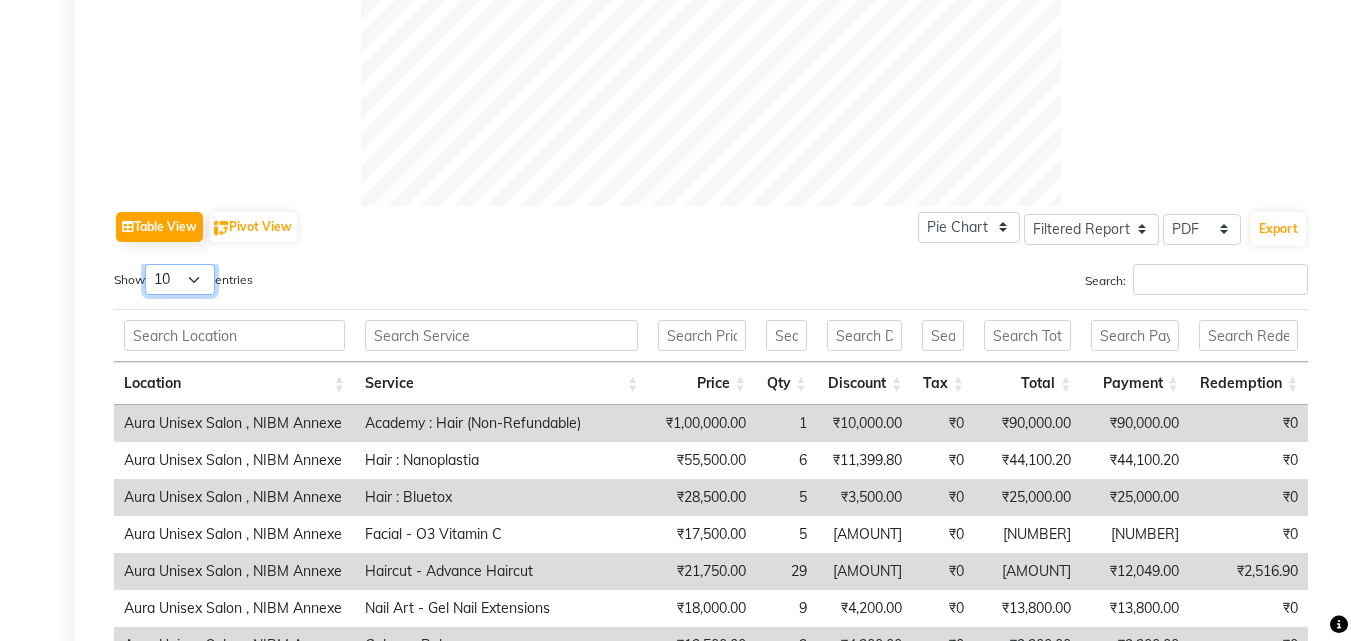 select on "100" 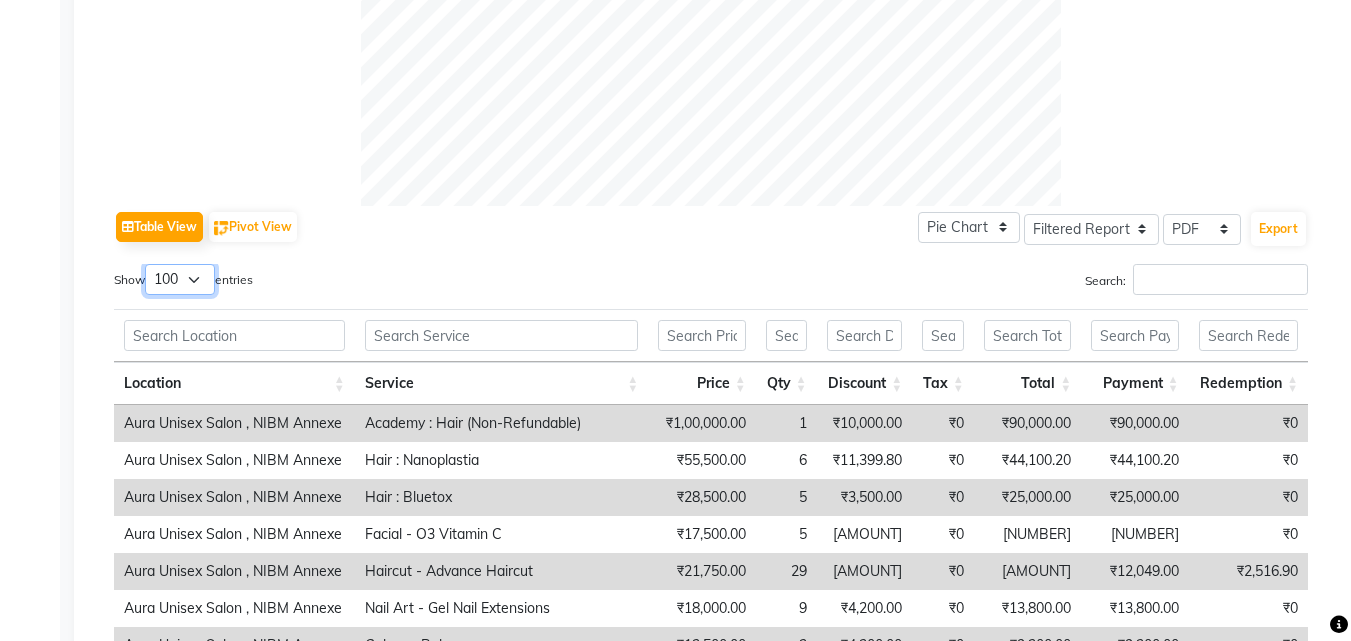 click on "10 25 50 100" at bounding box center (180, 279) 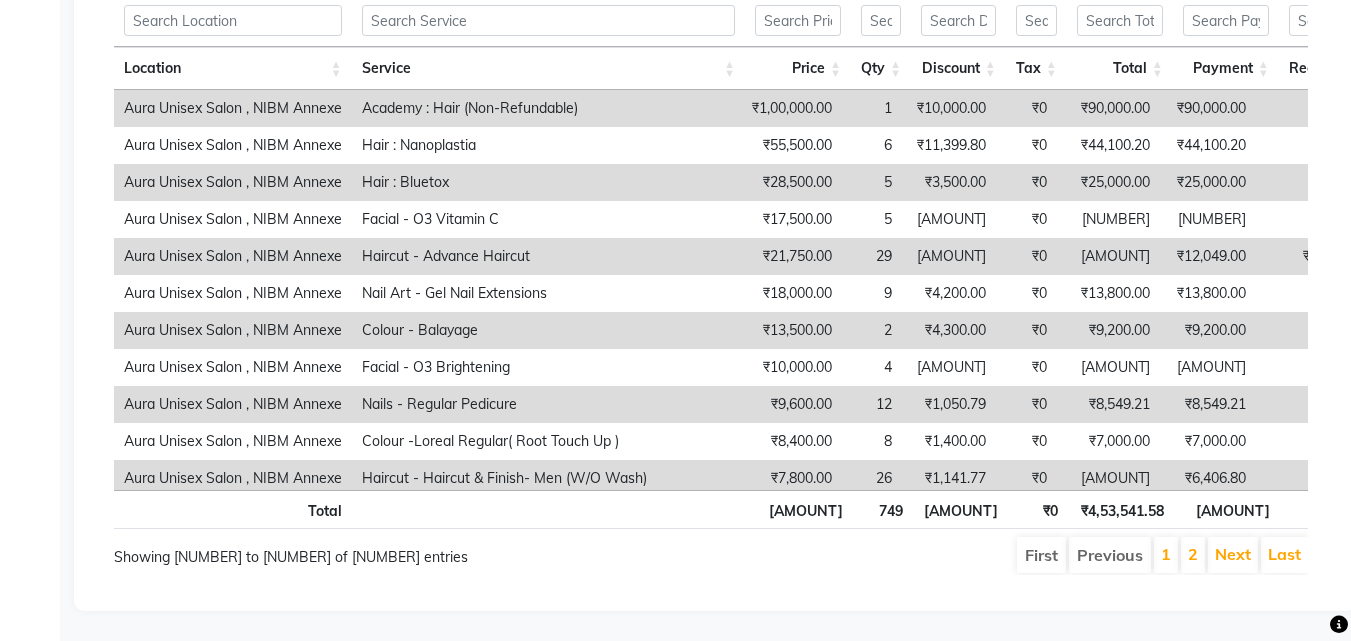scroll, scrollTop: 1146, scrollLeft: 0, axis: vertical 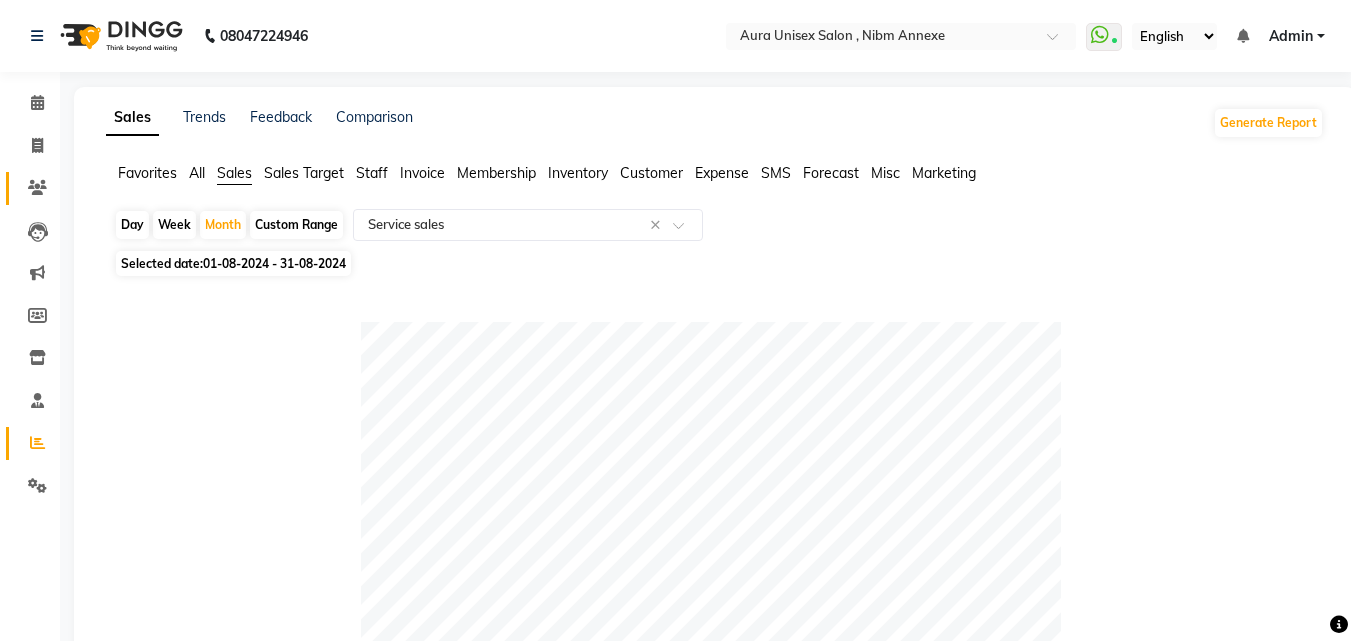 click on "Clients" 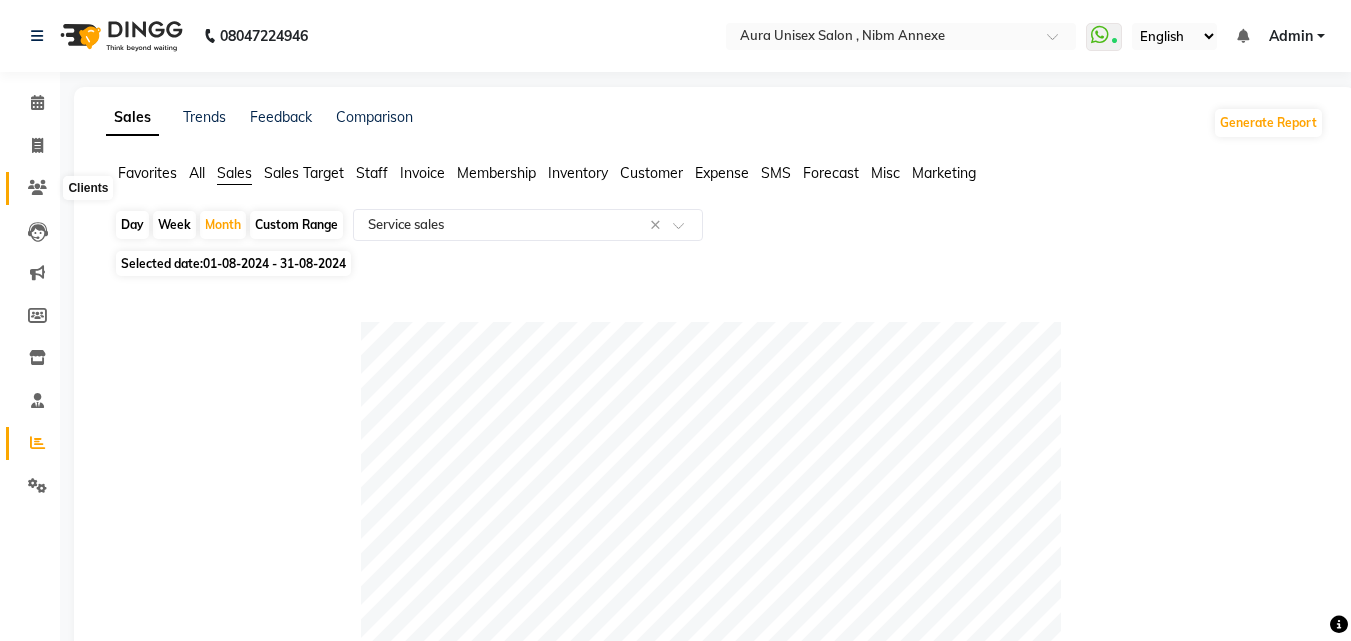 click 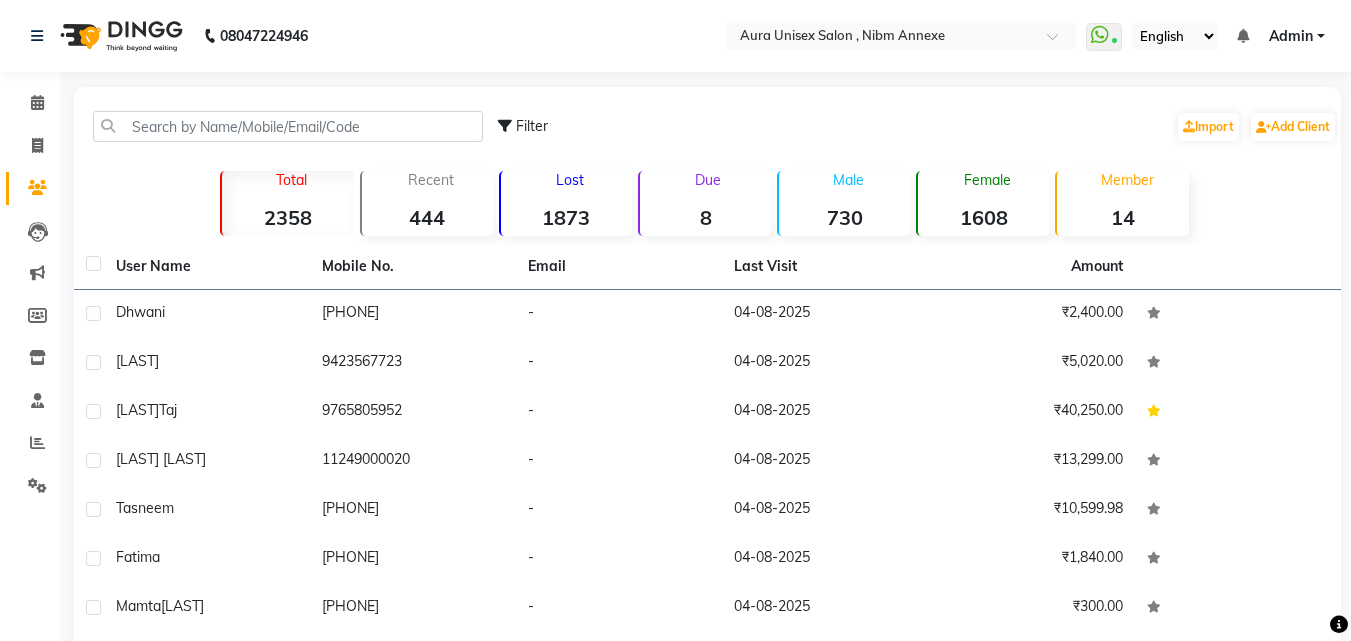 click on "08047224946 Select Location × Aura Unisex Salon , Nibm Annexe  WhatsApp Status  ✕ Status:  Connected Most Recent Message: 04-08-2025     06:22 PM Recent Service Activity: 04-08-2025     07:32 PM English ENGLISH Español العربية मराठी हिंदी ગુજરાતી தமிழ் 中文 Notifications nothing to show Admin Manage Profile Change Password Sign out  Version:3.16.0" 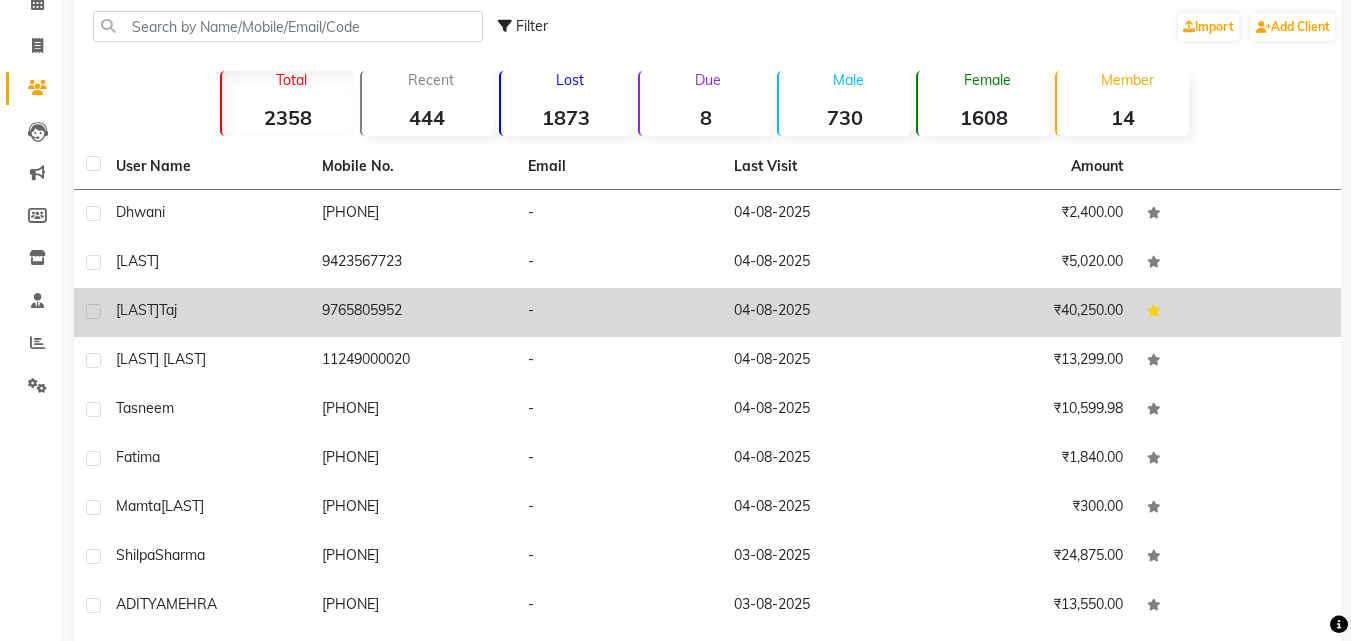 scroll, scrollTop: 0, scrollLeft: 0, axis: both 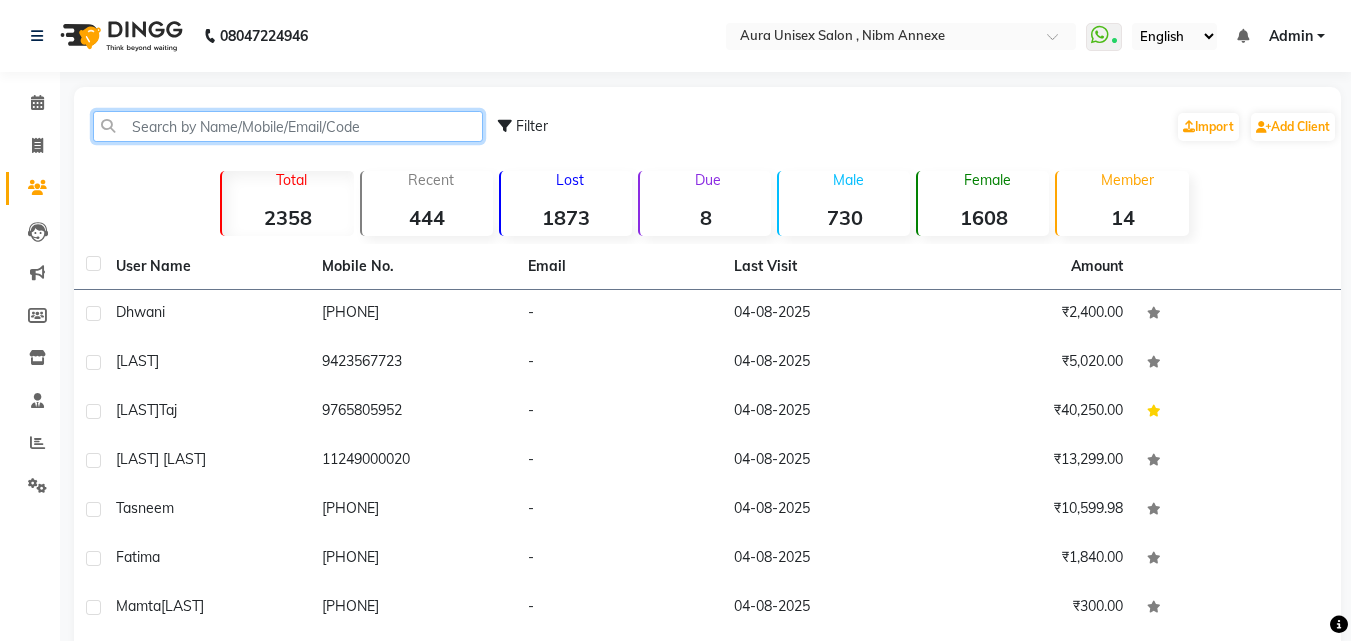 click 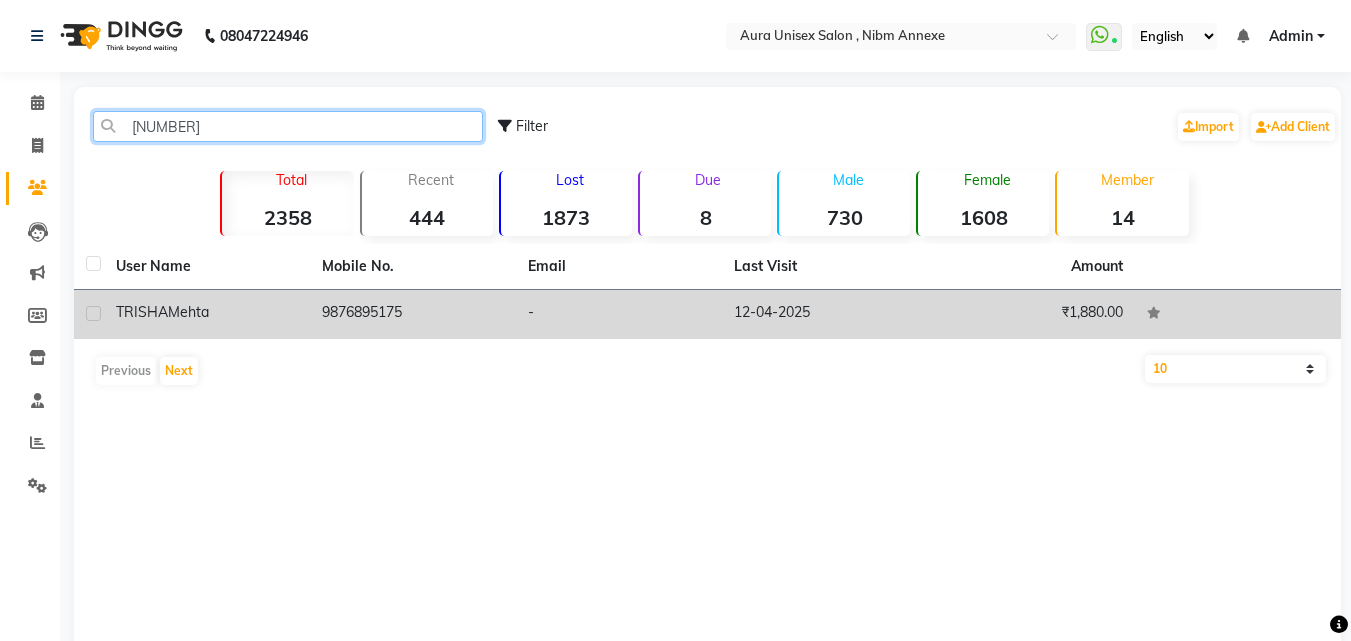 type on "987689" 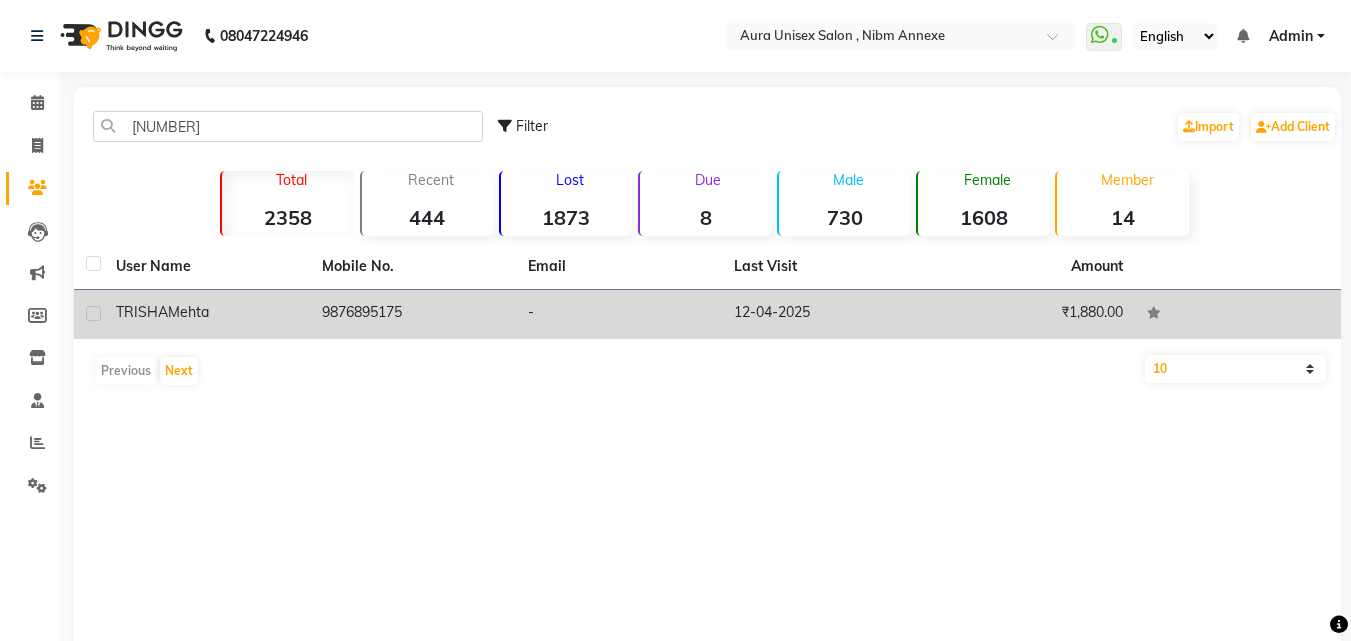 click on "-" 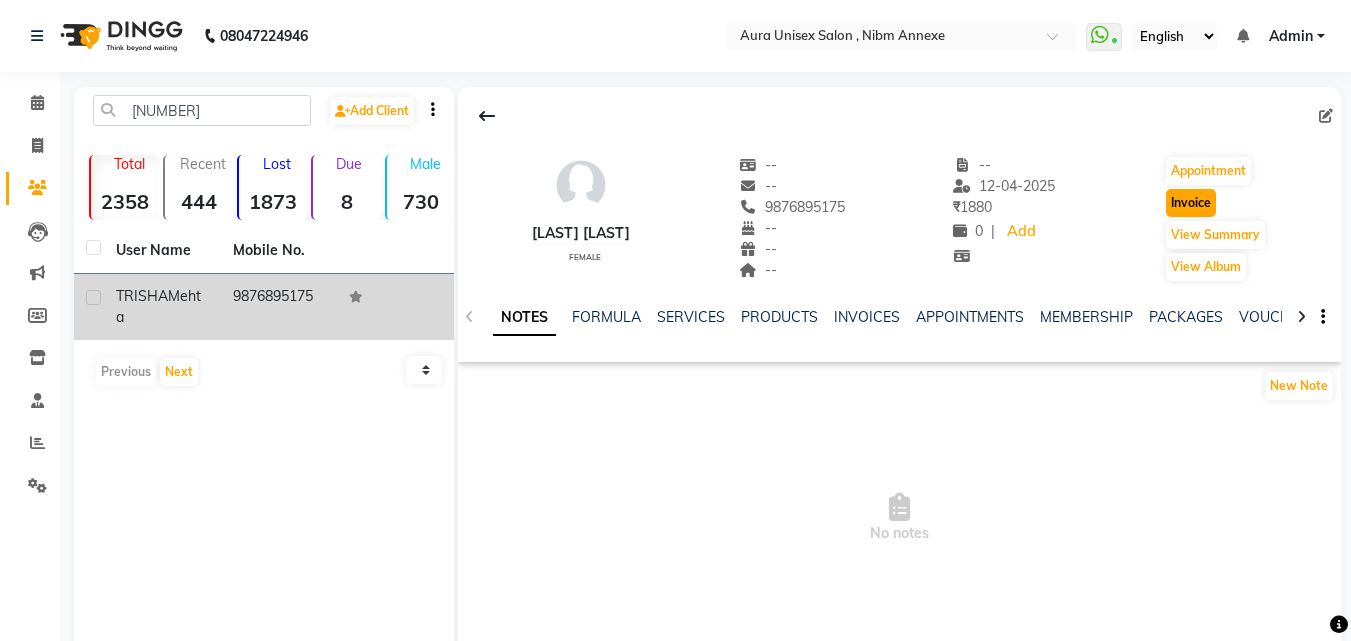 click on "Invoice" 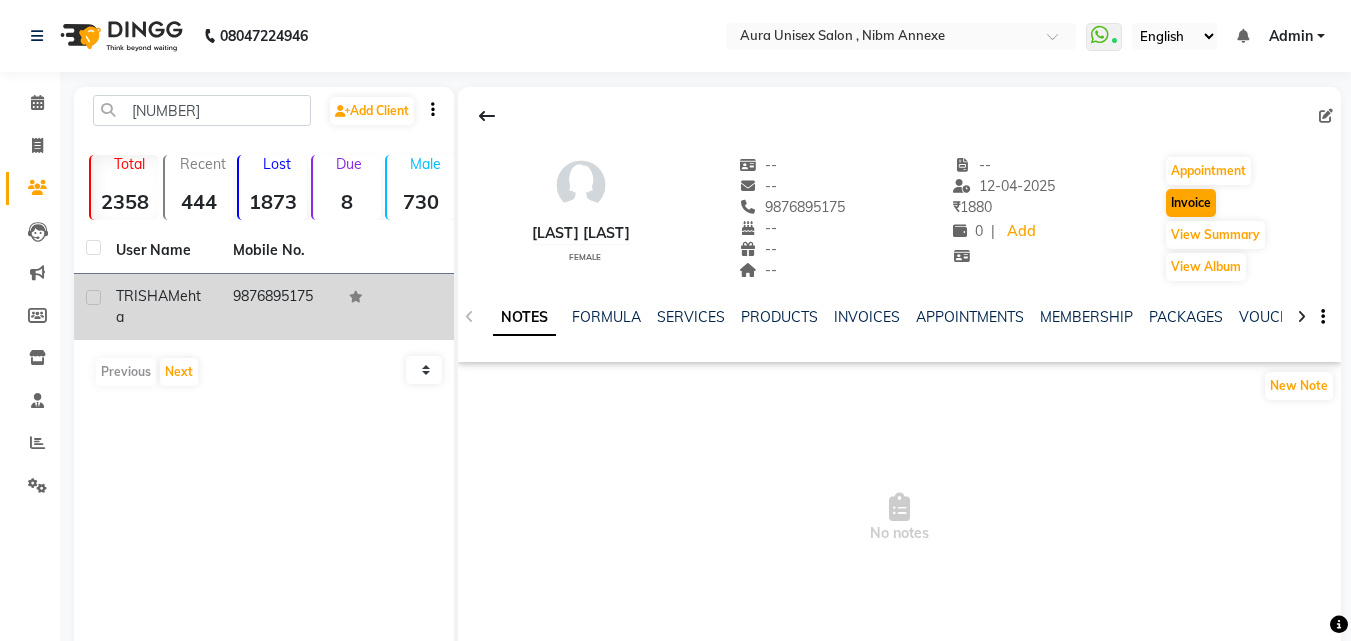 select on "service" 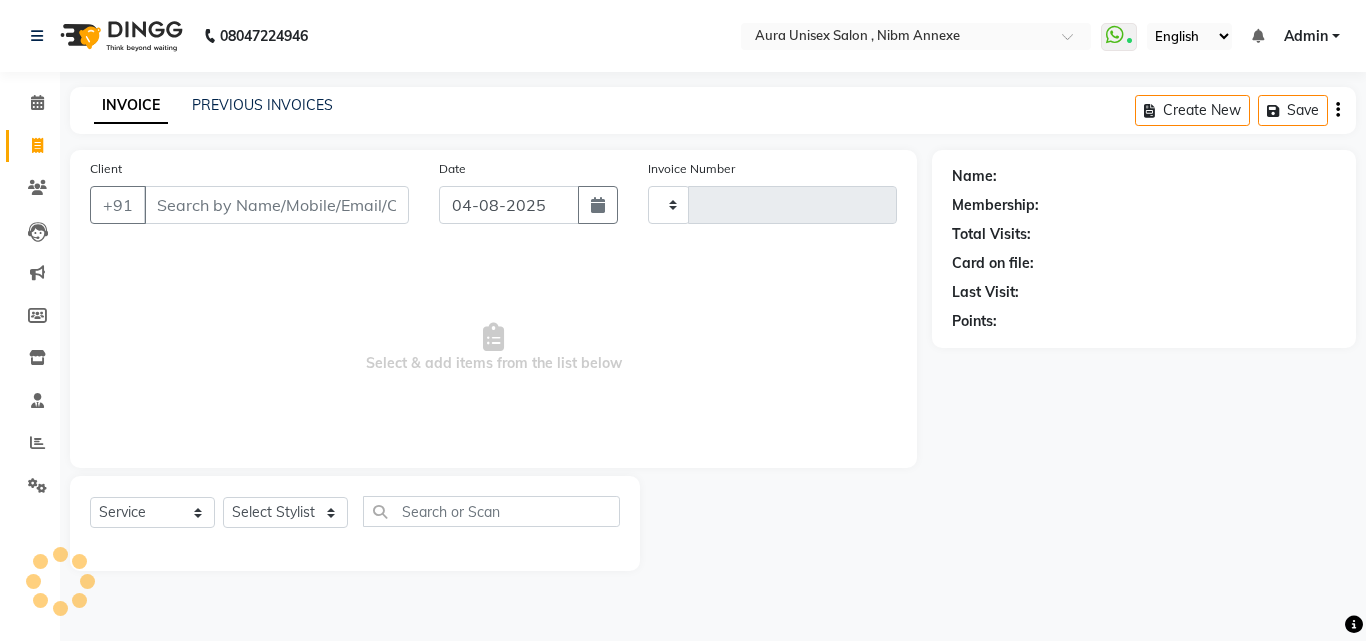 type on "1083" 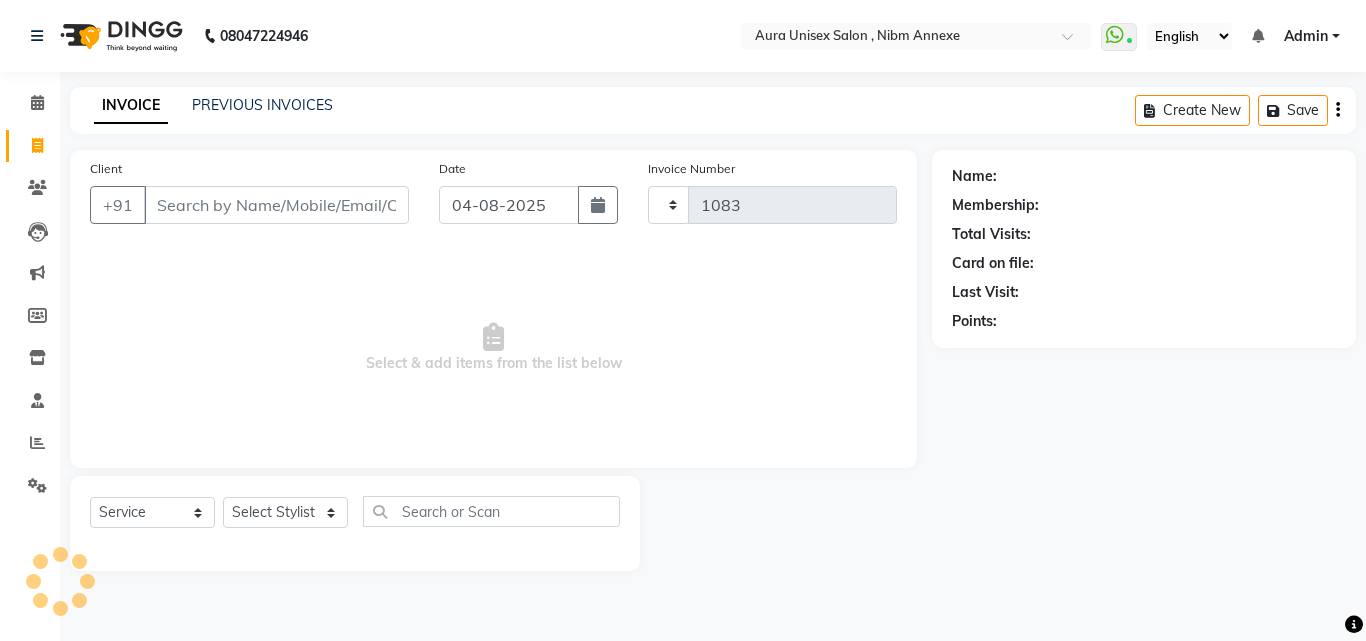 select on "823" 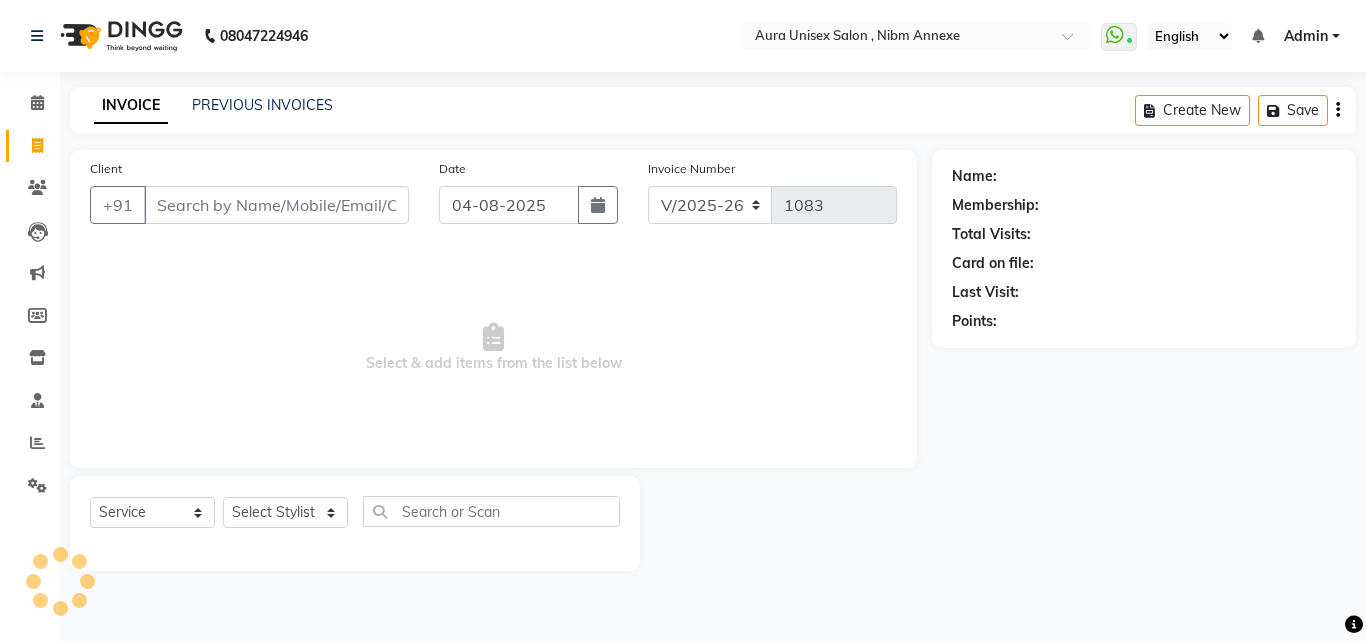 type on "9876895175" 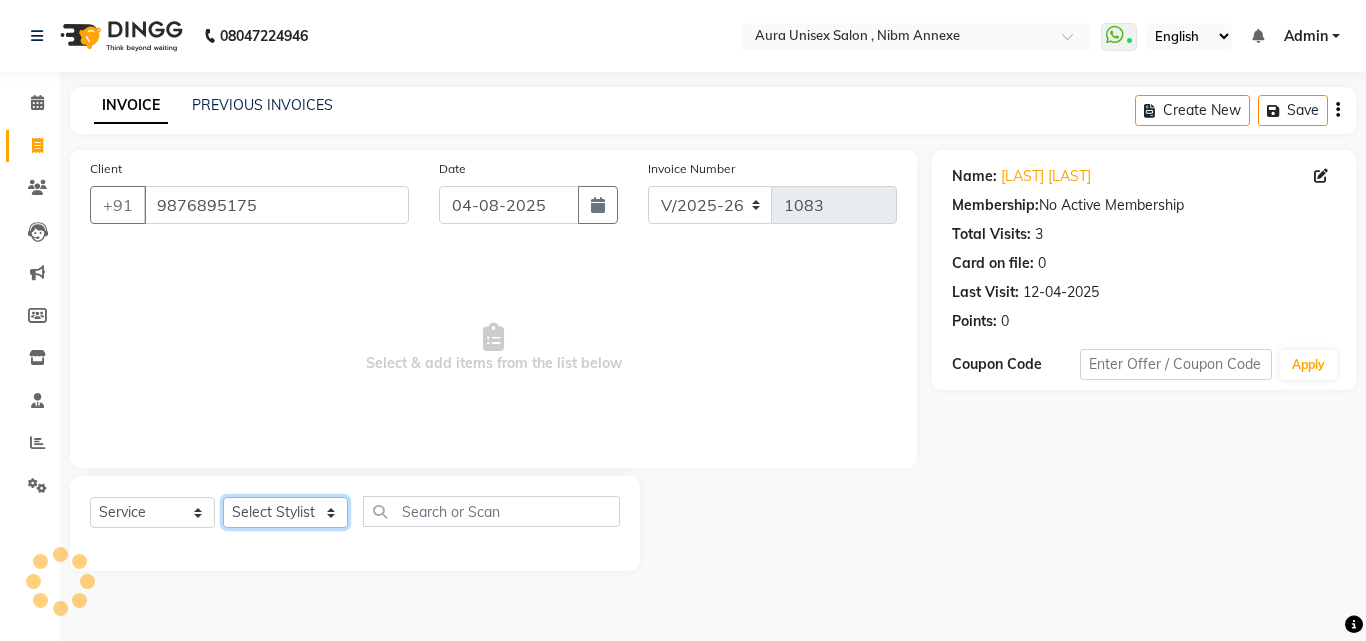 click on "Select Stylist Bhanu Jasleen Jyoti Surya Tejaswini" 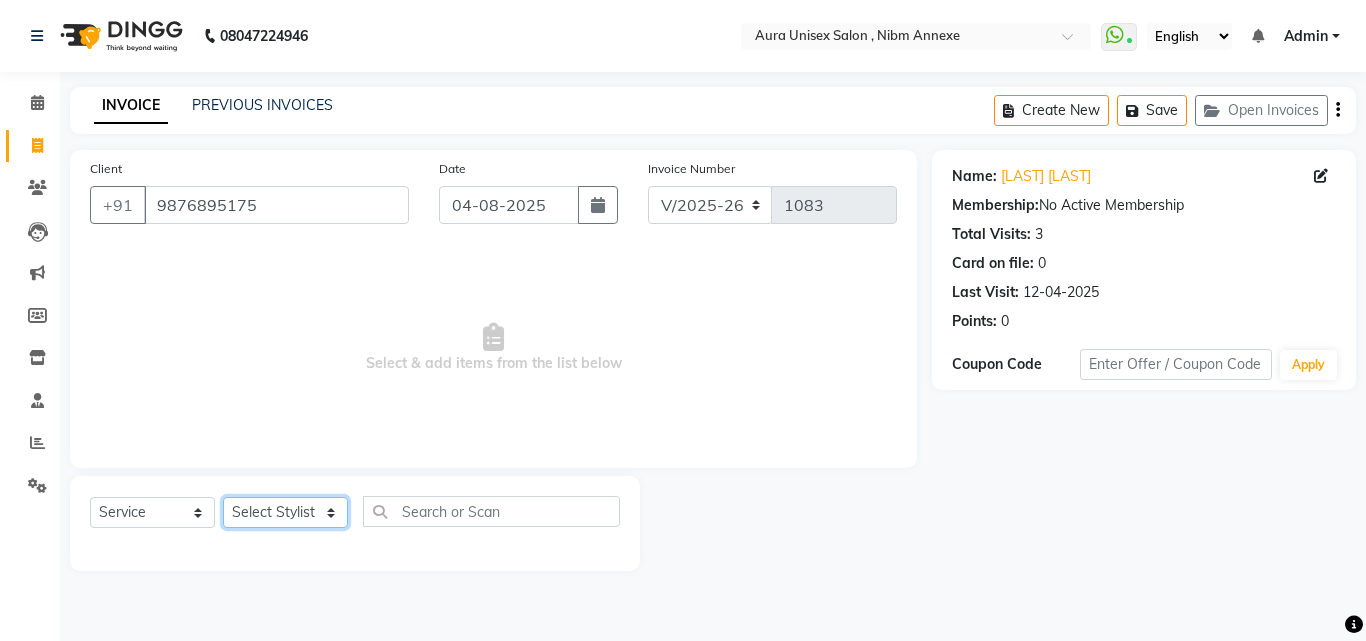 select on "88139" 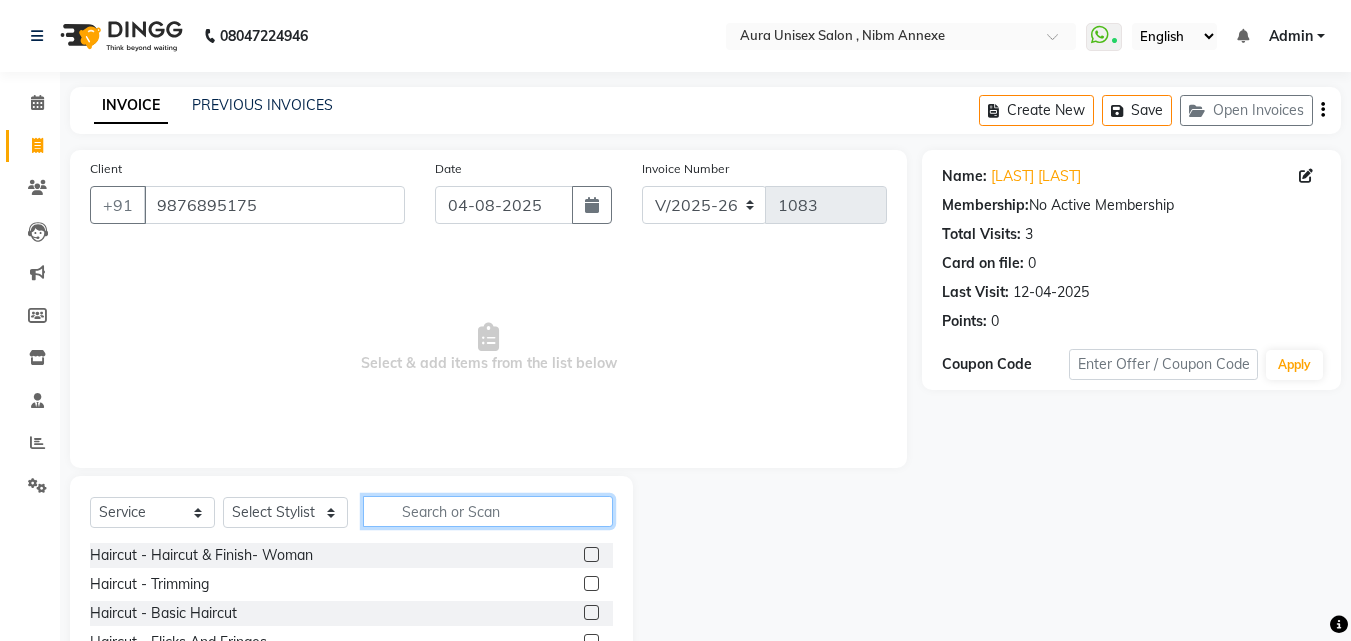 click 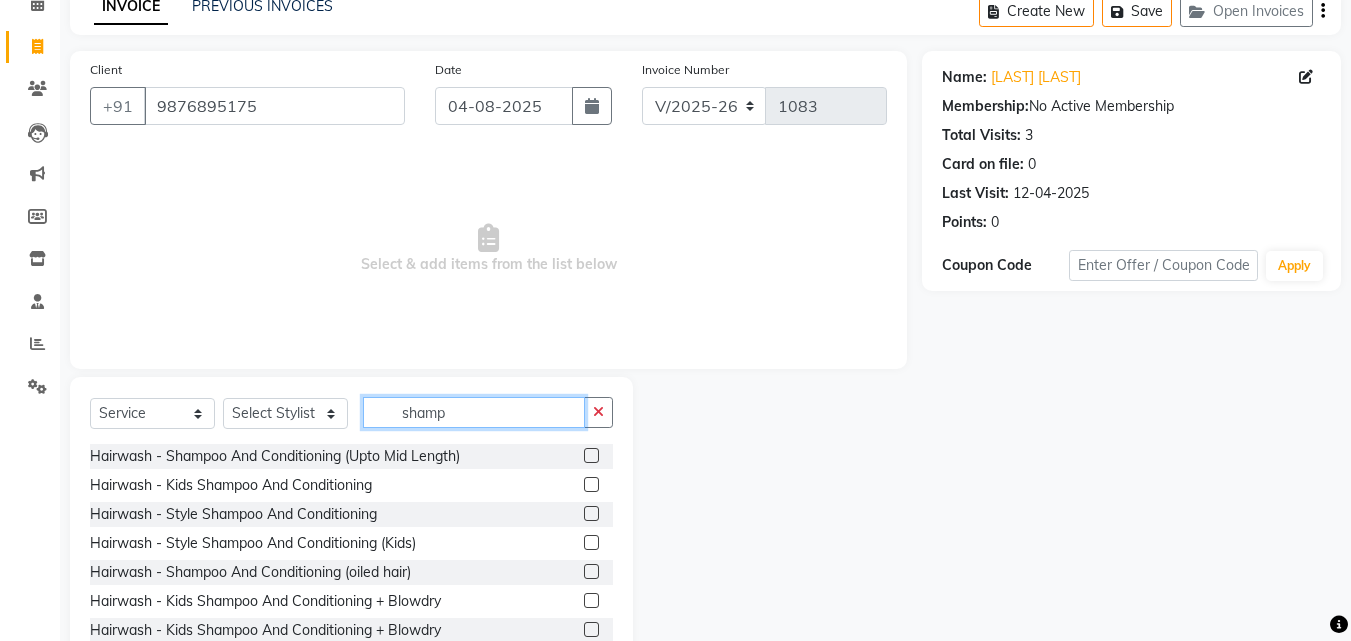 scroll, scrollTop: 100, scrollLeft: 0, axis: vertical 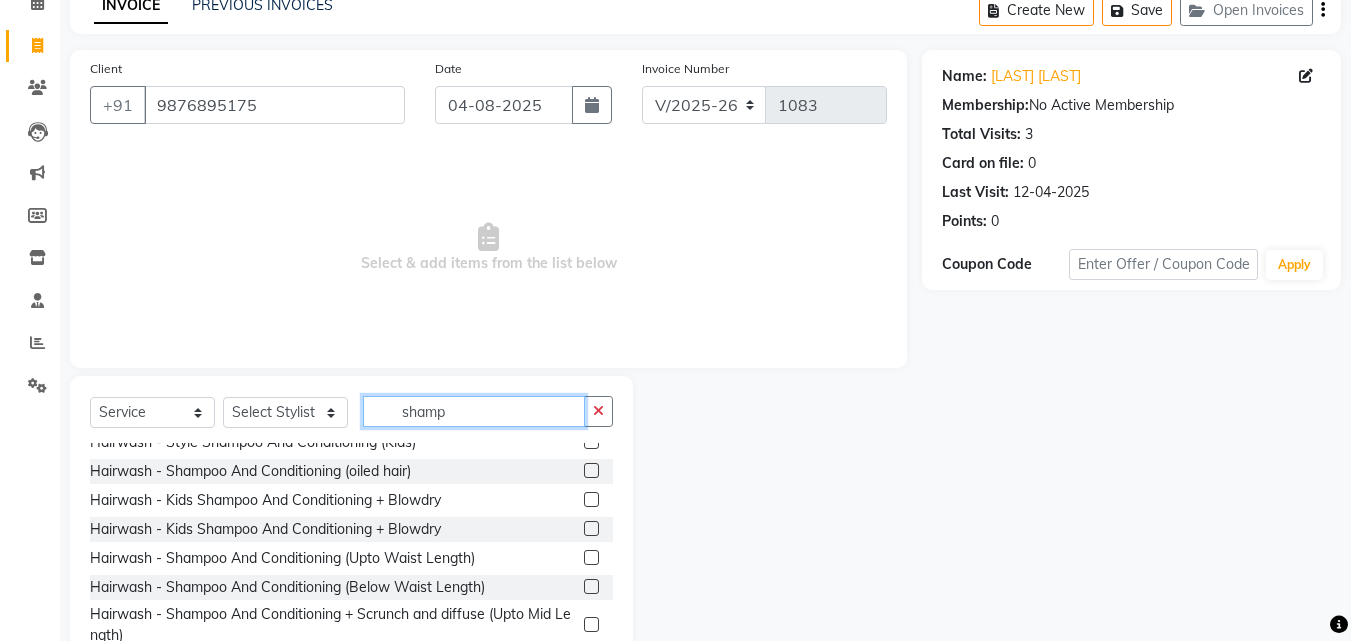 type on "shamp" 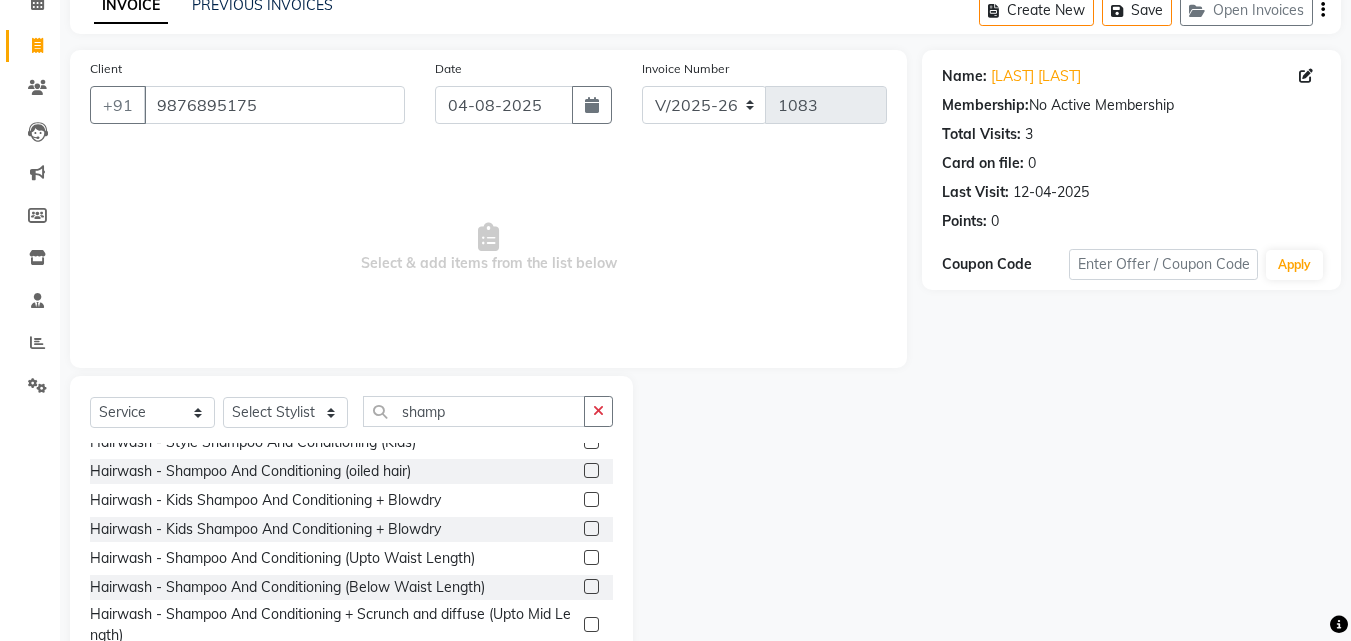 click 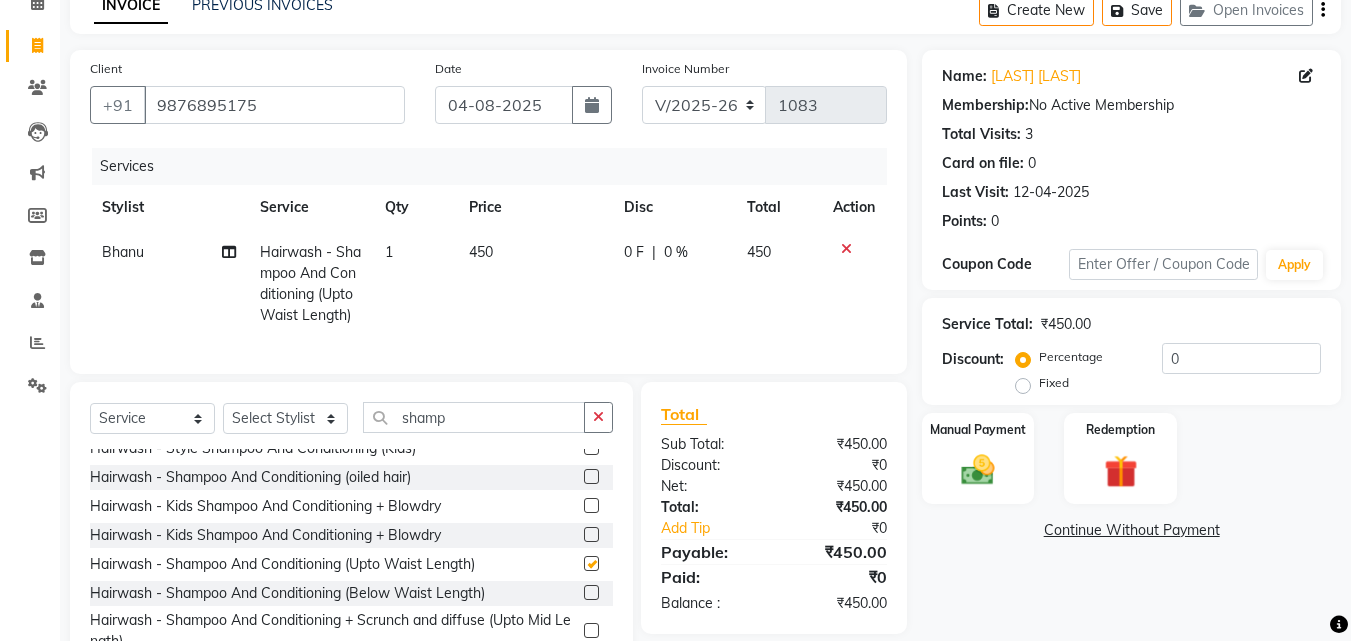 checkbox on "false" 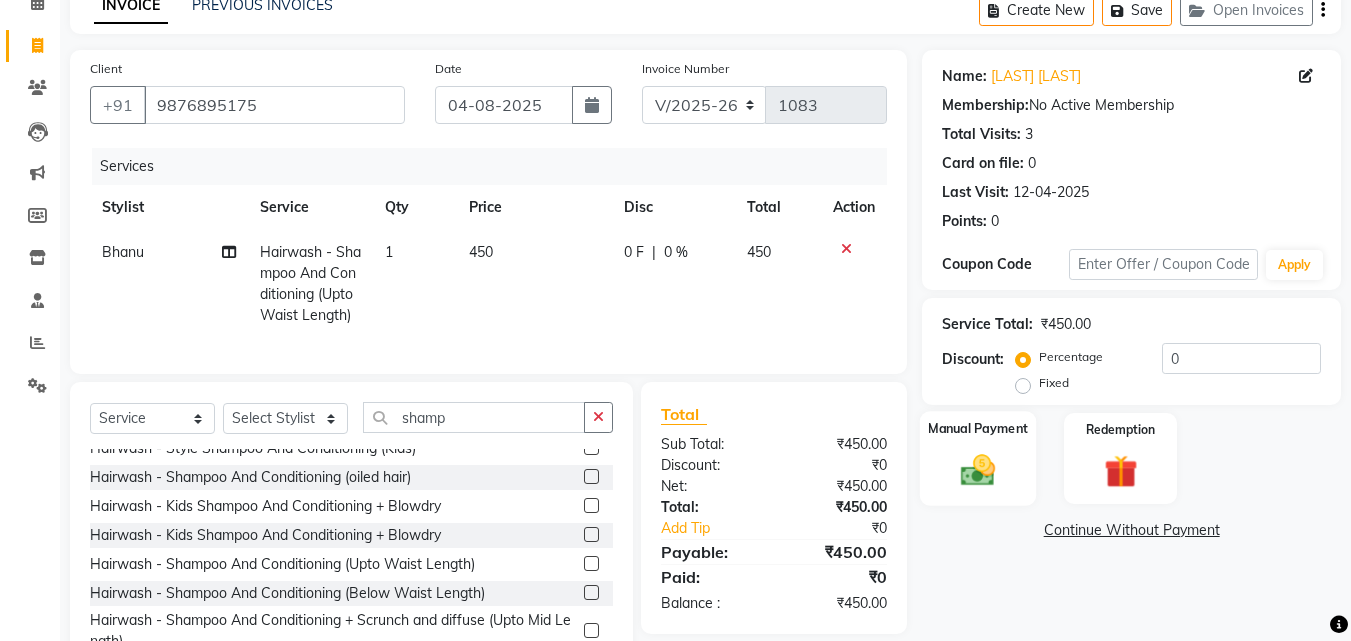 click on "Manual Payment" 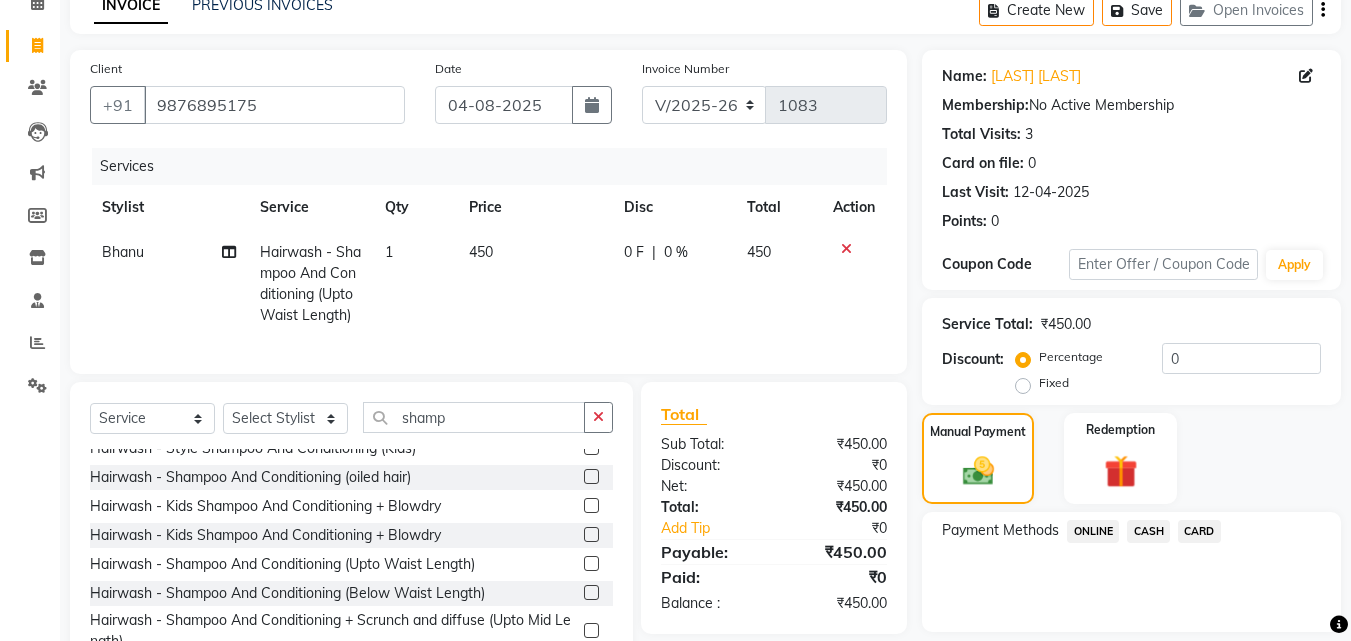 click on "ONLINE" 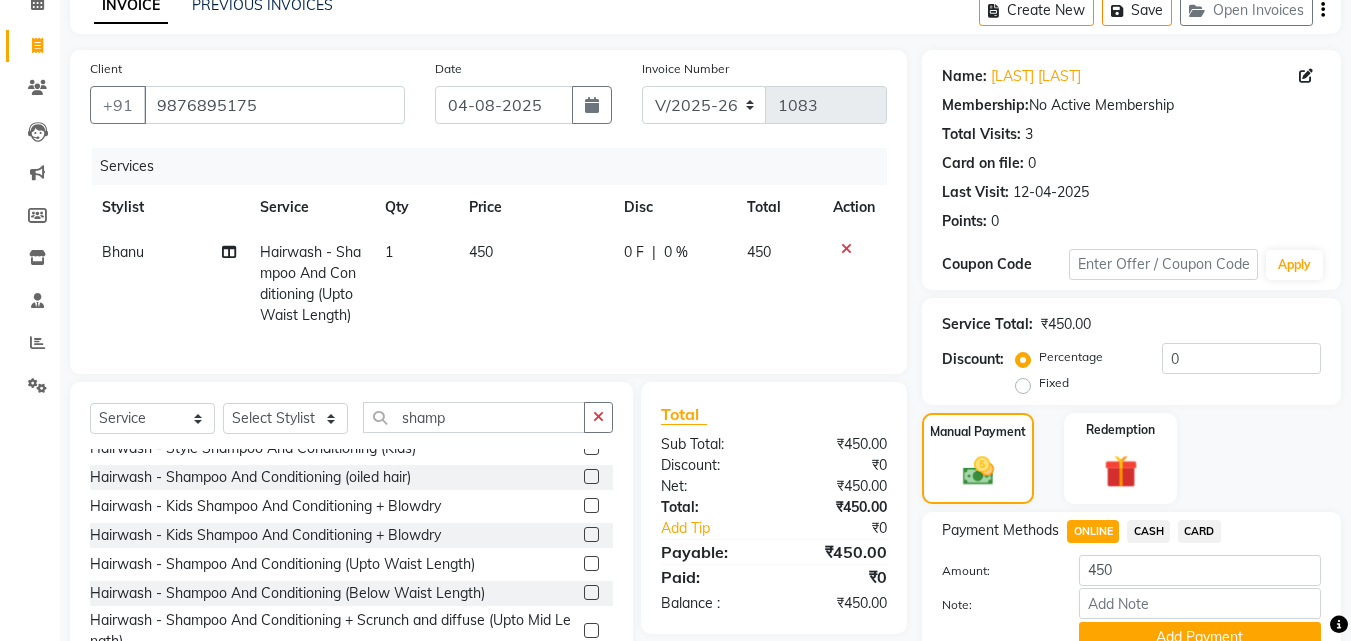 scroll, scrollTop: 202, scrollLeft: 0, axis: vertical 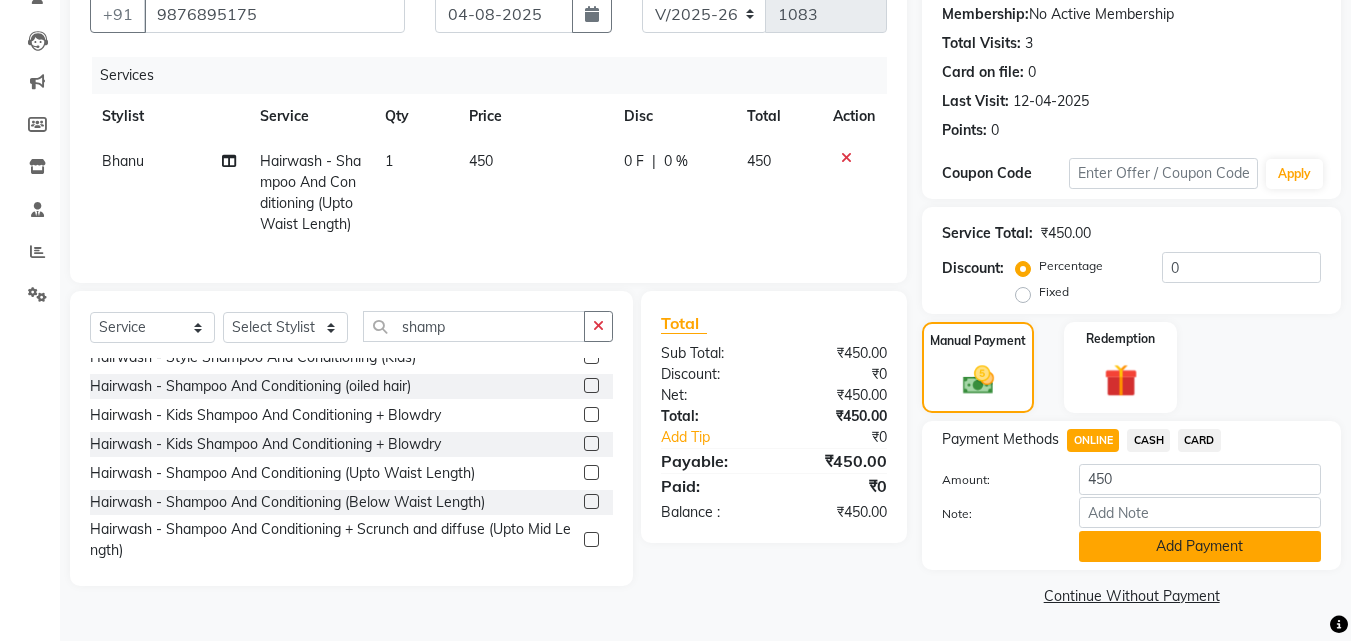 click on "Add Payment" 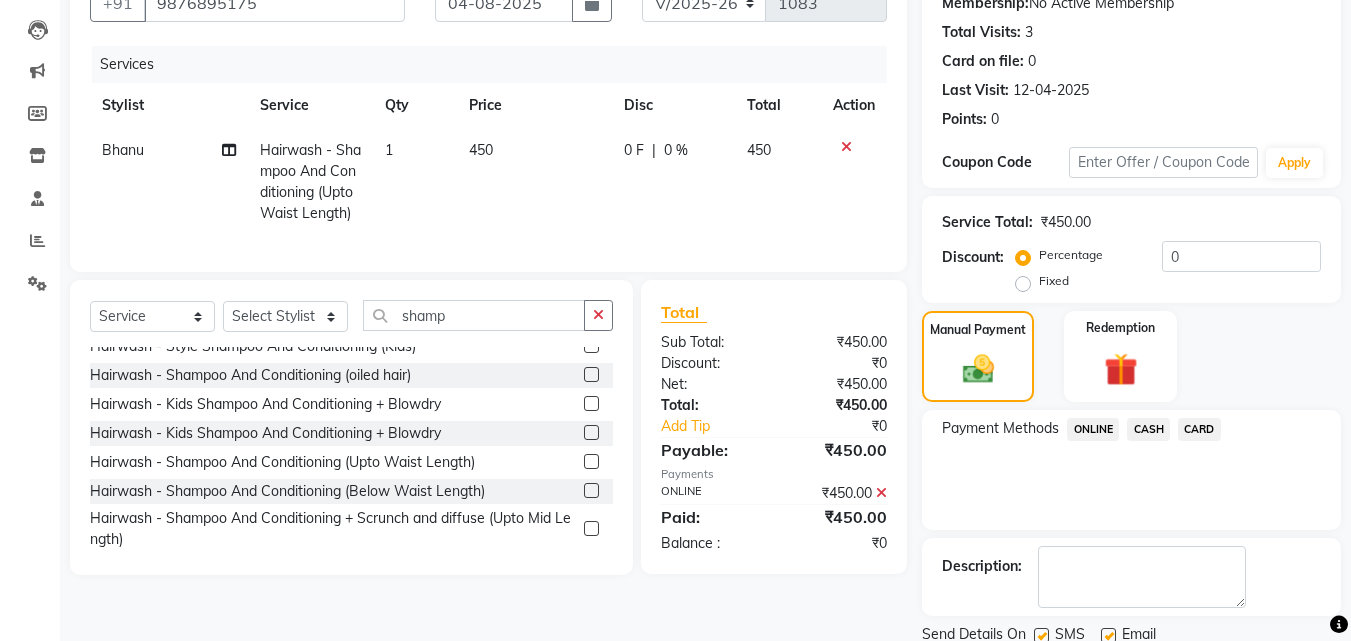 scroll, scrollTop: 275, scrollLeft: 0, axis: vertical 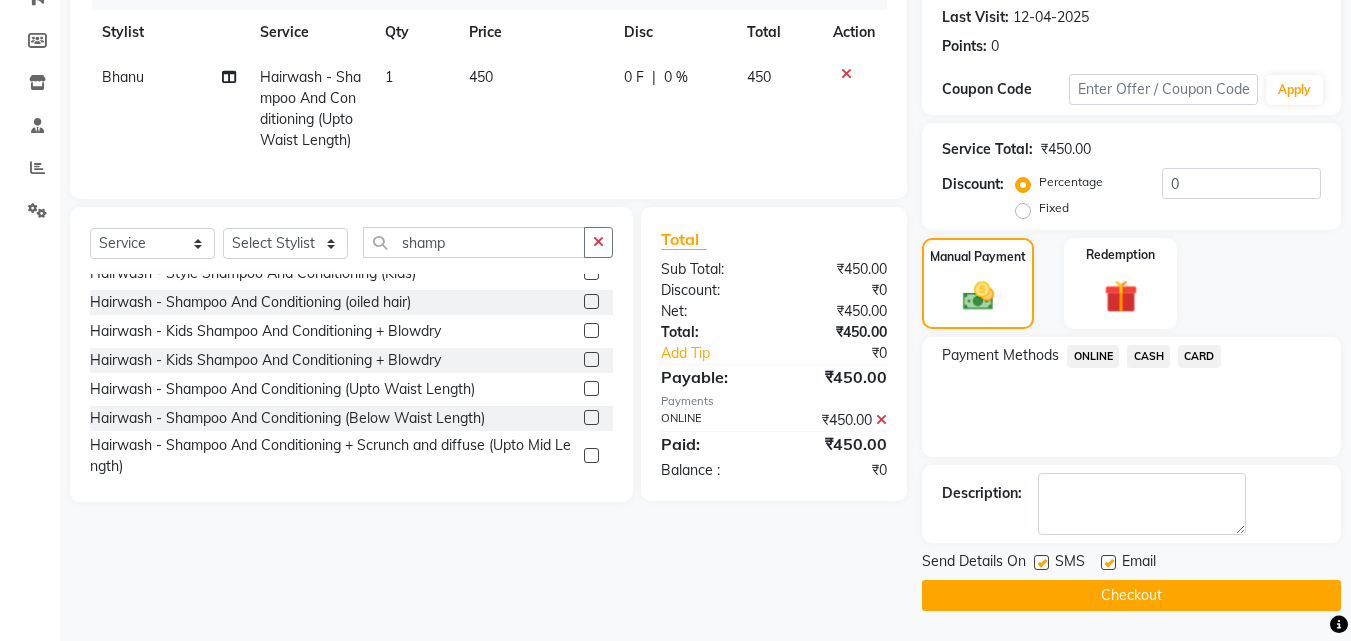 click 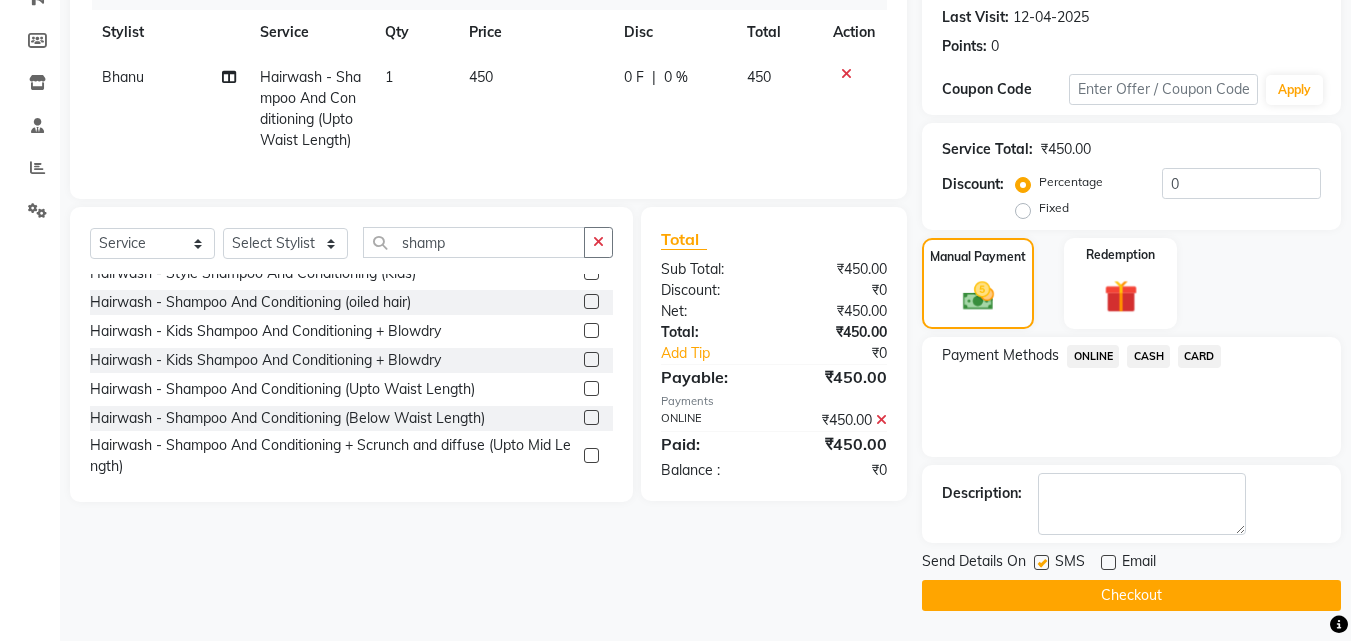 click 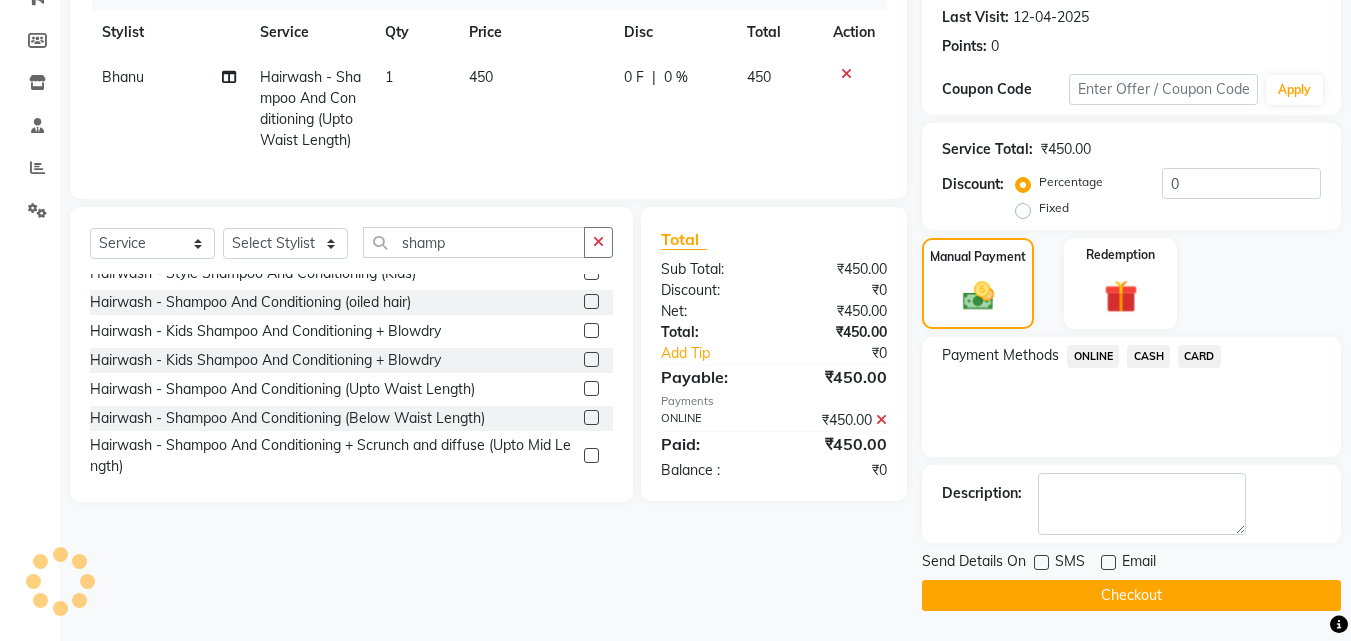 click on "Checkout" 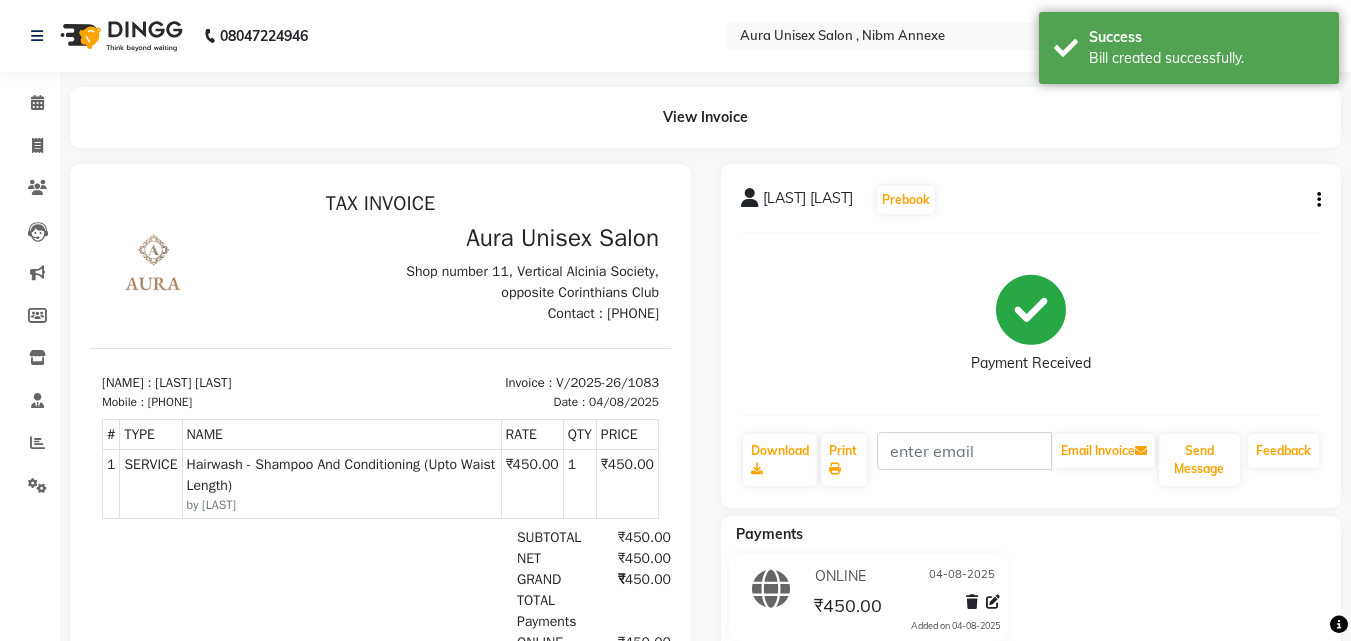 scroll, scrollTop: 0, scrollLeft: 0, axis: both 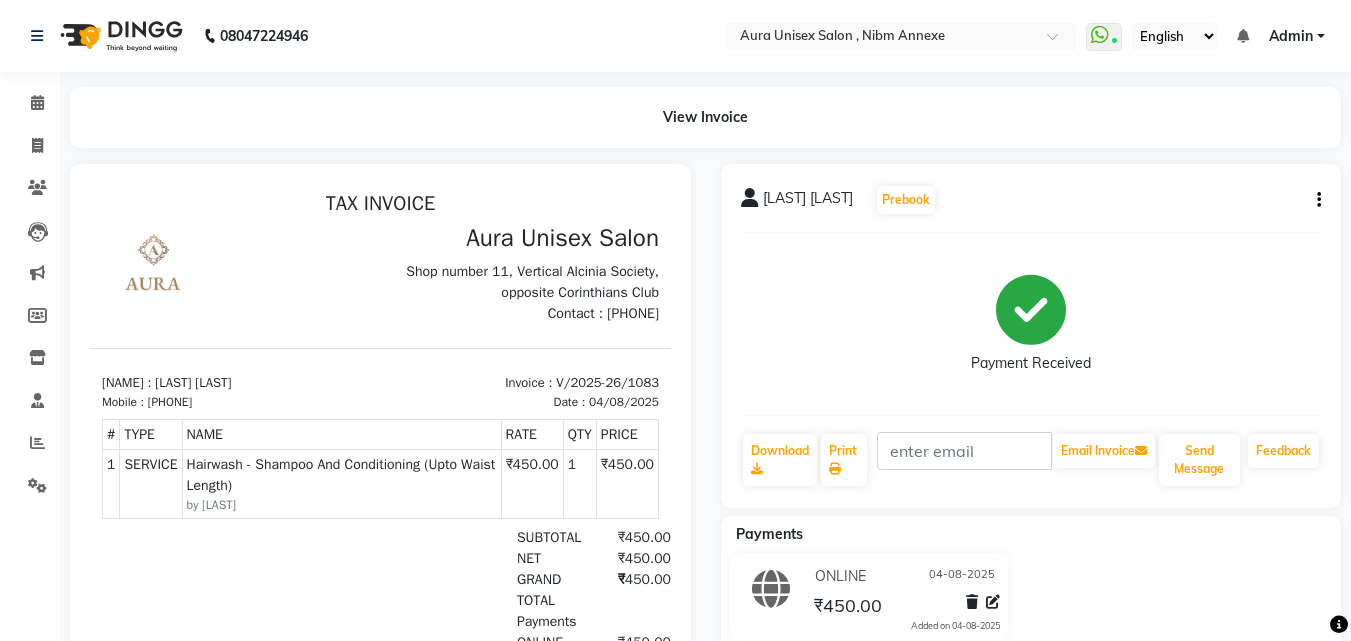select on "service" 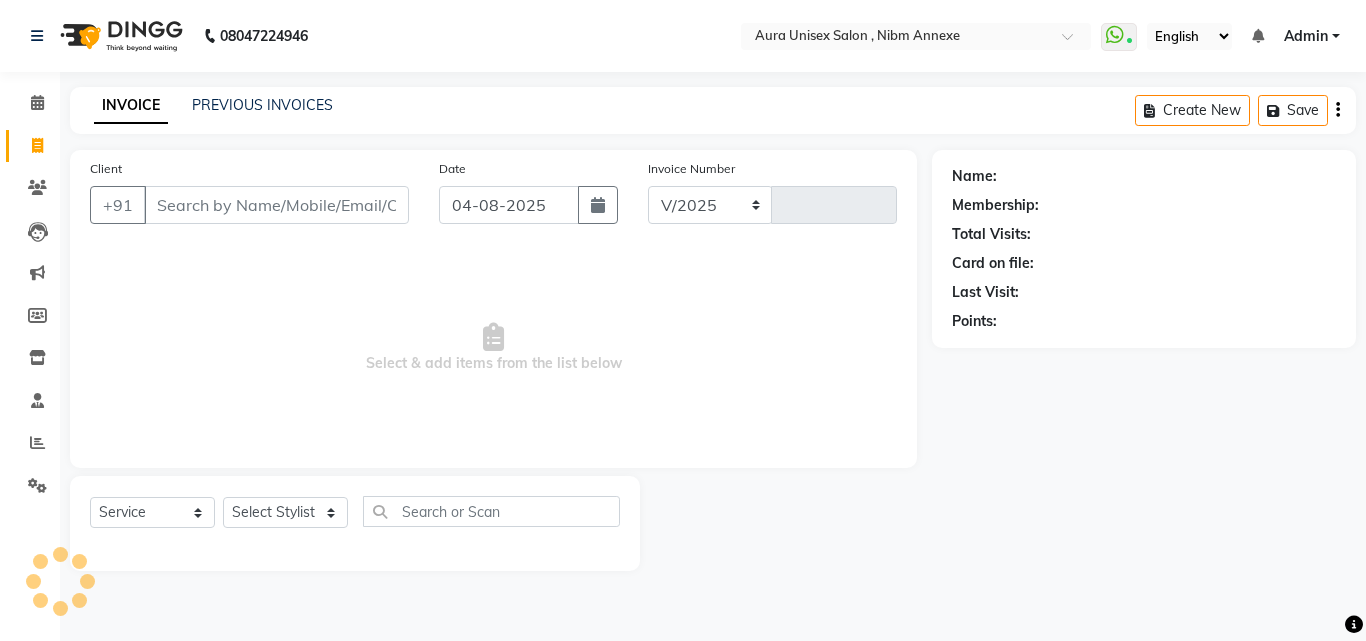 select on "823" 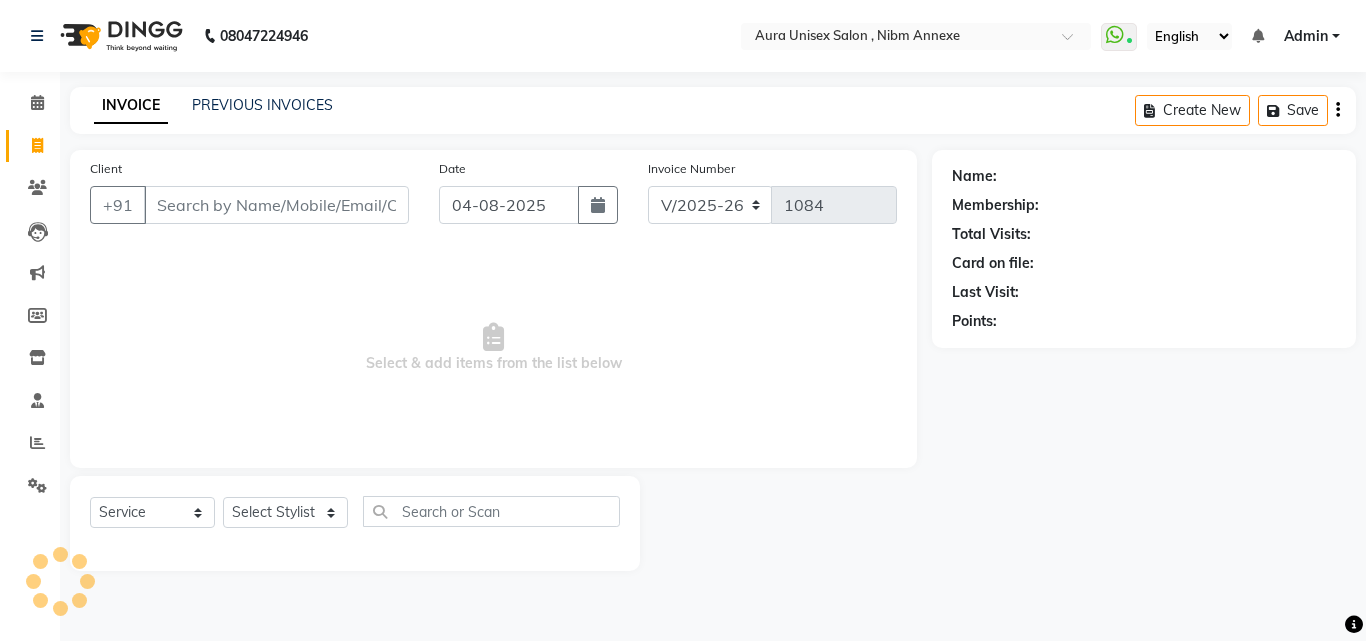 type on "9876895175" 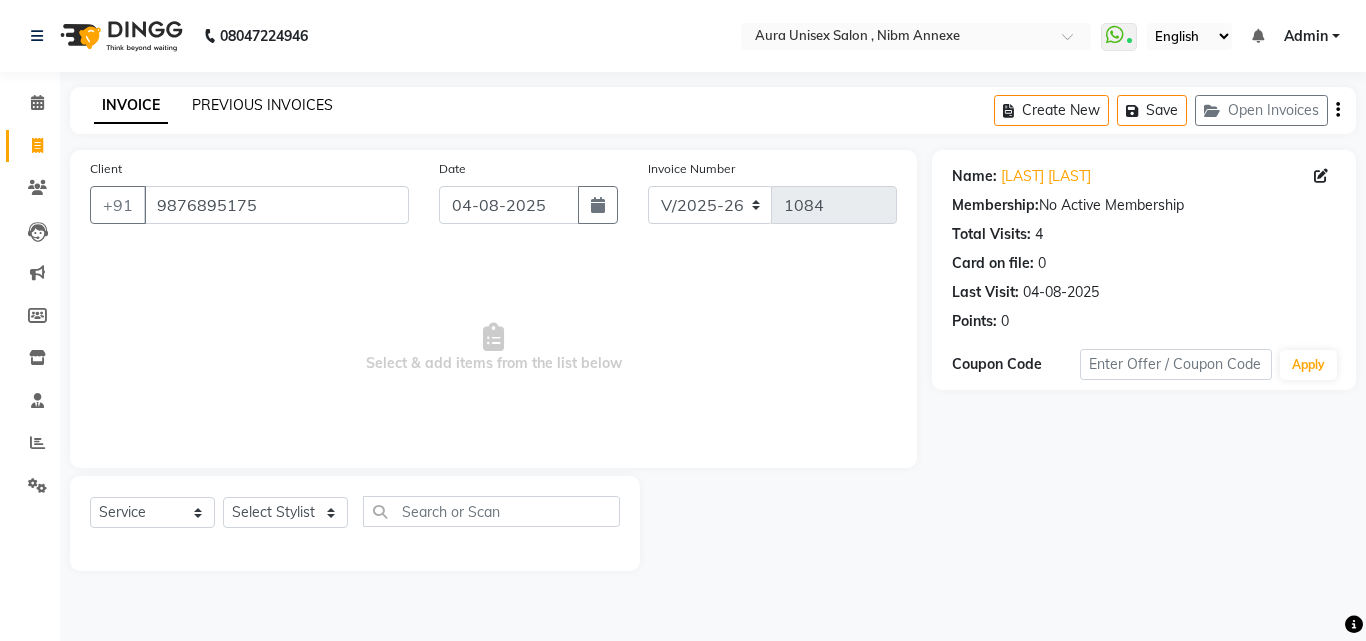 click on "PREVIOUS INVOICES" 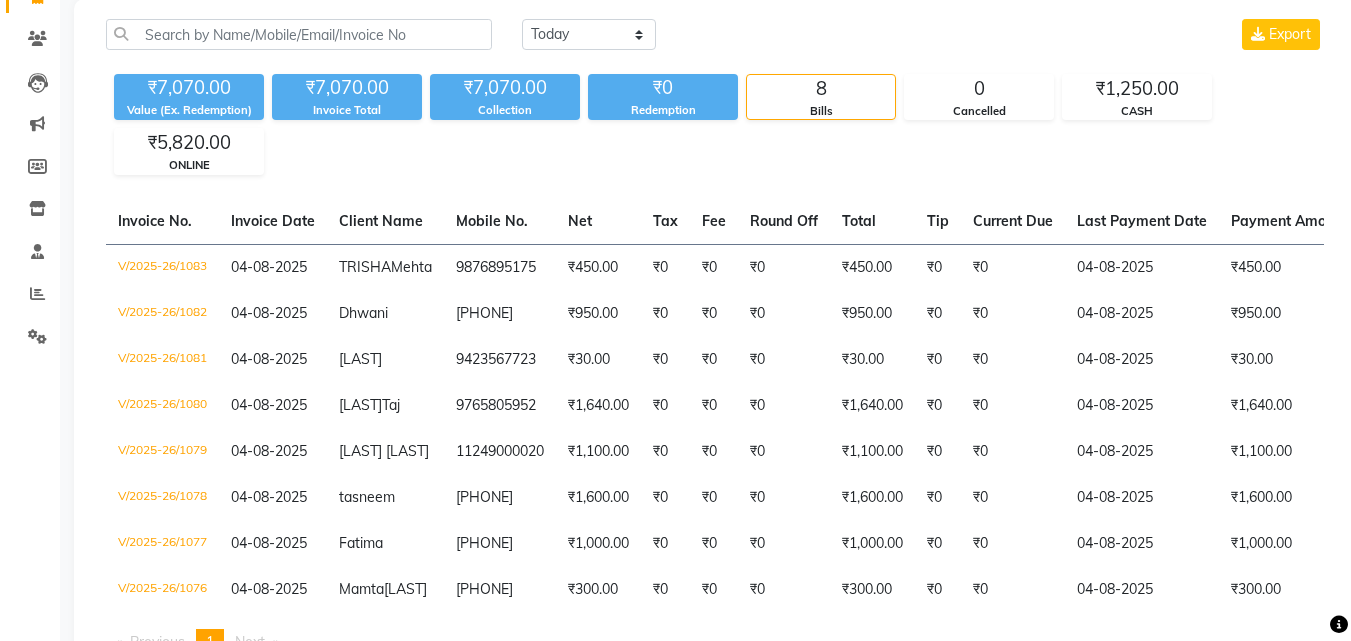scroll, scrollTop: 85, scrollLeft: 0, axis: vertical 